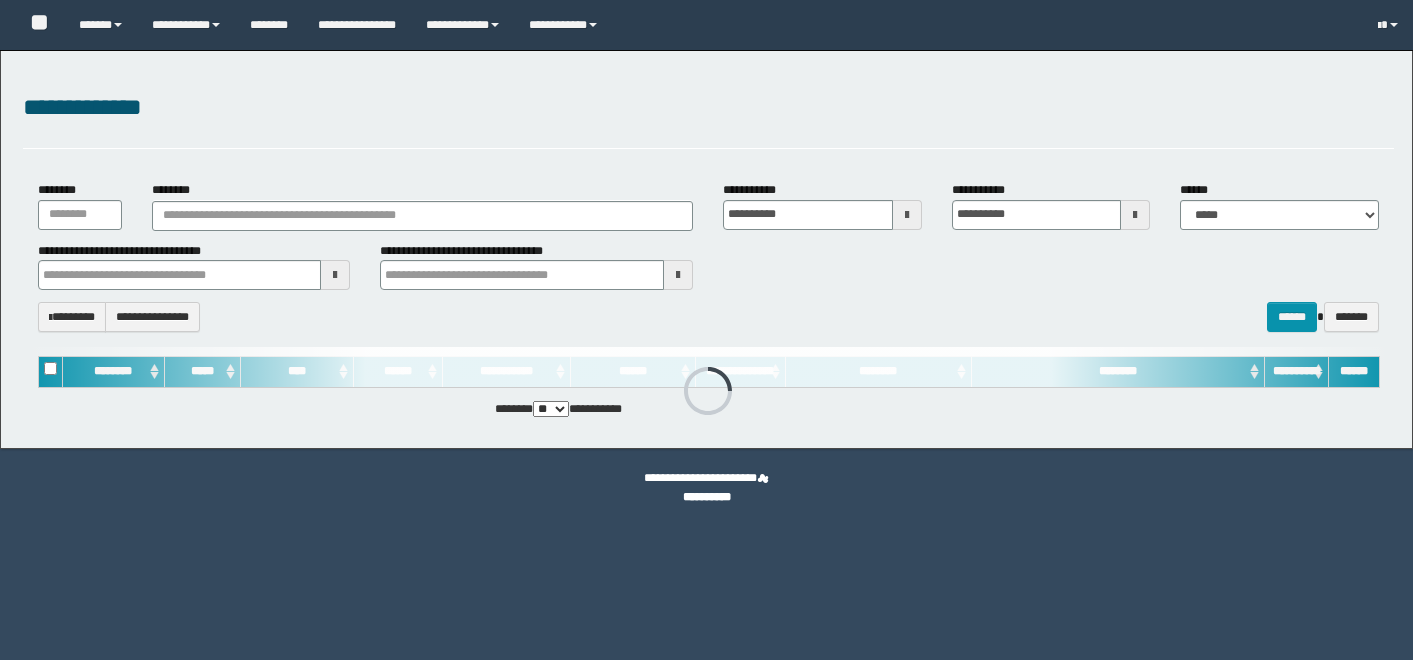 scroll, scrollTop: 0, scrollLeft: 0, axis: both 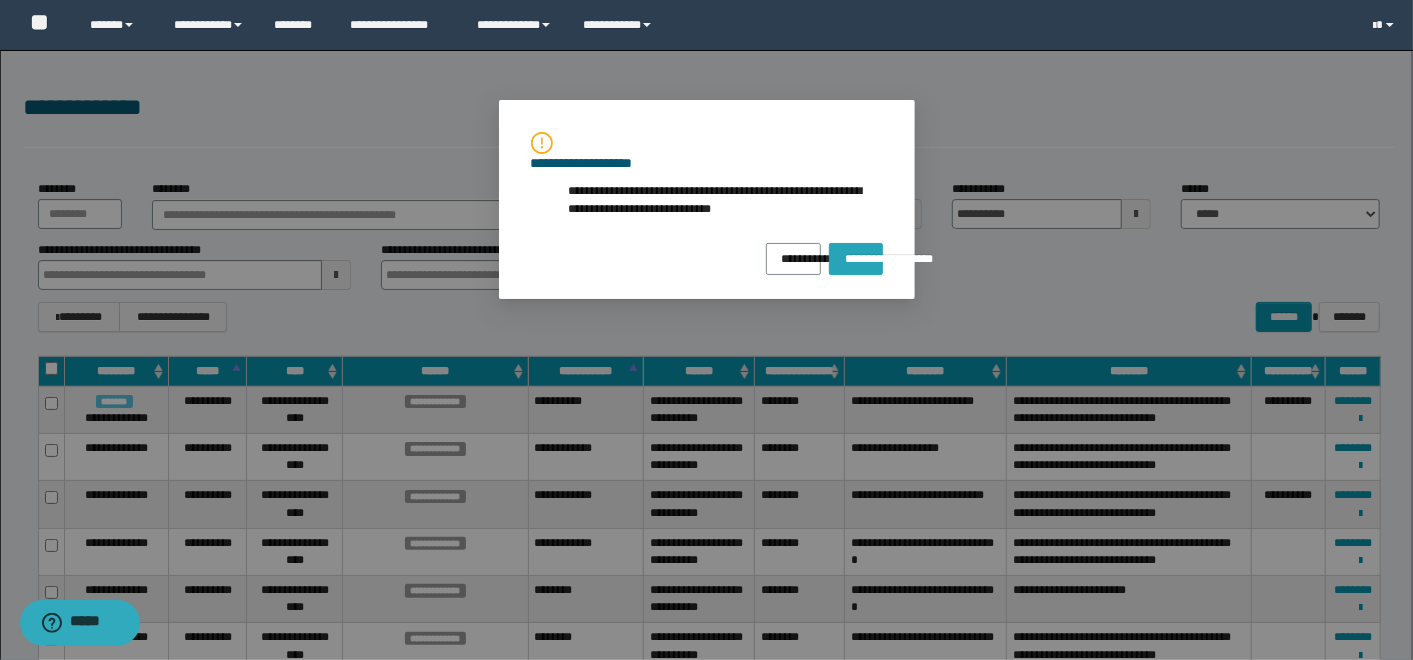 click on "**********" at bounding box center (855, 252) 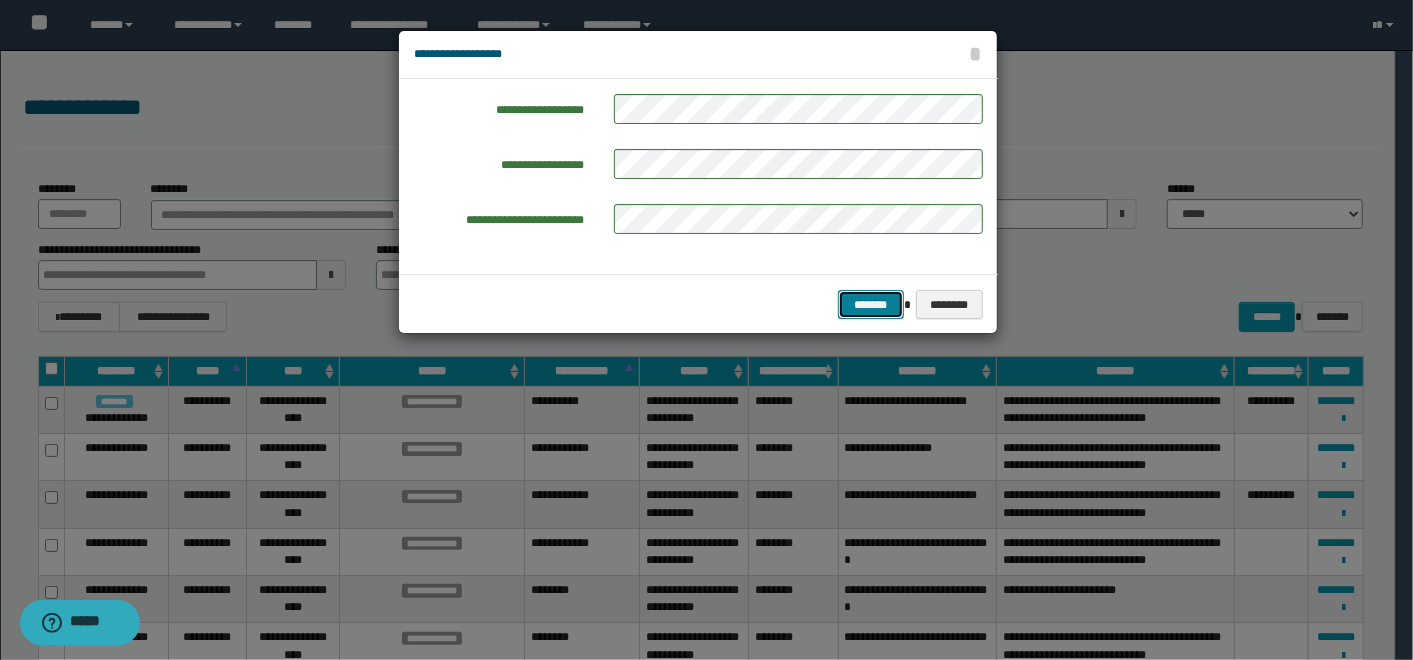 click on "*******" at bounding box center (871, 304) 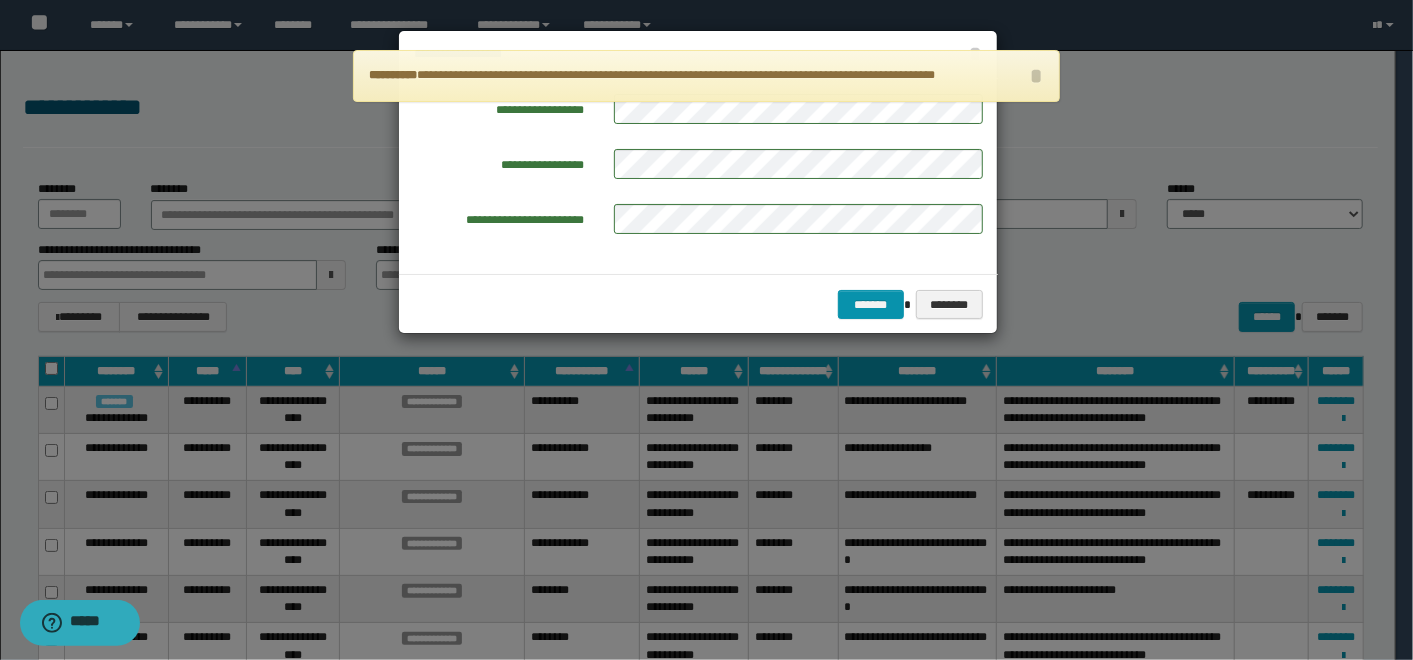 click on "**********" at bounding box center [698, 176] 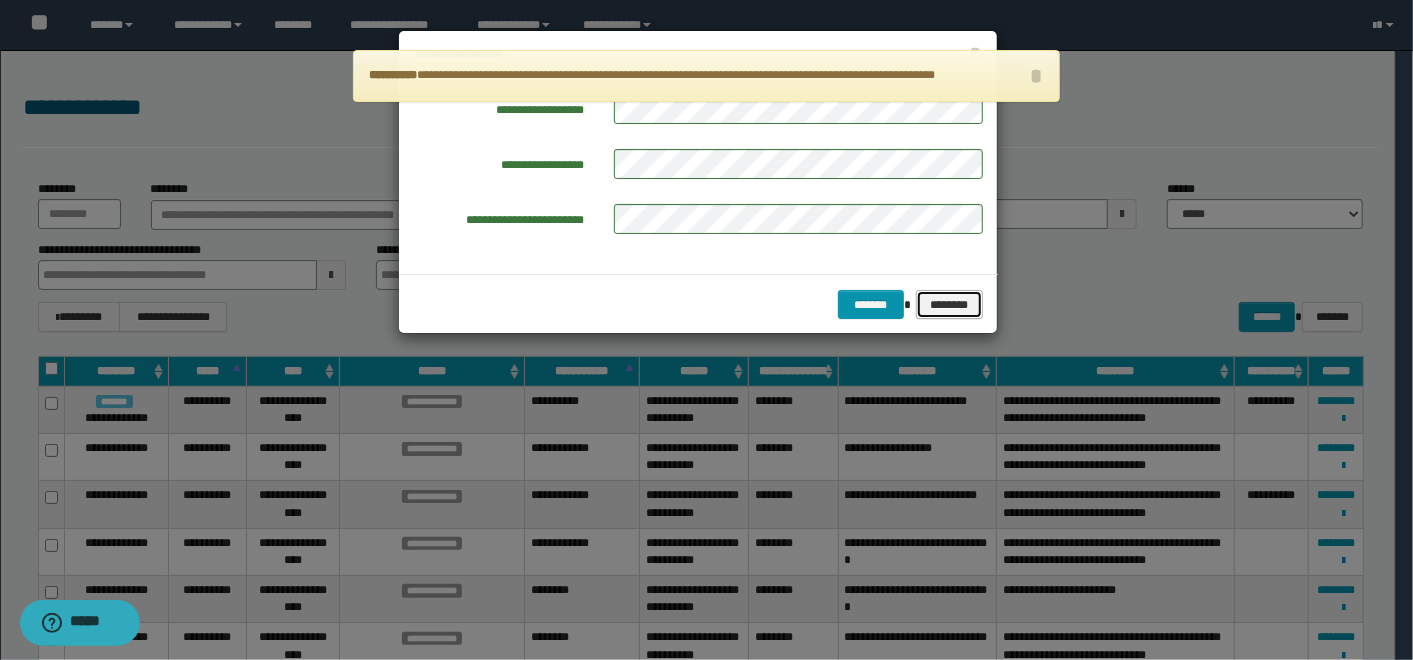 click on "********" at bounding box center [949, 304] 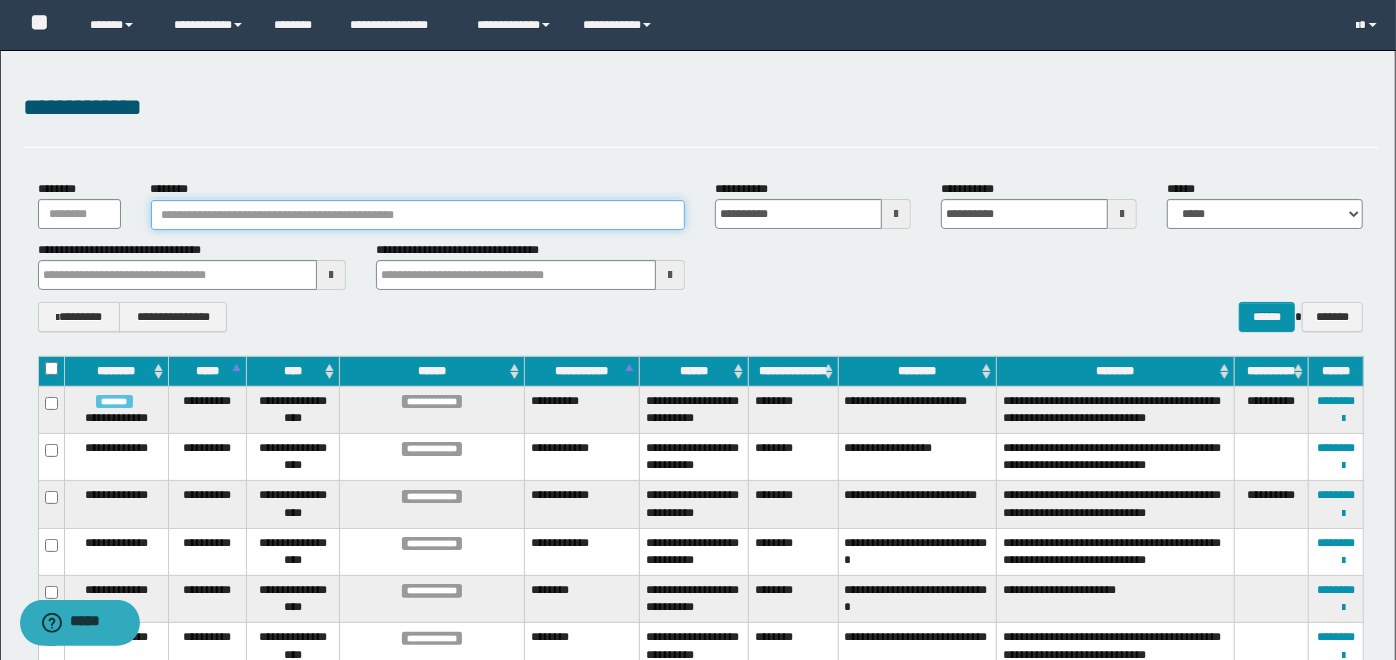 click on "********" at bounding box center [418, 215] 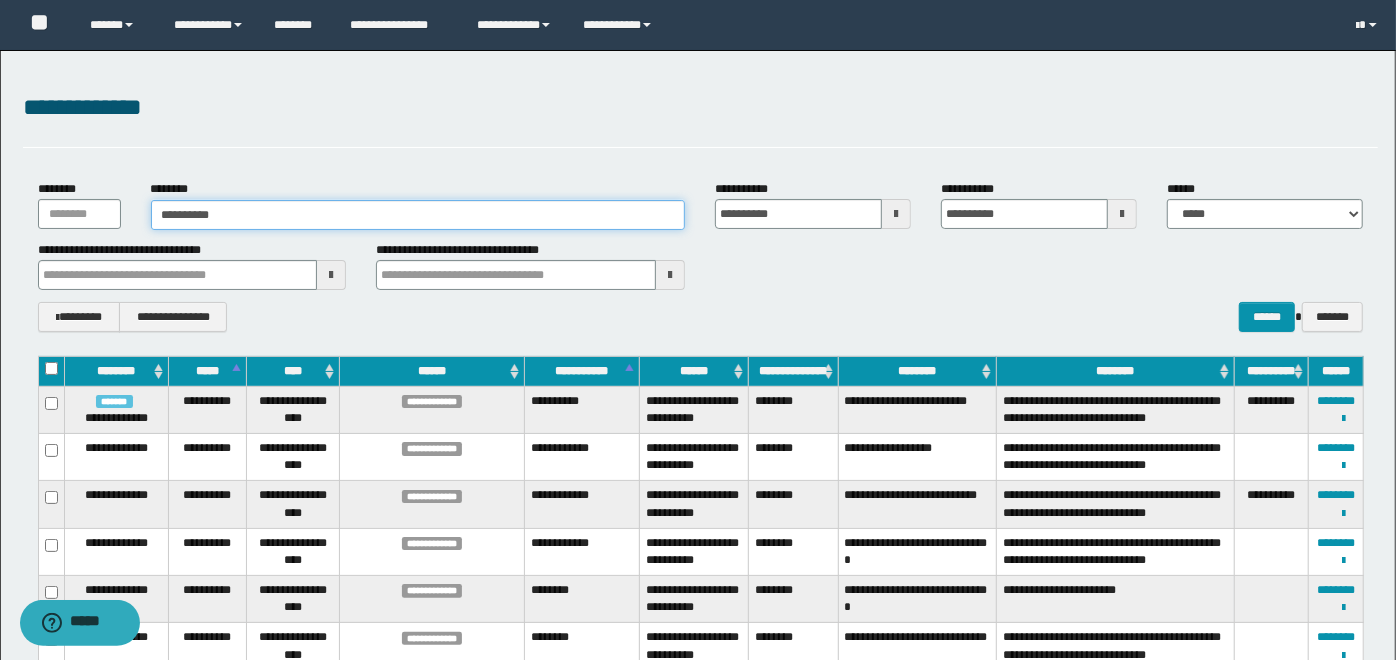 type on "**********" 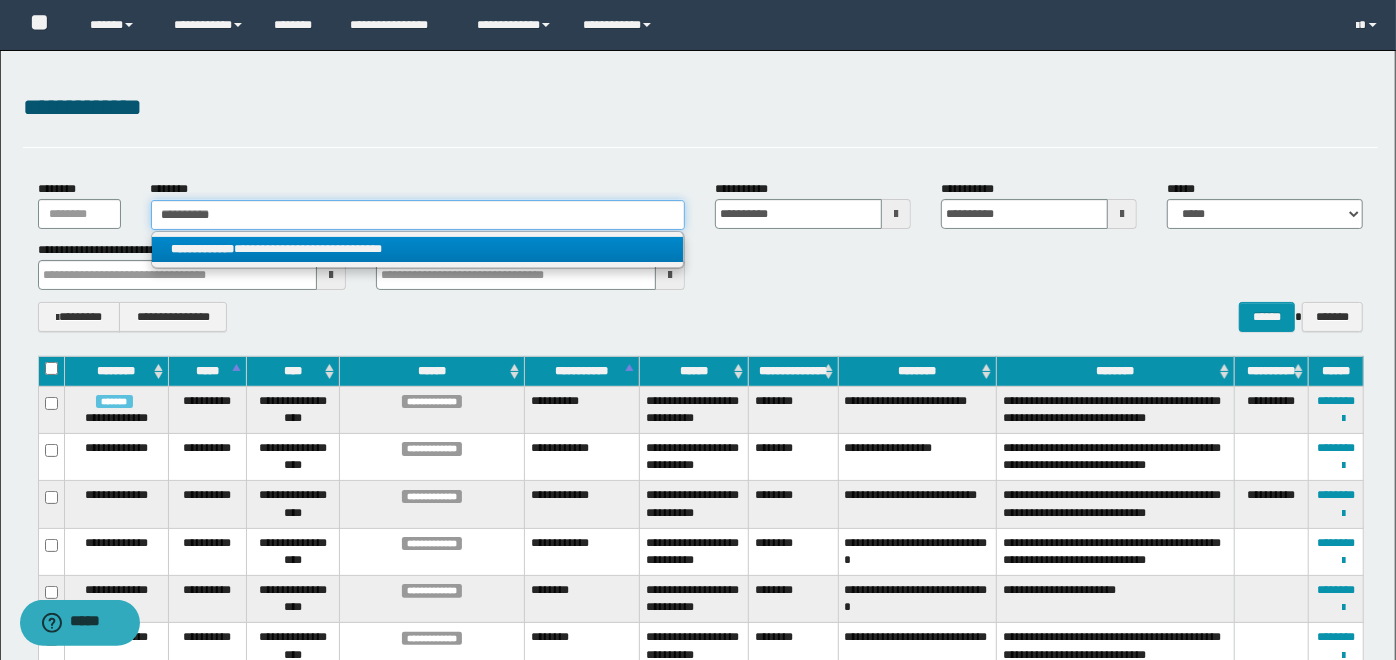 type on "**********" 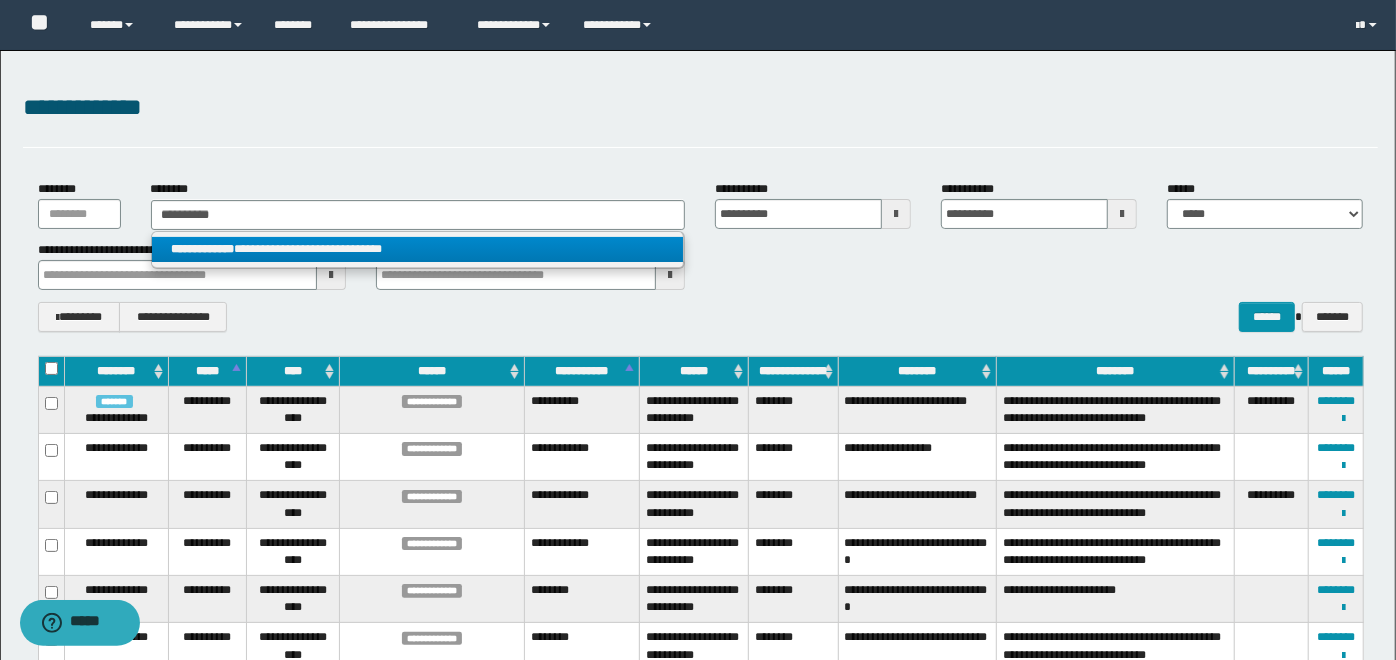click on "**********" at bounding box center (418, 249) 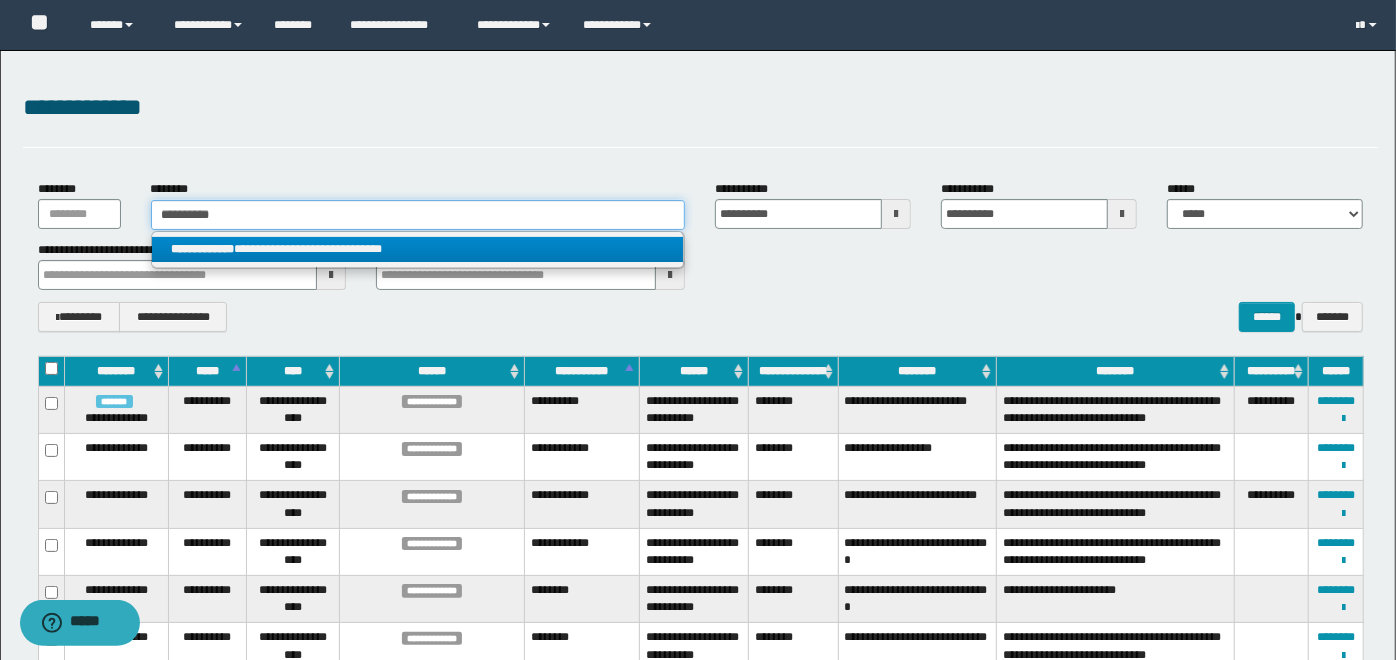 type 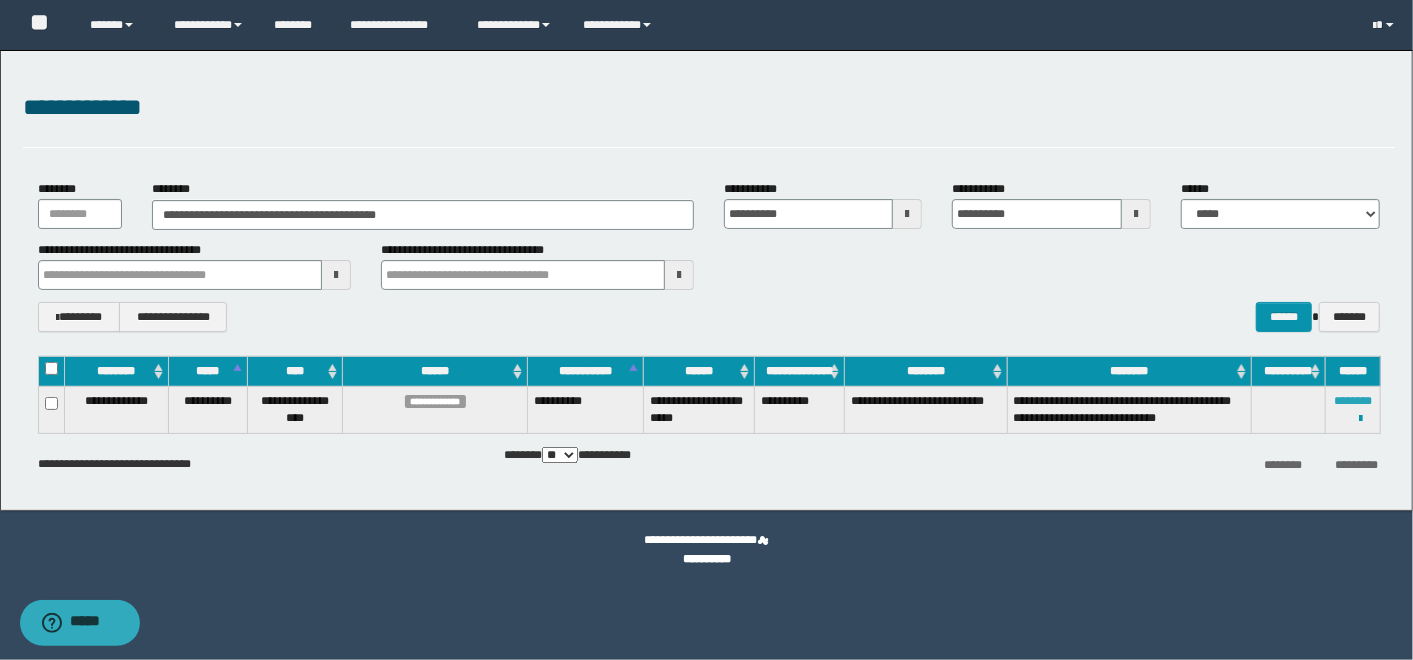 click on "********" at bounding box center (1353, 401) 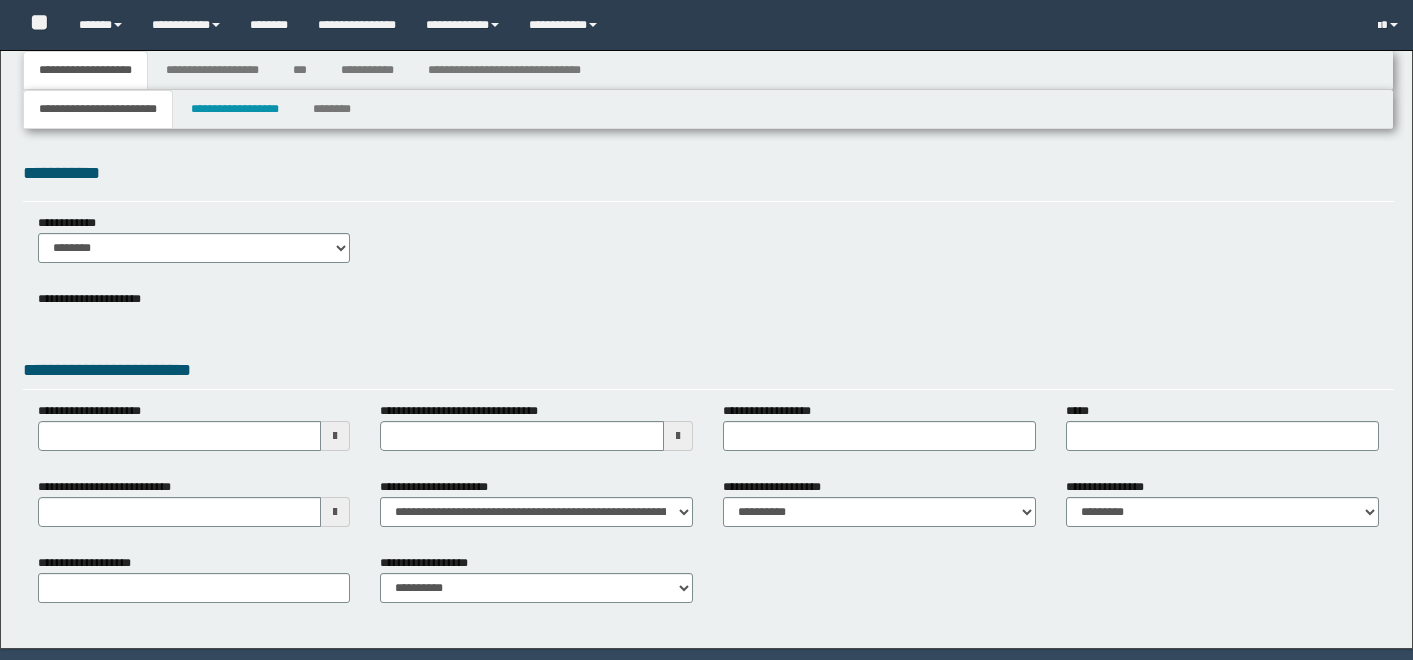 type 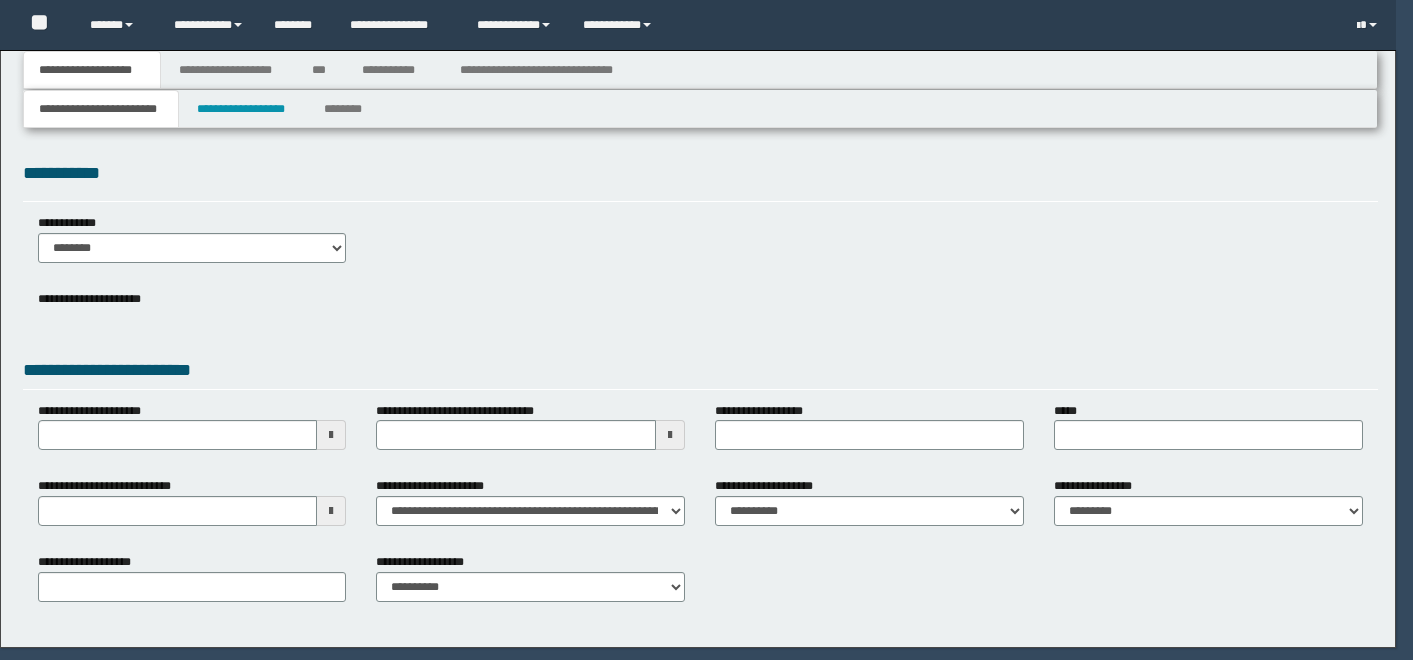 scroll, scrollTop: 0, scrollLeft: 0, axis: both 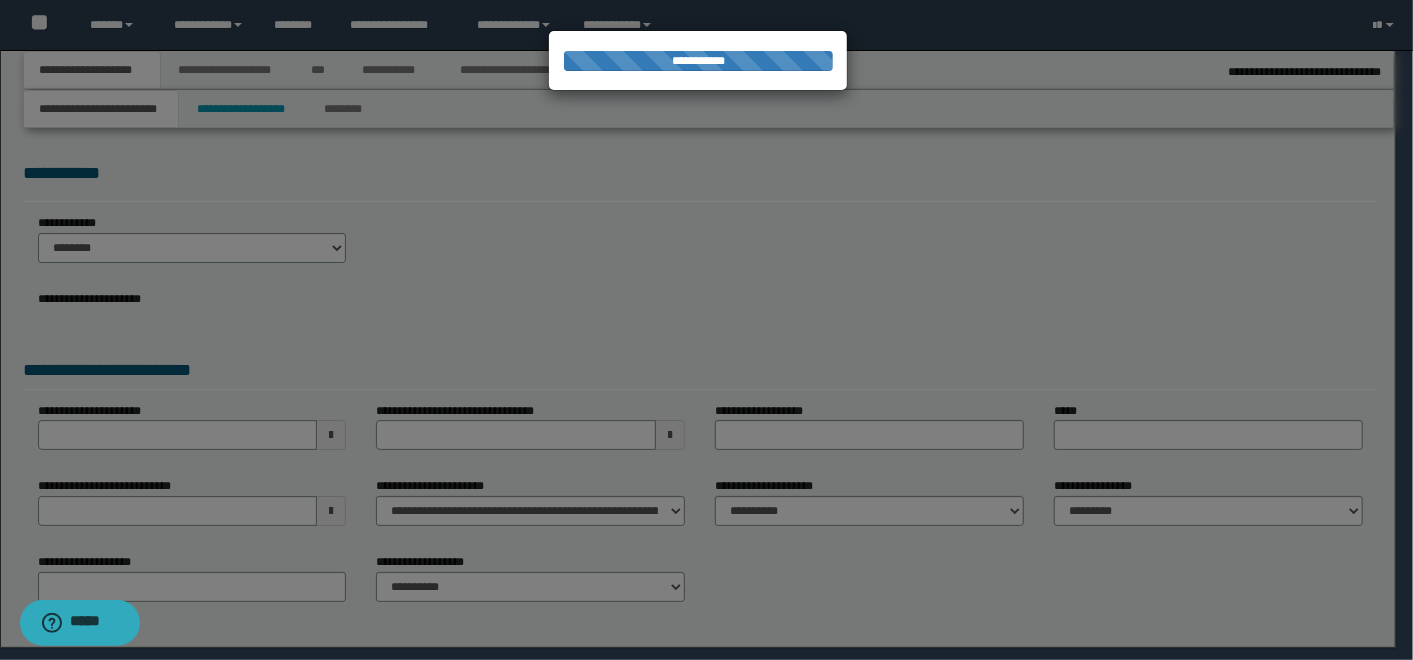 type on "**********" 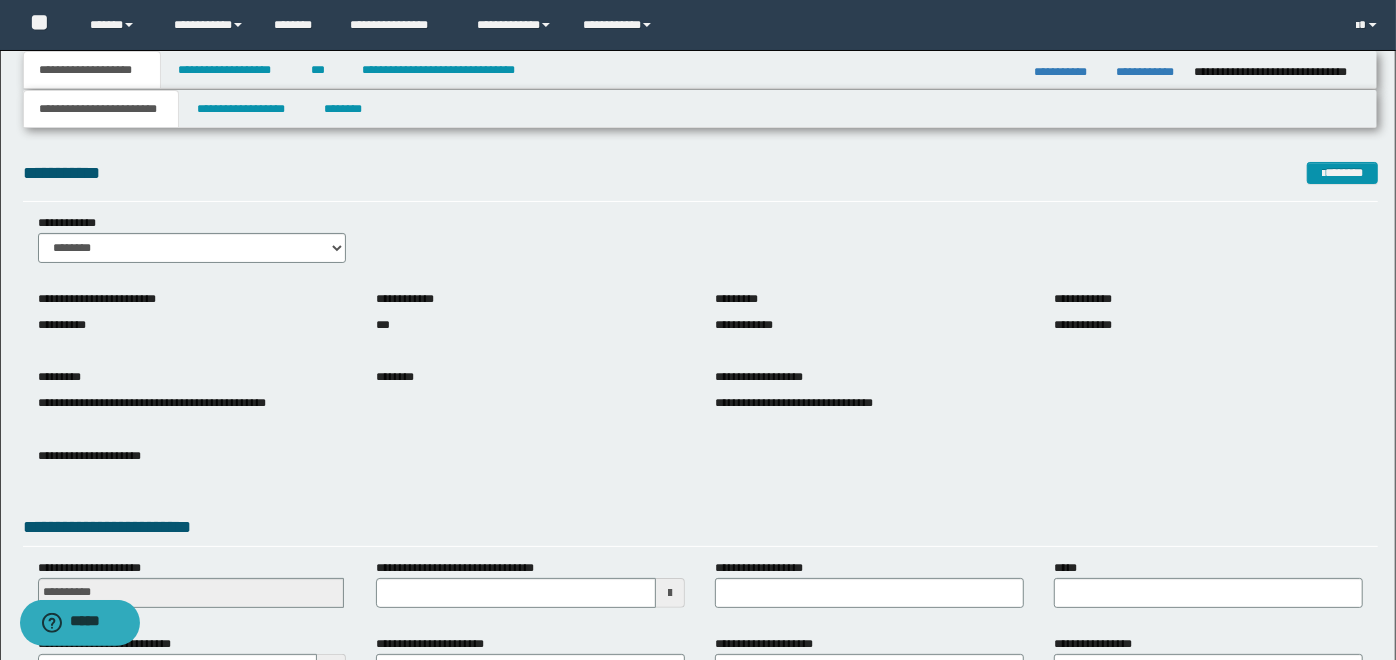 scroll, scrollTop: 222, scrollLeft: 0, axis: vertical 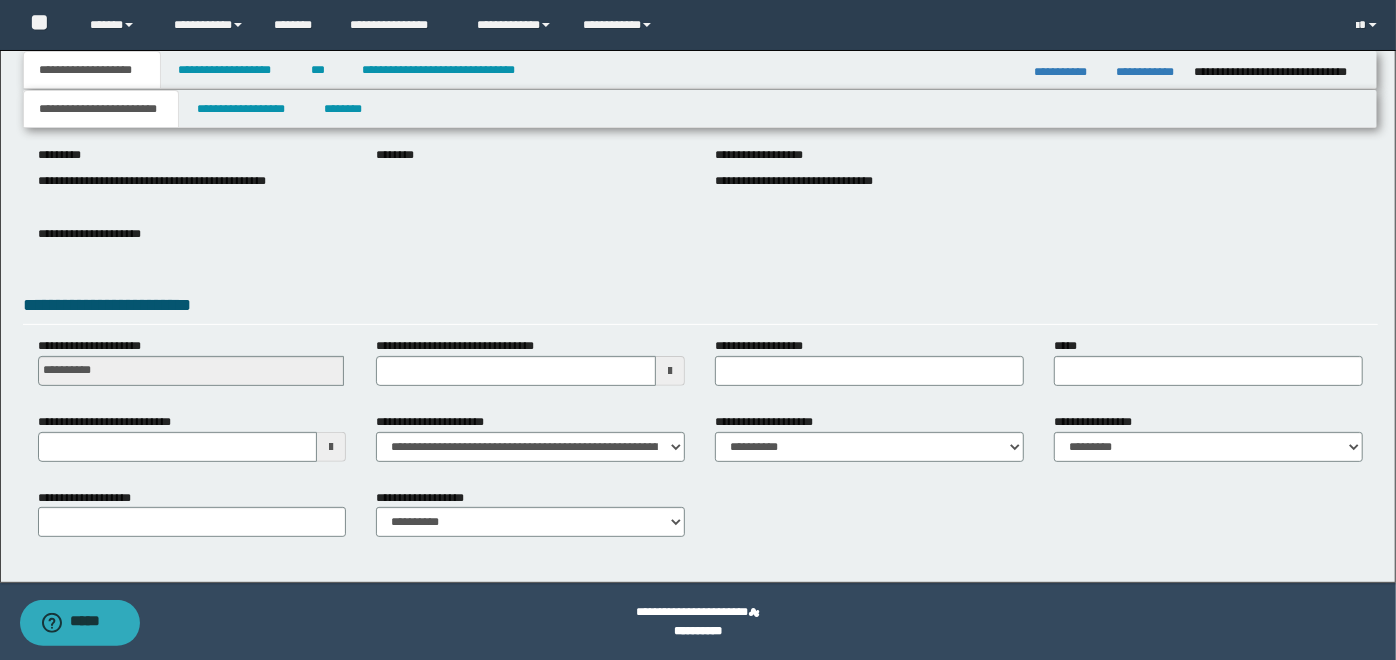 click on "**********" at bounding box center [698, 108] 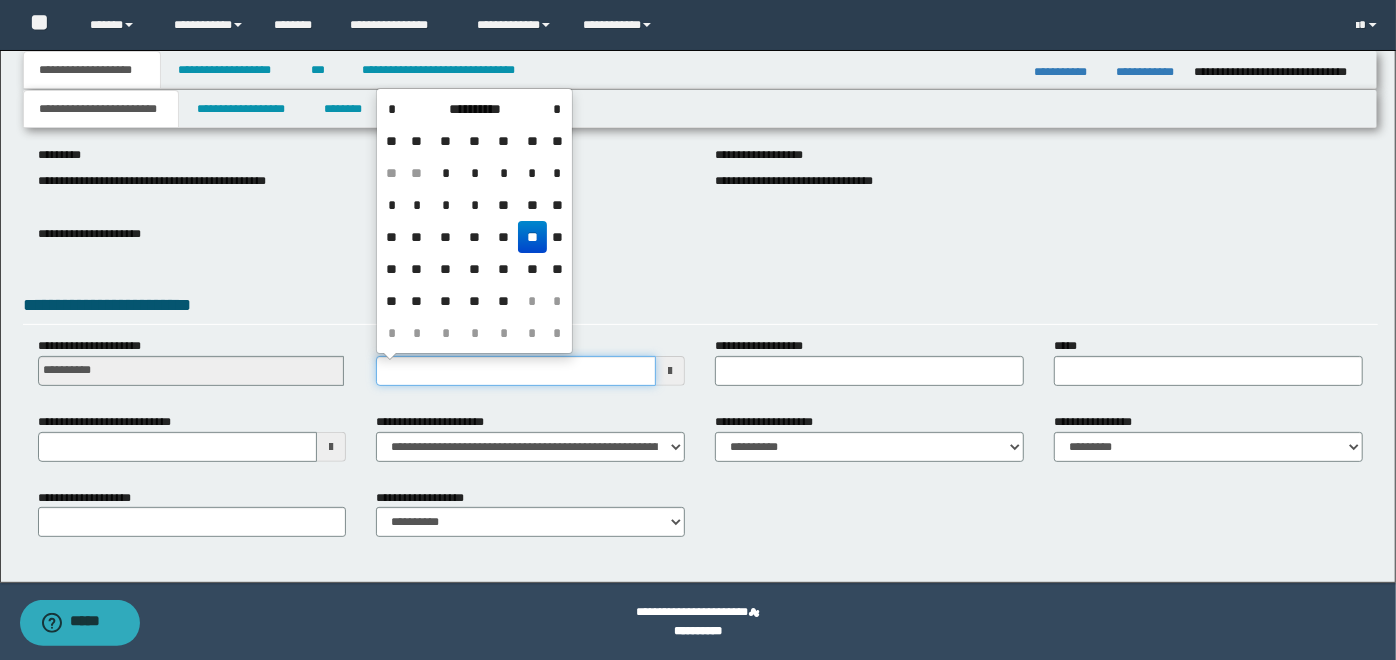 click on "**********" at bounding box center [516, 371] 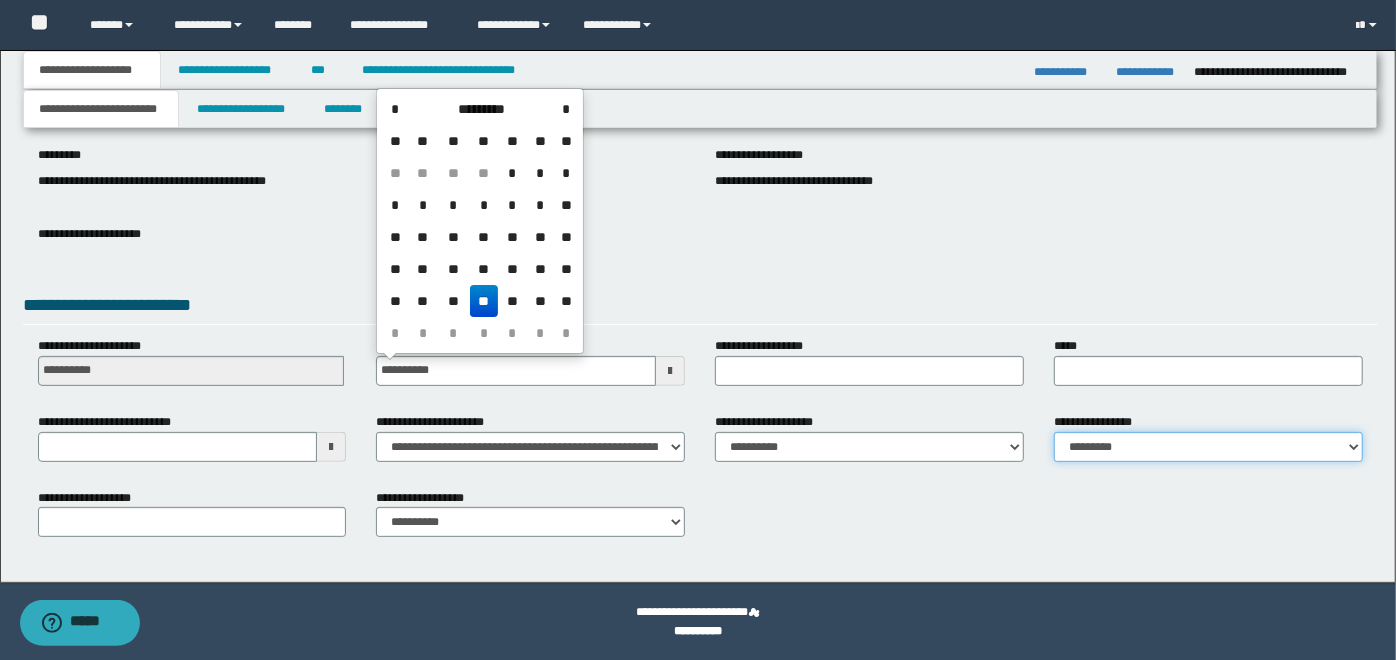 type on "**********" 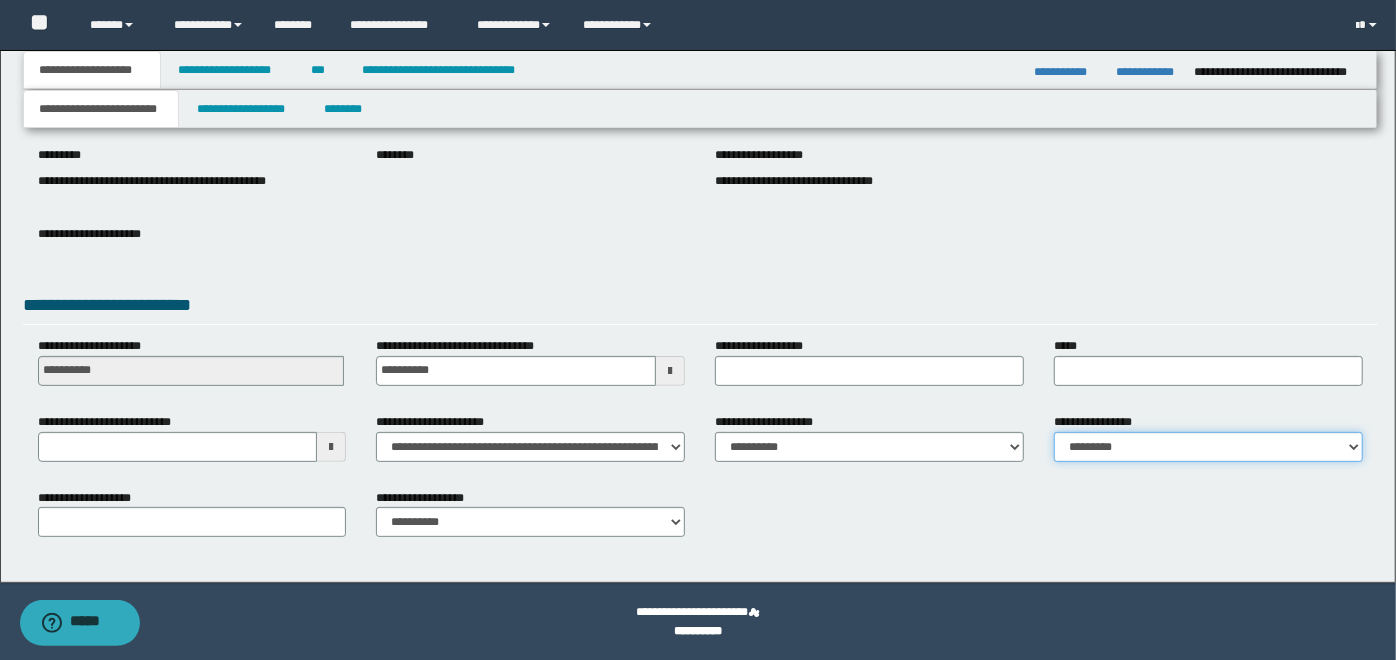 select on "*" 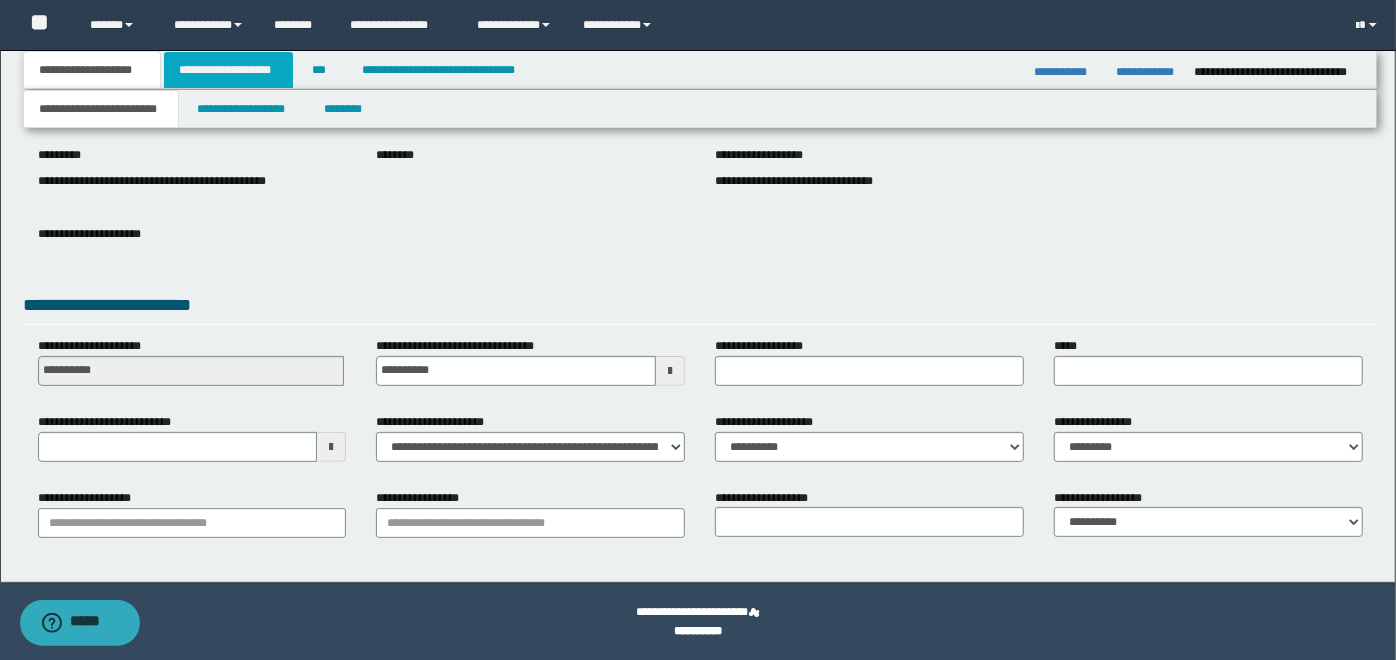 click on "**********" at bounding box center [228, 70] 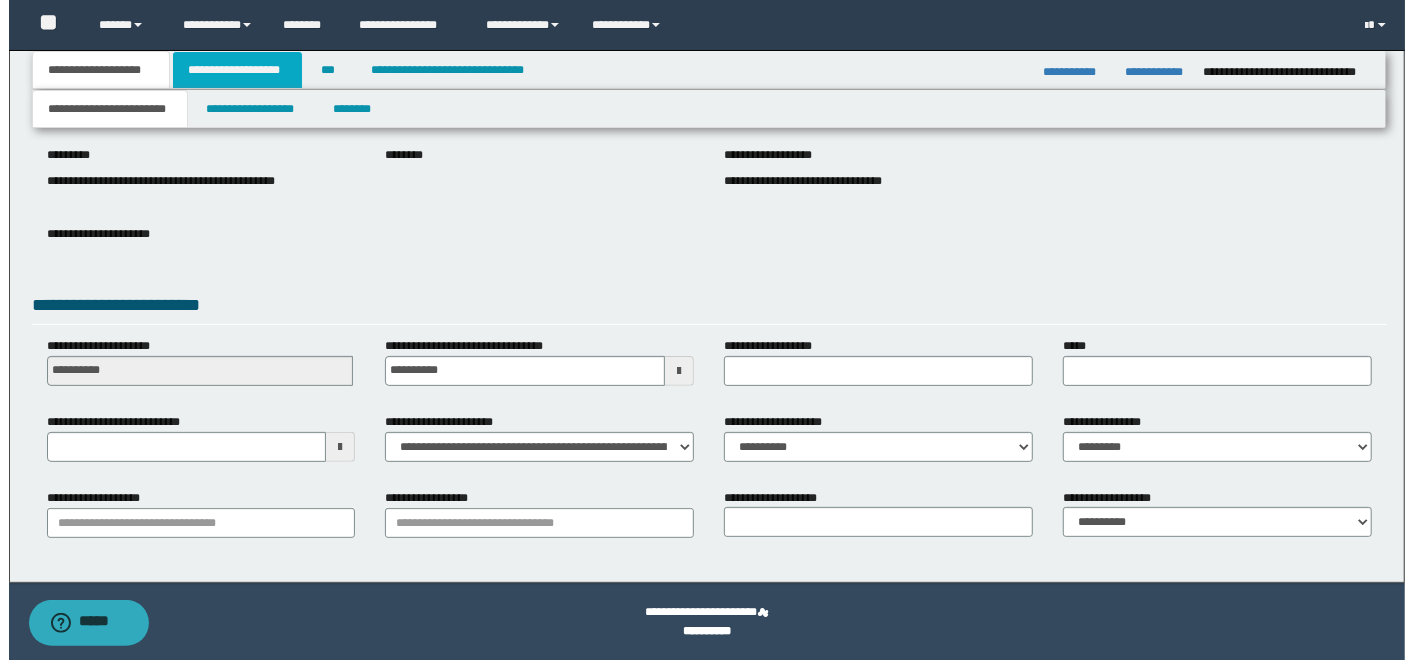 scroll, scrollTop: 0, scrollLeft: 0, axis: both 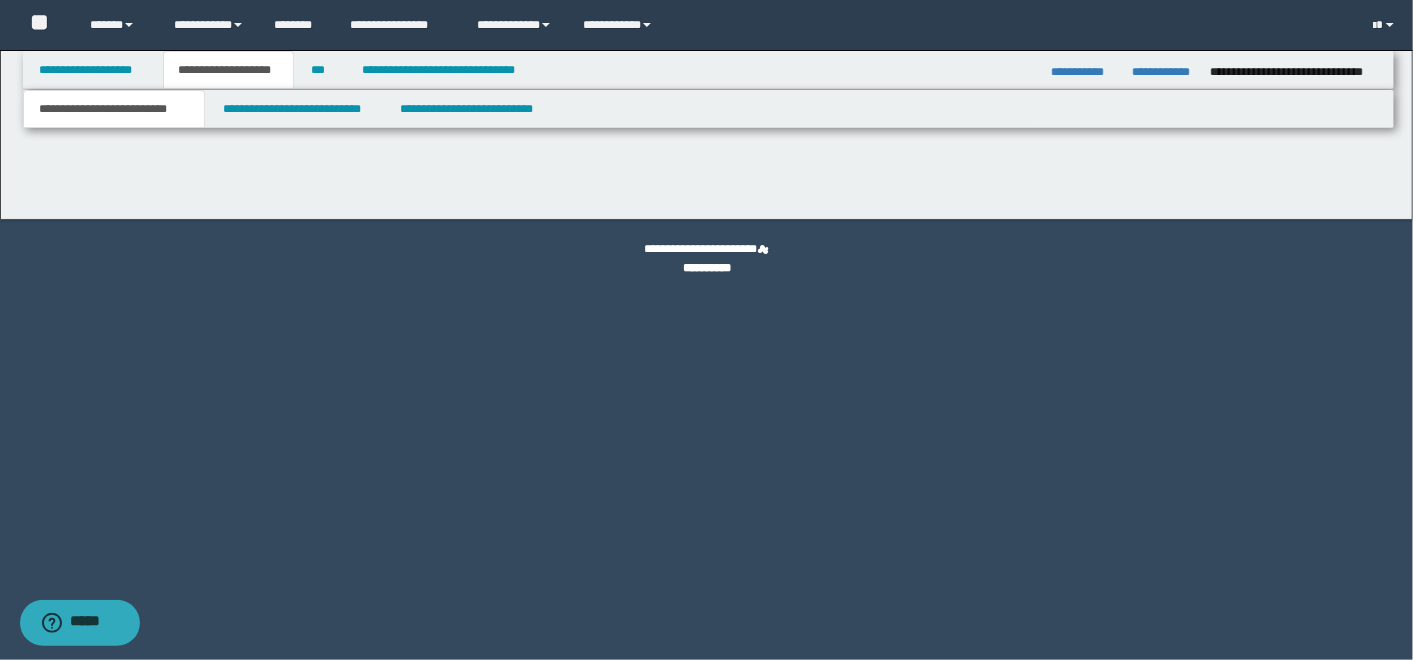 click on "**********" at bounding box center [114, 109] 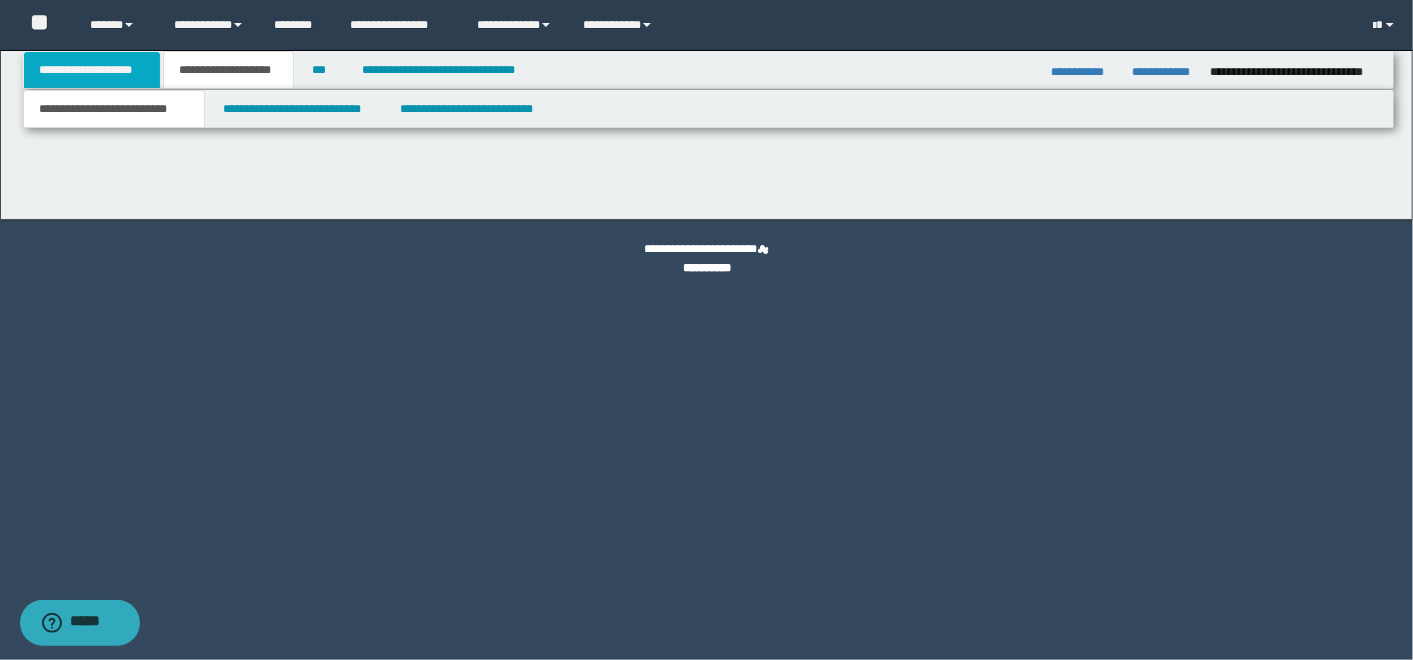 click on "**********" at bounding box center (92, 70) 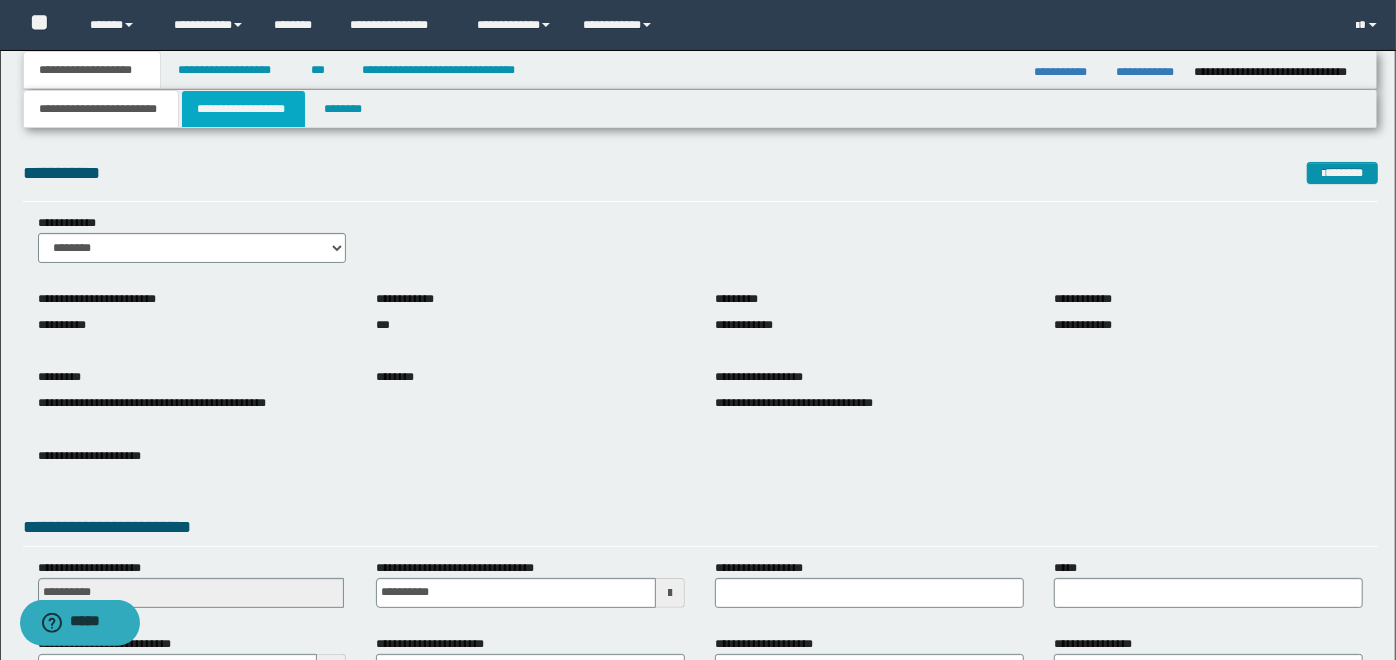click on "**********" at bounding box center (243, 109) 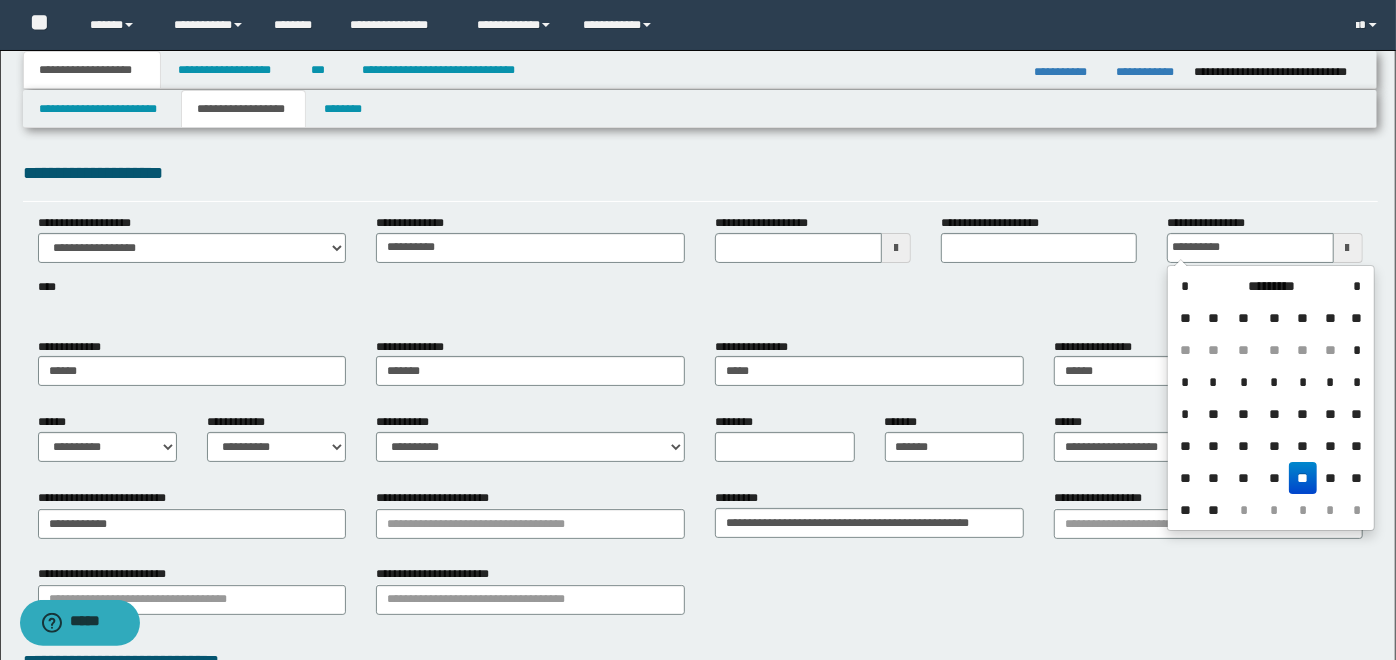 type on "**********" 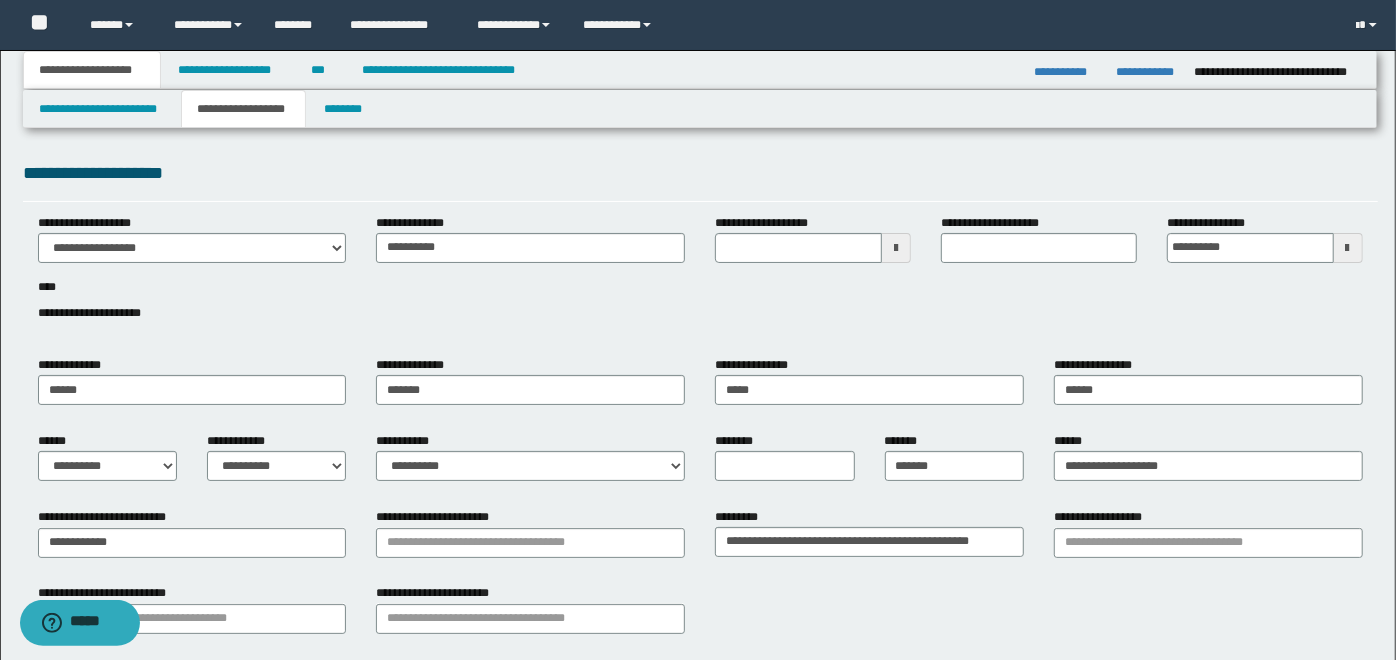 click on "**********" at bounding box center (700, 279) 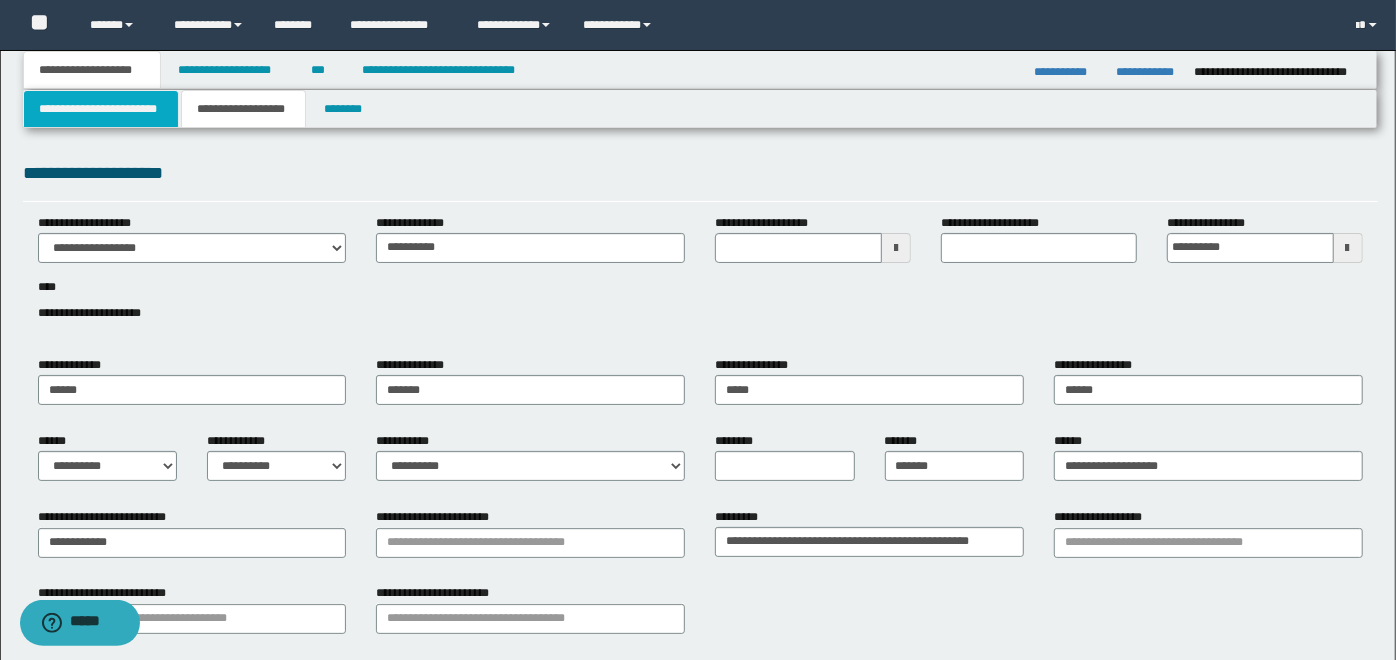click on "**********" at bounding box center [101, 109] 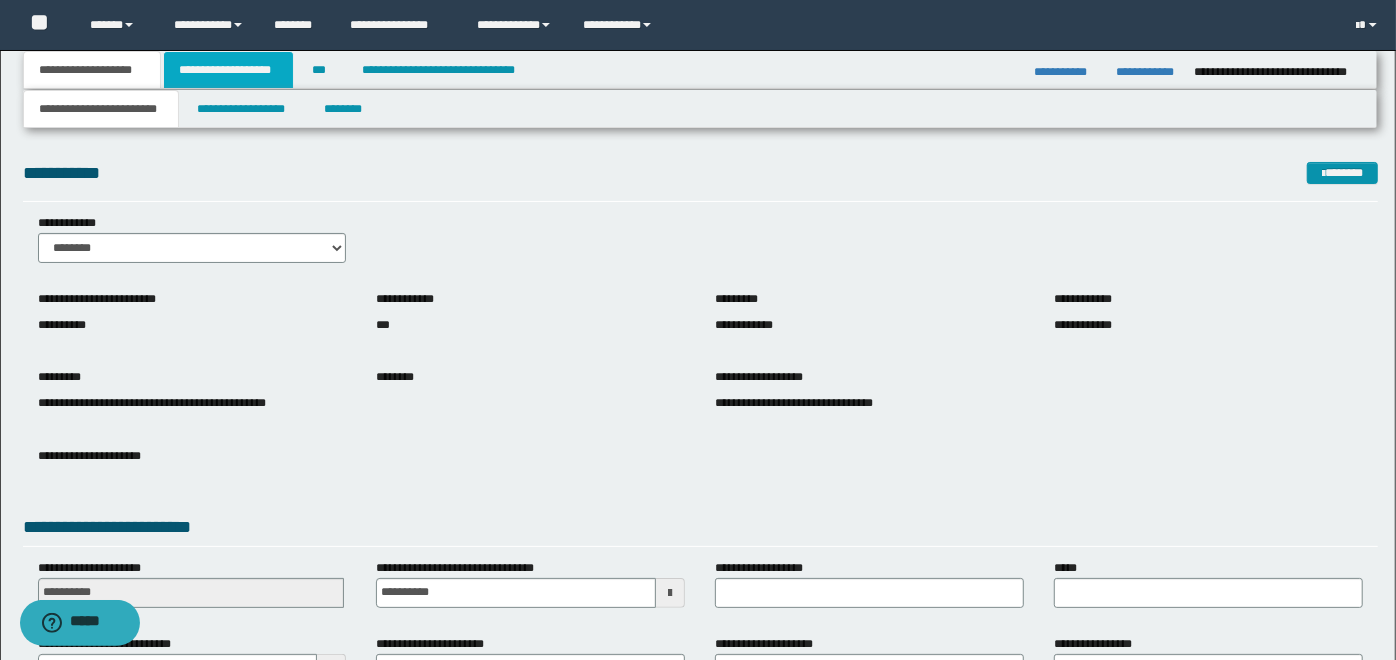 click on "**********" at bounding box center (228, 70) 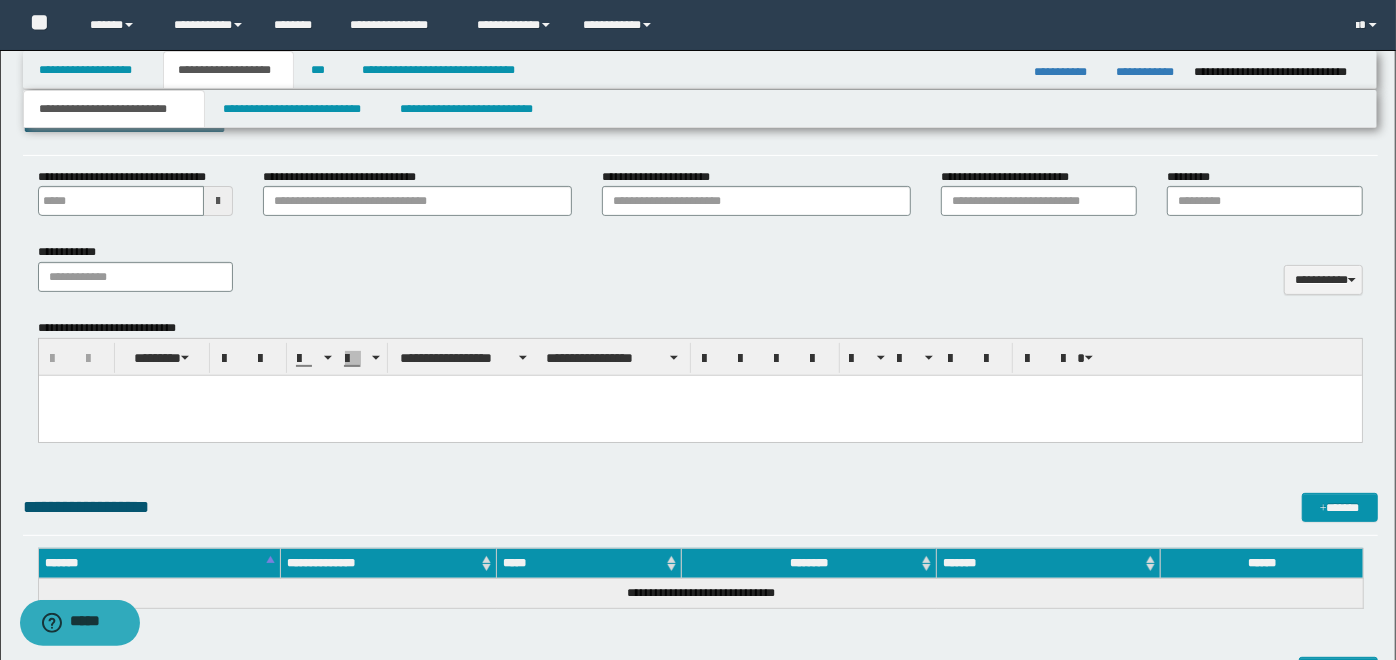 type 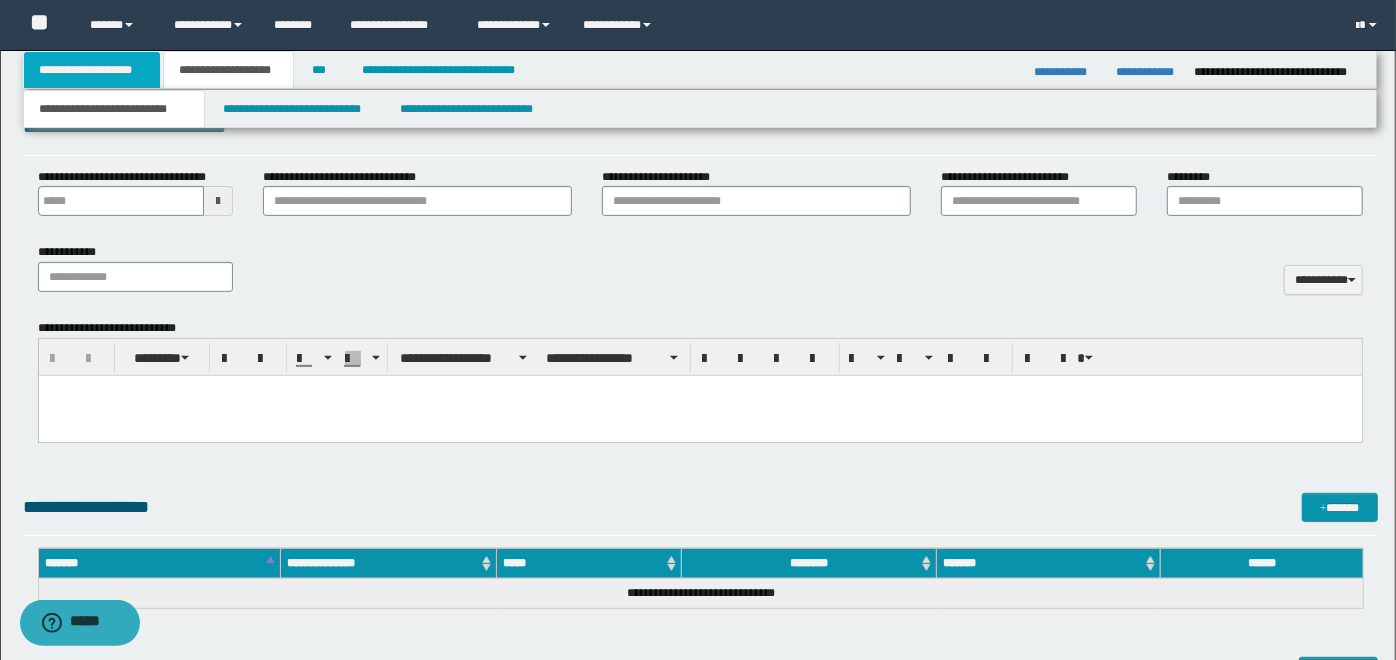 click on "**********" at bounding box center [92, 70] 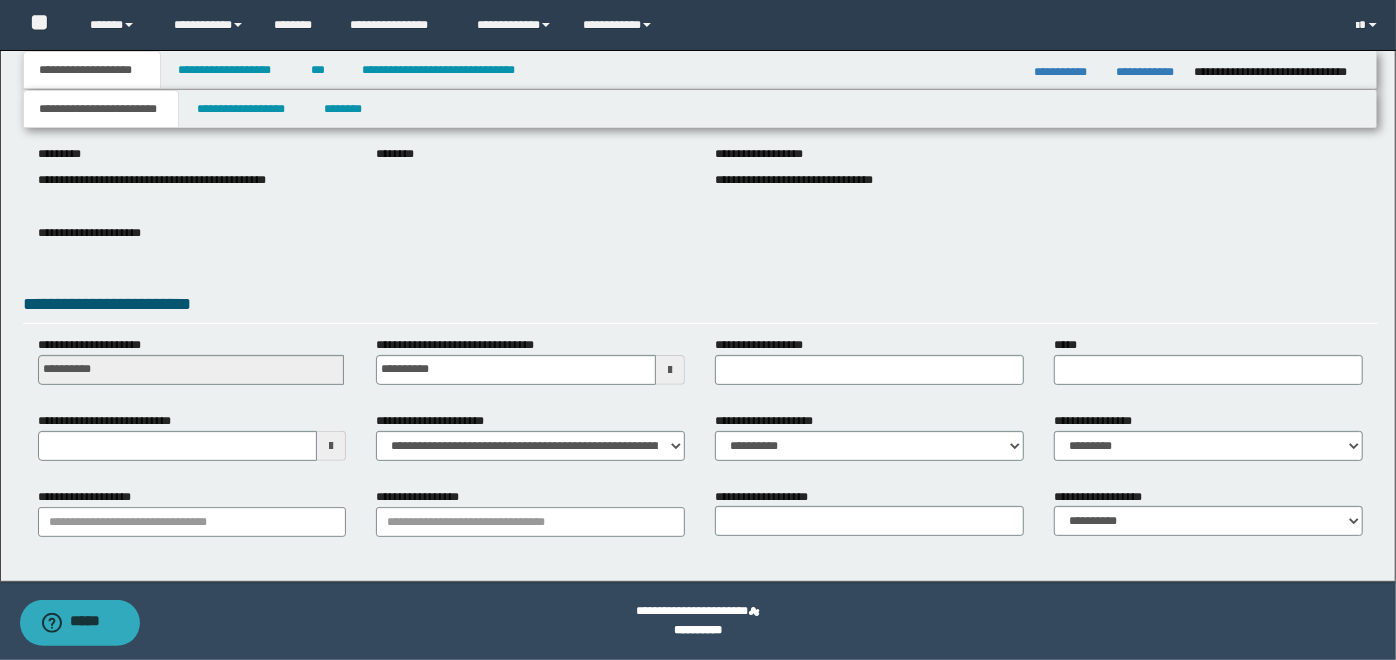 scroll, scrollTop: 222, scrollLeft: 0, axis: vertical 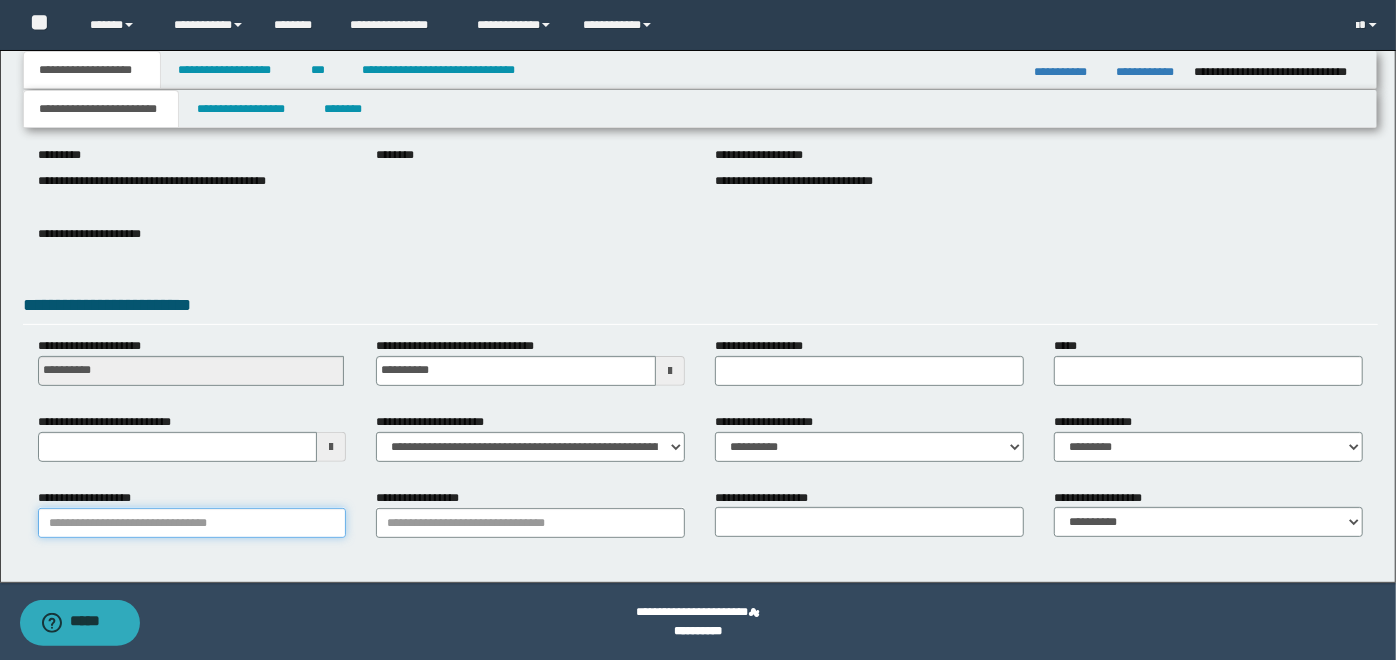 click on "**********" at bounding box center [192, 523] 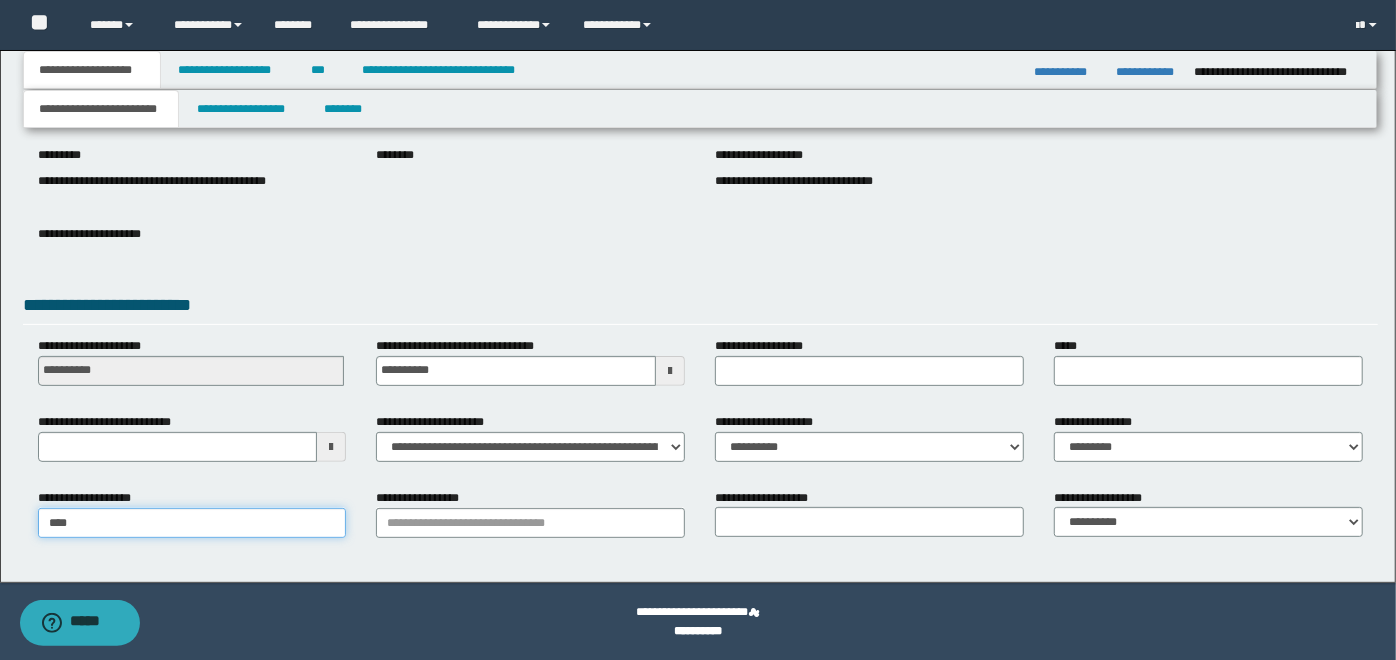 type on "****" 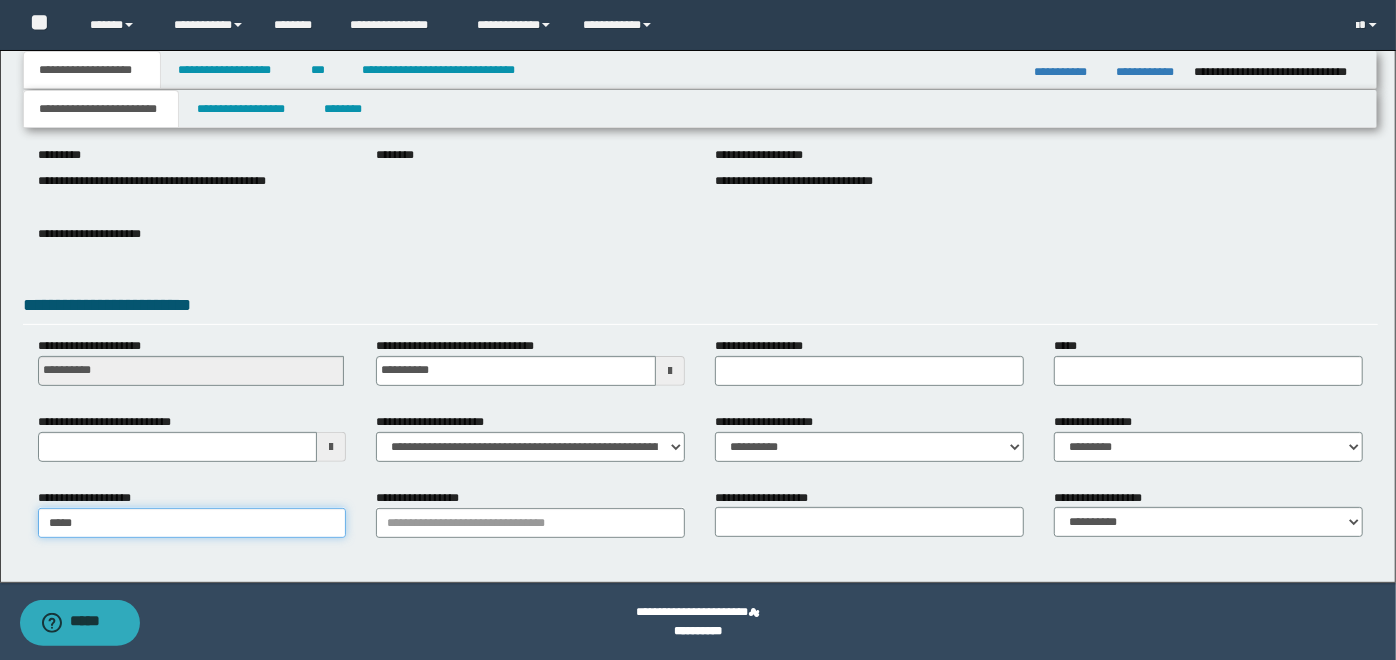 type on "**********" 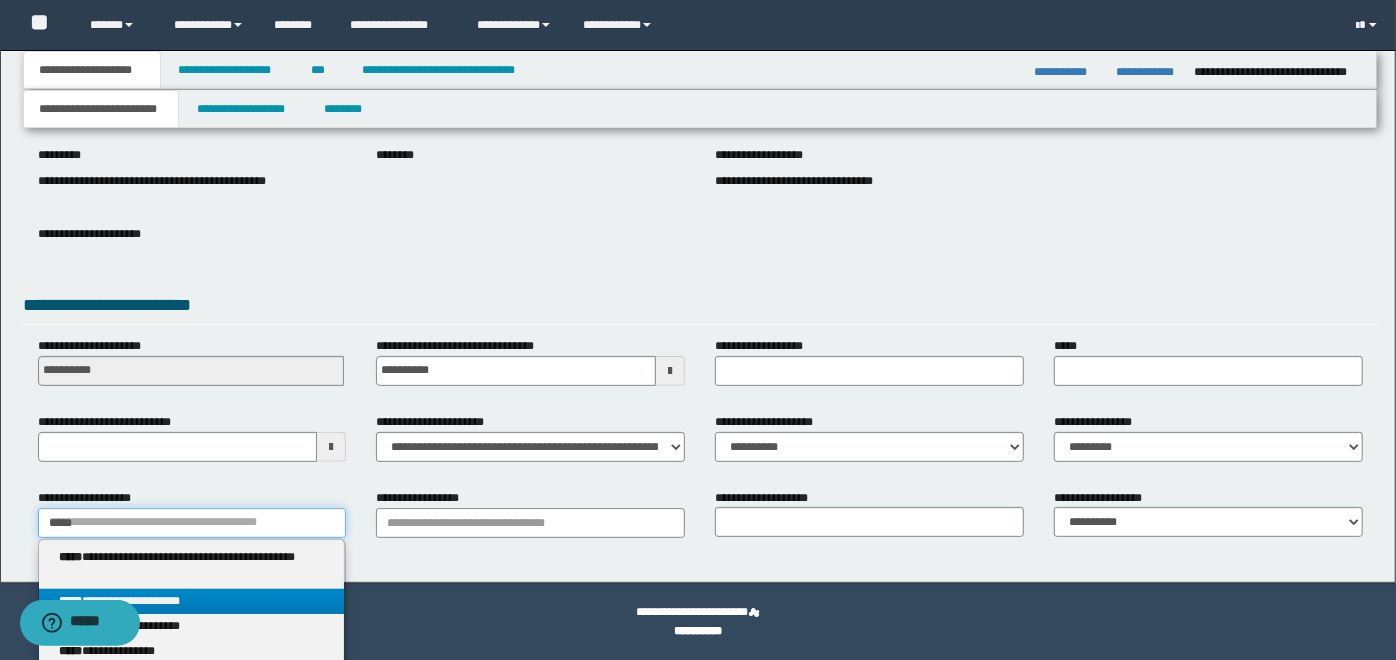 type on "****" 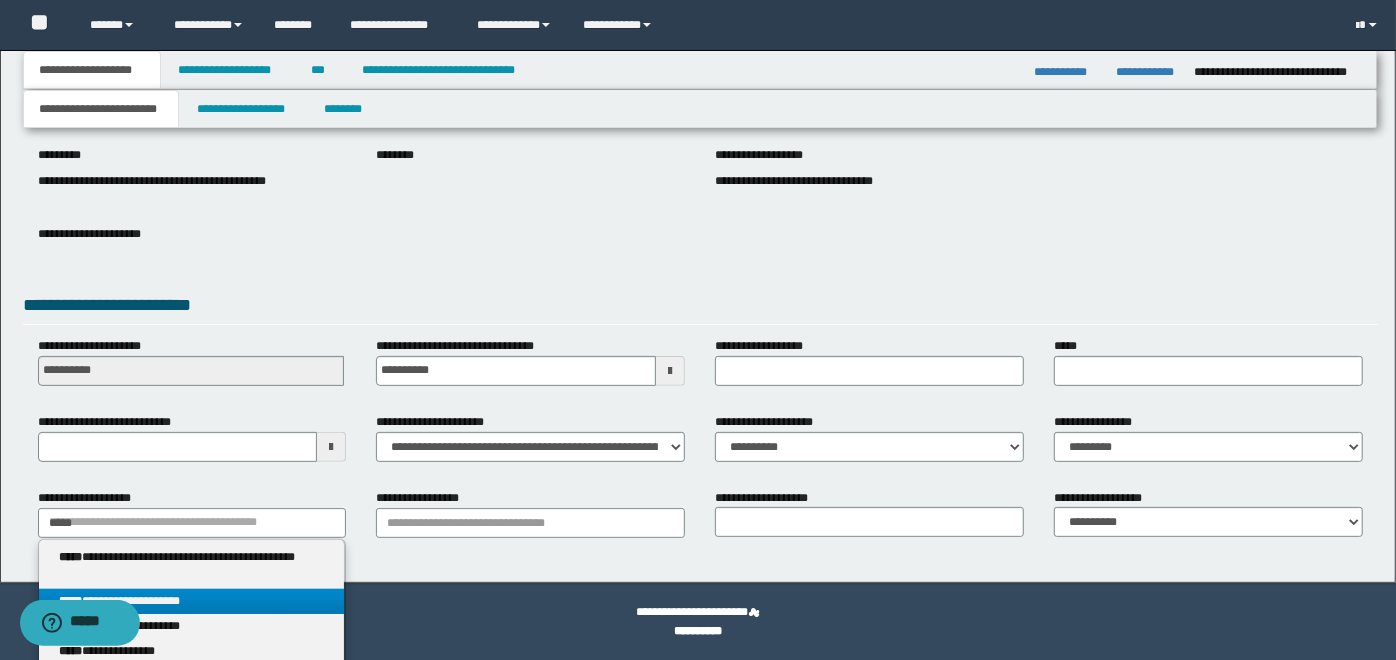 click on "**********" at bounding box center (192, 601) 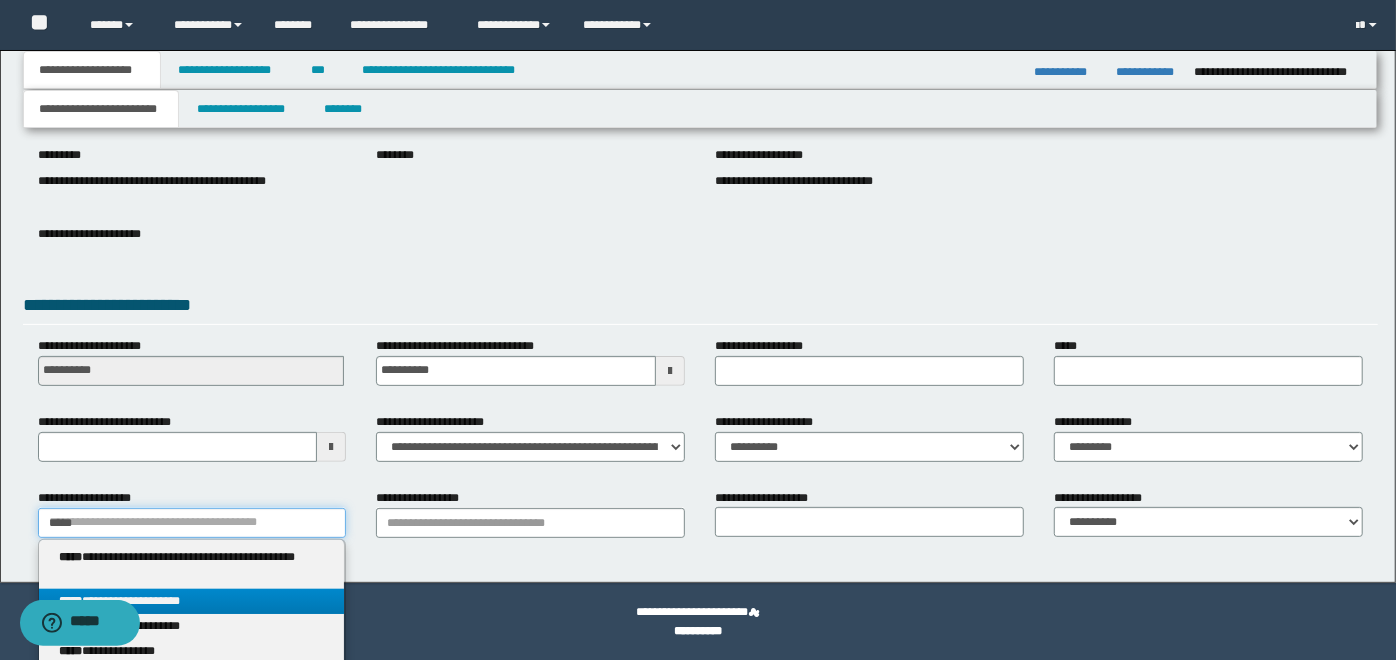 type 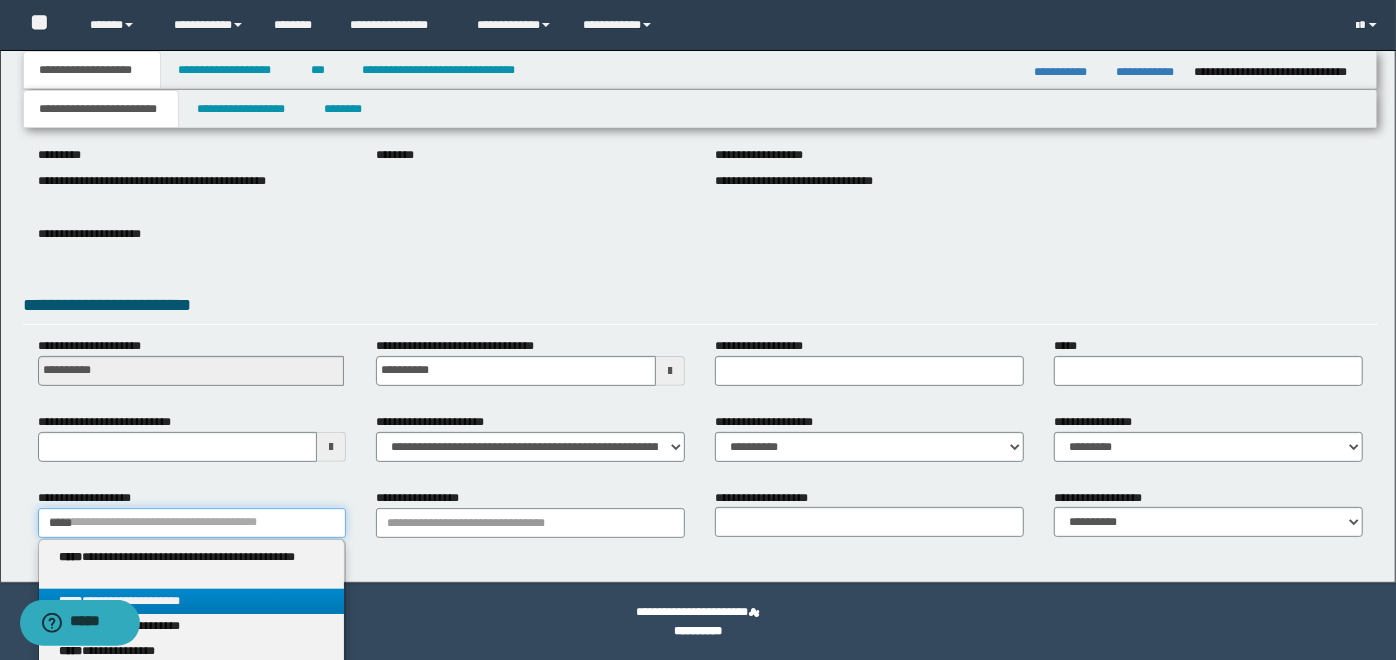 type on "********" 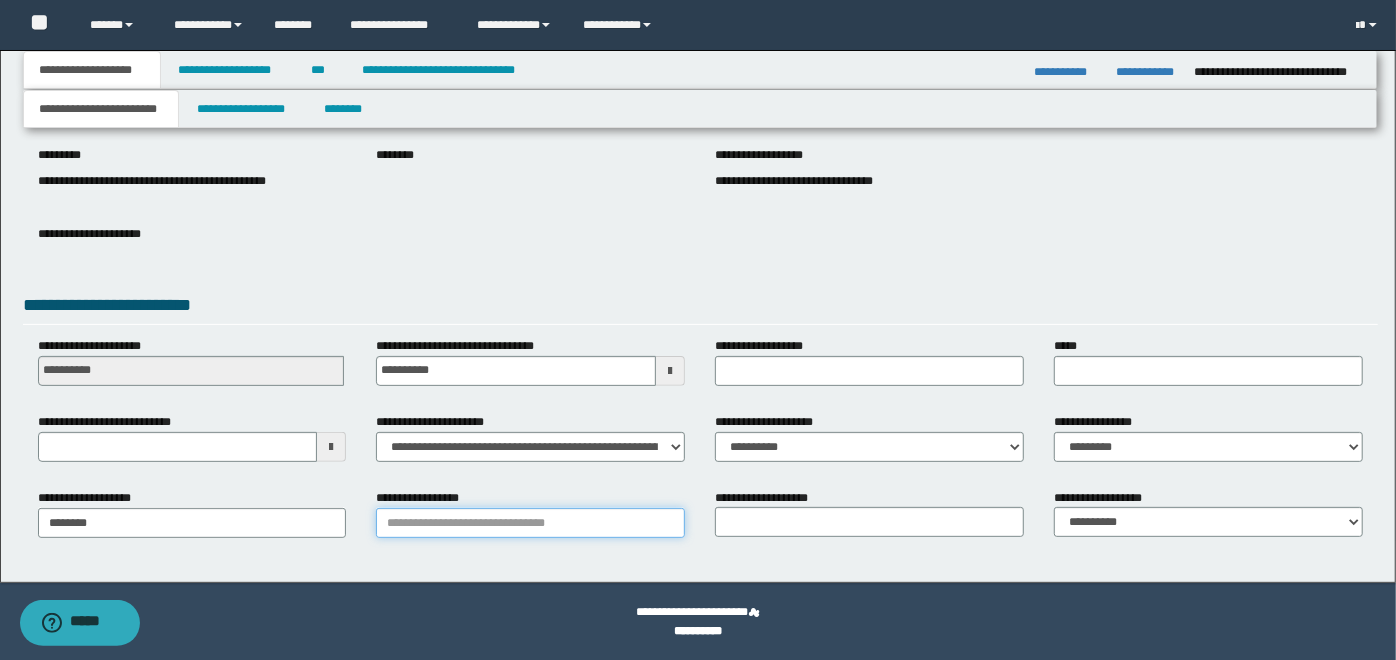click on "**********" at bounding box center [530, 523] 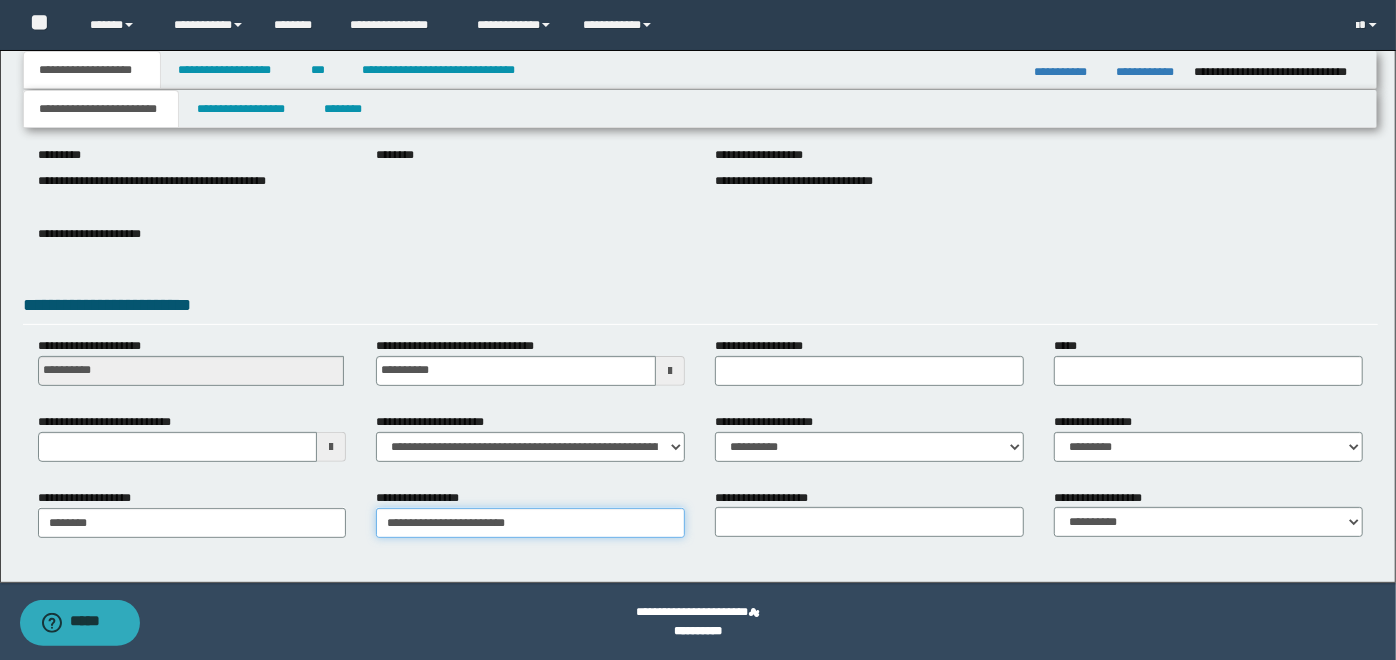 type on "**********" 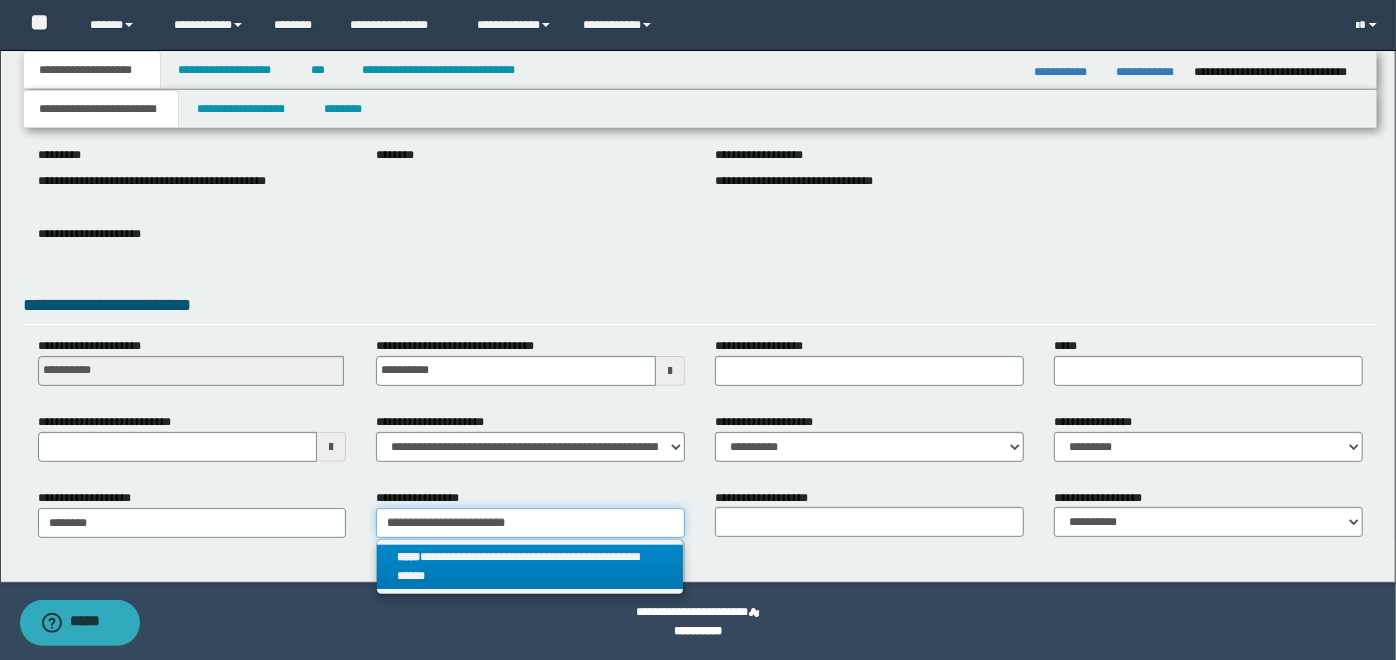 type on "**********" 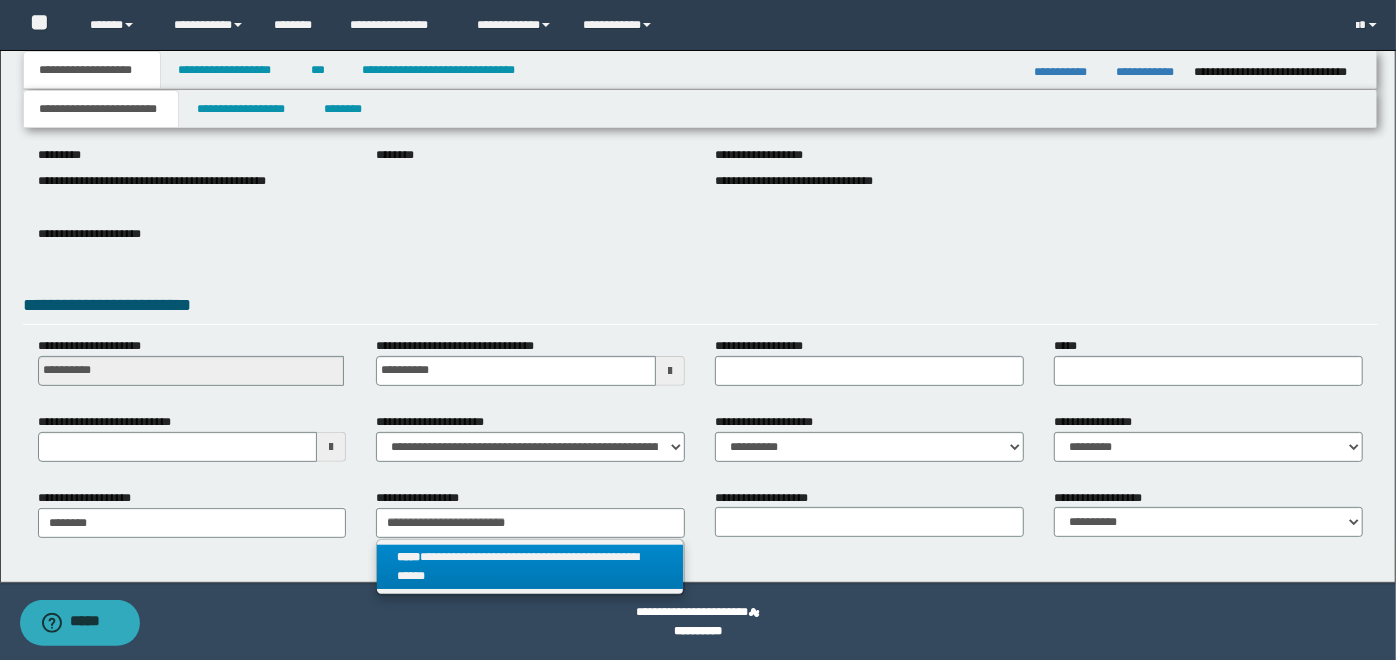 click on "**********" at bounding box center [530, 567] 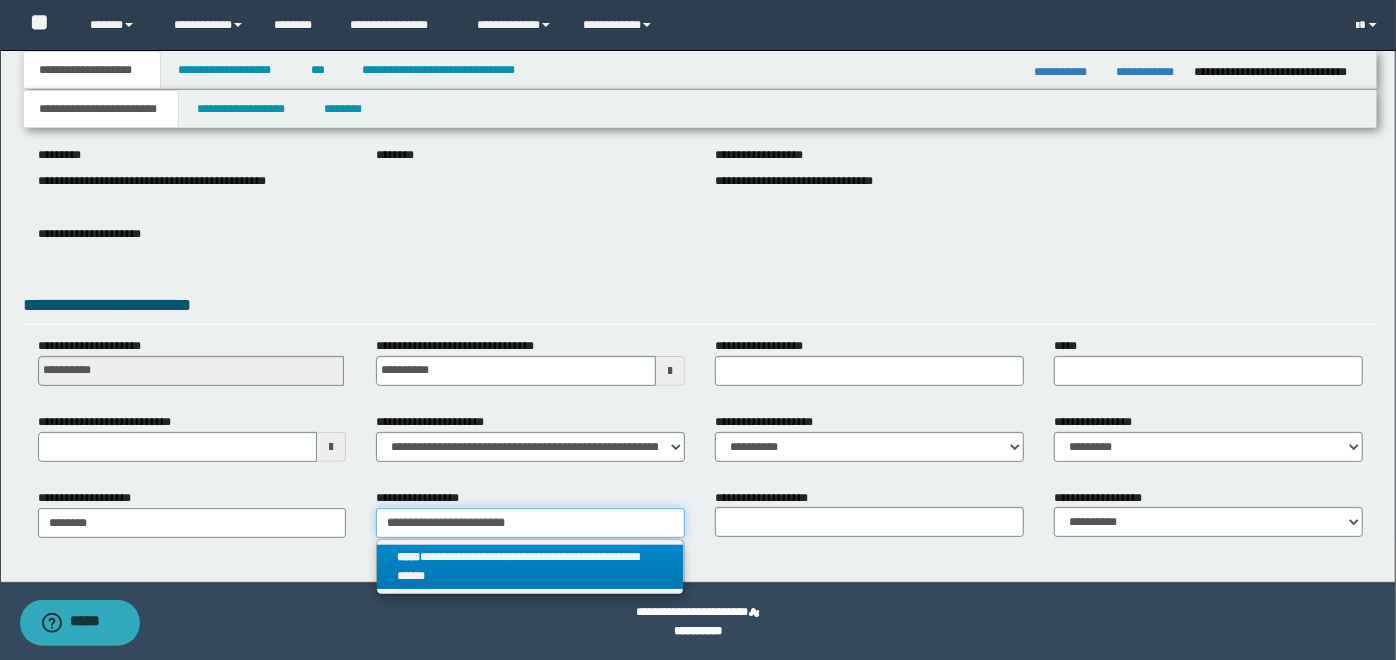 type 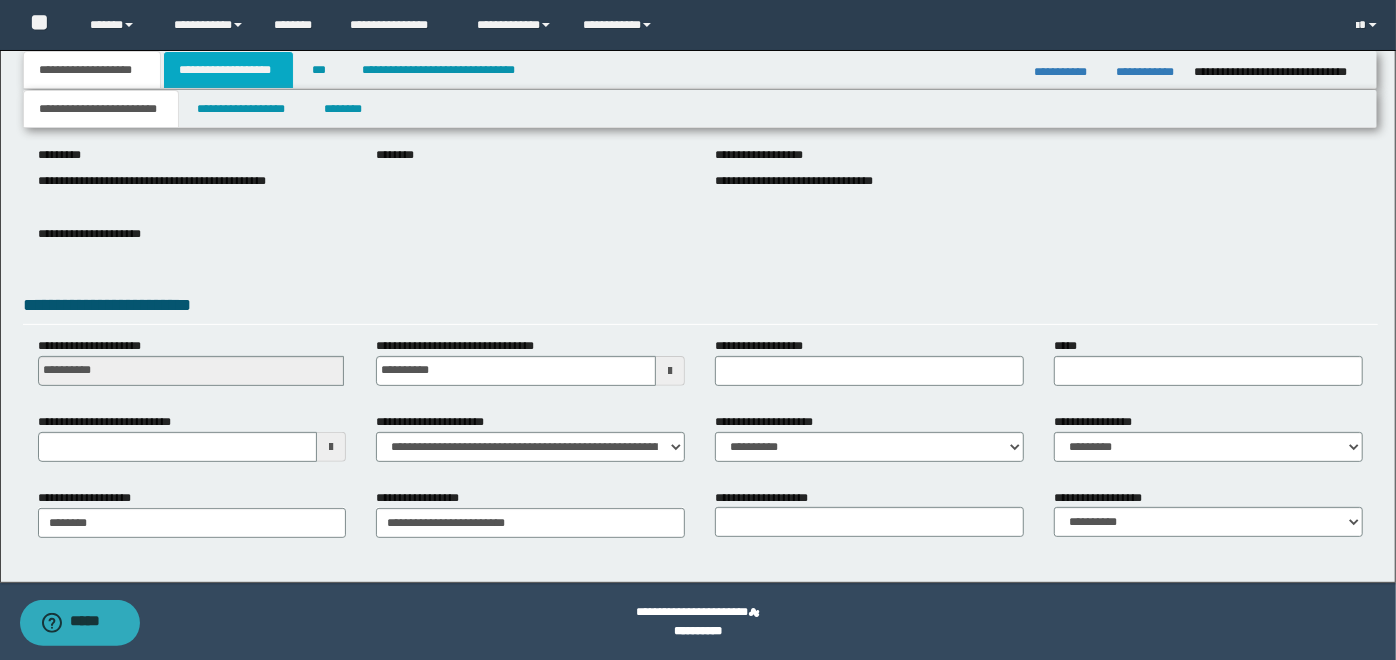 click on "**********" at bounding box center [228, 70] 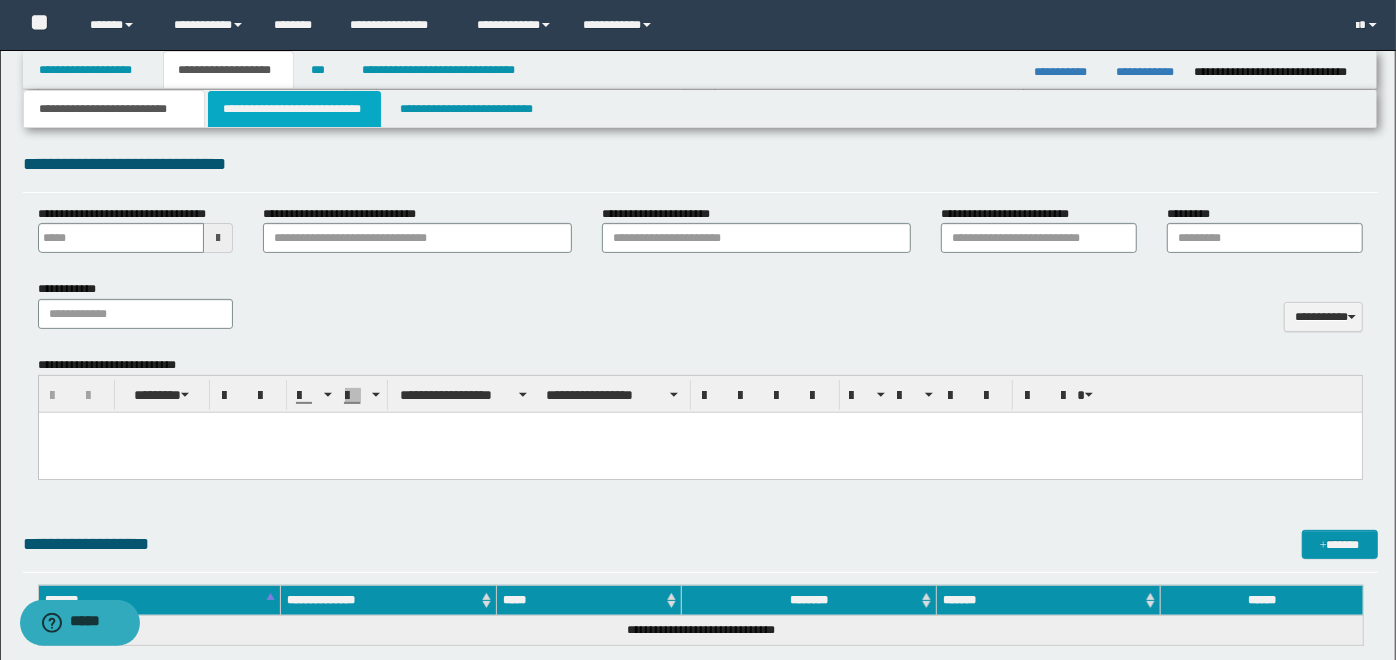 click on "**********" at bounding box center [294, 109] 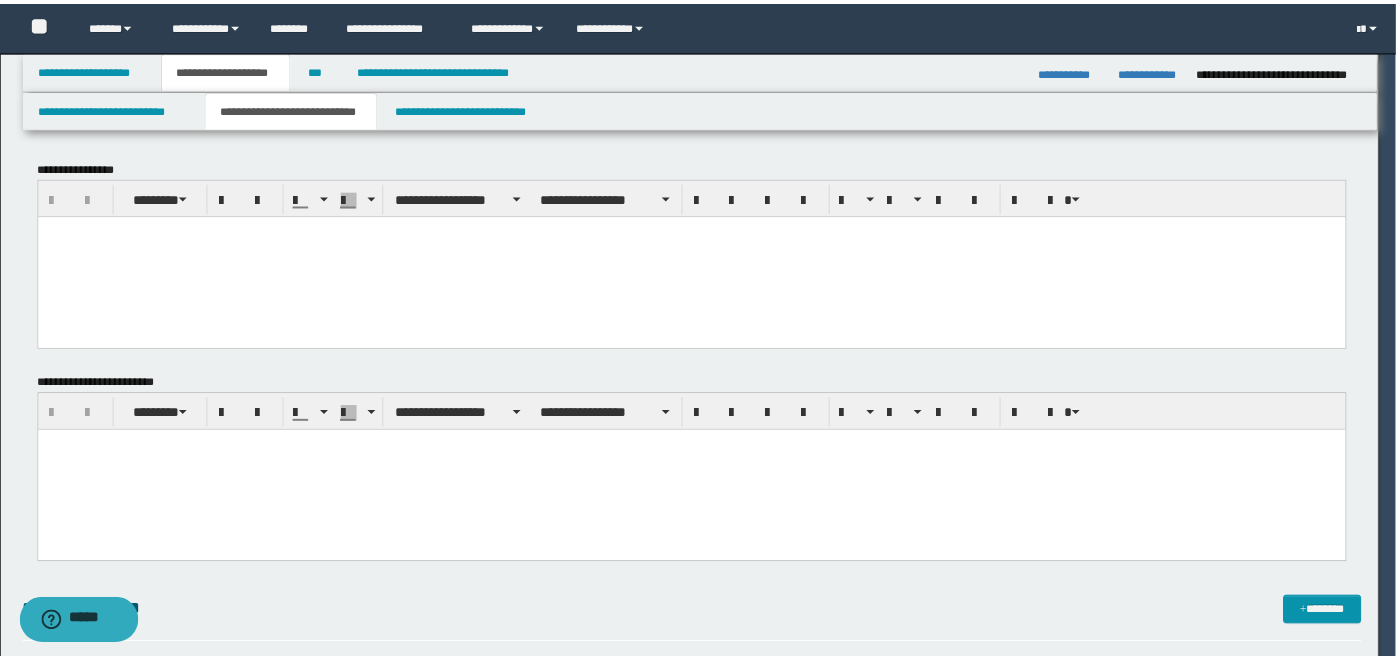 scroll, scrollTop: 0, scrollLeft: 0, axis: both 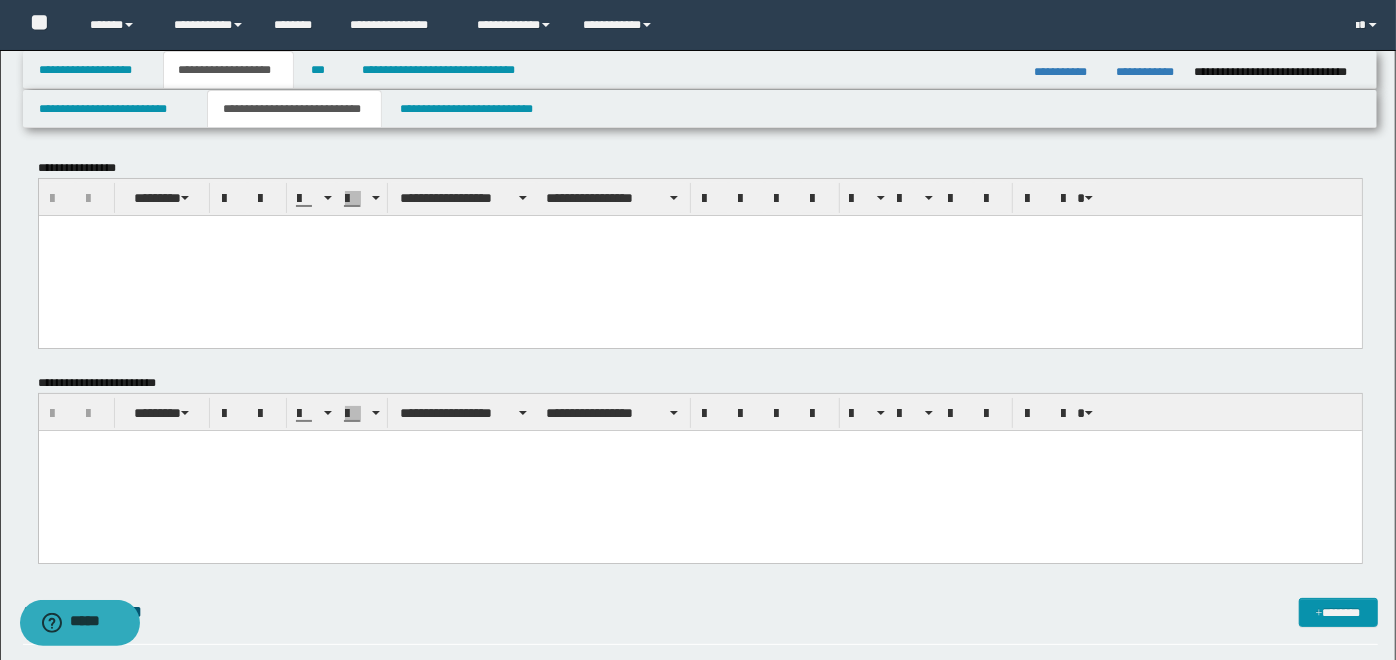 click at bounding box center (699, 255) 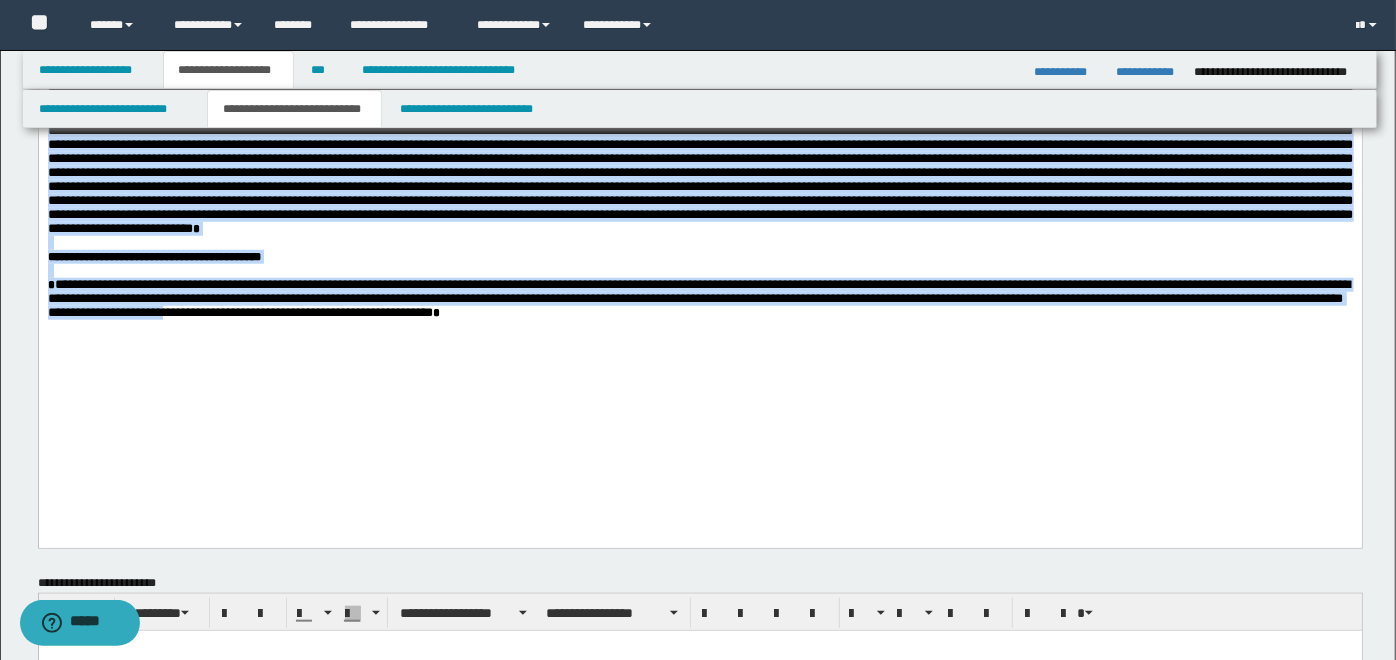 scroll, scrollTop: 1185, scrollLeft: 0, axis: vertical 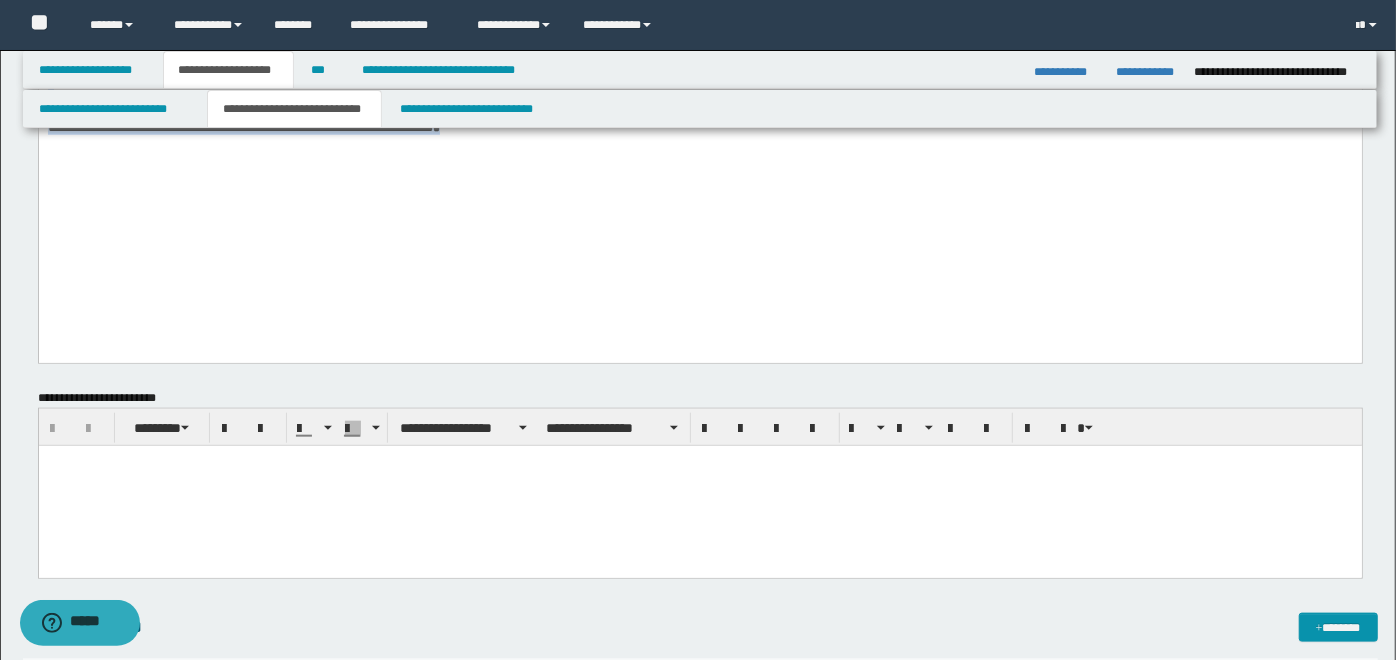 drag, startPoint x: 49, startPoint y: -952, endPoint x: 885, endPoint y: 253, distance: 1466.6018 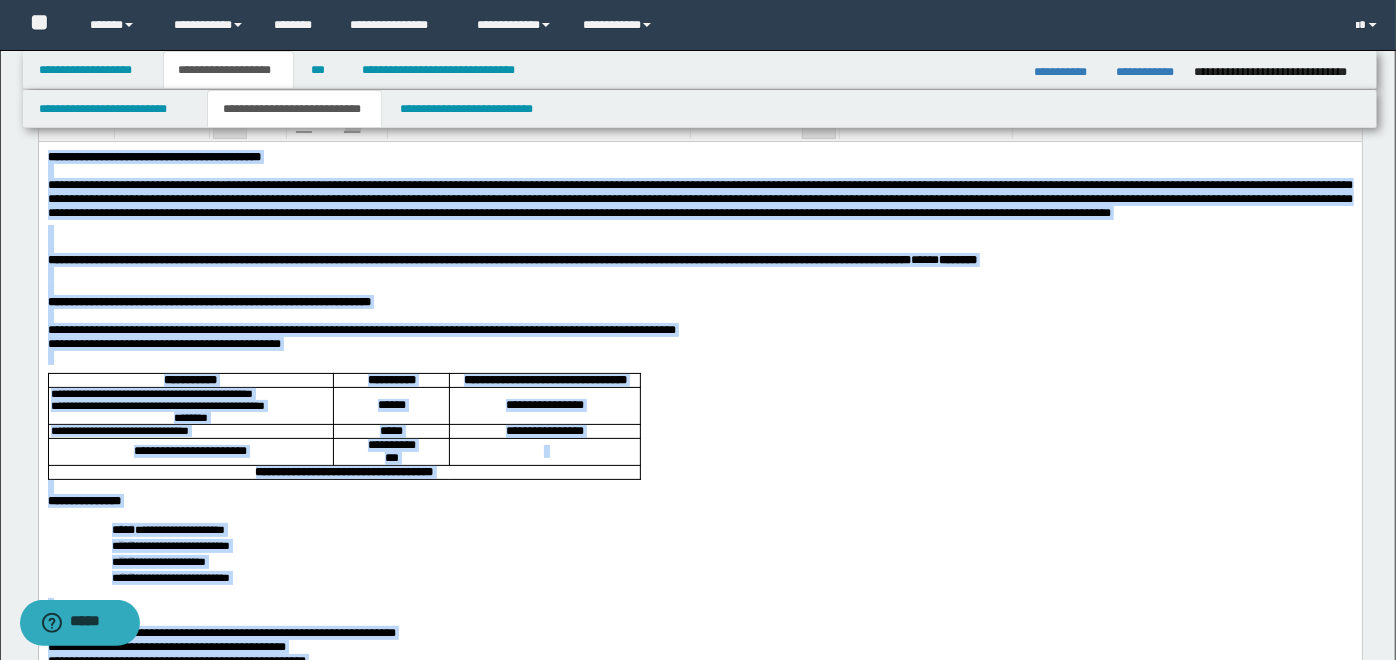 scroll, scrollTop: 0, scrollLeft: 0, axis: both 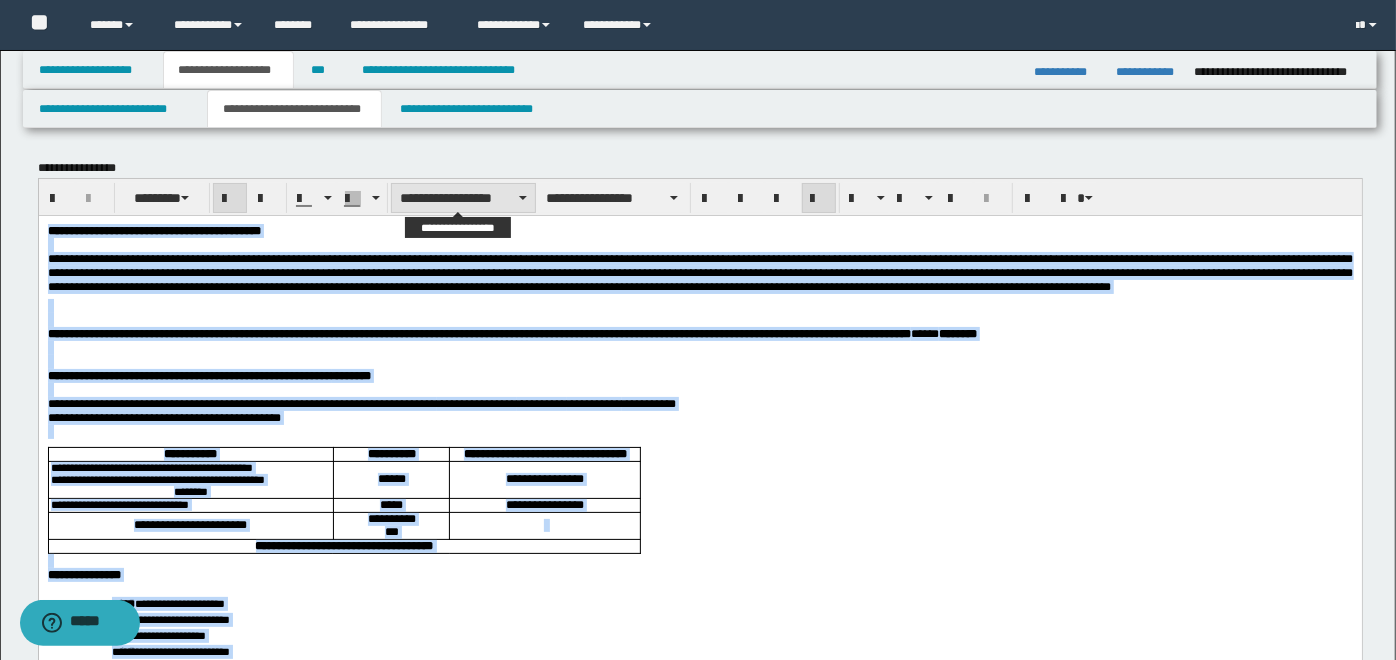 drag, startPoint x: 453, startPoint y: 186, endPoint x: 454, endPoint y: 197, distance: 11.045361 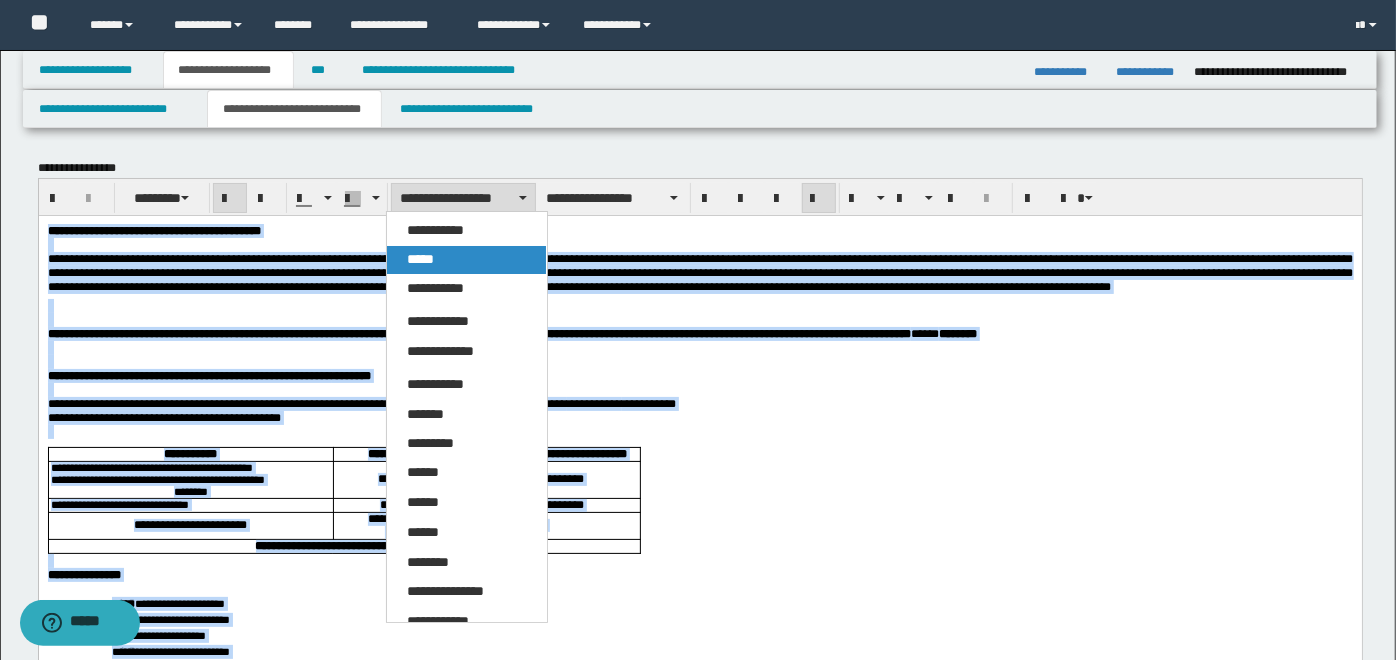 click on "*****" at bounding box center [466, 260] 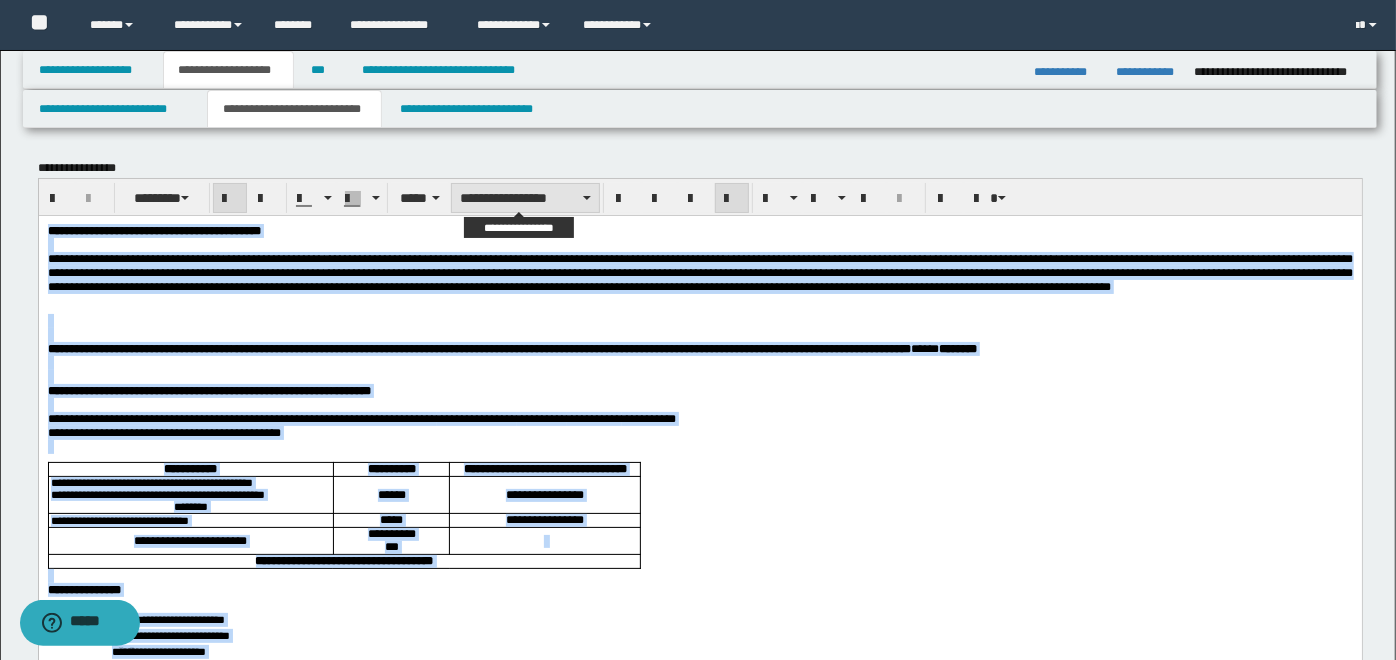 click at bounding box center (587, 198) 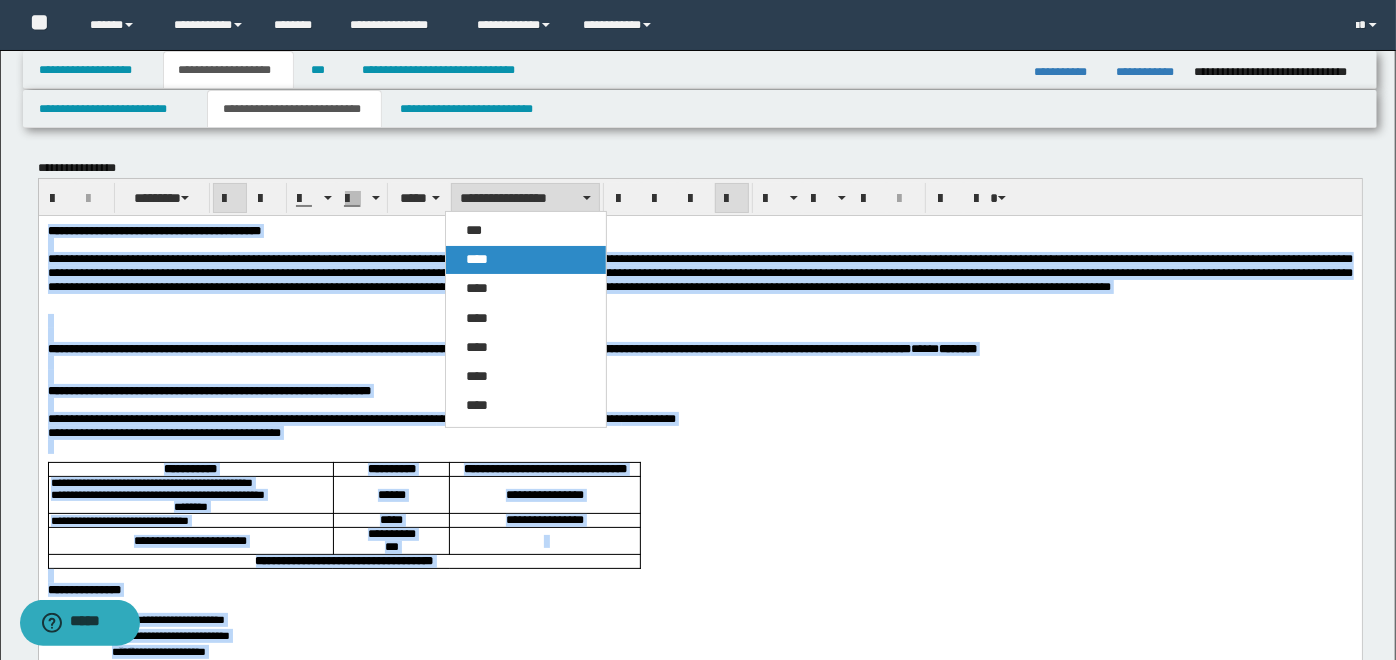drag, startPoint x: 560, startPoint y: 251, endPoint x: 584, endPoint y: 206, distance: 51 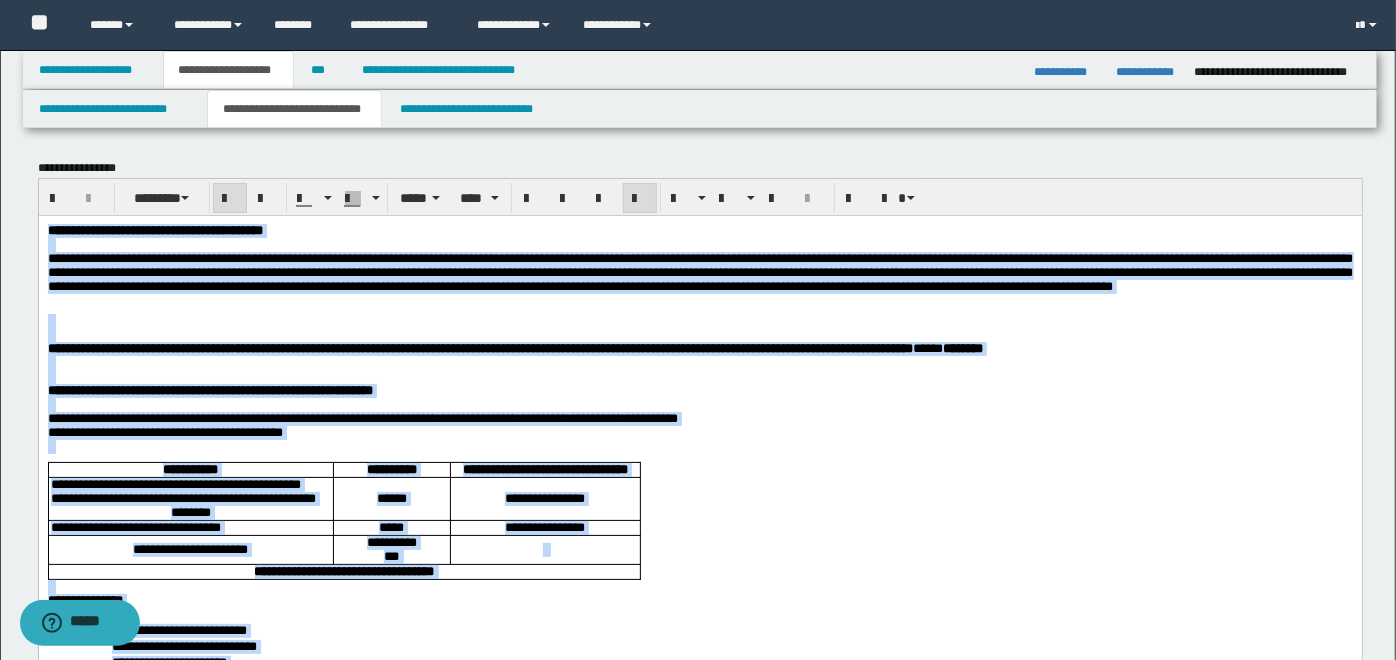 click at bounding box center [699, 446] 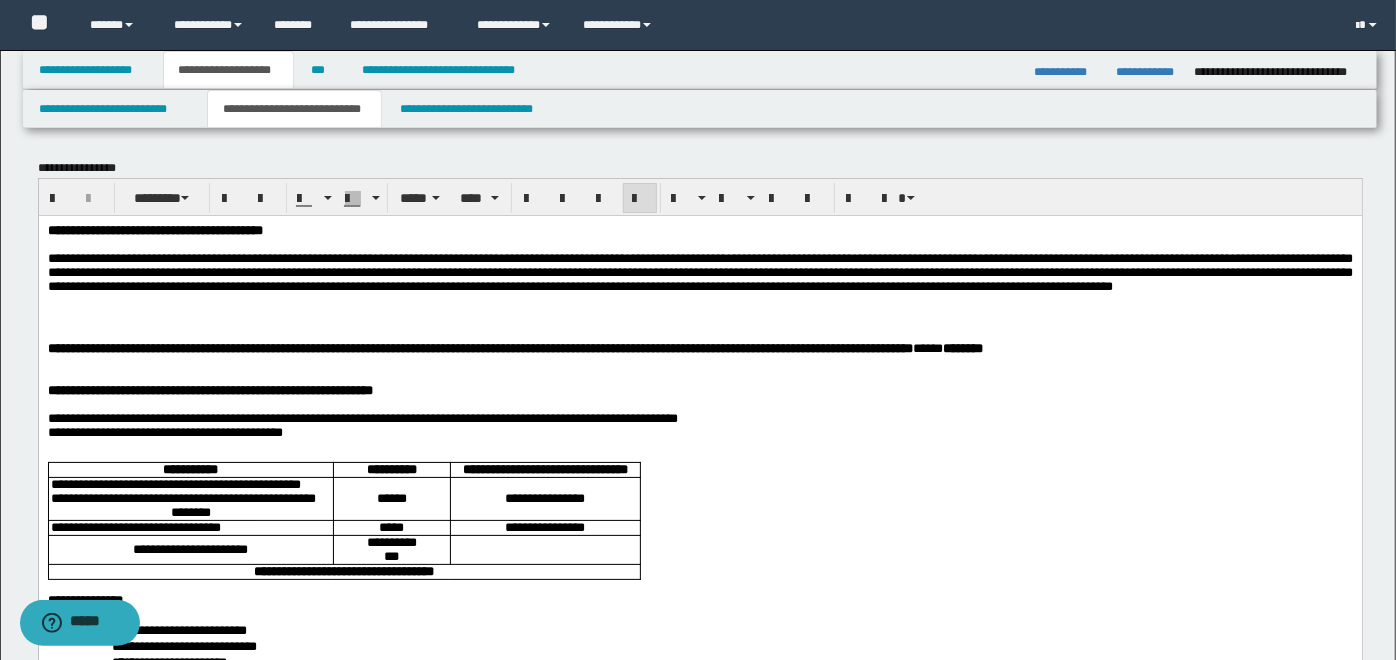 scroll, scrollTop: 222, scrollLeft: 0, axis: vertical 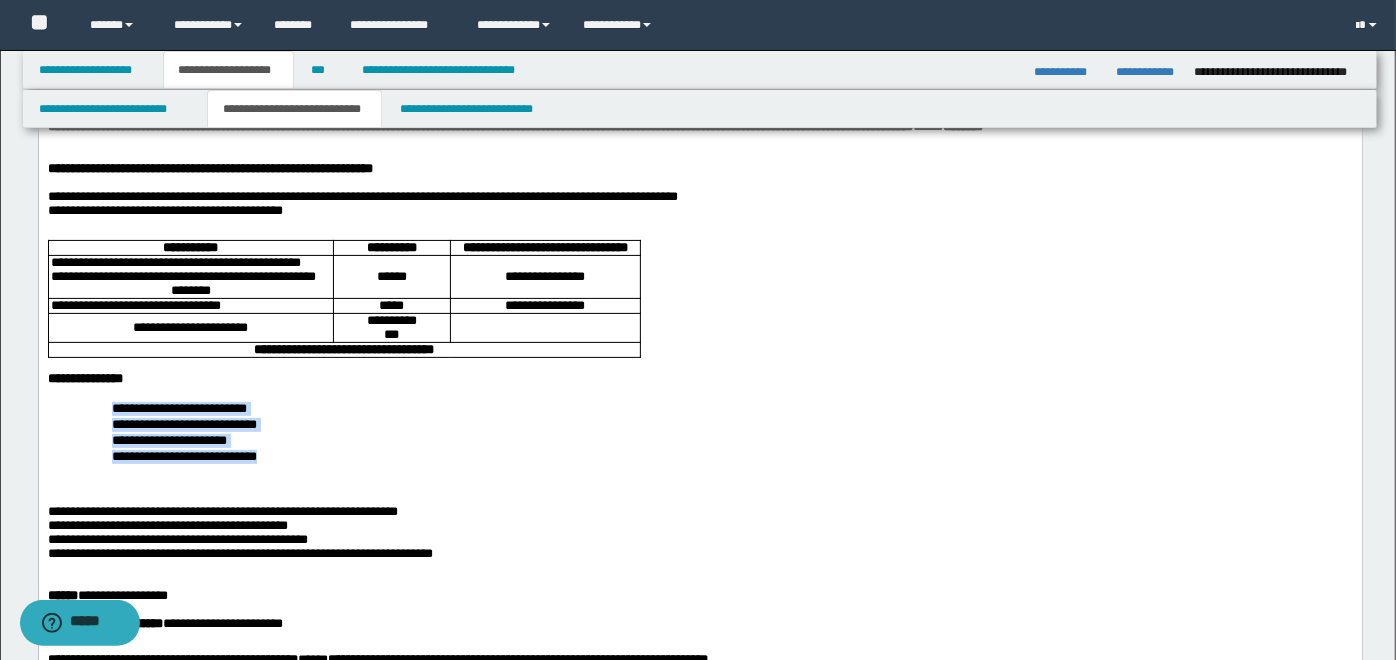 drag, startPoint x: 102, startPoint y: 491, endPoint x: 309, endPoint y: 530, distance: 210.64188 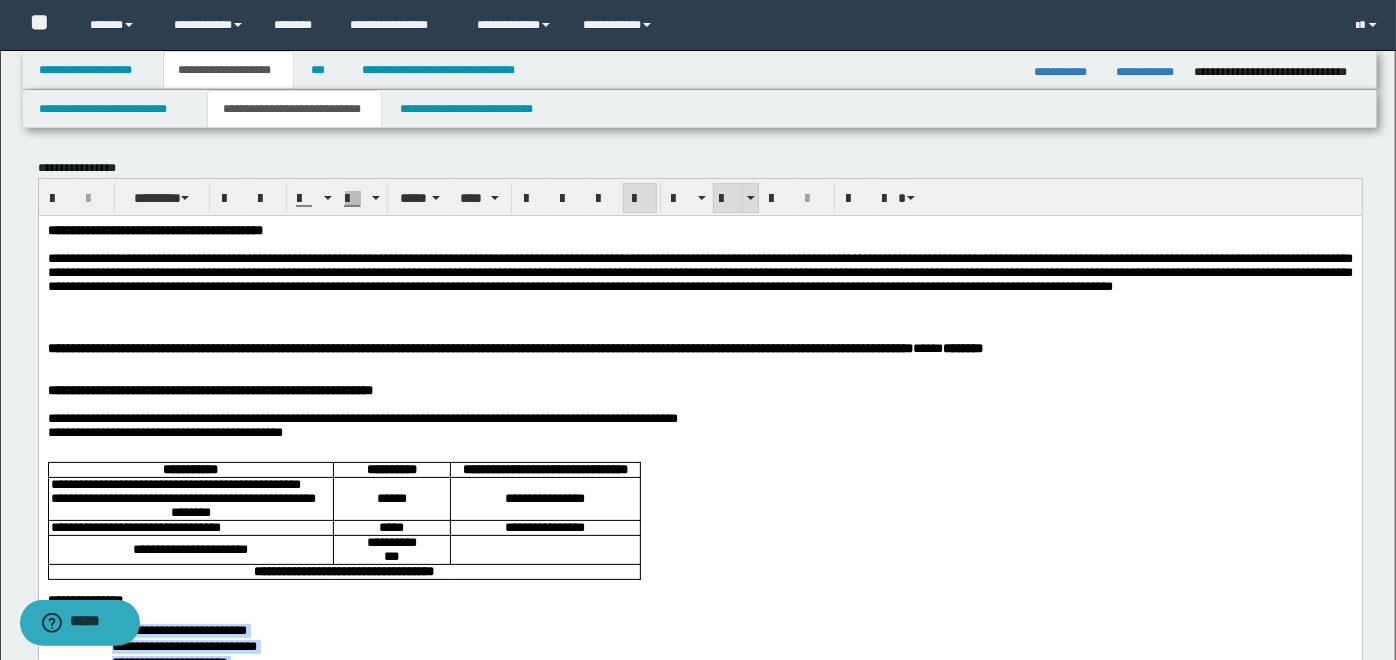 click at bounding box center (728, 199) 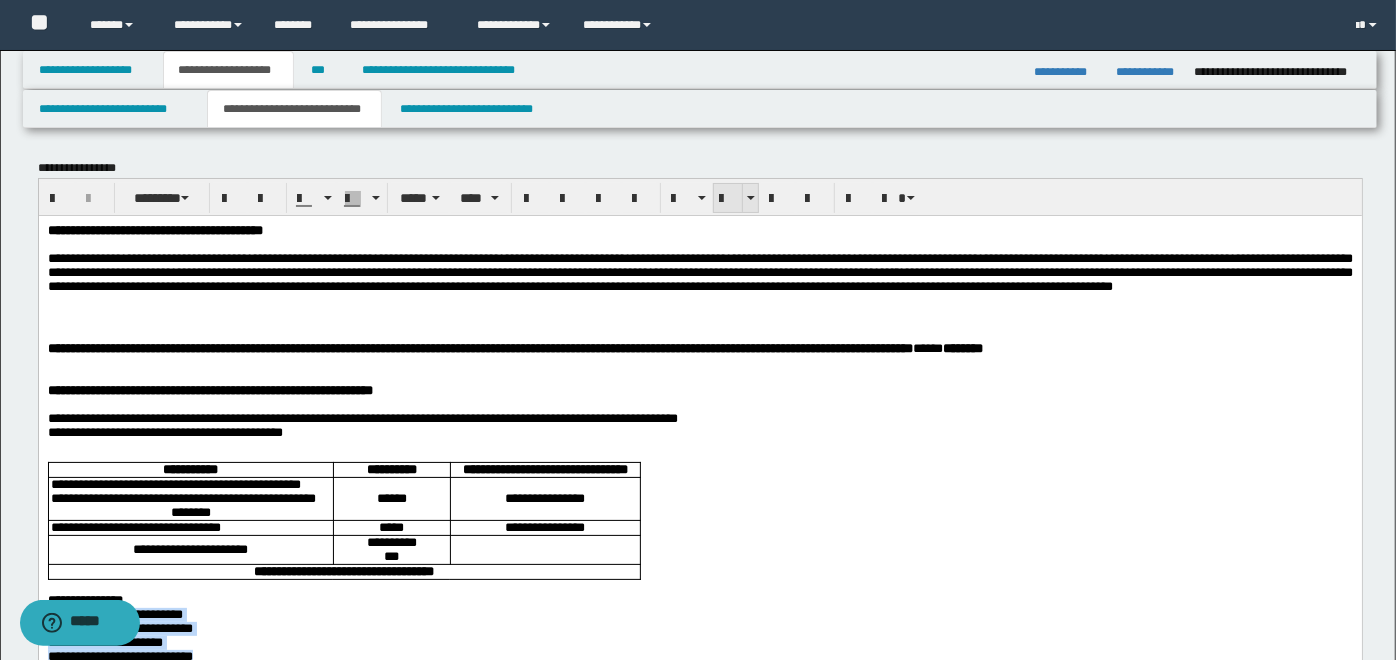 click at bounding box center [728, 199] 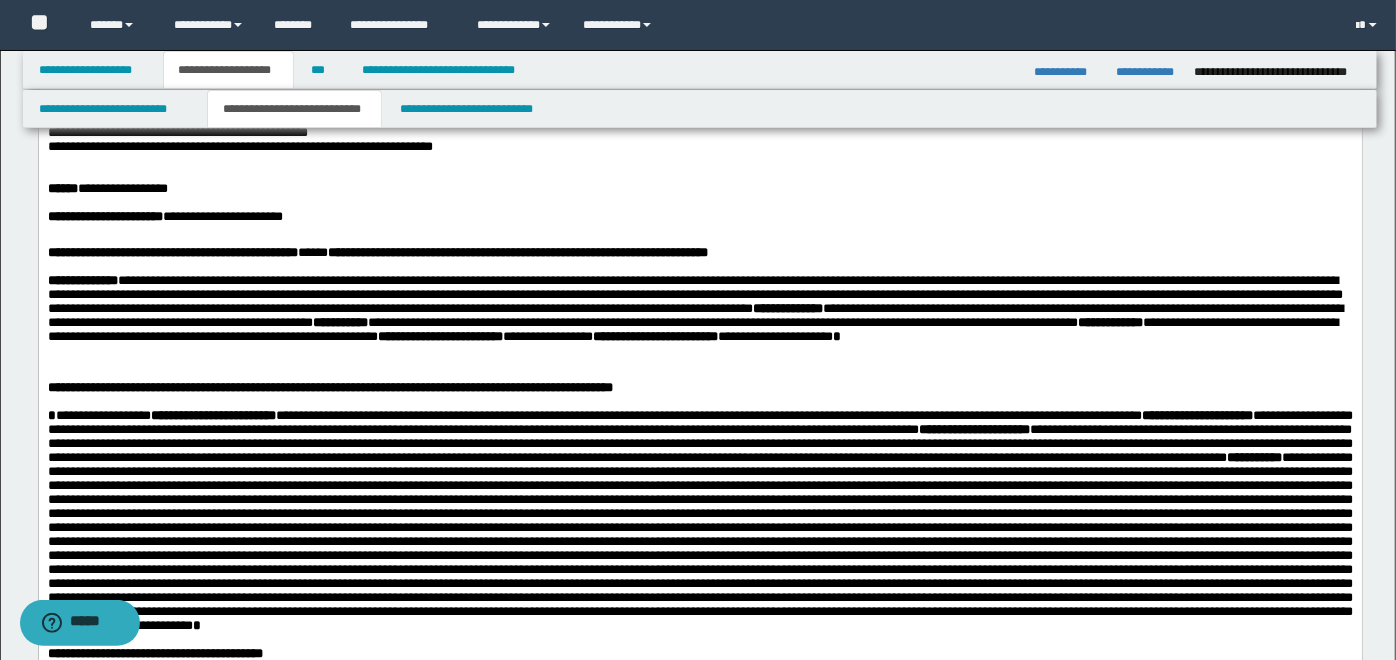 scroll, scrollTop: 851, scrollLeft: 0, axis: vertical 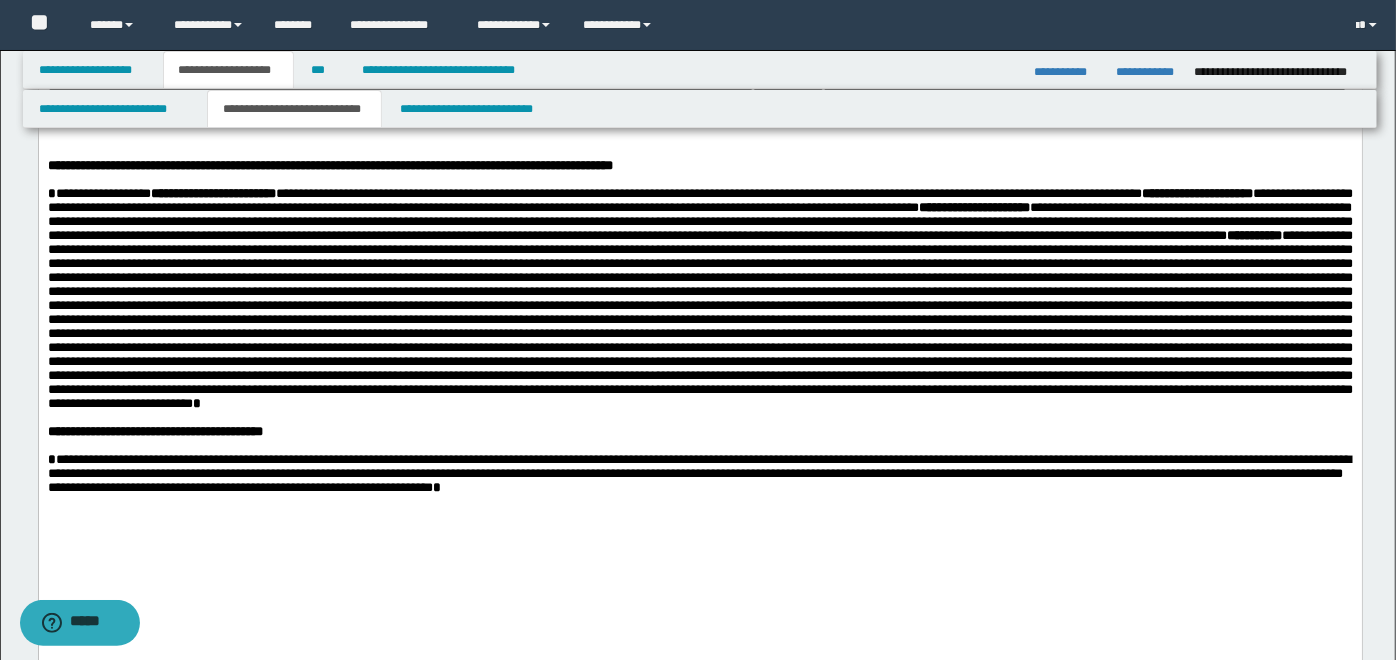 click on "**********" at bounding box center (700, 98) 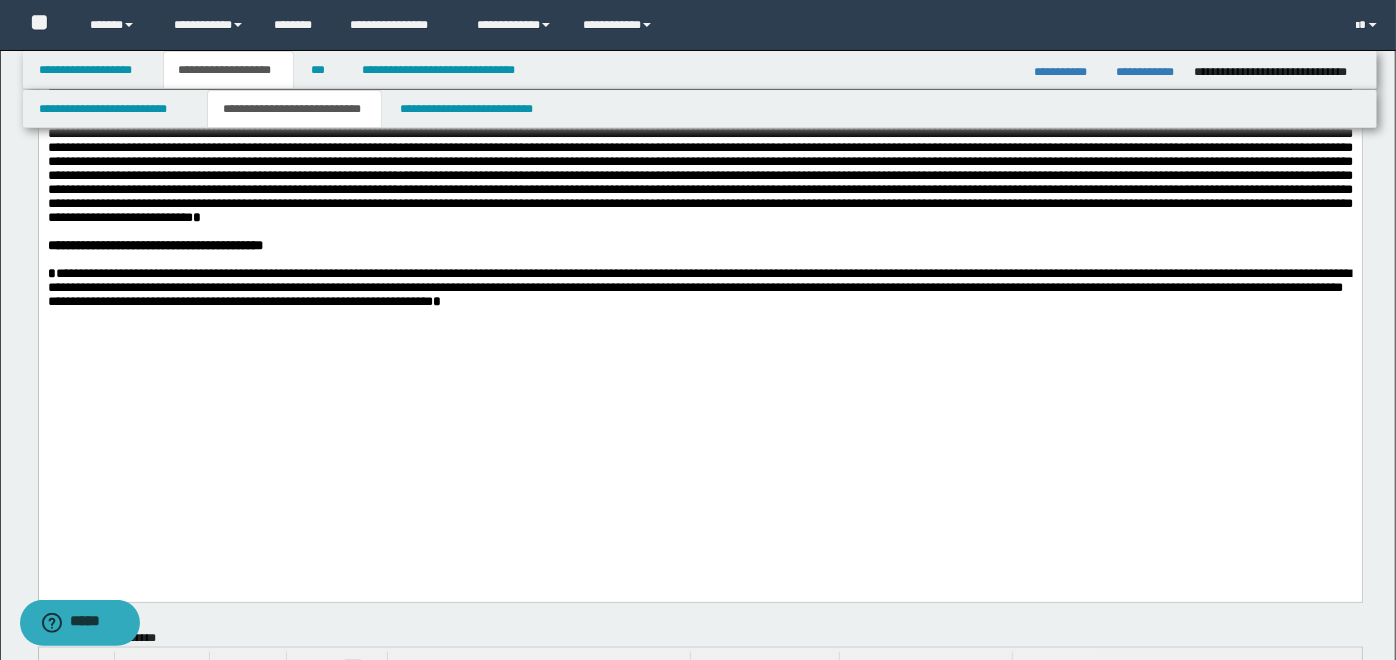 scroll, scrollTop: 1222, scrollLeft: 0, axis: vertical 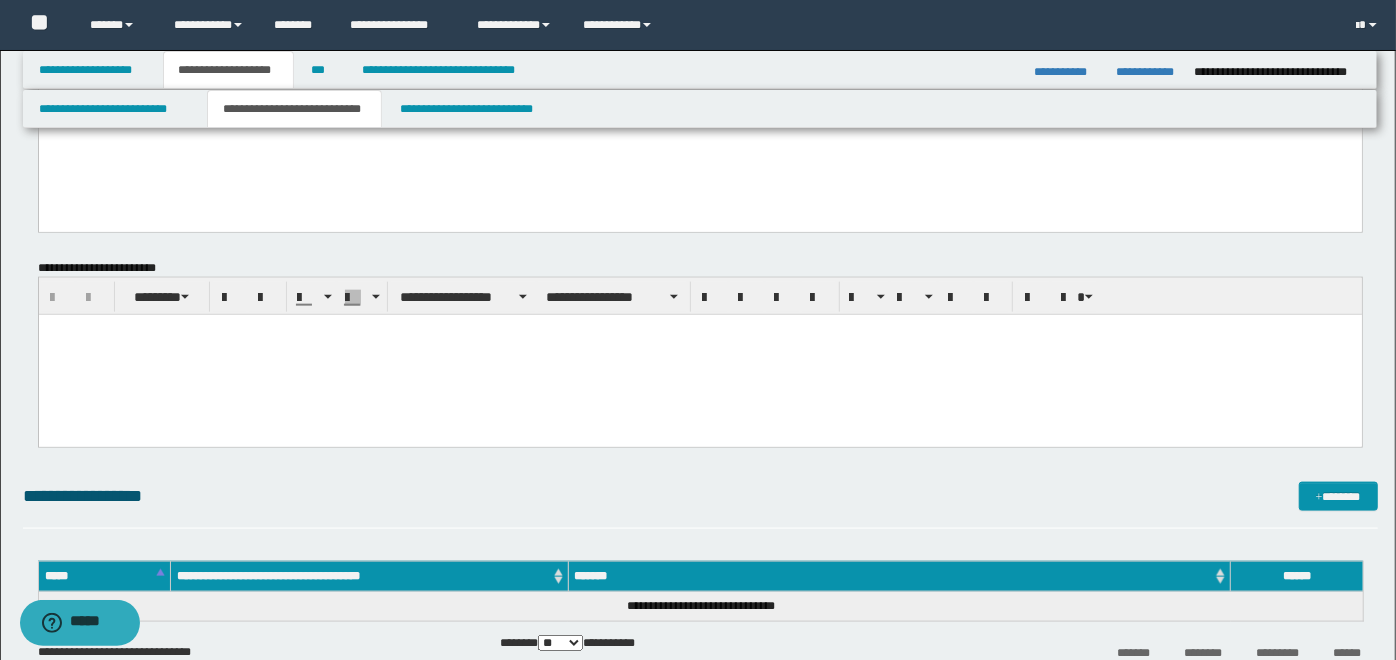 click at bounding box center (699, 355) 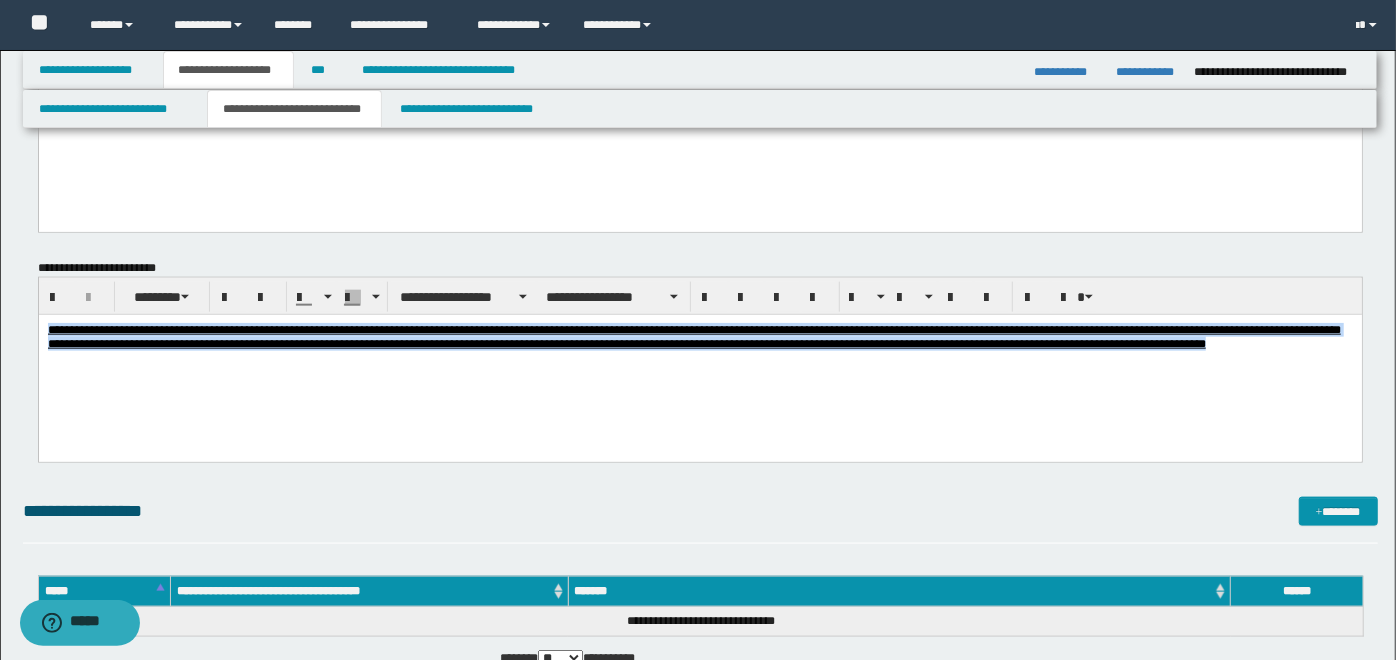 drag, startPoint x: 46, startPoint y: 331, endPoint x: 1180, endPoint y: 356, distance: 1134.2755 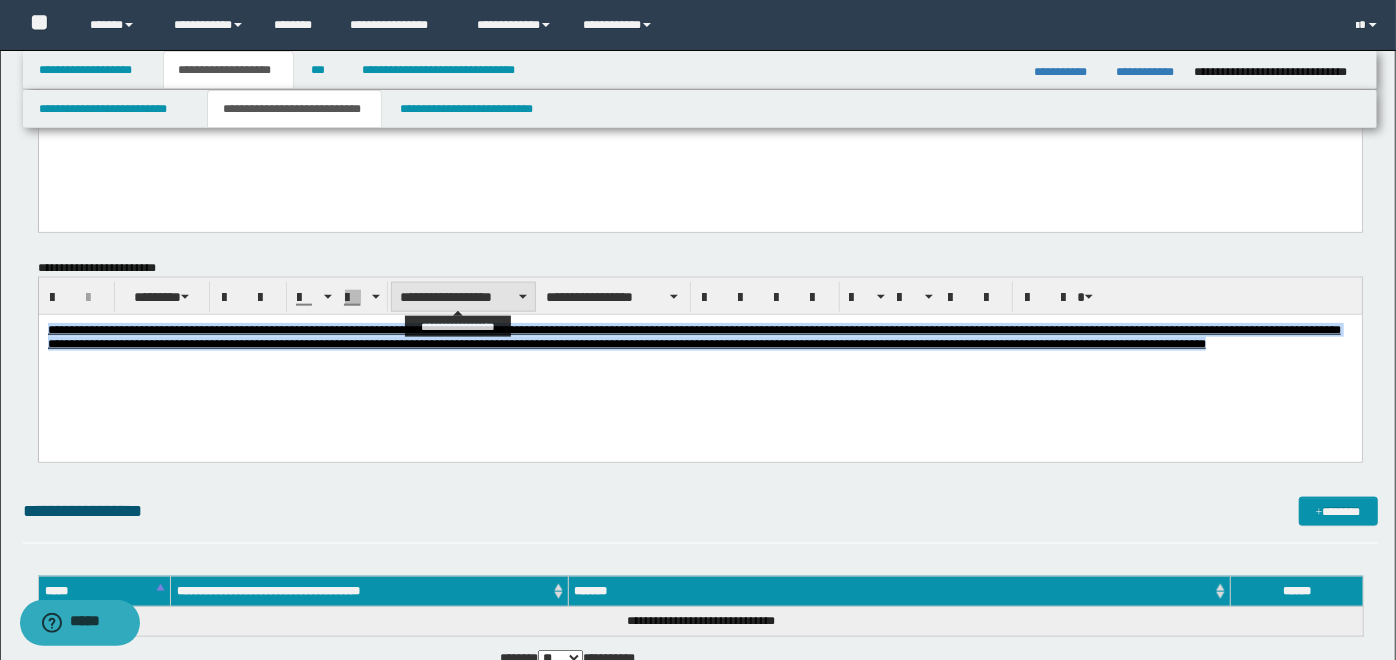 click on "**********" at bounding box center [463, 297] 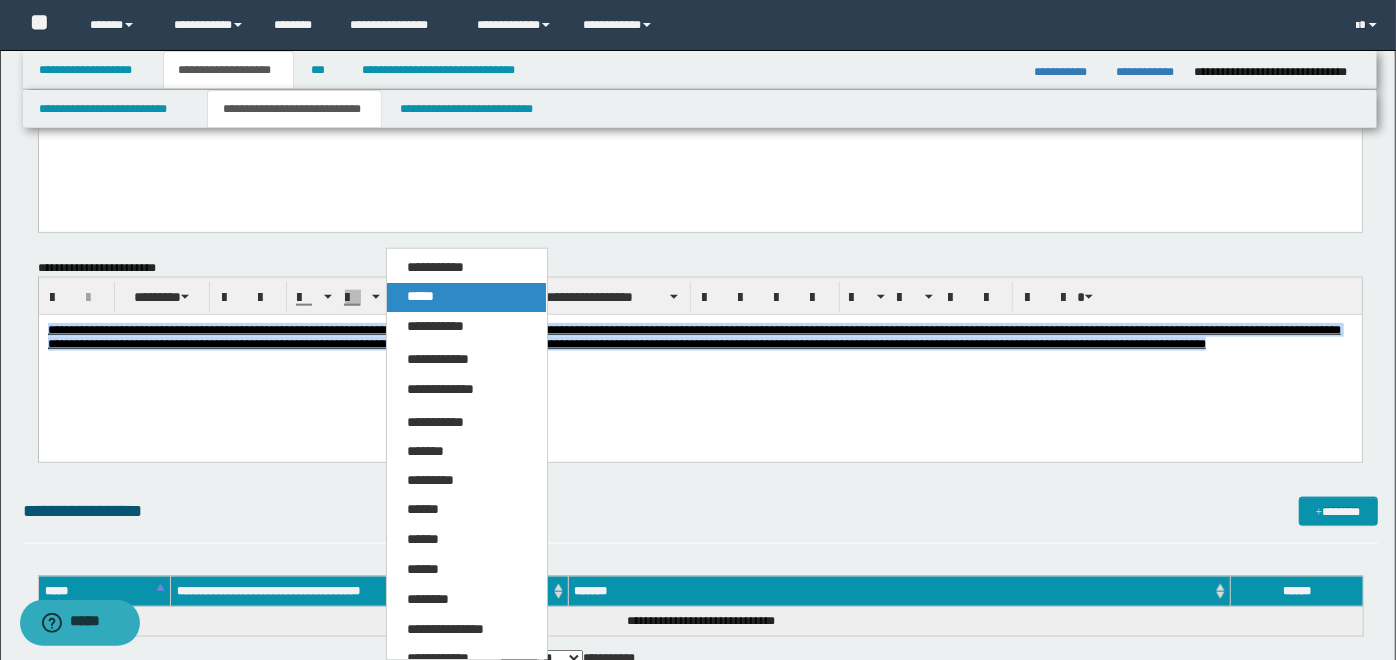 click on "*****" at bounding box center [466, 297] 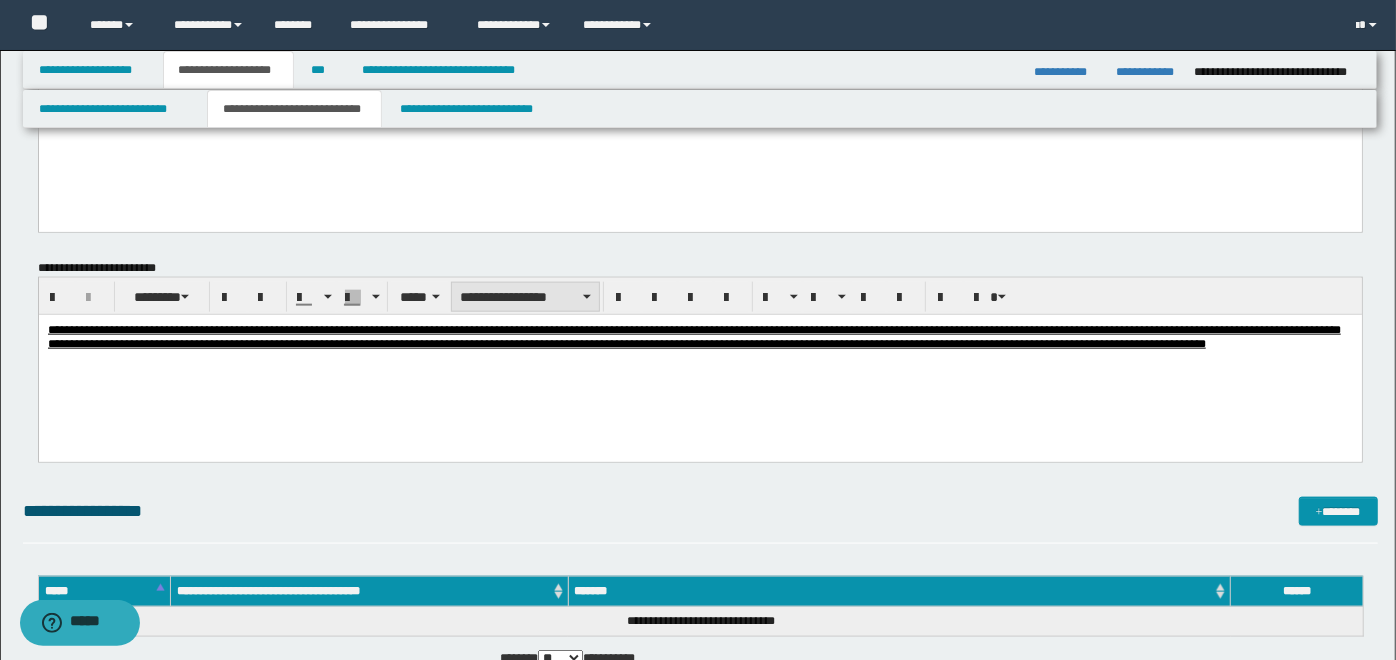 click on "**********" at bounding box center (525, 297) 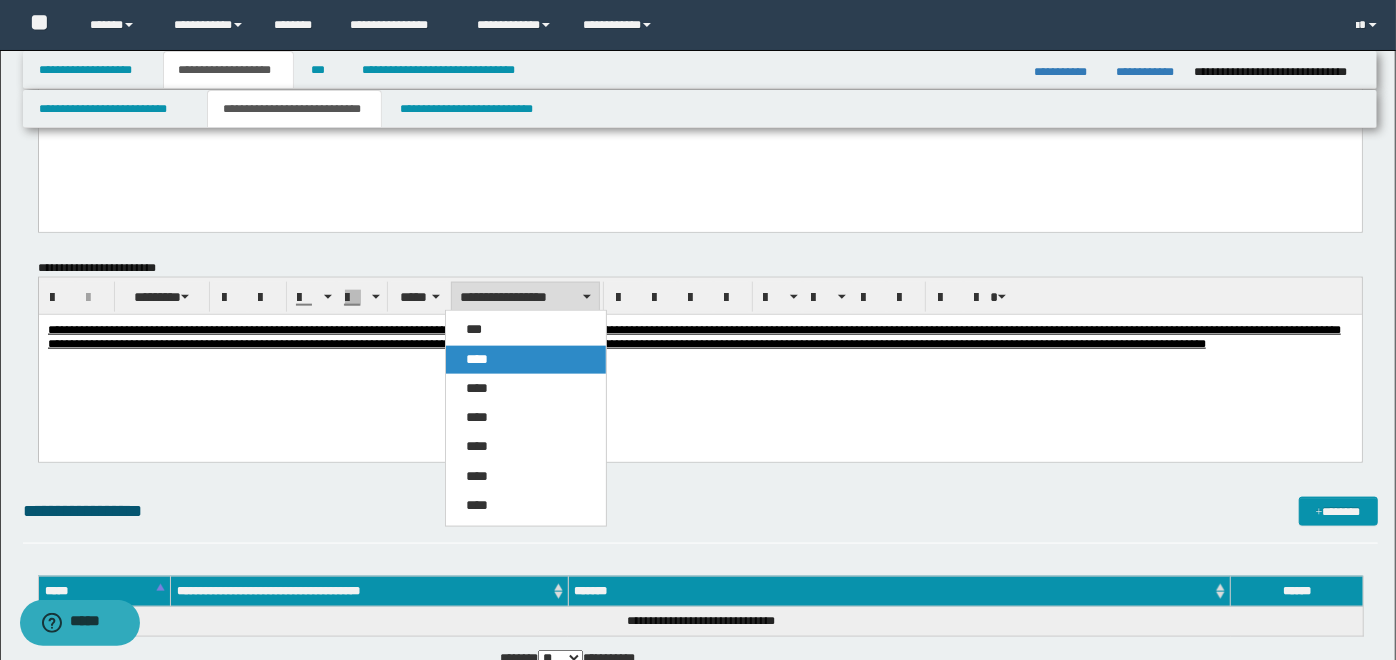 click on "****" at bounding box center [525, 360] 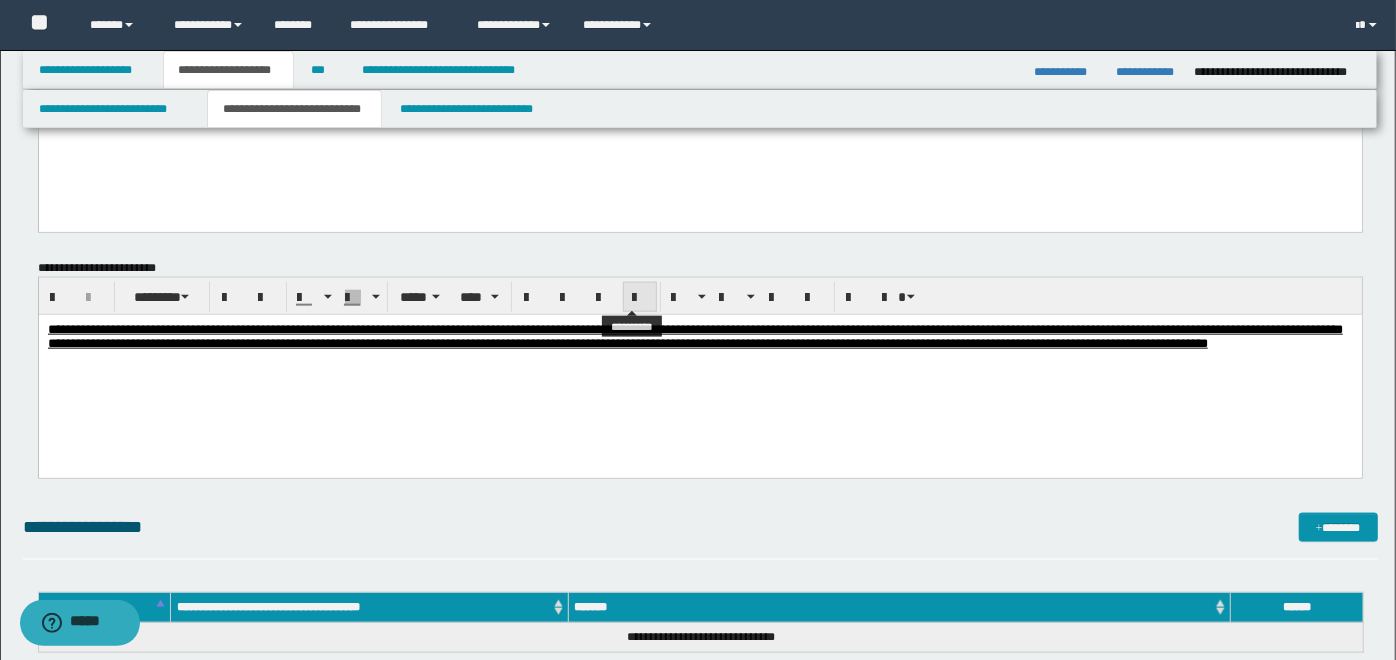 click at bounding box center [640, 298] 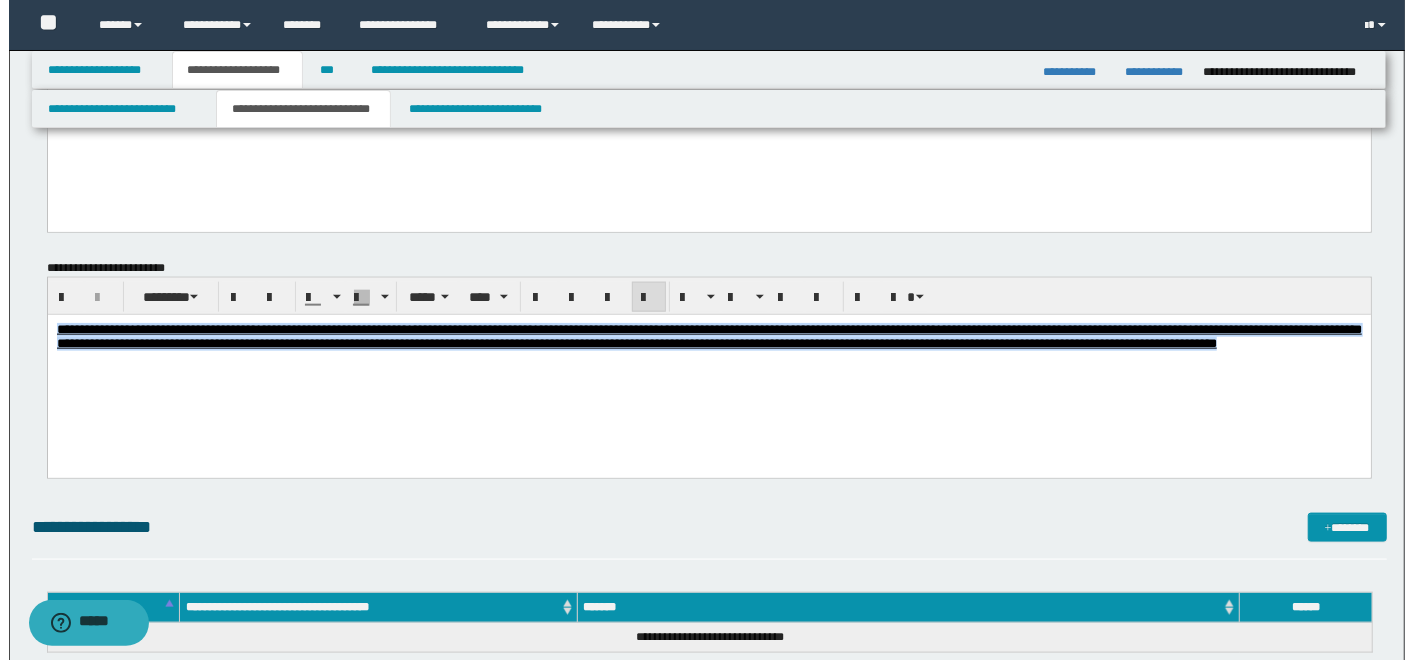 scroll, scrollTop: 1629, scrollLeft: 0, axis: vertical 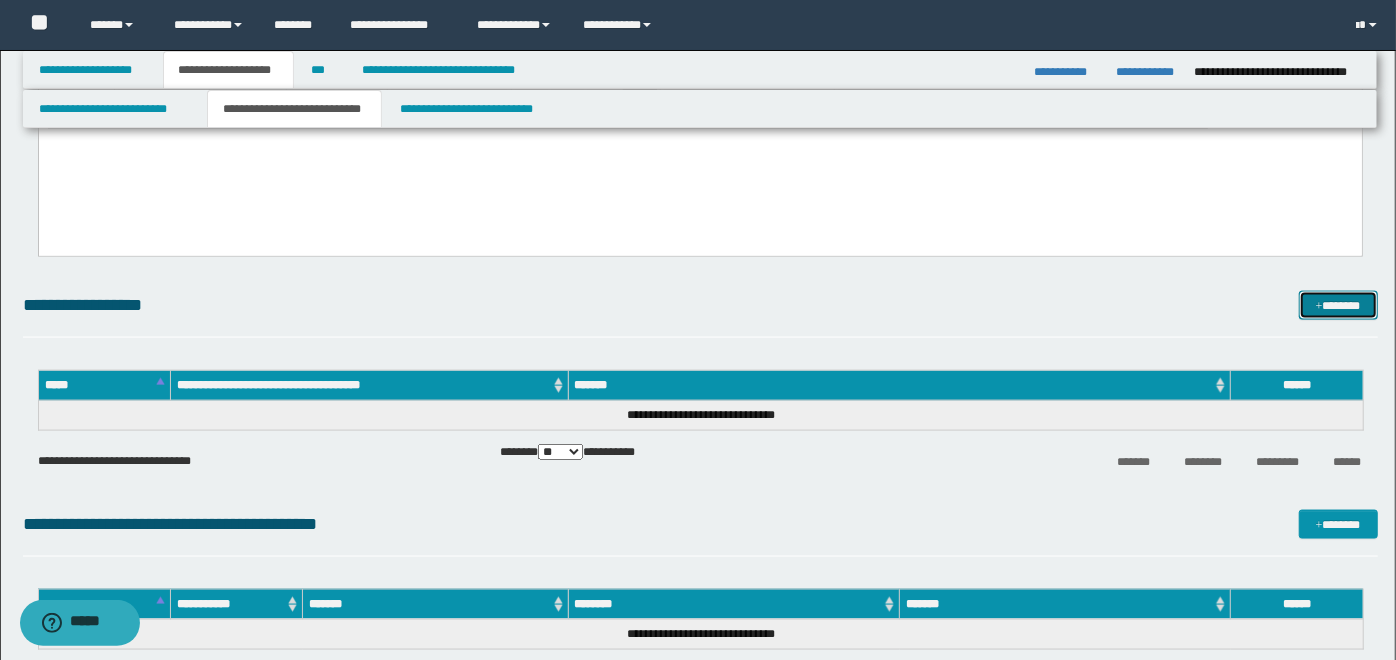 click on "*******" at bounding box center (1338, 305) 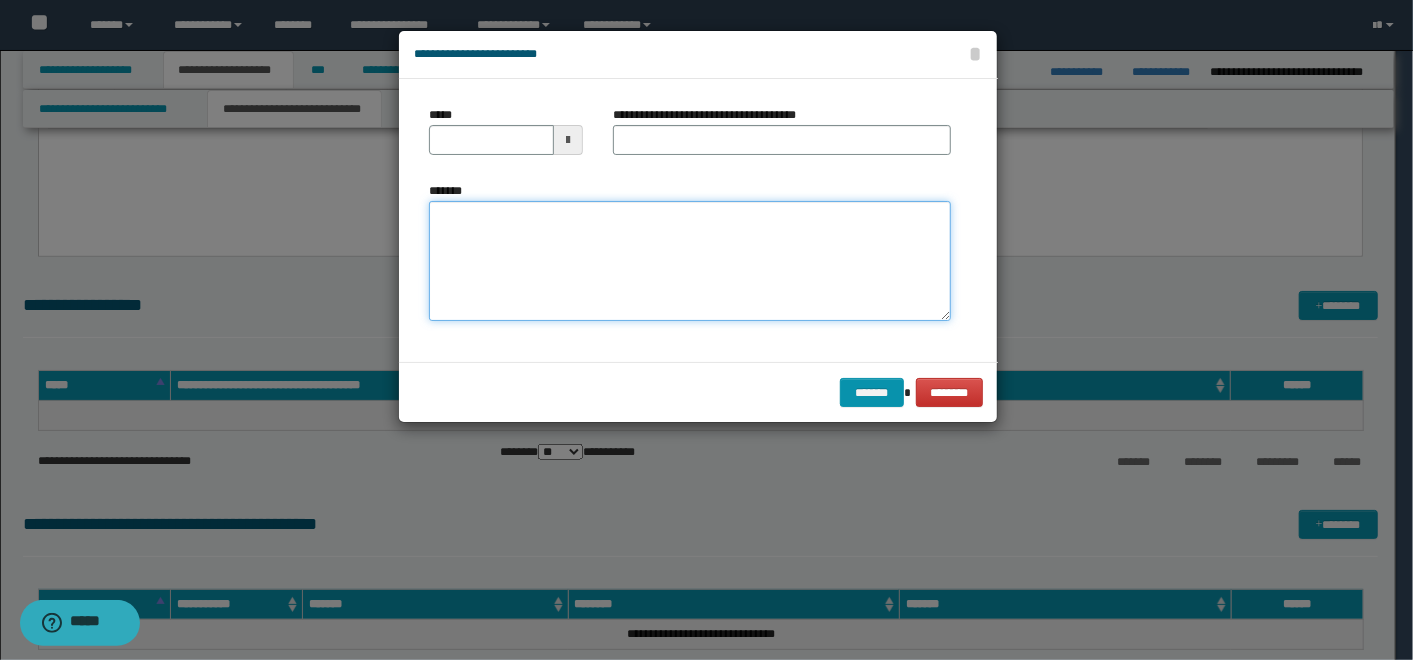 click on "*******" at bounding box center [690, 261] 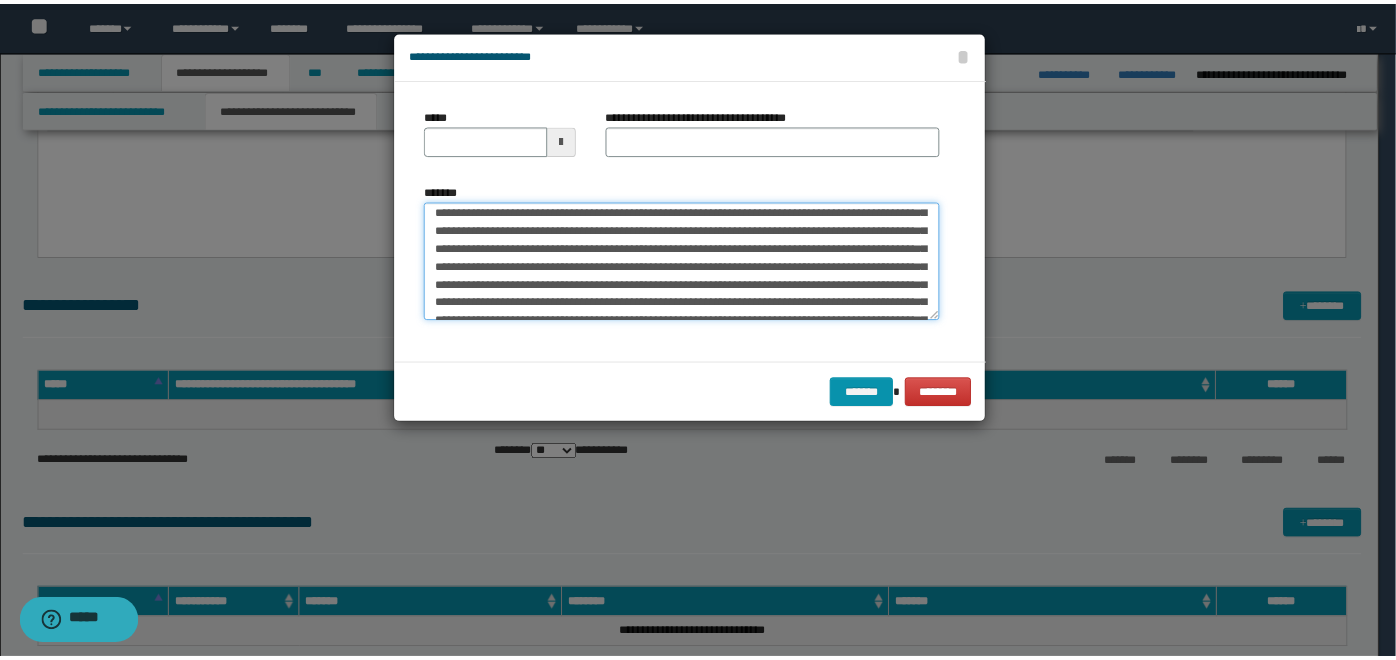 scroll, scrollTop: 0, scrollLeft: 0, axis: both 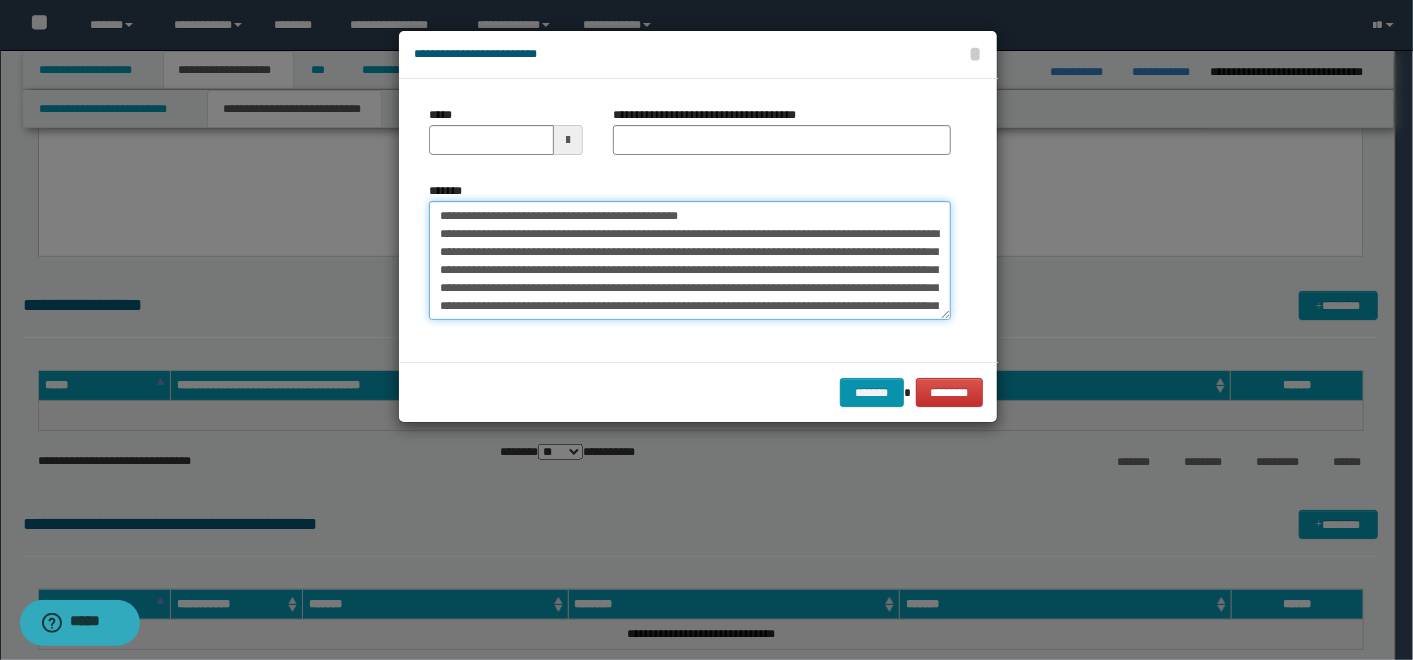 drag, startPoint x: 648, startPoint y: 204, endPoint x: 503, endPoint y: 213, distance: 145.27904 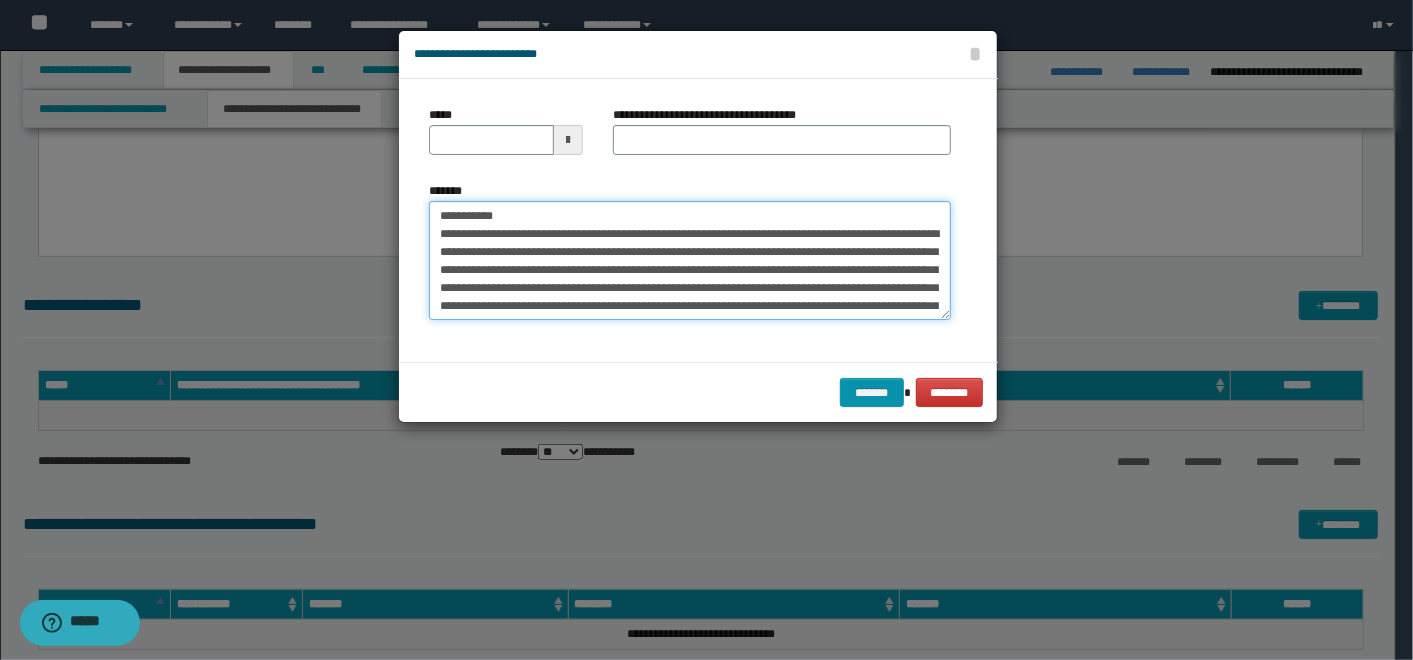type on "**********" 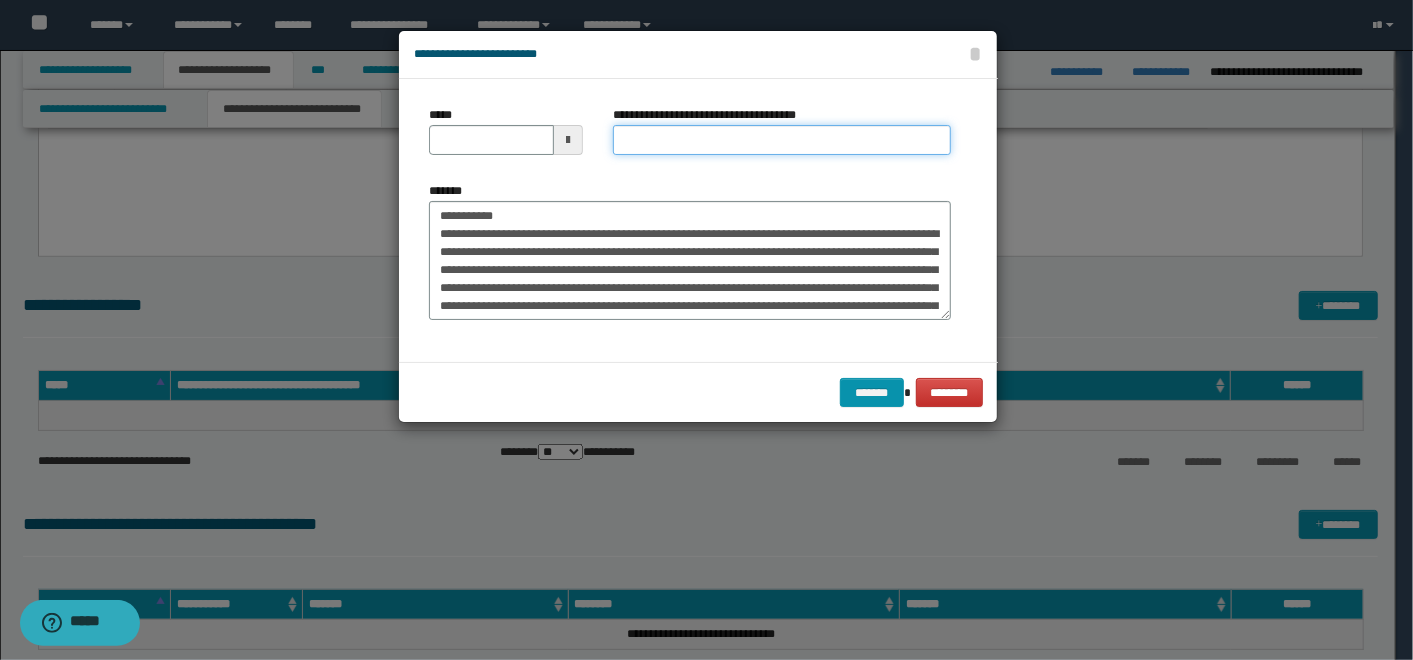click on "**********" at bounding box center [782, 140] 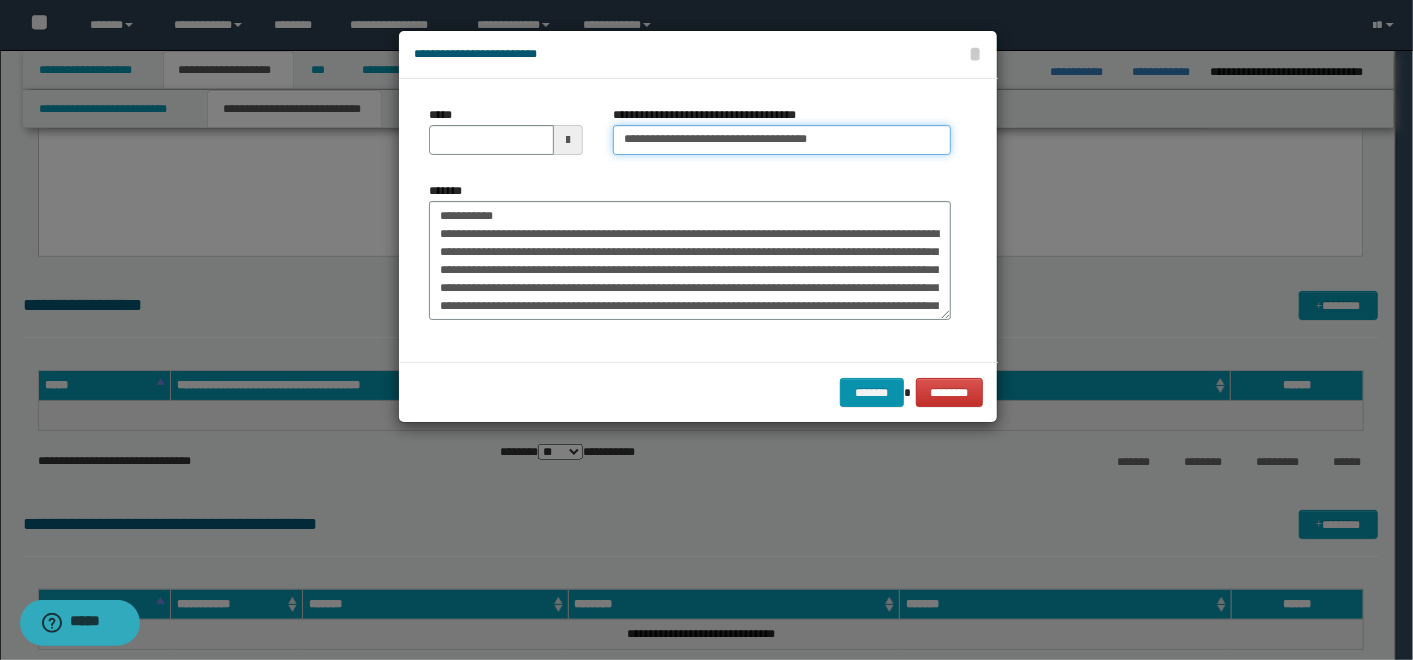 type on "**********" 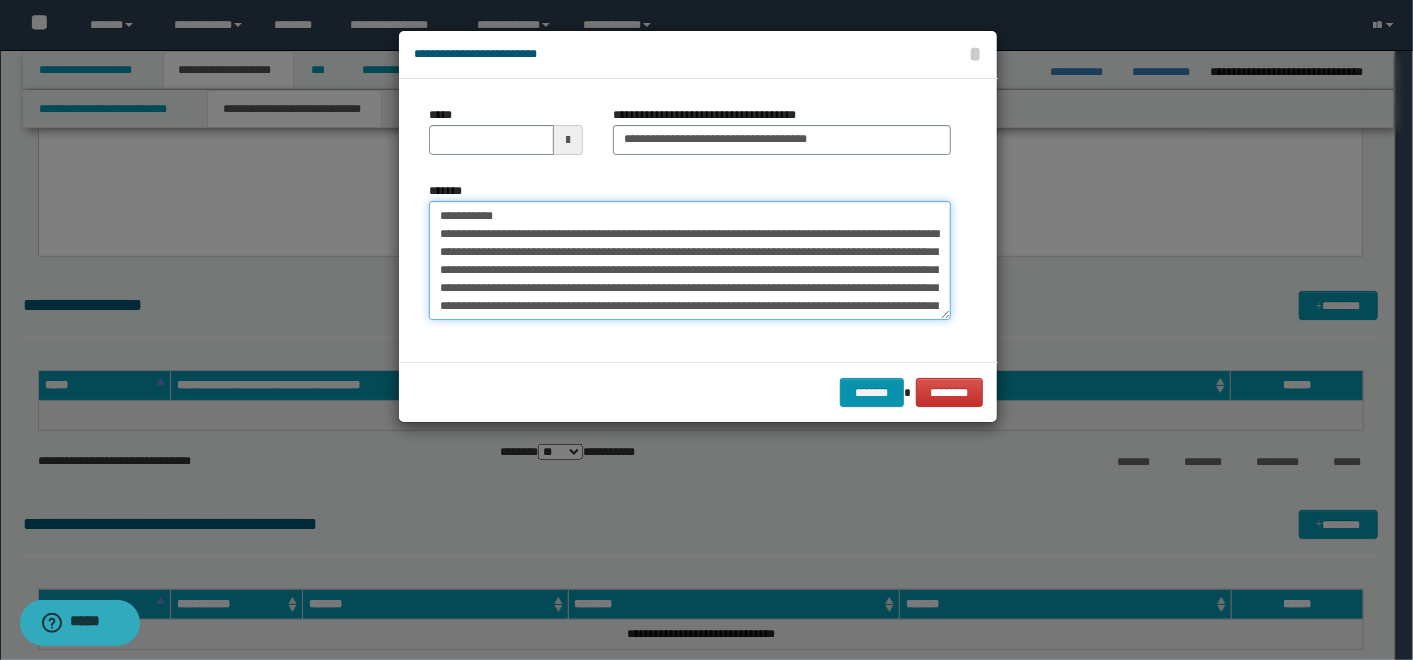 drag, startPoint x: 479, startPoint y: 212, endPoint x: 322, endPoint y: 230, distance: 158.02847 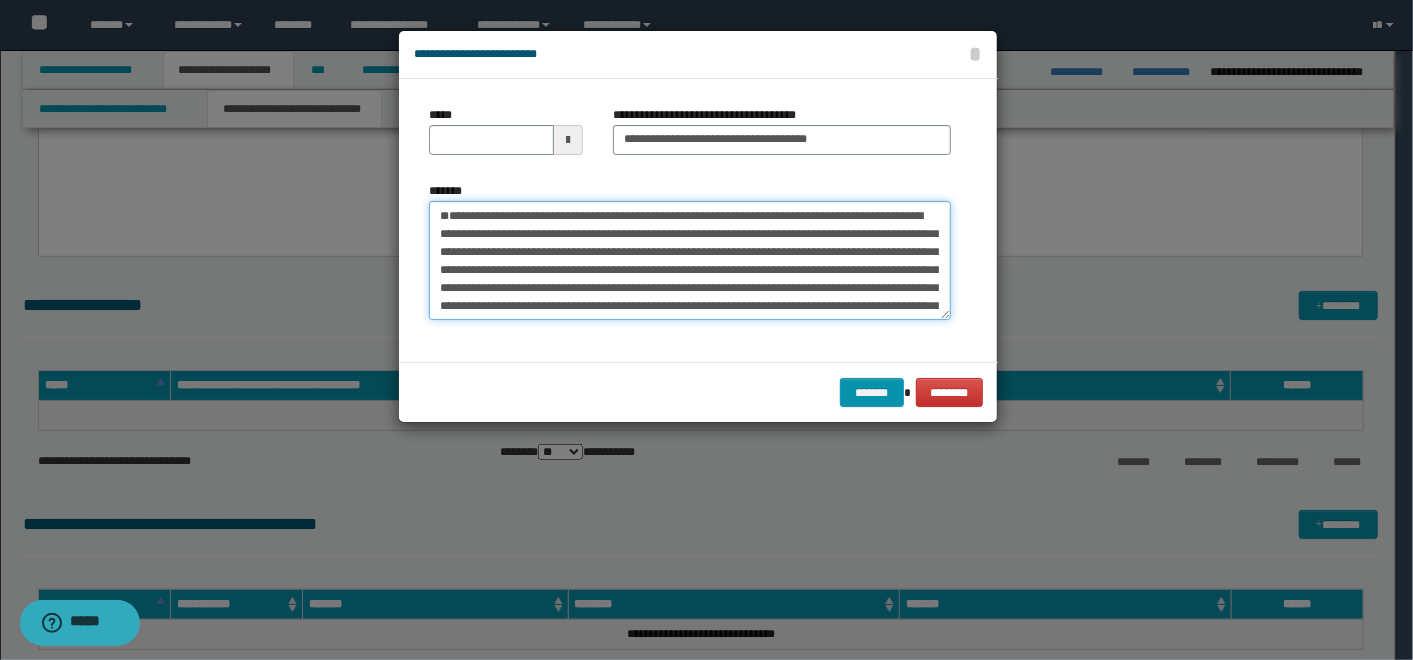 type 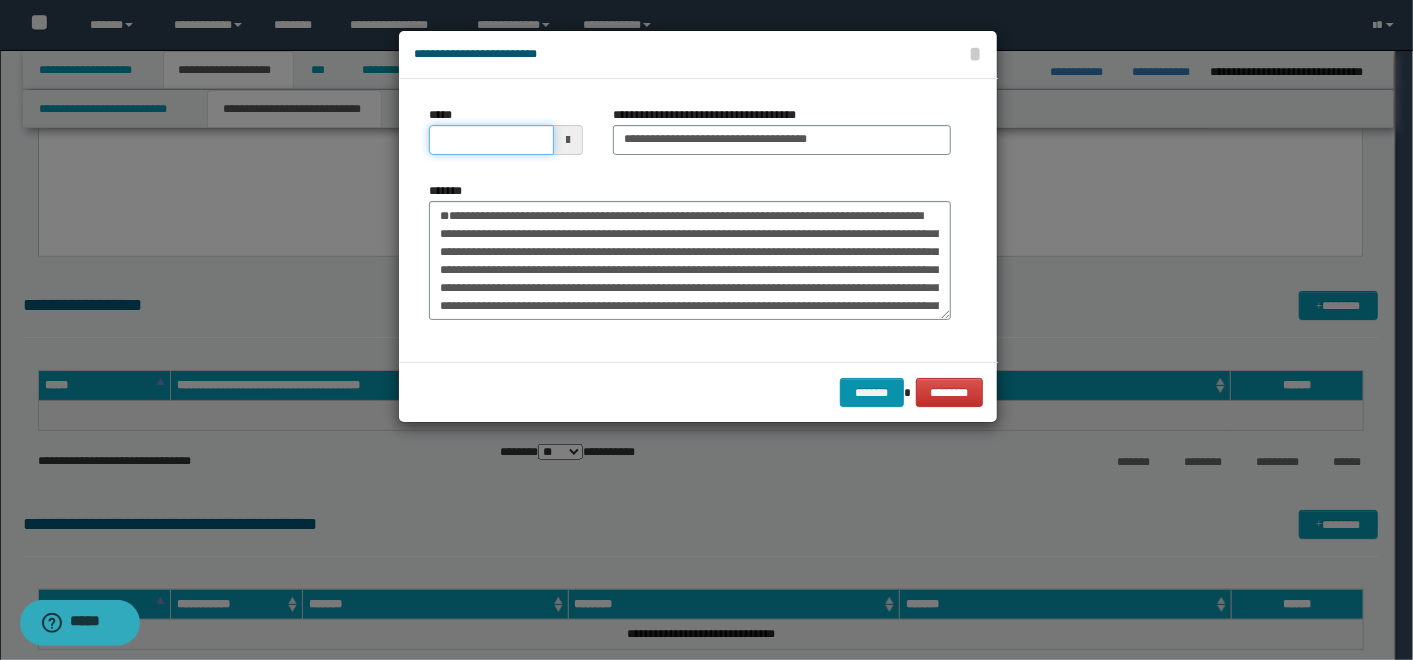 click on "*****" at bounding box center [491, 140] 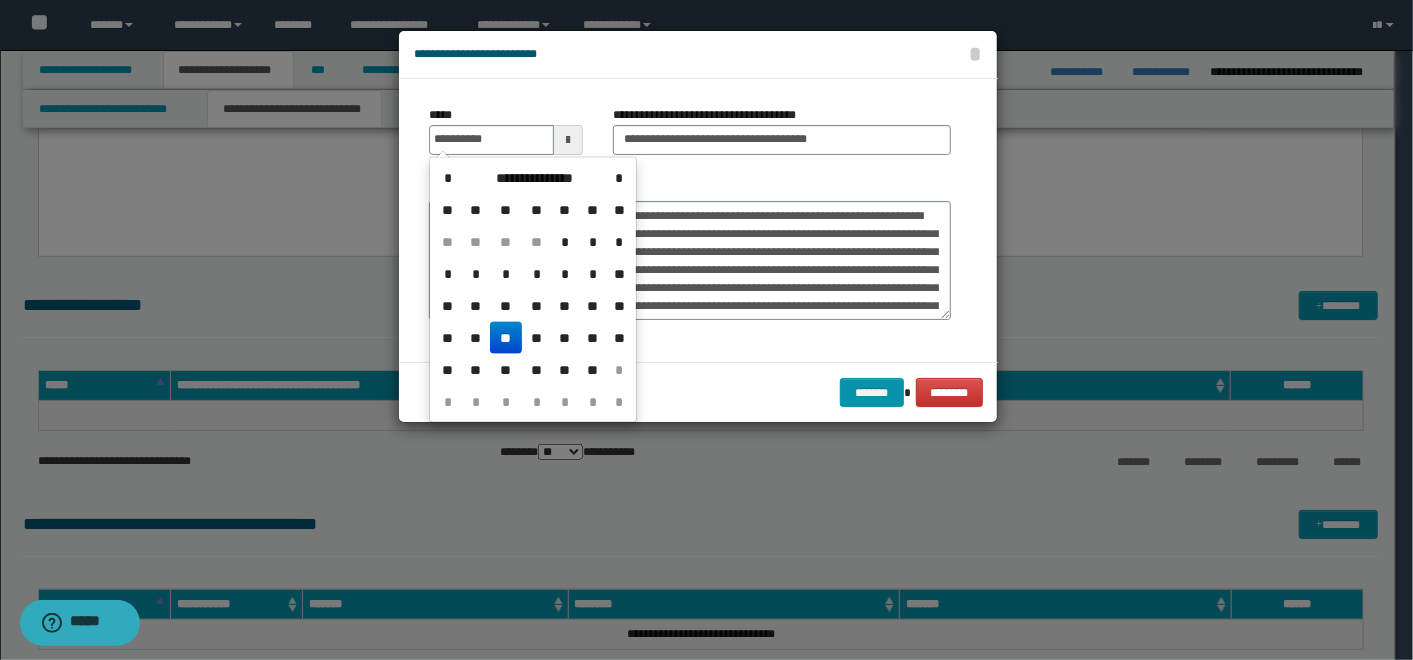 type on "**********" 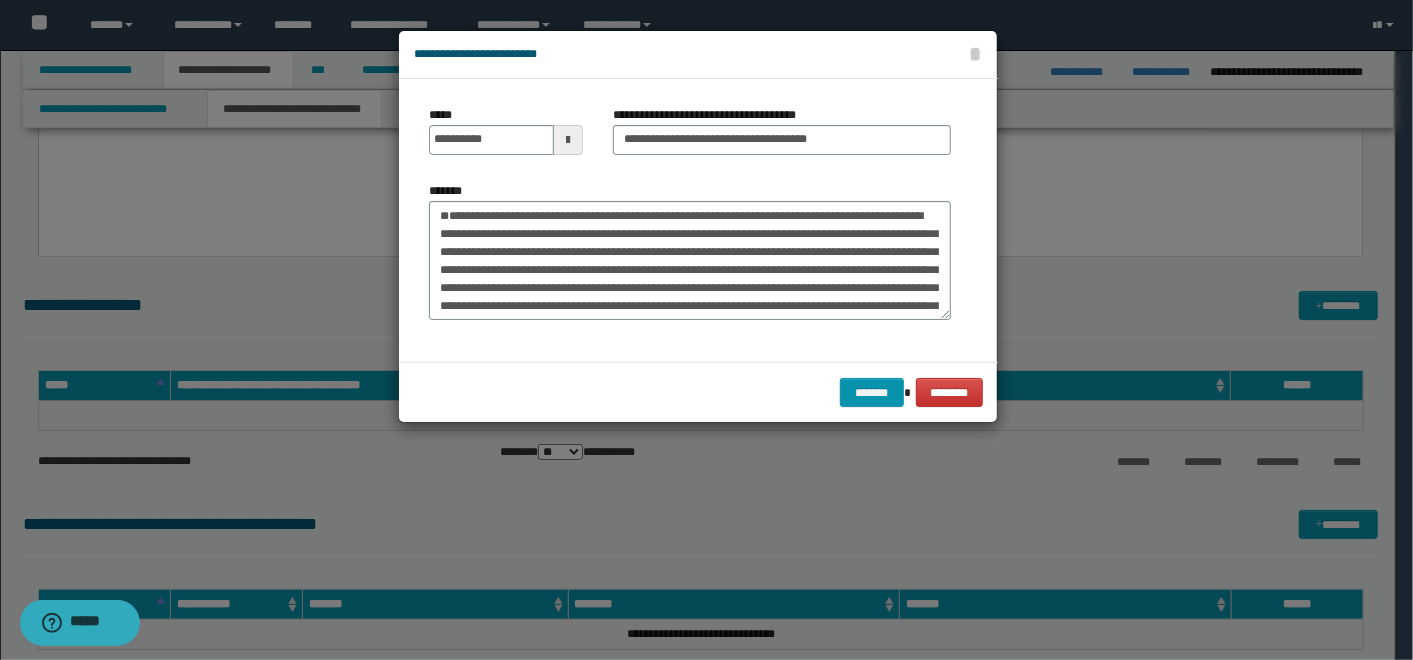 click on "*******" at bounding box center (689, 258) 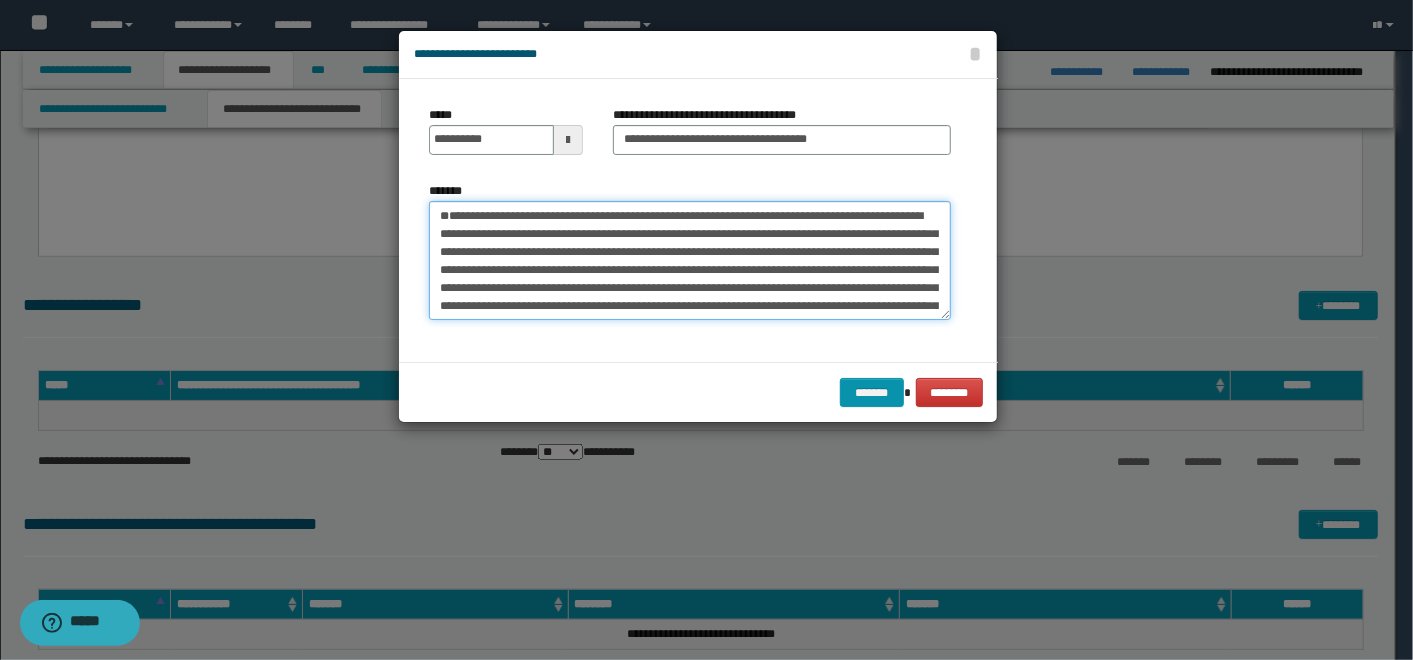 drag, startPoint x: 447, startPoint y: 238, endPoint x: 486, endPoint y: 215, distance: 45.276924 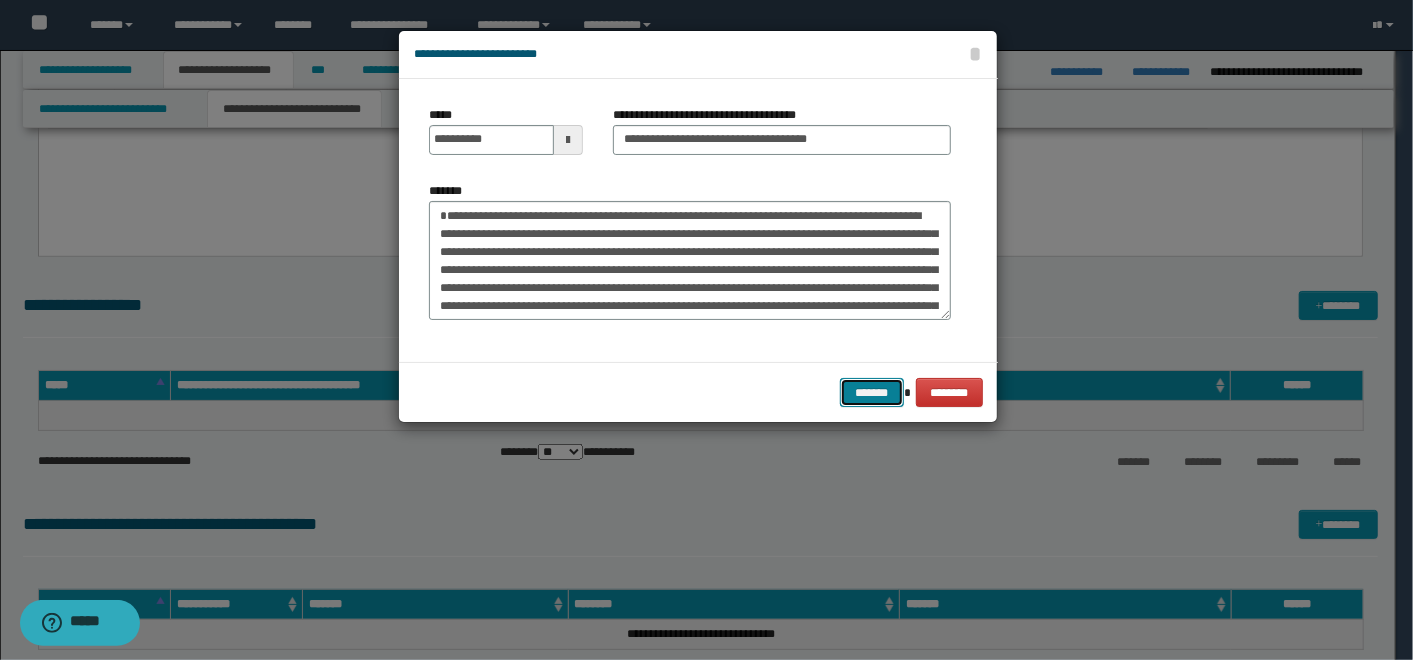 click on "*******" at bounding box center [872, 392] 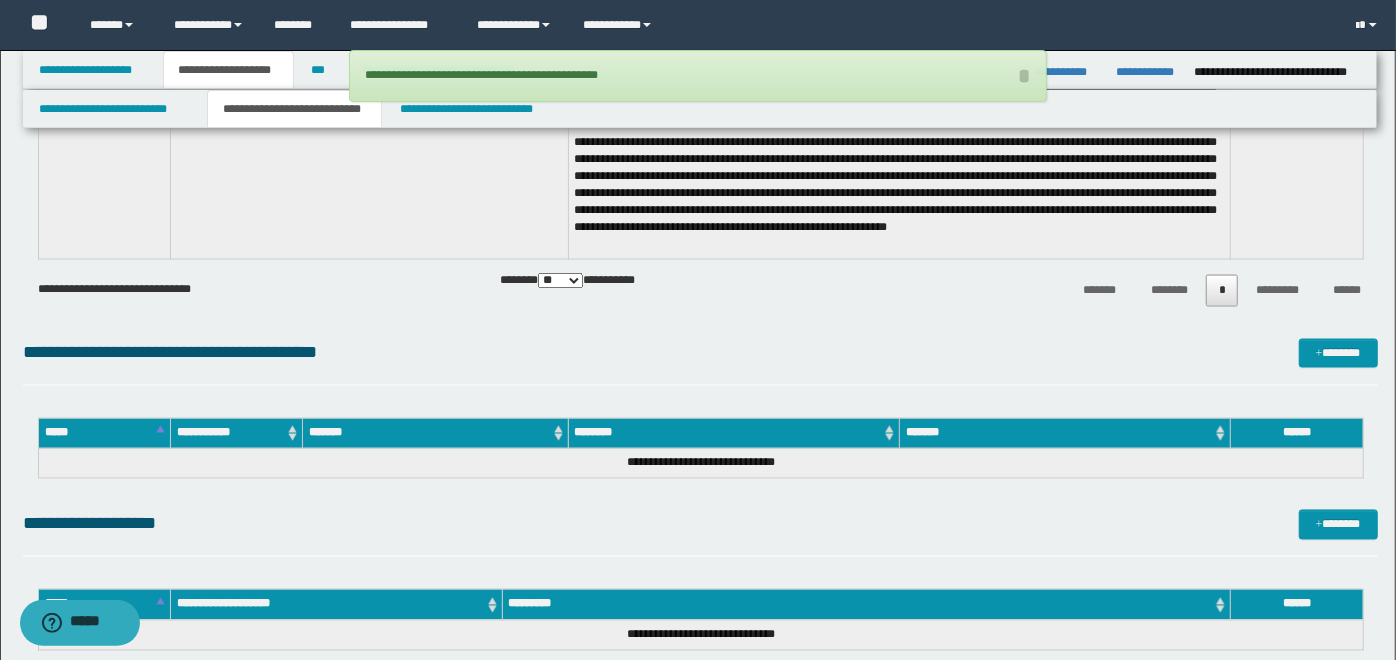 scroll, scrollTop: 2259, scrollLeft: 0, axis: vertical 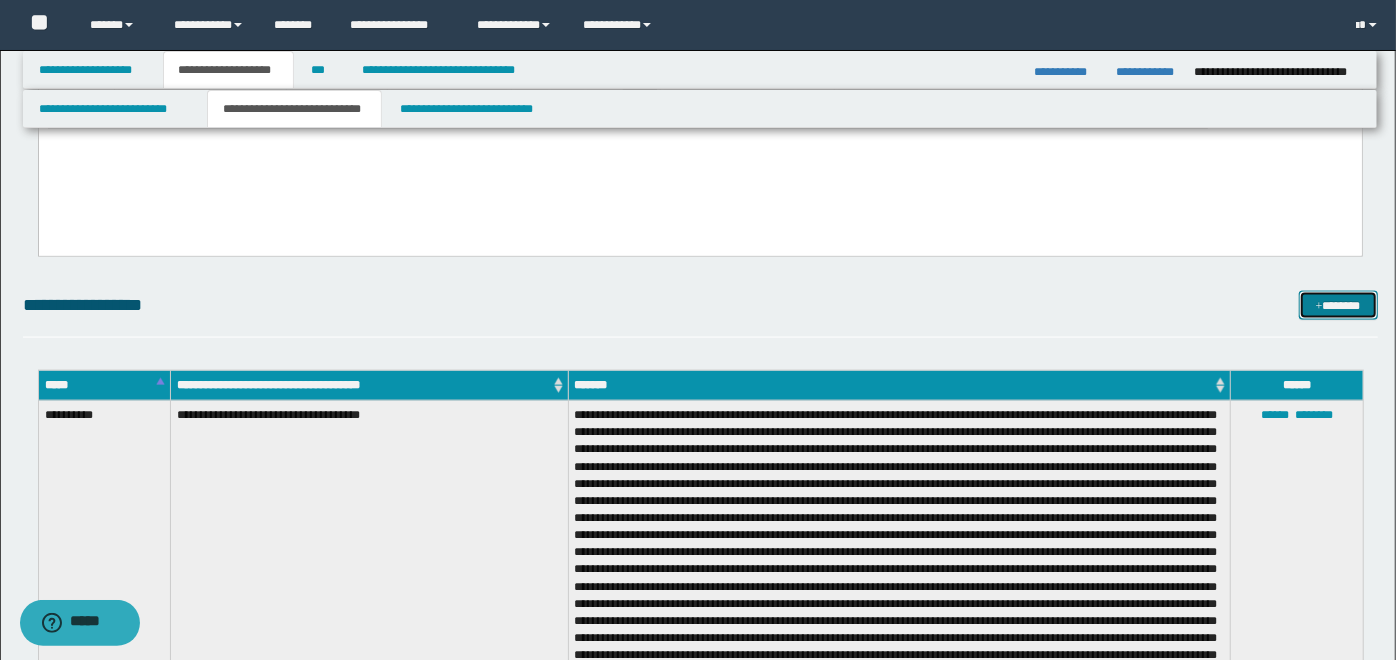 click on "*******" at bounding box center (1338, 305) 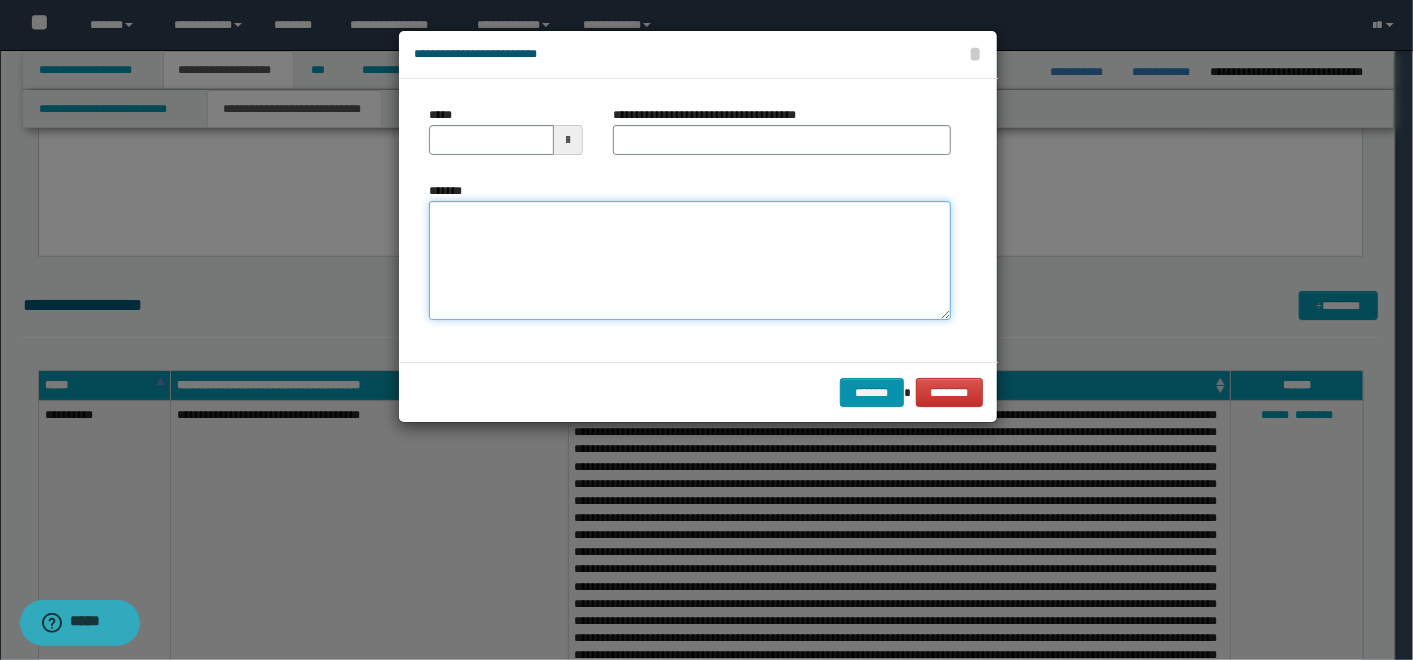 click on "*******" at bounding box center [690, 260] 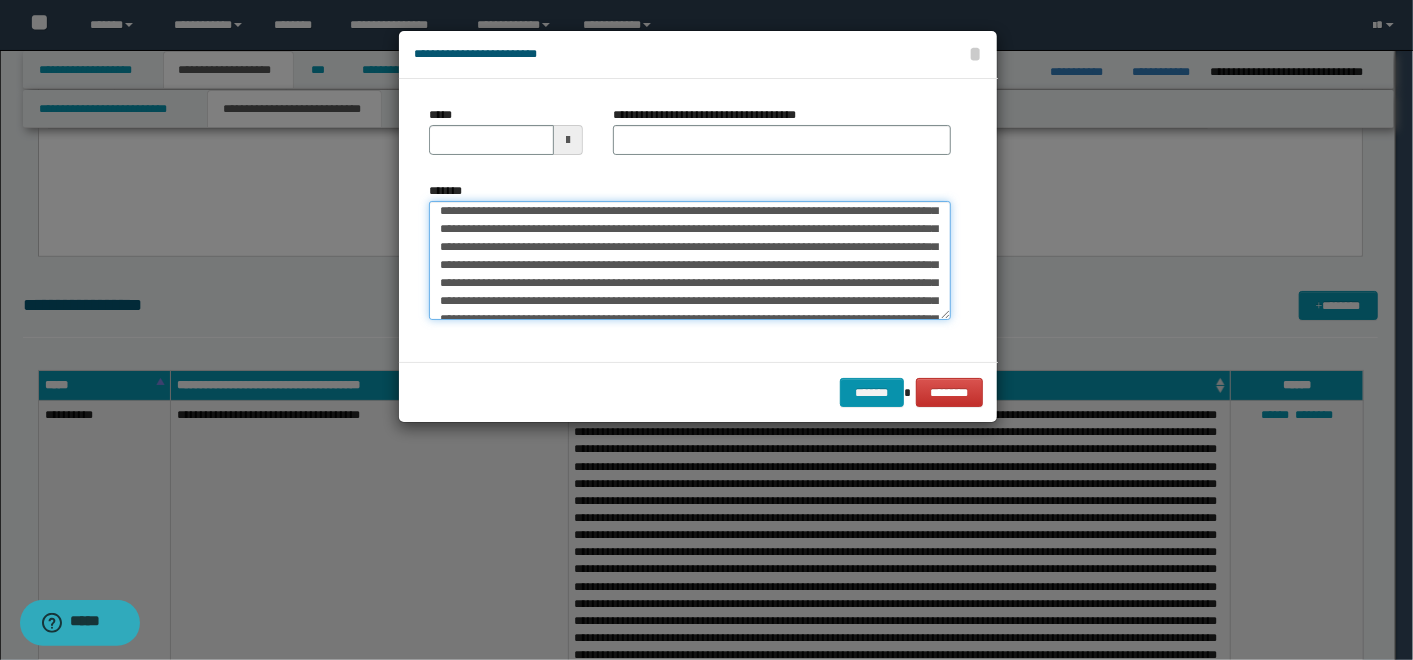 scroll, scrollTop: 0, scrollLeft: 0, axis: both 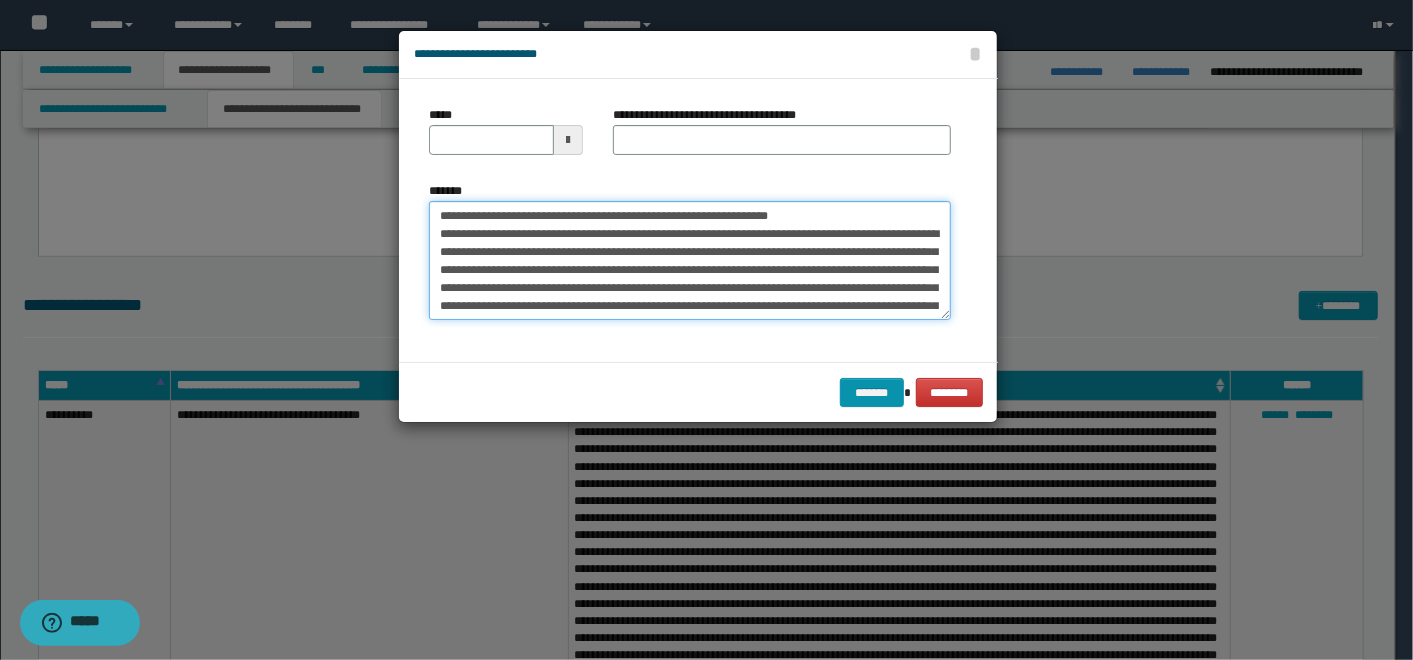 drag, startPoint x: 814, startPoint y: 205, endPoint x: 503, endPoint y: 210, distance: 311.0402 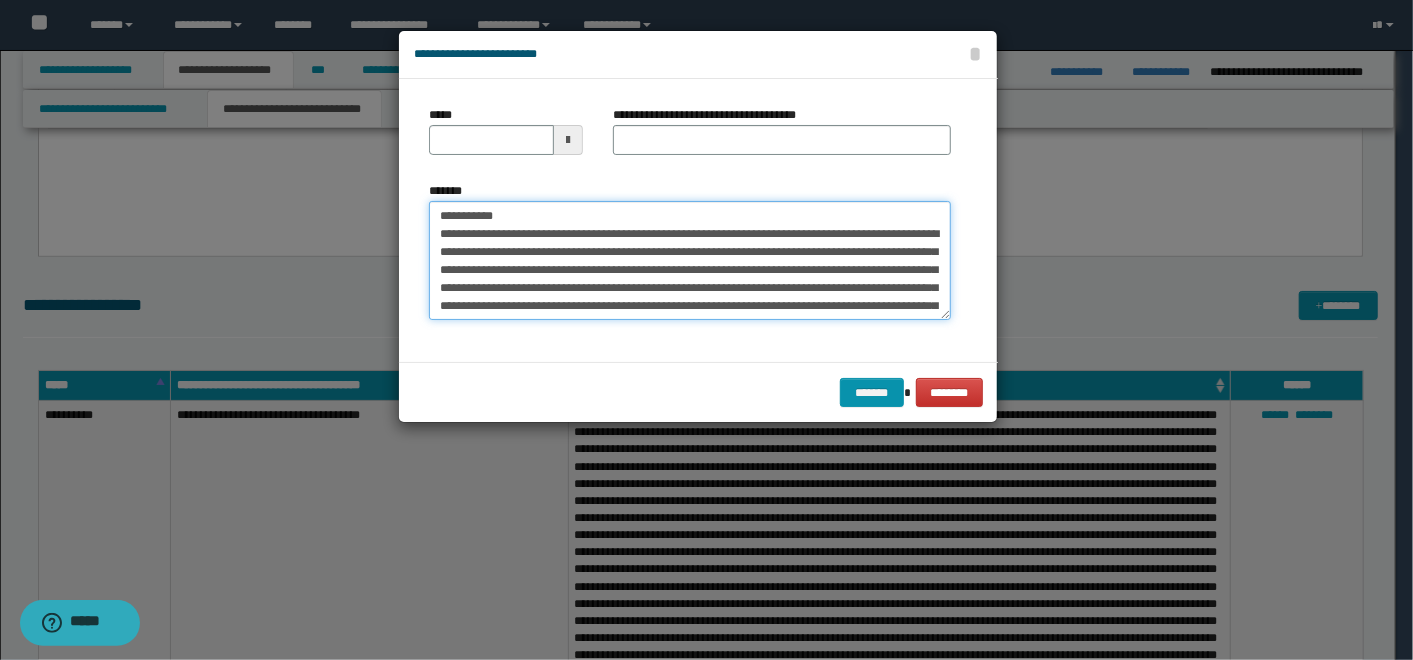 type on "**********" 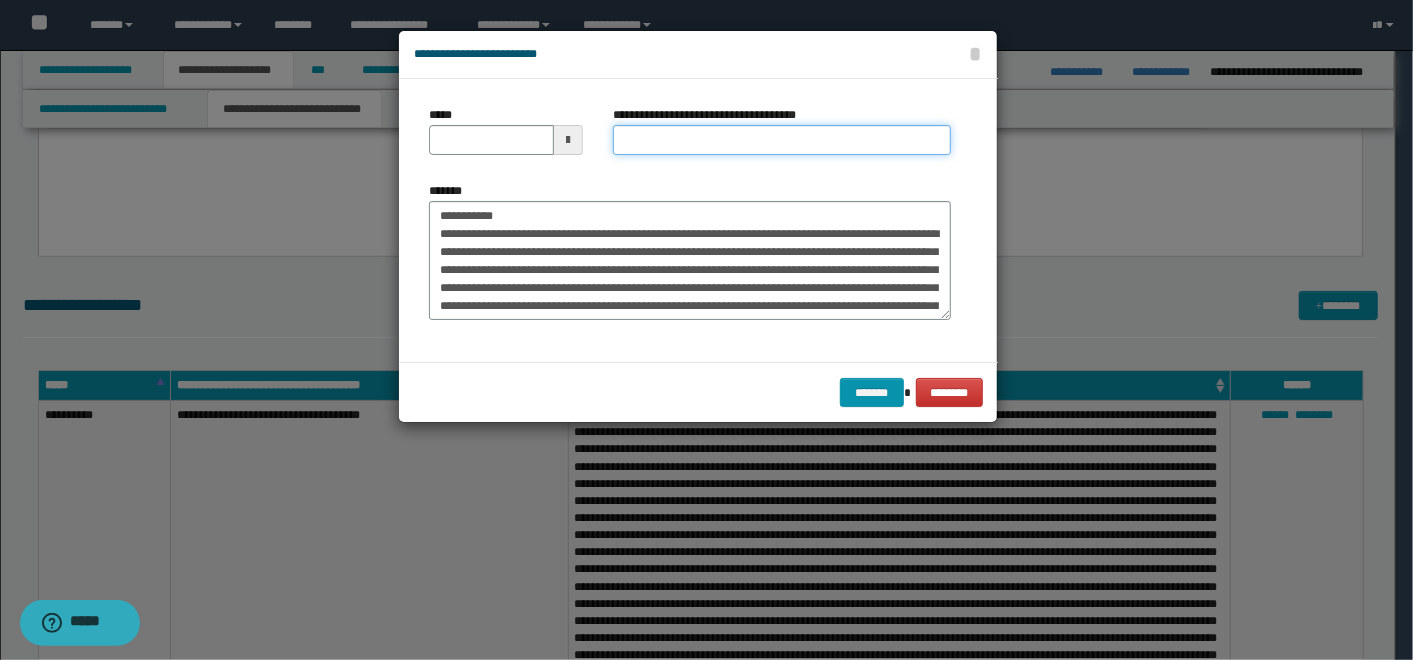 click on "**********" at bounding box center [782, 140] 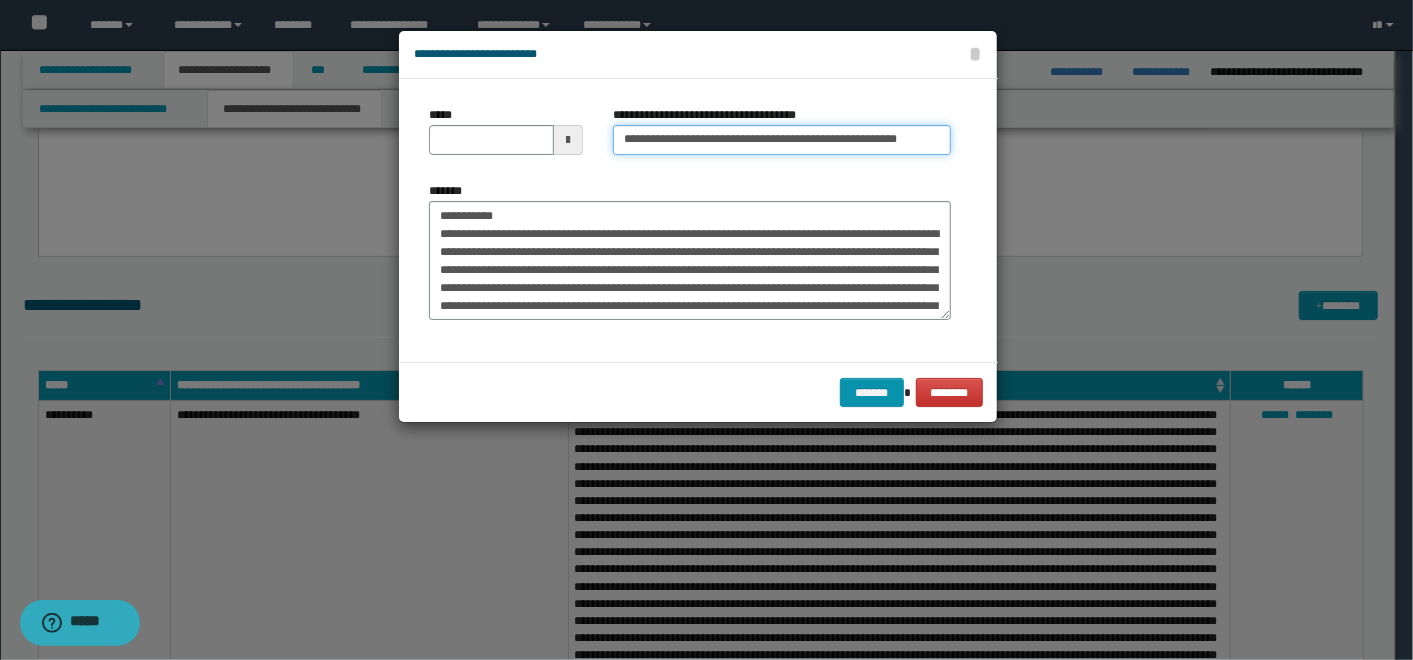 type on "**********" 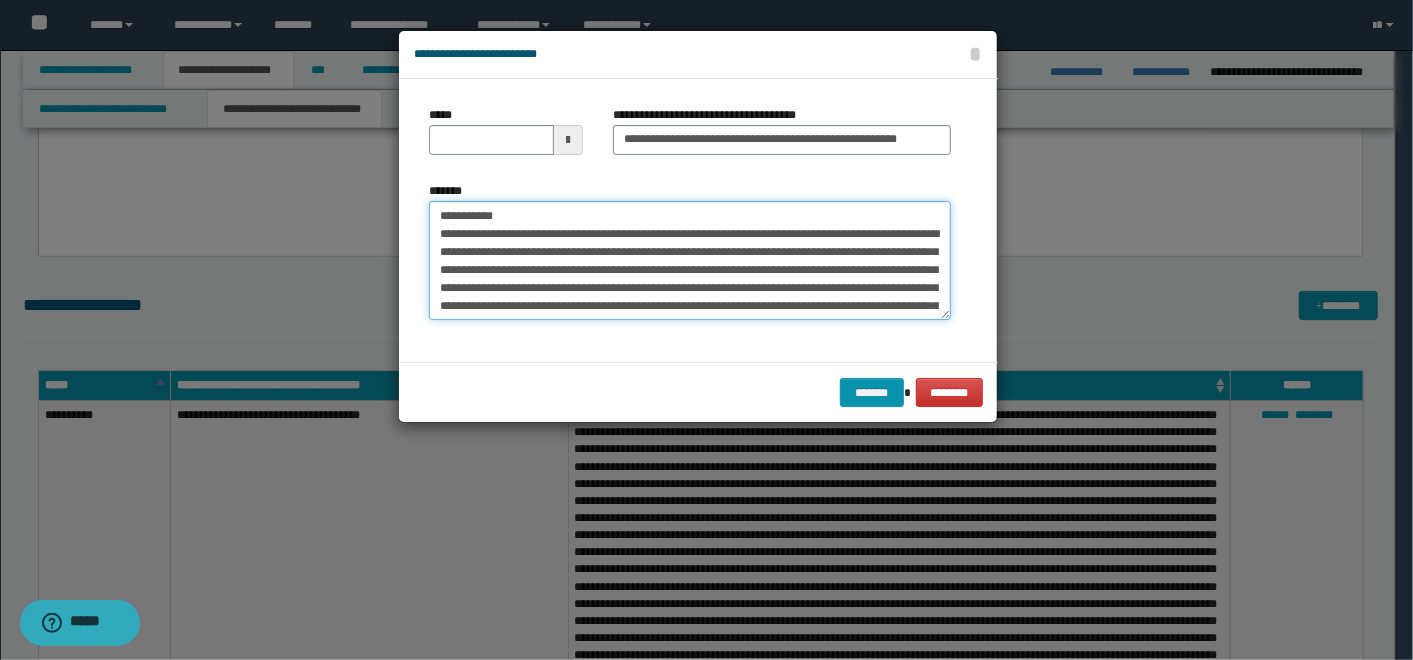 drag, startPoint x: 517, startPoint y: 205, endPoint x: 373, endPoint y: 212, distance: 144.17004 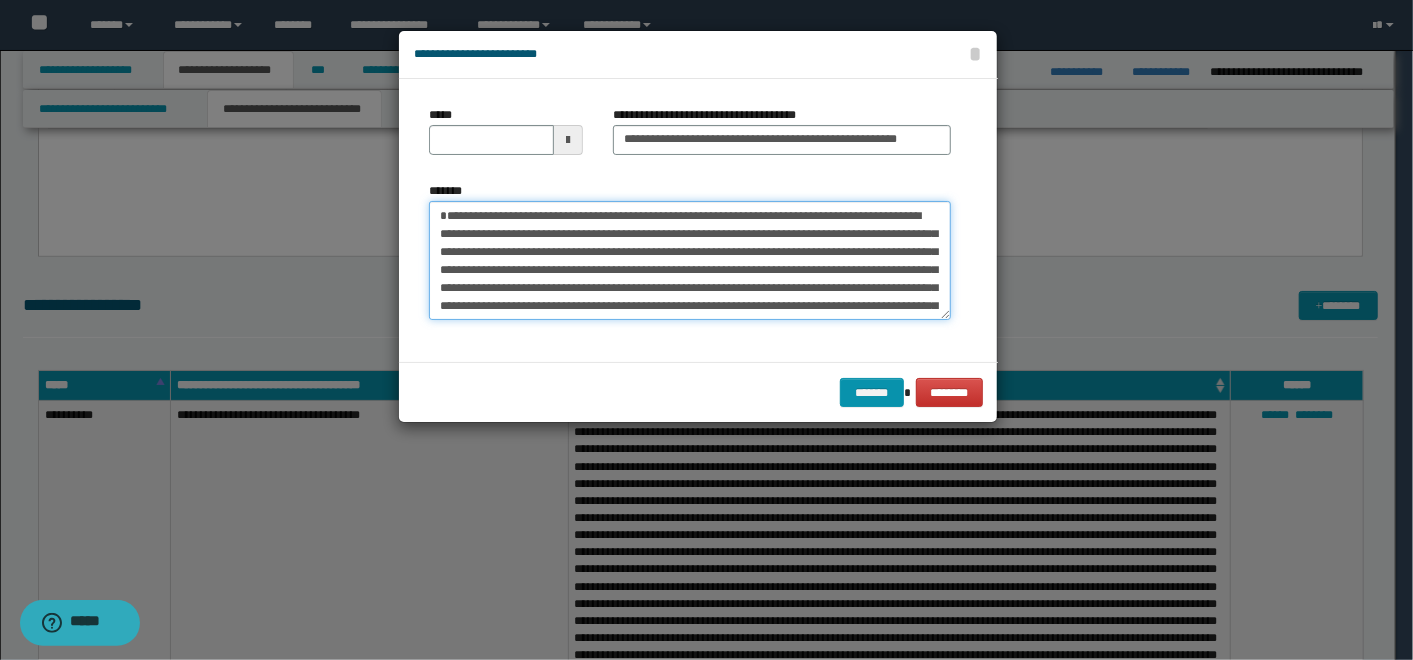 type 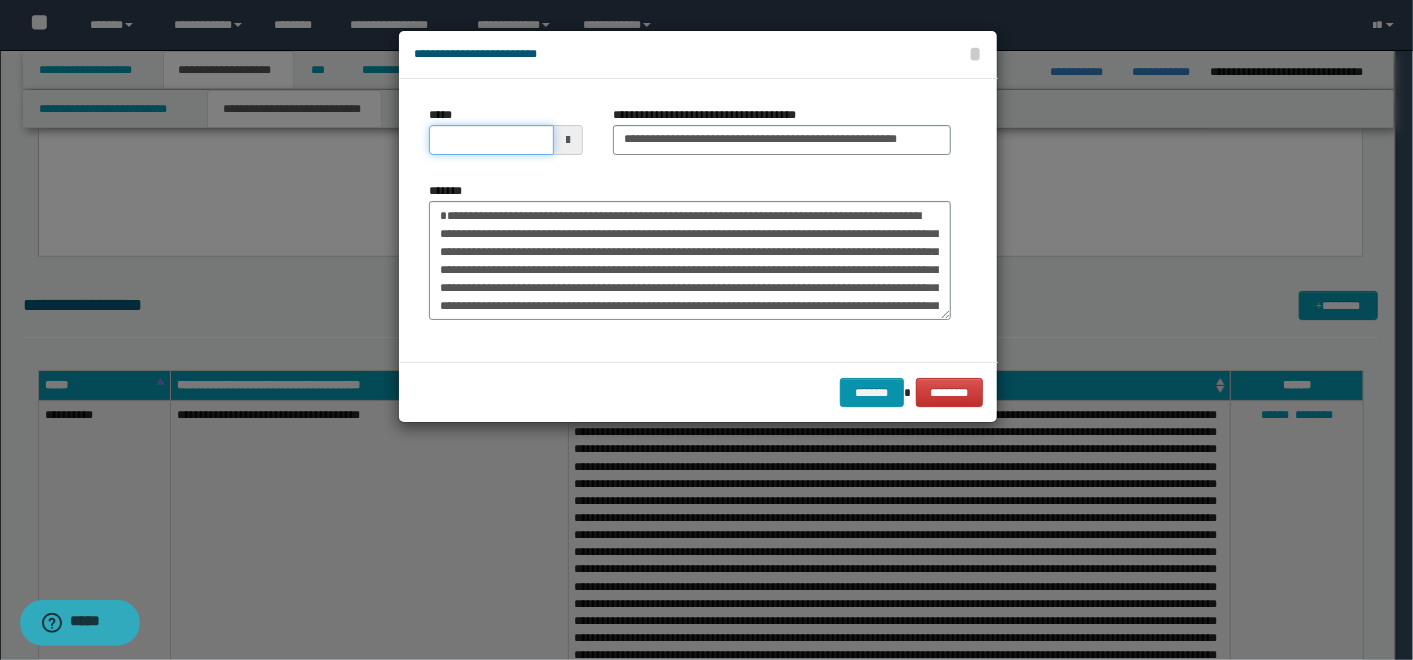 click on "*****" at bounding box center (491, 140) 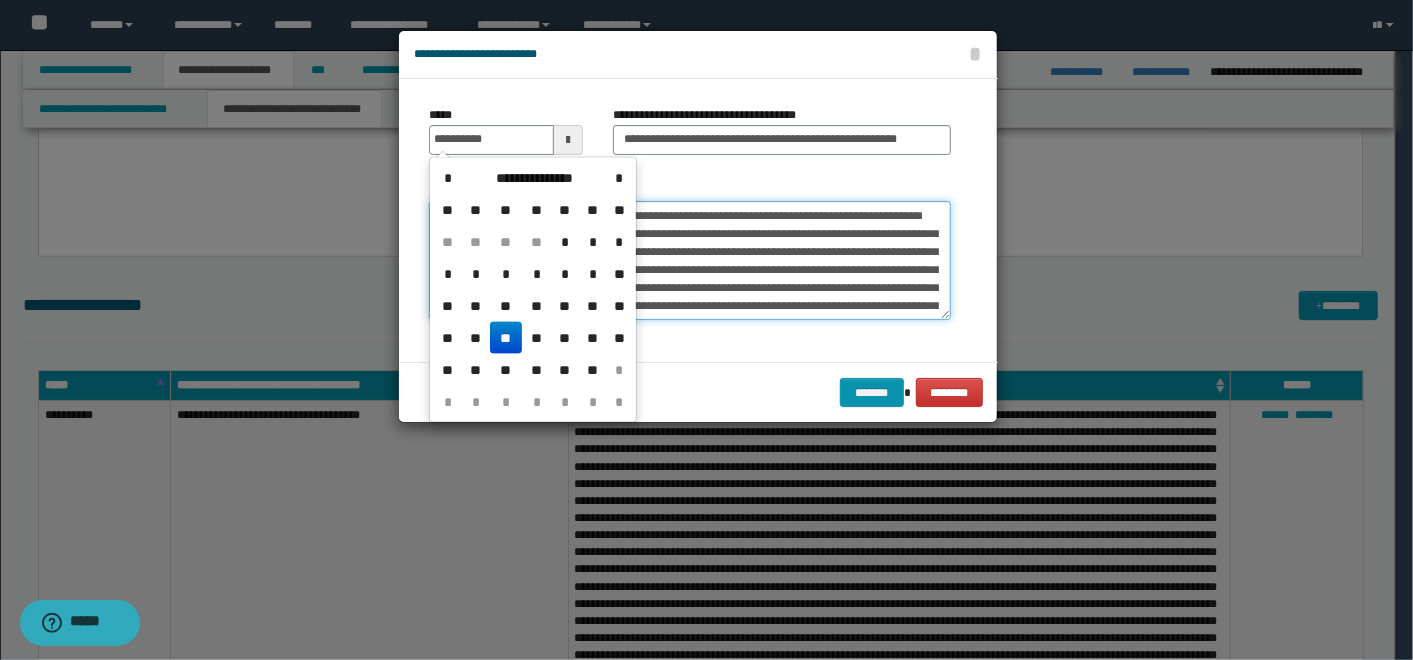 type on "**********" 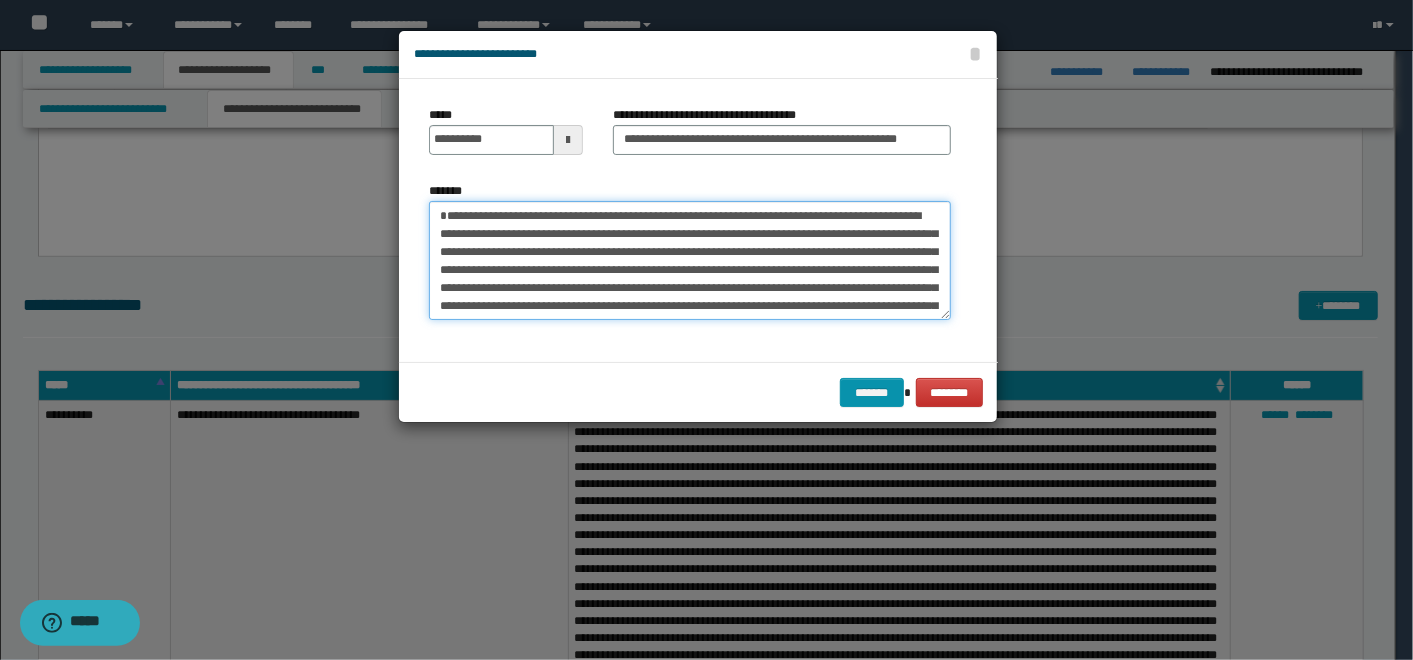 click on "*******" at bounding box center [690, 260] 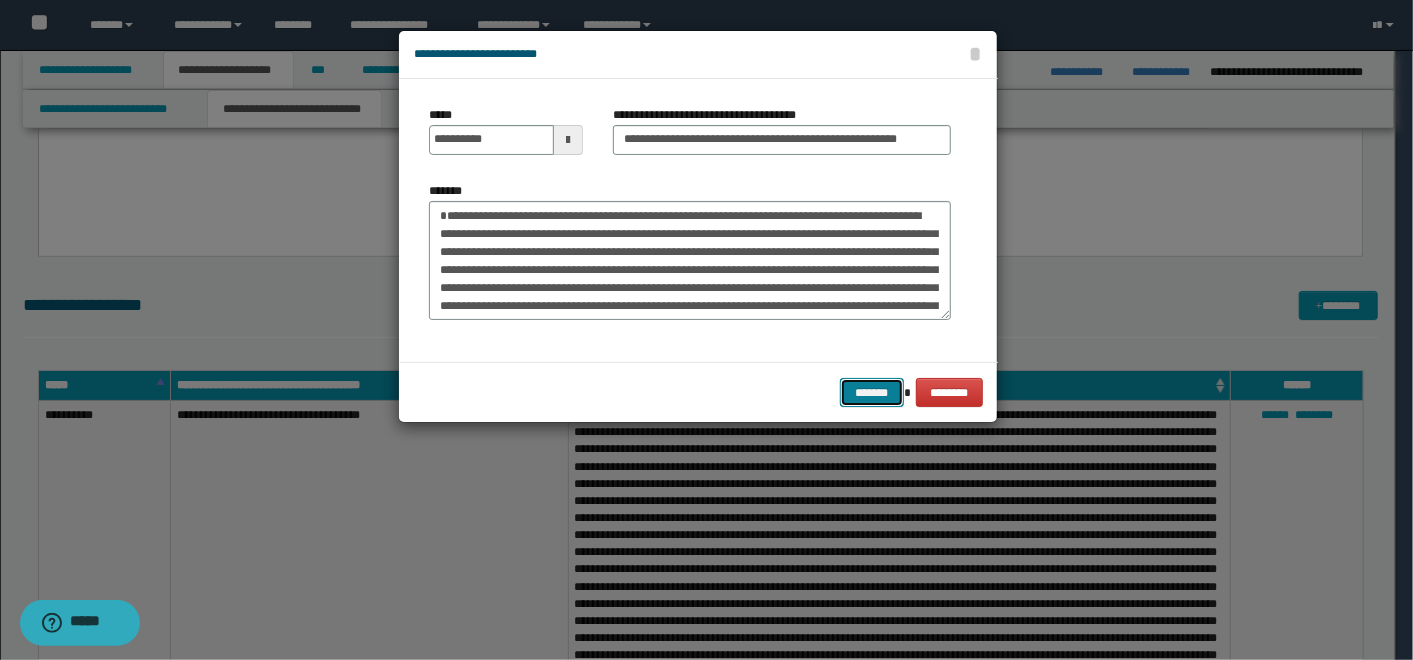 click on "*******" at bounding box center (872, 392) 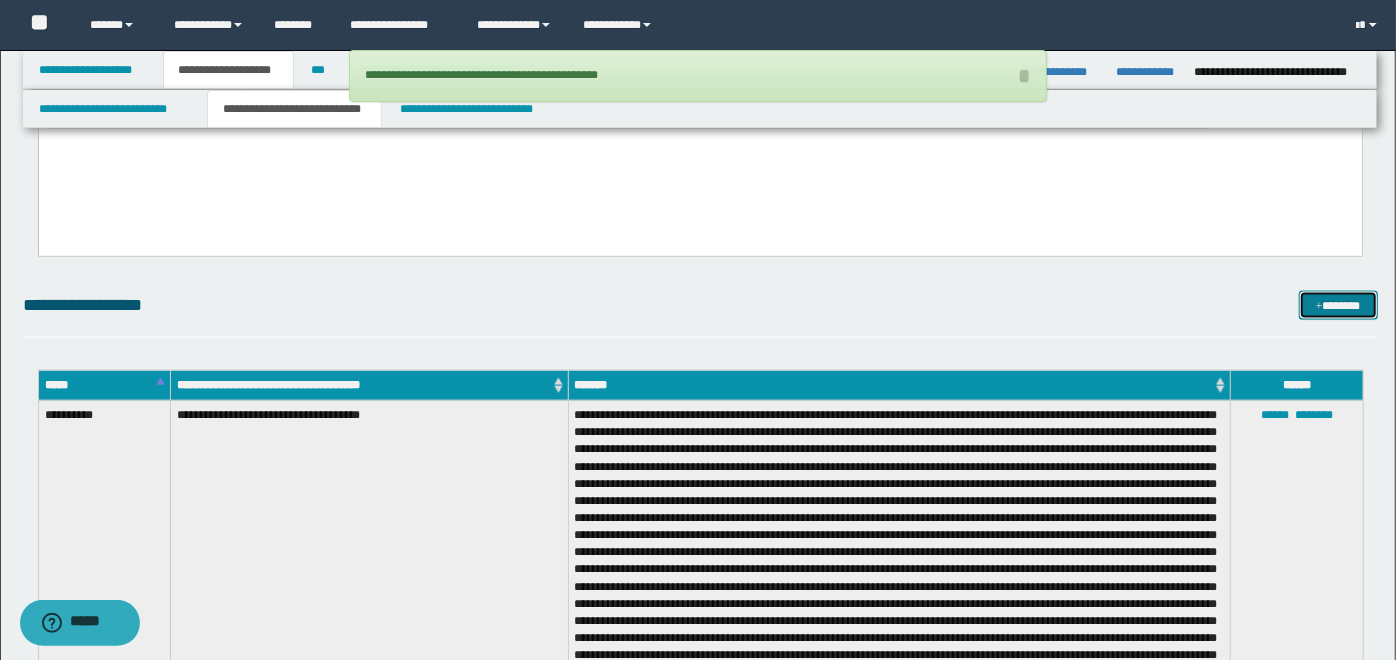 drag, startPoint x: 1345, startPoint y: 292, endPoint x: 1260, endPoint y: 309, distance: 86.683334 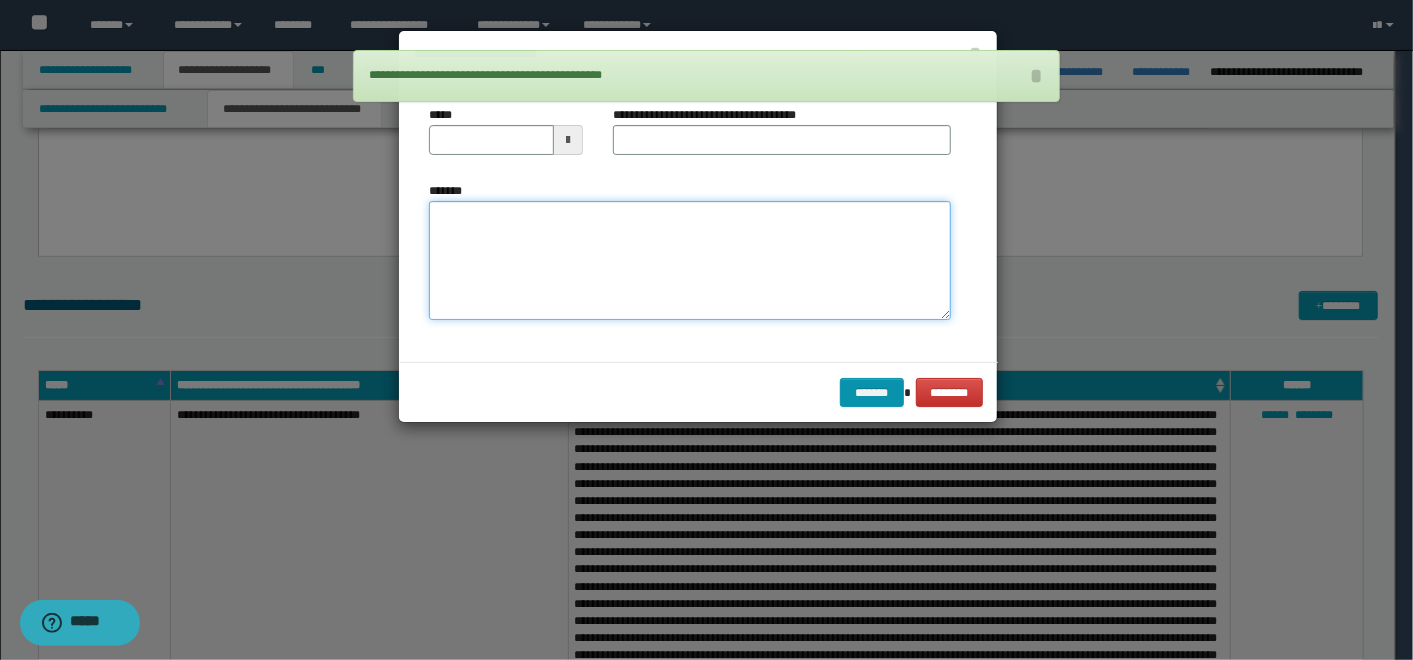 click on "*******" at bounding box center [690, 260] 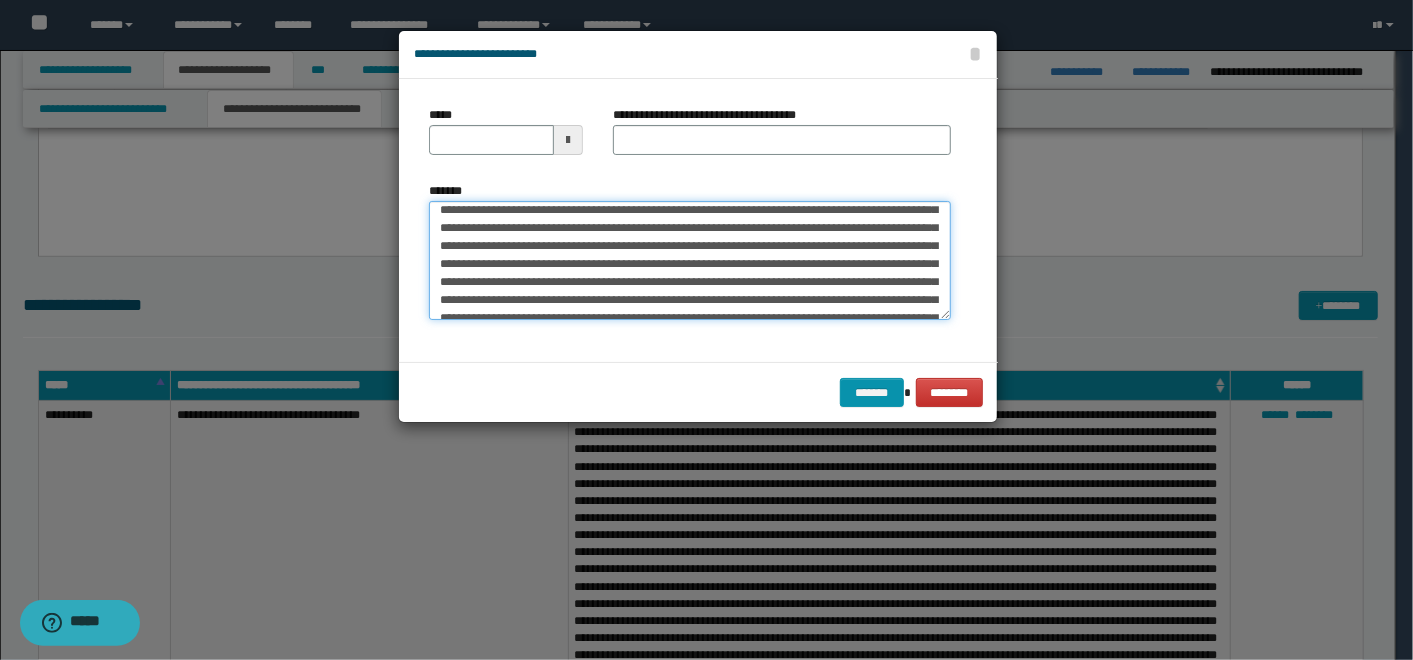 scroll, scrollTop: 0, scrollLeft: 0, axis: both 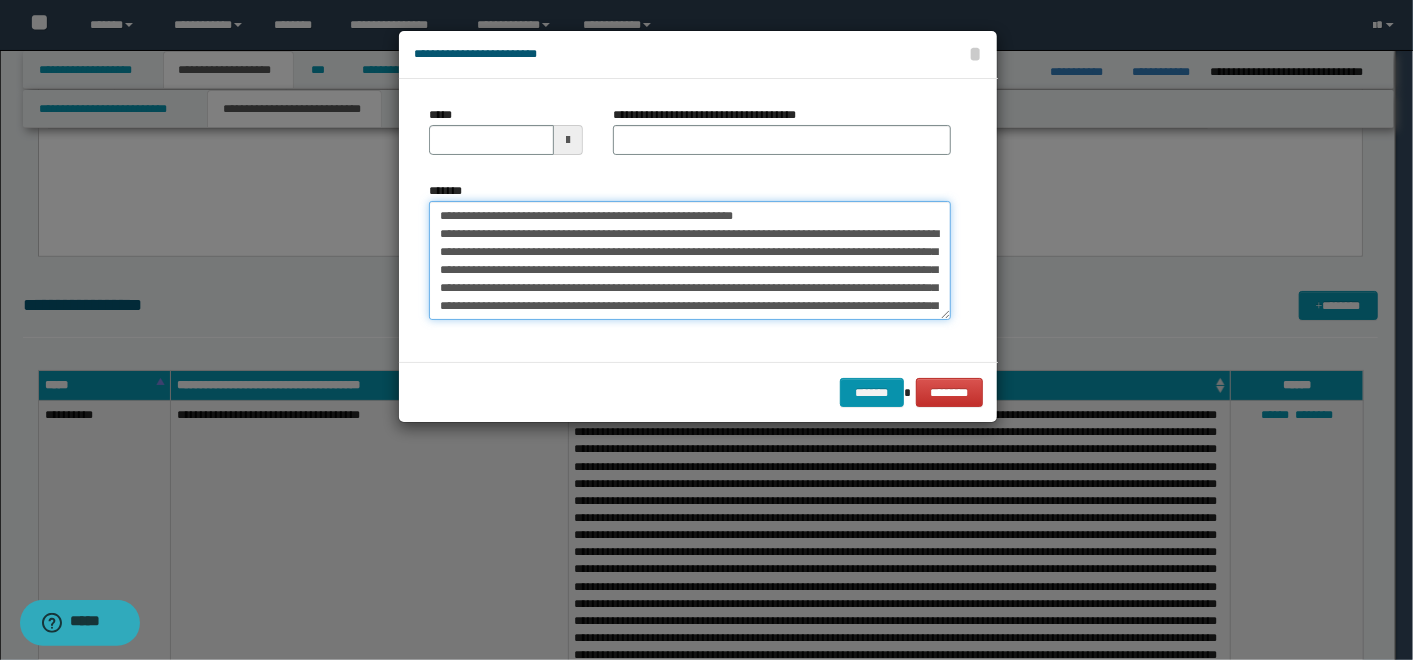 drag, startPoint x: 768, startPoint y: 211, endPoint x: 505, endPoint y: 205, distance: 263.06842 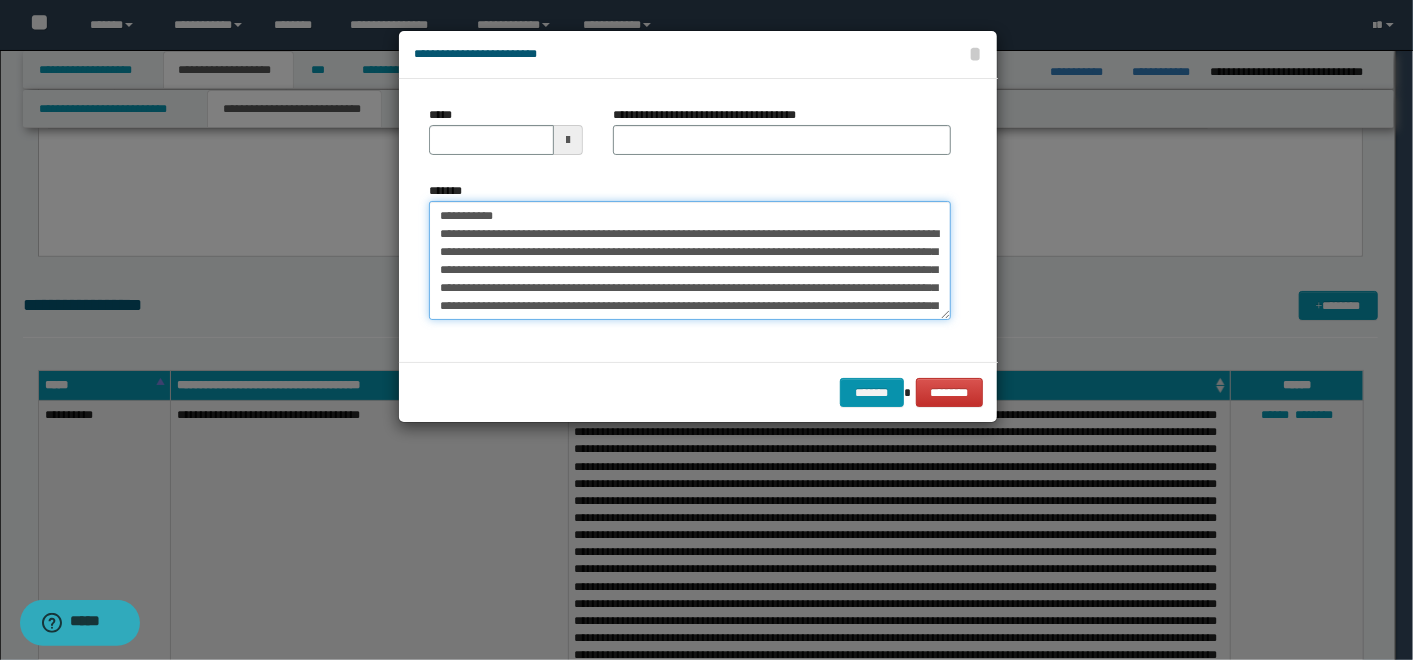 type on "**********" 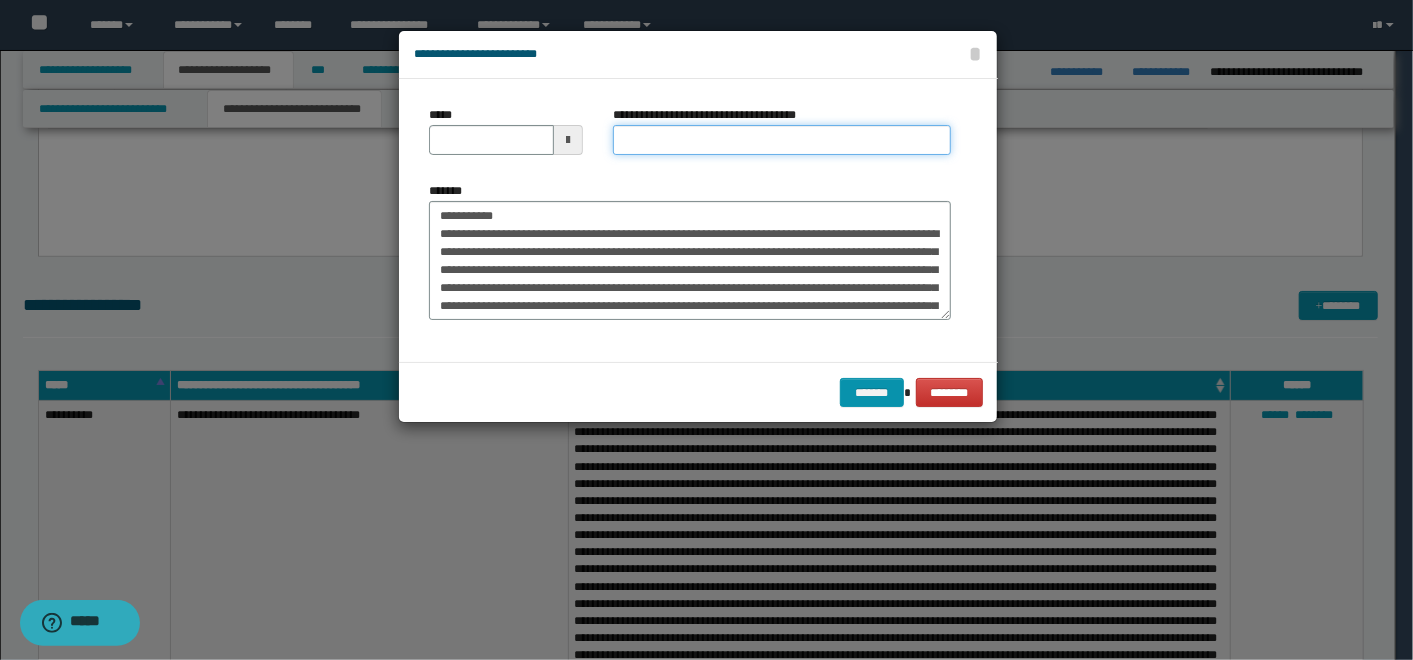 click on "**********" at bounding box center [782, 140] 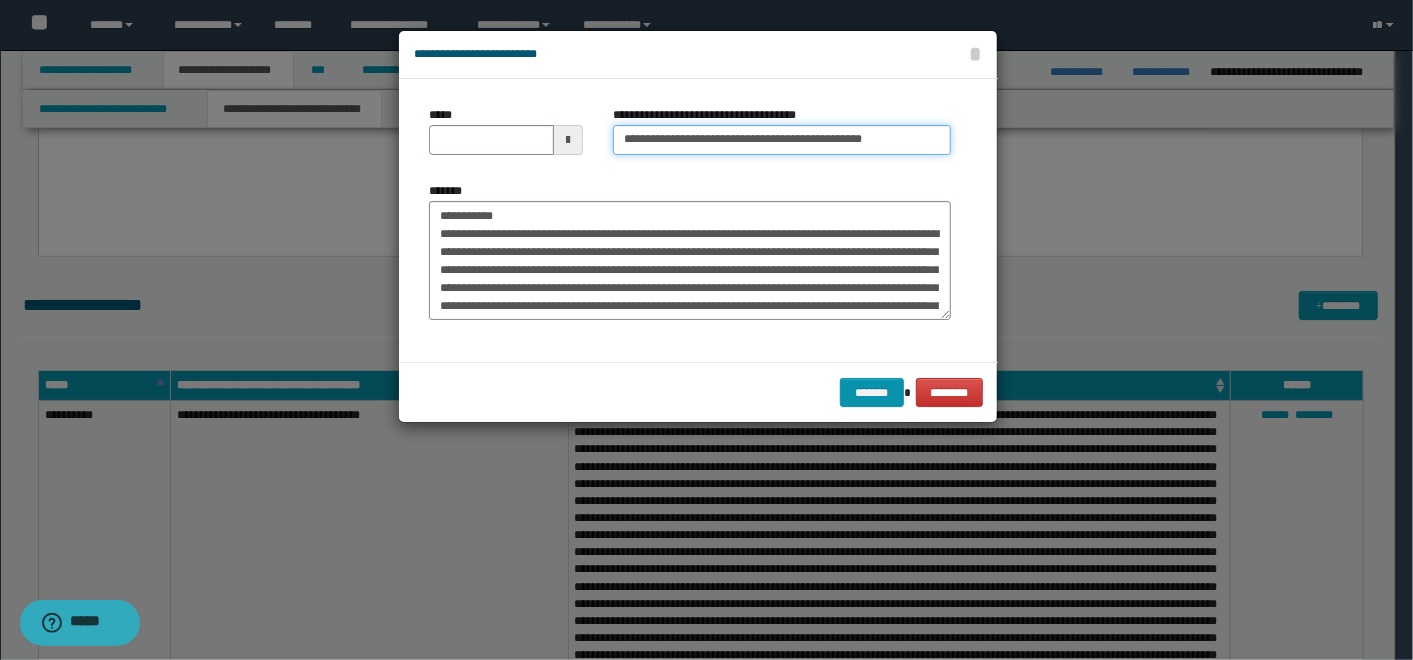 type on "**********" 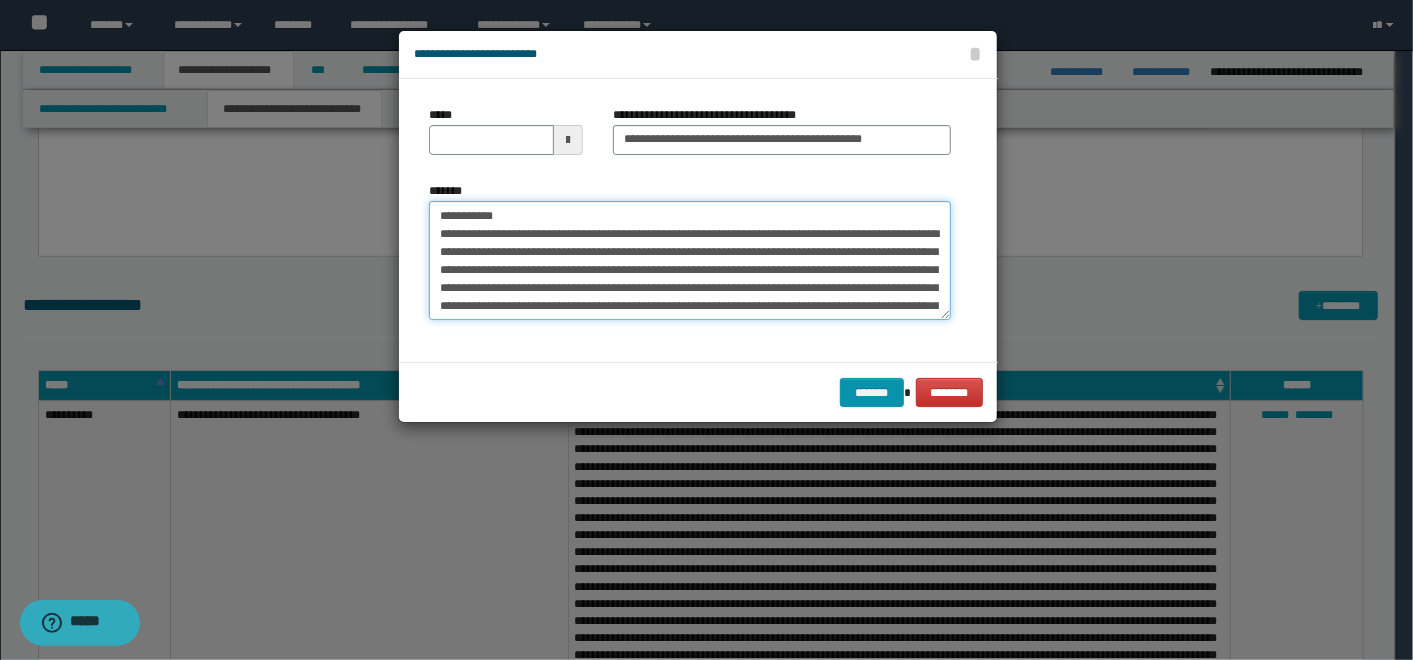 drag, startPoint x: 525, startPoint y: 219, endPoint x: 311, endPoint y: 224, distance: 214.05841 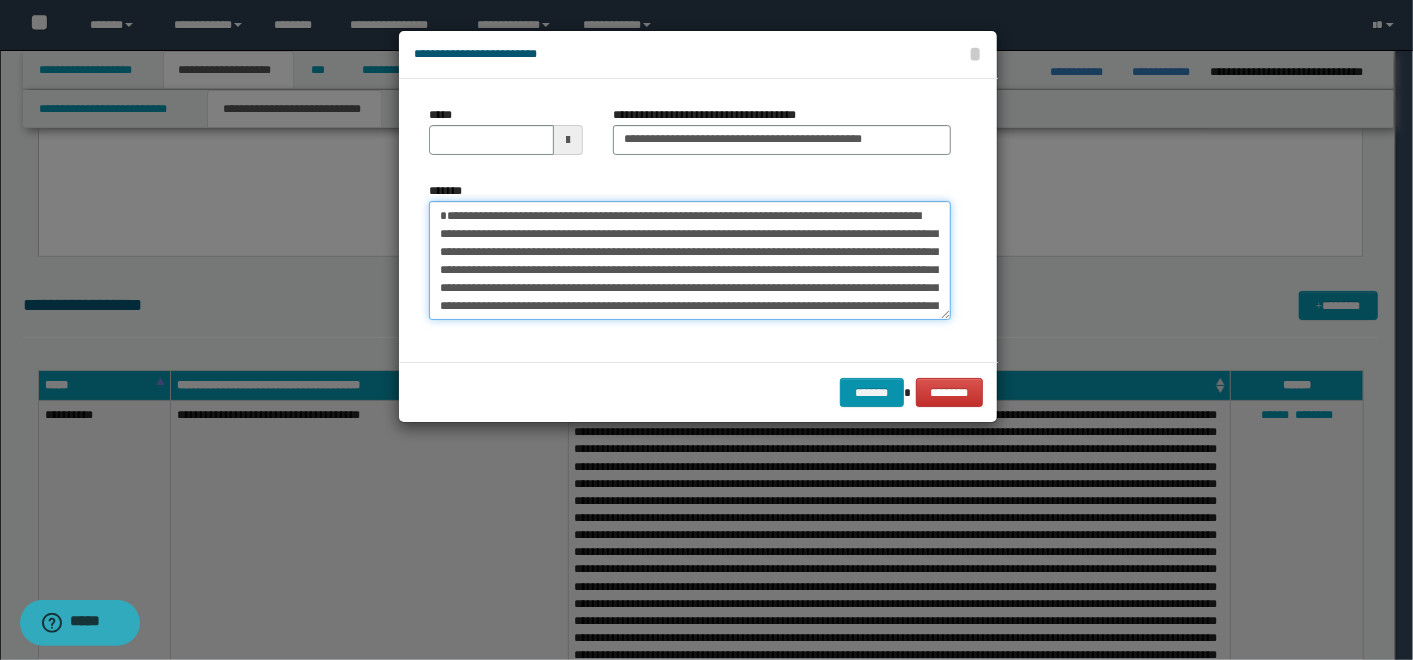 type 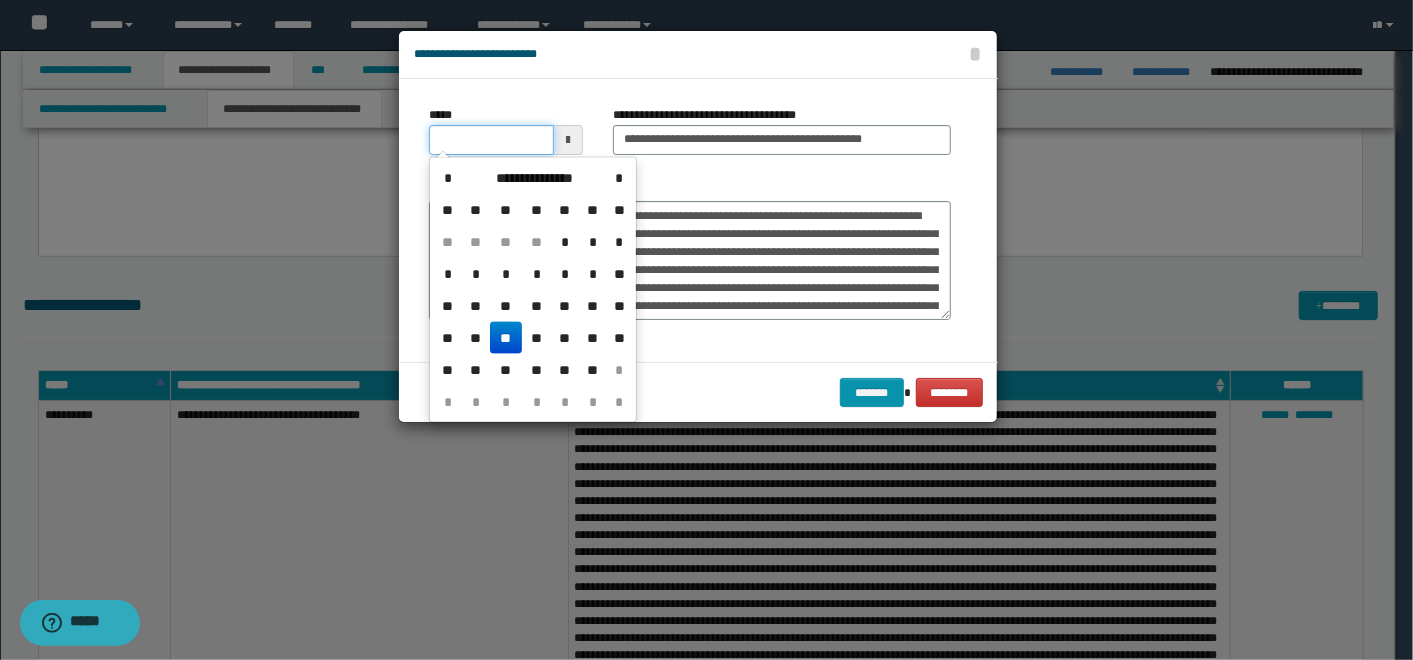 click on "*****" at bounding box center [491, 140] 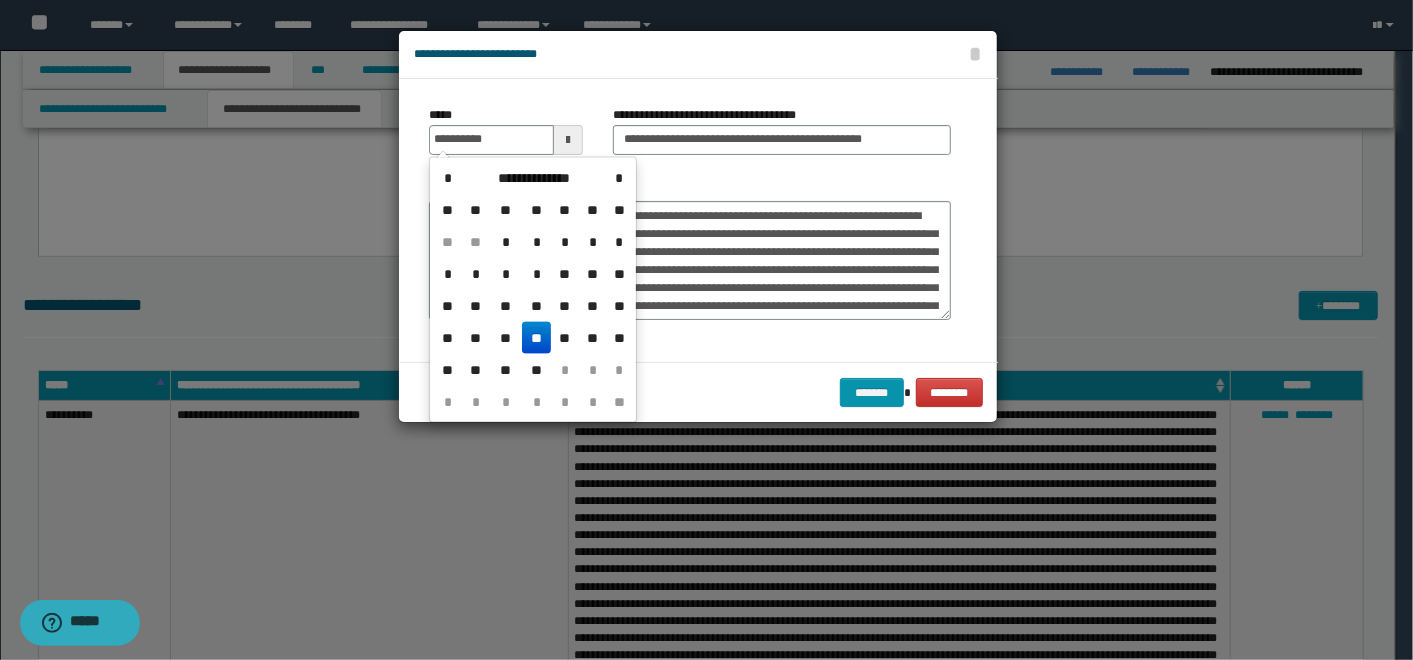 type on "**********" 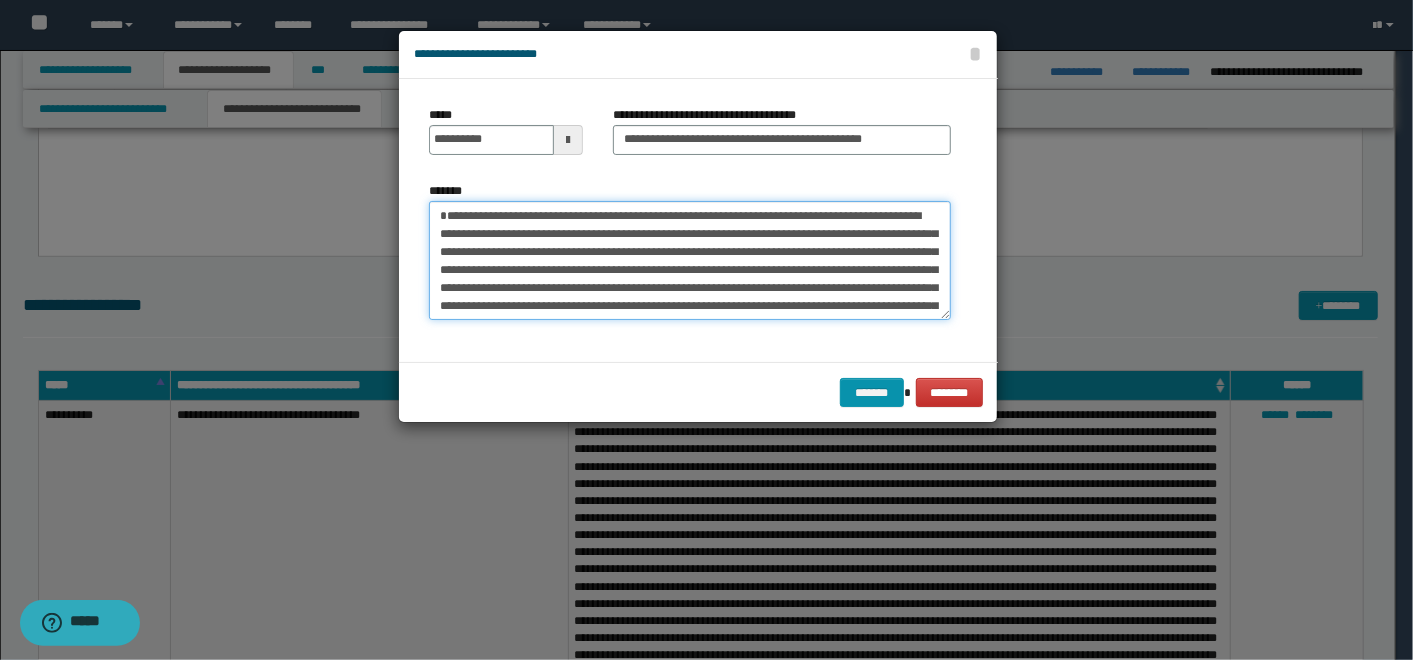 click on "*******" at bounding box center (690, 260) 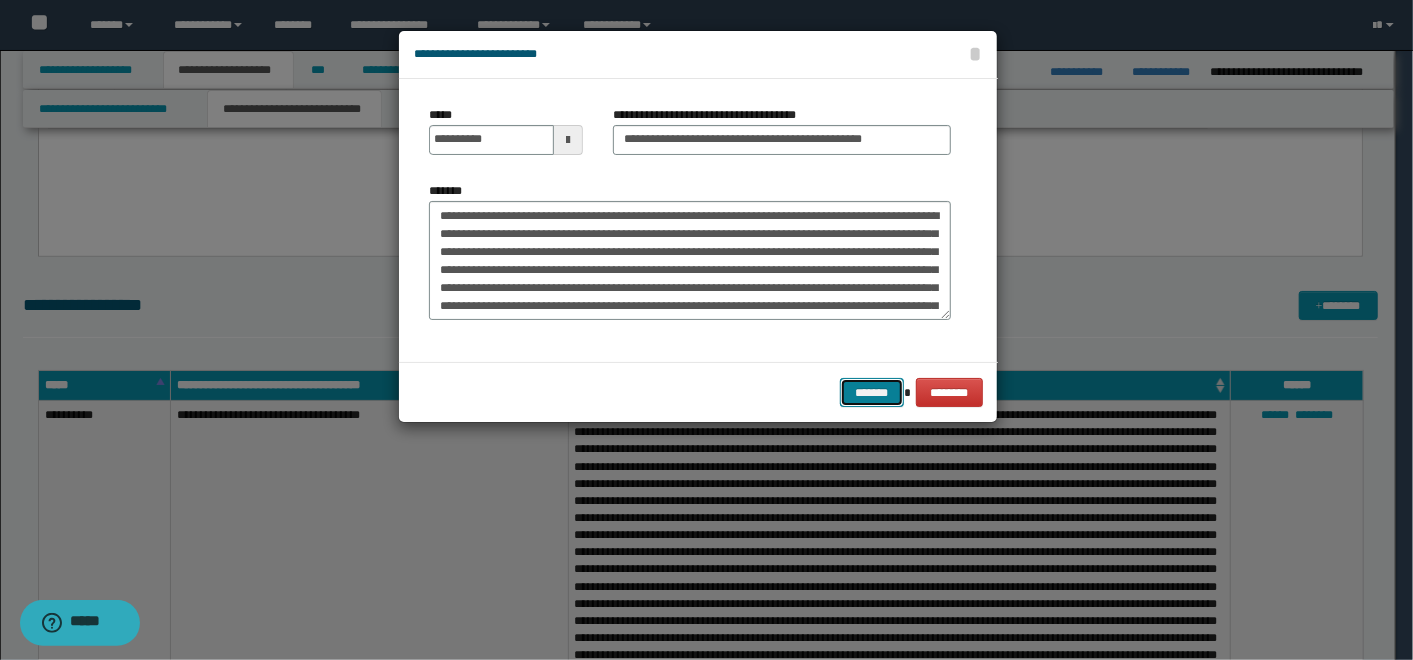 click on "*******" at bounding box center [872, 392] 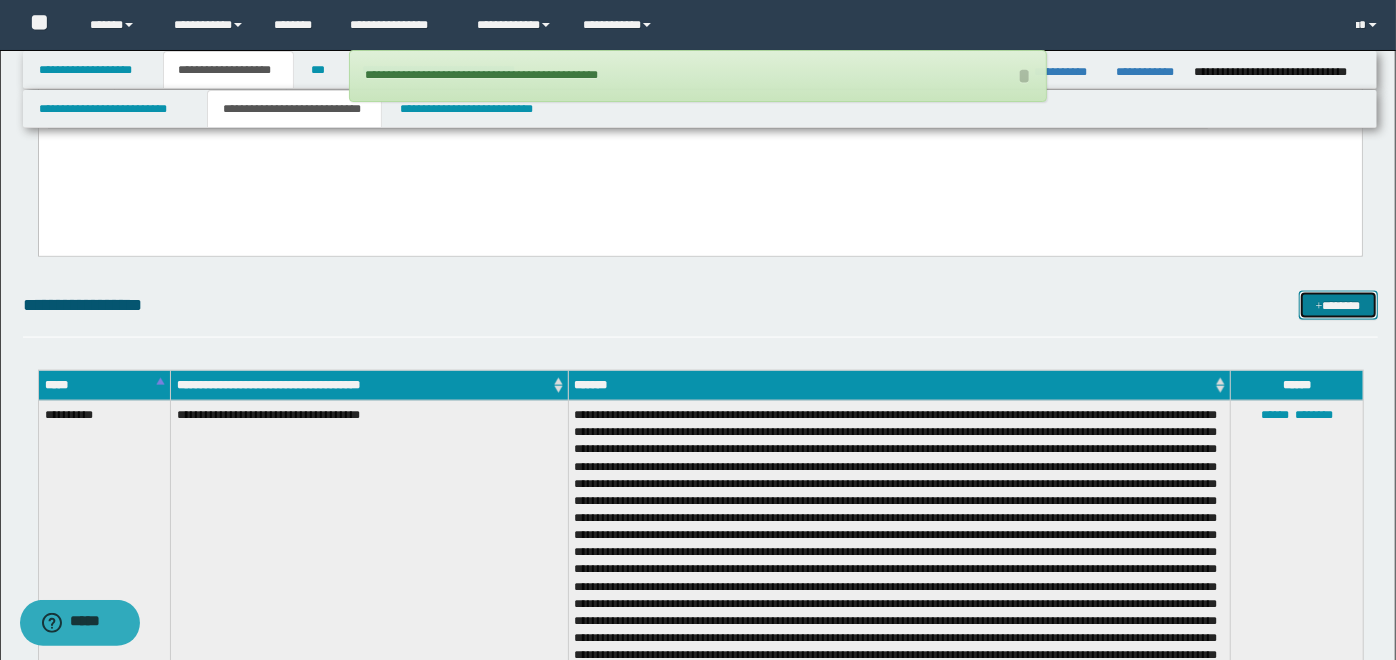 click on "*******" at bounding box center (1338, 305) 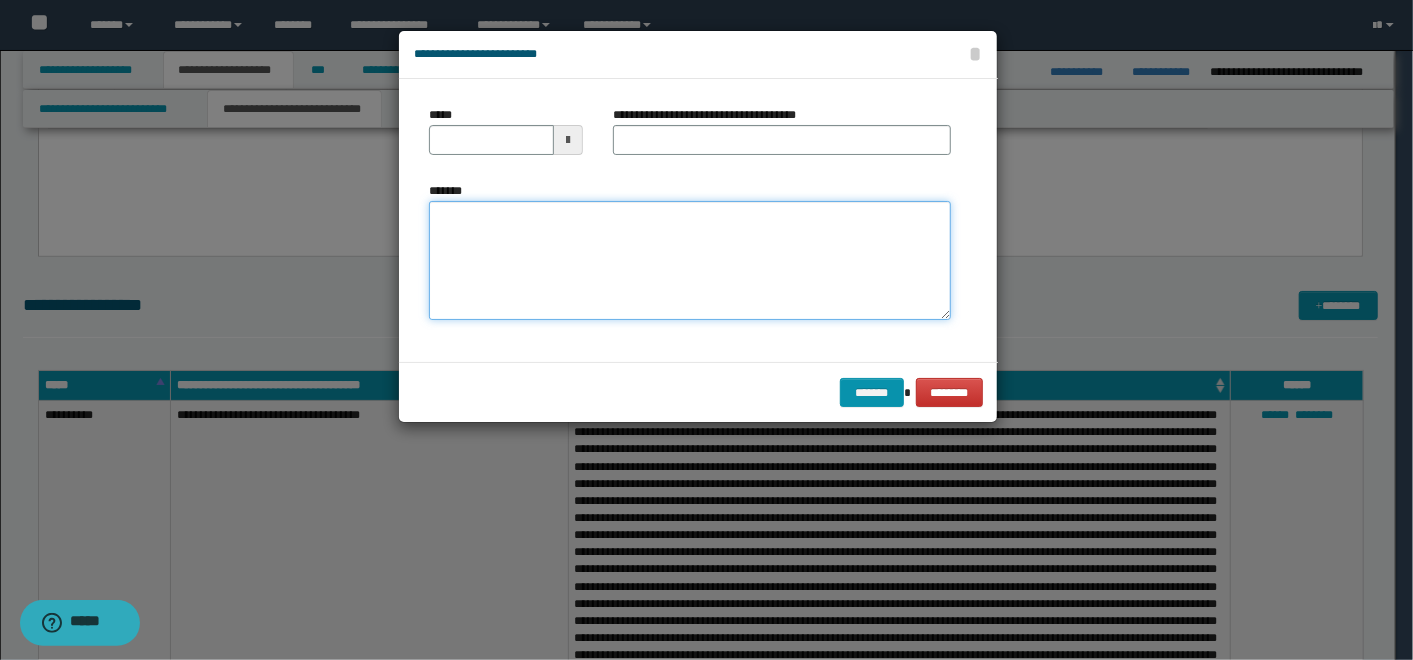 click on "*******" at bounding box center (690, 260) 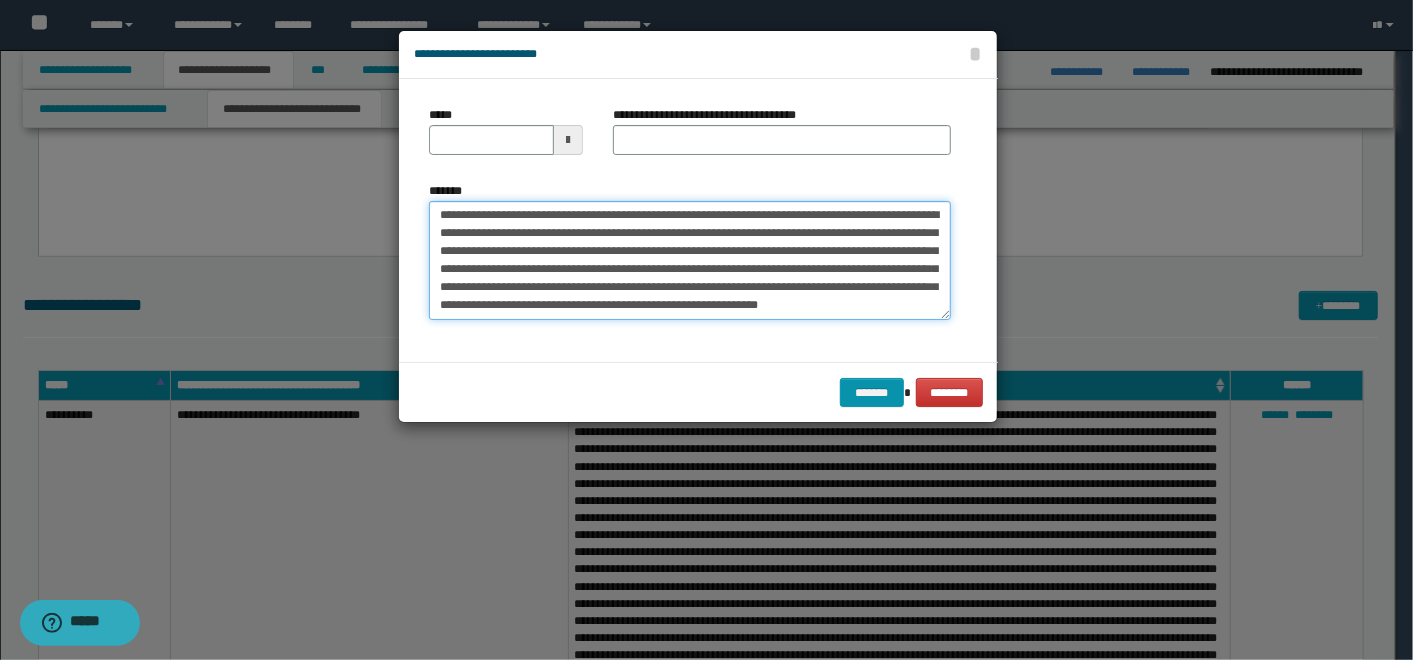 scroll, scrollTop: 0, scrollLeft: 0, axis: both 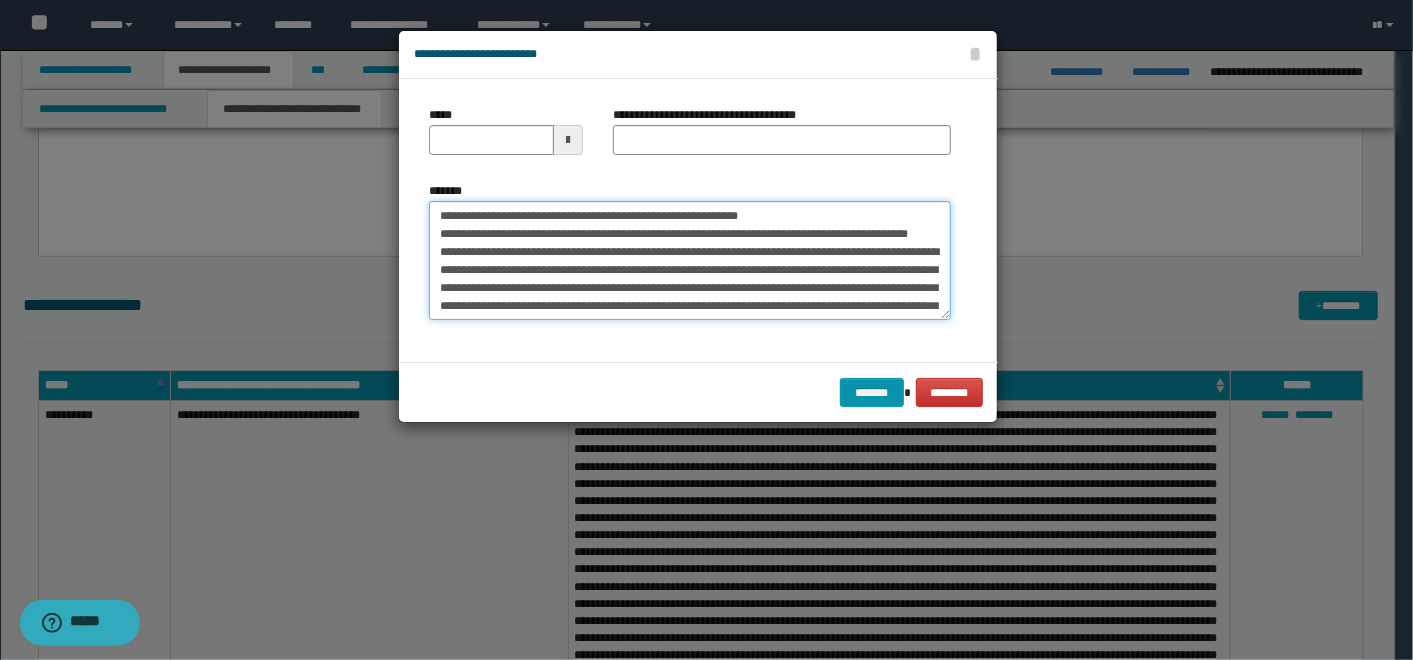 drag, startPoint x: 806, startPoint y: 216, endPoint x: 508, endPoint y: 215, distance: 298.00168 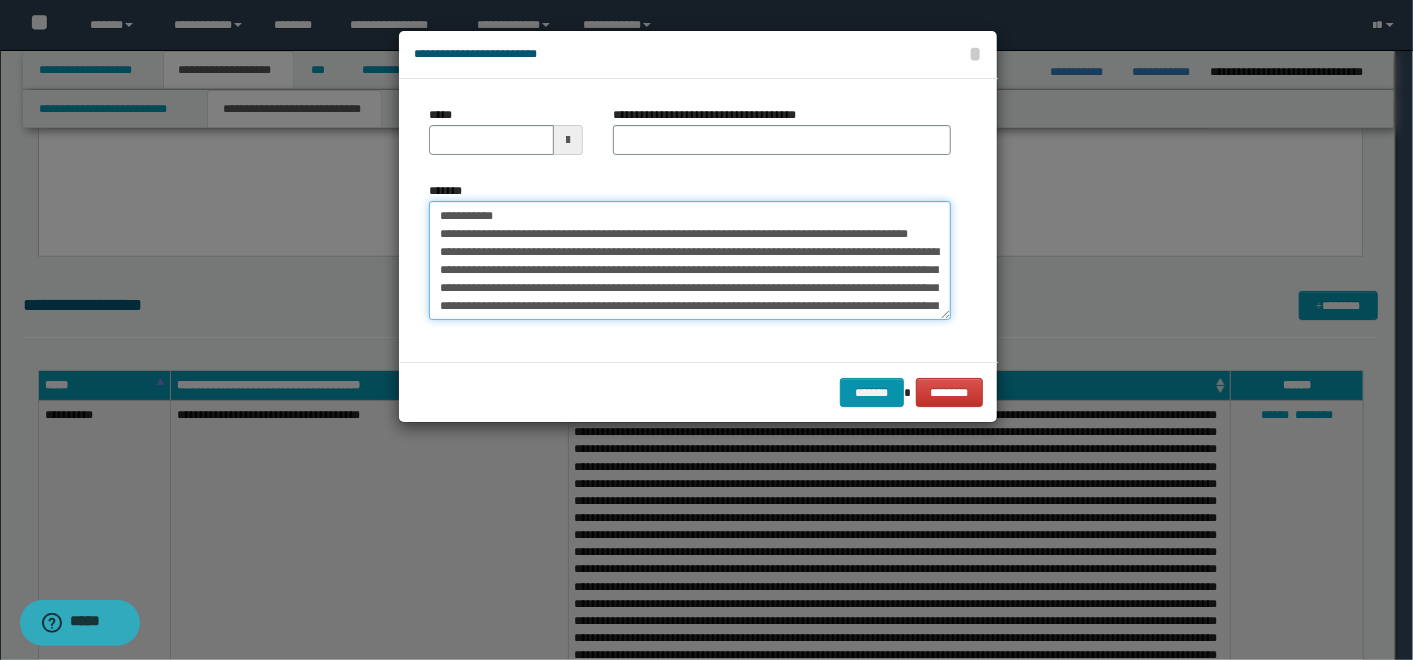 type on "**********" 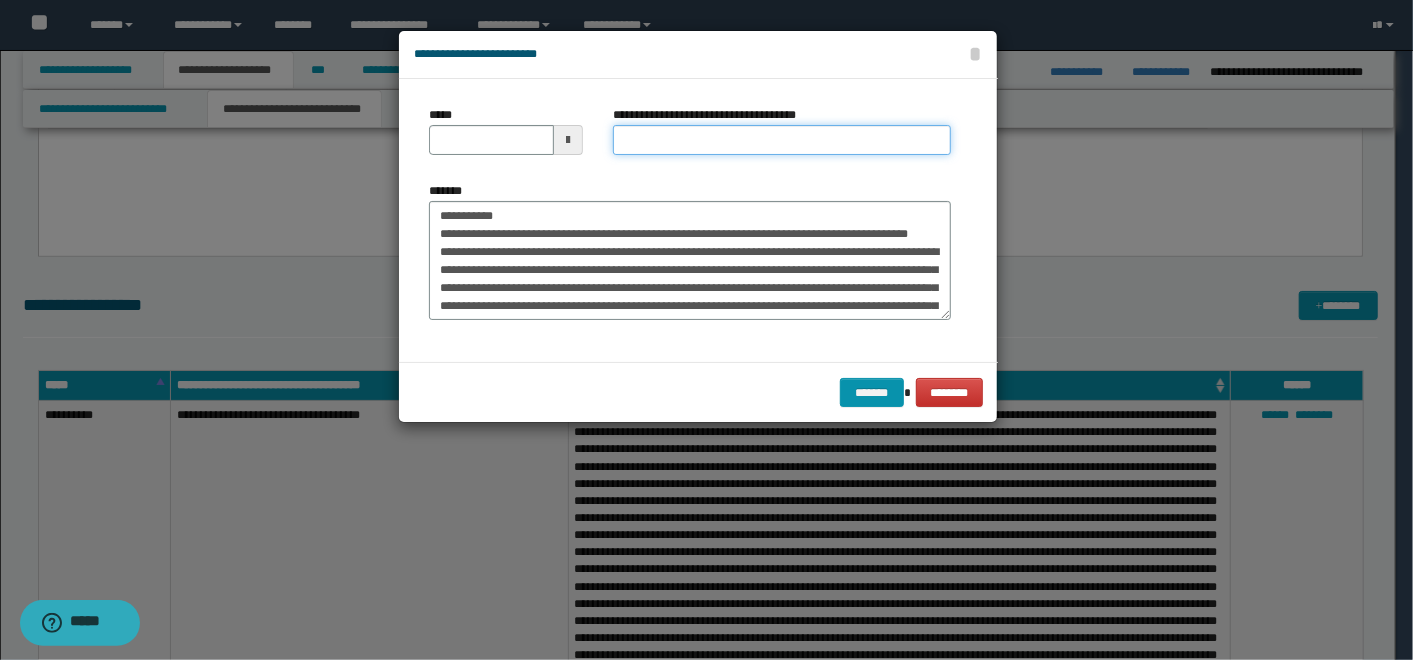 click on "**********" at bounding box center [782, 140] 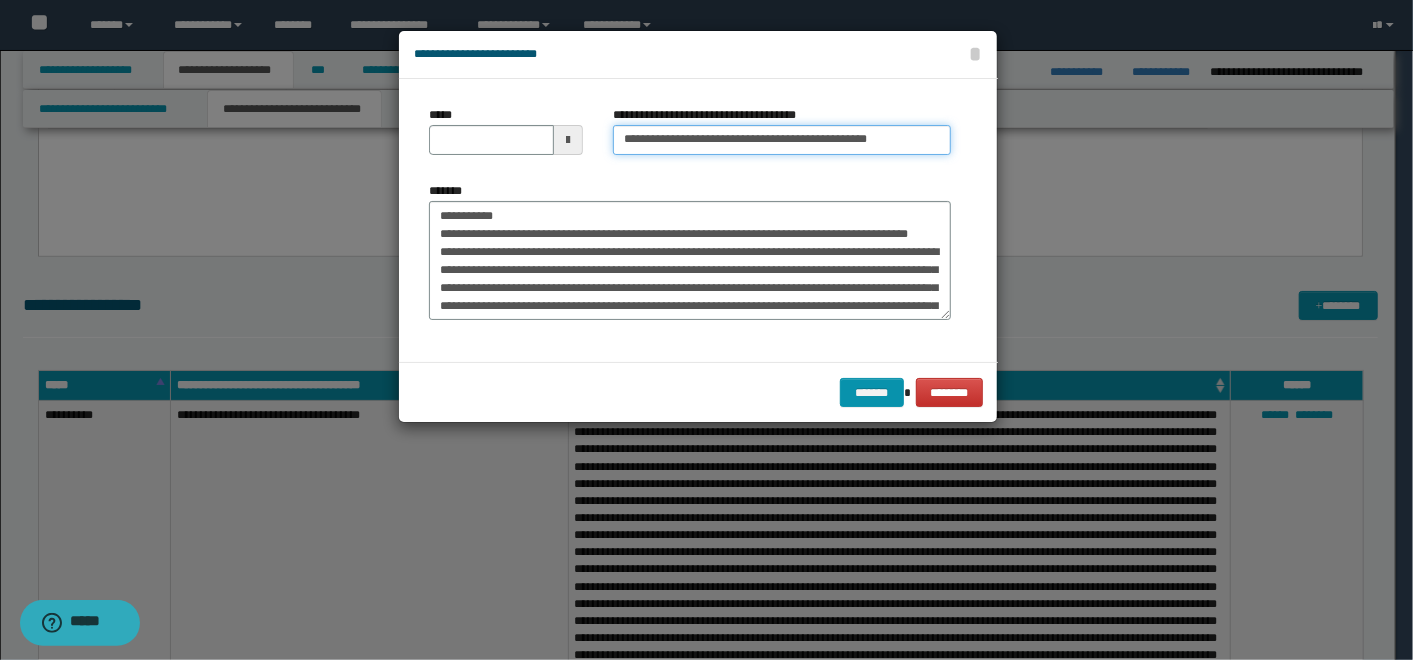 type on "**********" 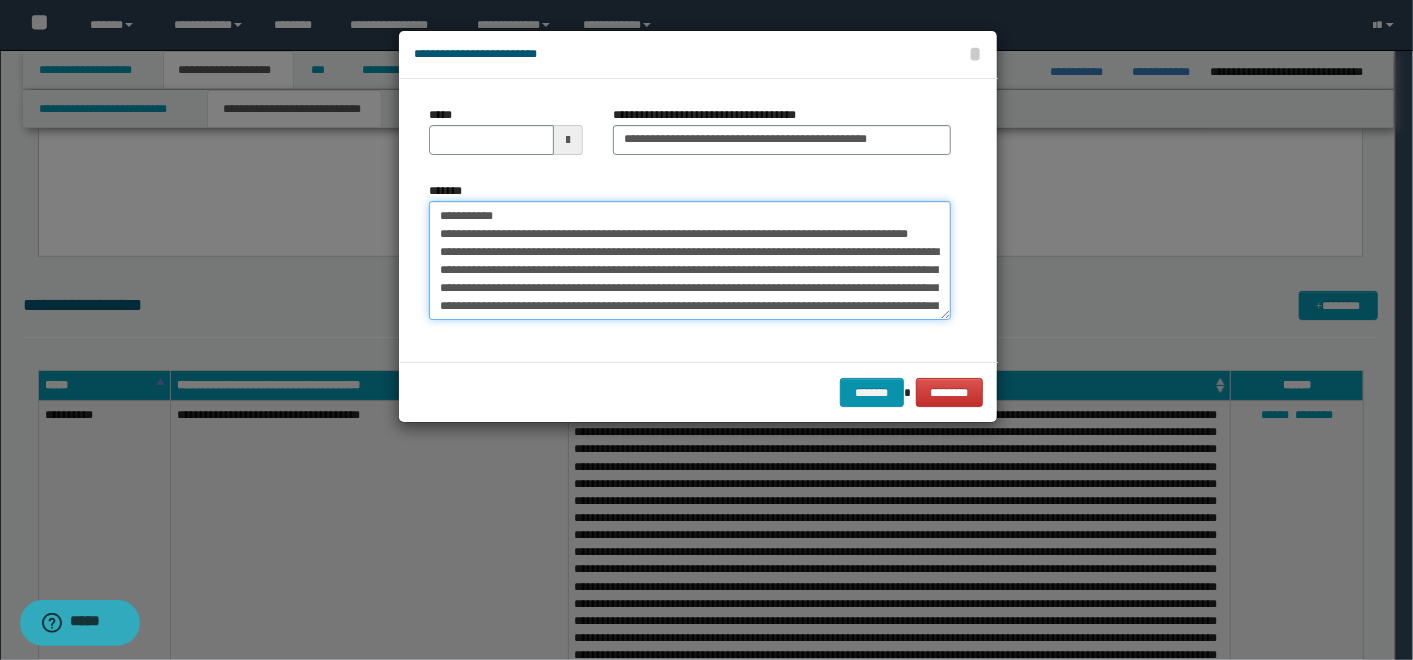 drag, startPoint x: 520, startPoint y: 216, endPoint x: 334, endPoint y: 191, distance: 187.67259 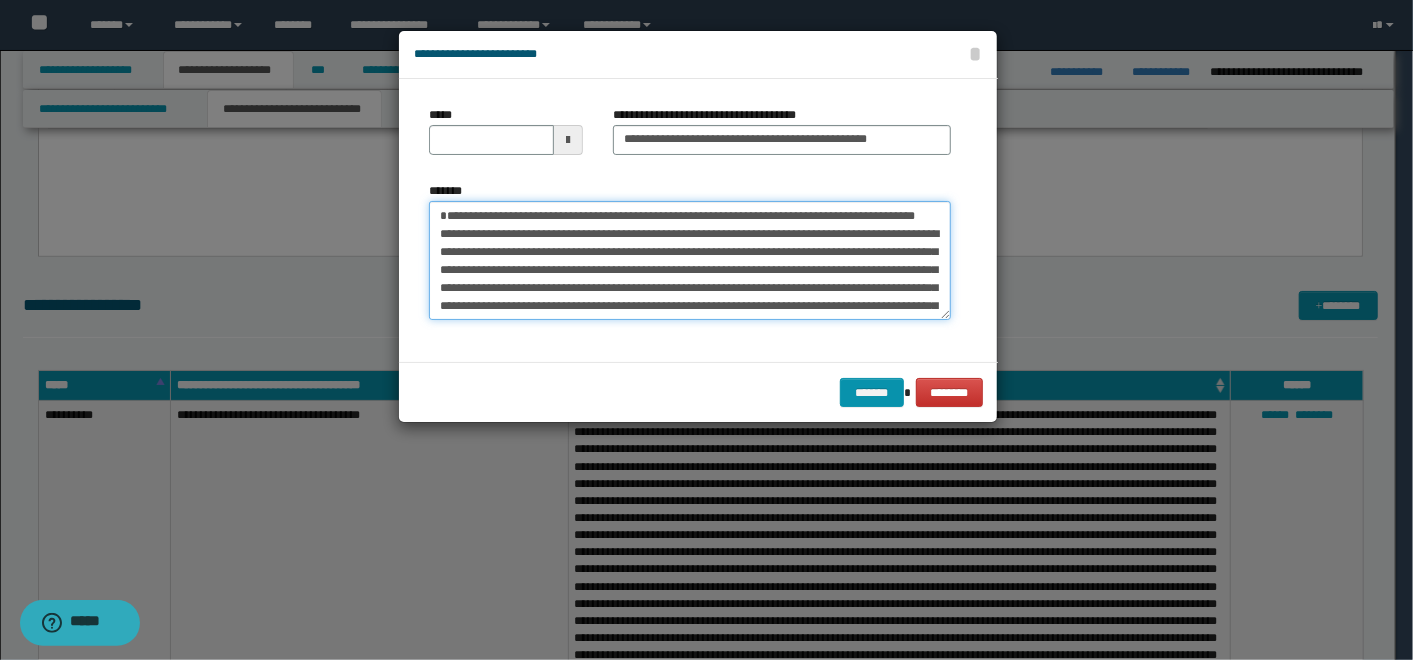 type 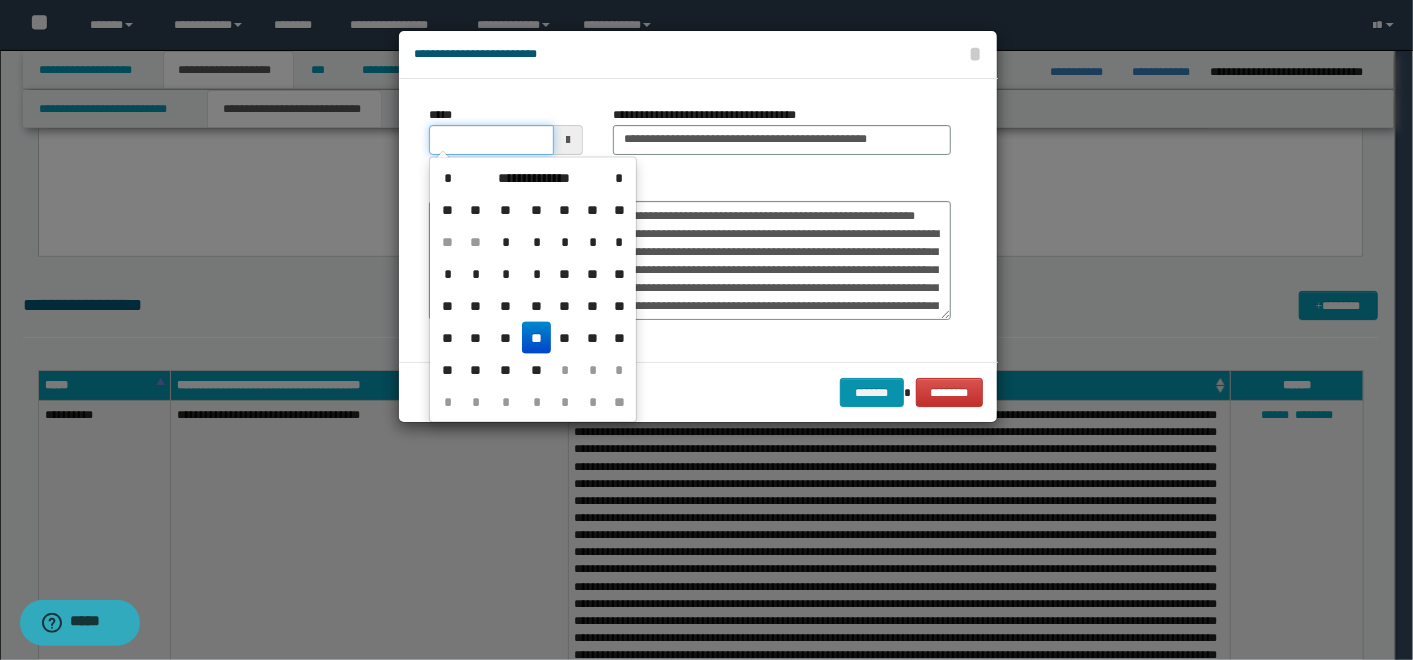 click on "*****" at bounding box center [491, 140] 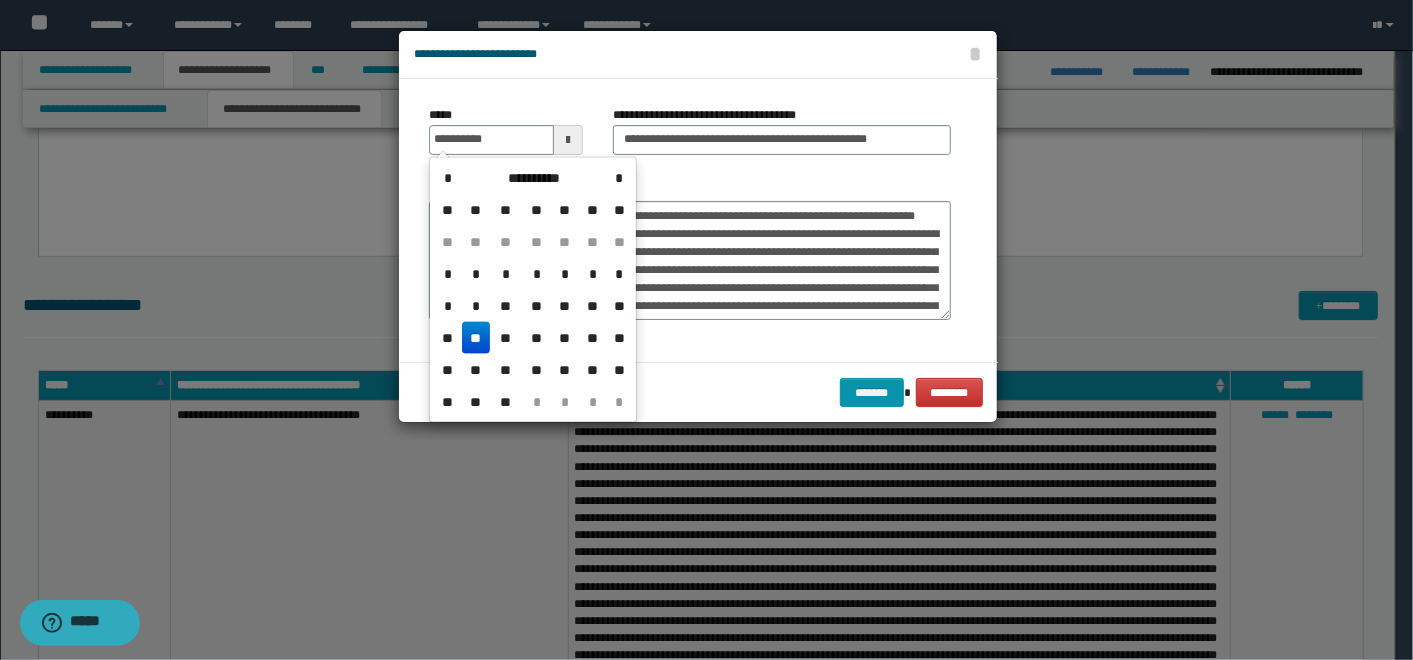 type on "**********" 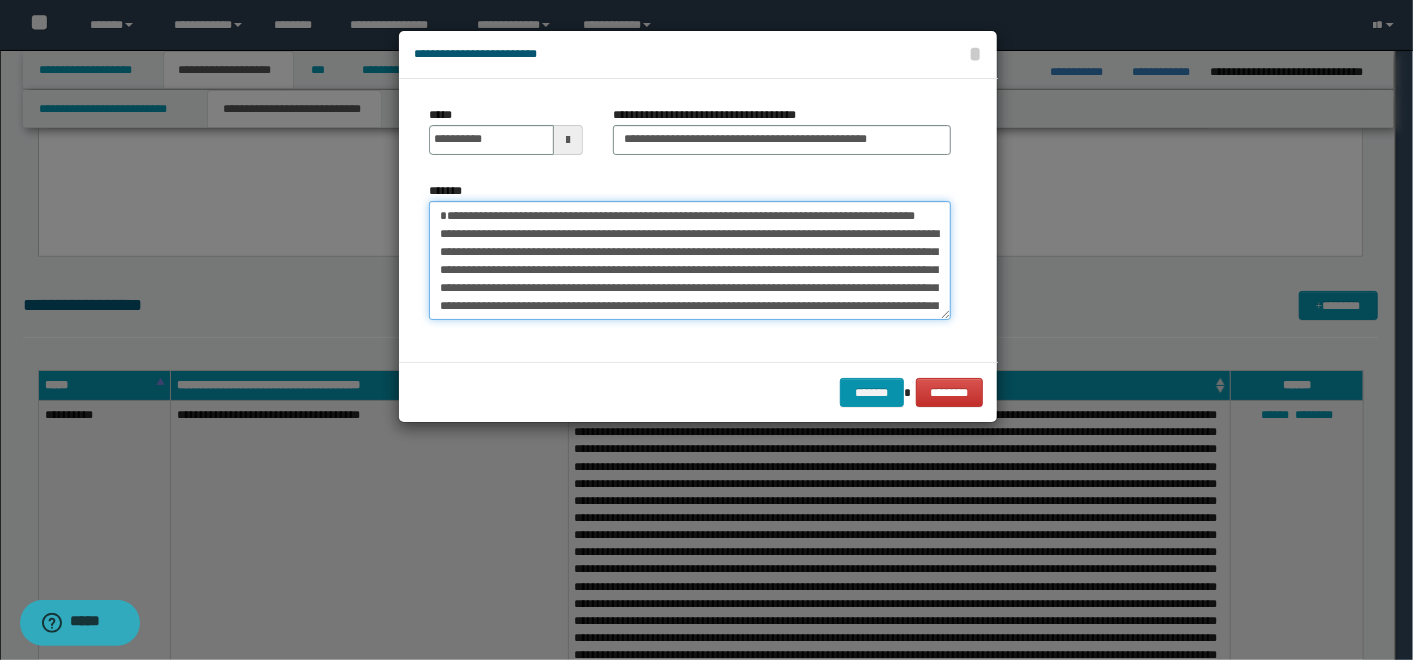 click on "**********" at bounding box center [690, 260] 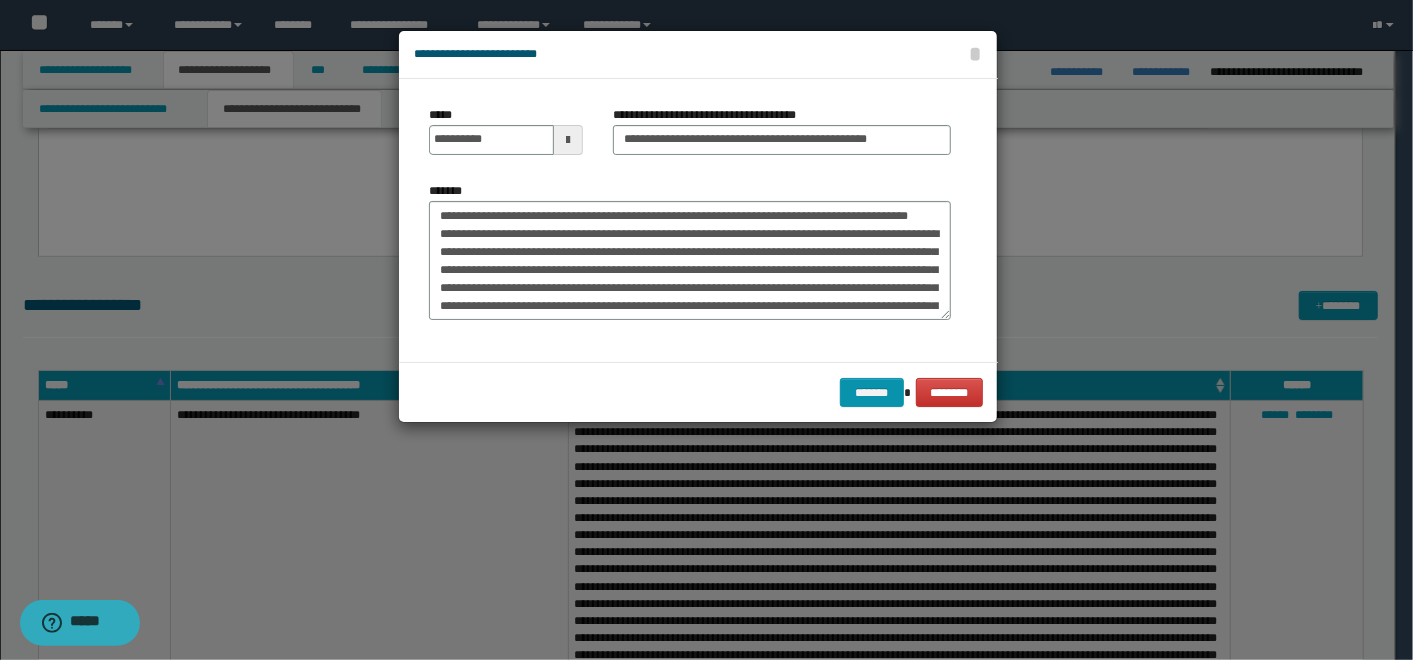 click on "*******
********" at bounding box center [698, 392] 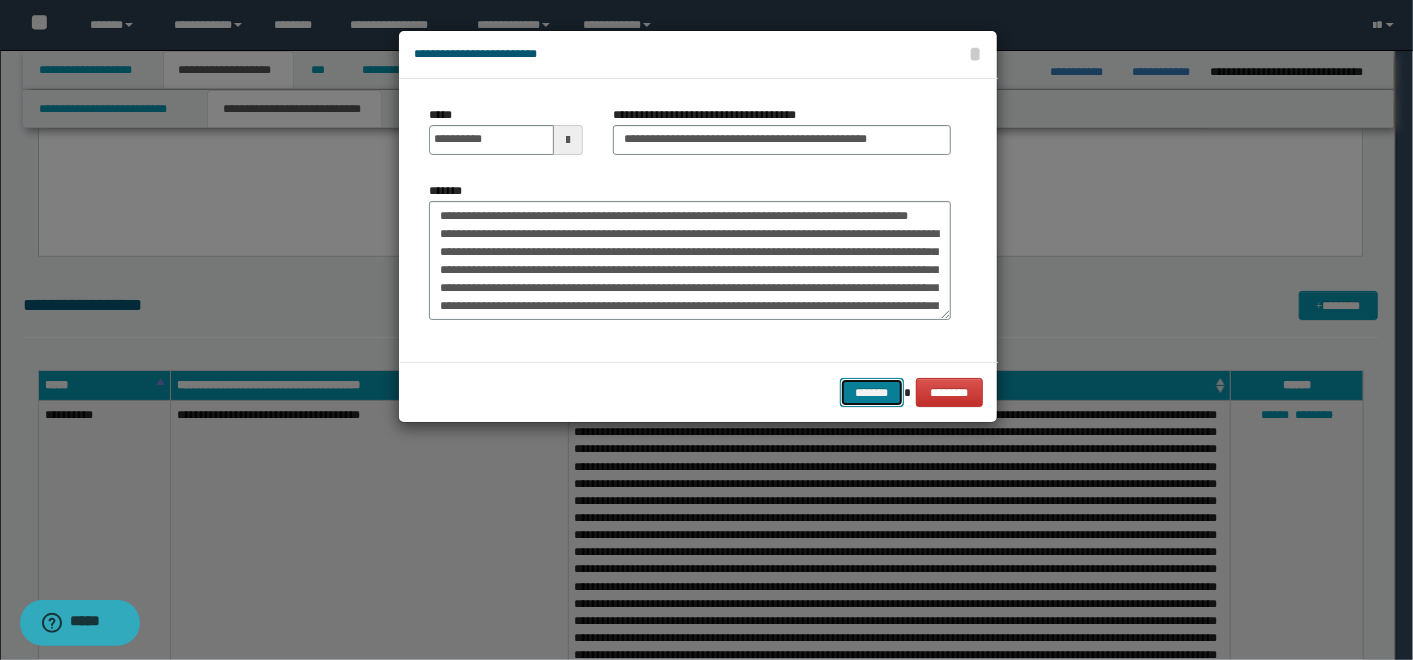 click on "*******" at bounding box center [872, 392] 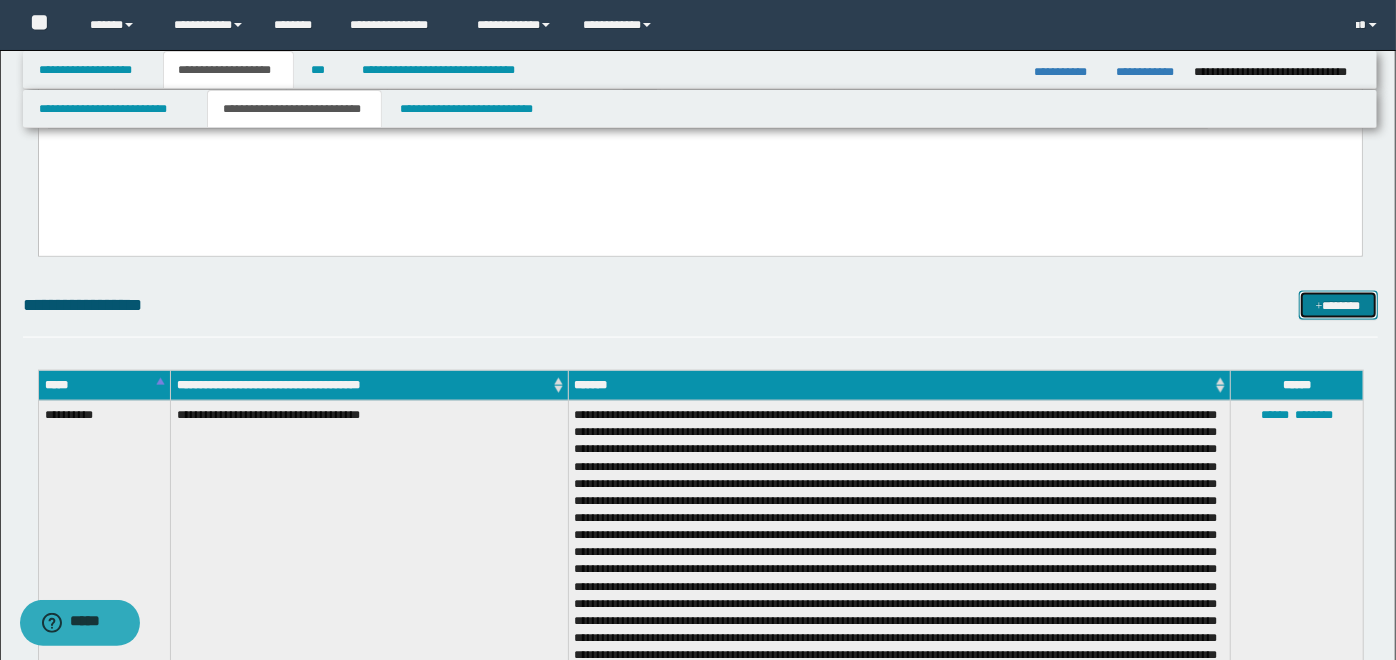 click on "*******" at bounding box center (1338, 305) 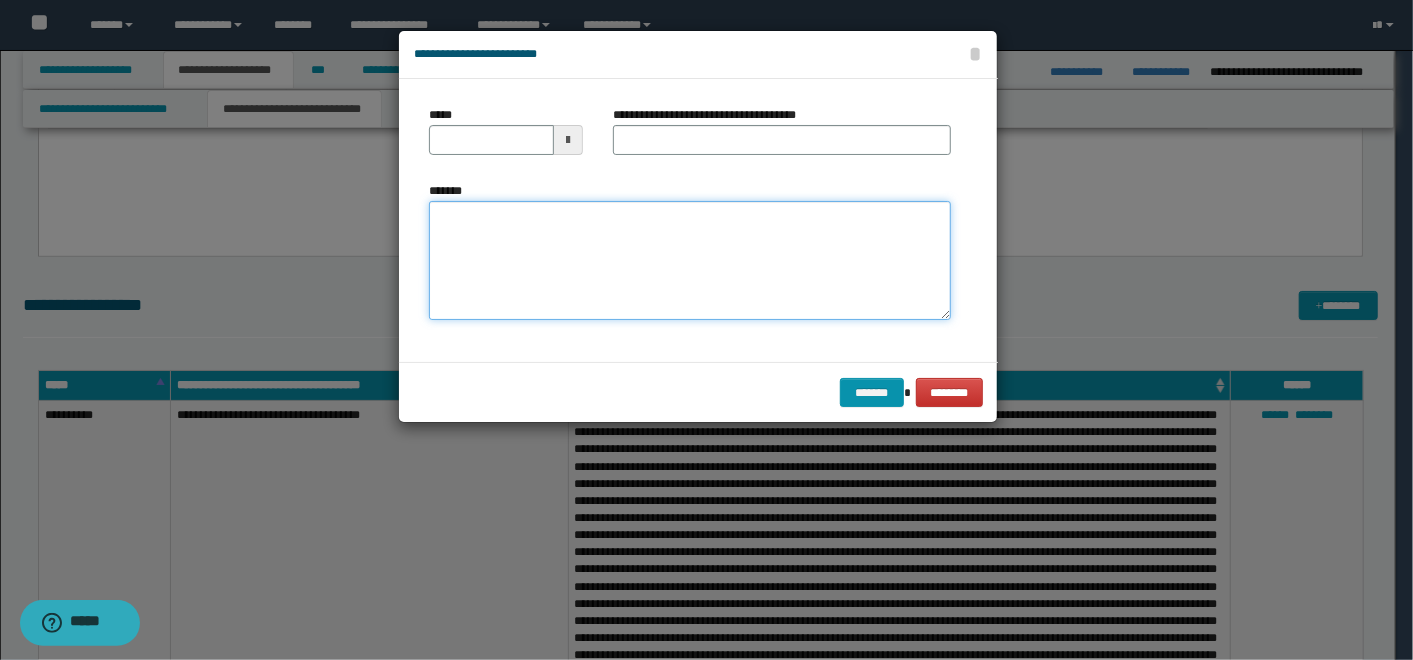click on "*******" at bounding box center (690, 260) 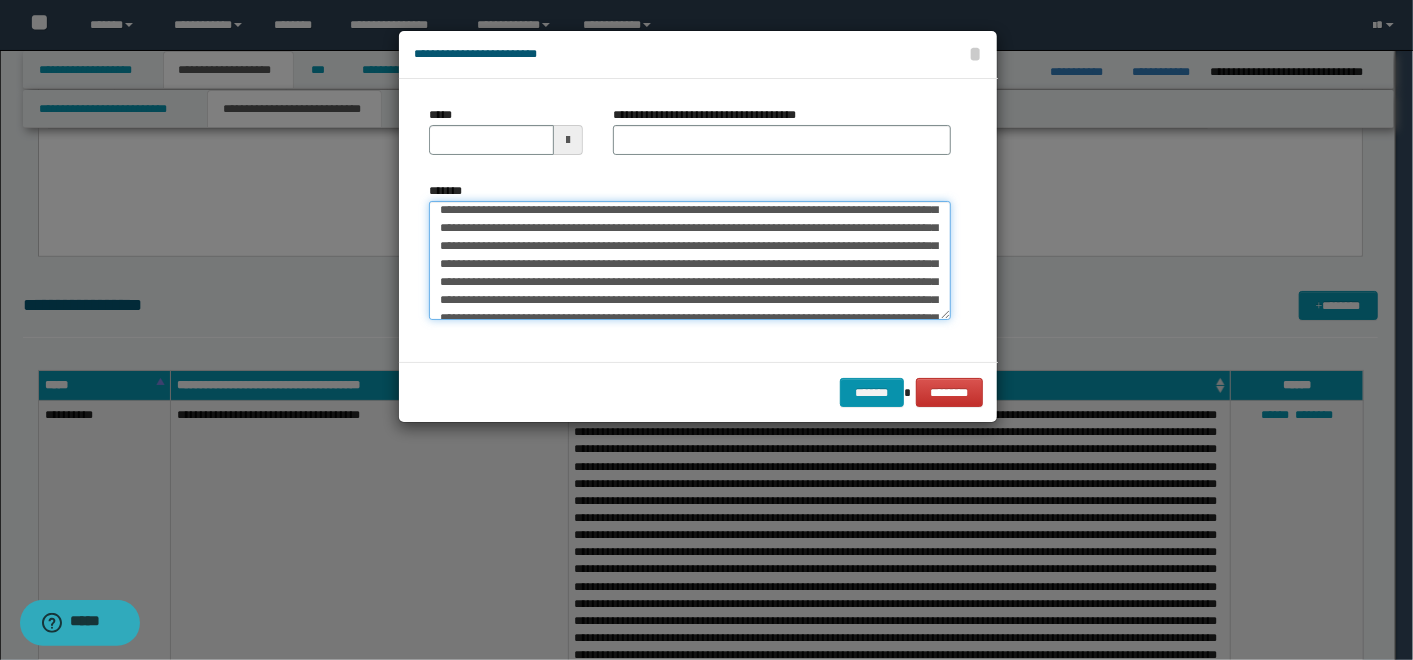 scroll, scrollTop: 0, scrollLeft: 0, axis: both 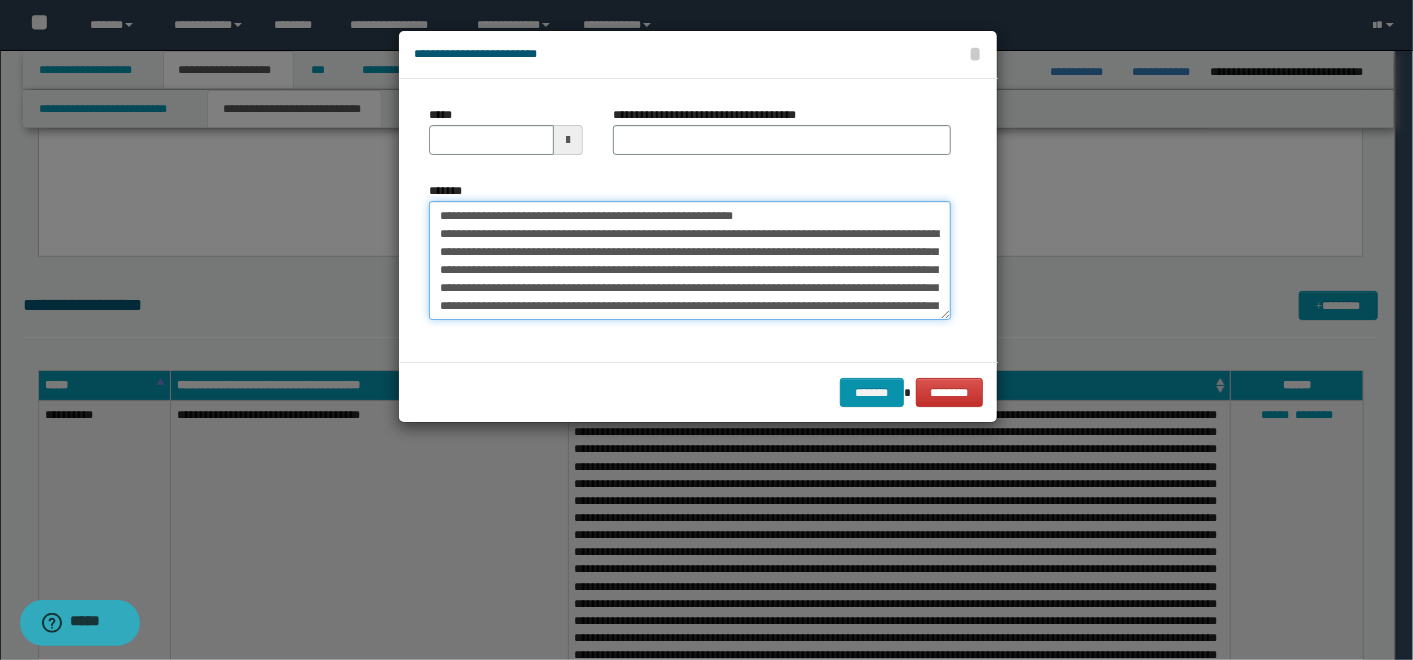 drag, startPoint x: 798, startPoint y: 225, endPoint x: 505, endPoint y: 217, distance: 293.1092 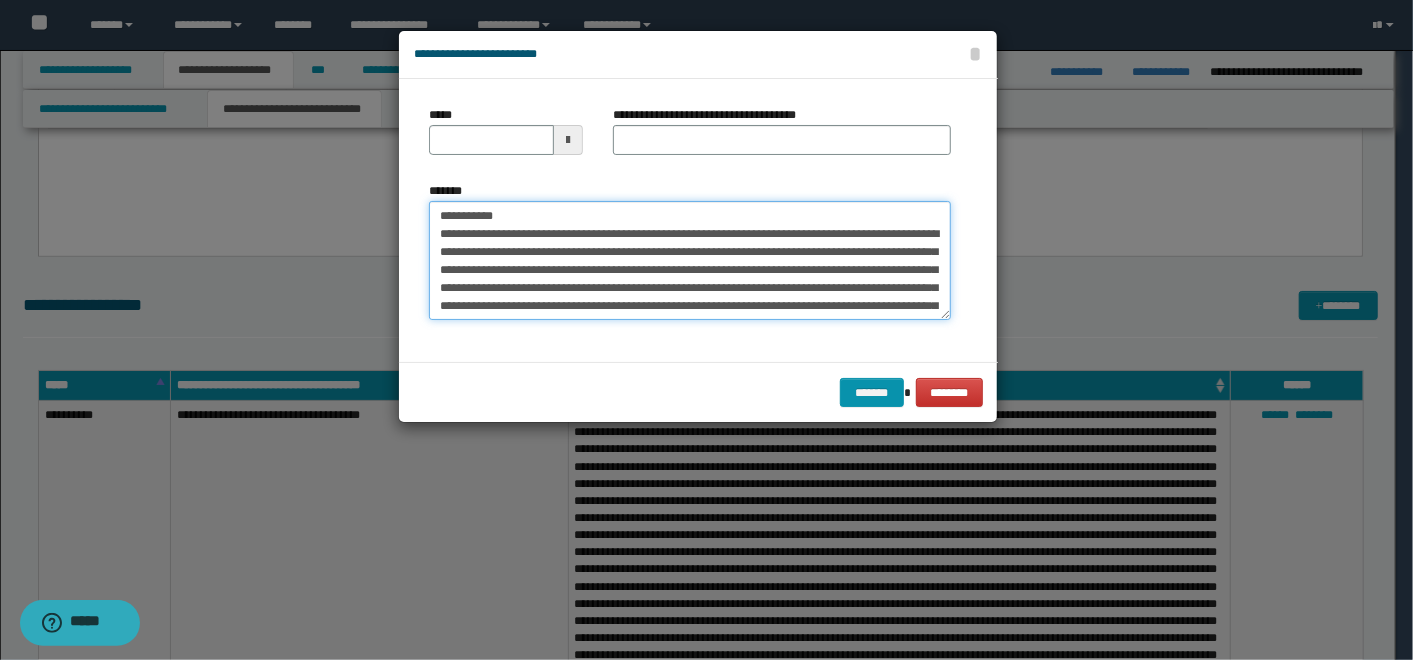 type on "**********" 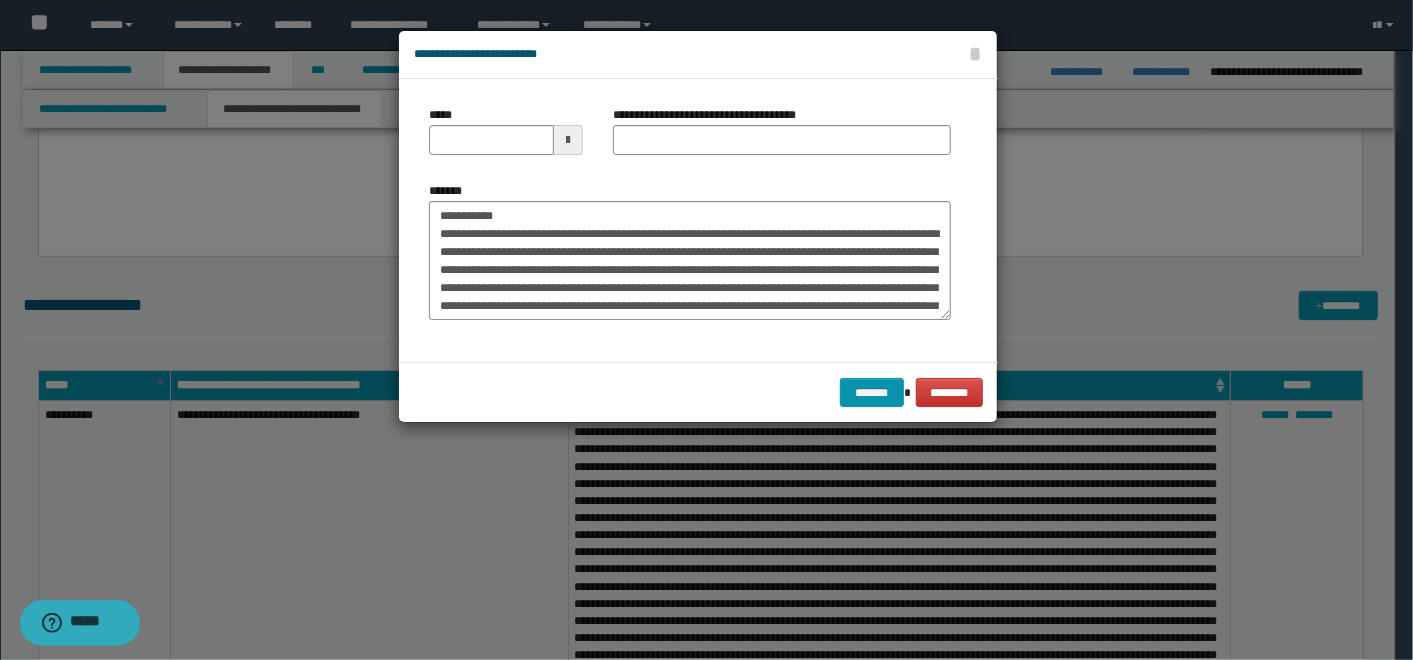 click on "**********" at bounding box center [712, 115] 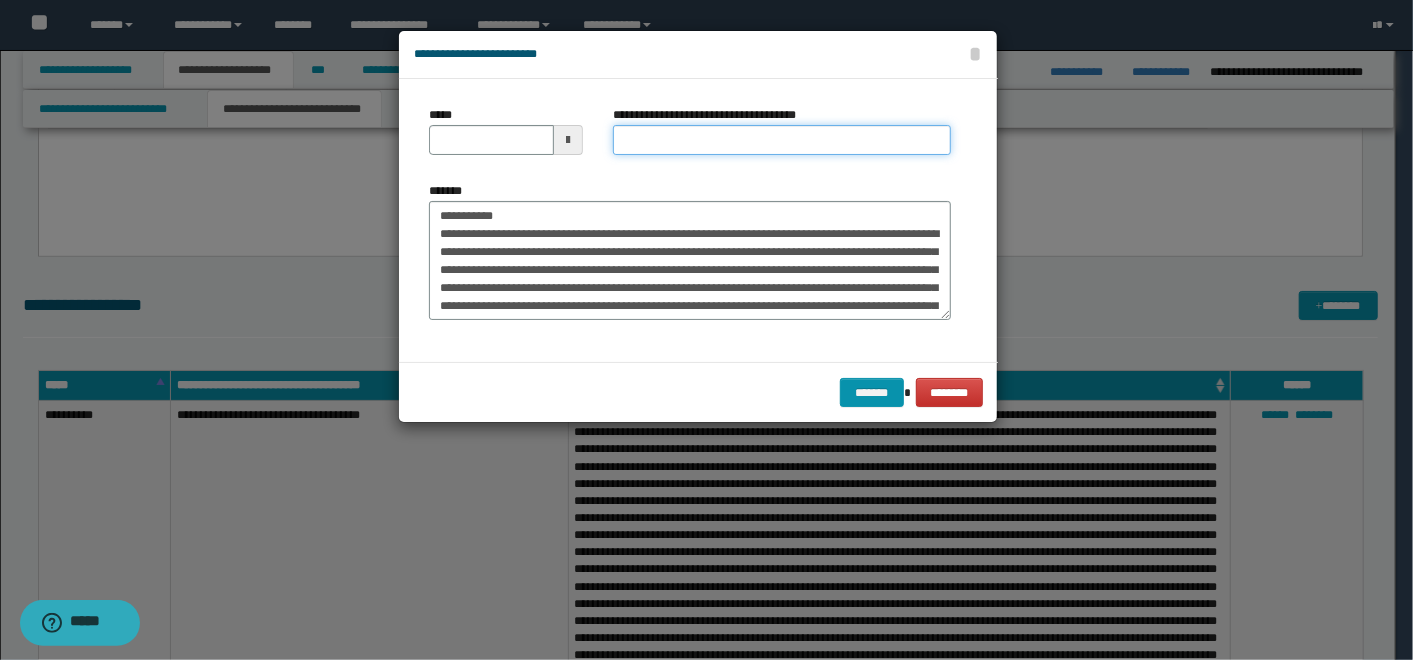 click on "**********" at bounding box center (782, 140) 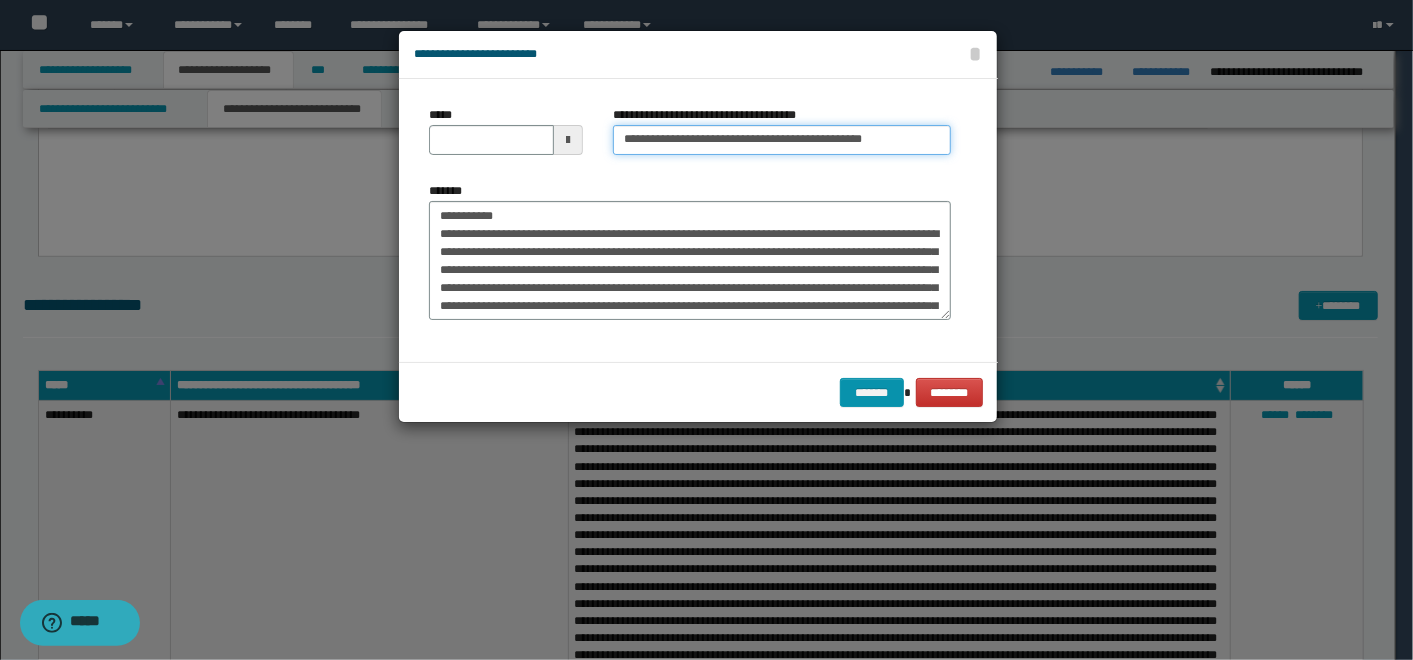 type on "**********" 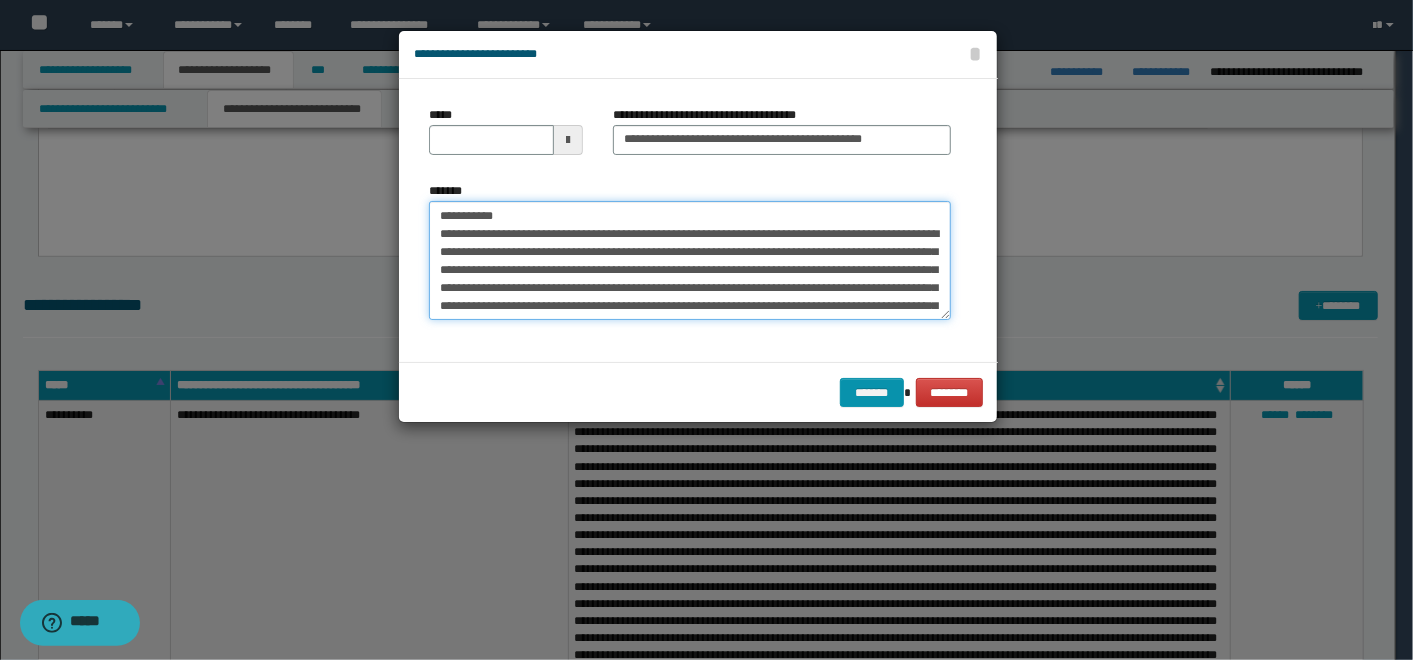 drag, startPoint x: 513, startPoint y: 213, endPoint x: 287, endPoint y: 214, distance: 226.00221 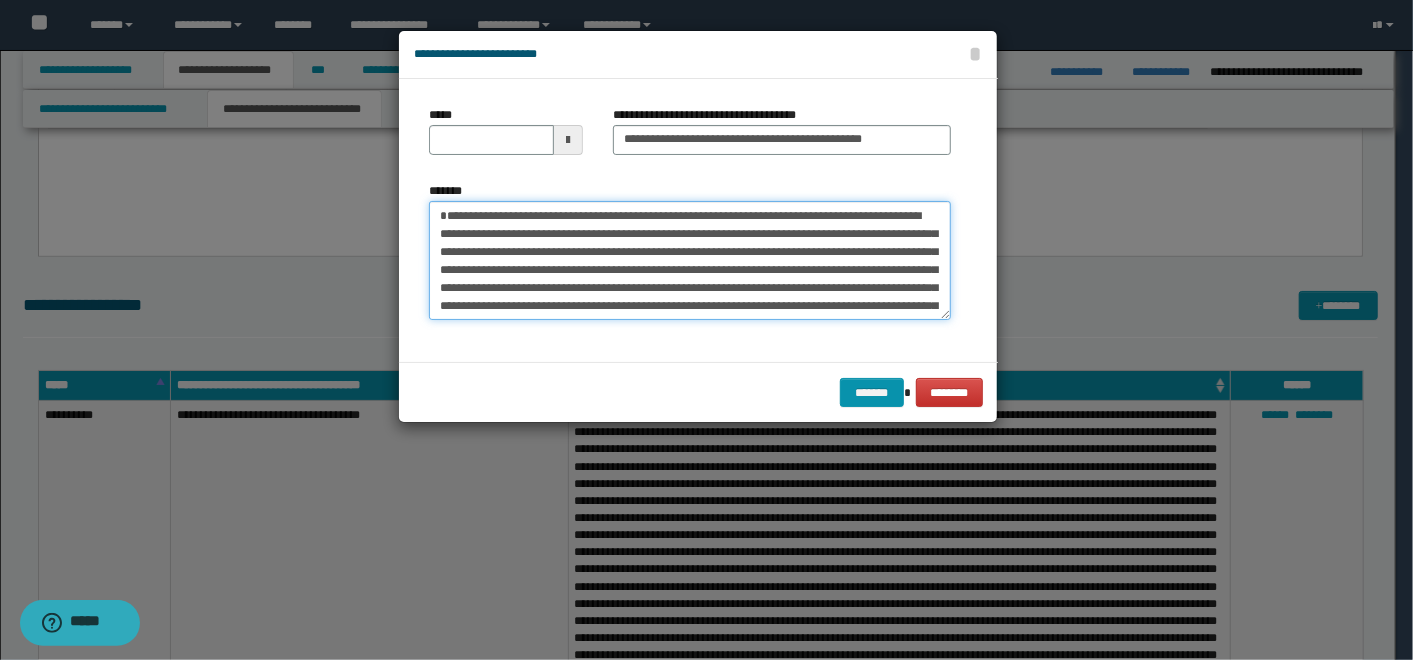 type on "**********" 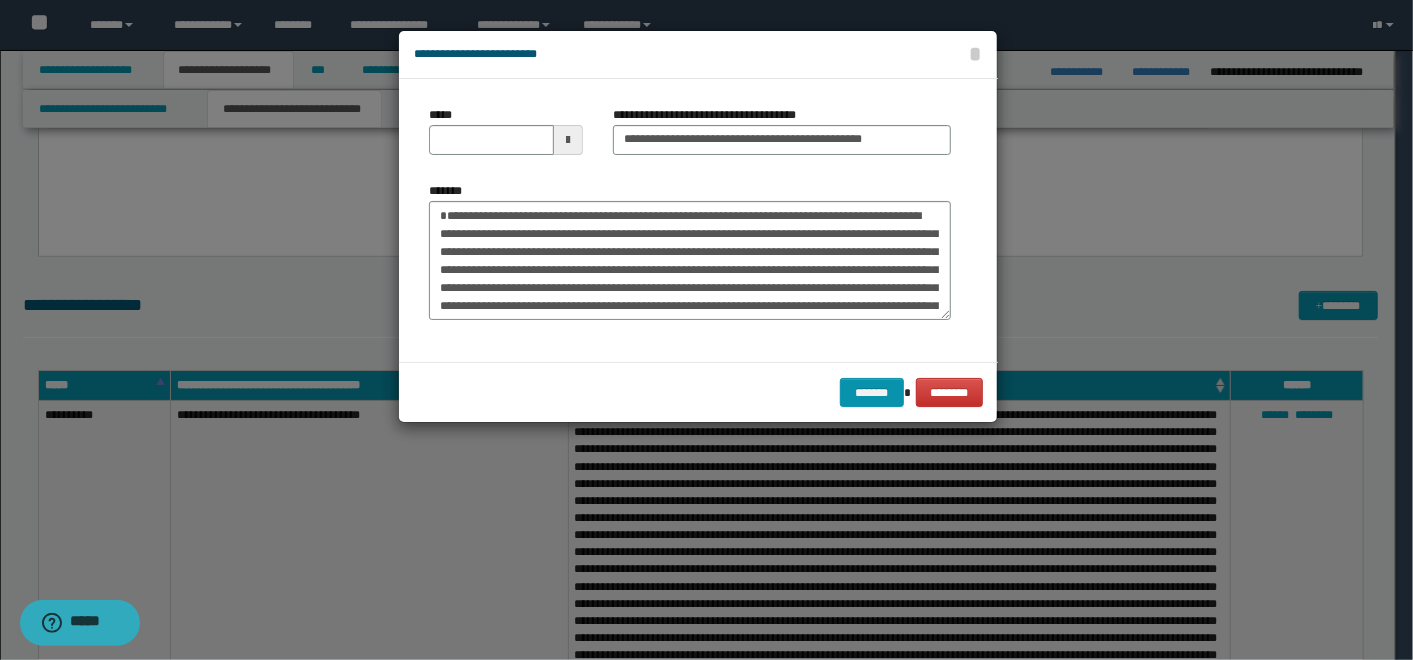 drag, startPoint x: 410, startPoint y: 138, endPoint x: 434, endPoint y: 128, distance: 26 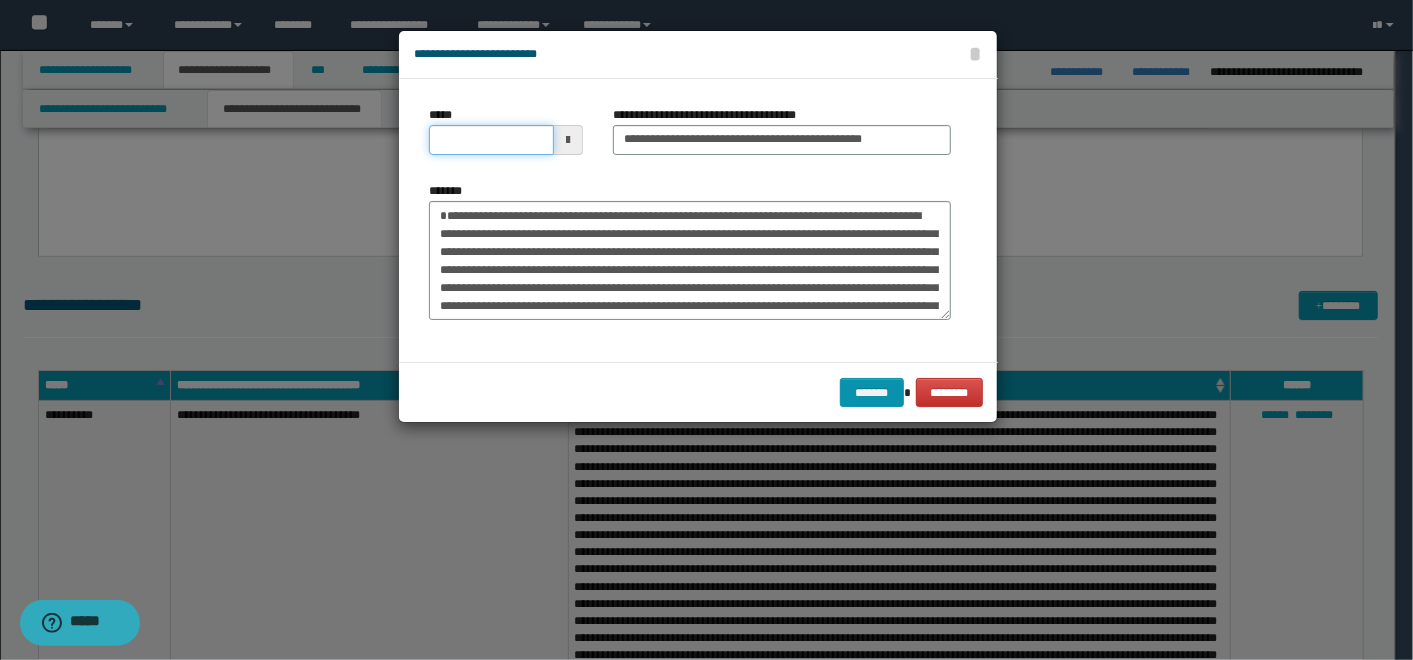 click on "*****" at bounding box center (491, 140) 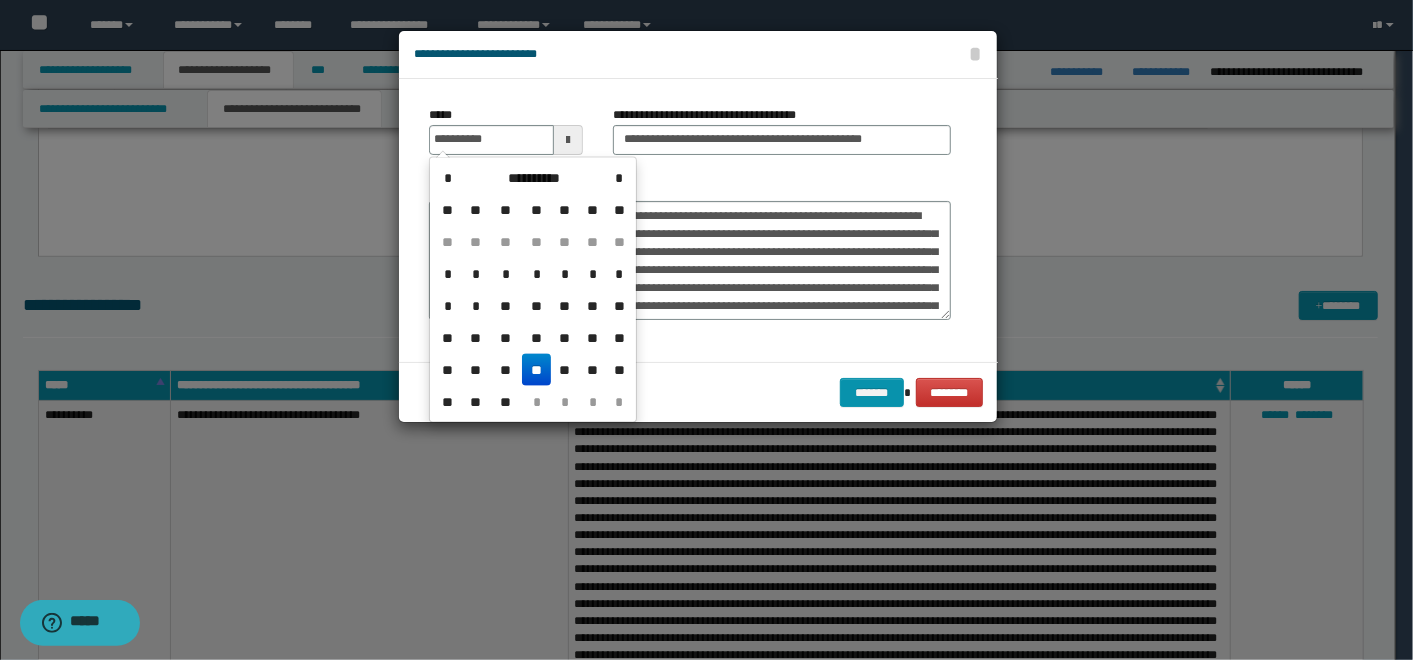 type on "**********" 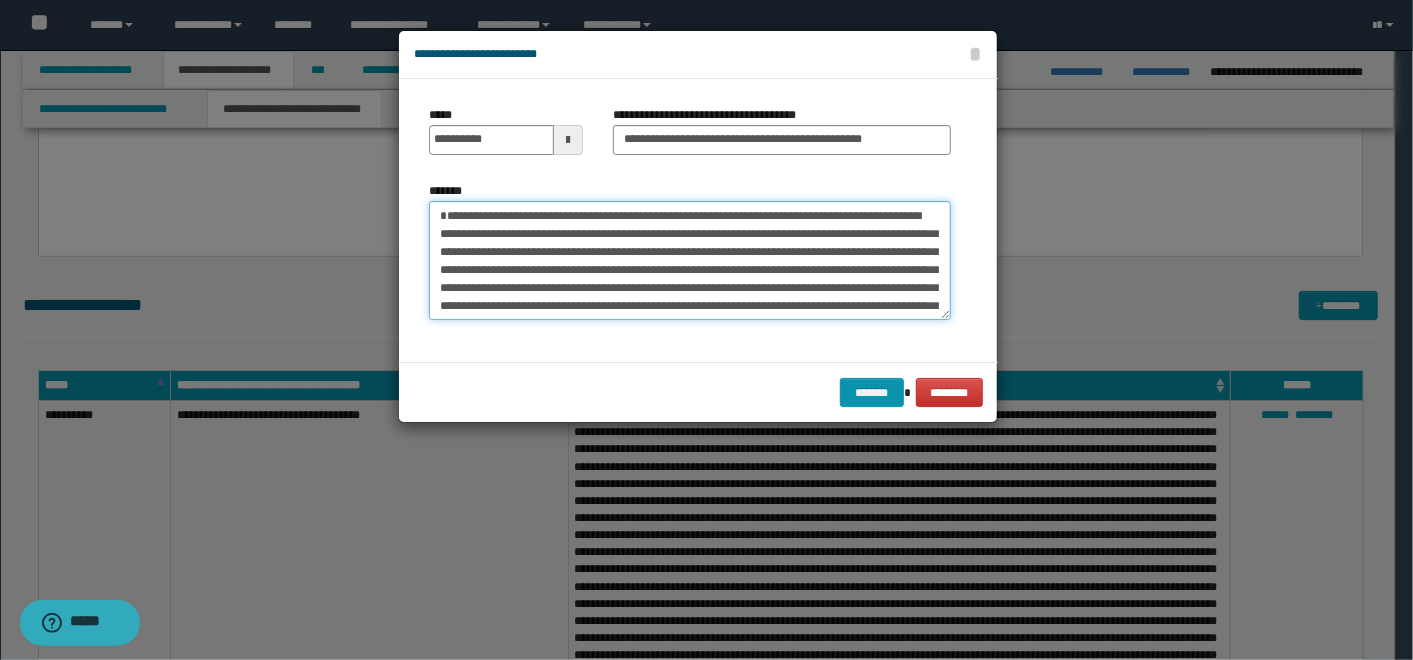 click on "*******" at bounding box center [690, 260] 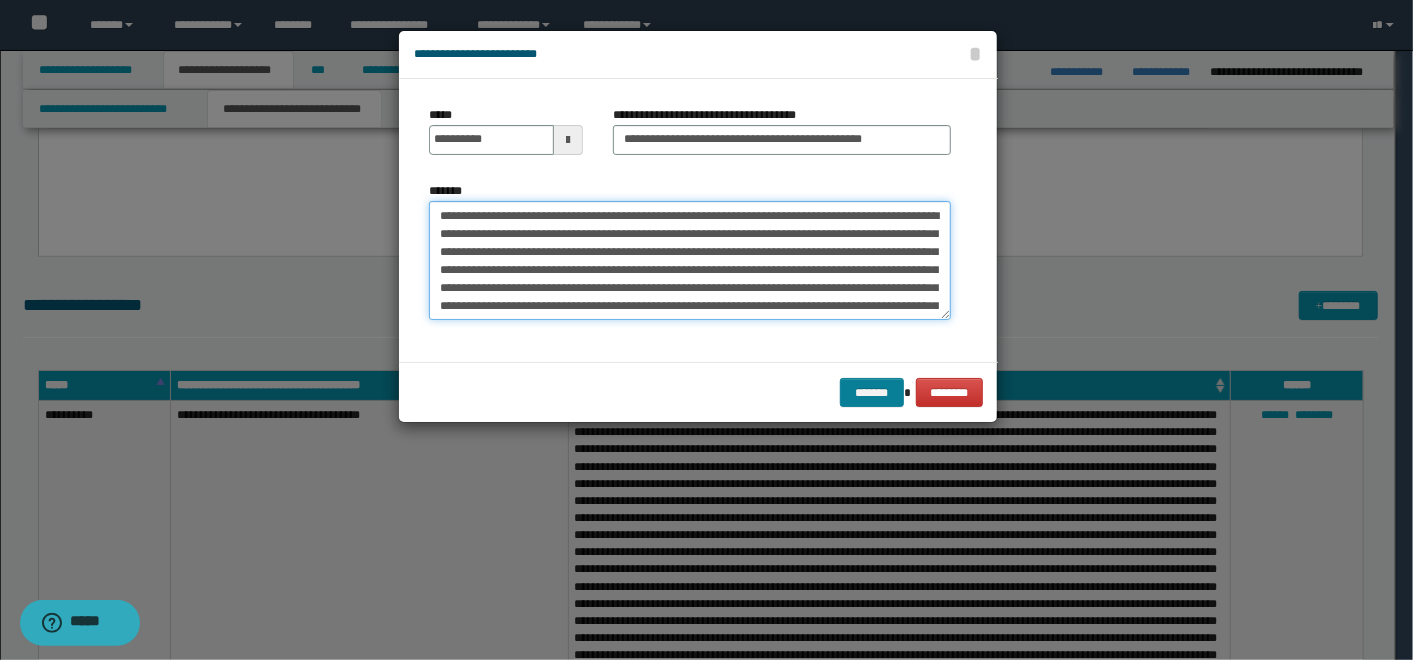 type on "**********" 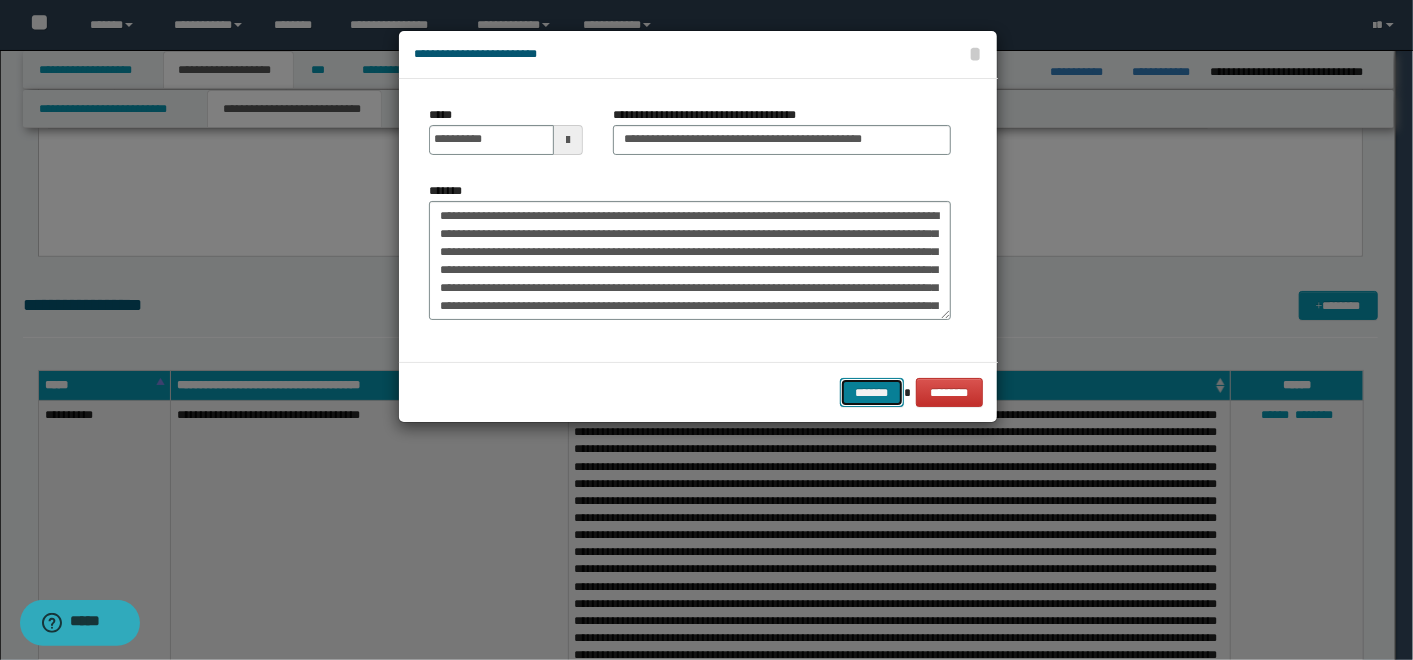 click on "*******" at bounding box center (872, 392) 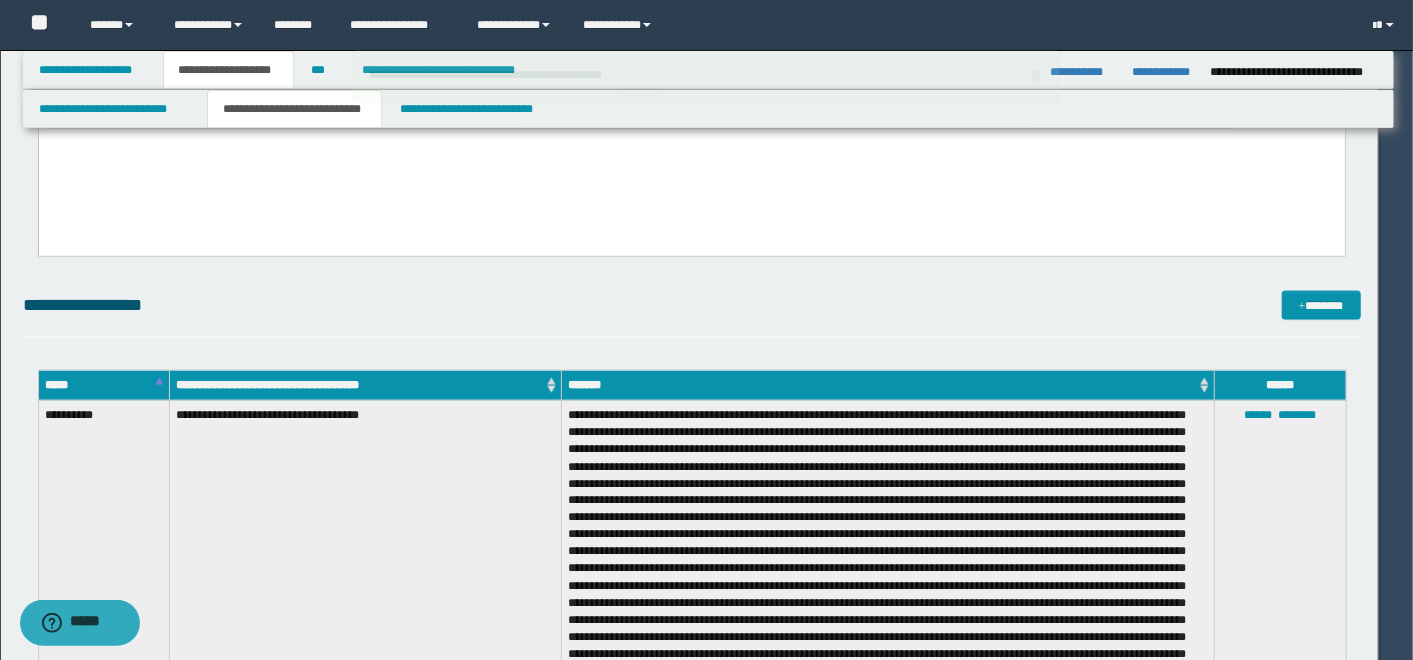 type 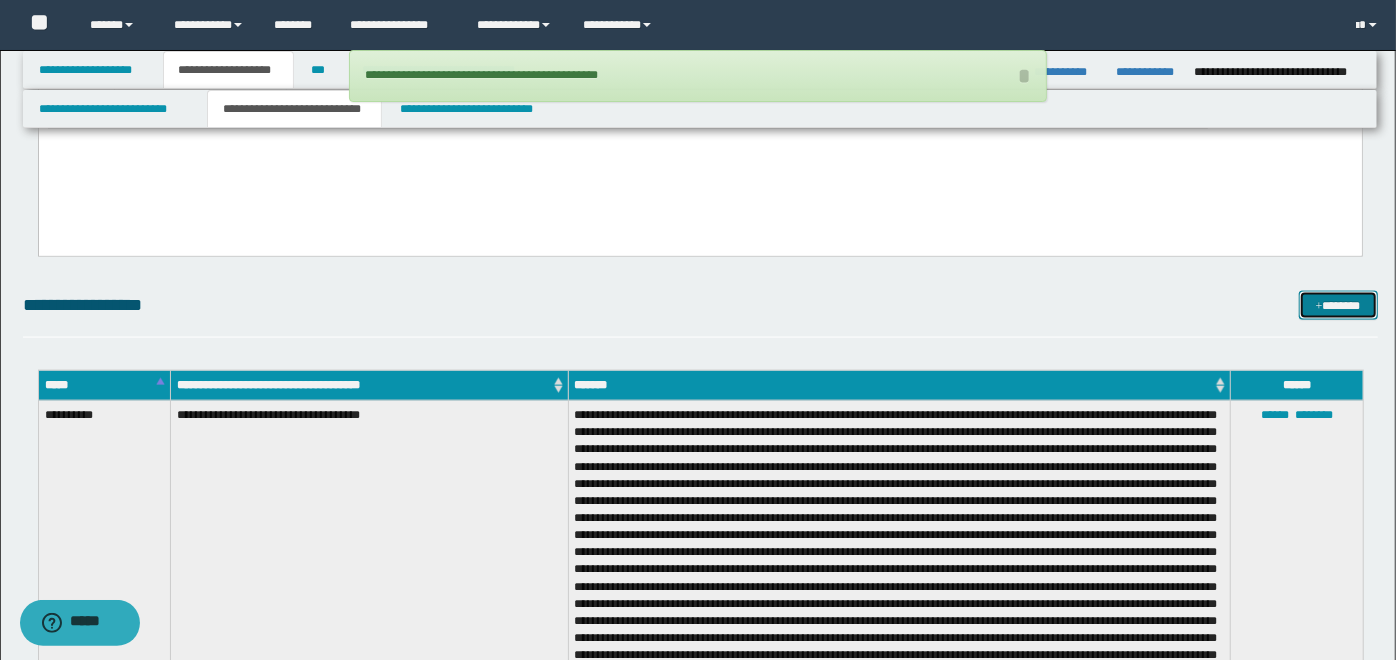 click on "*******" at bounding box center [1338, 305] 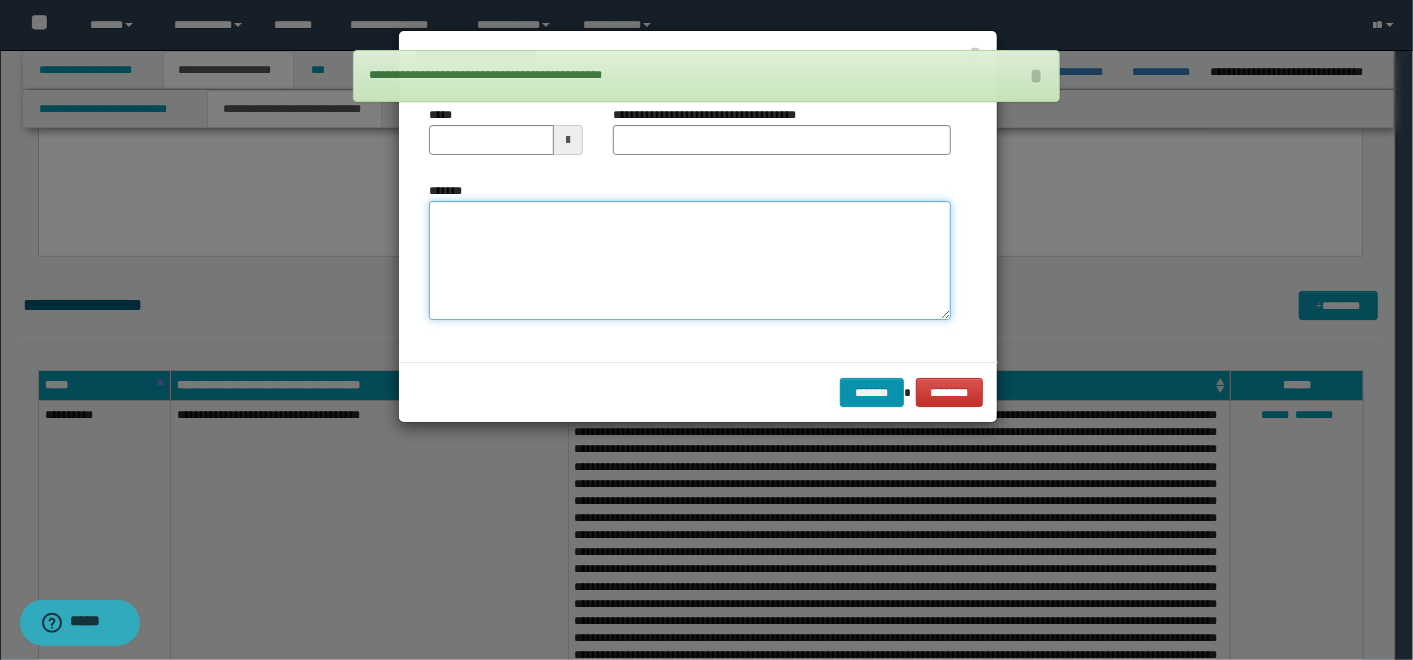 click on "*******" at bounding box center (690, 260) 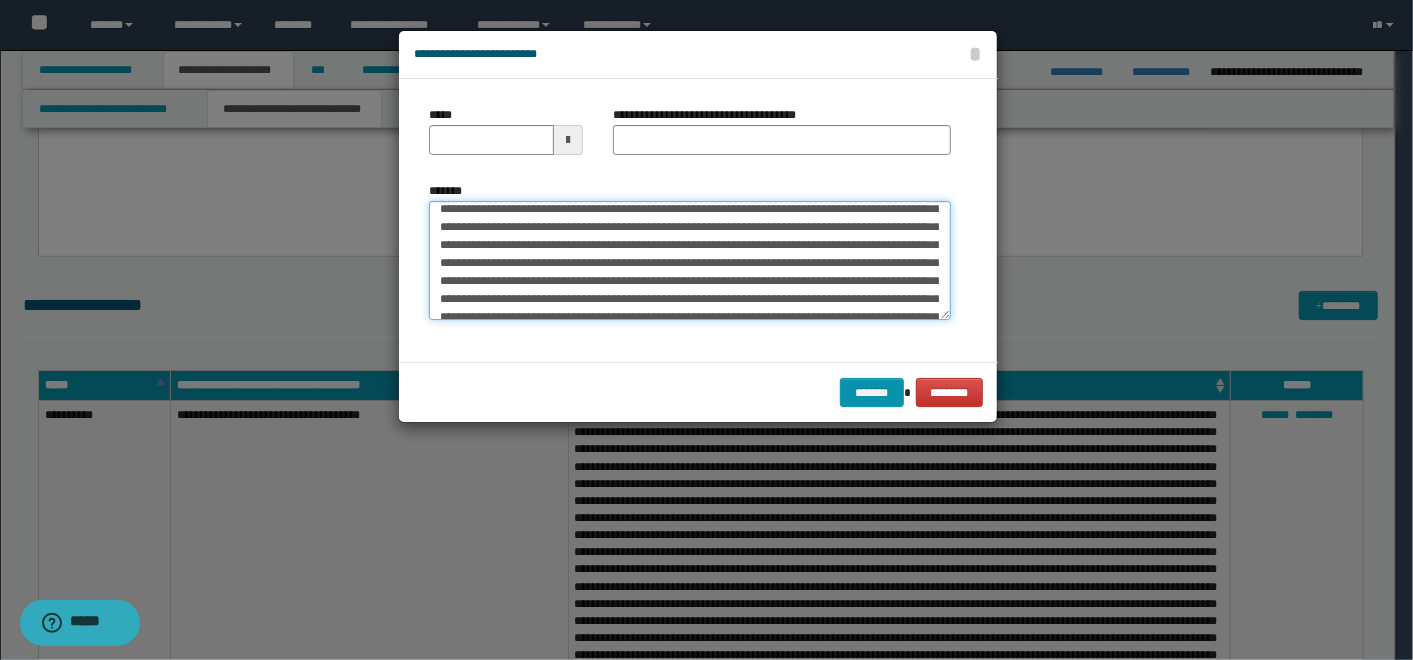 scroll, scrollTop: 0, scrollLeft: 0, axis: both 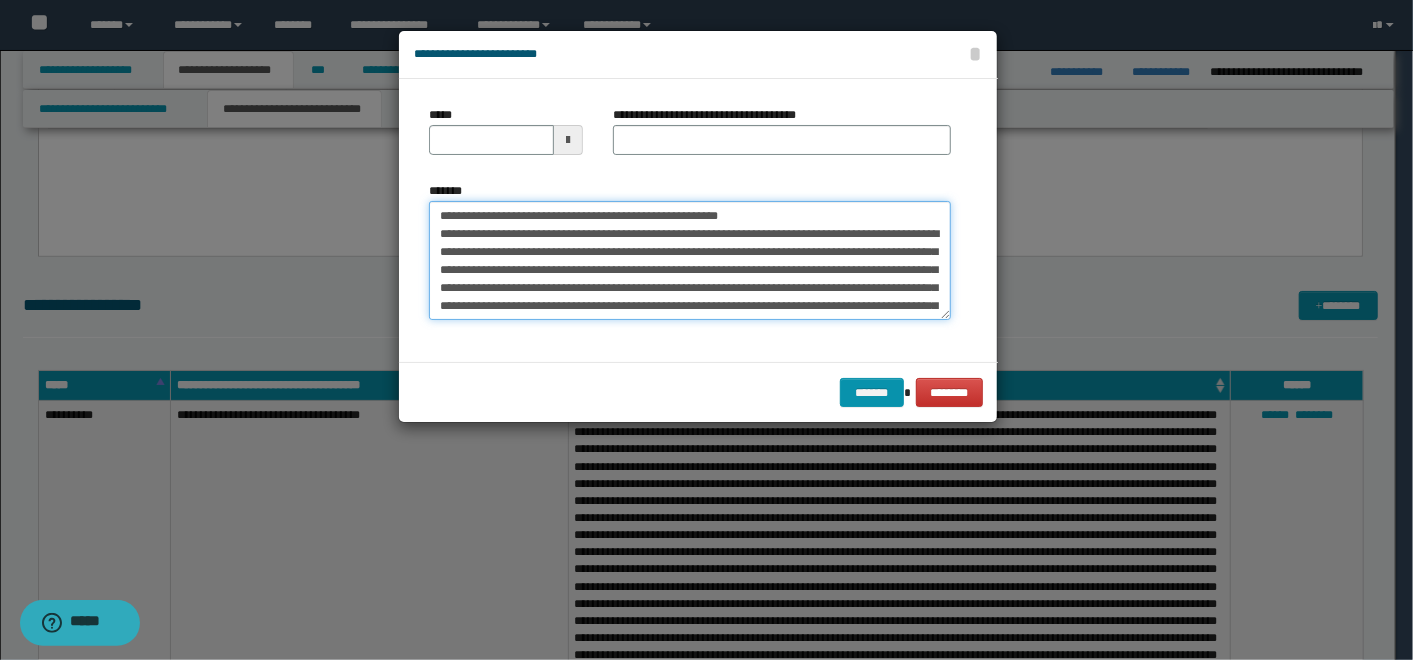 drag, startPoint x: 780, startPoint y: 223, endPoint x: 503, endPoint y: 217, distance: 277.06497 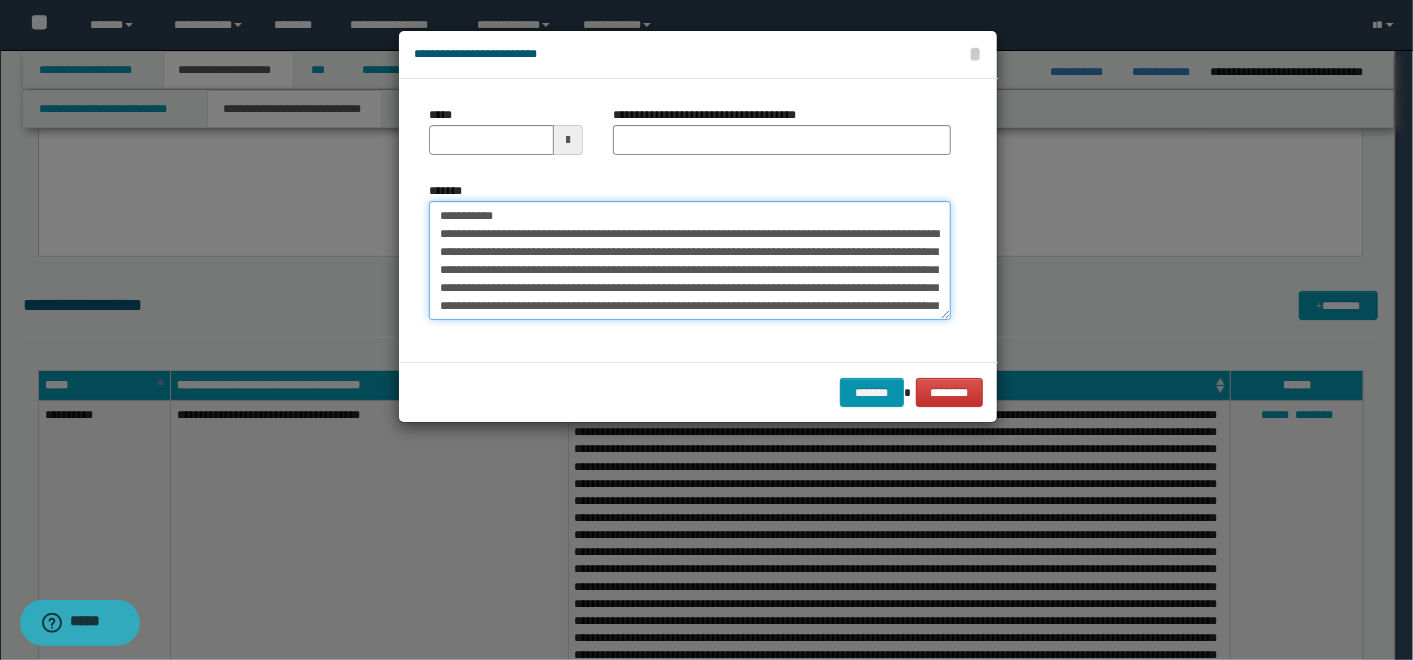 type on "**********" 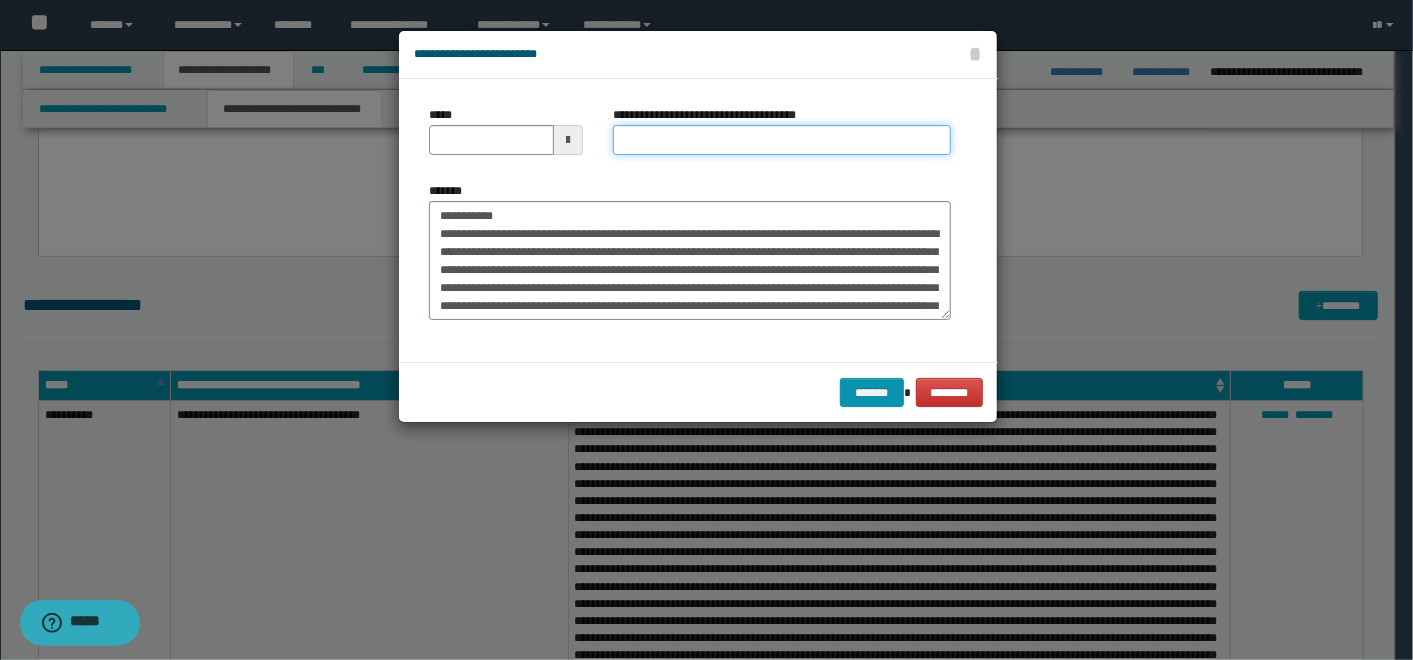 click on "**********" at bounding box center (782, 140) 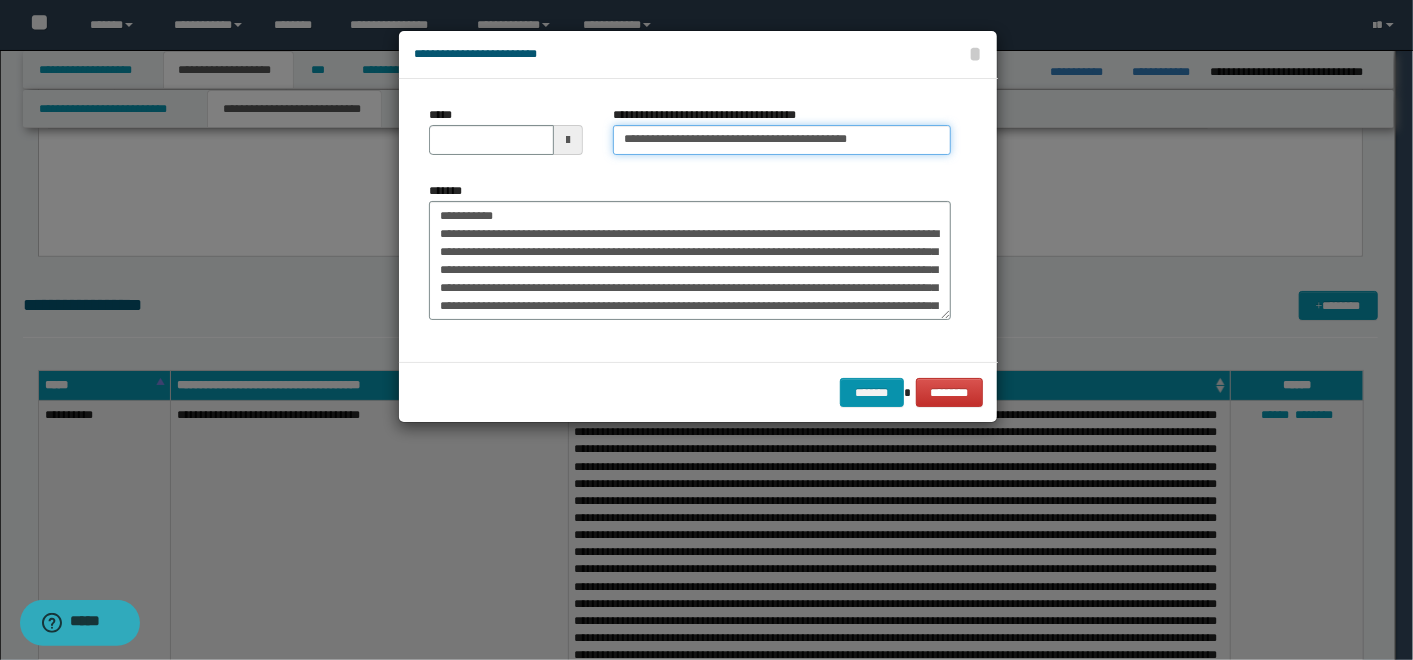 type on "**********" 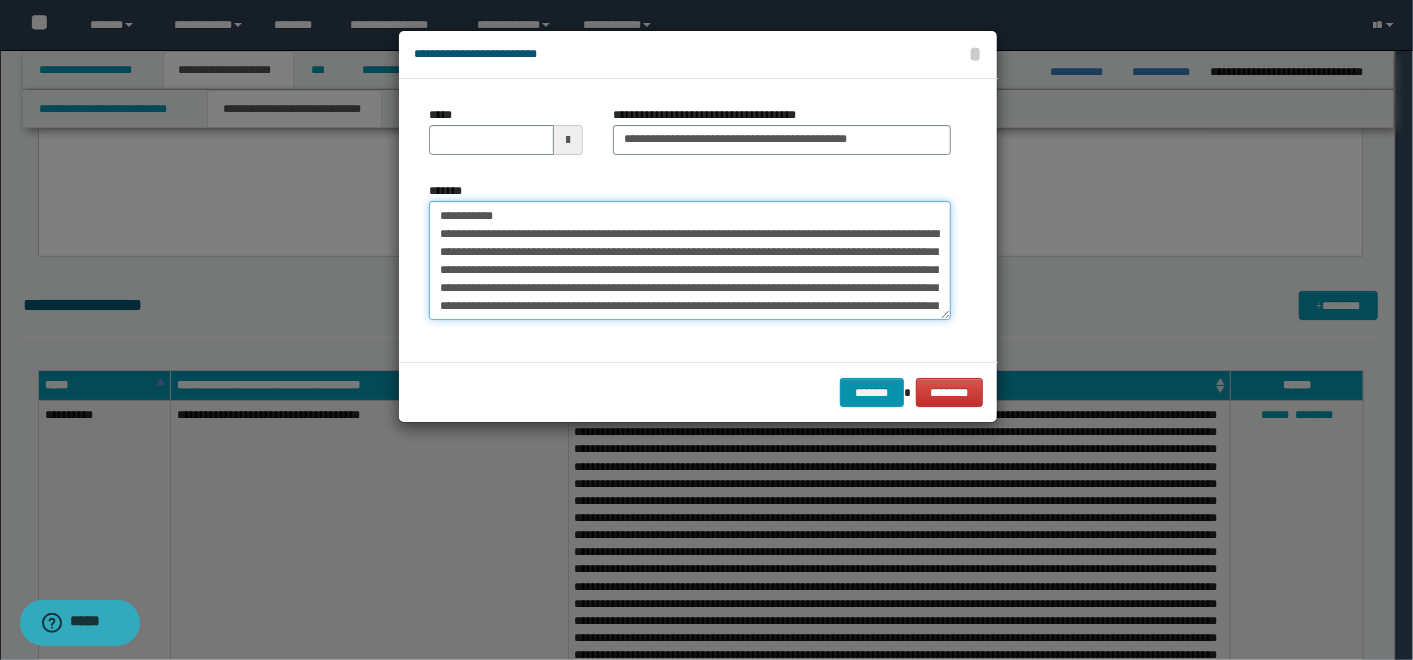 drag, startPoint x: 514, startPoint y: 222, endPoint x: 154, endPoint y: 191, distance: 361.33224 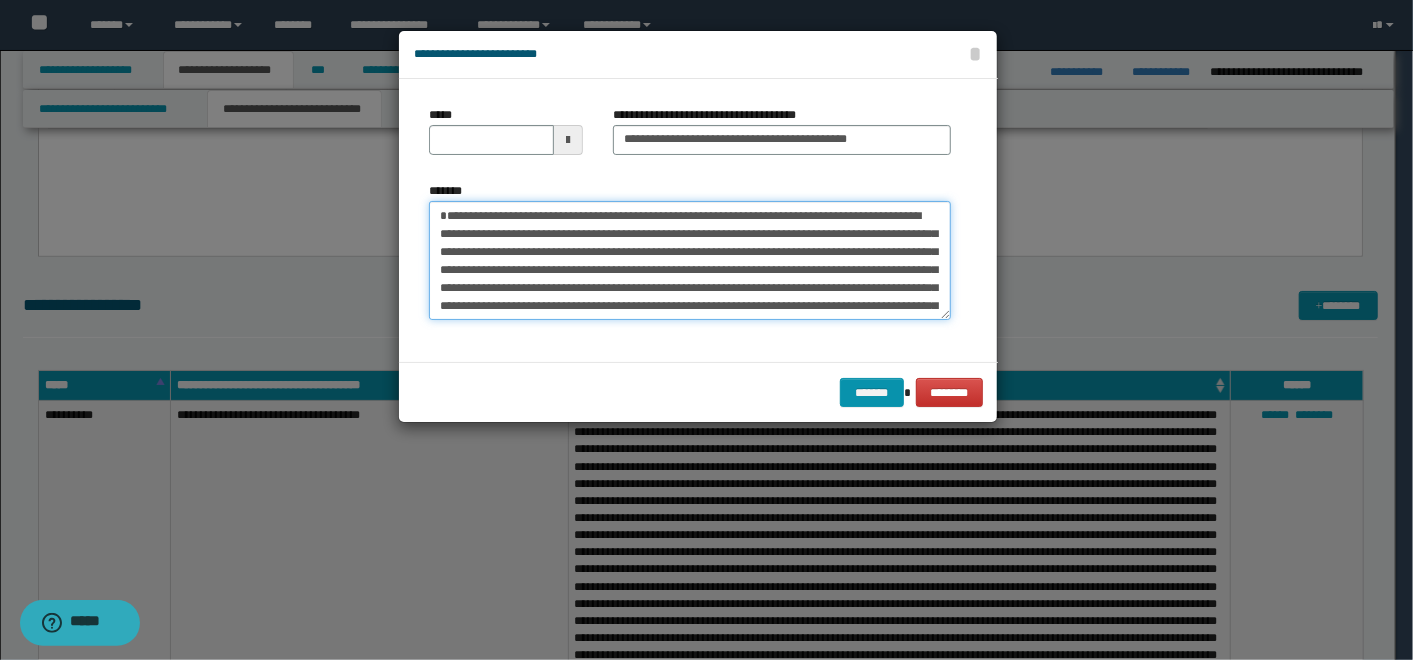 type 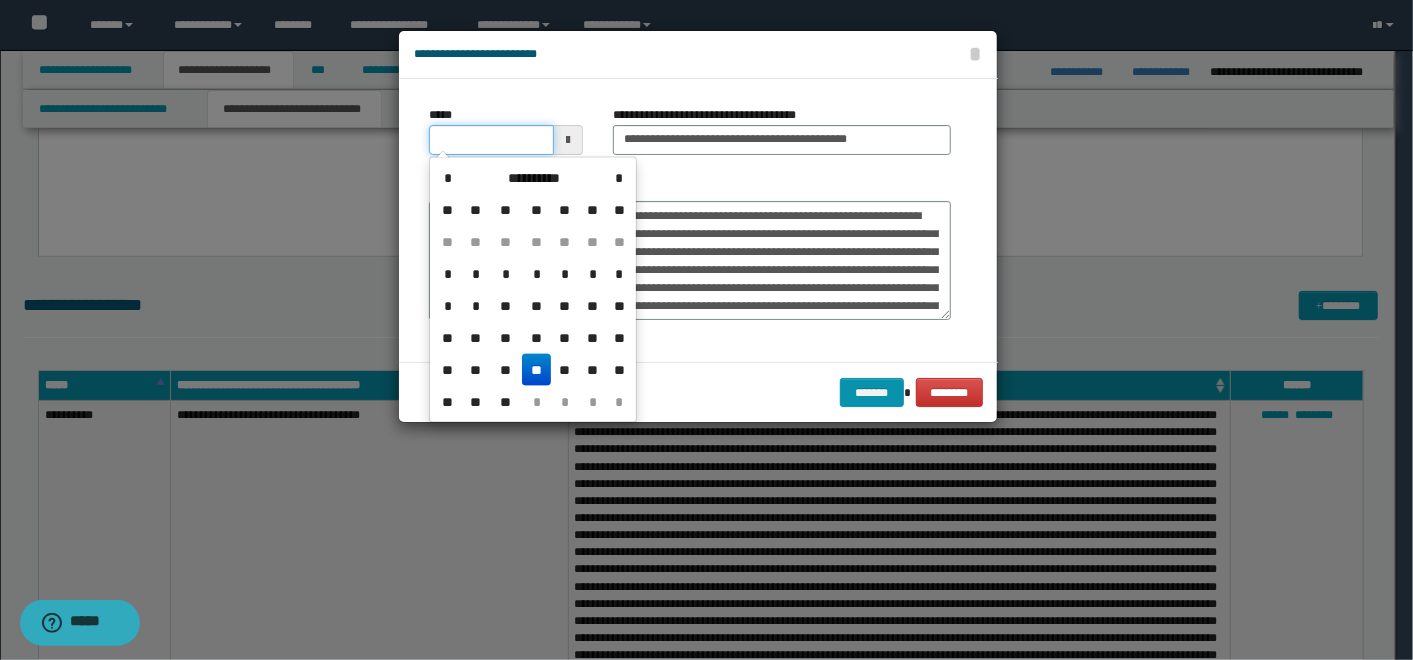 click on "*****" at bounding box center (491, 140) 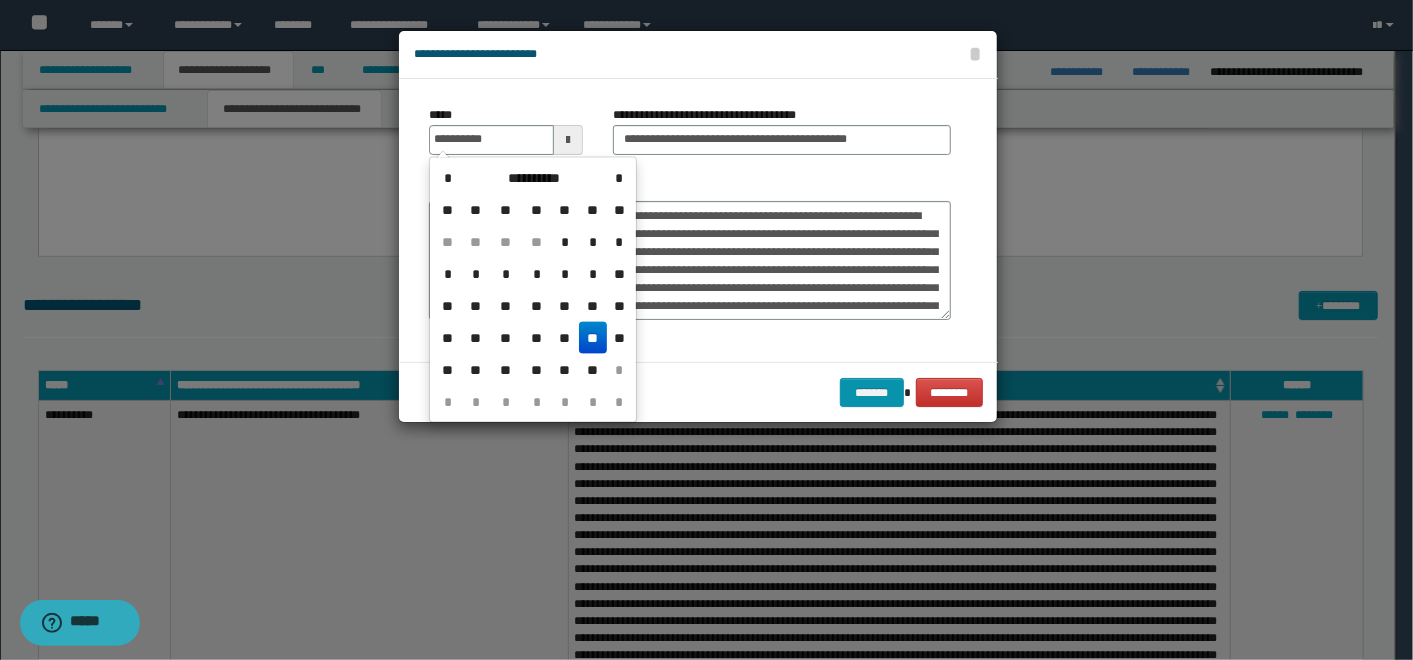 type on "**********" 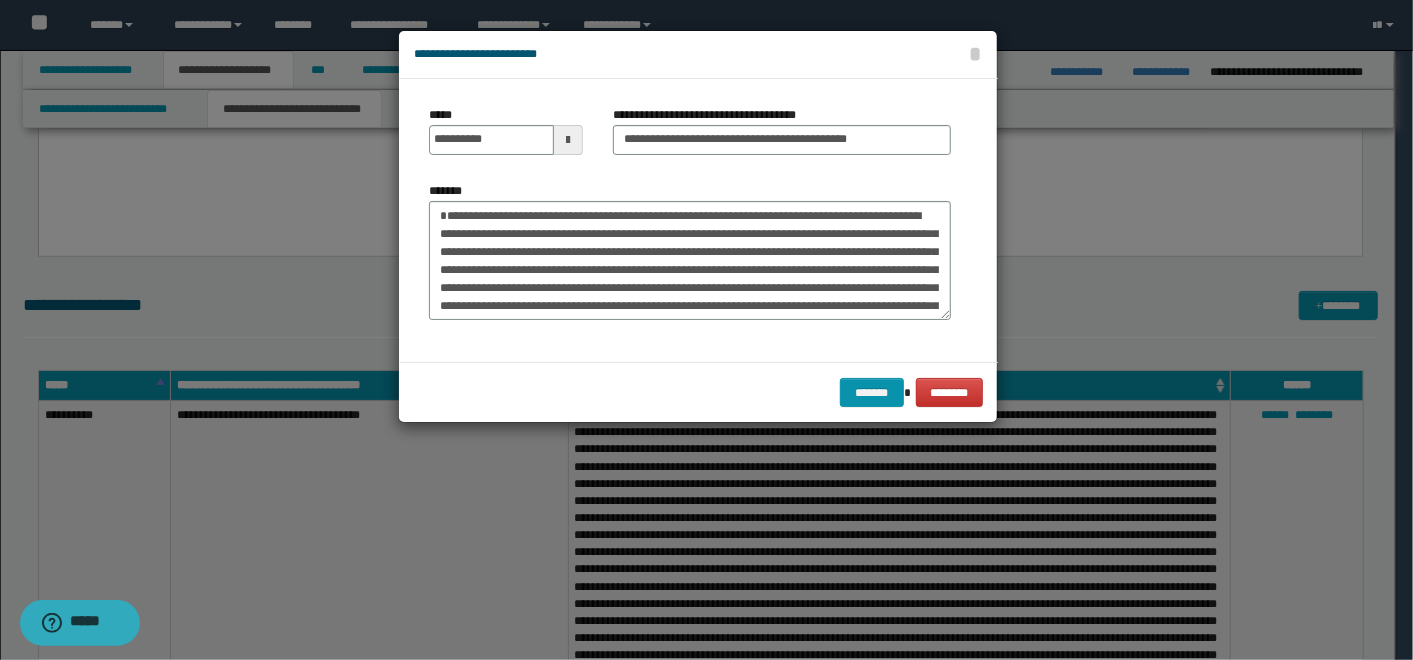 click at bounding box center (706, 330) 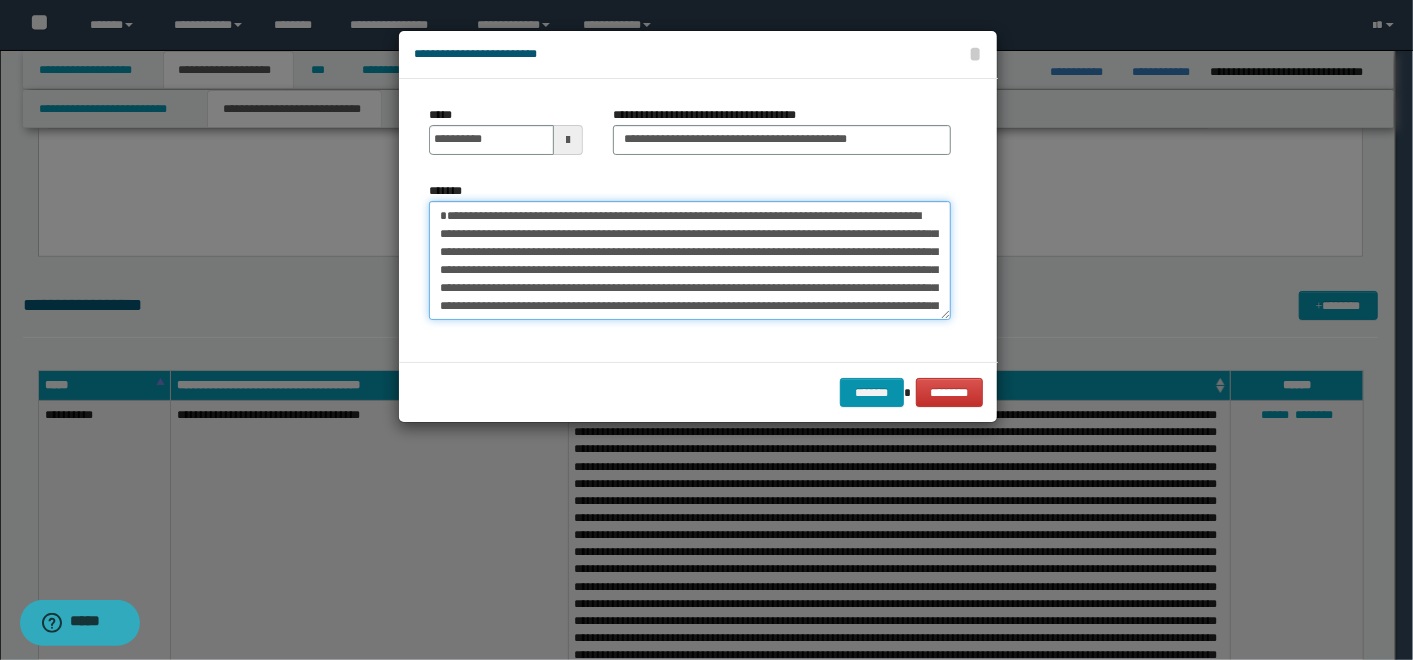 click on "*******" at bounding box center [690, 260] 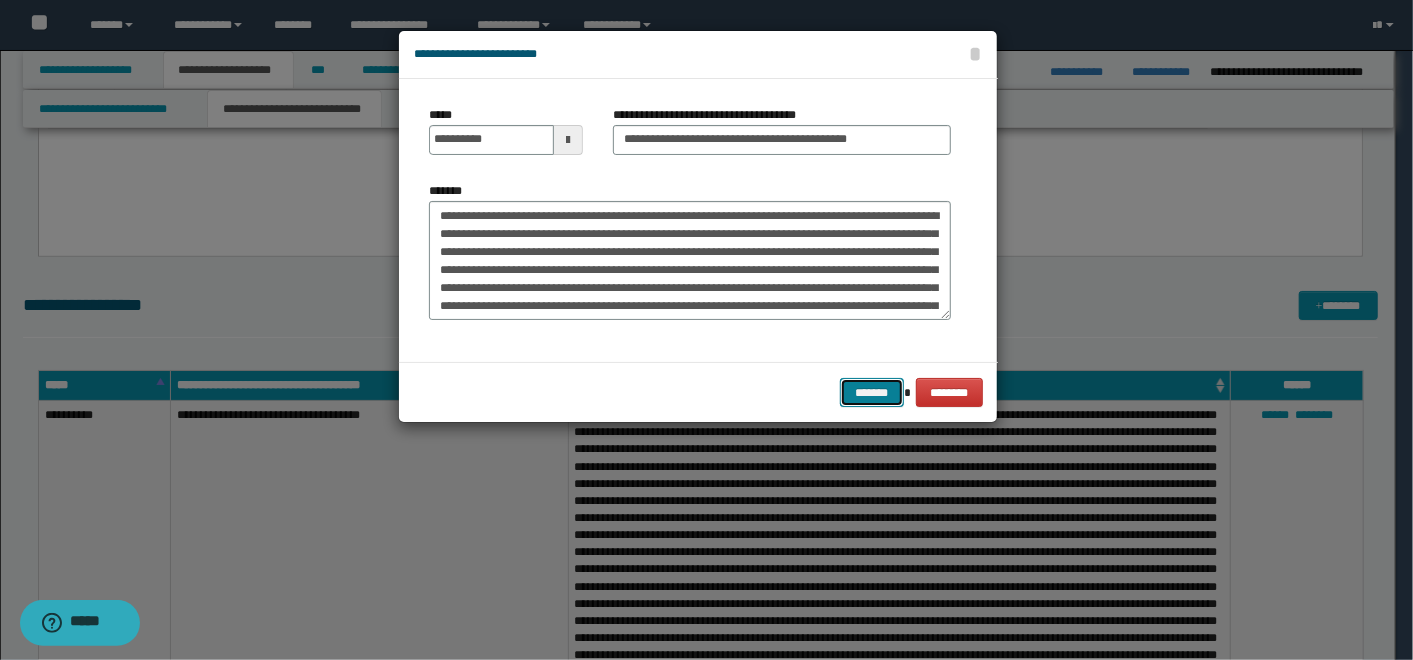 click on "*******" at bounding box center (872, 392) 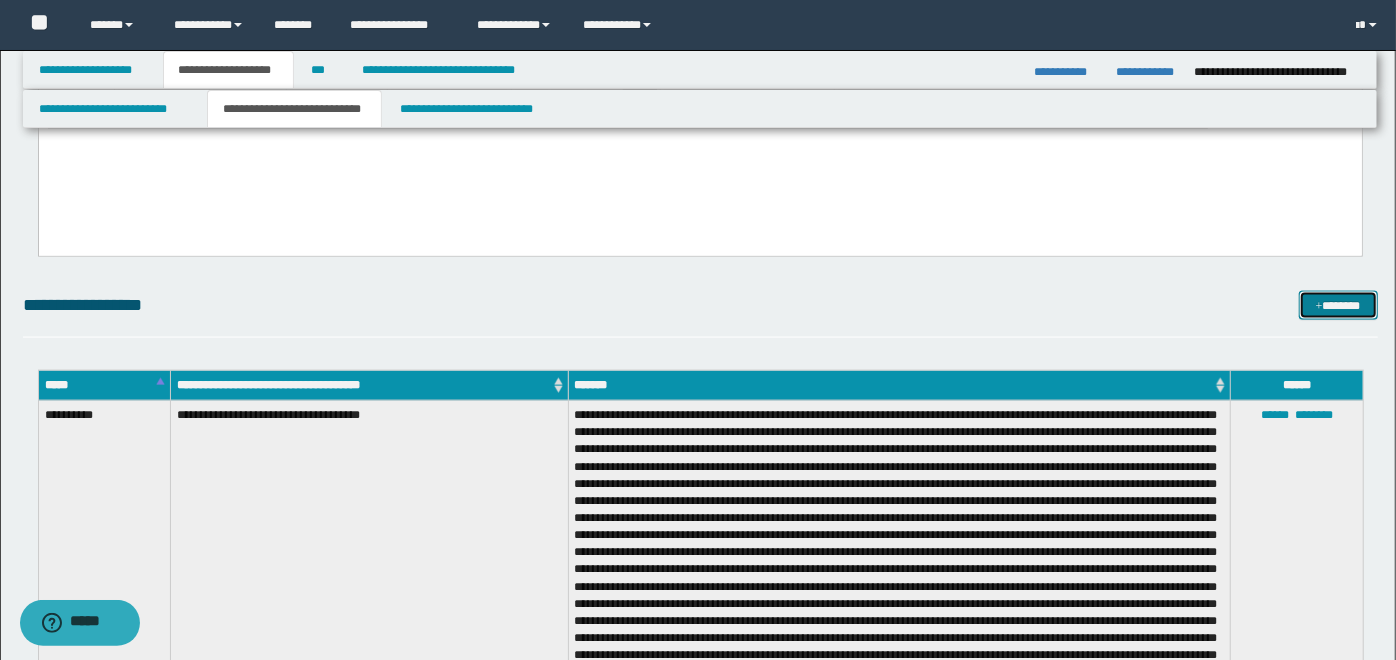 click on "*******" at bounding box center (1338, 305) 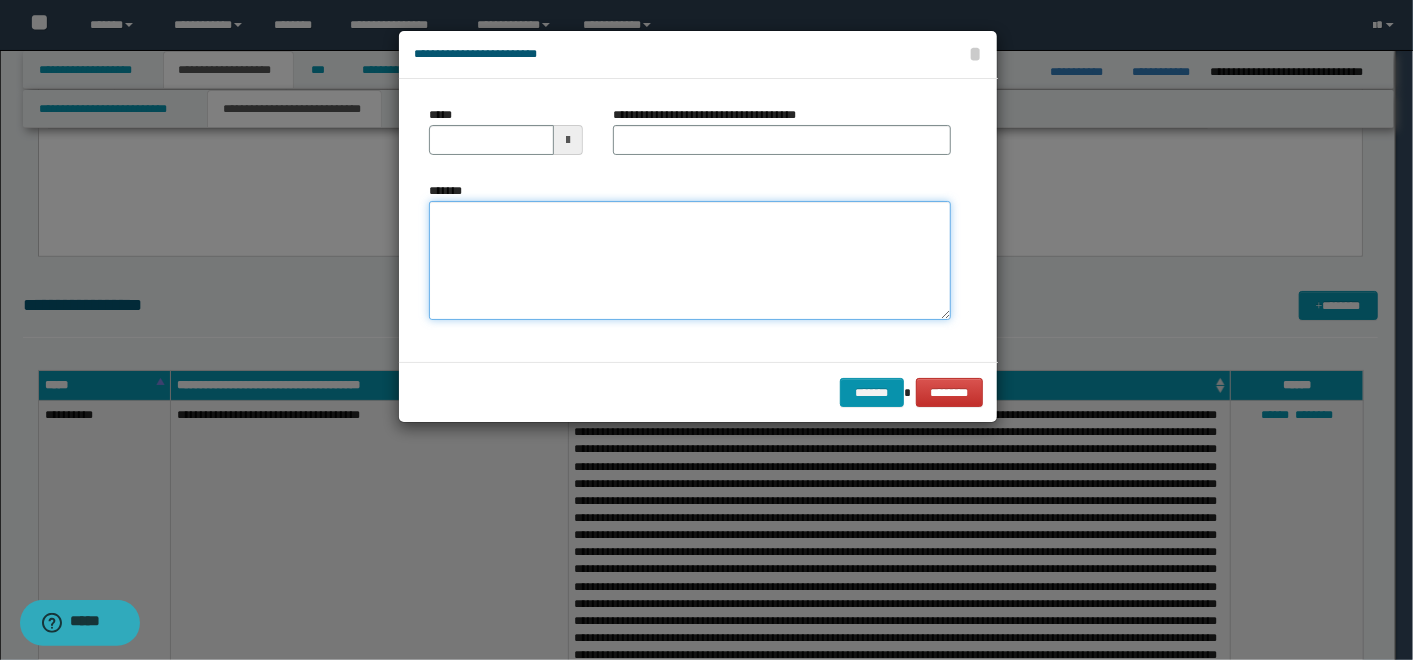 click on "*******" at bounding box center [690, 260] 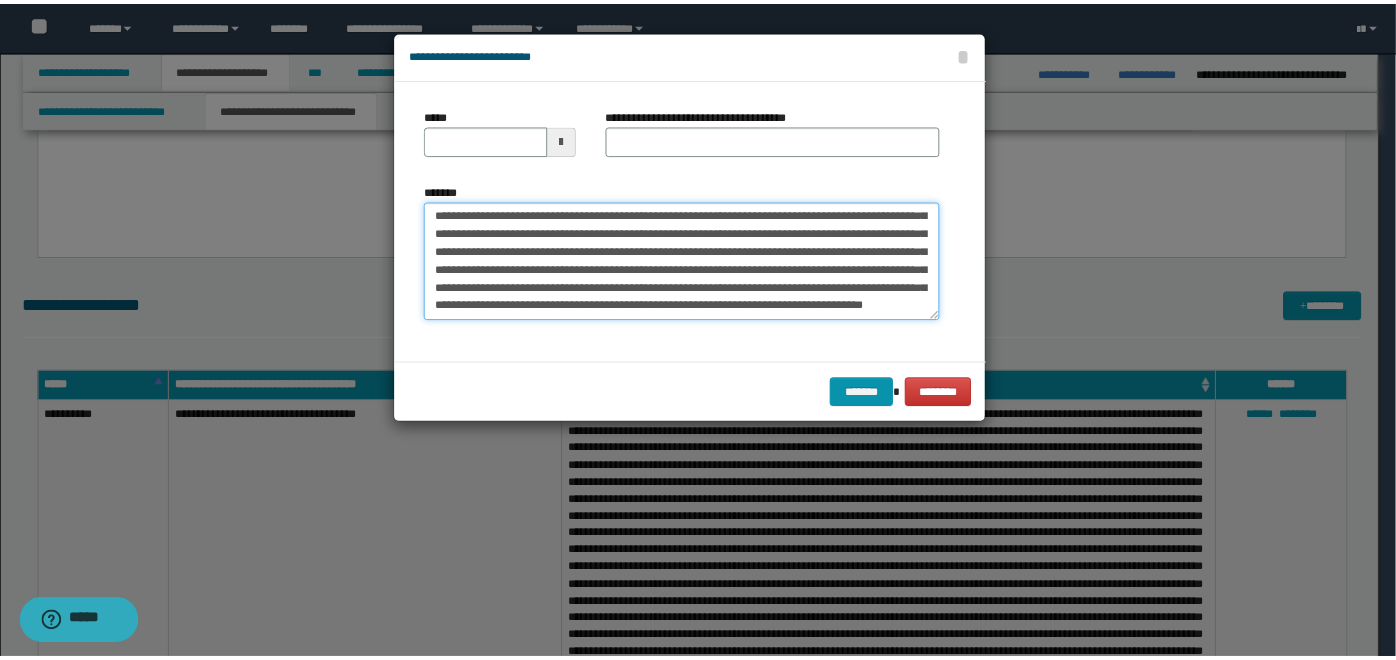 scroll, scrollTop: 0, scrollLeft: 0, axis: both 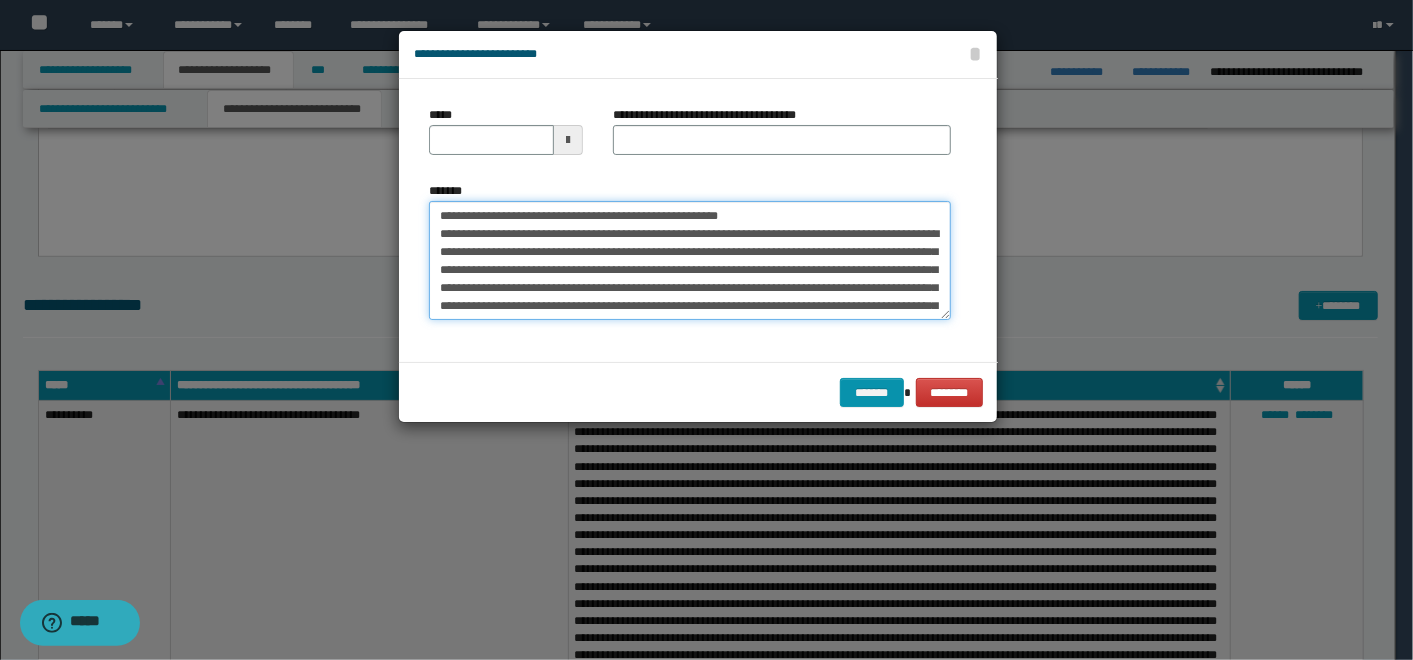 drag, startPoint x: 777, startPoint y: 208, endPoint x: 499, endPoint y: 219, distance: 278.21753 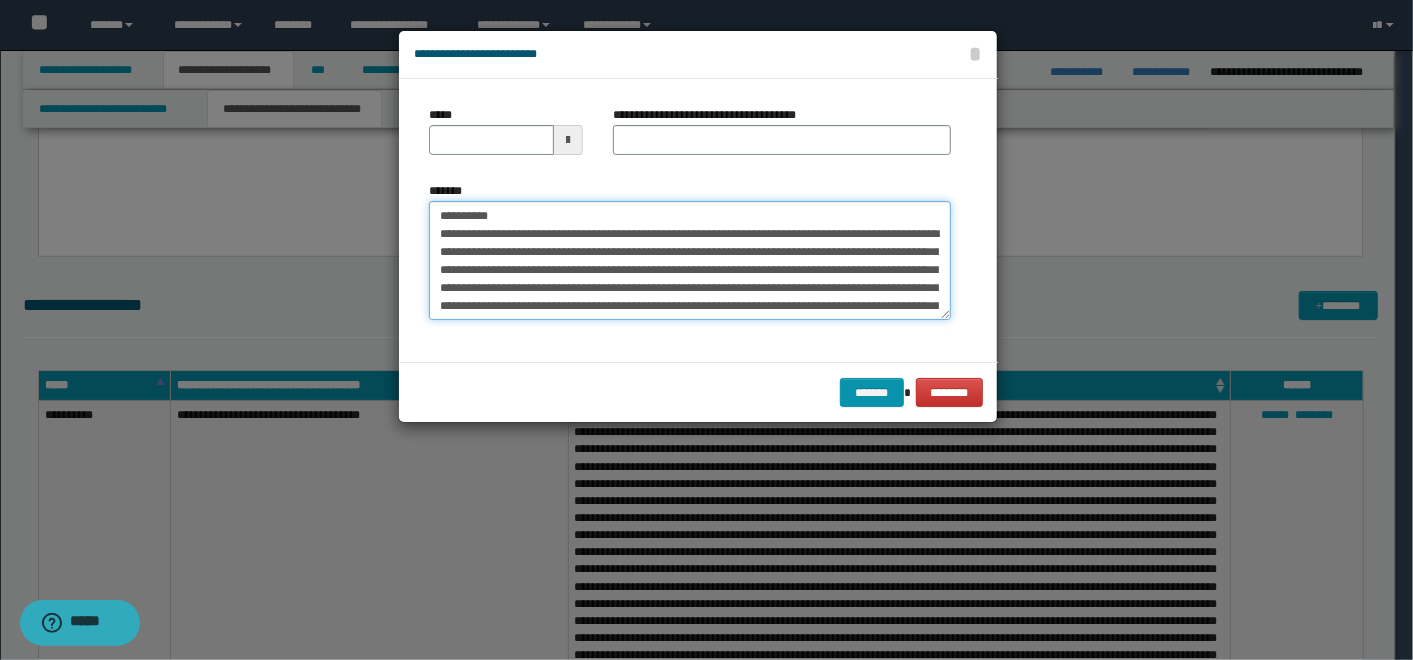 type on "**********" 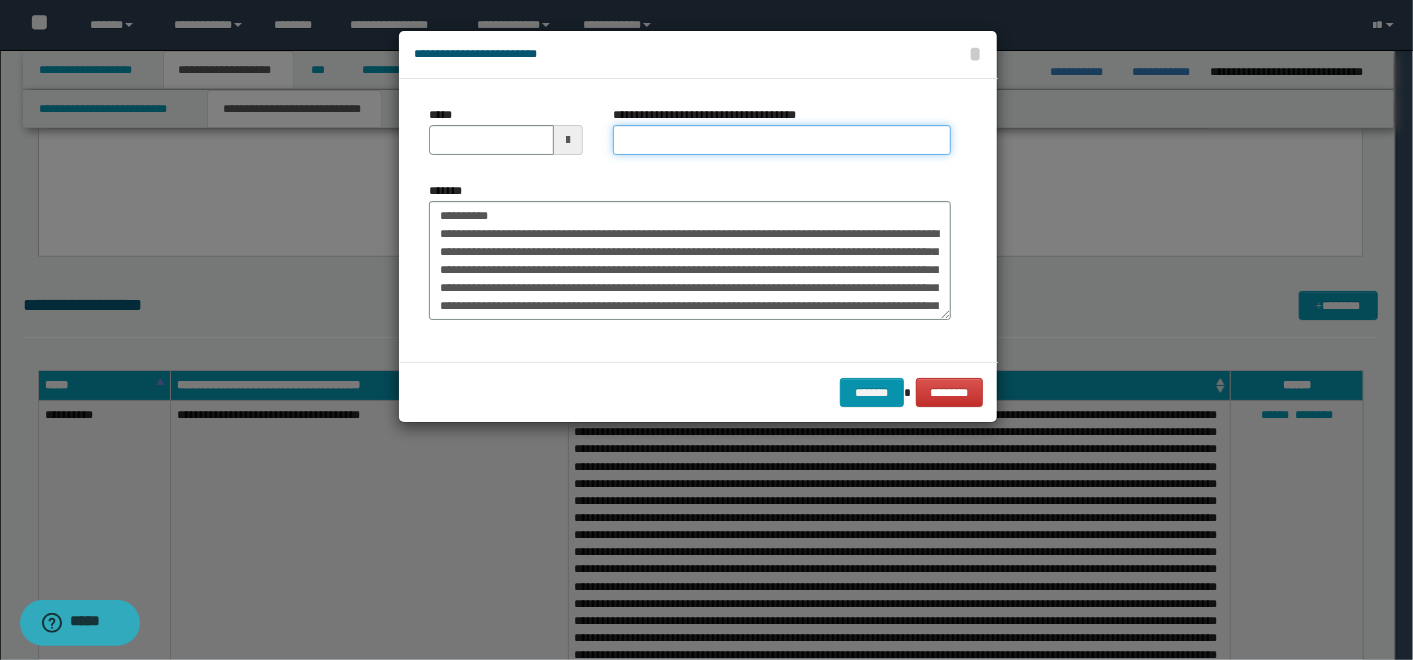 click on "**********" at bounding box center (782, 140) 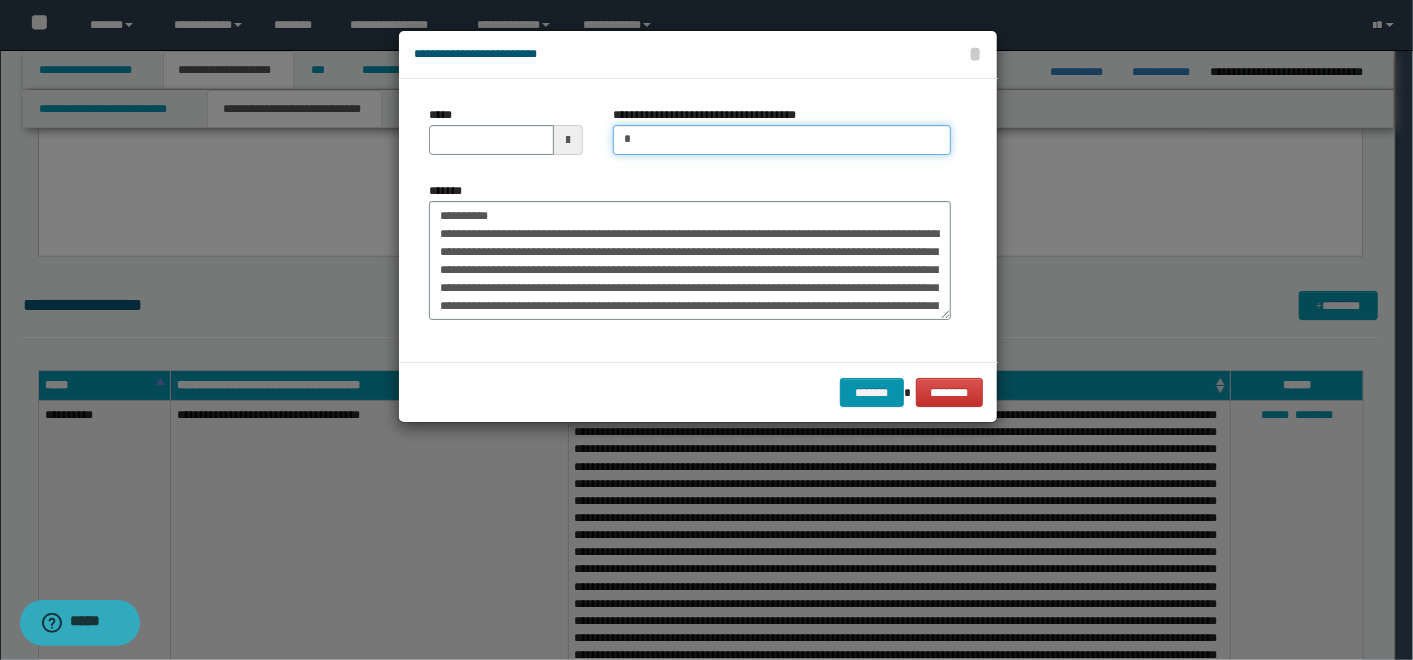 drag, startPoint x: 640, startPoint y: 133, endPoint x: 551, endPoint y: 138, distance: 89.140335 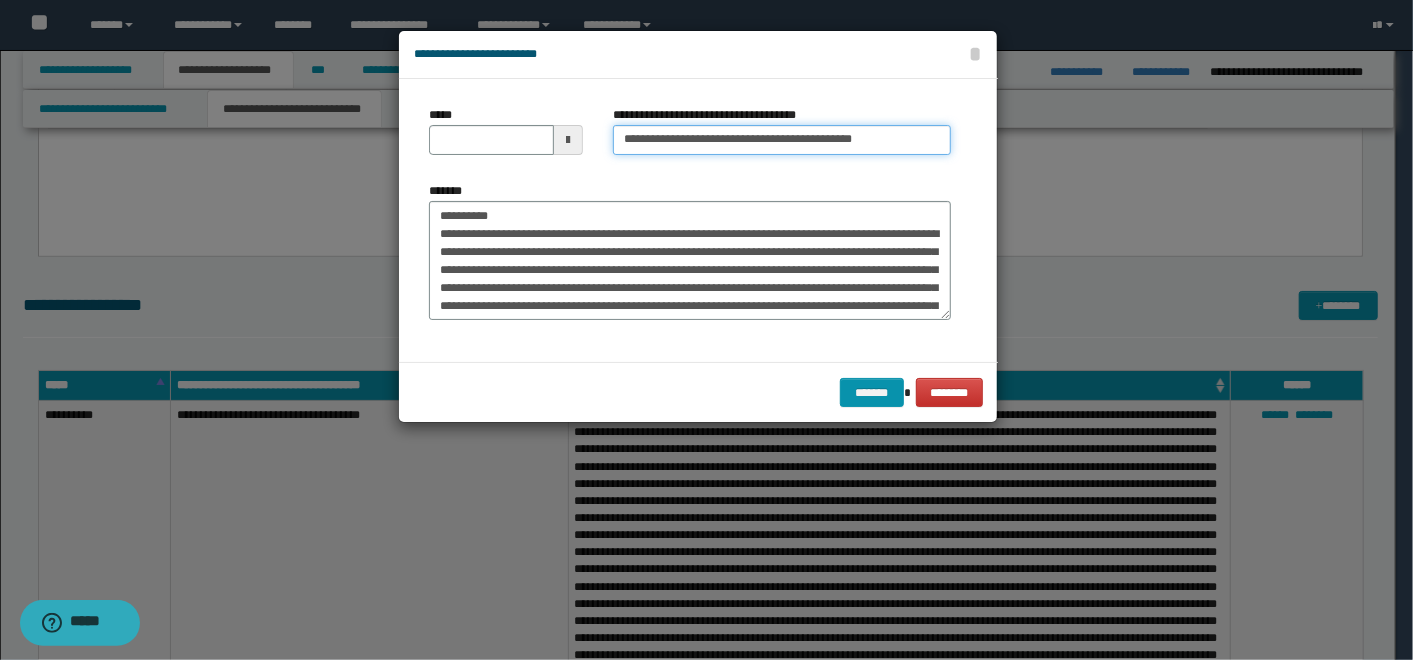 type on "**********" 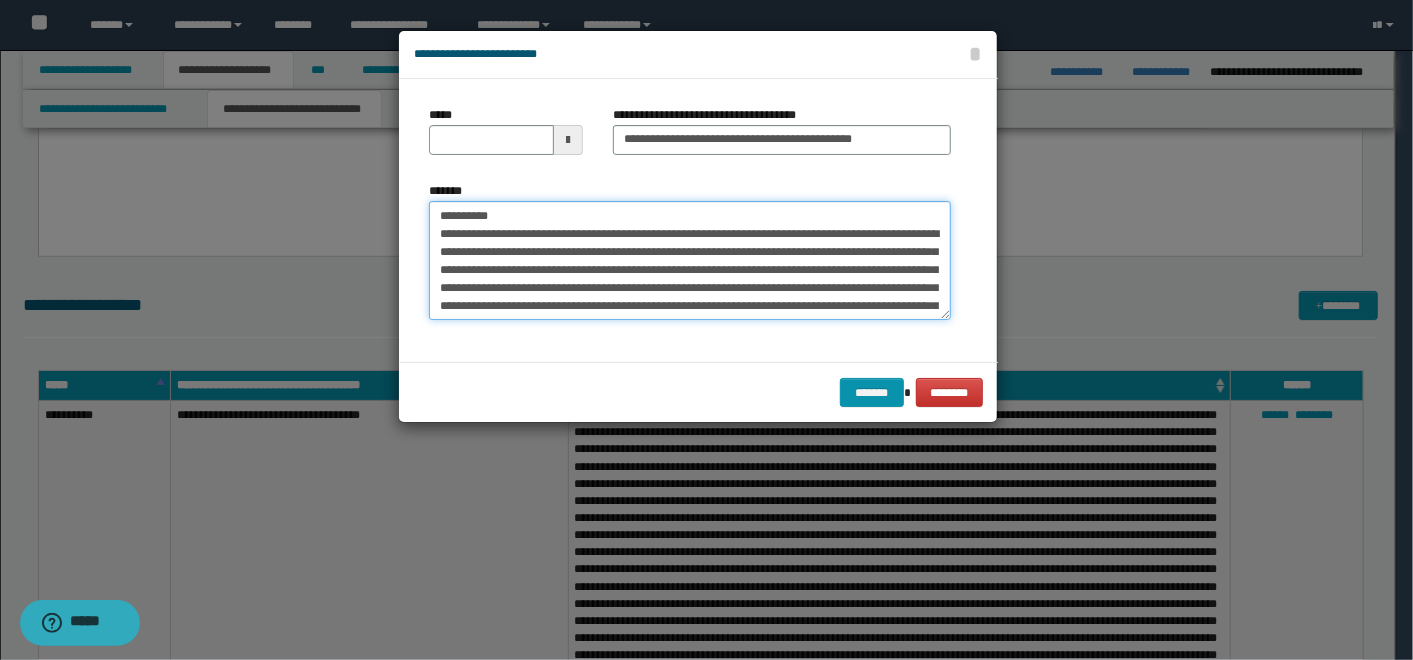 drag, startPoint x: 510, startPoint y: 213, endPoint x: 275, endPoint y: 208, distance: 235.05319 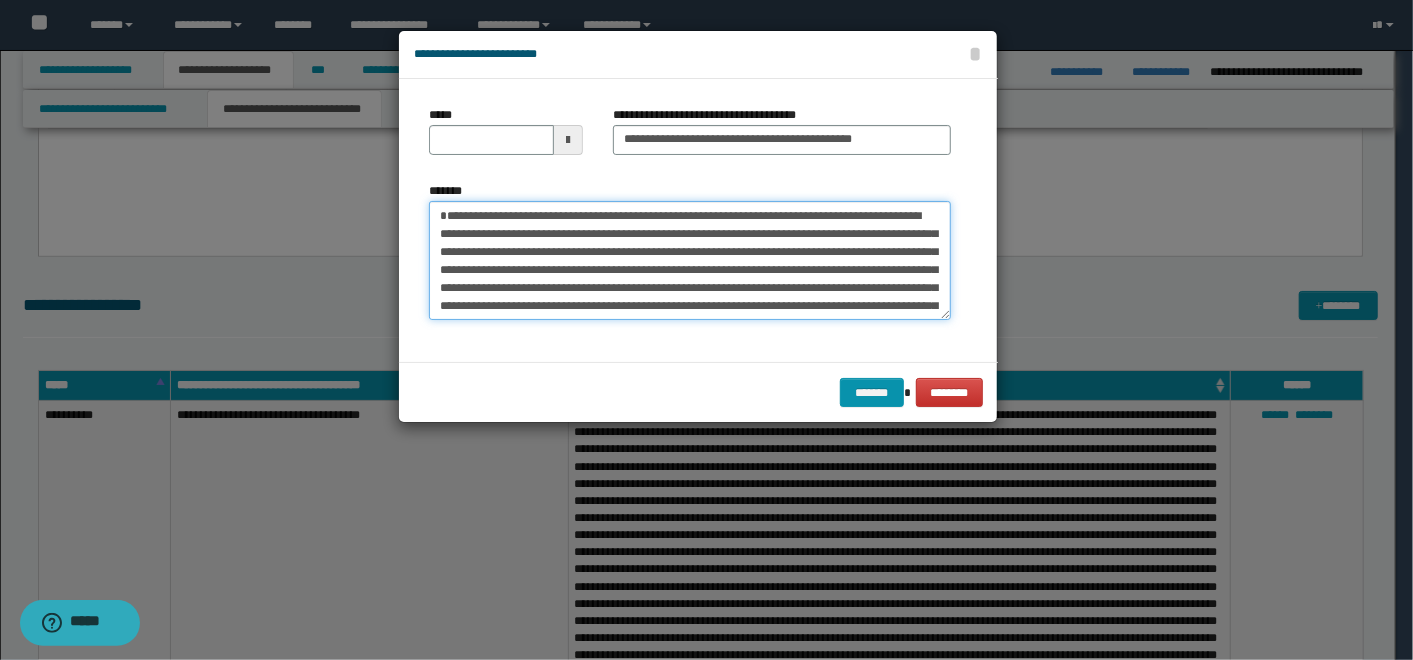 type 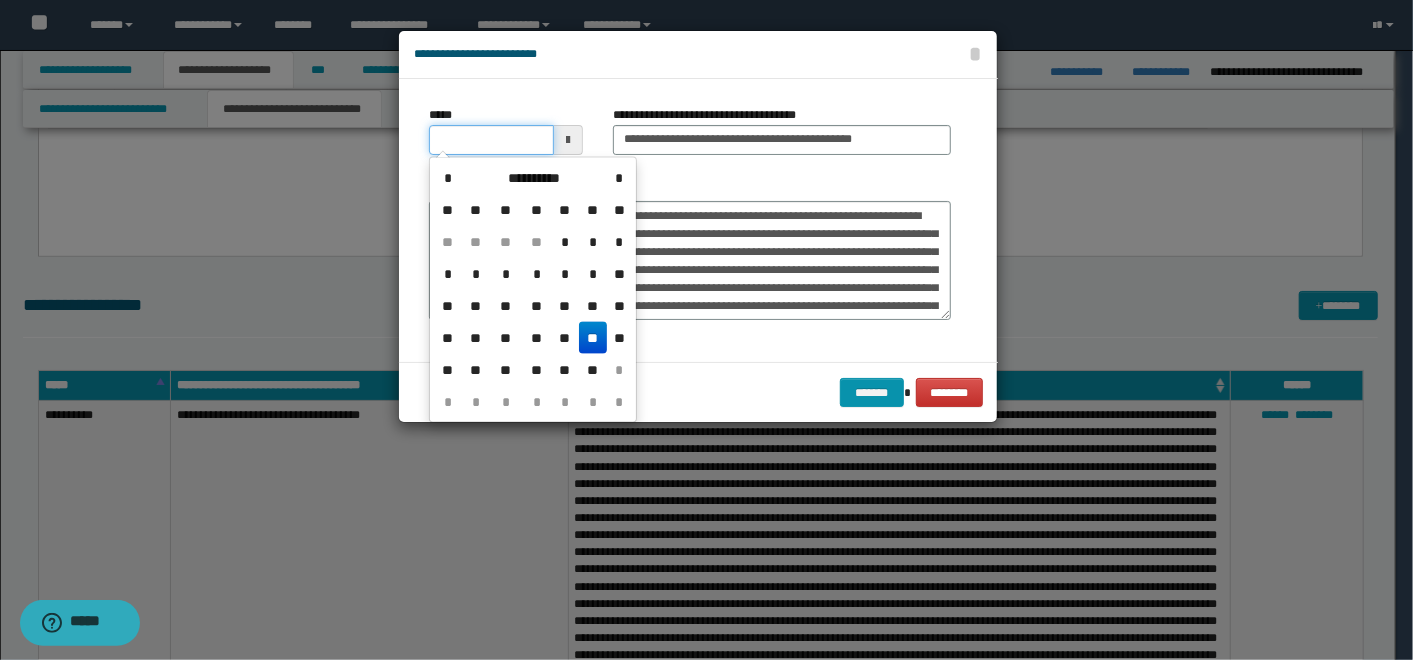 click on "*****" at bounding box center [491, 140] 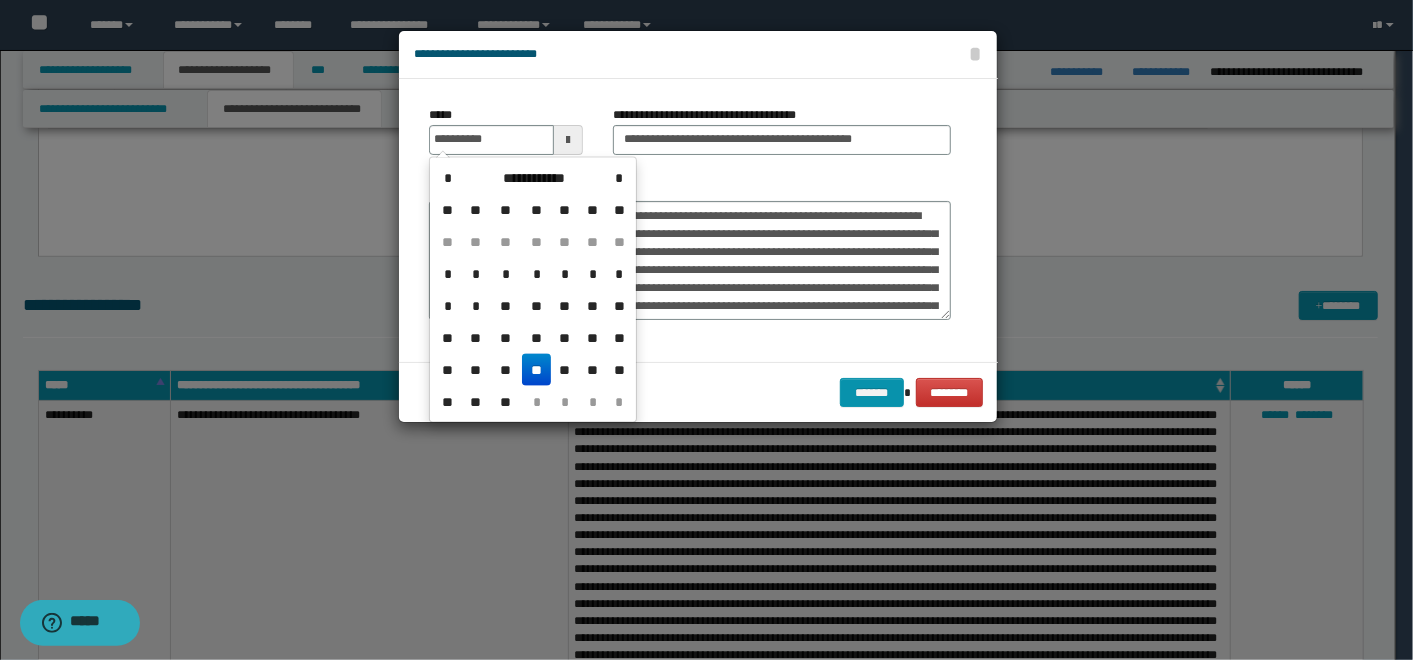 type on "**********" 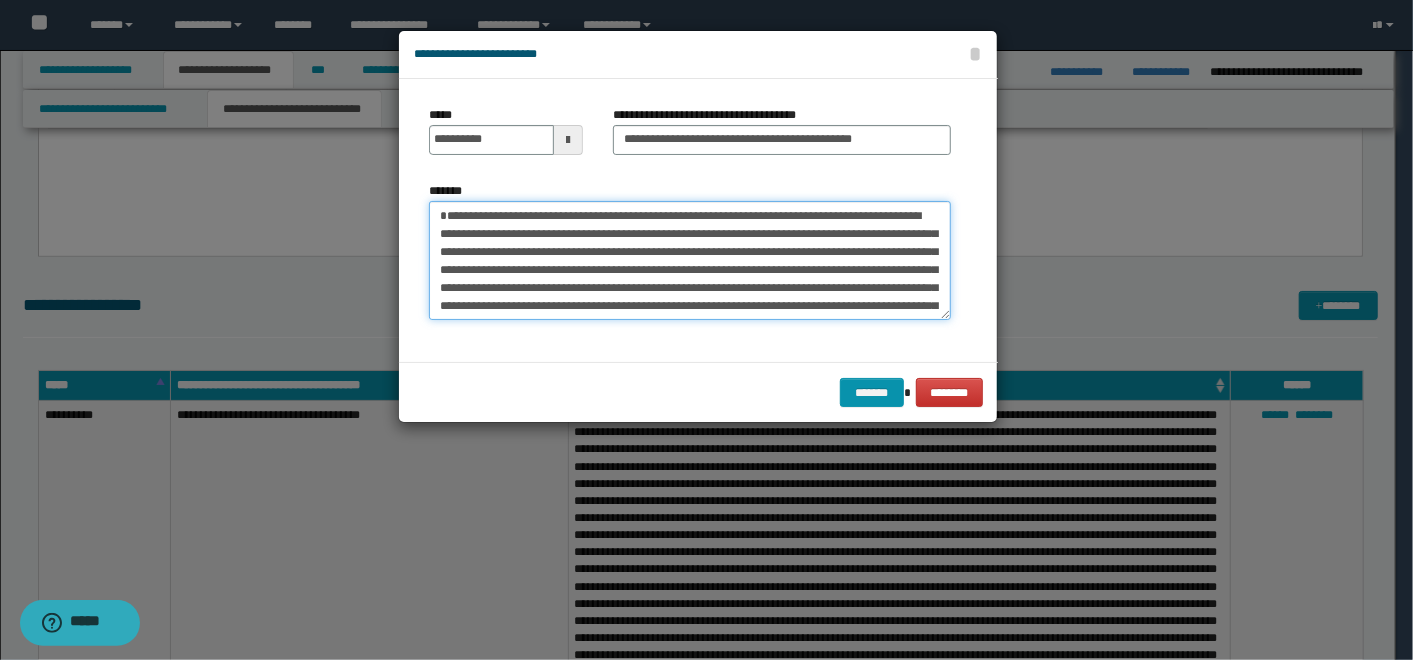 click on "*******" at bounding box center [690, 260] 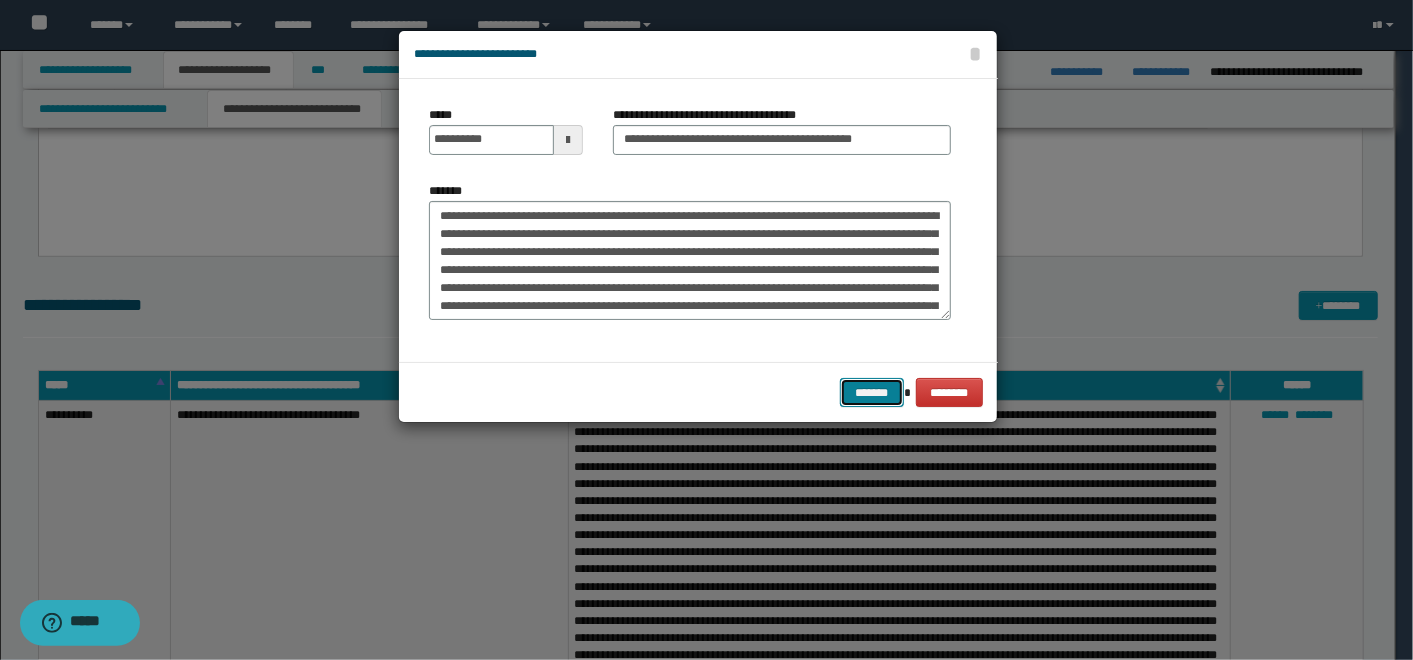 click on "*******" at bounding box center (872, 392) 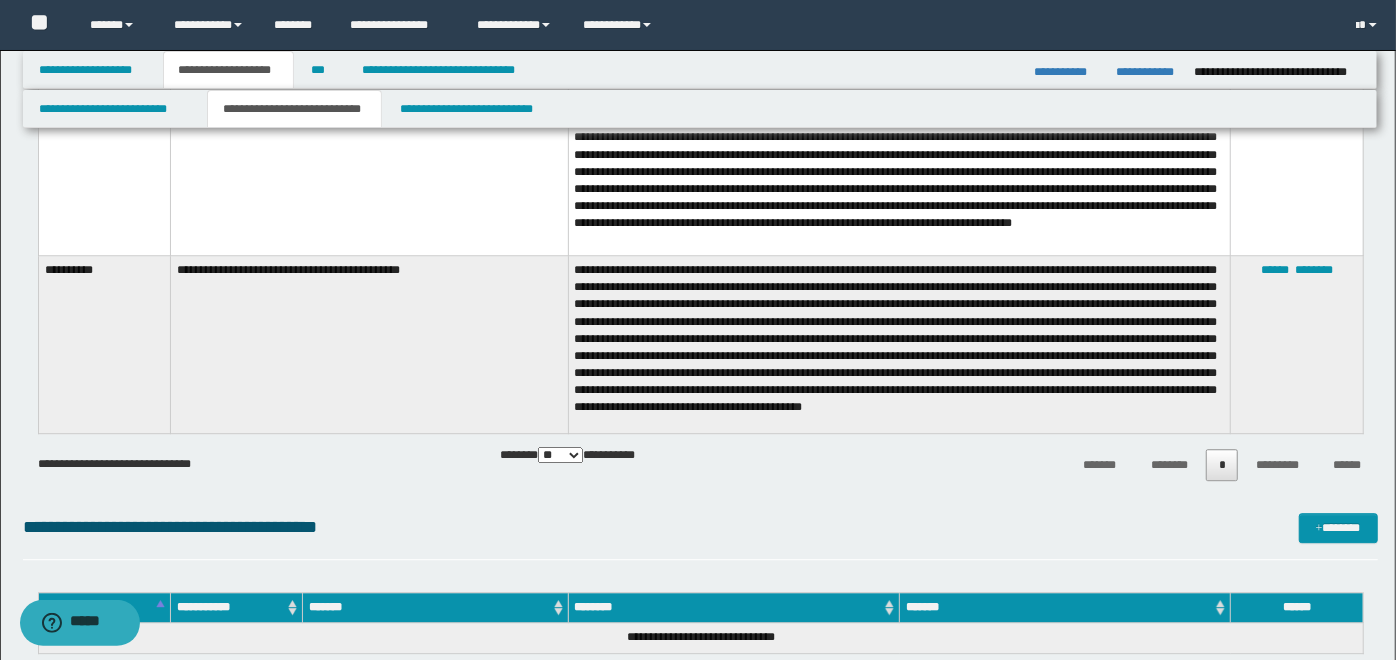 scroll, scrollTop: 3407, scrollLeft: 0, axis: vertical 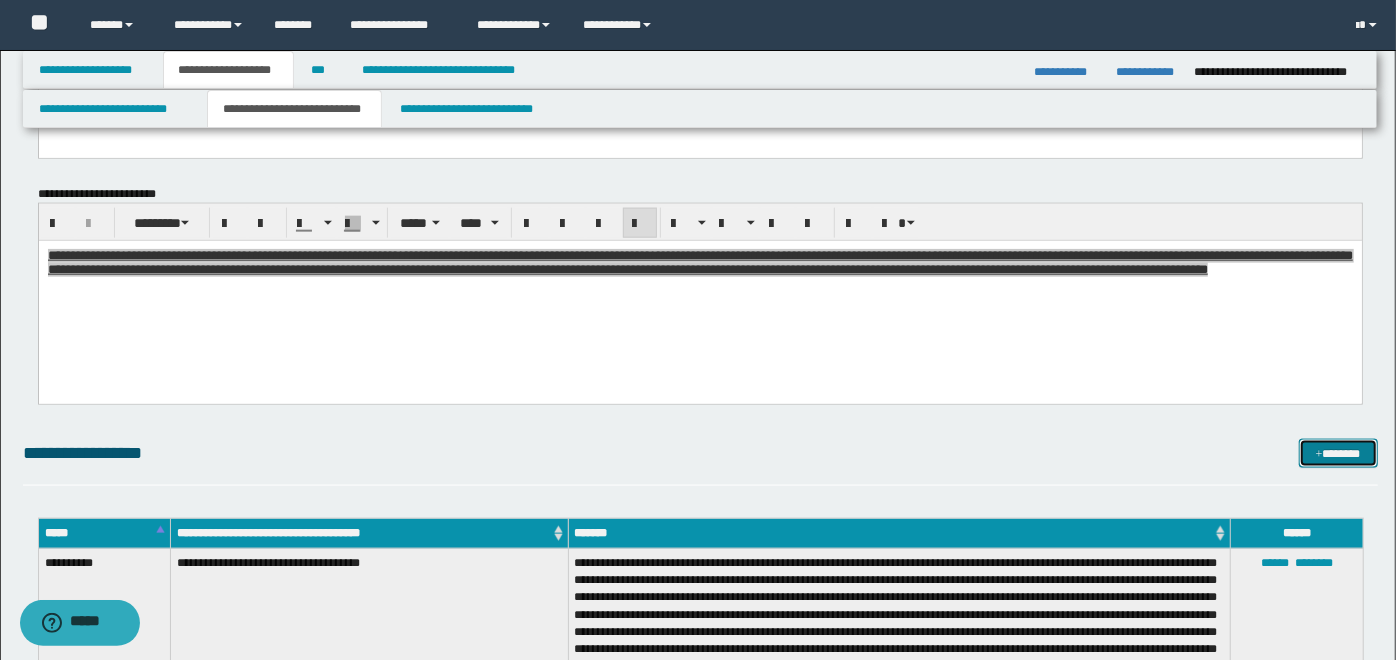 click on "*******" at bounding box center (1338, 453) 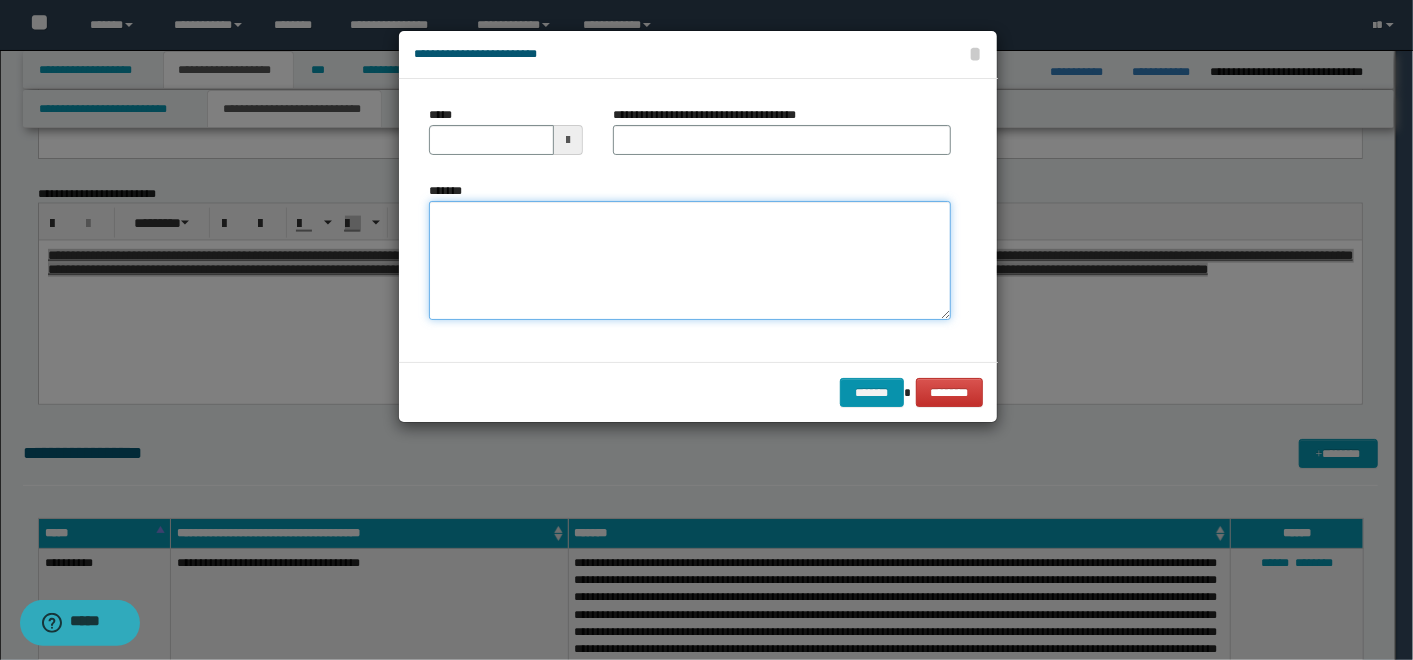 click on "*******" at bounding box center [690, 260] 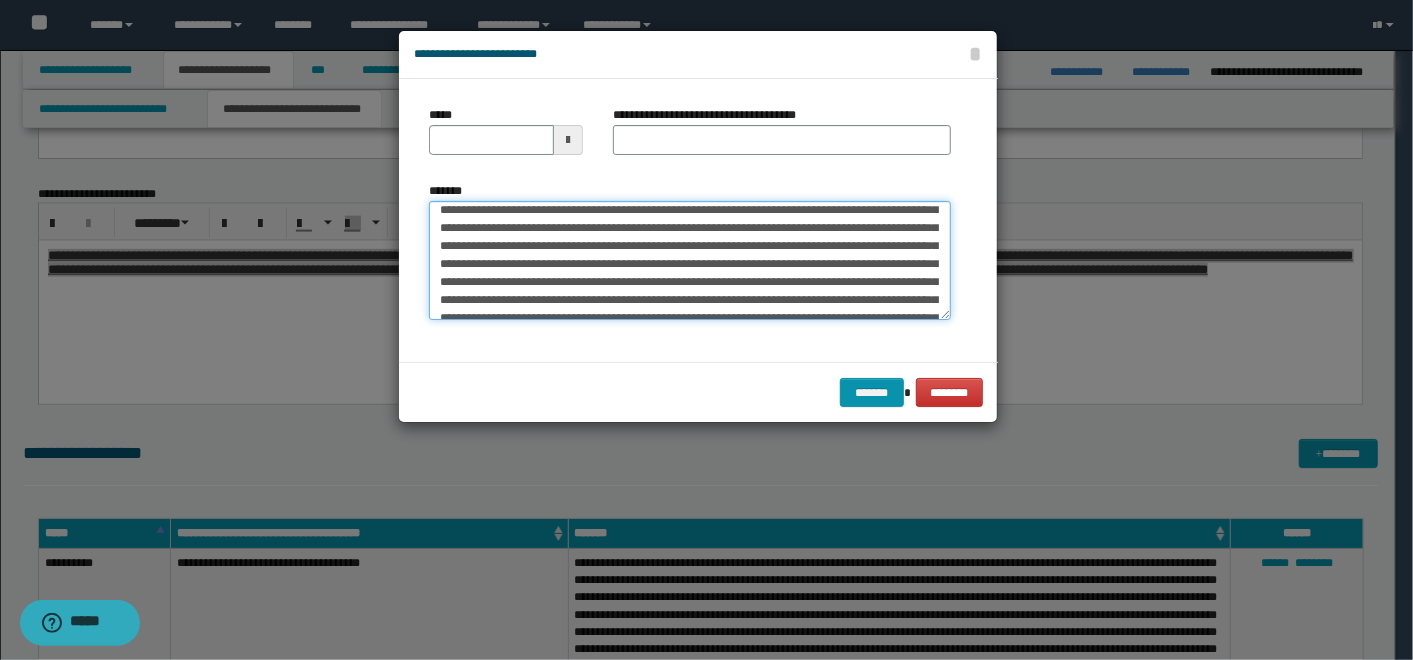 scroll, scrollTop: 0, scrollLeft: 0, axis: both 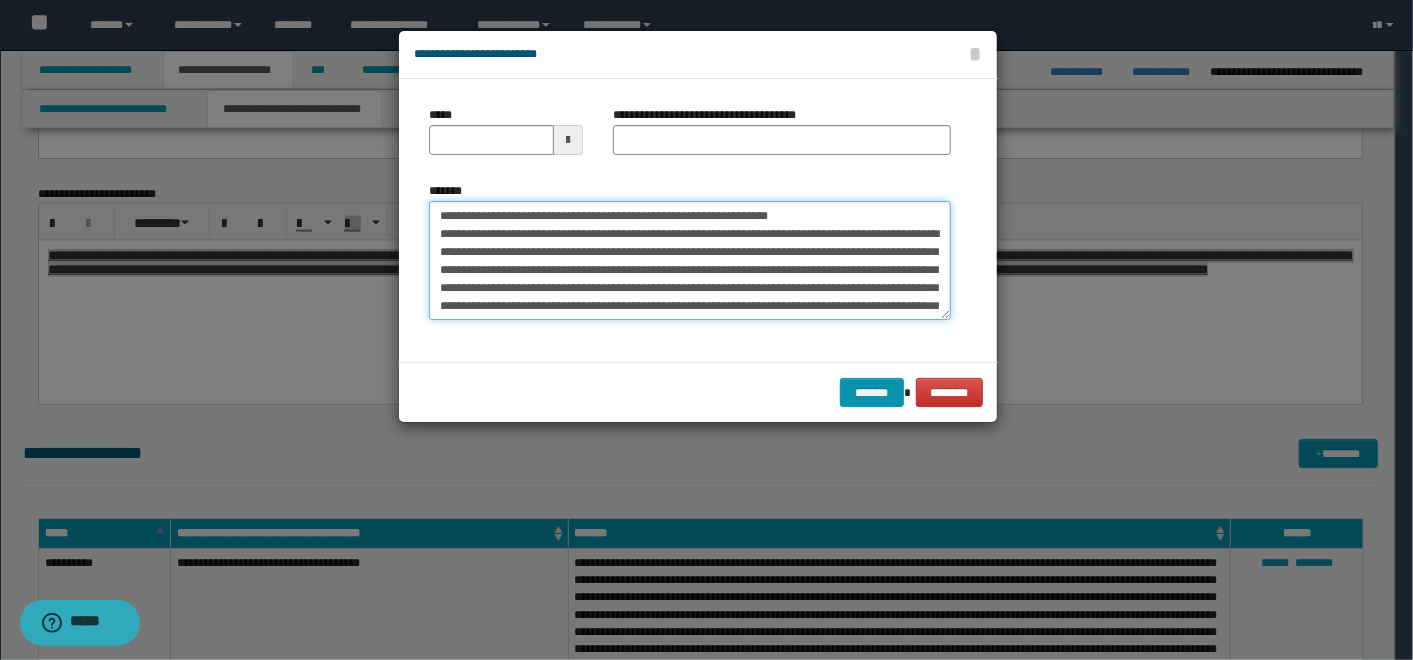 drag, startPoint x: 808, startPoint y: 215, endPoint x: 502, endPoint y: 215, distance: 306 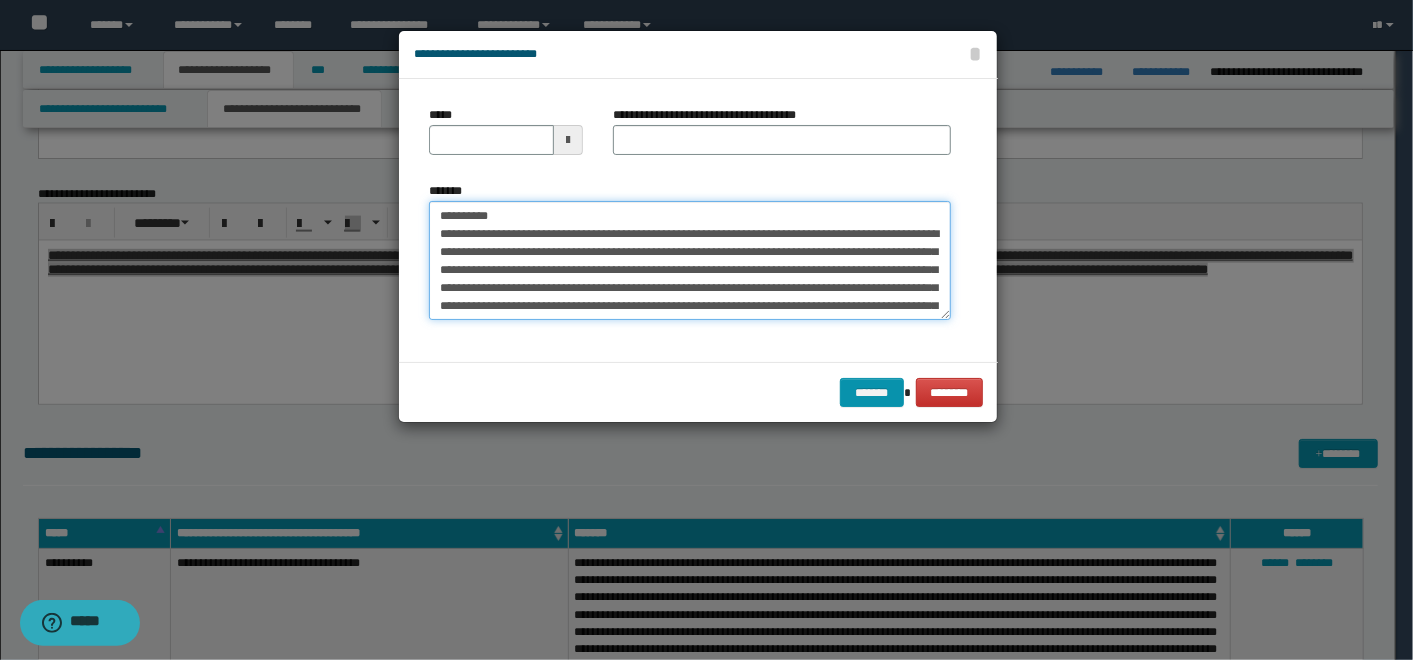type on "**********" 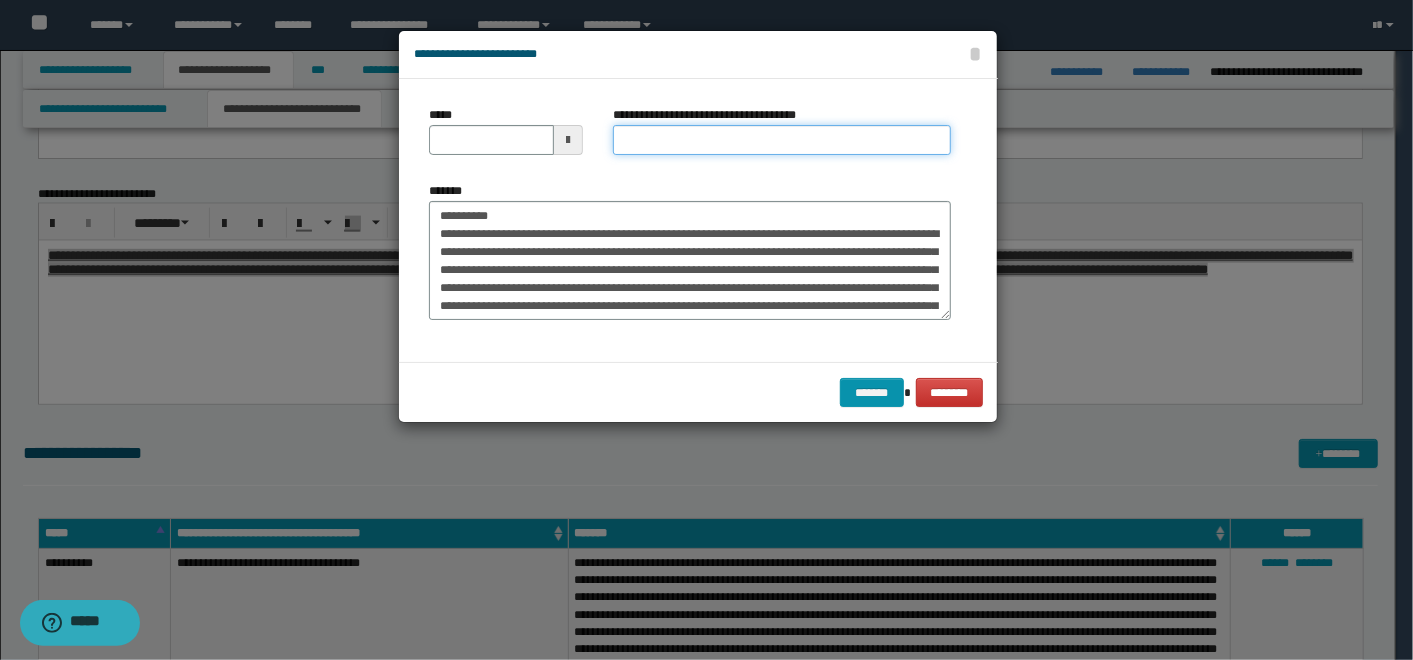 click on "**********" at bounding box center [782, 140] 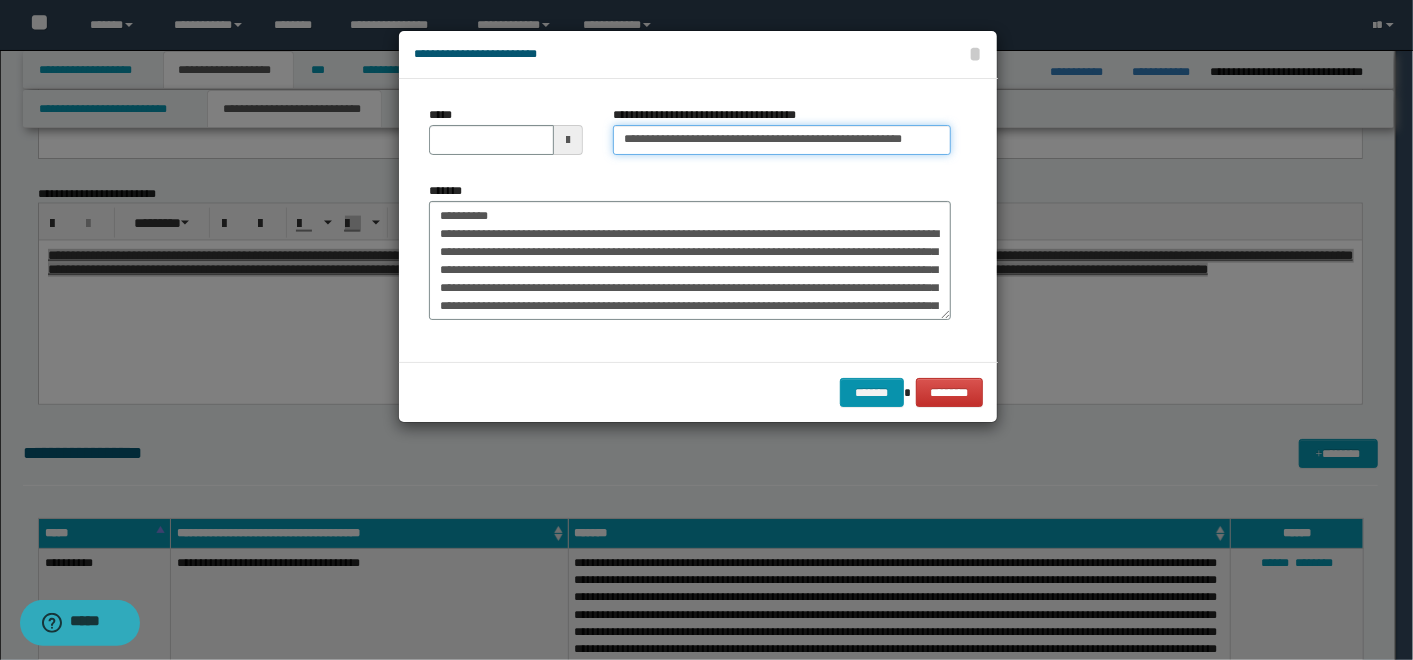 type on "**********" 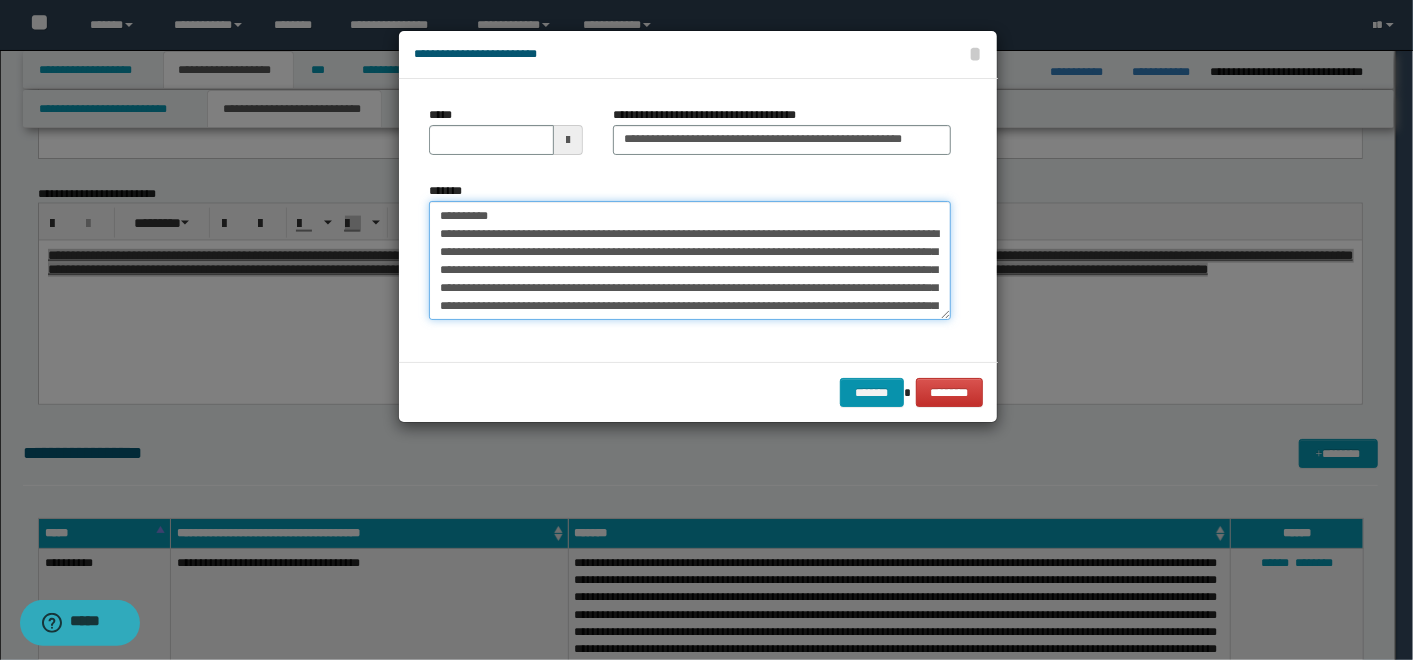 drag, startPoint x: 517, startPoint y: 223, endPoint x: 442, endPoint y: 205, distance: 77.12976 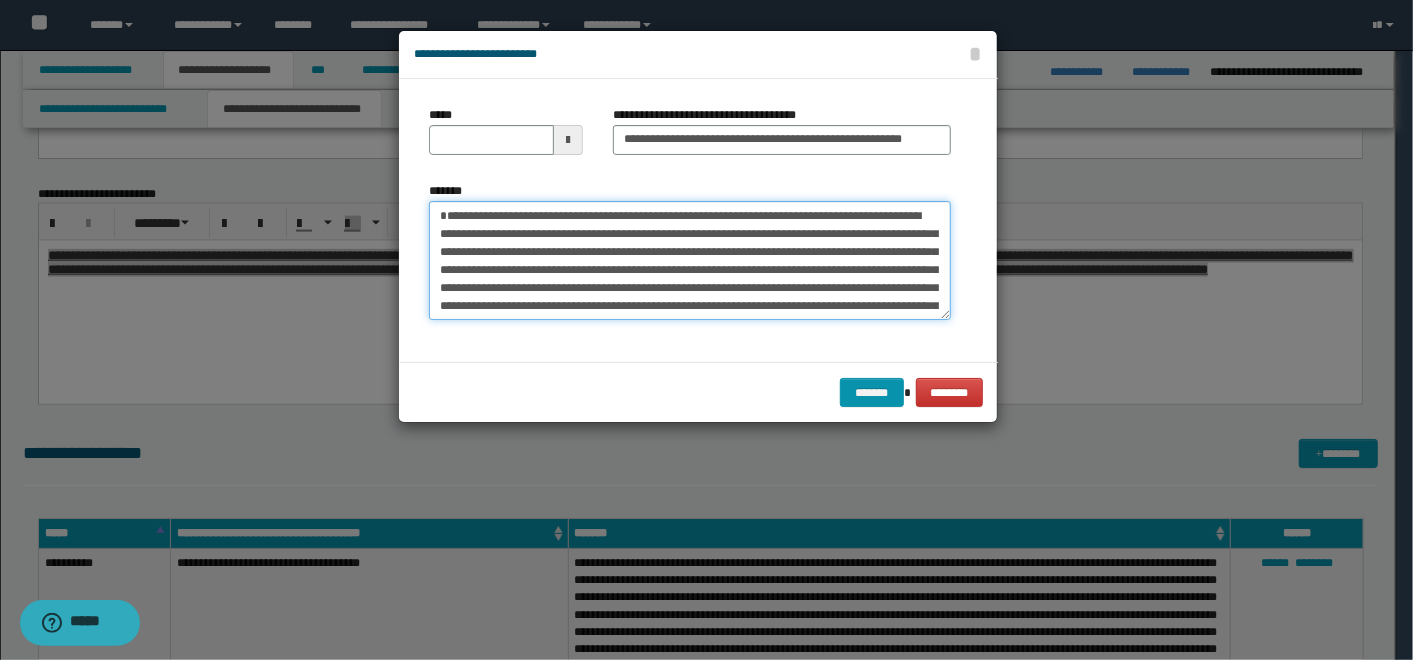 type 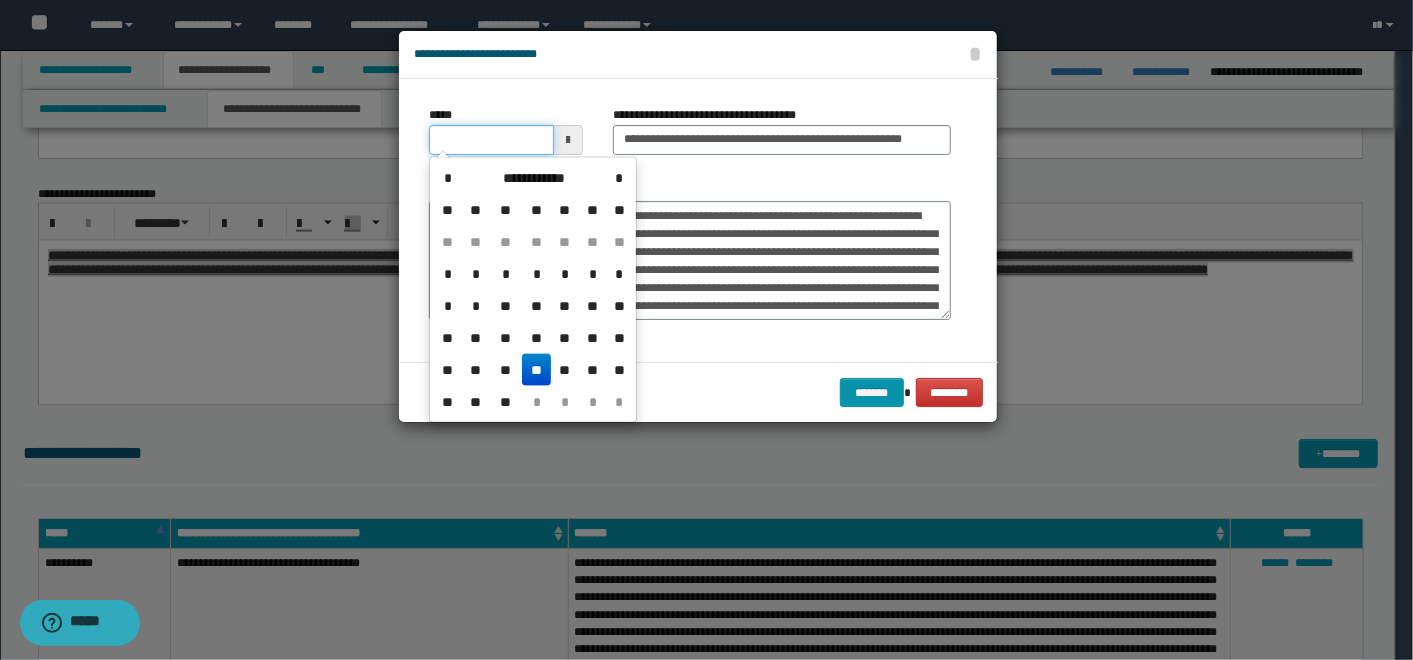 click on "*****" at bounding box center [491, 140] 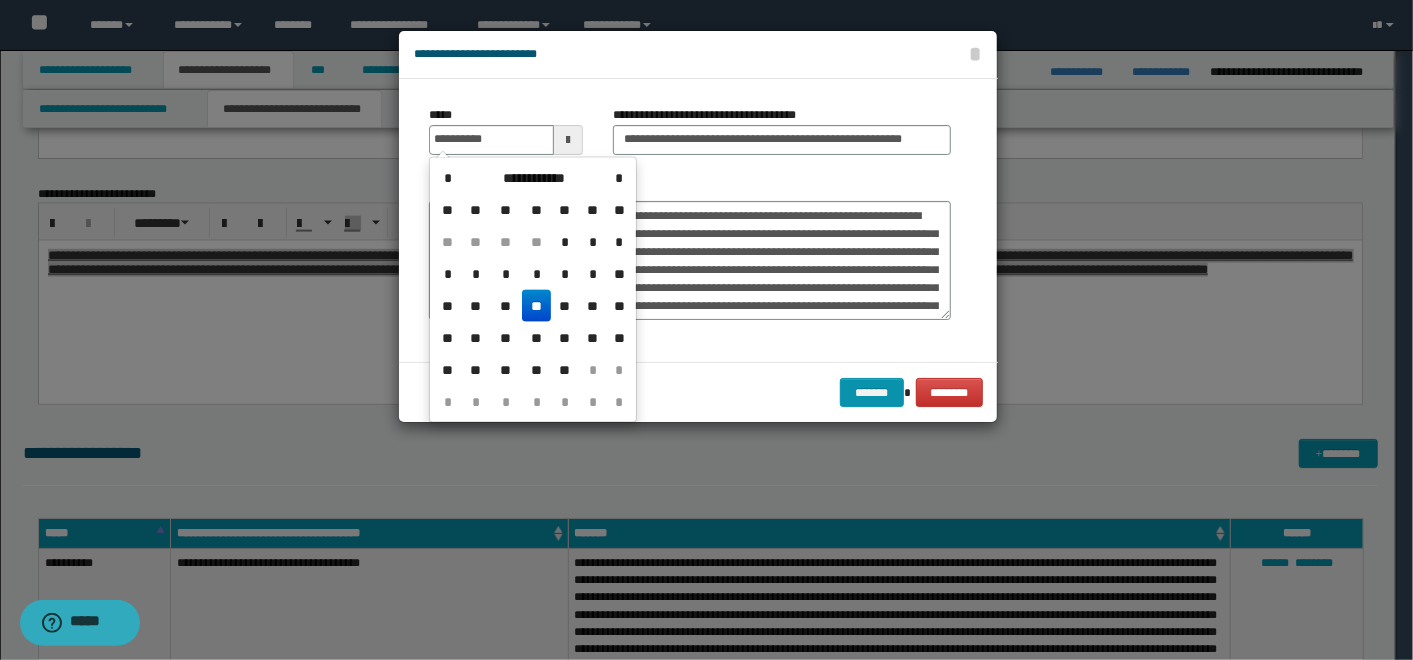 type on "**********" 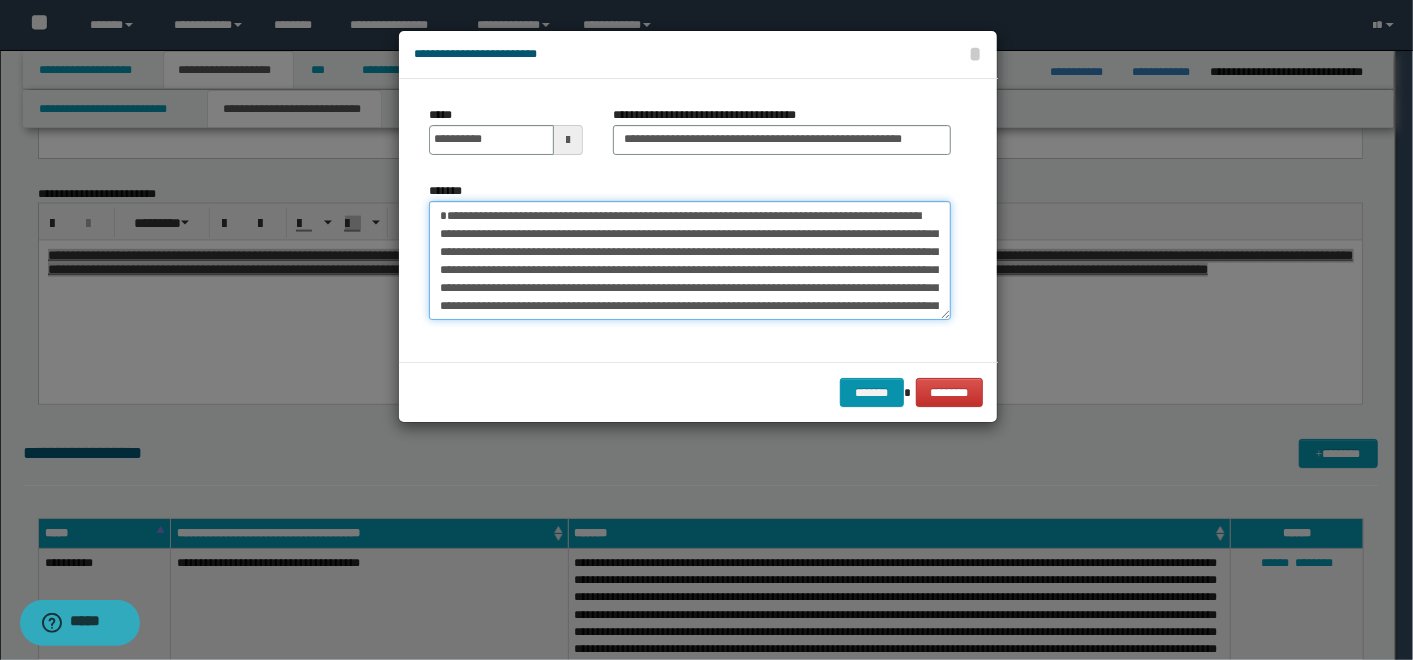 click on "*******" at bounding box center (690, 260) 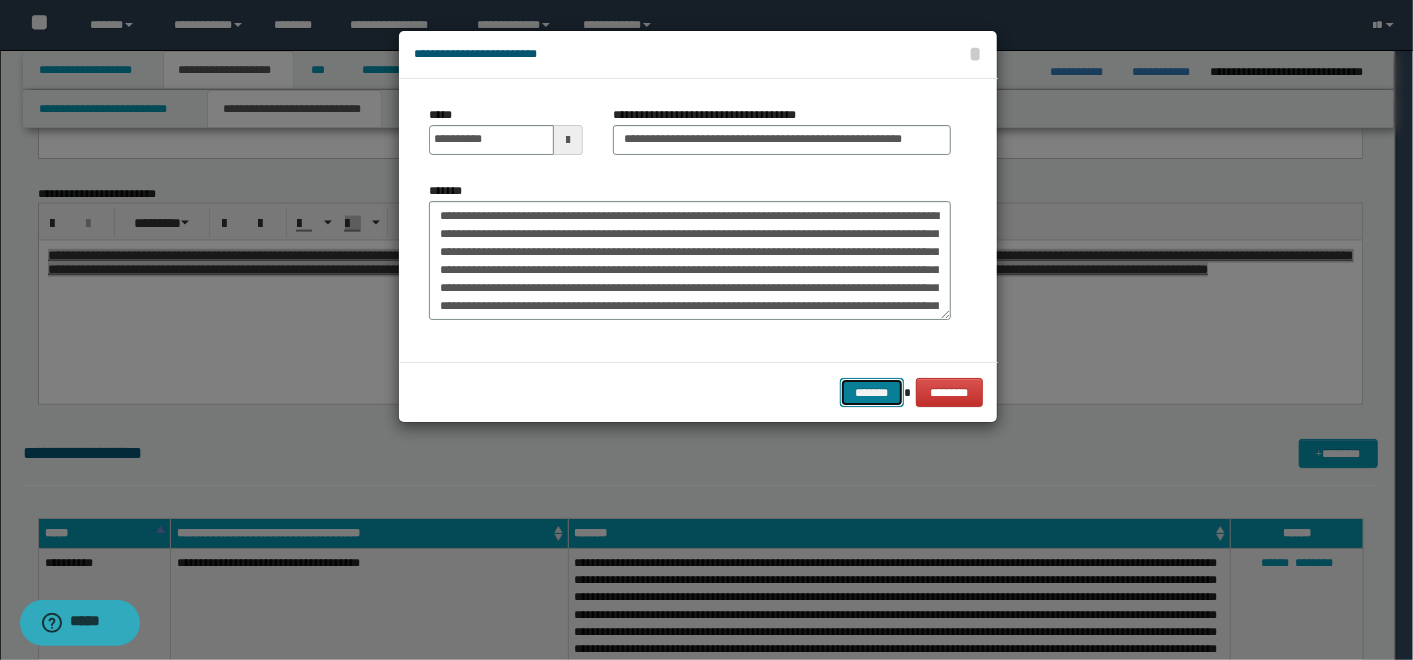 click on "*******" at bounding box center [872, 392] 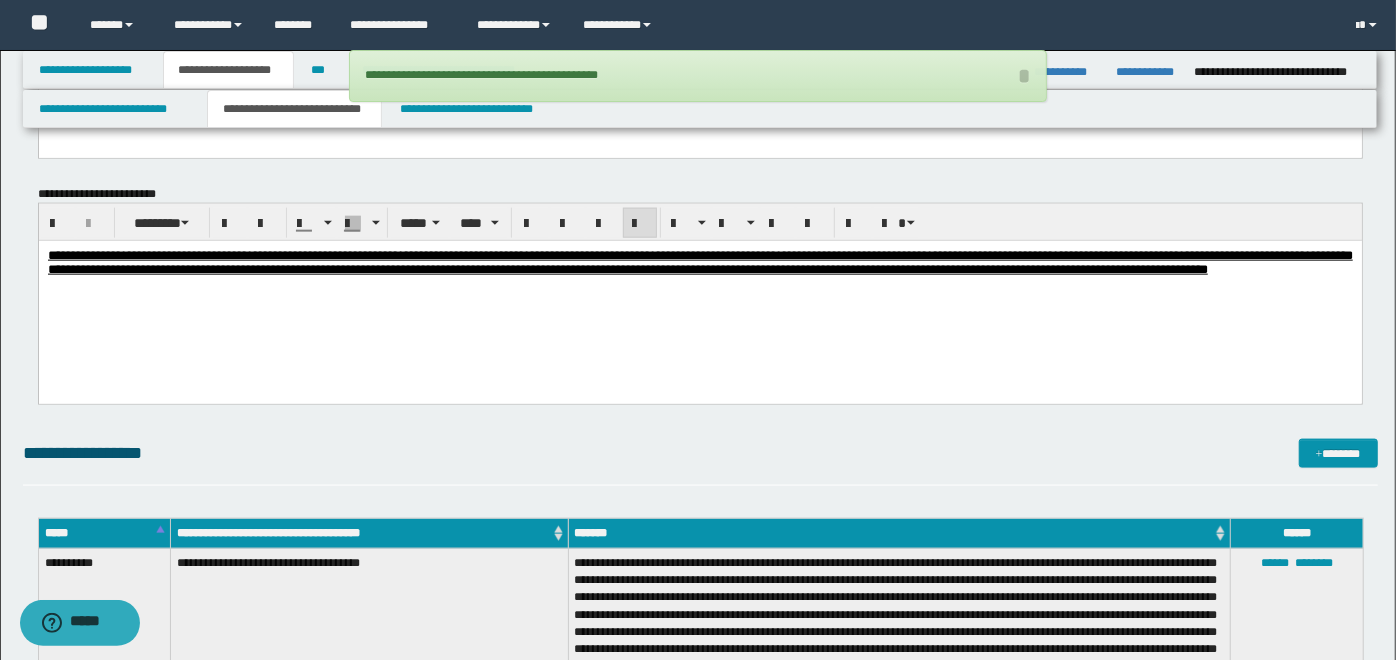 click on "**********" at bounding box center [699, 288] 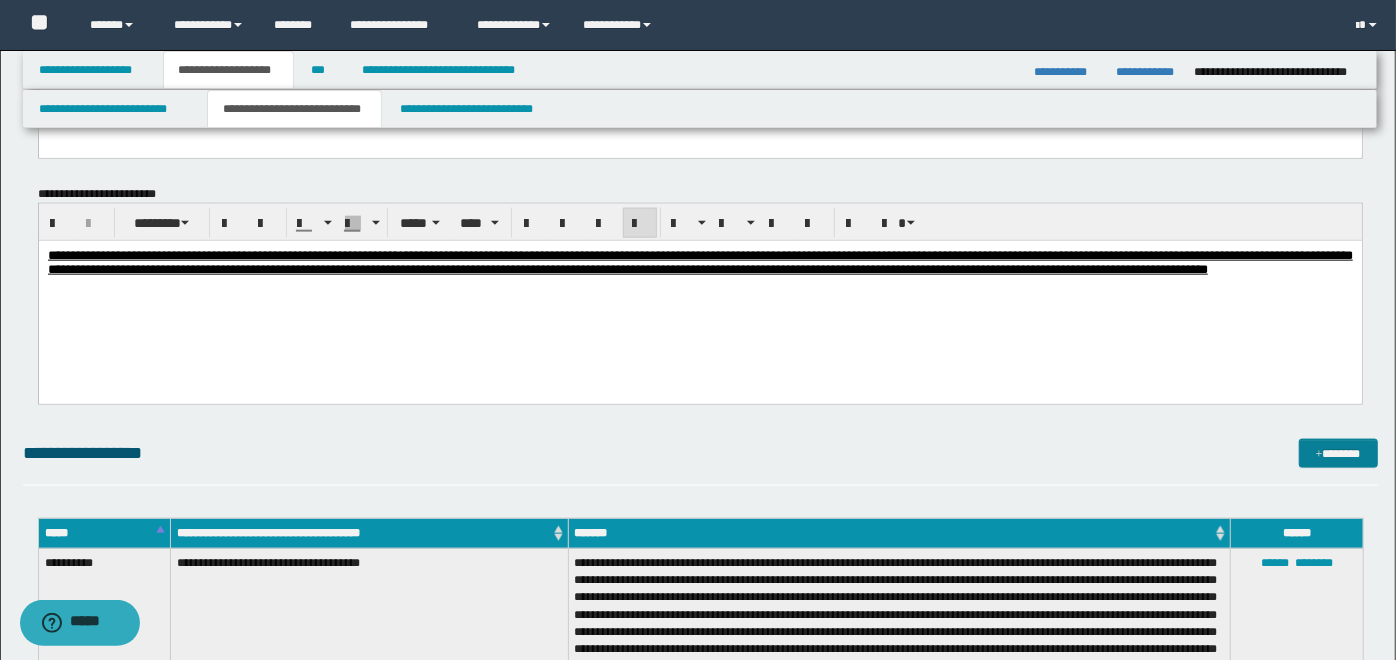click on "*******" at bounding box center (1338, 453) 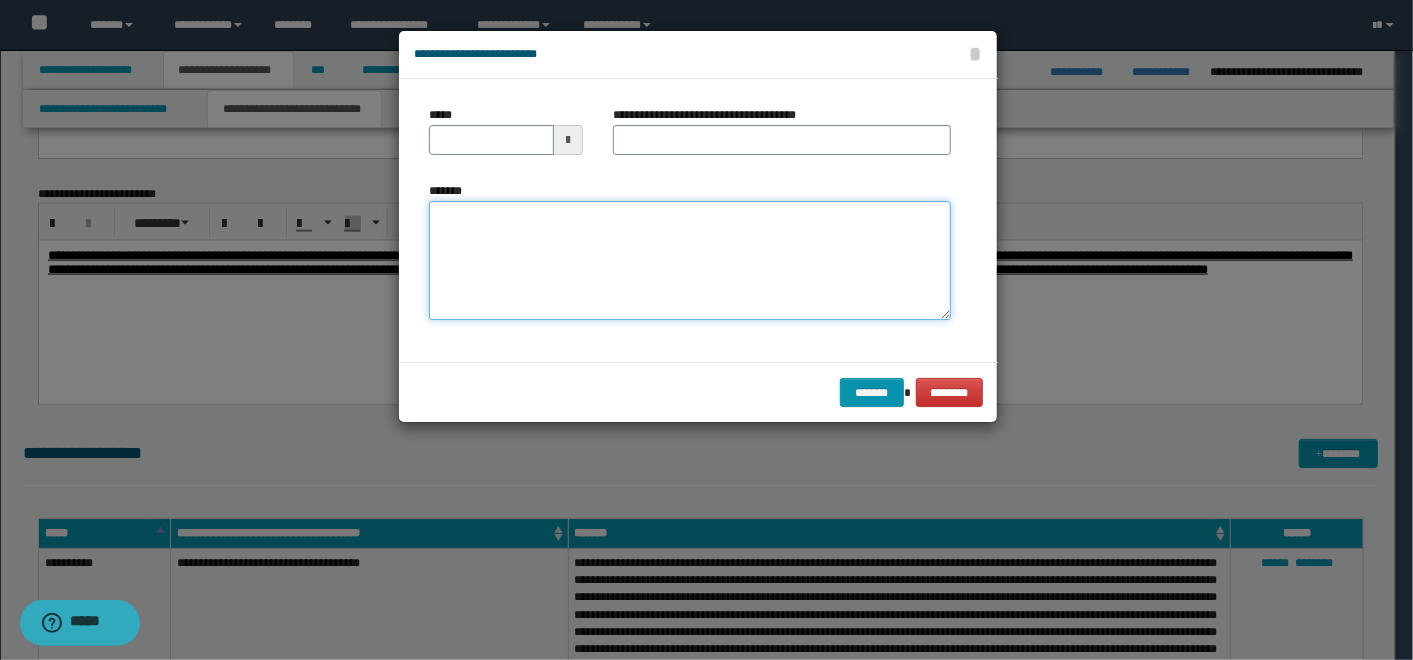 click on "*******" at bounding box center [690, 260] 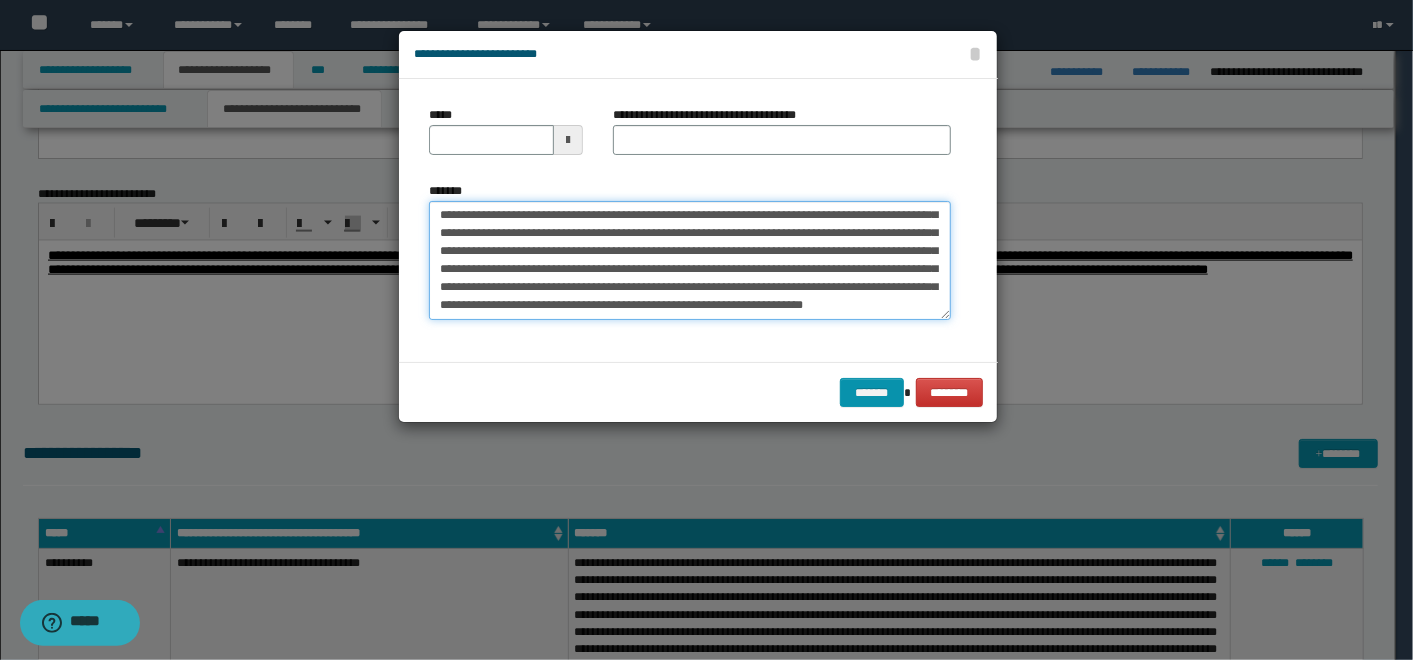 scroll, scrollTop: 0, scrollLeft: 0, axis: both 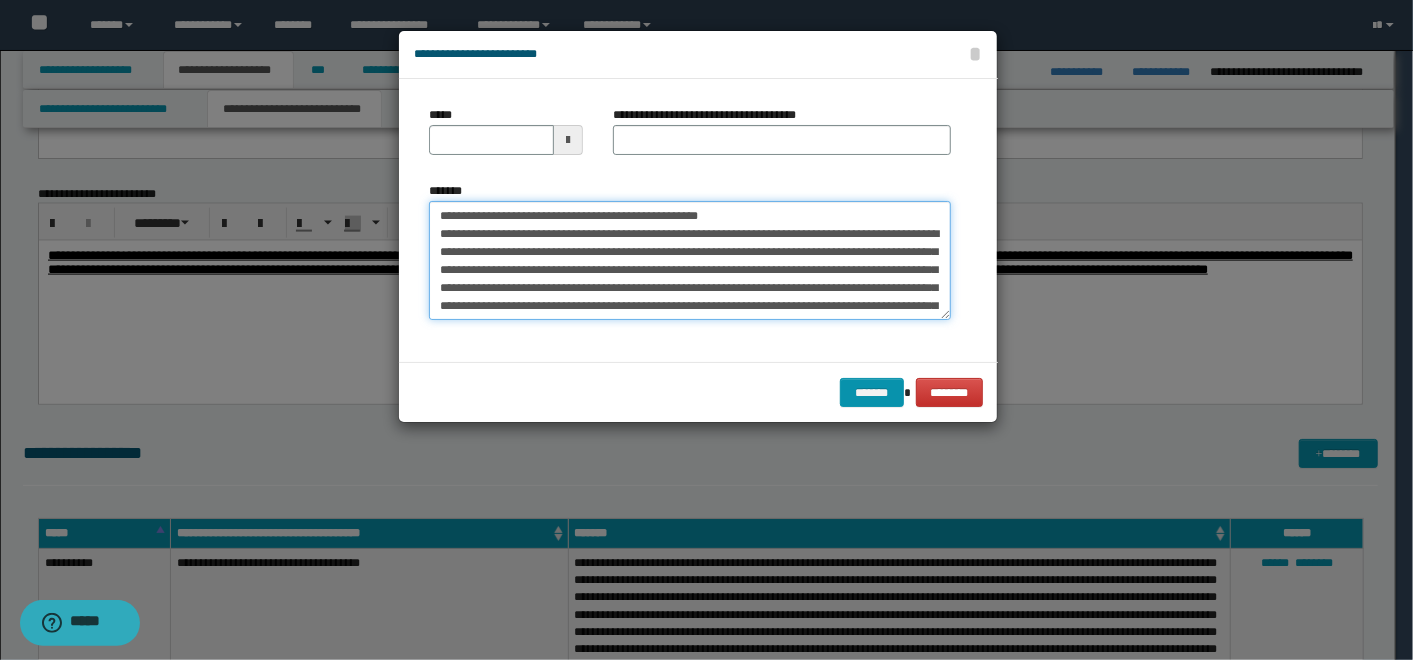 drag, startPoint x: 729, startPoint y: 222, endPoint x: 501, endPoint y: 216, distance: 228.07893 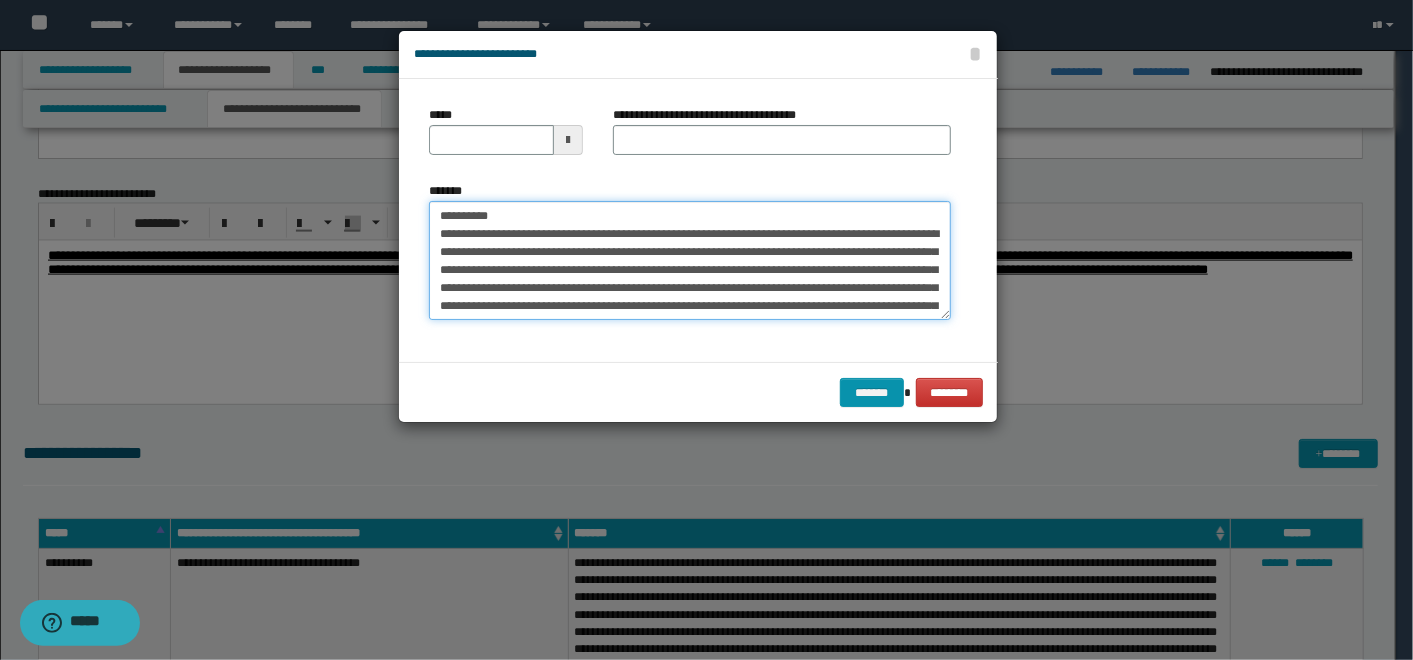 type on "**********" 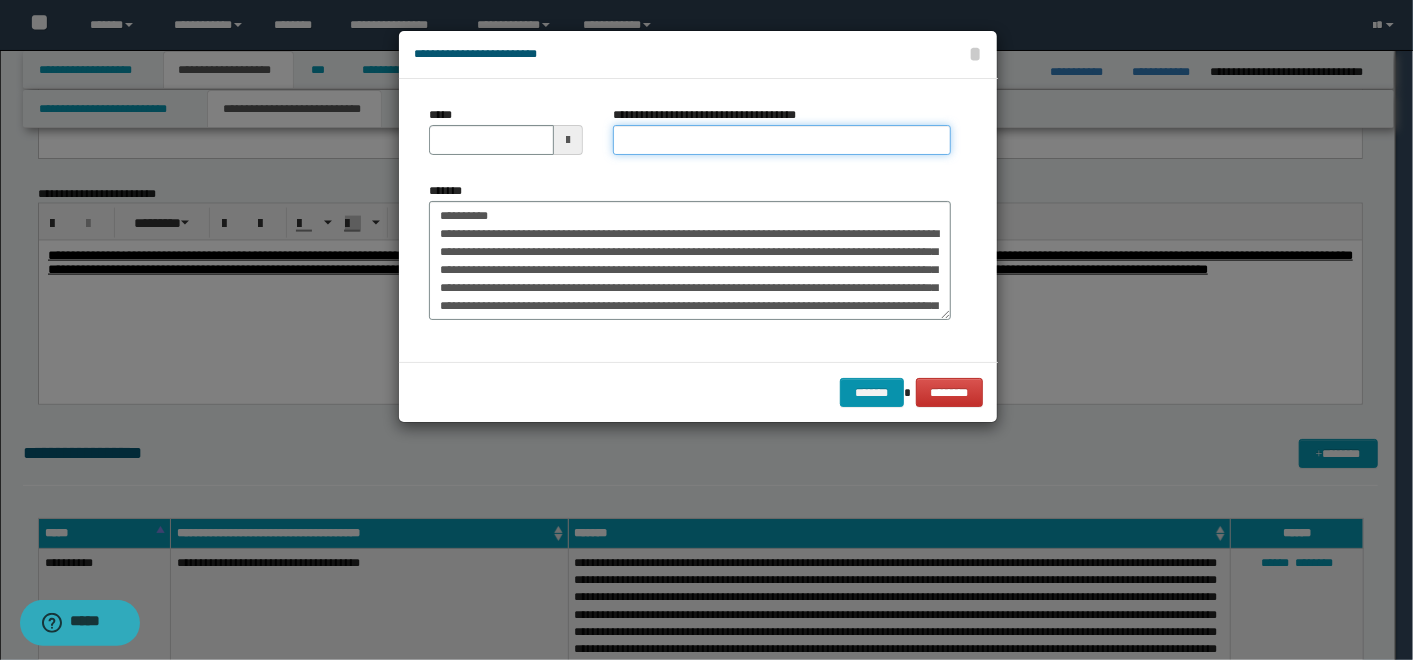 click on "**********" at bounding box center [782, 140] 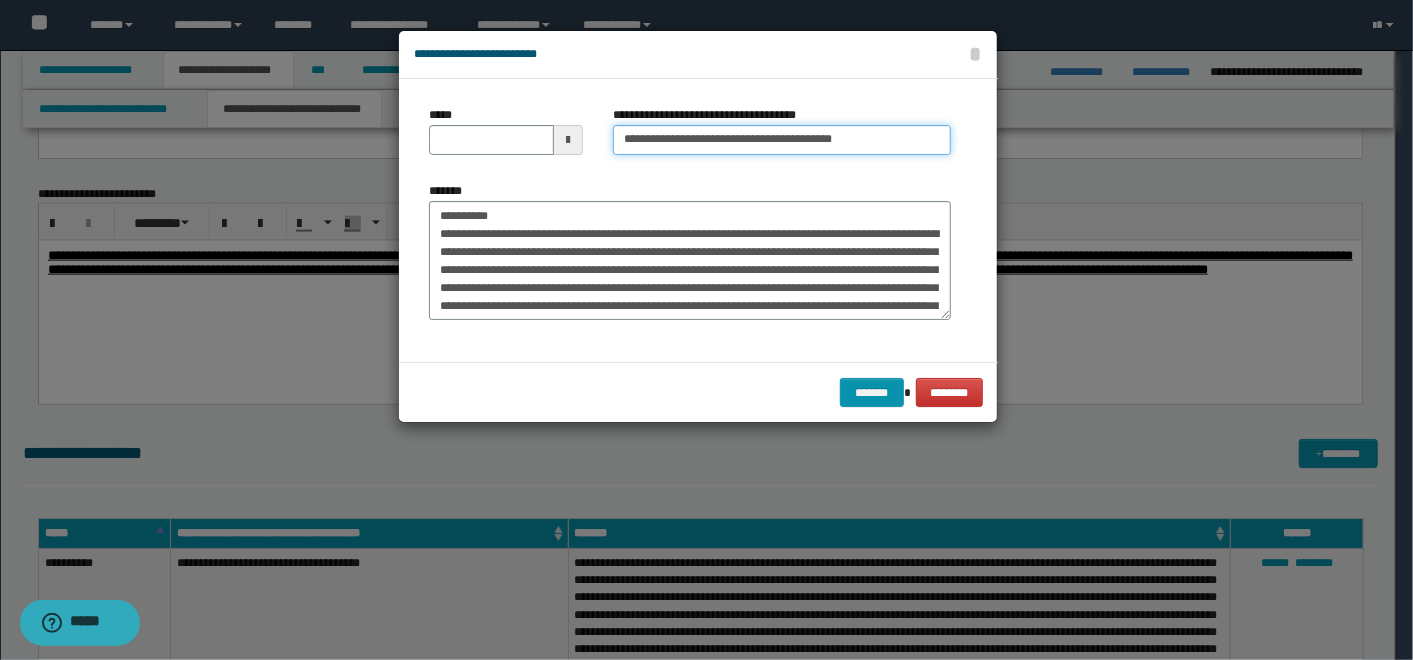 click on "**********" at bounding box center (782, 140) 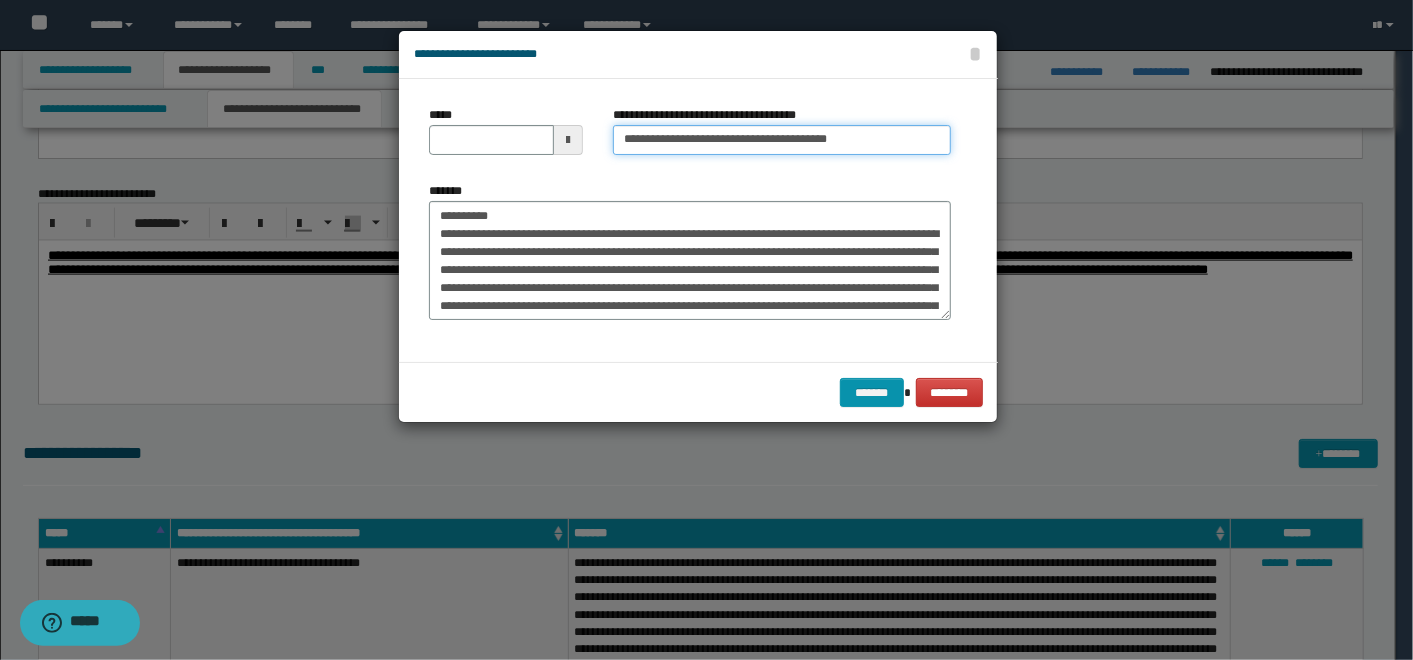 type on "**********" 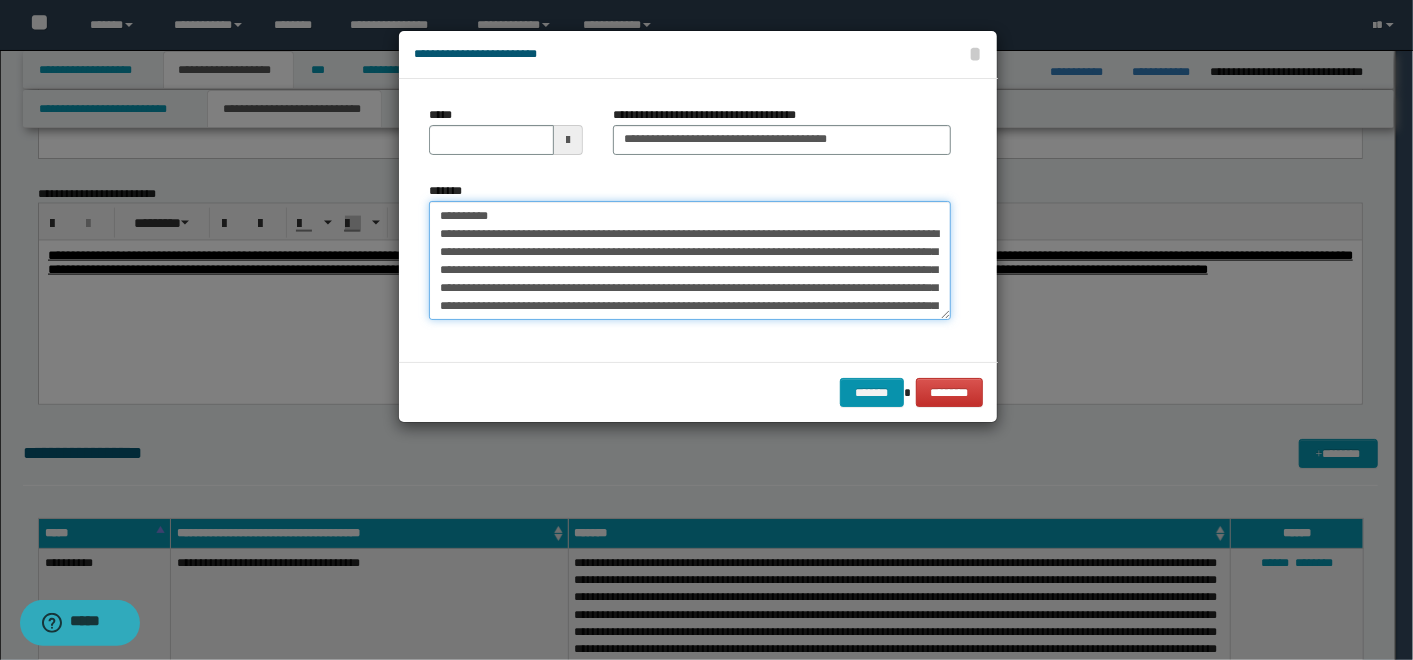 drag, startPoint x: 513, startPoint y: 221, endPoint x: 91, endPoint y: 285, distance: 426.8255 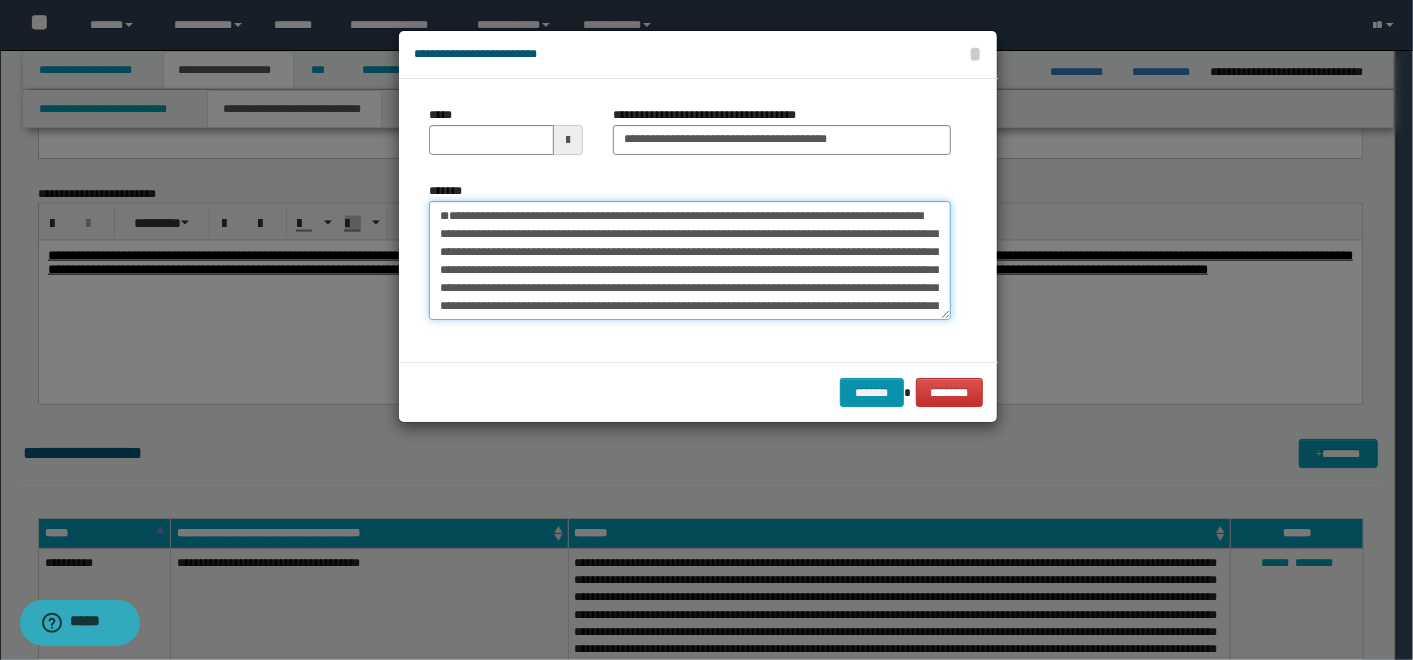 type 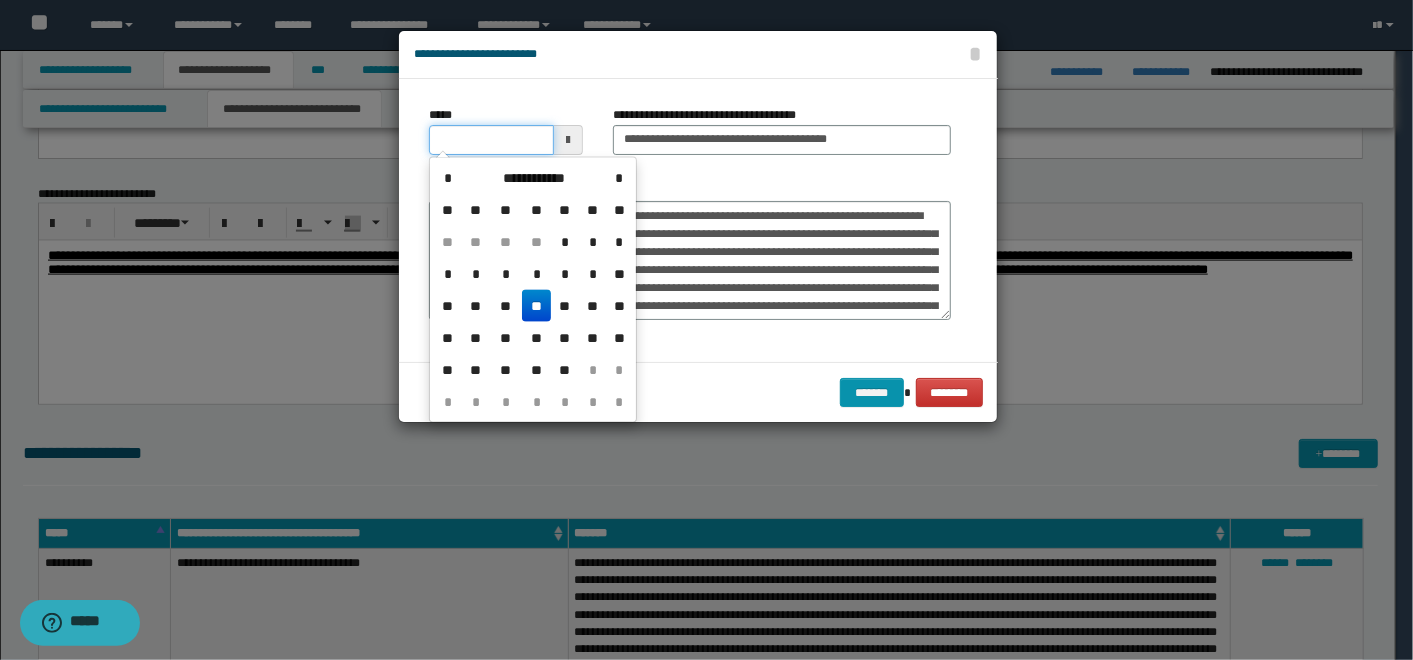 click on "*****" at bounding box center (491, 140) 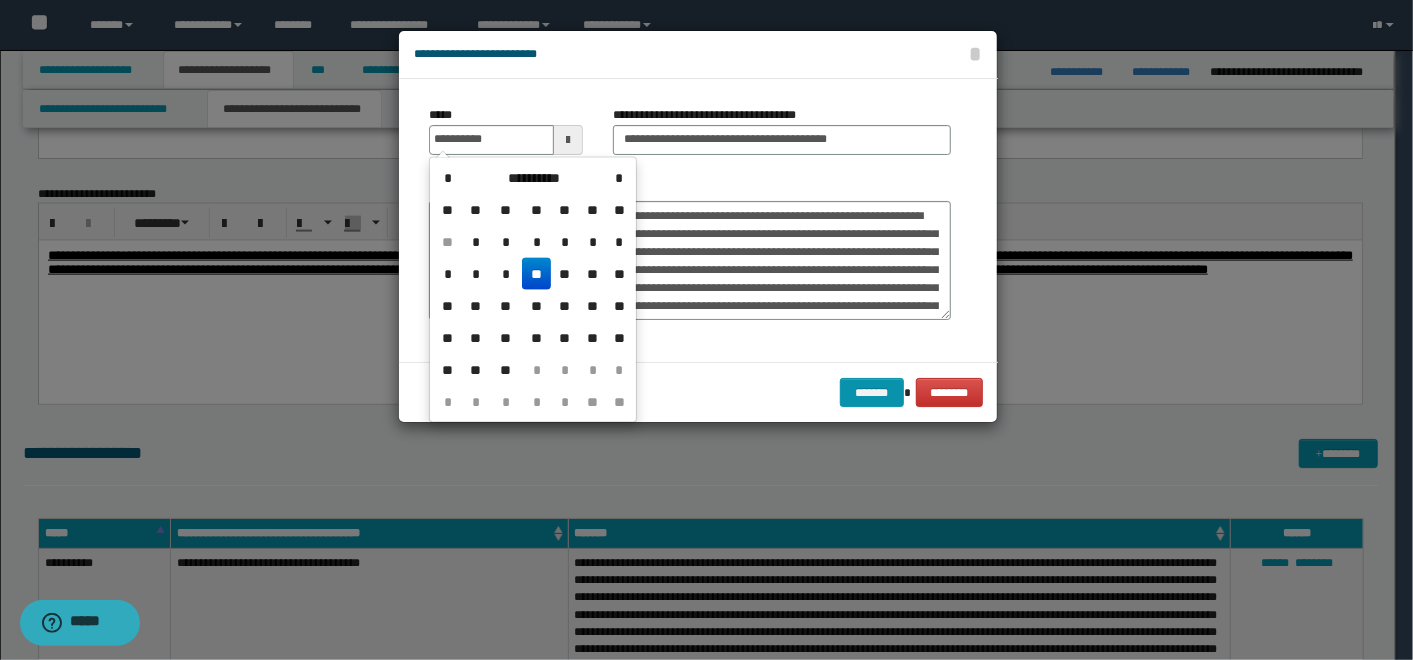 type on "**********" 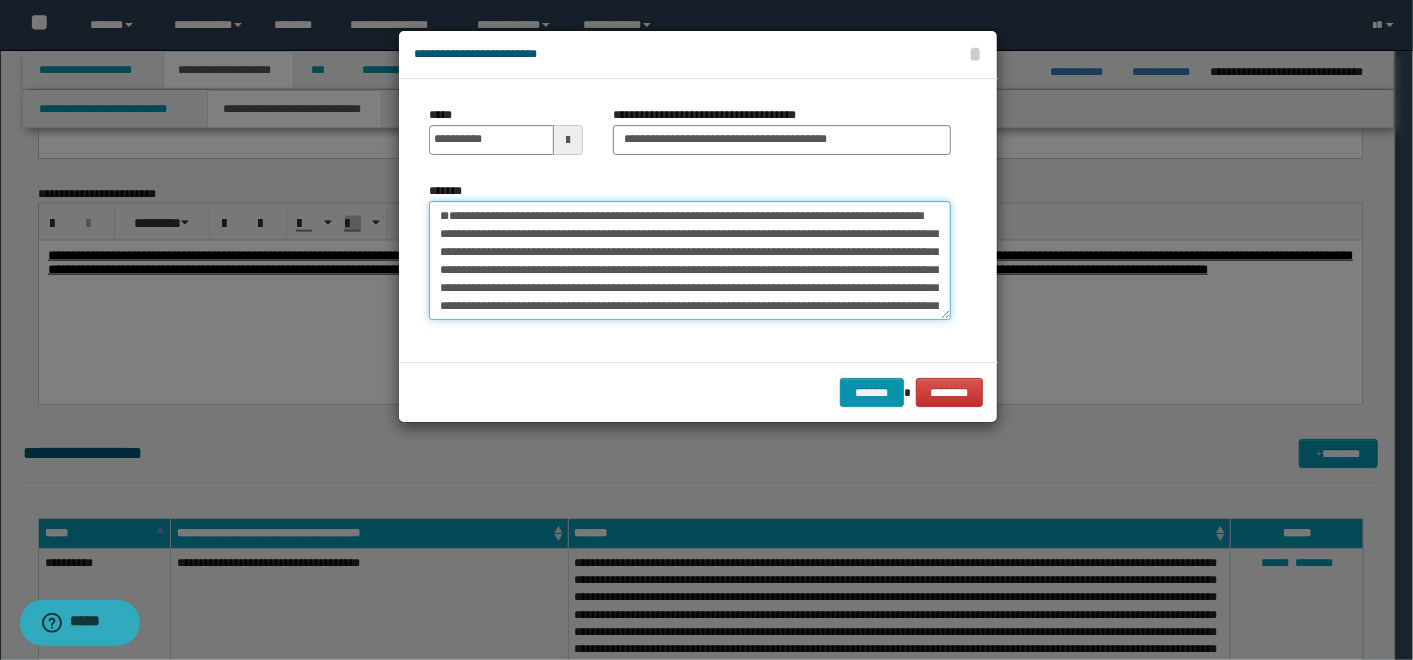 click on "*******" at bounding box center (690, 260) 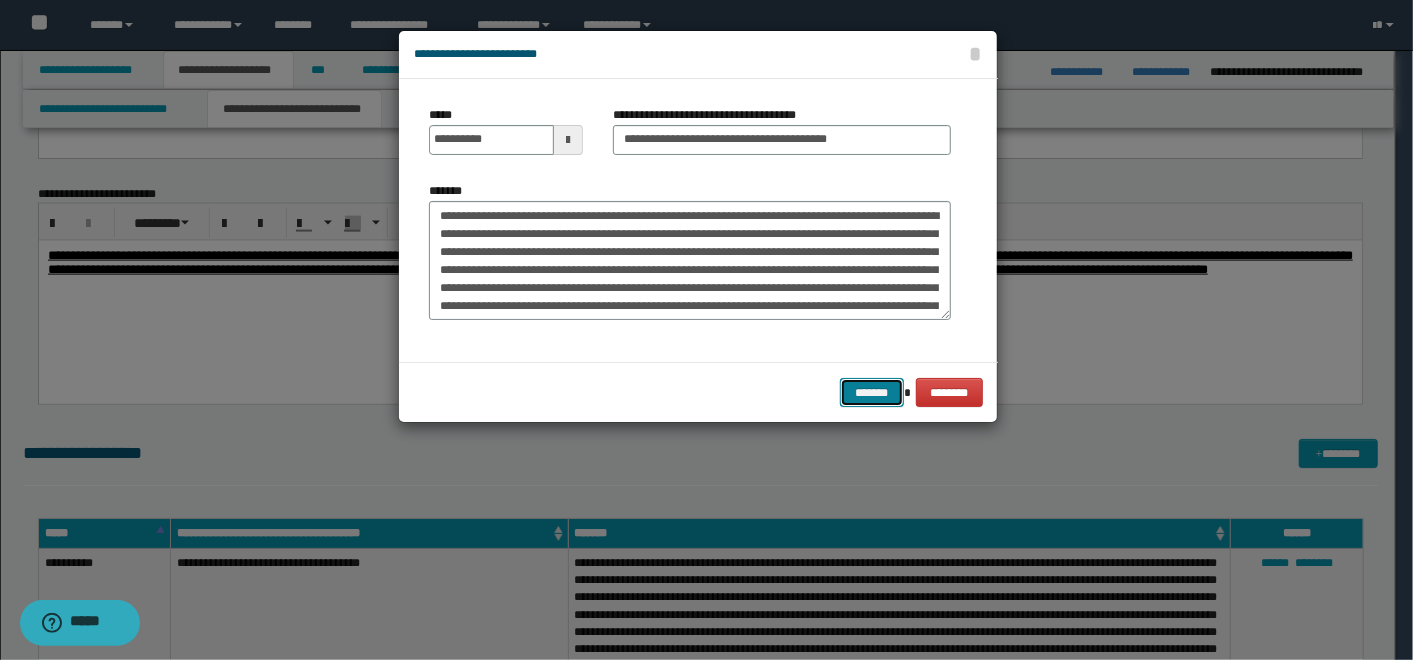 click on "*******" at bounding box center [872, 392] 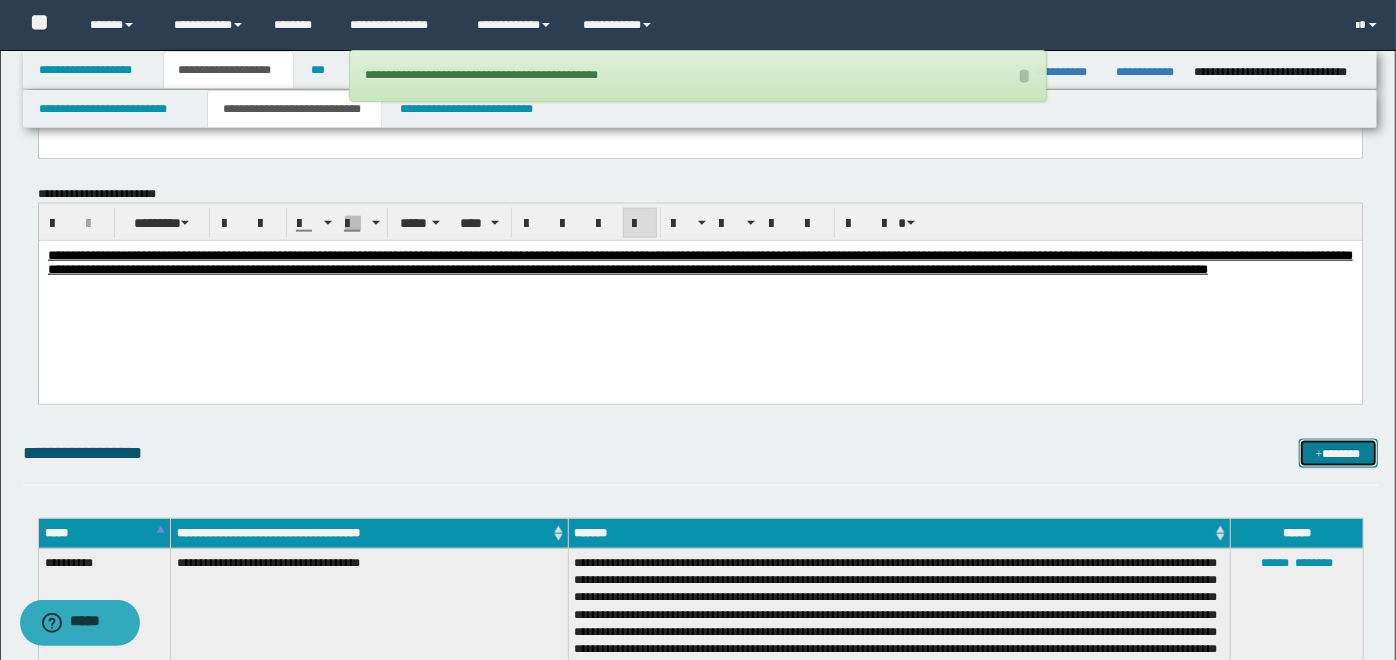 click on "*******" at bounding box center [1338, 453] 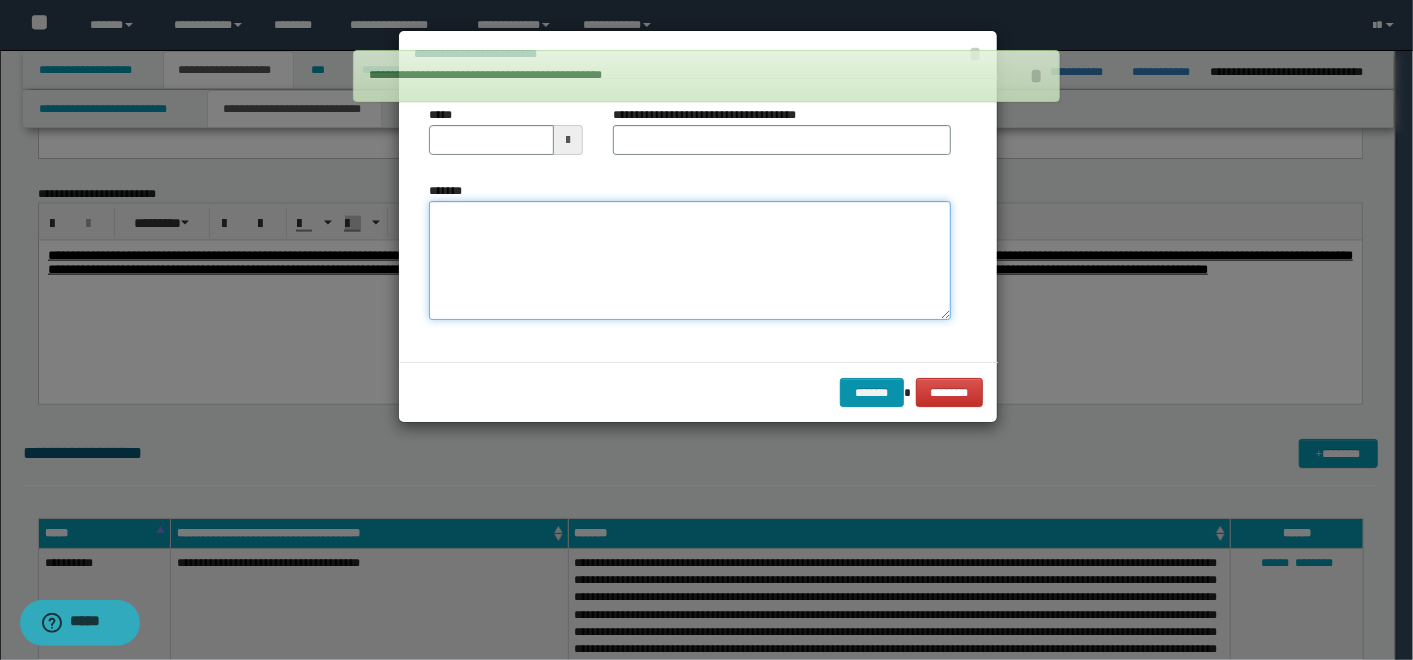 click on "*******" at bounding box center (690, 260) 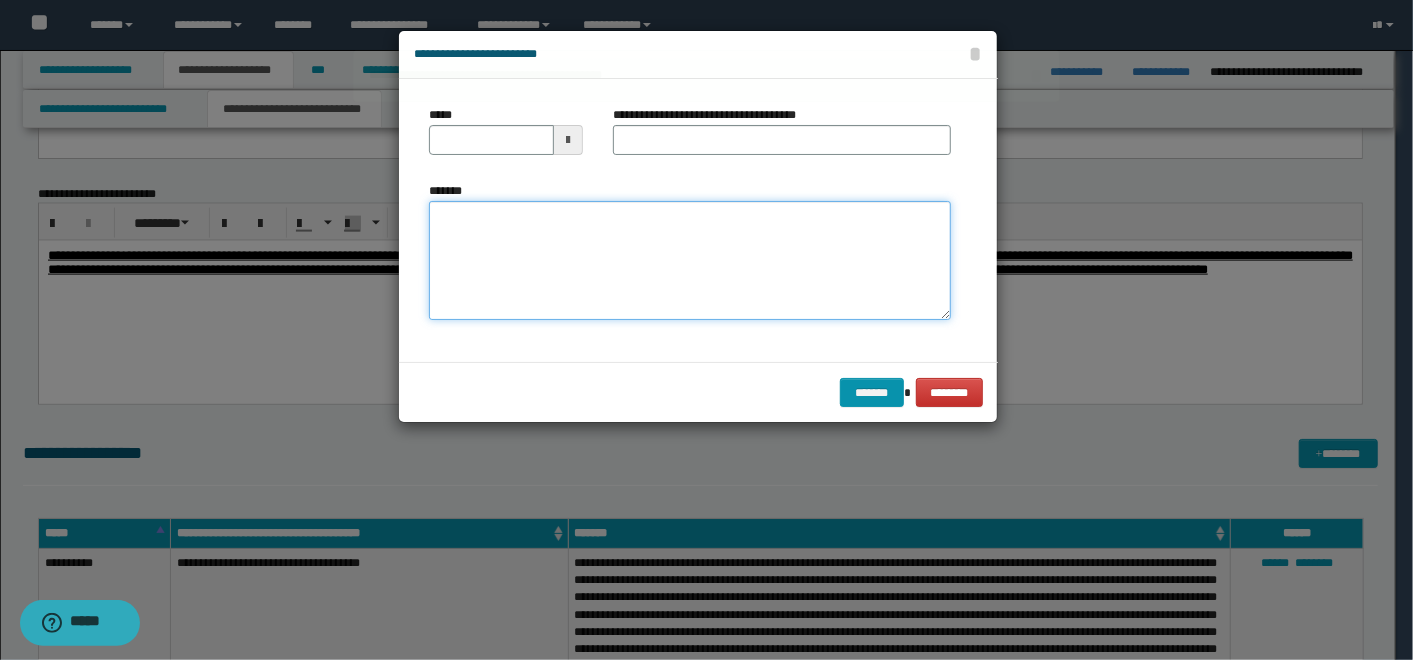 paste on "**********" 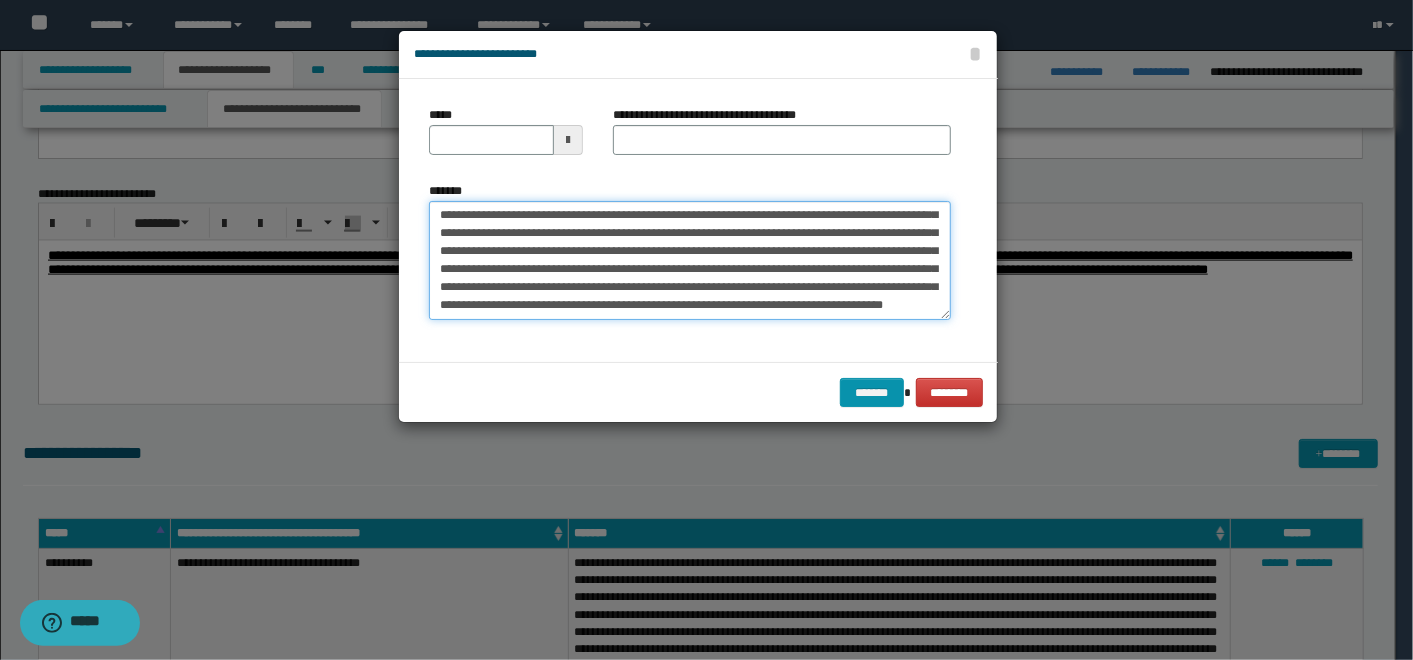 scroll, scrollTop: 0, scrollLeft: 0, axis: both 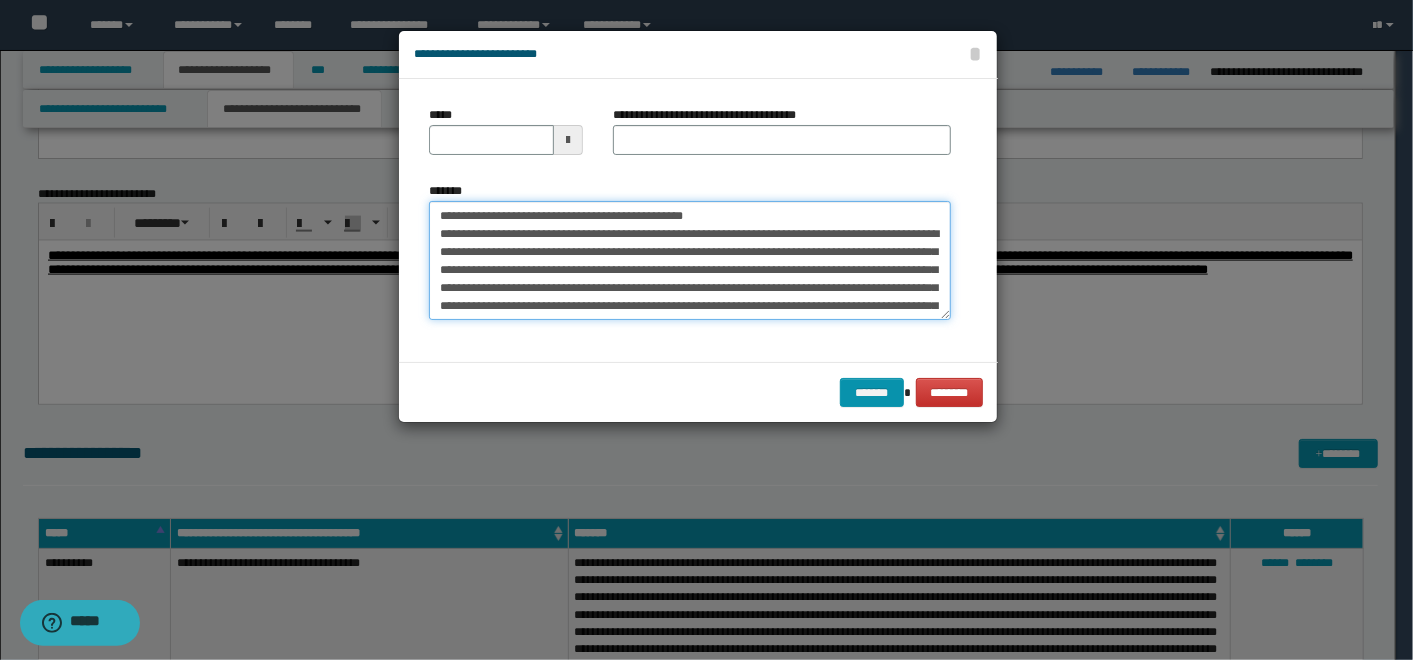 drag, startPoint x: 720, startPoint y: 214, endPoint x: 502, endPoint y: 220, distance: 218.08255 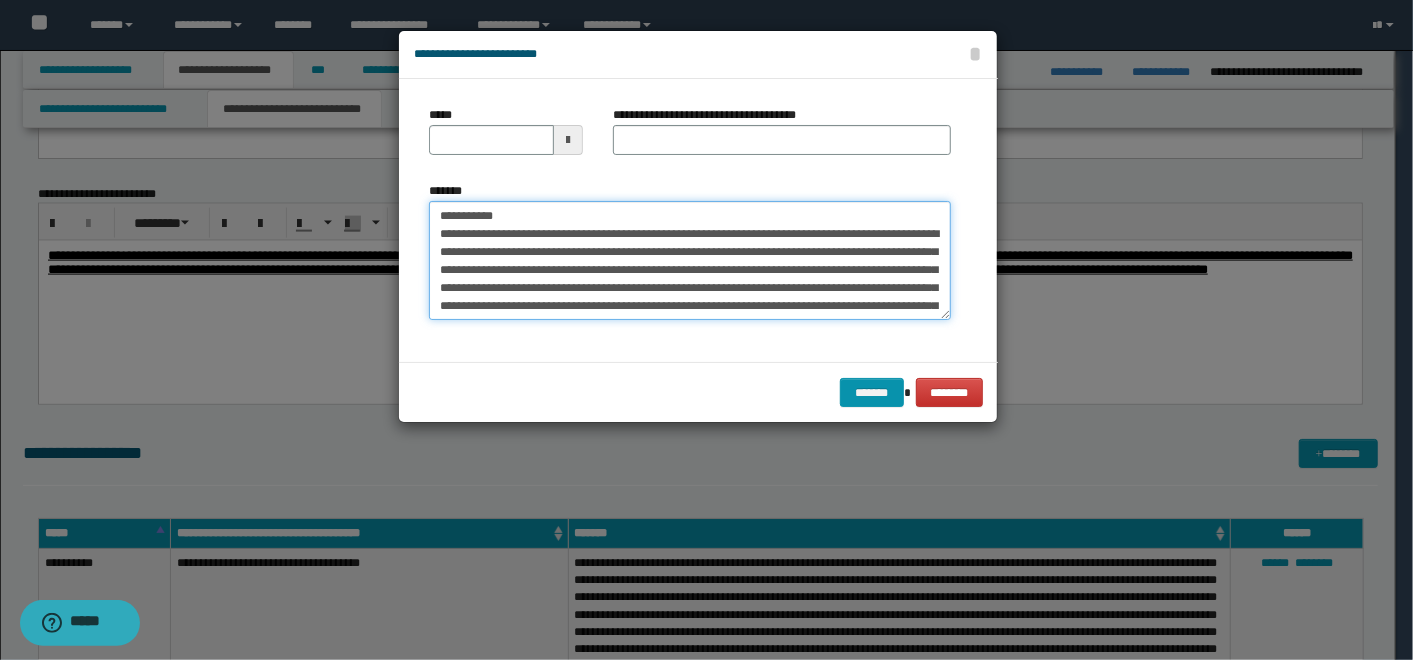 type on "**********" 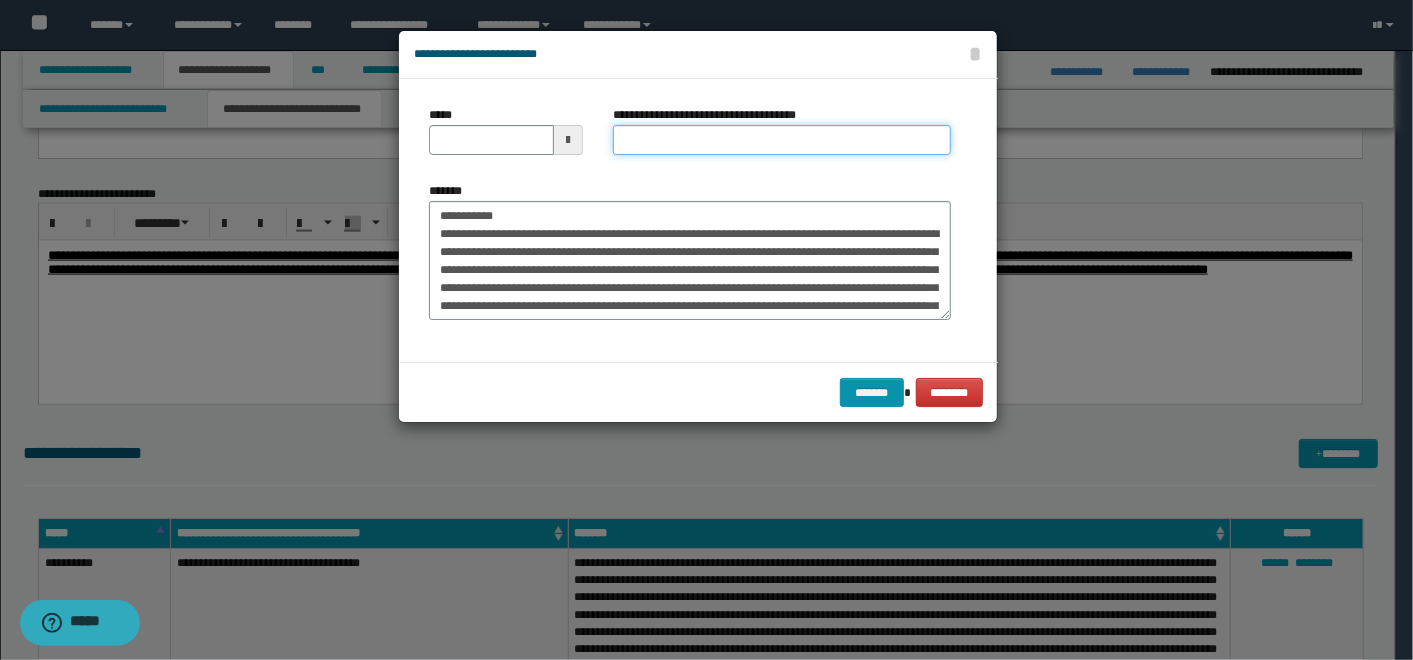 click on "**********" at bounding box center (782, 140) 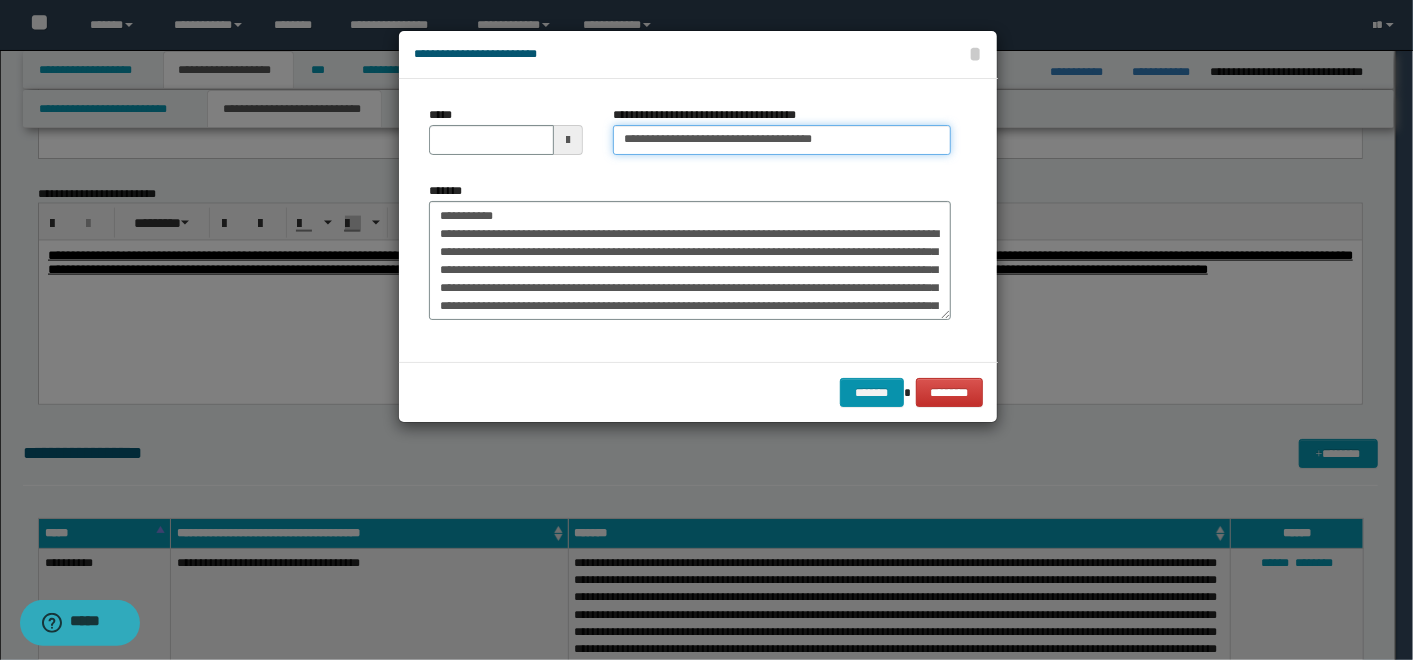 click on "**********" at bounding box center (782, 140) 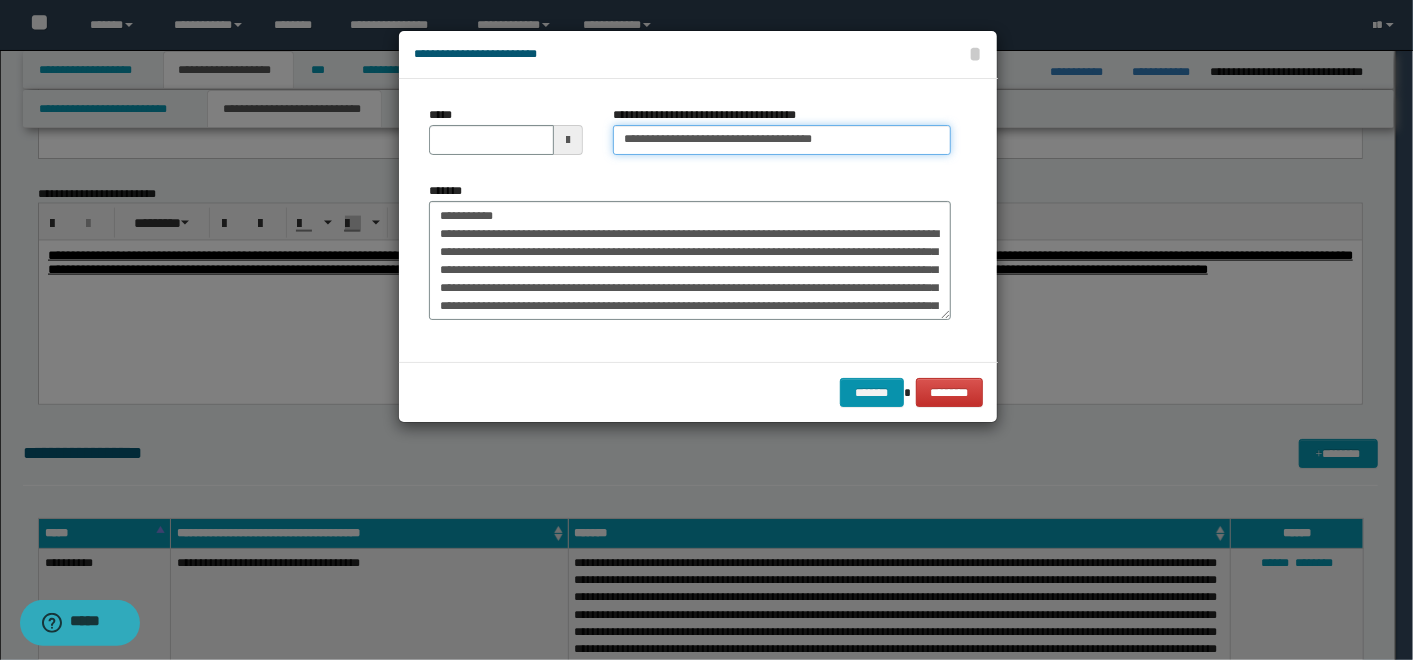 type on "**********" 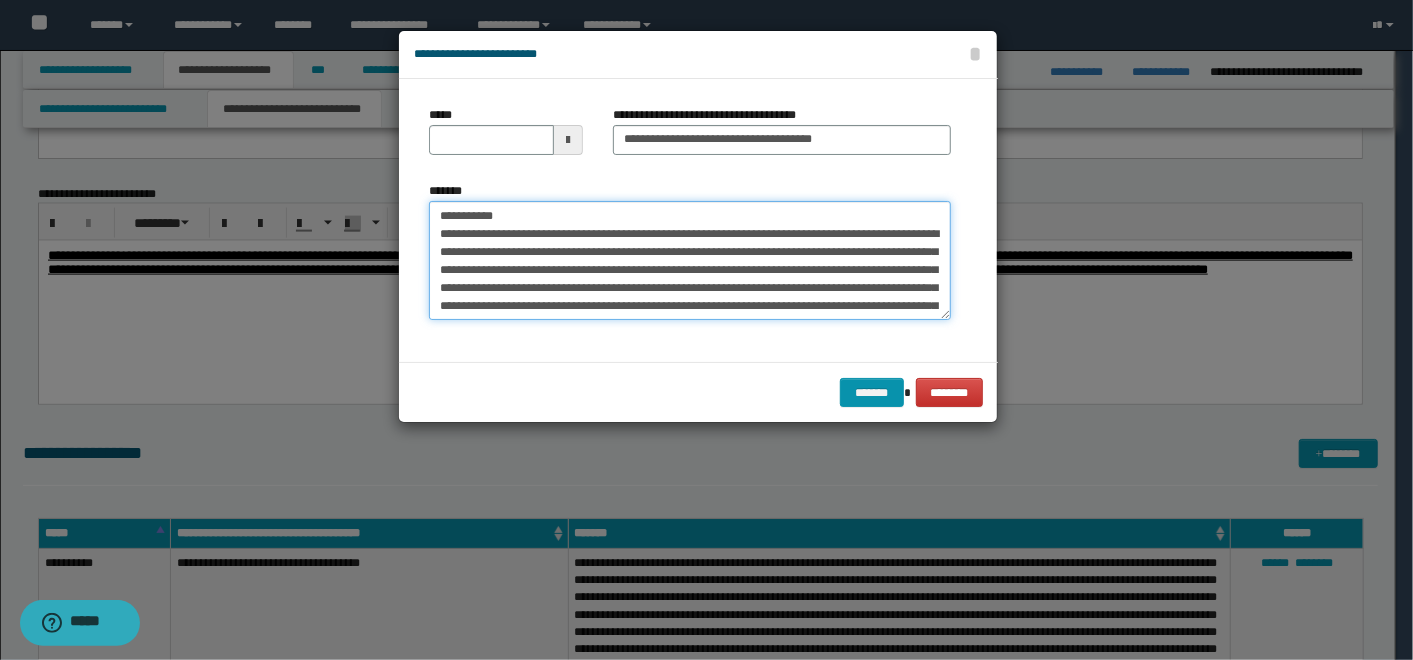 drag, startPoint x: 509, startPoint y: 210, endPoint x: 337, endPoint y: 224, distance: 172.56883 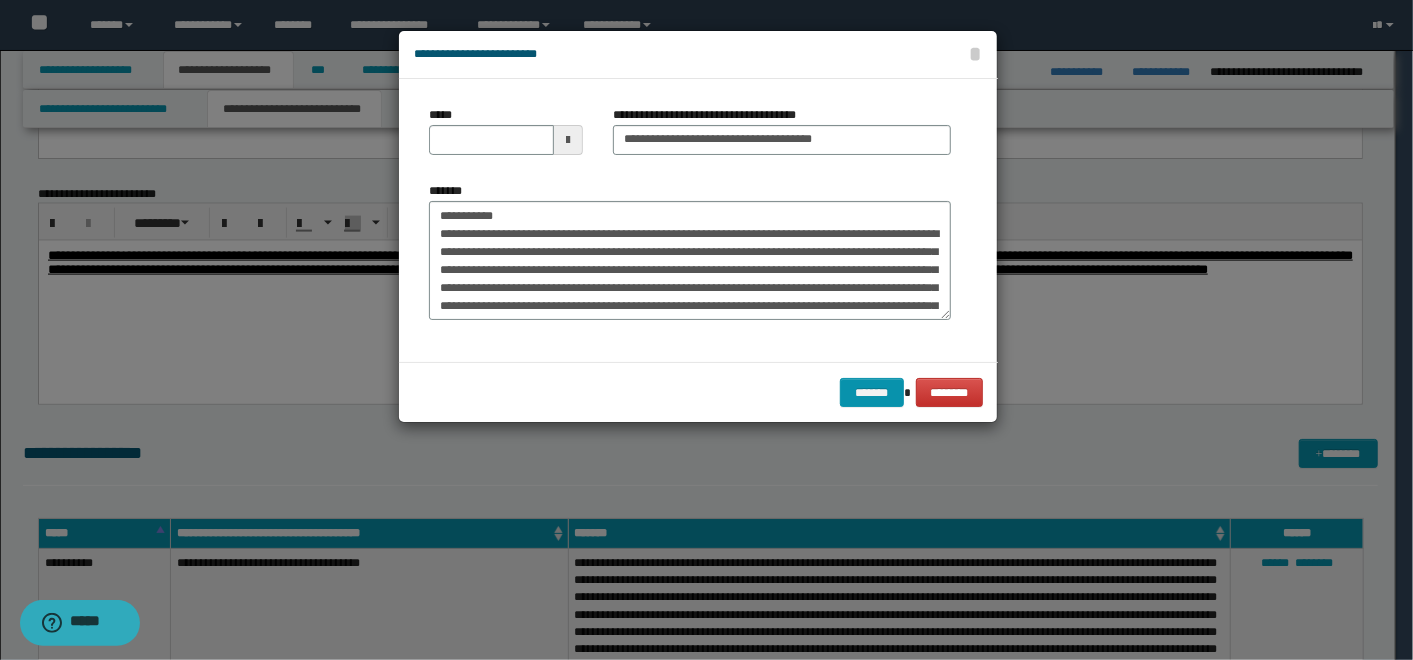 click at bounding box center (706, 330) 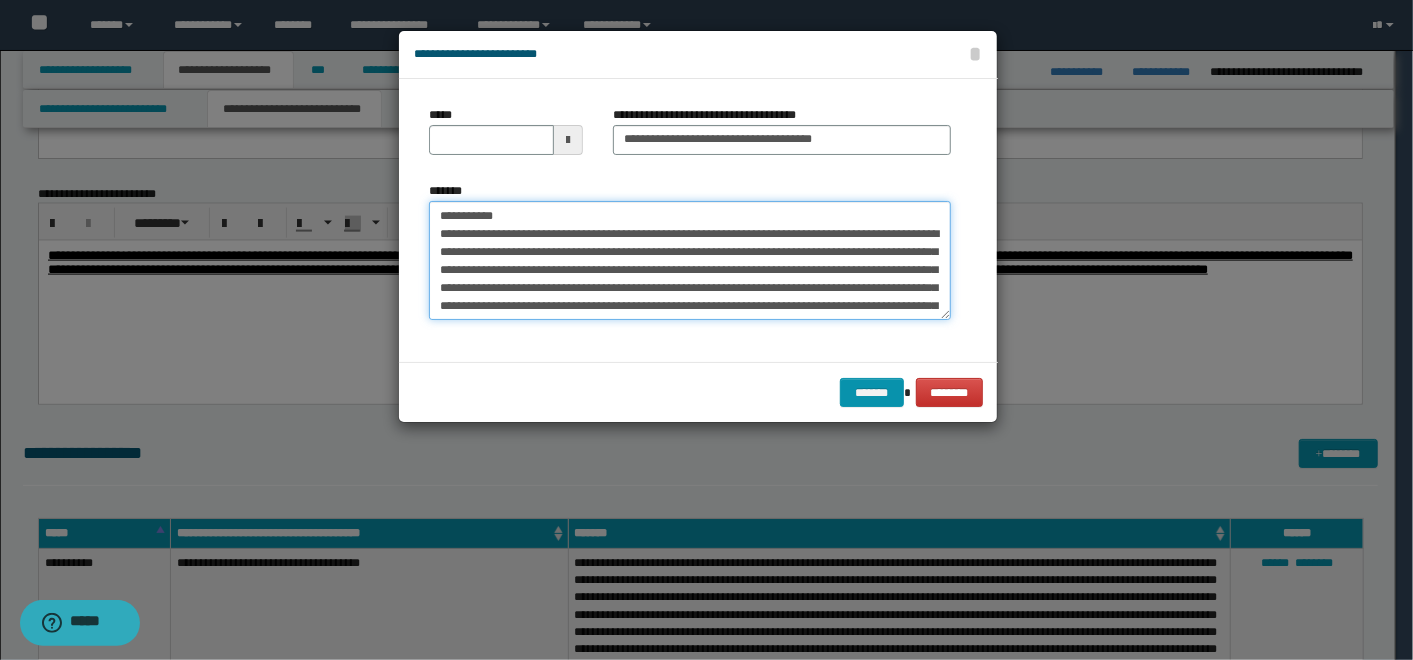 drag, startPoint x: 507, startPoint y: 208, endPoint x: 428, endPoint y: 205, distance: 79.05694 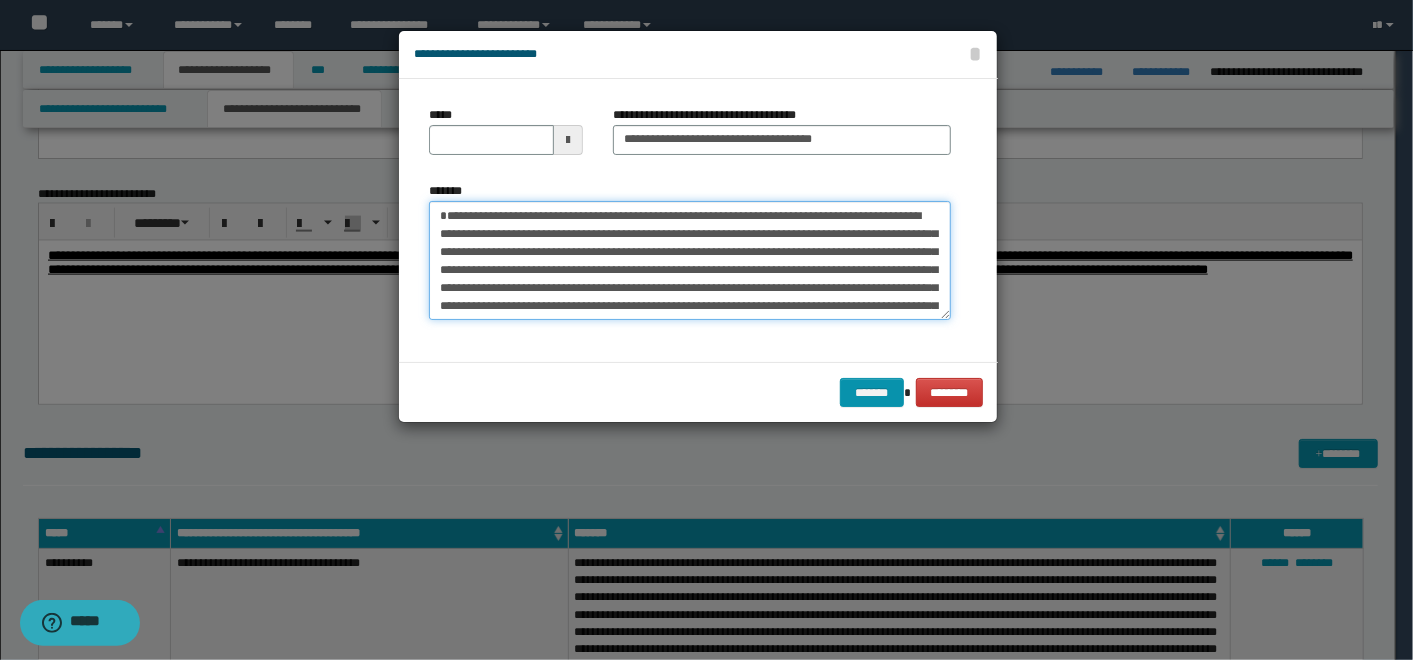 type 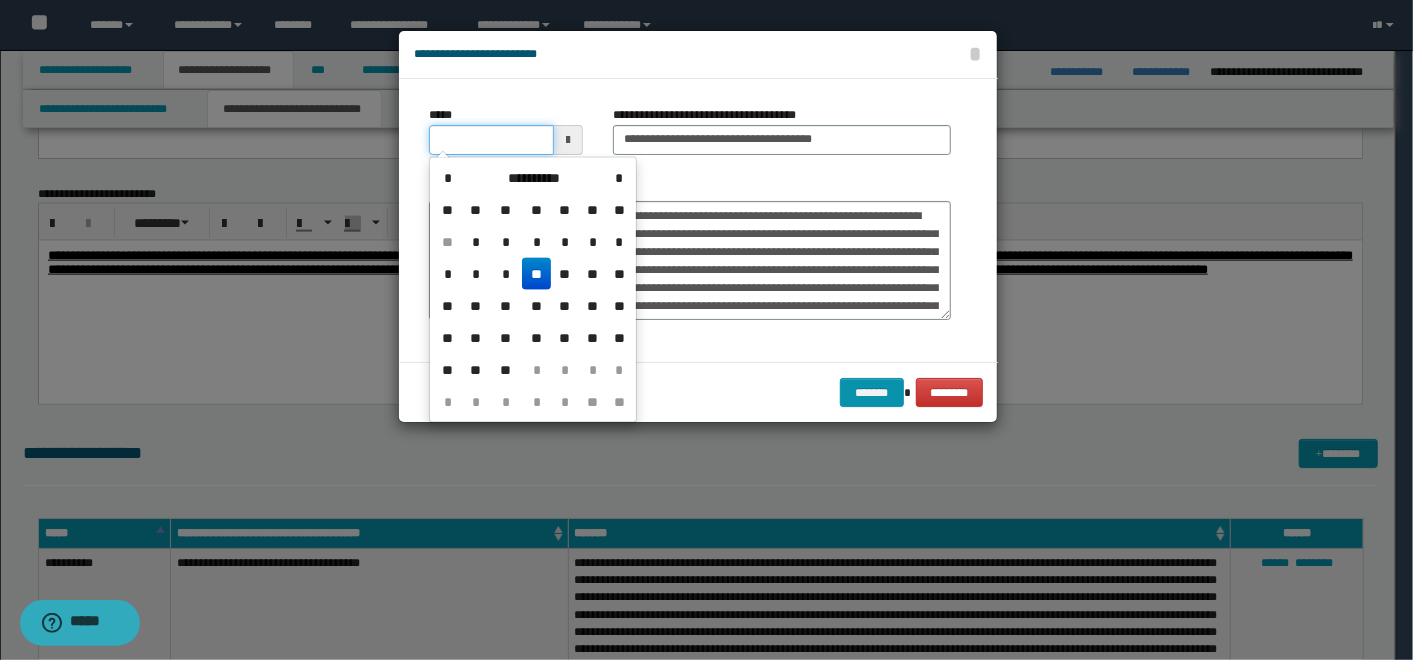 click on "*****" at bounding box center (491, 140) 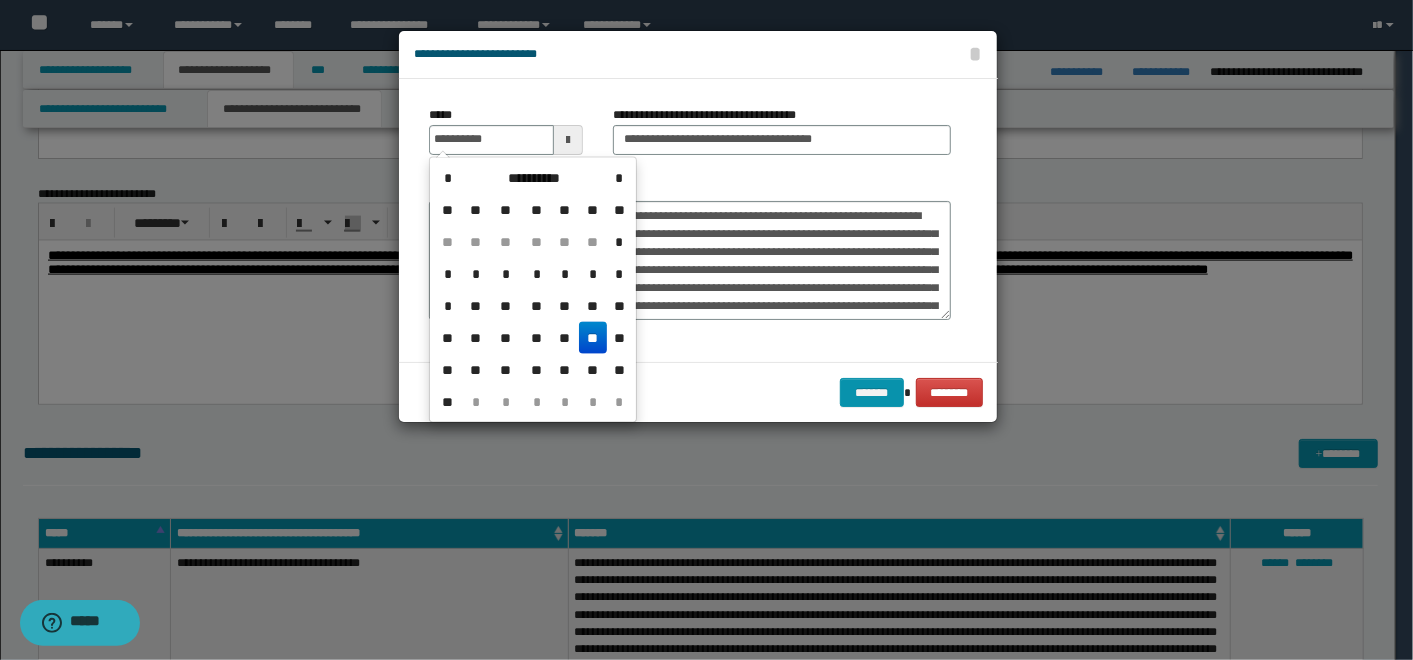 type on "**********" 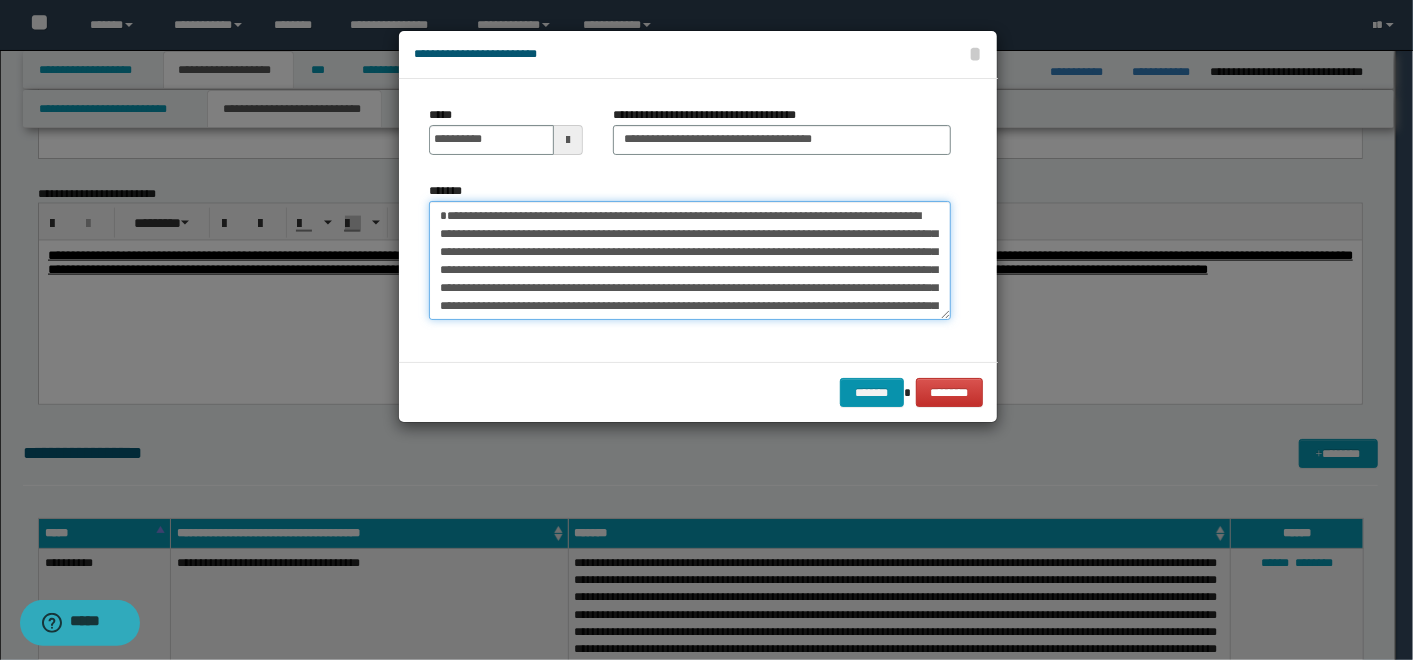 click on "**********" at bounding box center [690, 260] 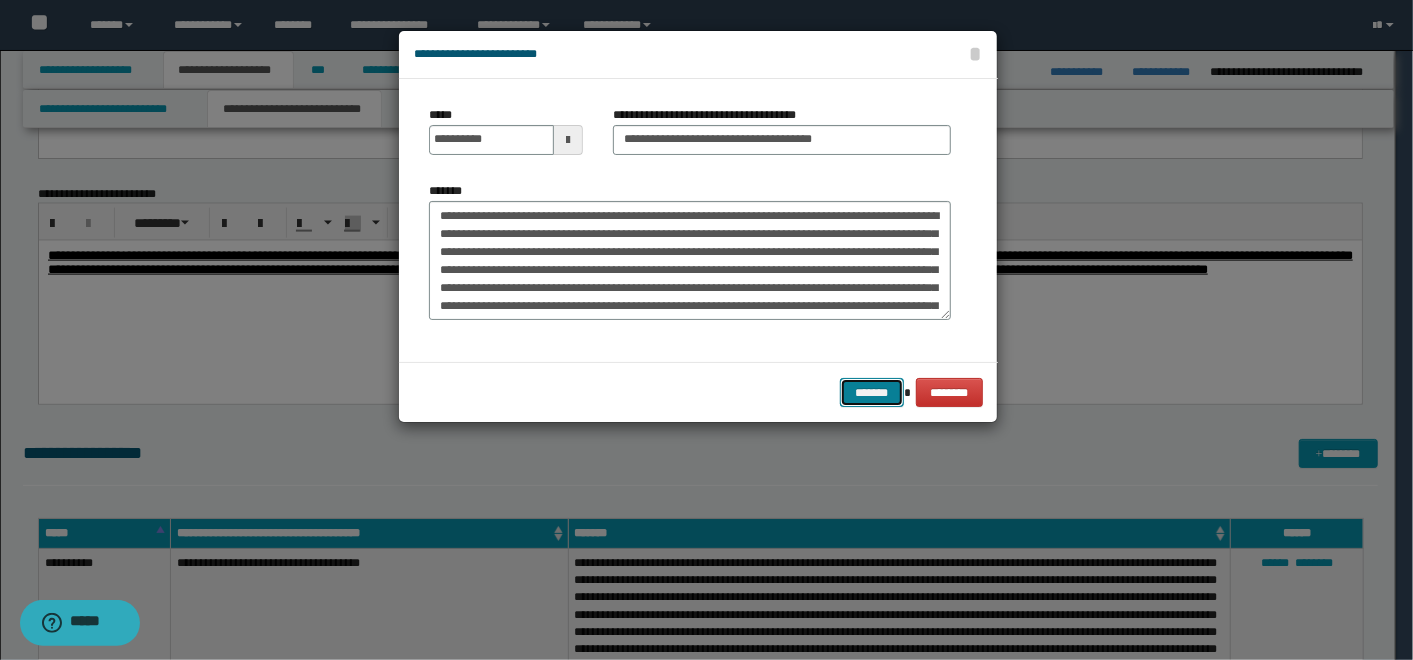 click on "*******" at bounding box center [872, 392] 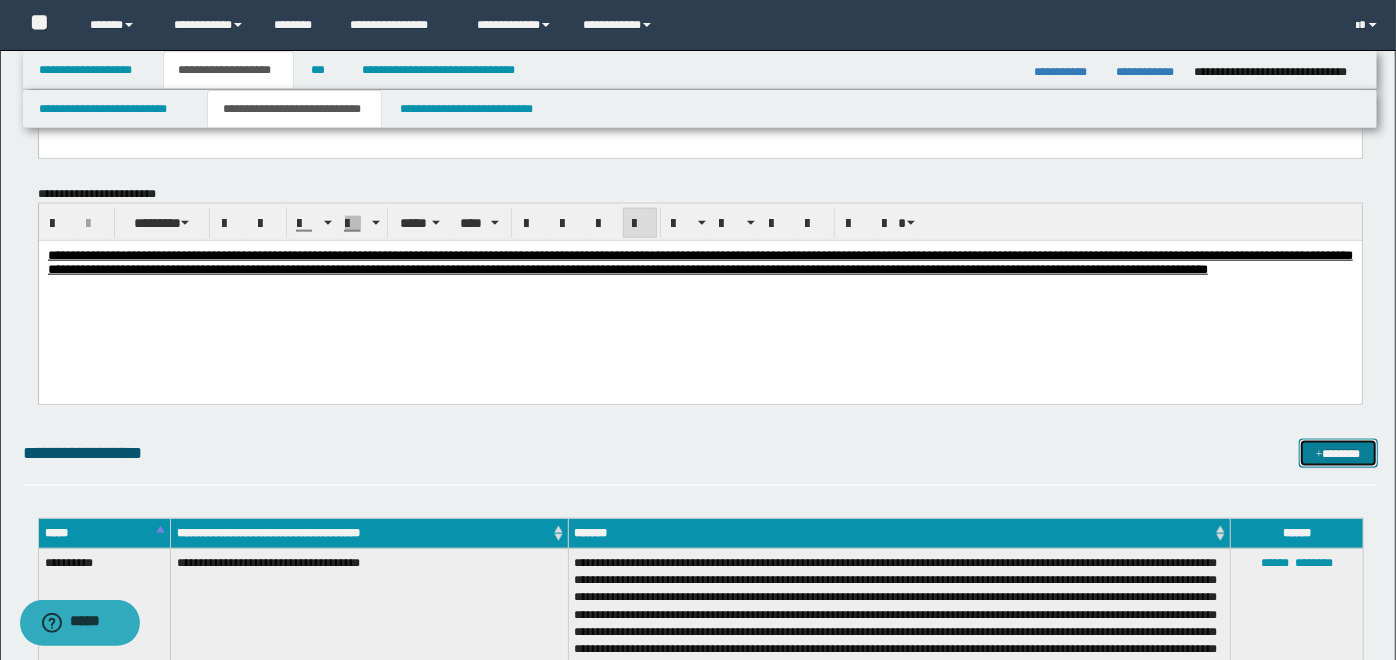 click on "*******" at bounding box center (1338, 453) 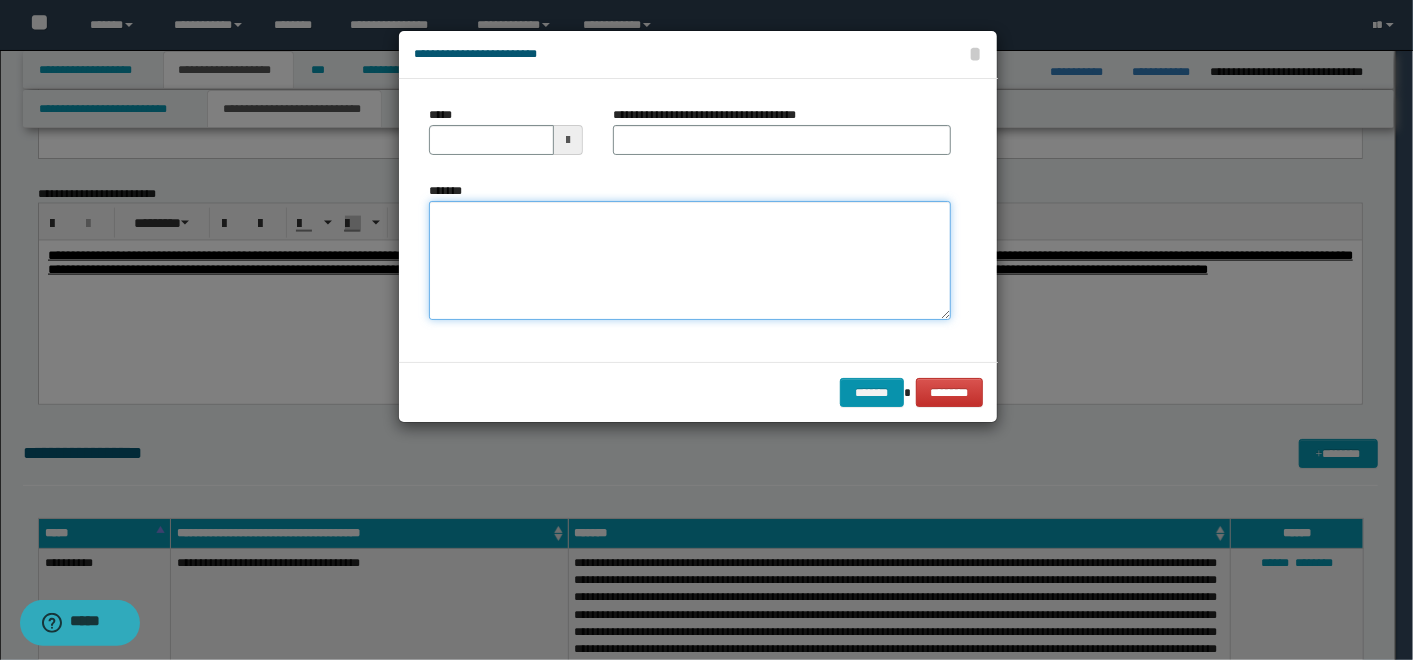 click on "*******" at bounding box center (690, 260) 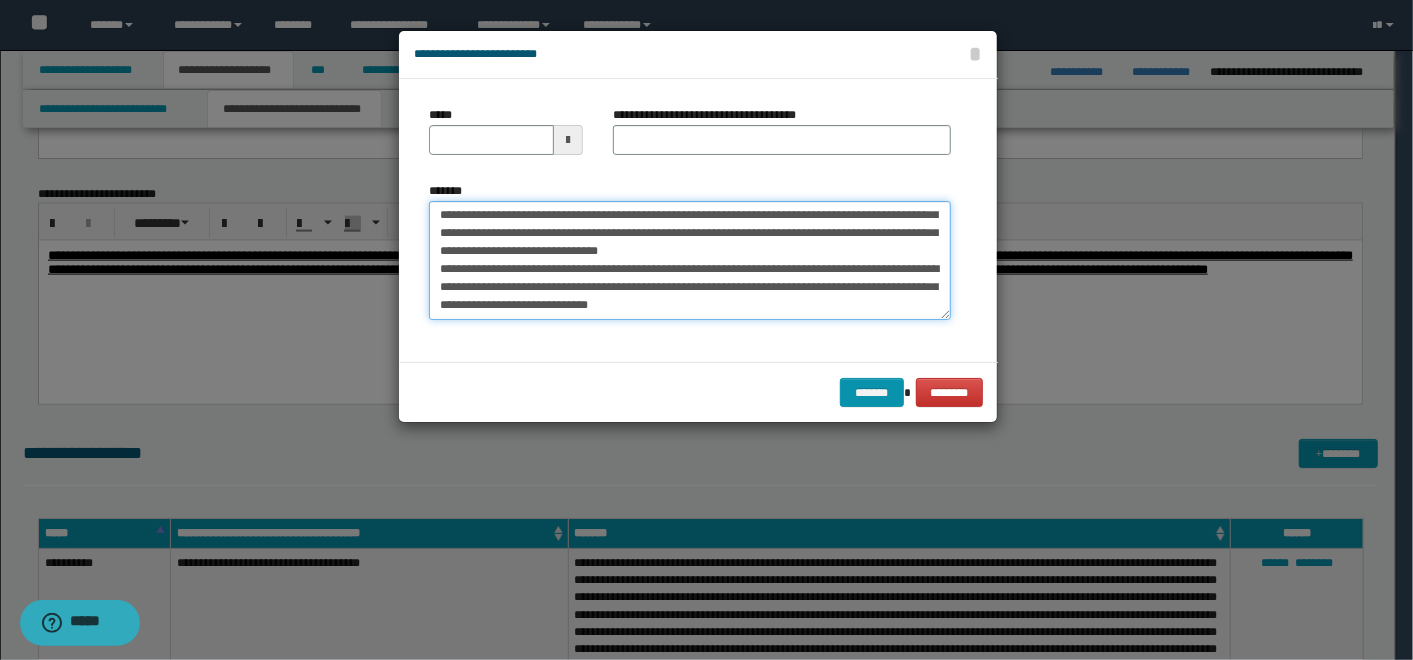 scroll, scrollTop: 0, scrollLeft: 0, axis: both 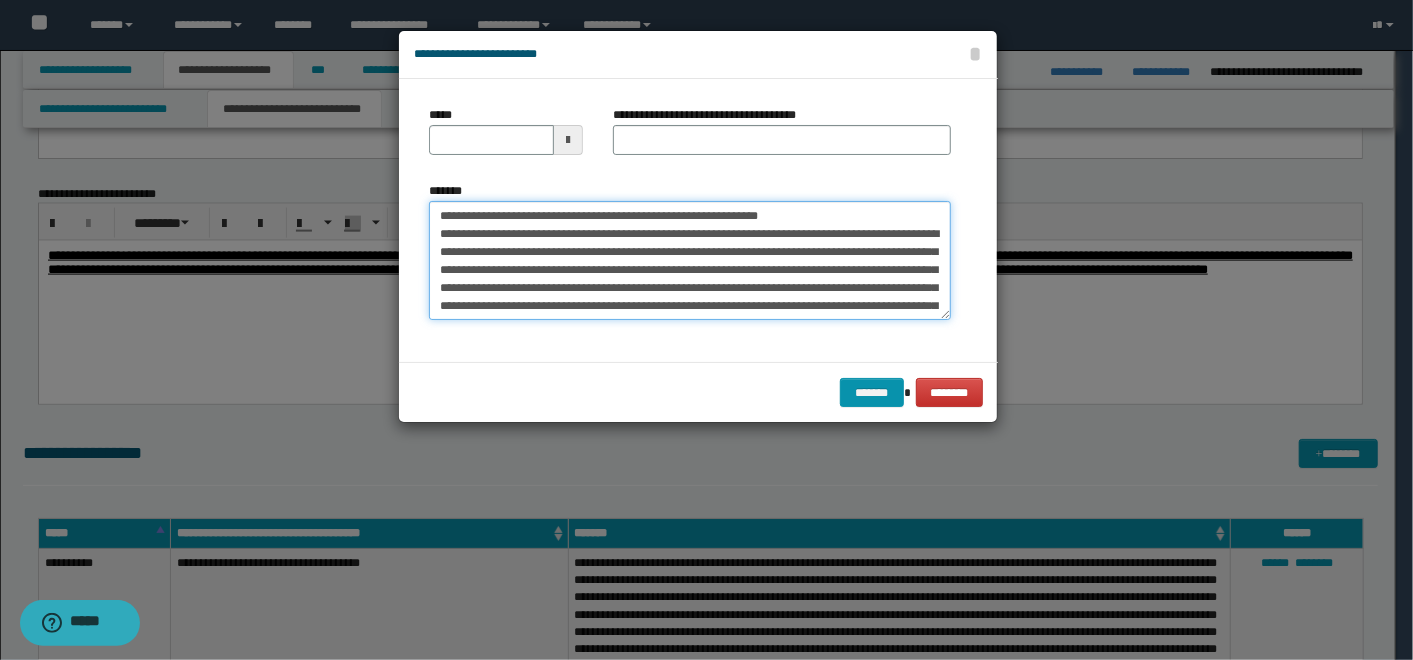 drag, startPoint x: 808, startPoint y: 216, endPoint x: 504, endPoint y: 220, distance: 304.0263 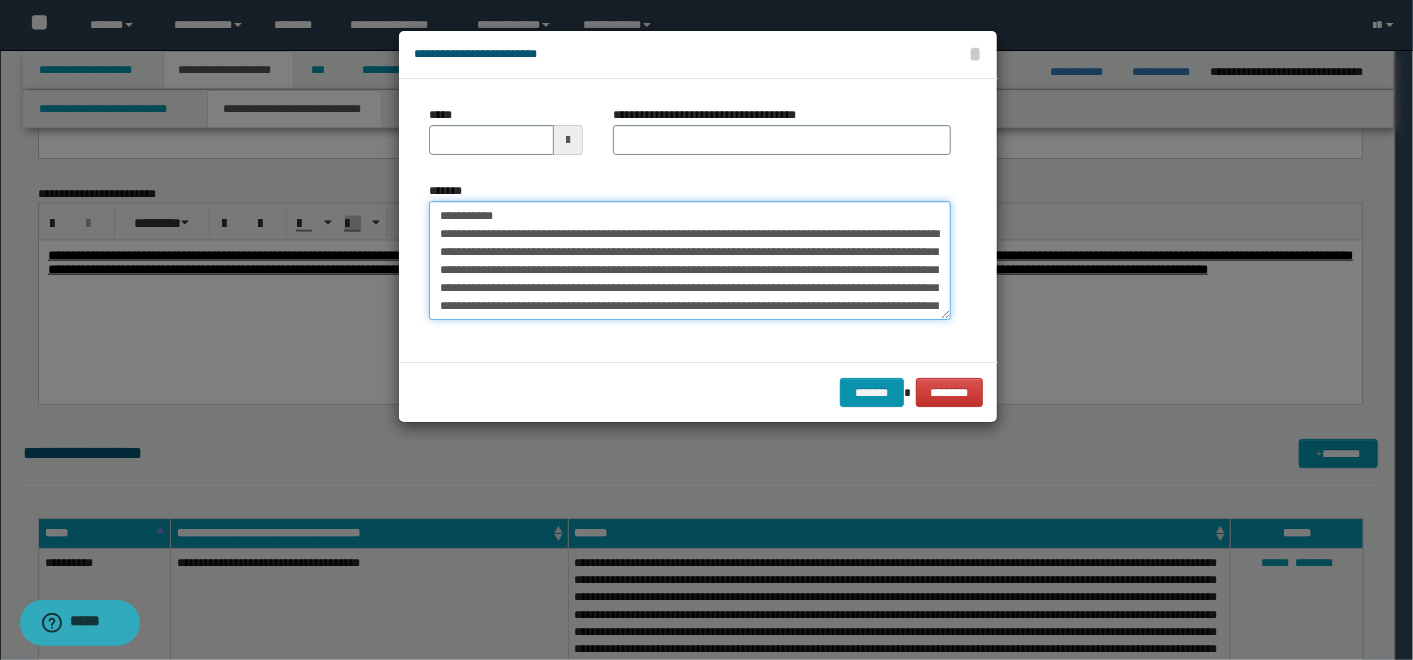 type on "**********" 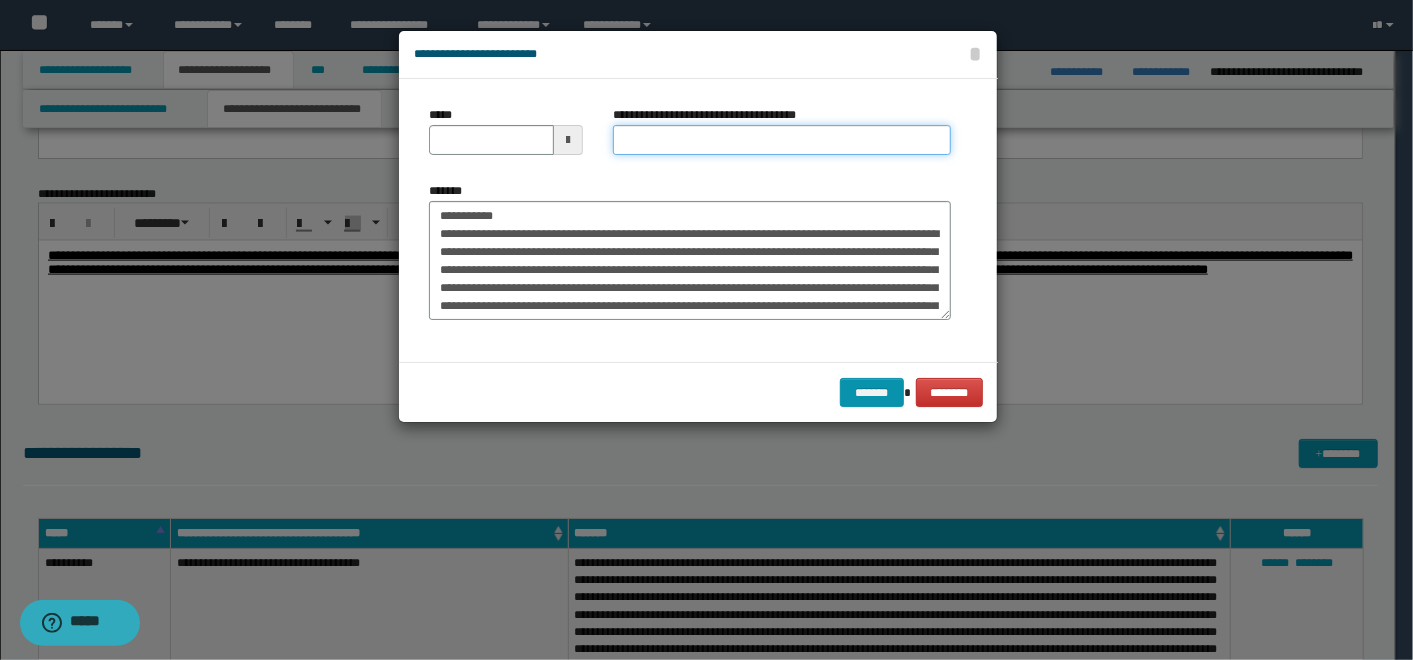 click on "**********" at bounding box center (782, 140) 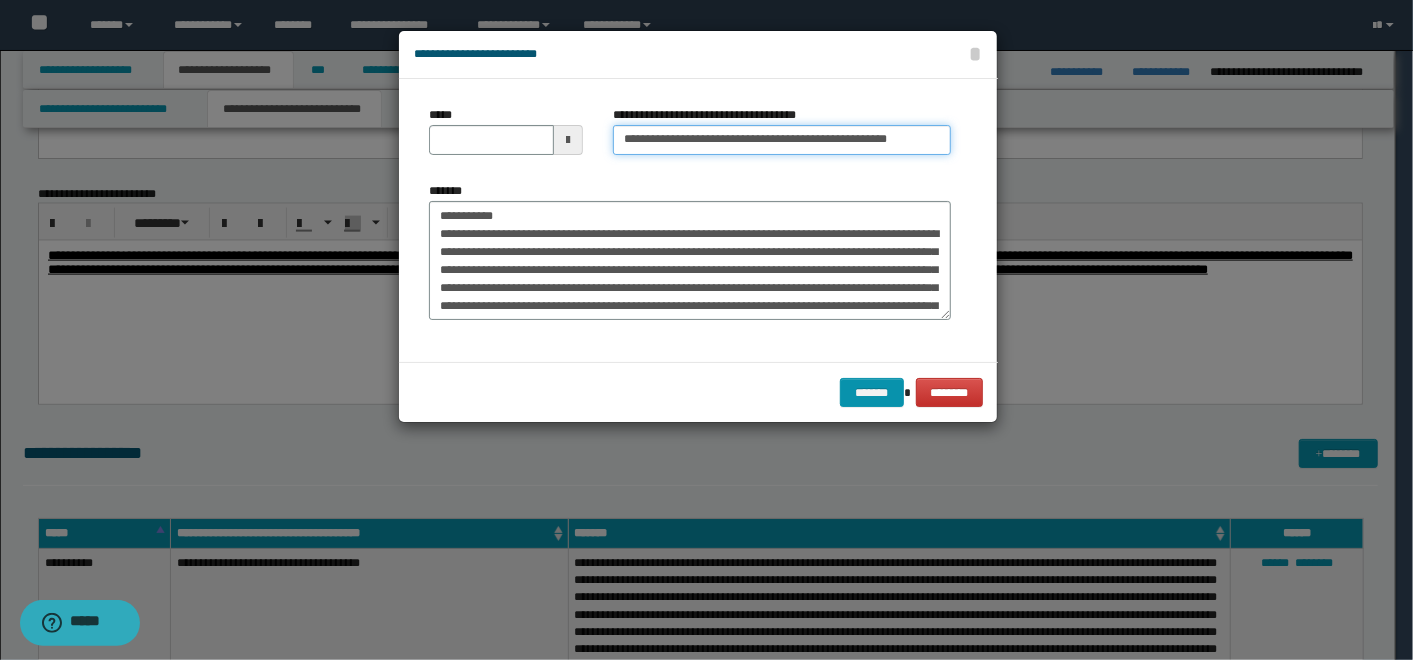 type on "**********" 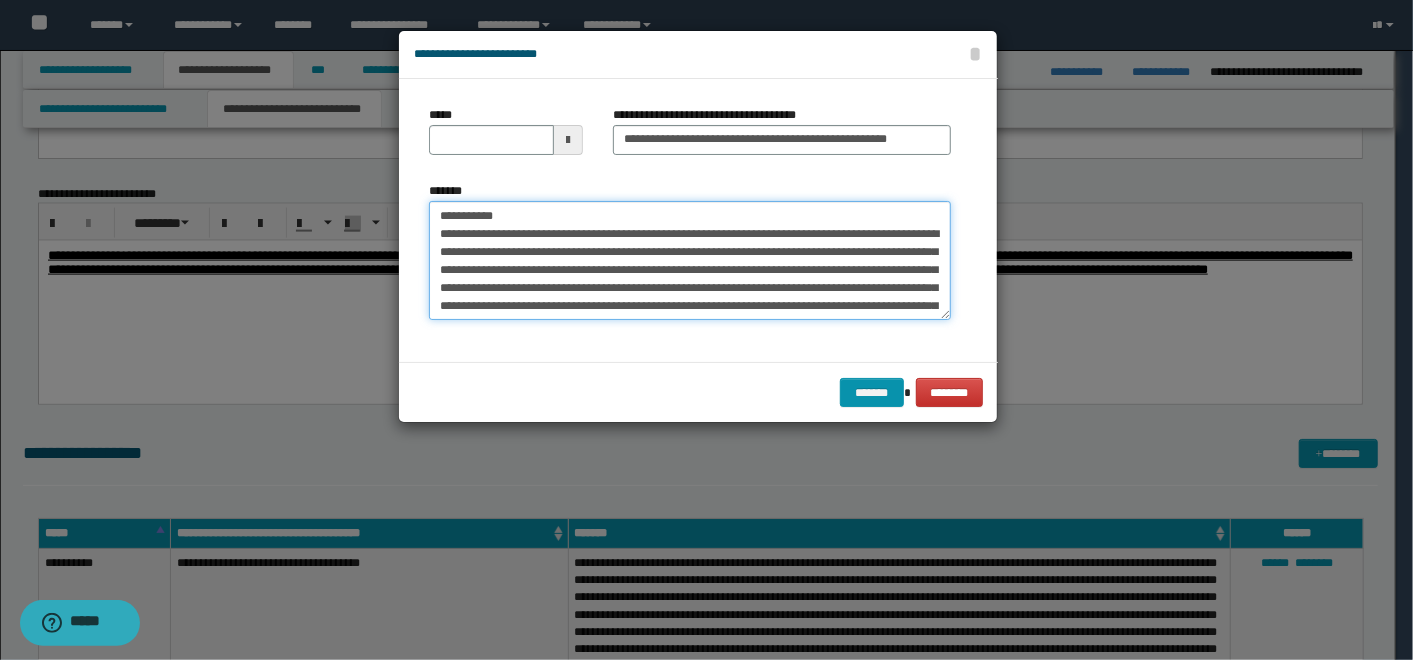 drag, startPoint x: 522, startPoint y: 215, endPoint x: 377, endPoint y: 212, distance: 145.03104 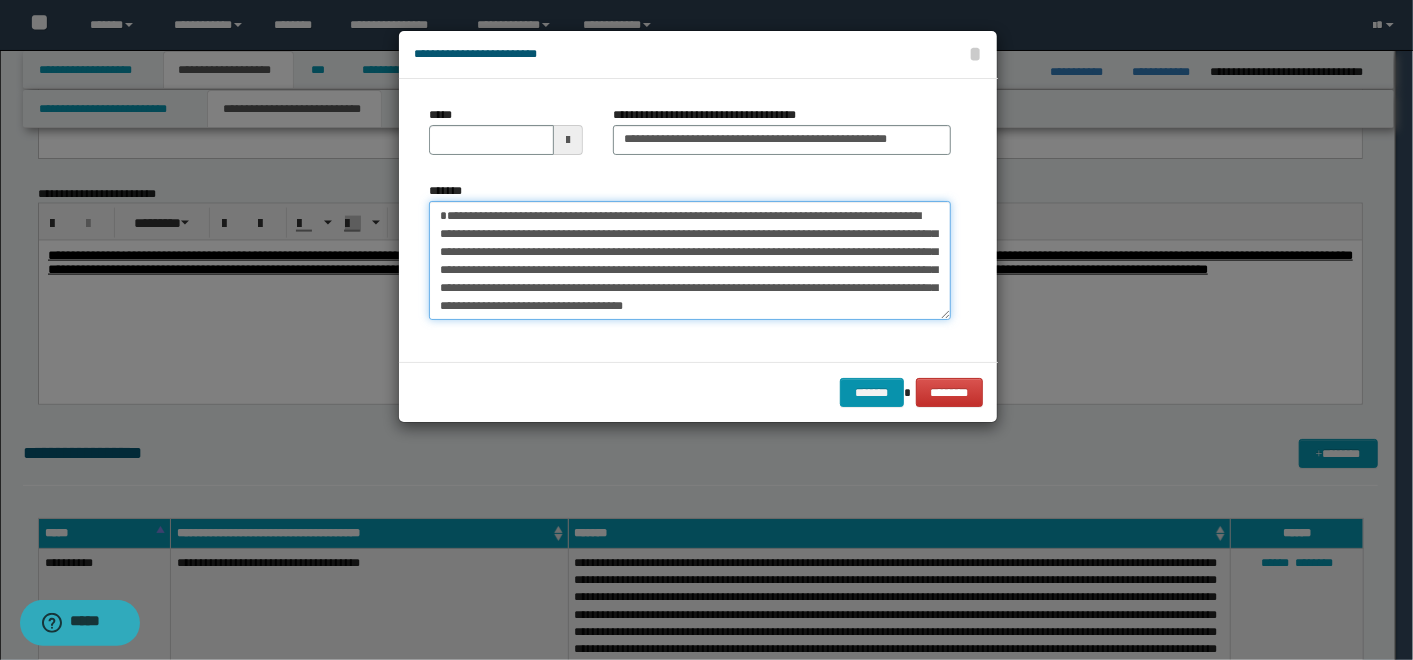 type 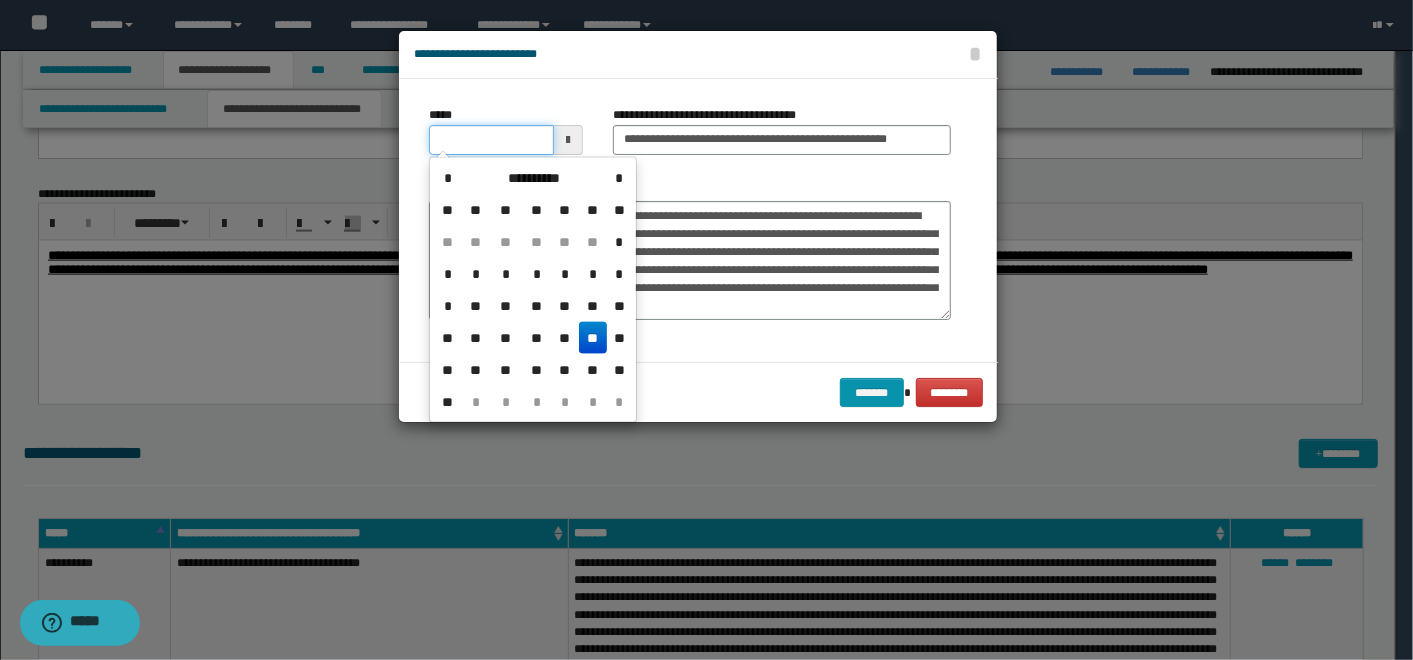 click on "*****" at bounding box center [491, 140] 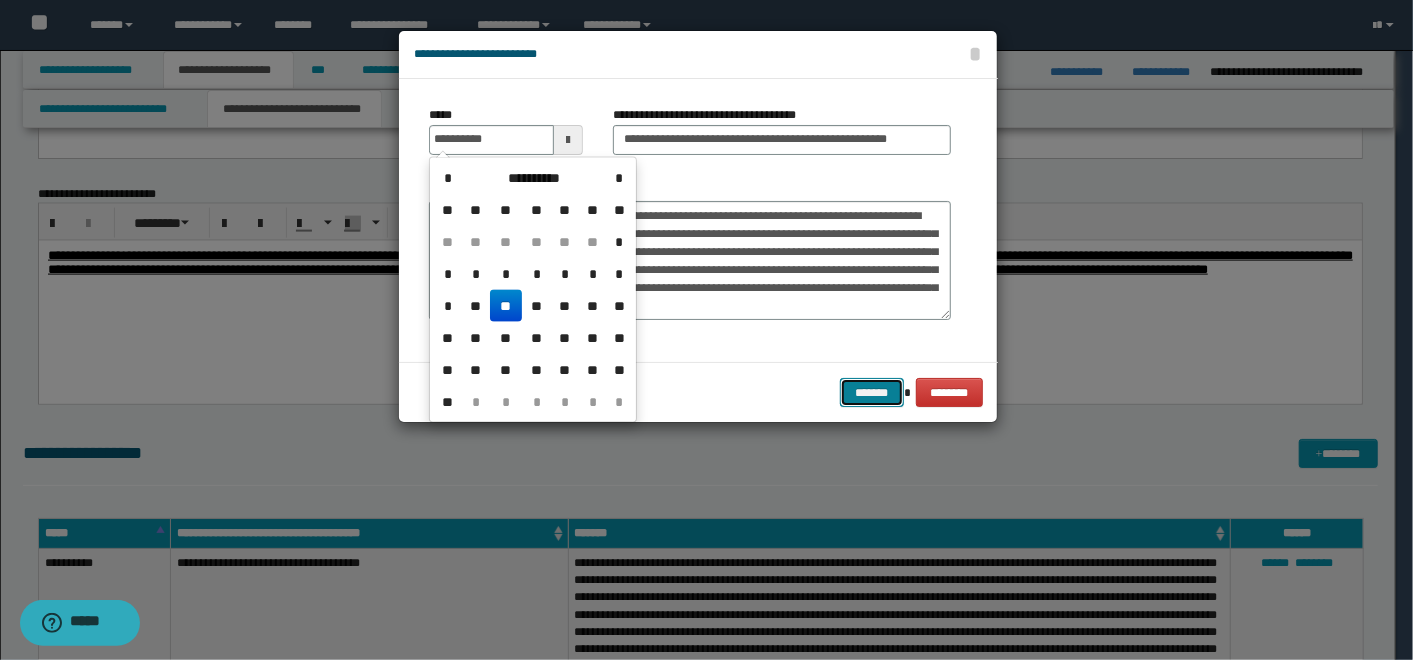 type on "**********" 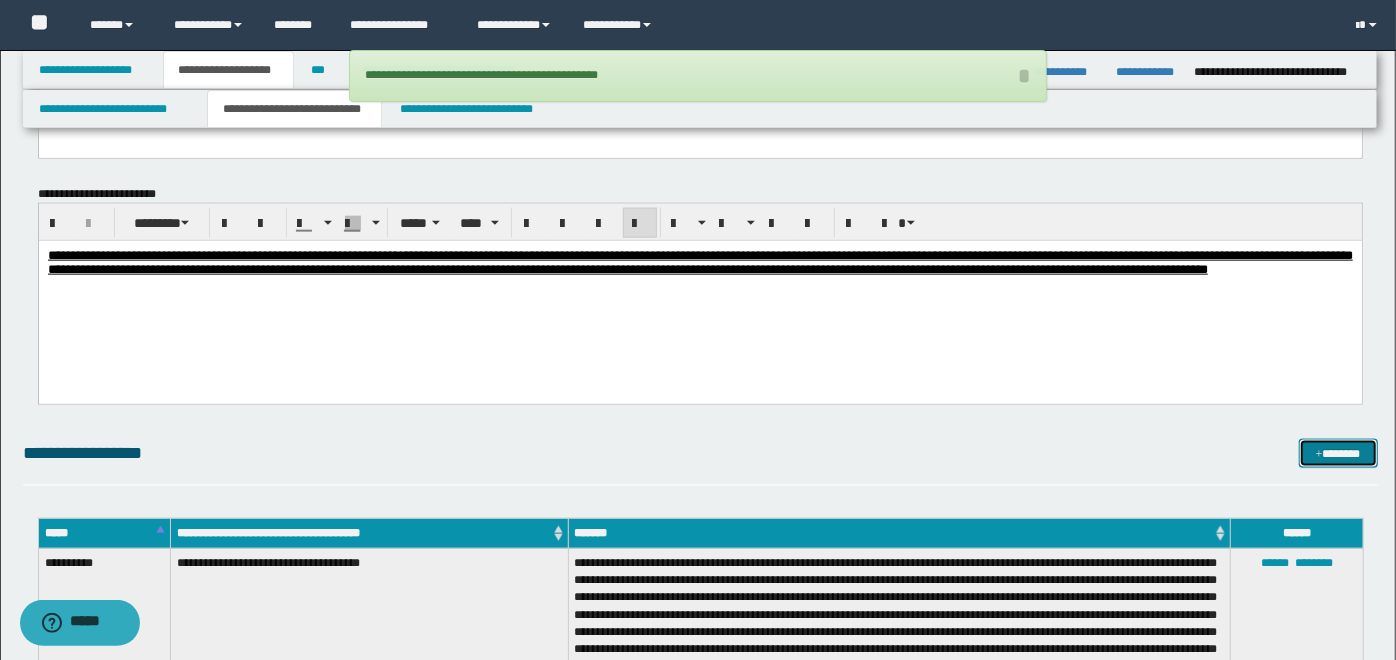 click on "*******" at bounding box center [1338, 453] 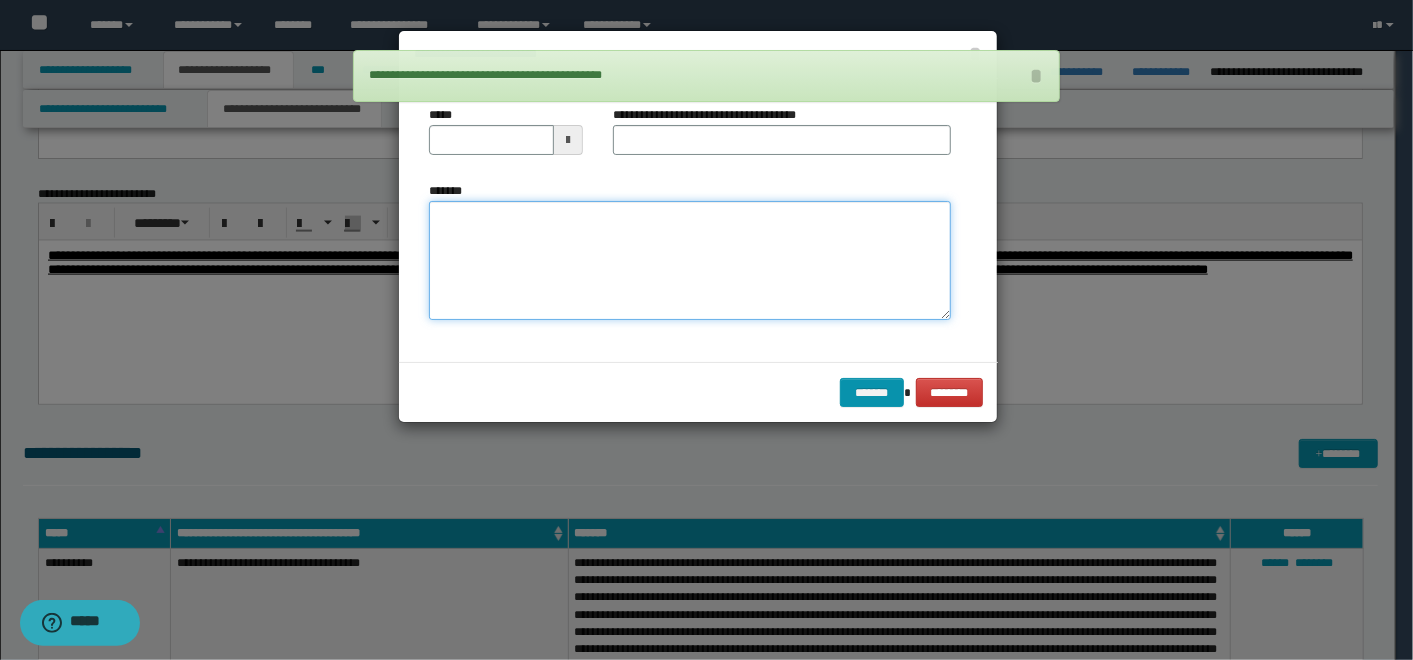 click on "*******" at bounding box center (690, 260) 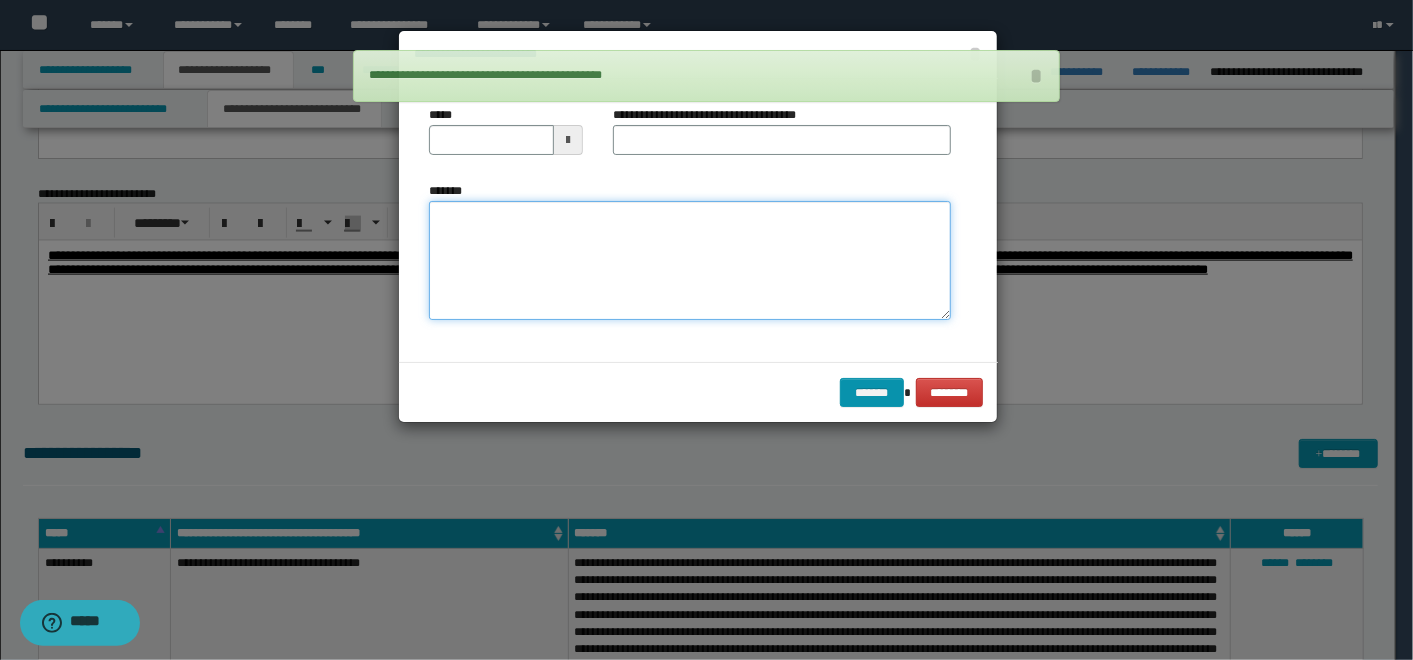 paste on "**********" 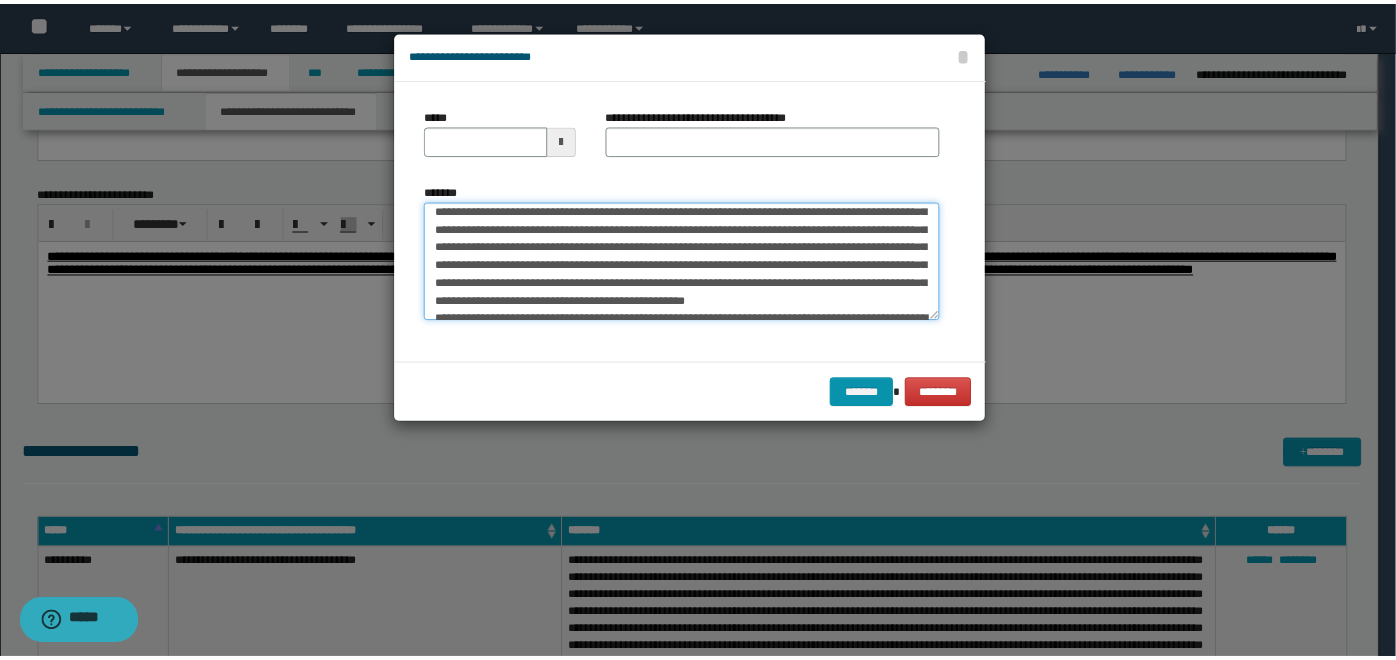 scroll, scrollTop: 0, scrollLeft: 0, axis: both 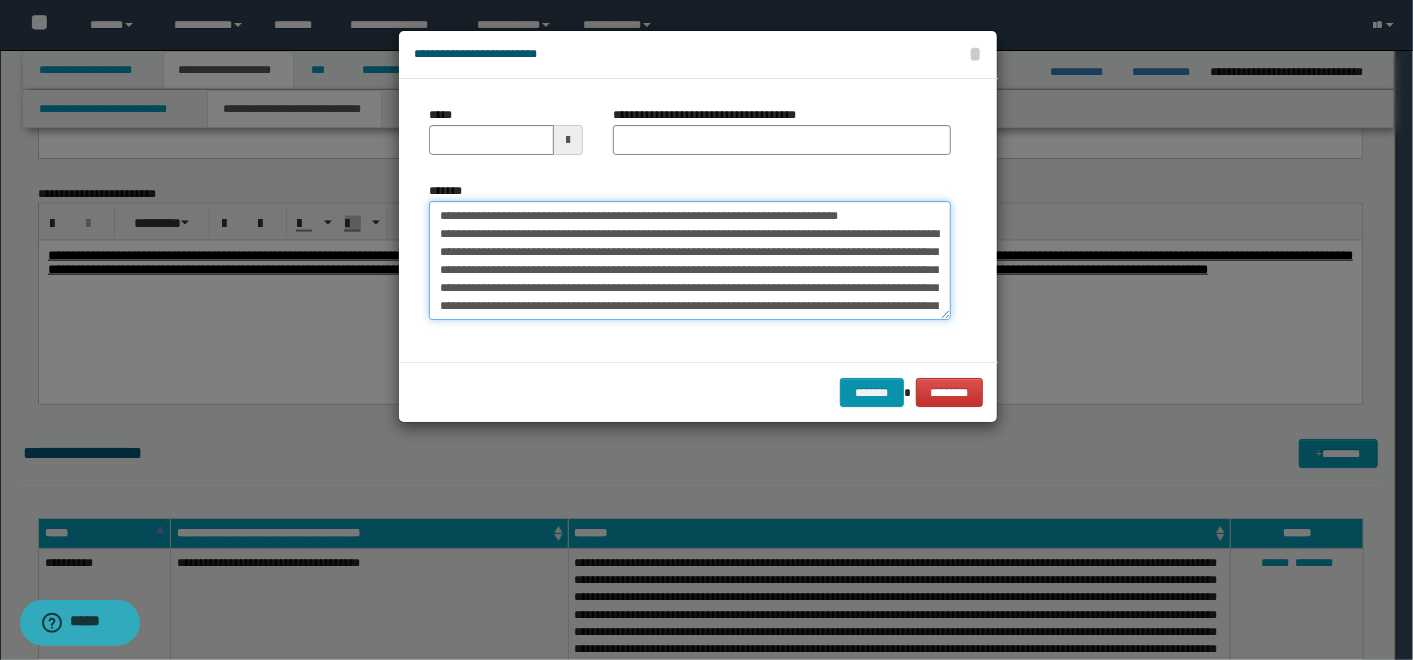 drag, startPoint x: 866, startPoint y: 218, endPoint x: 502, endPoint y: 203, distance: 364.30893 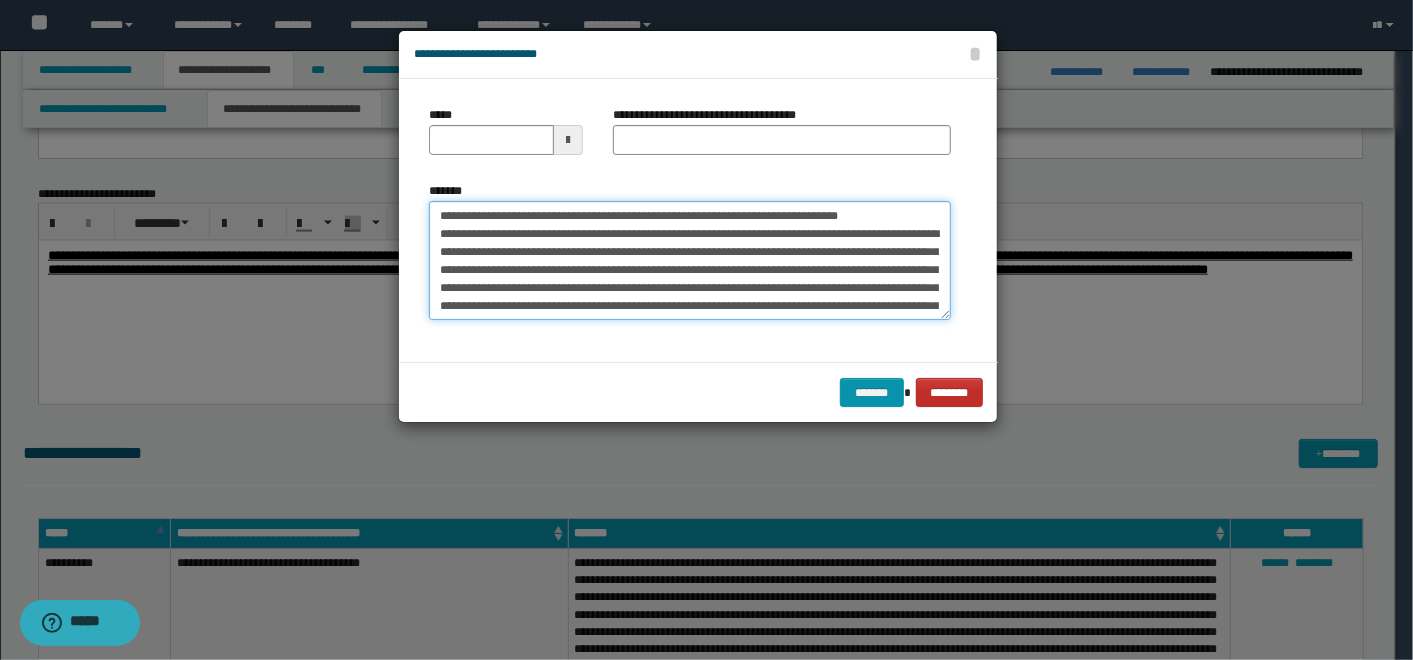 type on "**********" 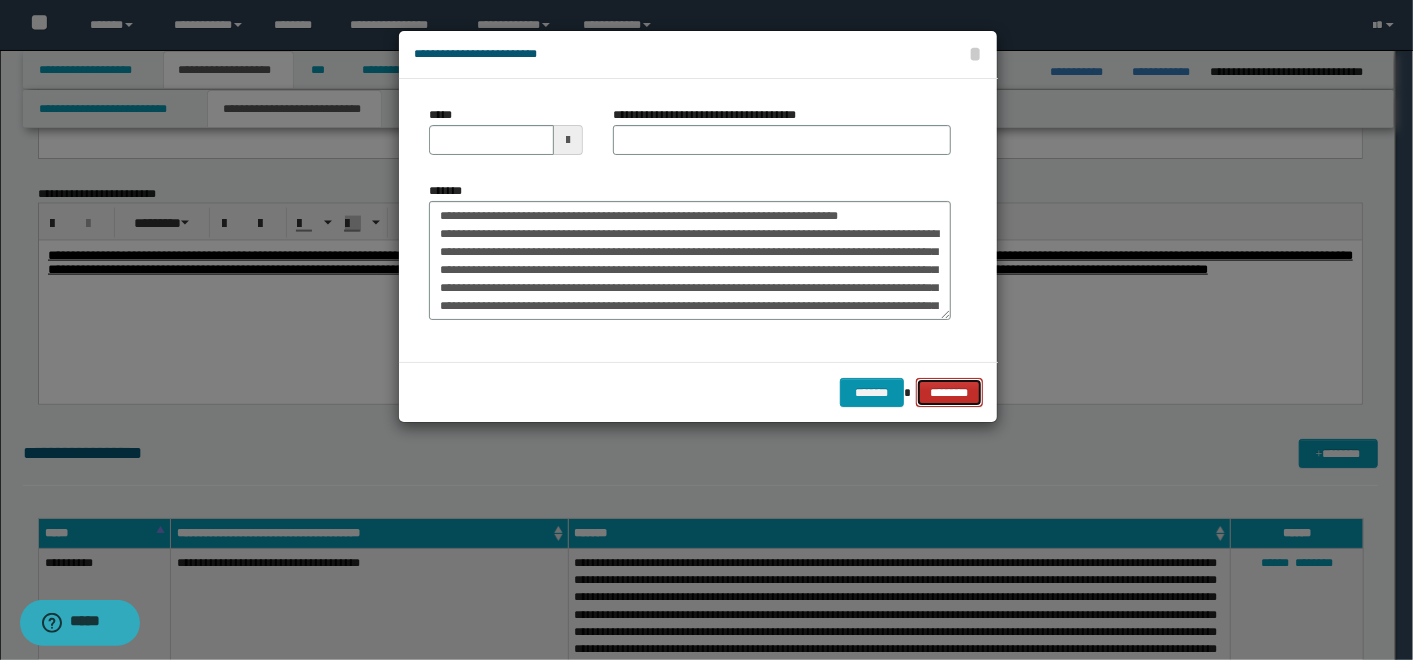 click on "********" at bounding box center [949, 392] 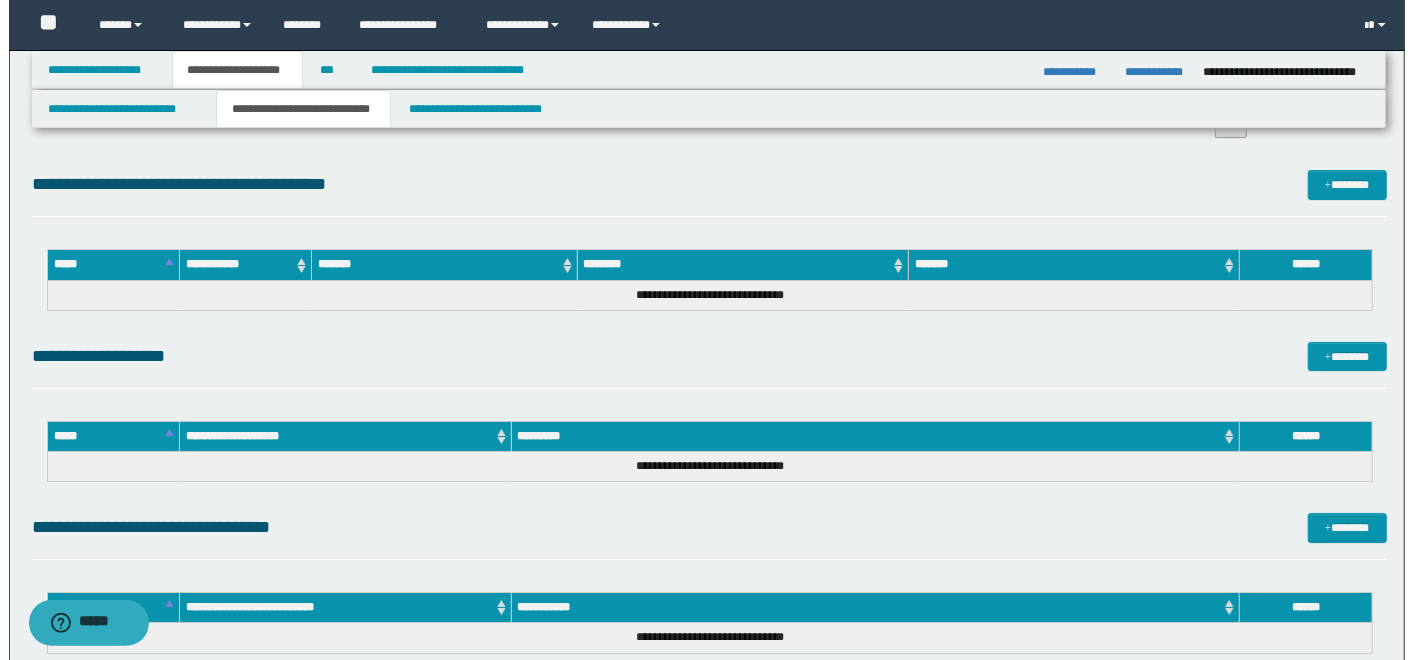 scroll, scrollTop: 4592, scrollLeft: 0, axis: vertical 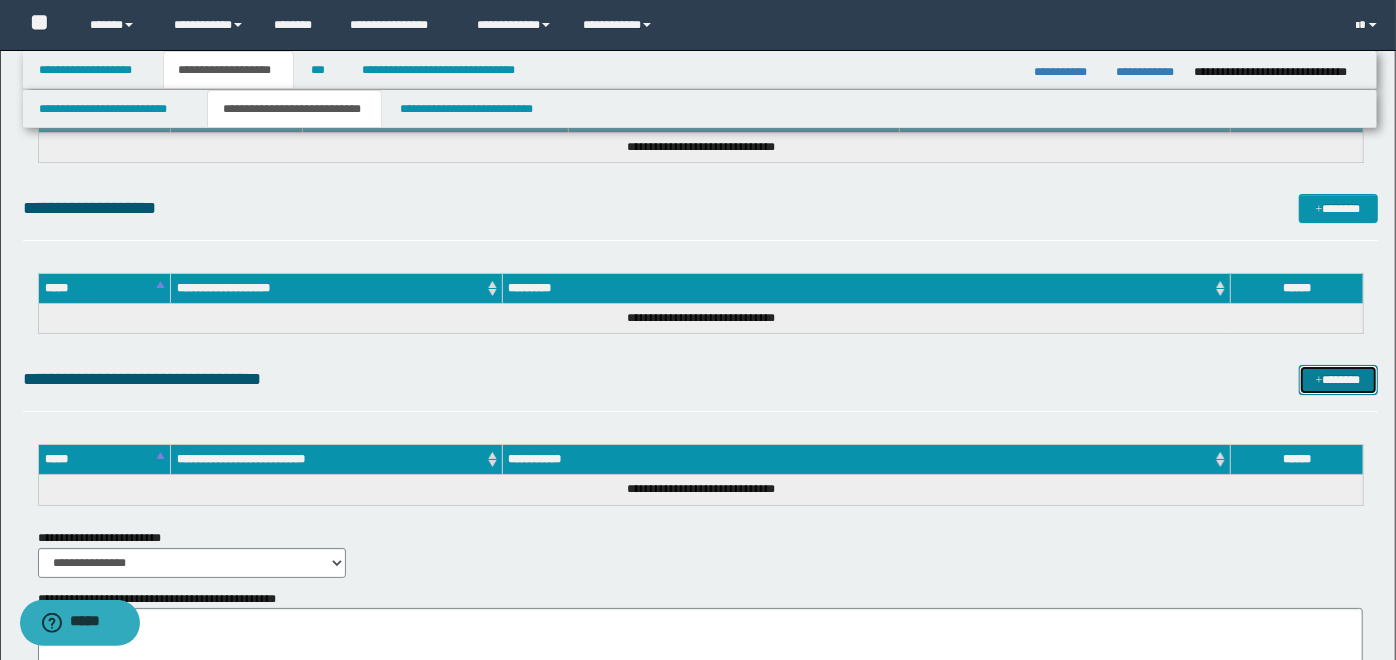 drag, startPoint x: 1324, startPoint y: 382, endPoint x: 1241, endPoint y: 350, distance: 88.95505 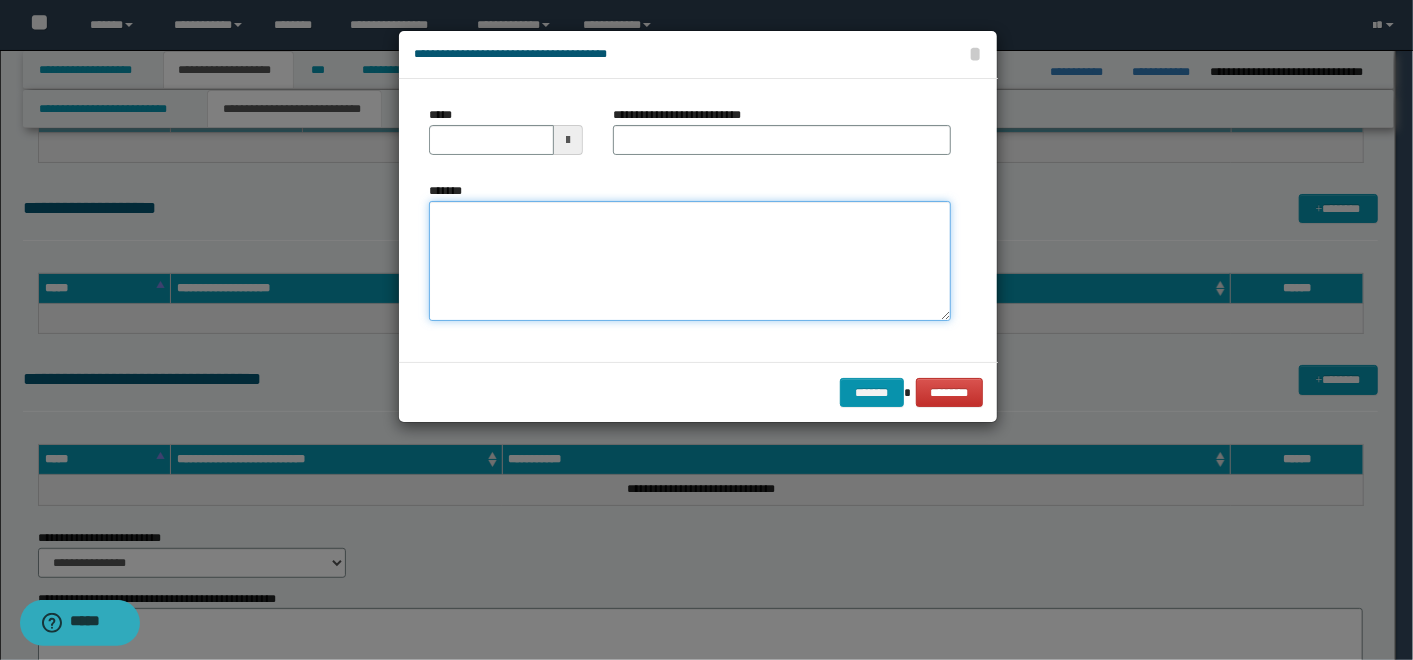 click on "*******" at bounding box center (690, 261) 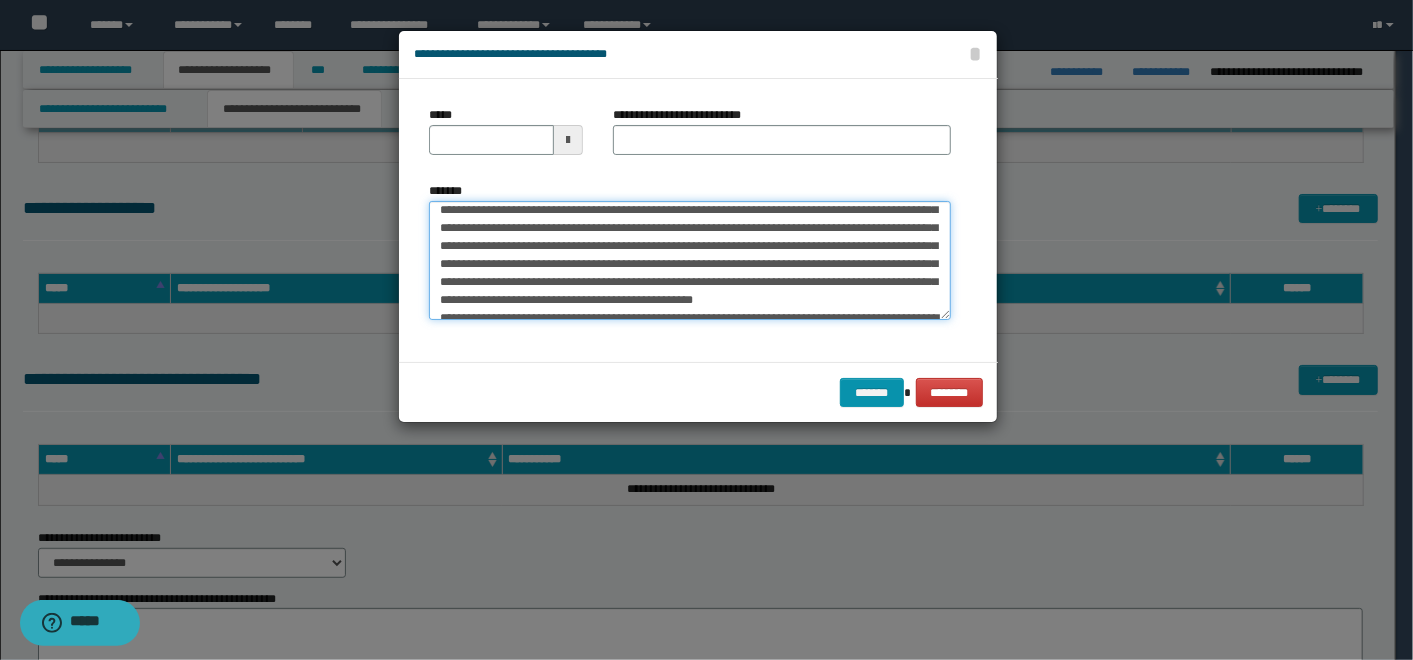 scroll, scrollTop: 0, scrollLeft: 0, axis: both 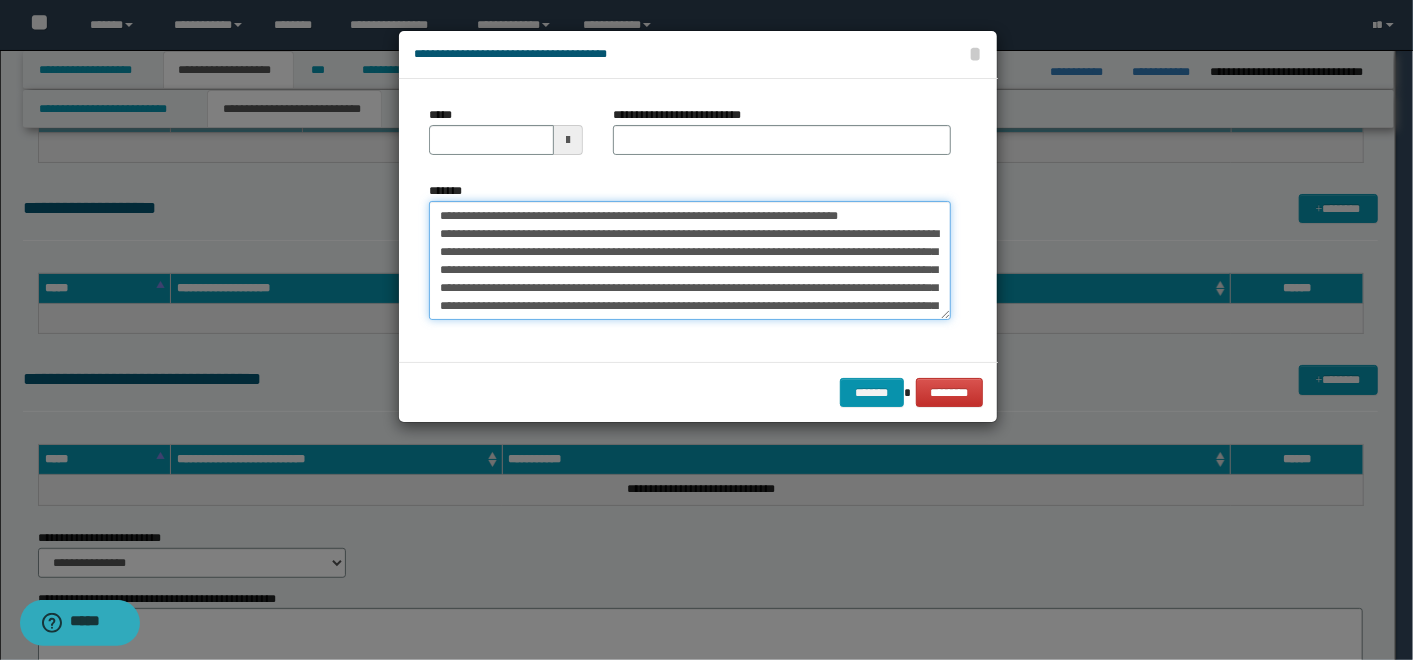 drag, startPoint x: 891, startPoint y: 217, endPoint x: 503, endPoint y: 201, distance: 388.32974 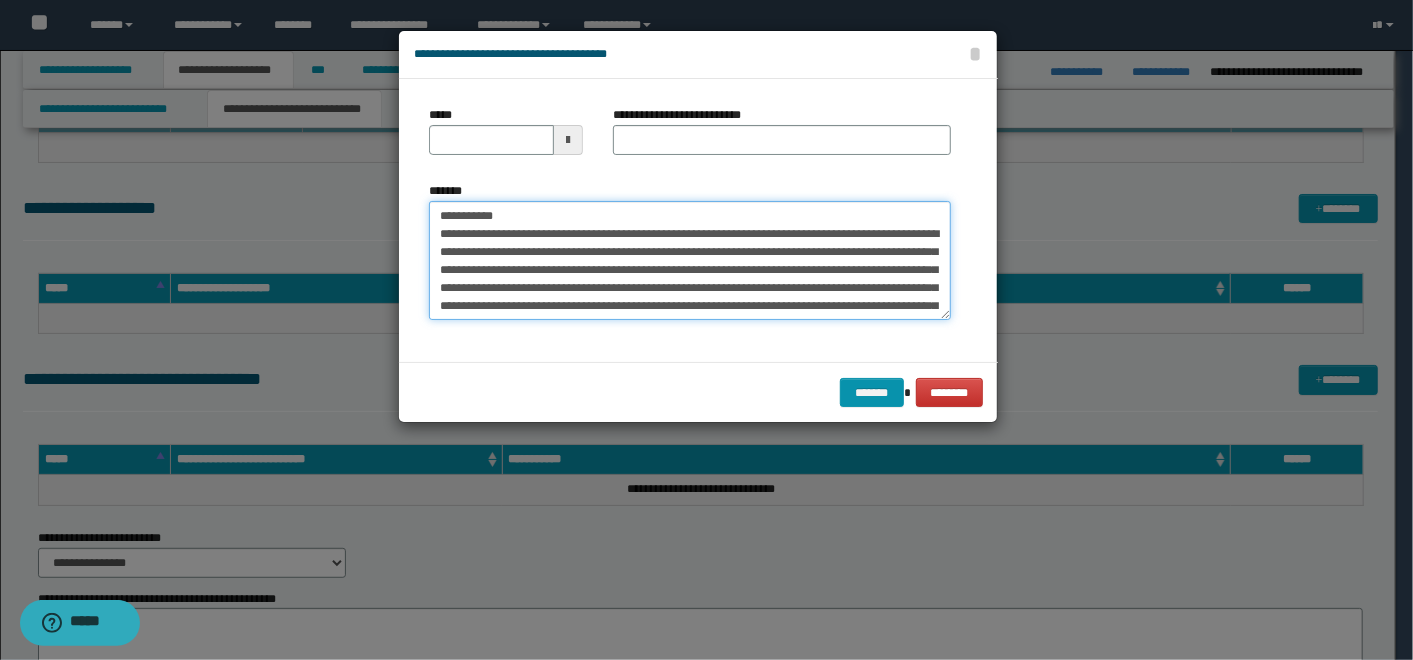 type on "**********" 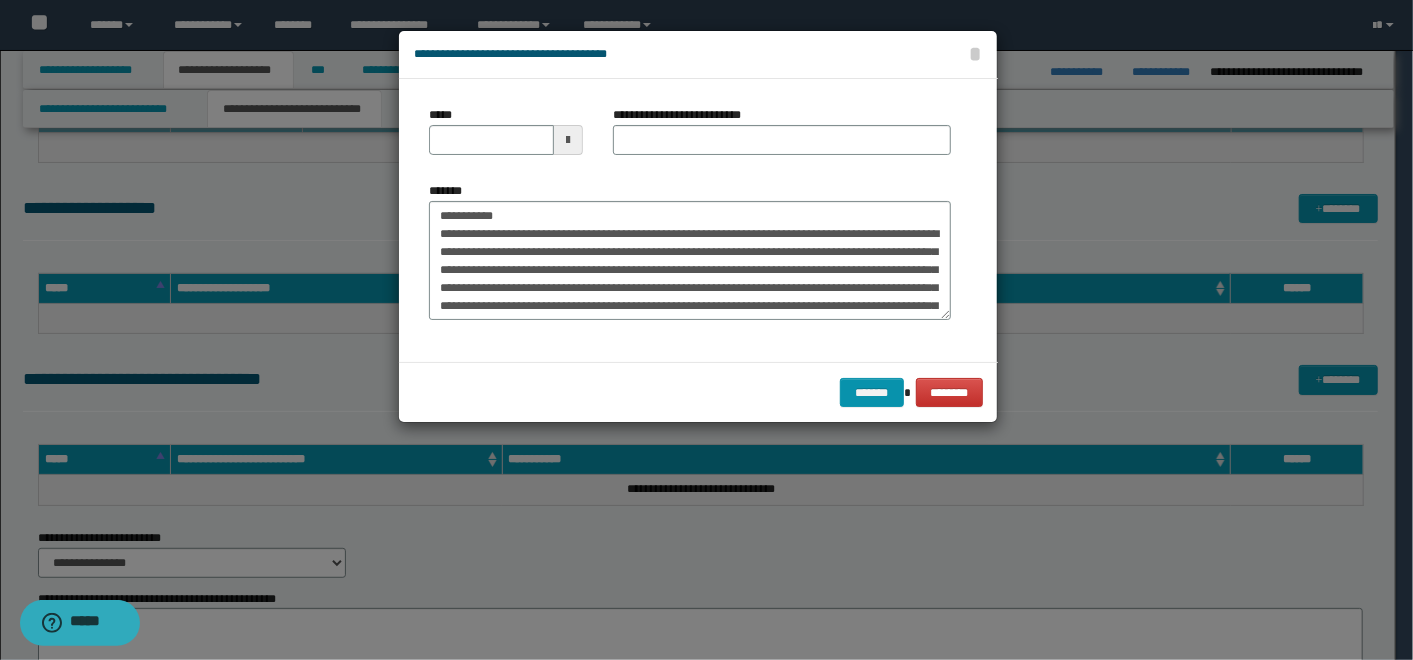 click on "**********" at bounding box center [683, 115] 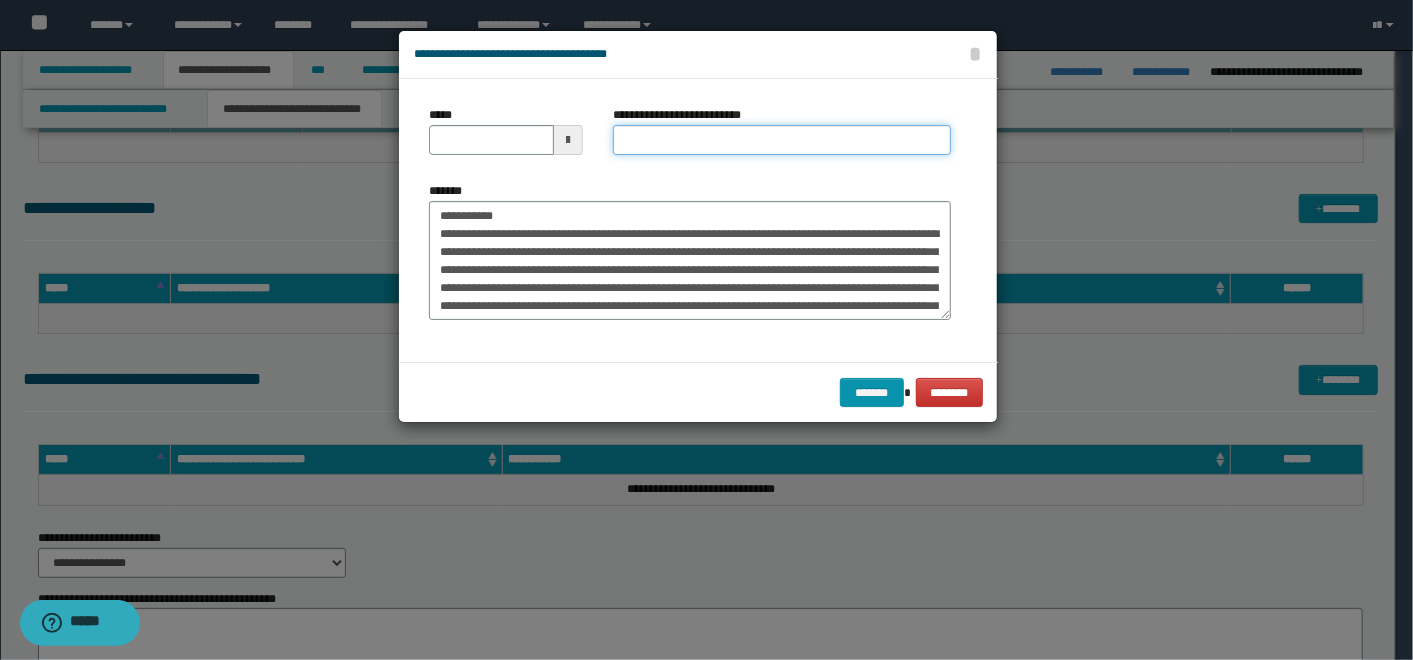 click on "**********" at bounding box center (782, 140) 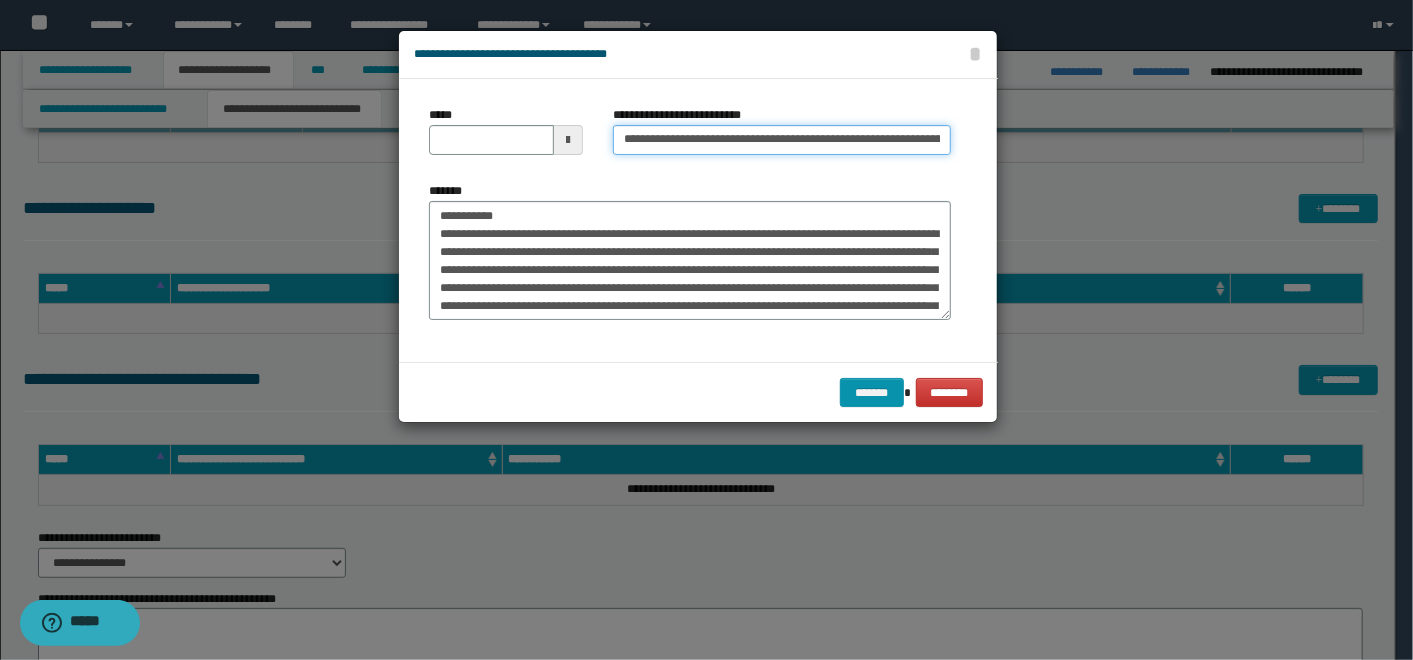 scroll, scrollTop: 0, scrollLeft: 59, axis: horizontal 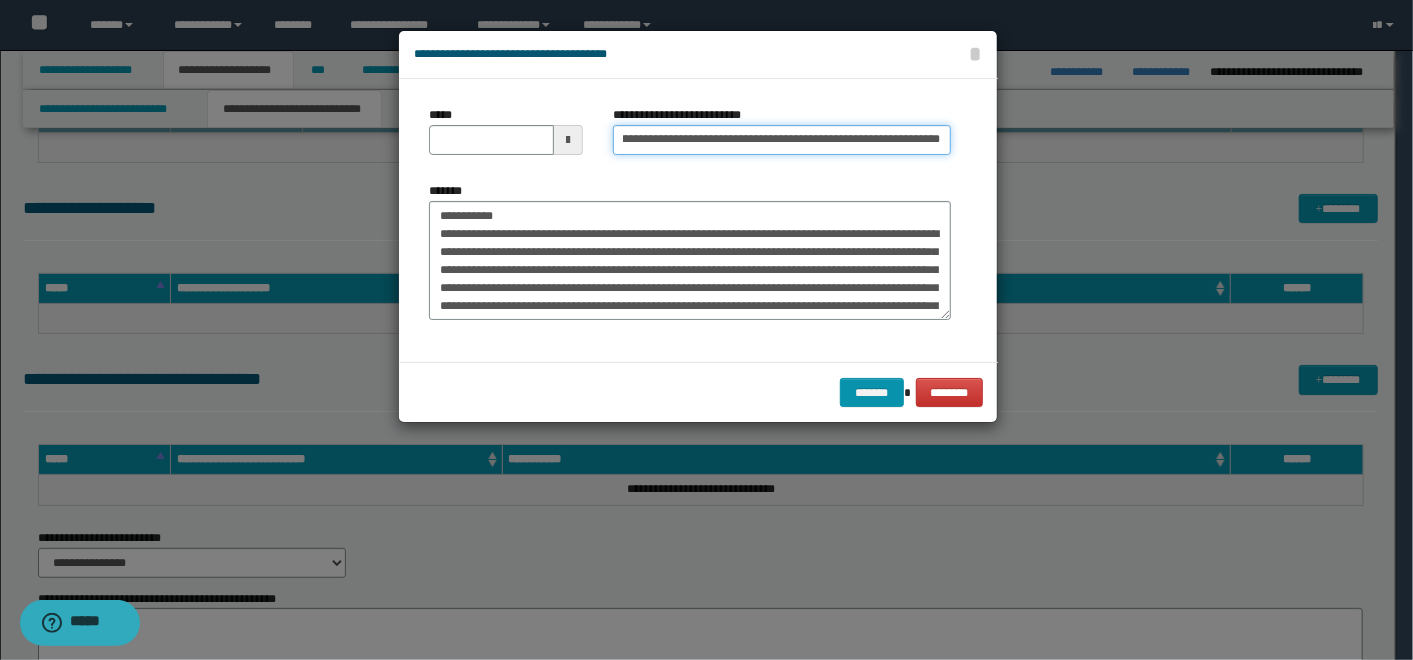 type on "**********" 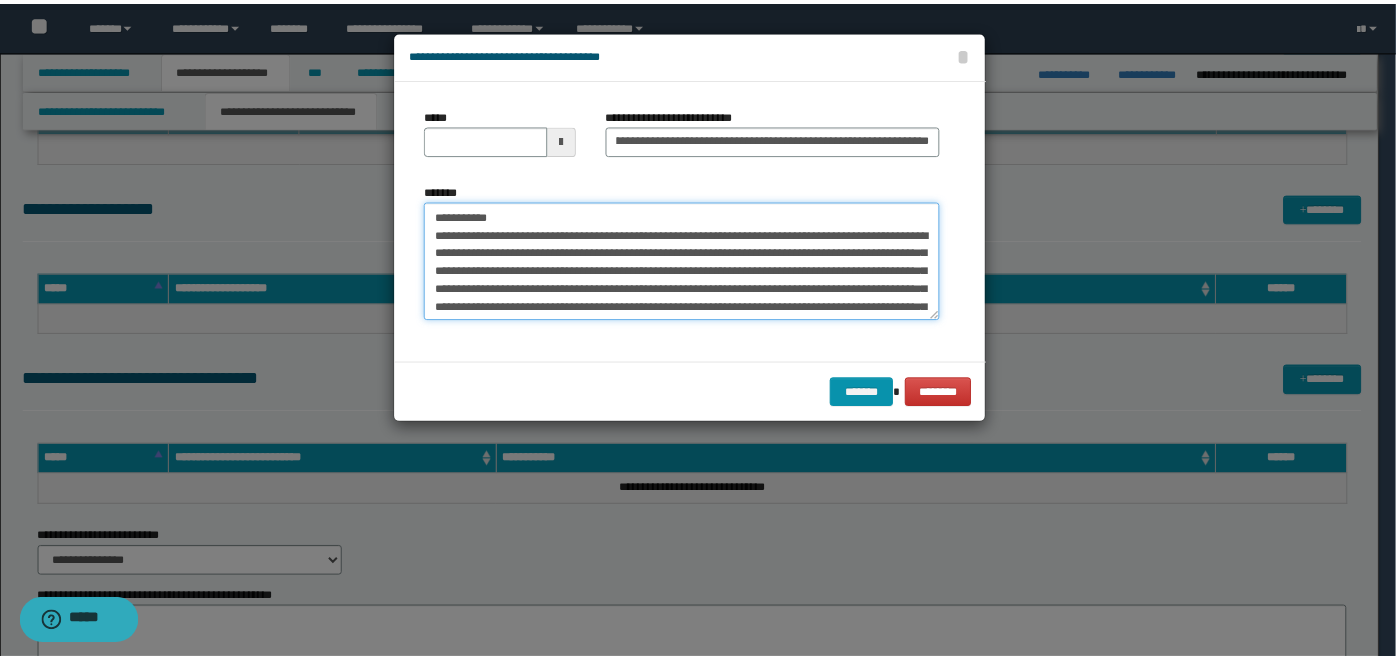 scroll, scrollTop: 0, scrollLeft: 0, axis: both 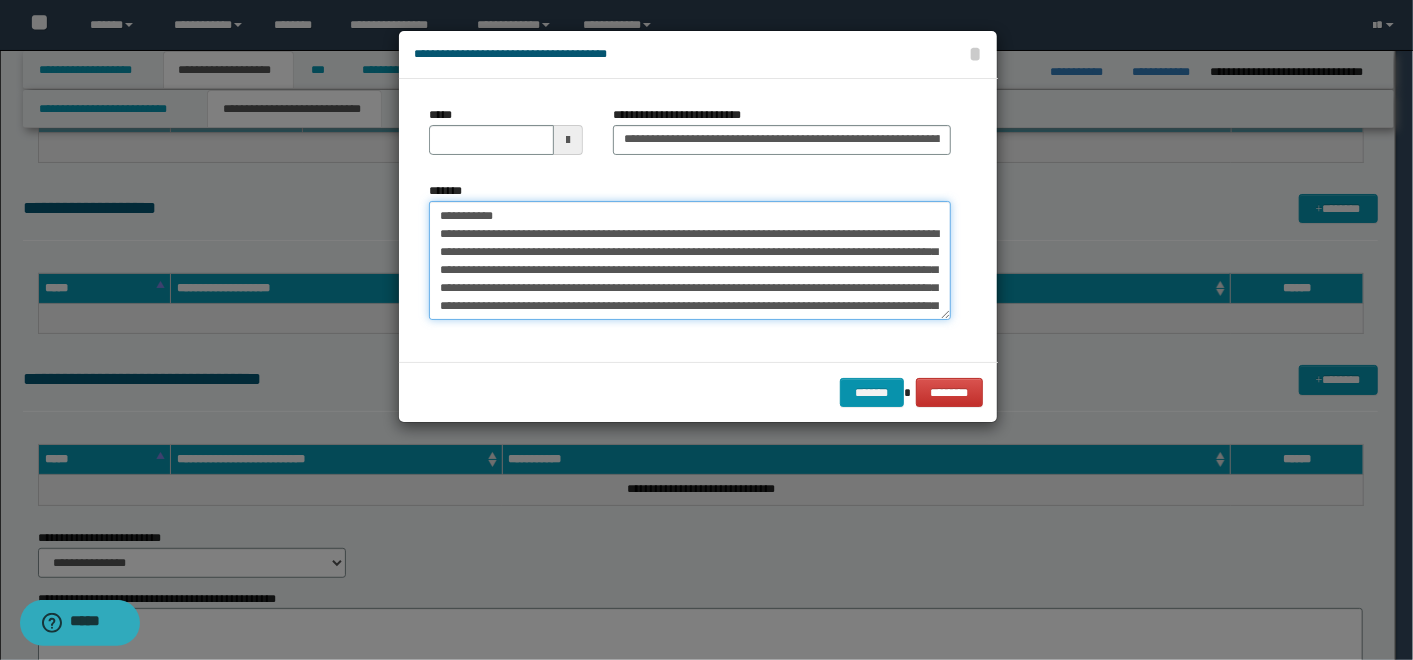 drag, startPoint x: 525, startPoint y: 221, endPoint x: 374, endPoint y: 208, distance: 151.55856 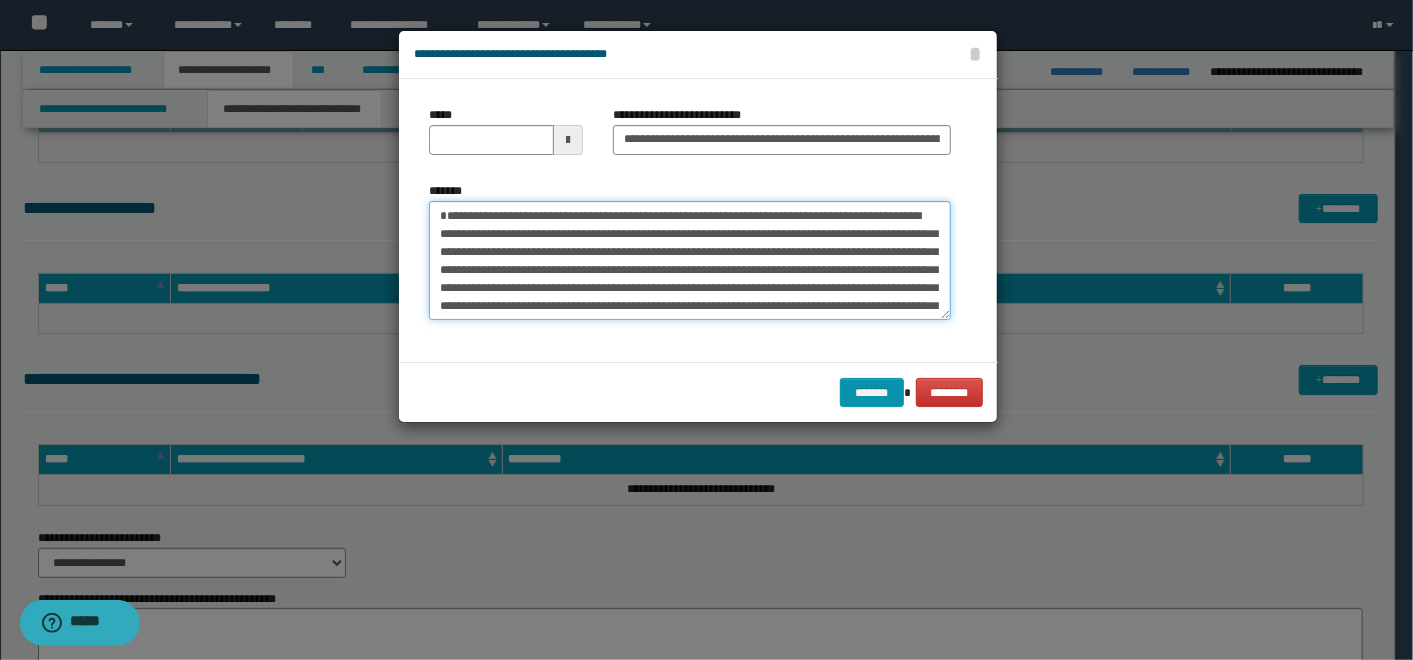type 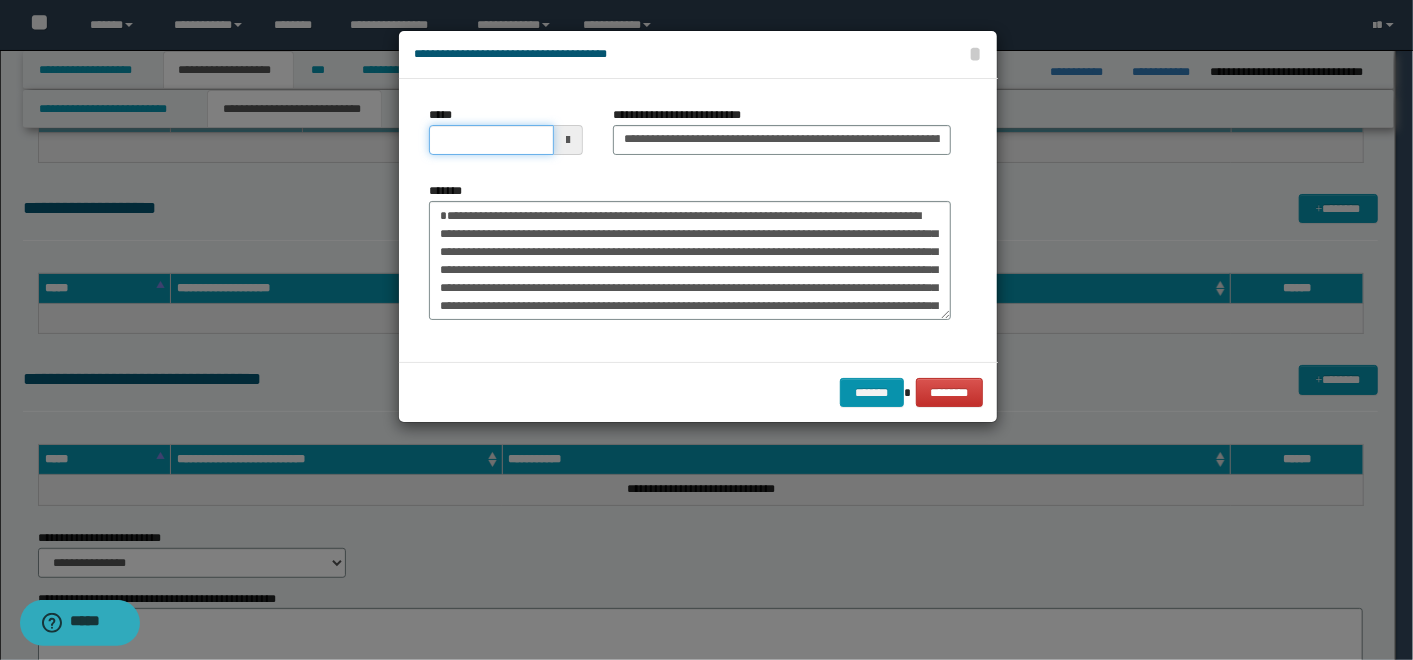 click on "*****" at bounding box center [491, 140] 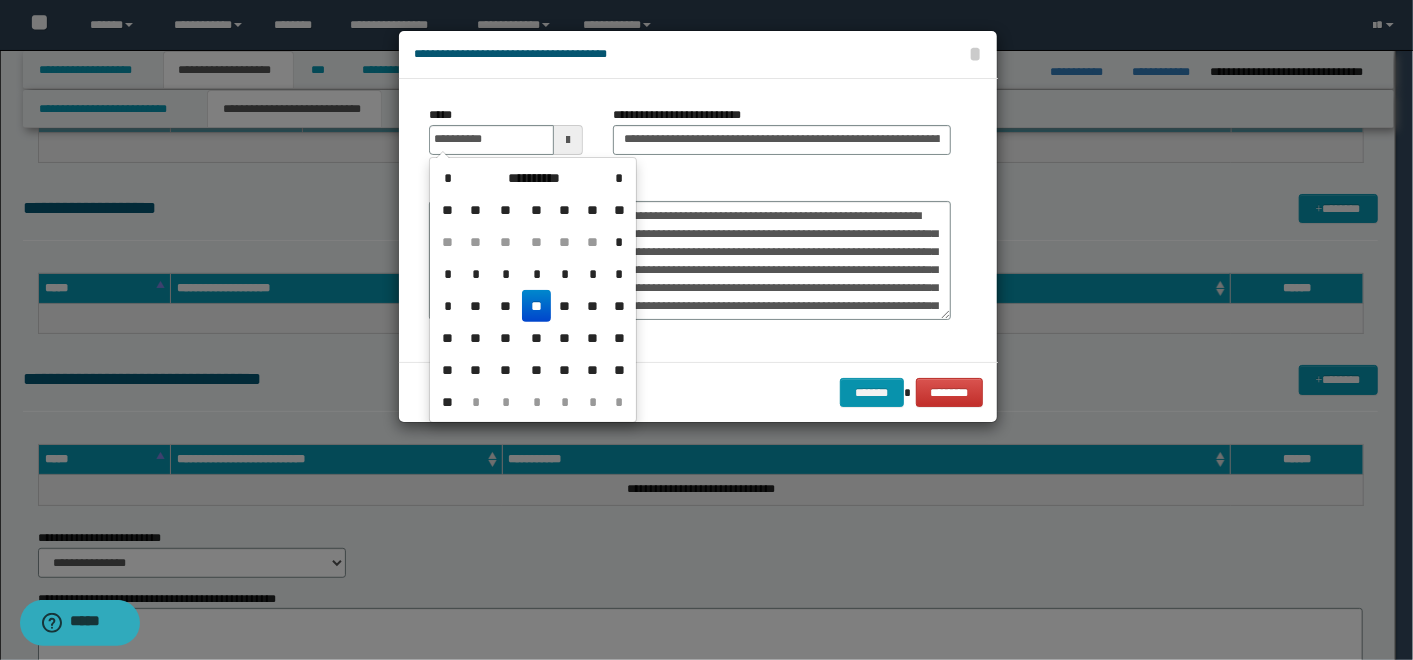 type on "**********" 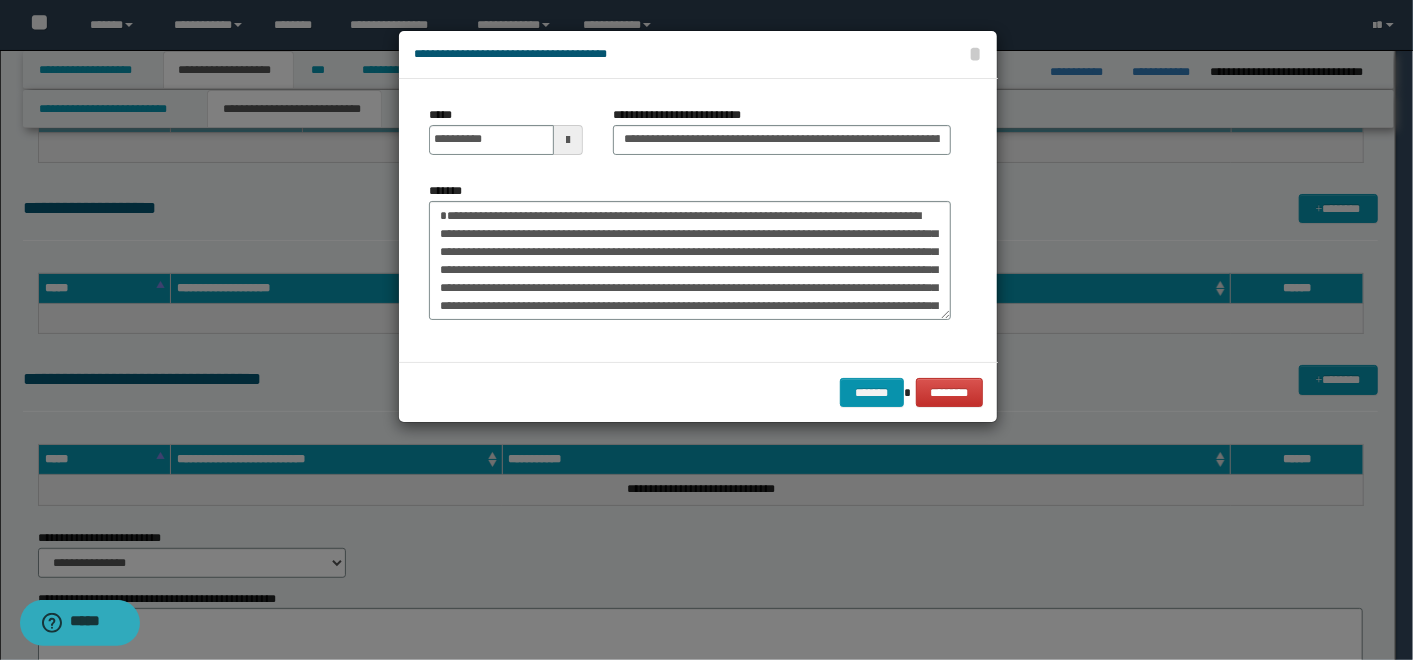 click on "**********" at bounding box center [698, 220] 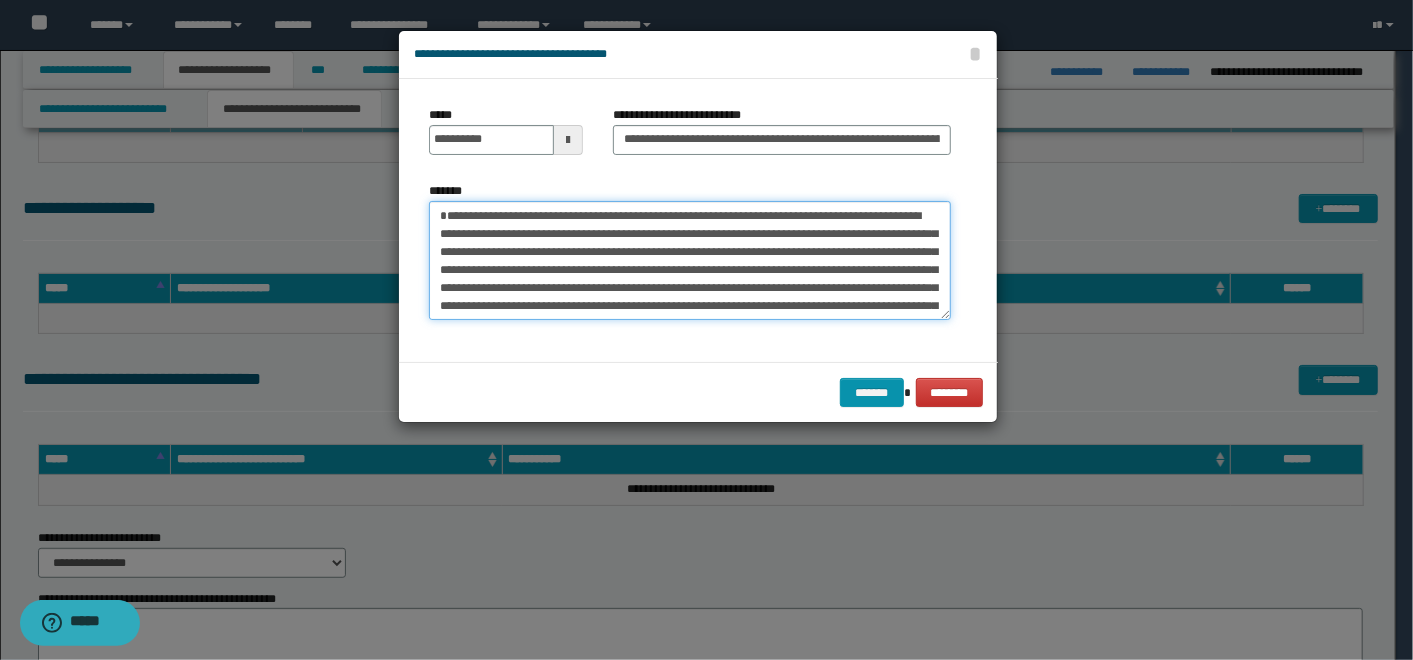 click on "*******" at bounding box center [690, 260] 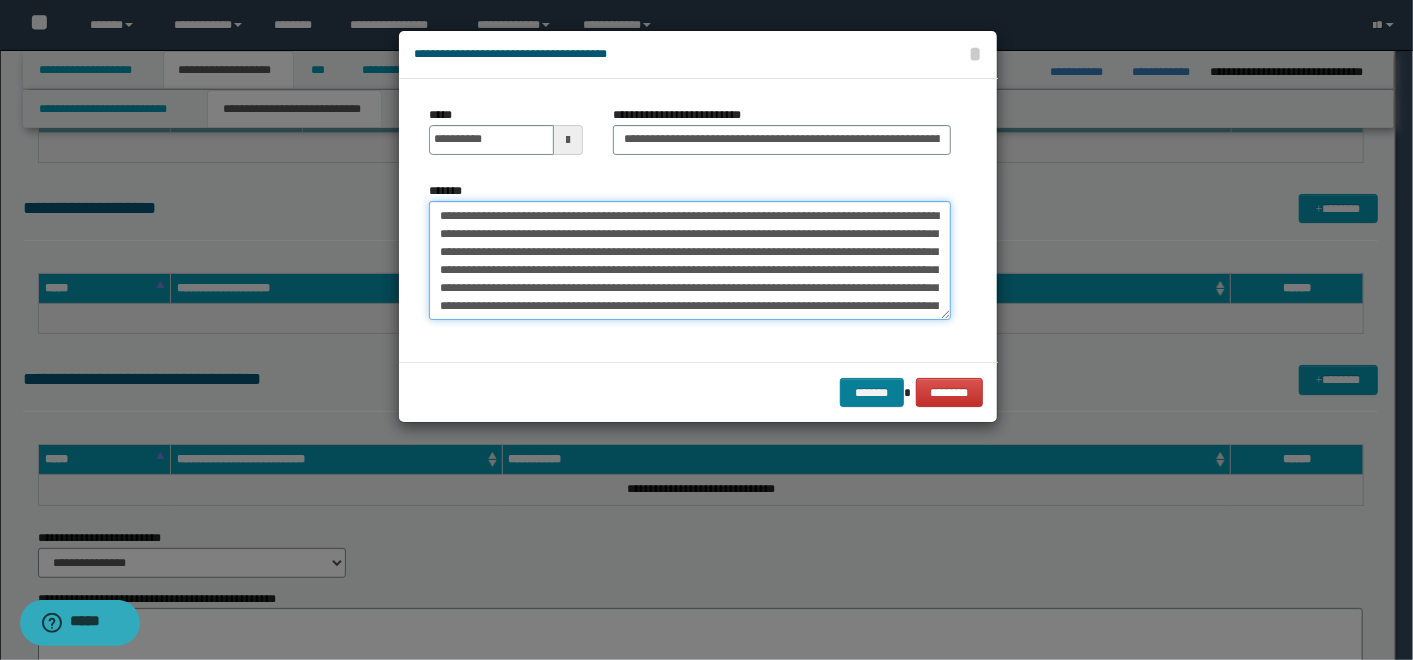 type on "**********" 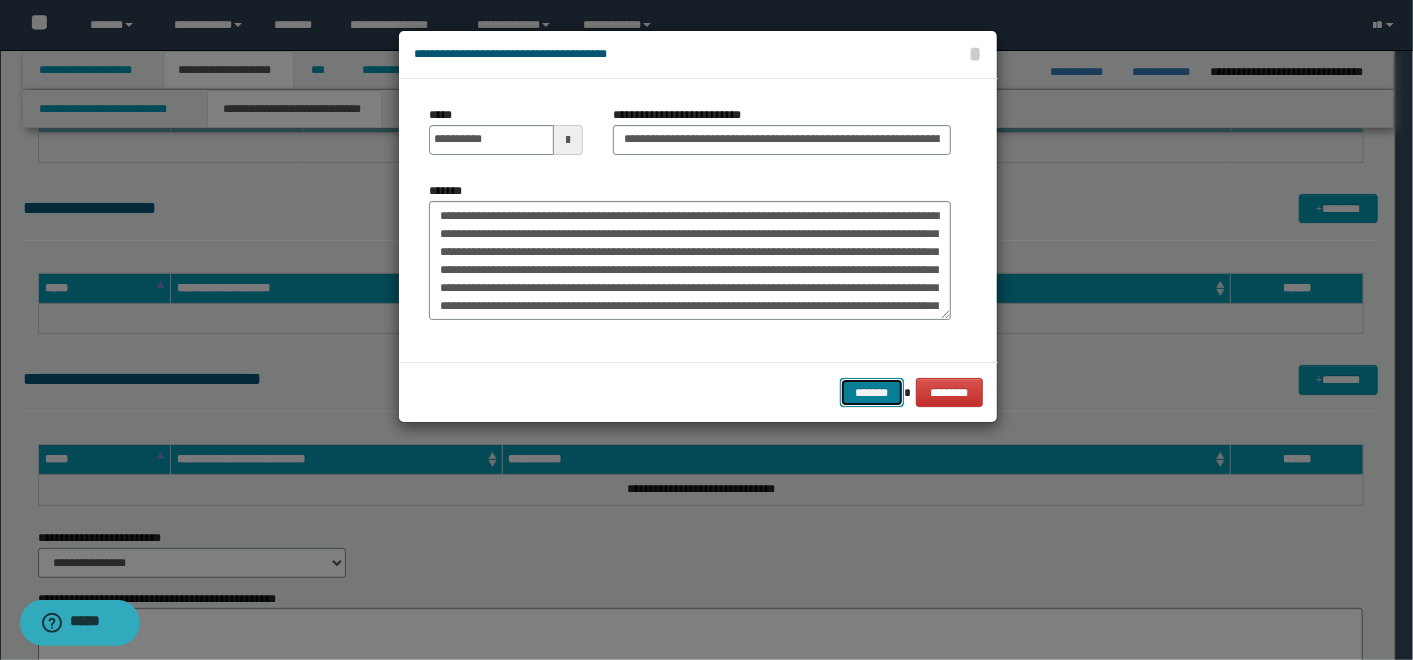 click on "*******" at bounding box center [872, 392] 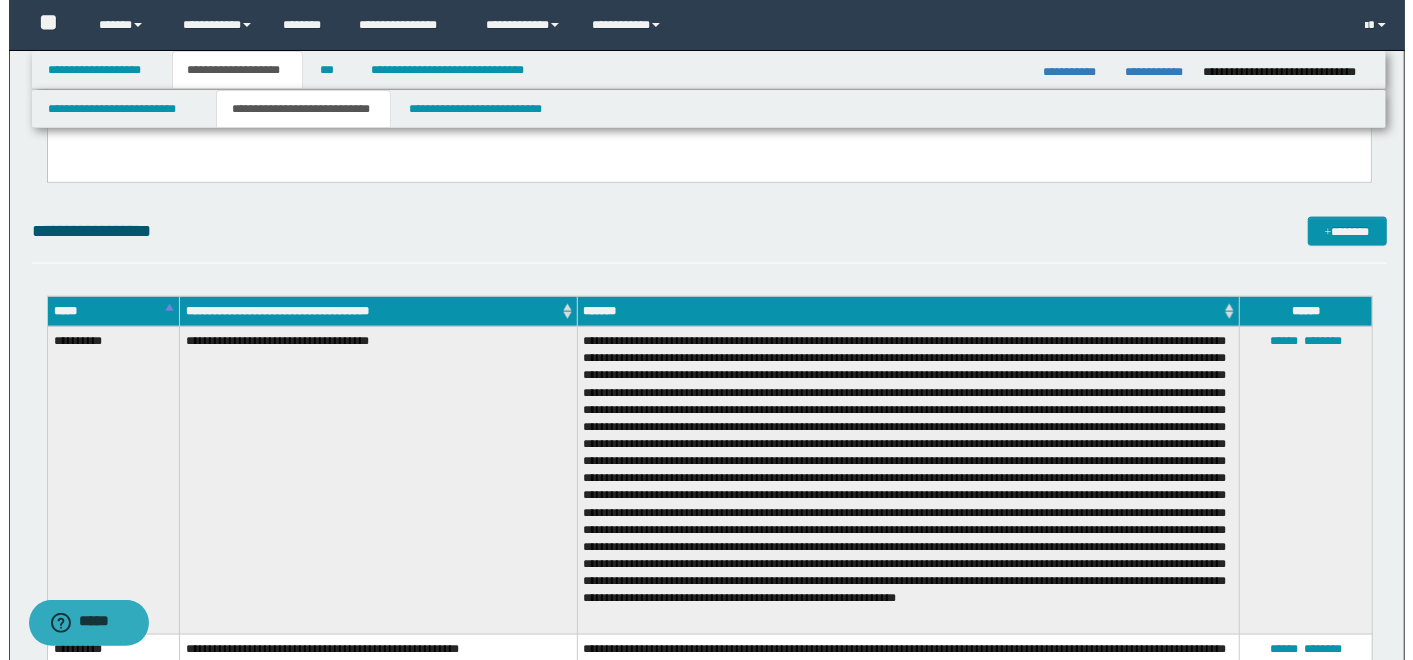scroll, scrollTop: 1481, scrollLeft: 0, axis: vertical 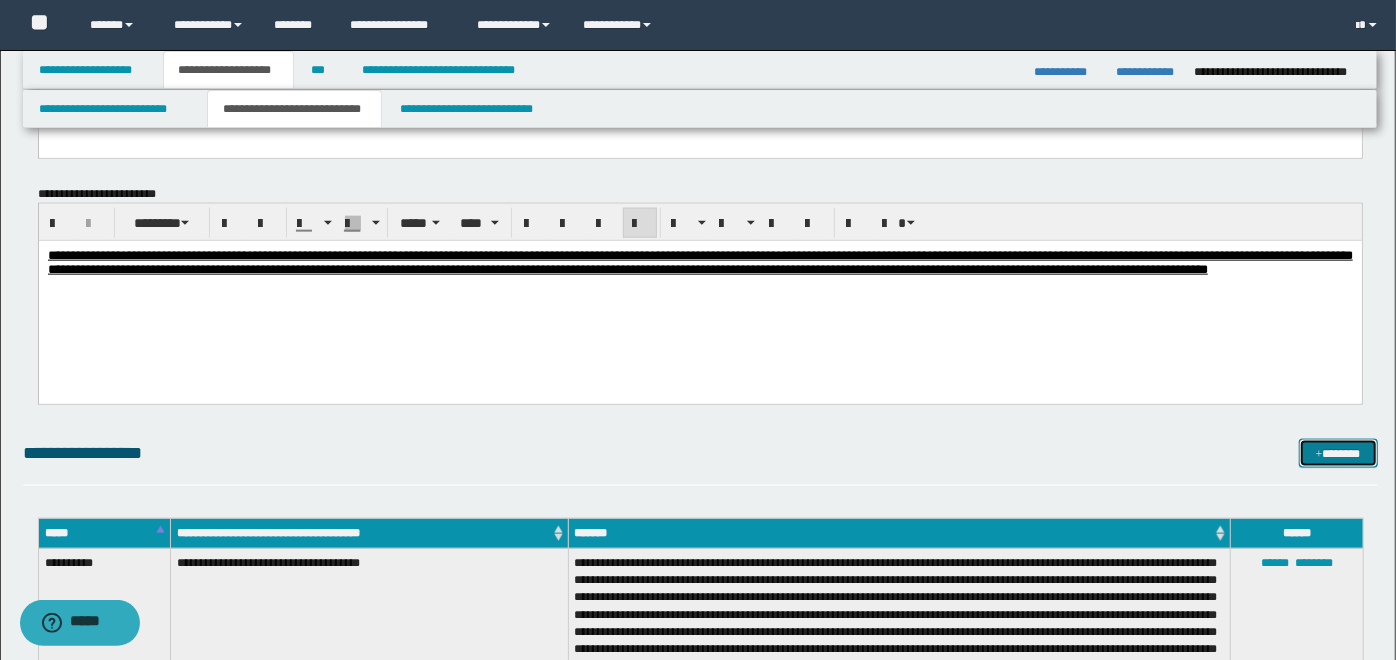 drag, startPoint x: 1354, startPoint y: 452, endPoint x: 1338, endPoint y: 447, distance: 16.763054 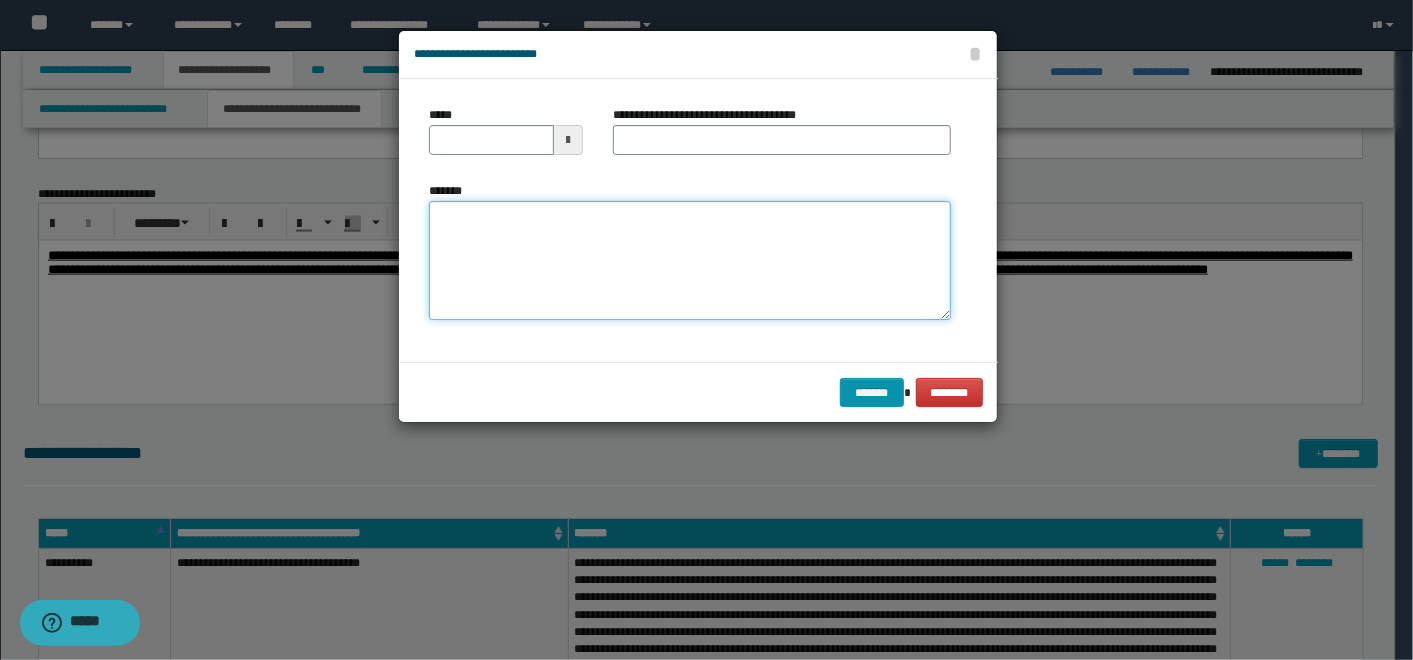 click on "*******" at bounding box center (690, 260) 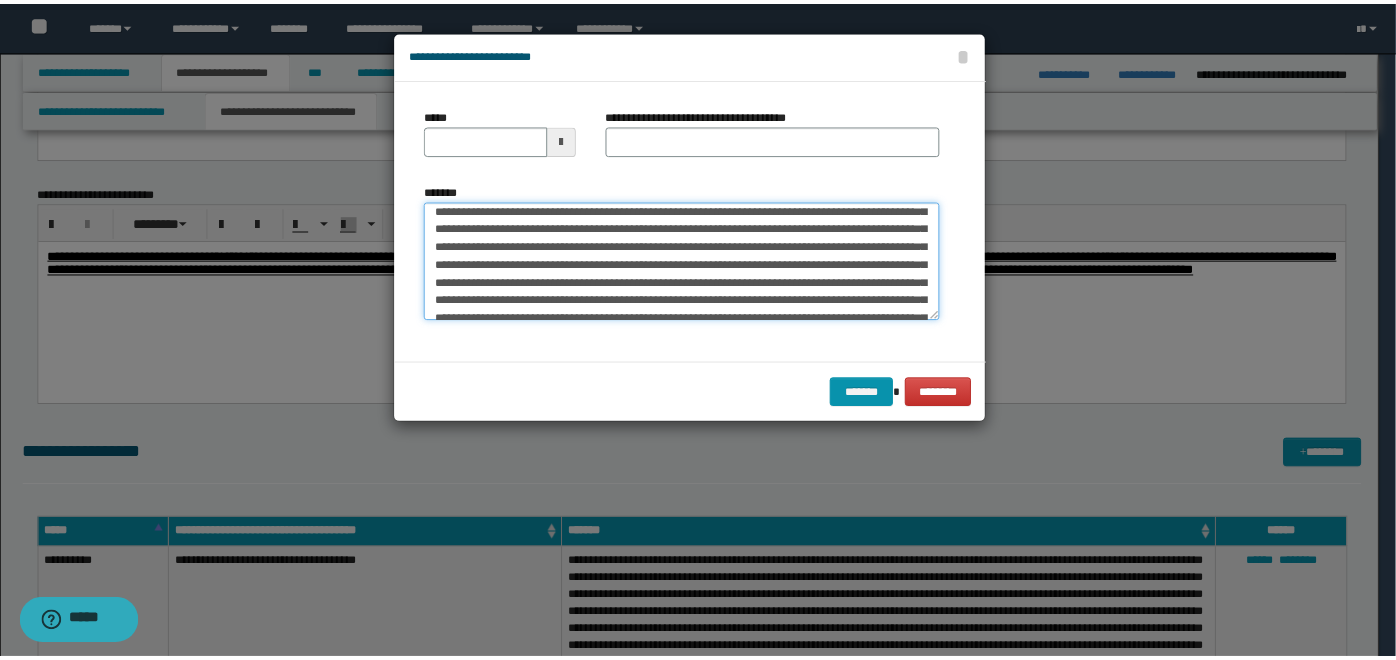 scroll, scrollTop: 0, scrollLeft: 0, axis: both 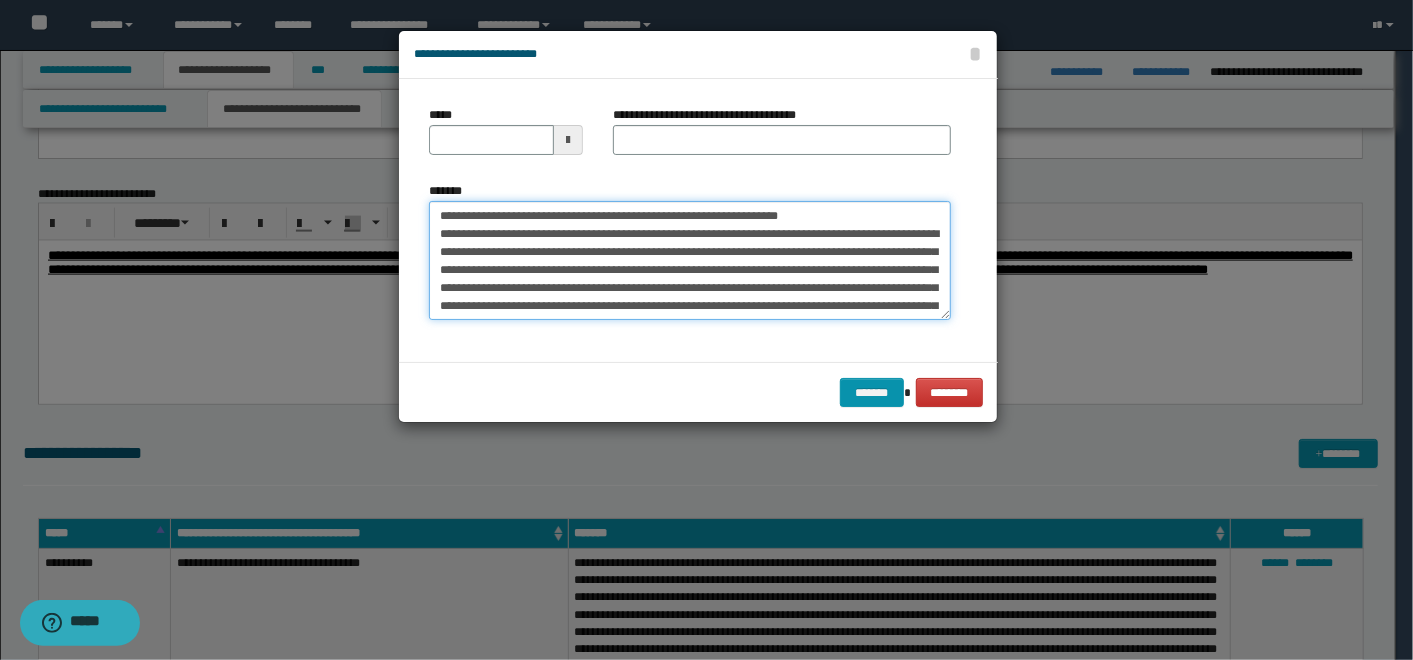 drag, startPoint x: 823, startPoint y: 217, endPoint x: 506, endPoint y: 205, distance: 317.22705 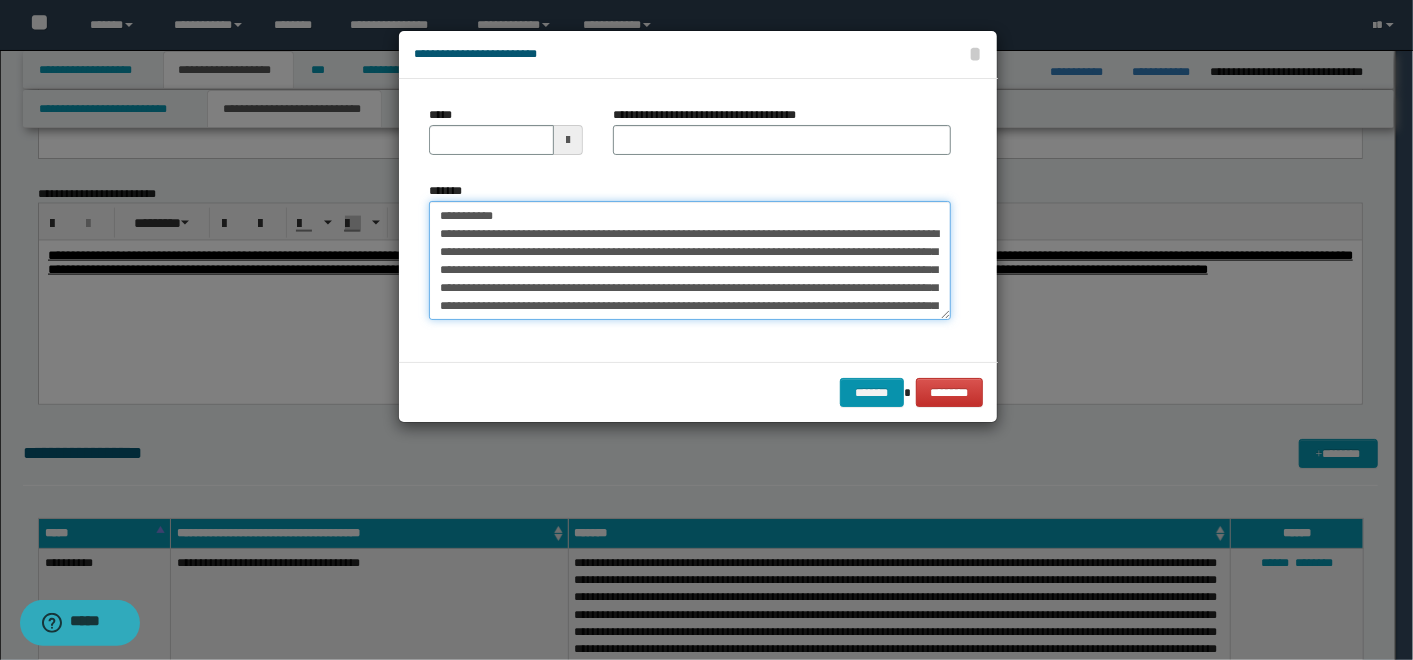 type on "**********" 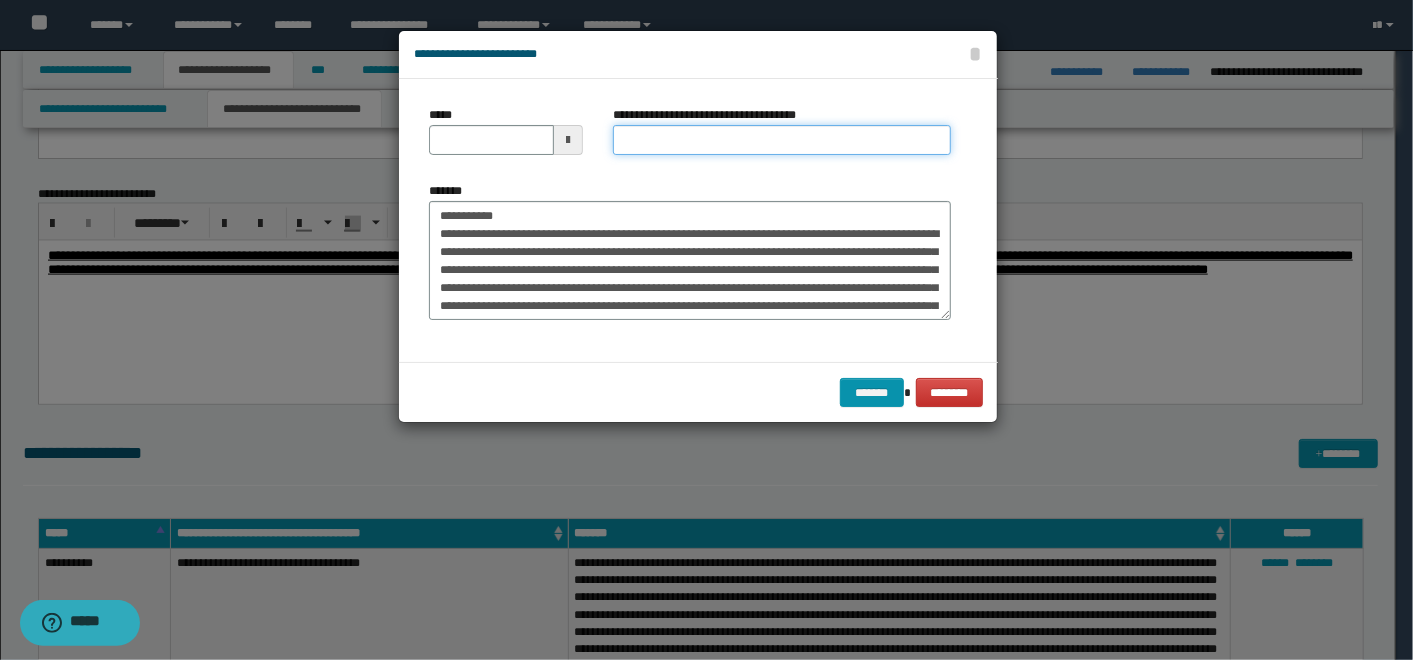 click on "**********" at bounding box center (782, 140) 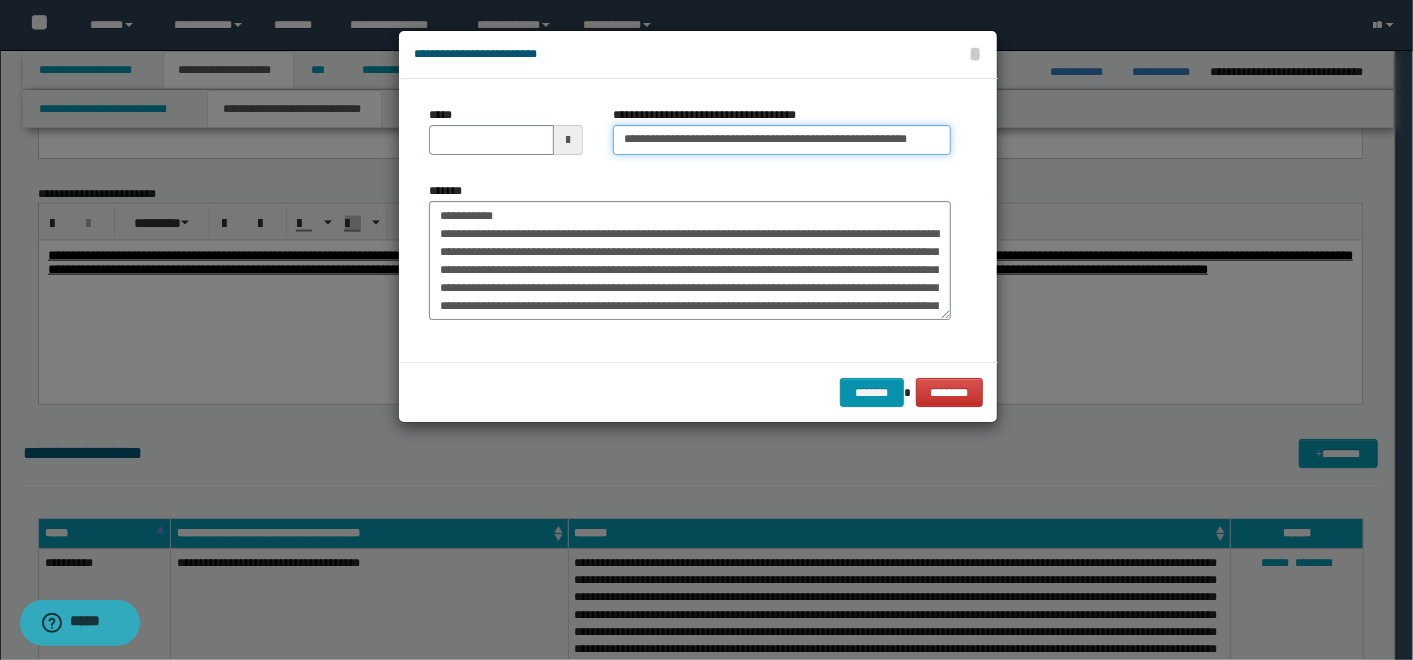 type on "**********" 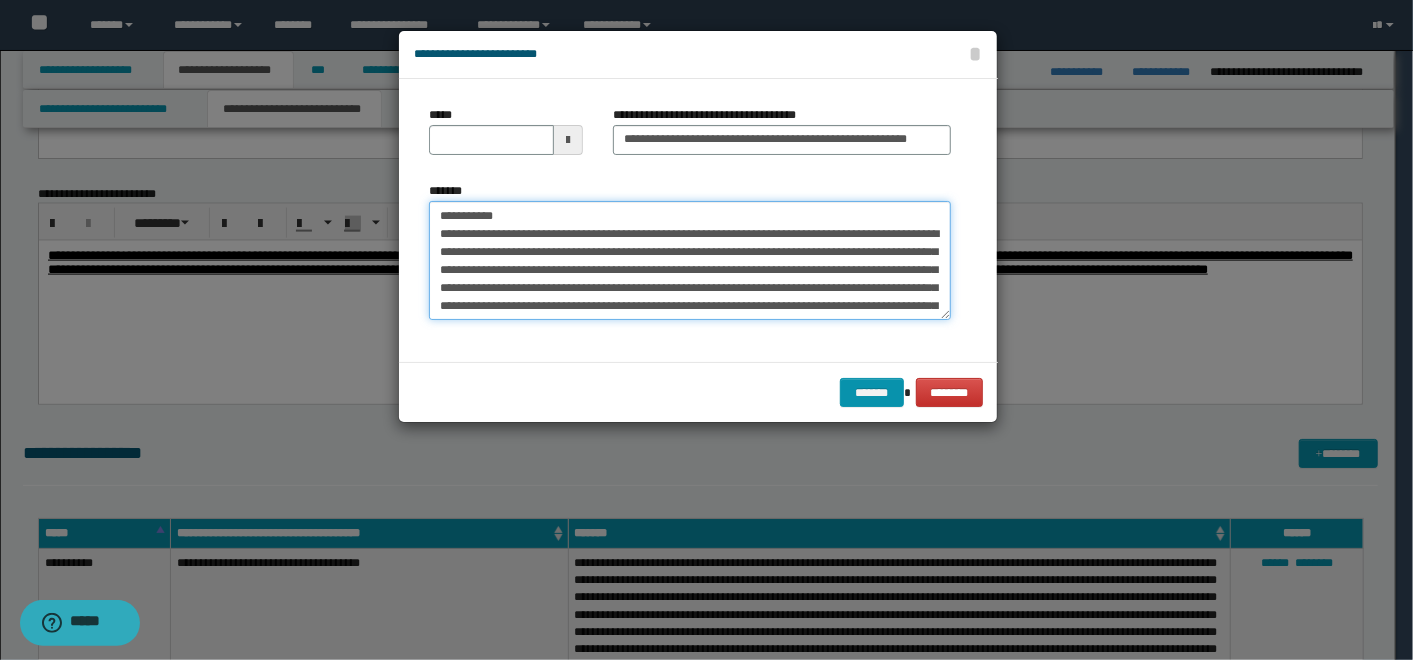drag, startPoint x: 510, startPoint y: 214, endPoint x: 198, endPoint y: 148, distance: 318.9044 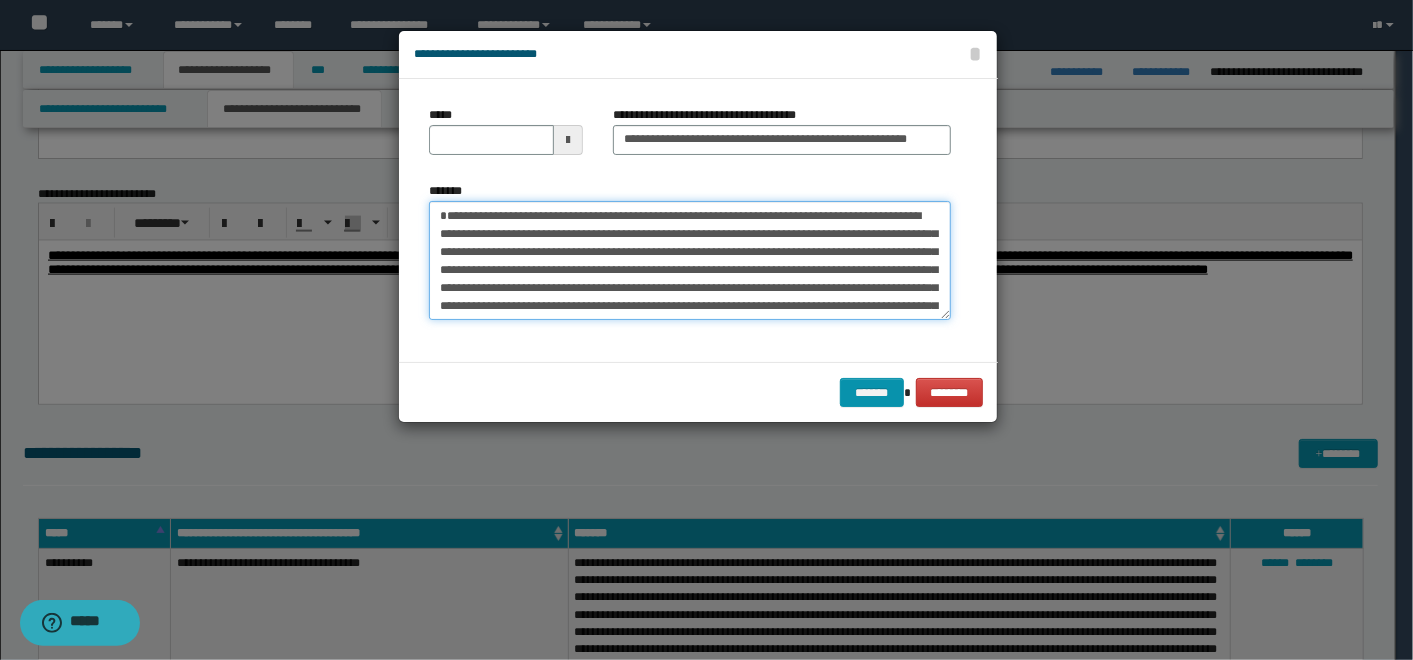 type 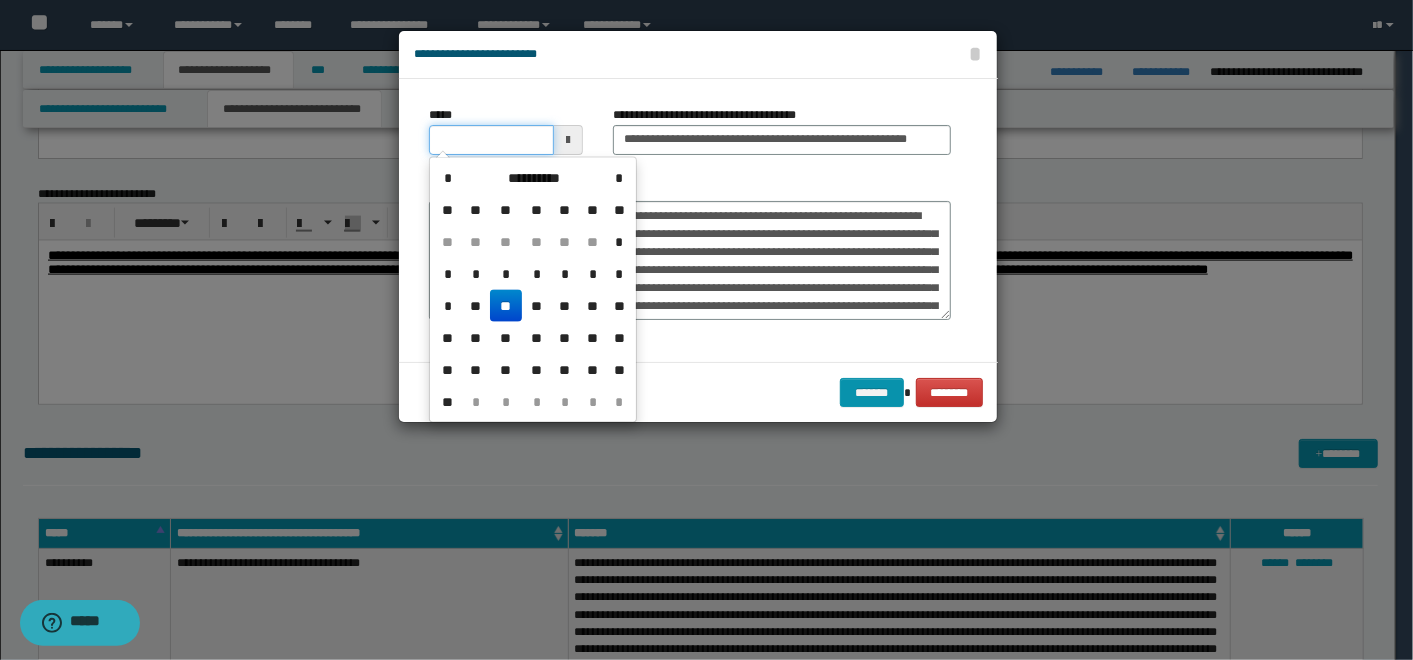 click on "*****" at bounding box center (491, 140) 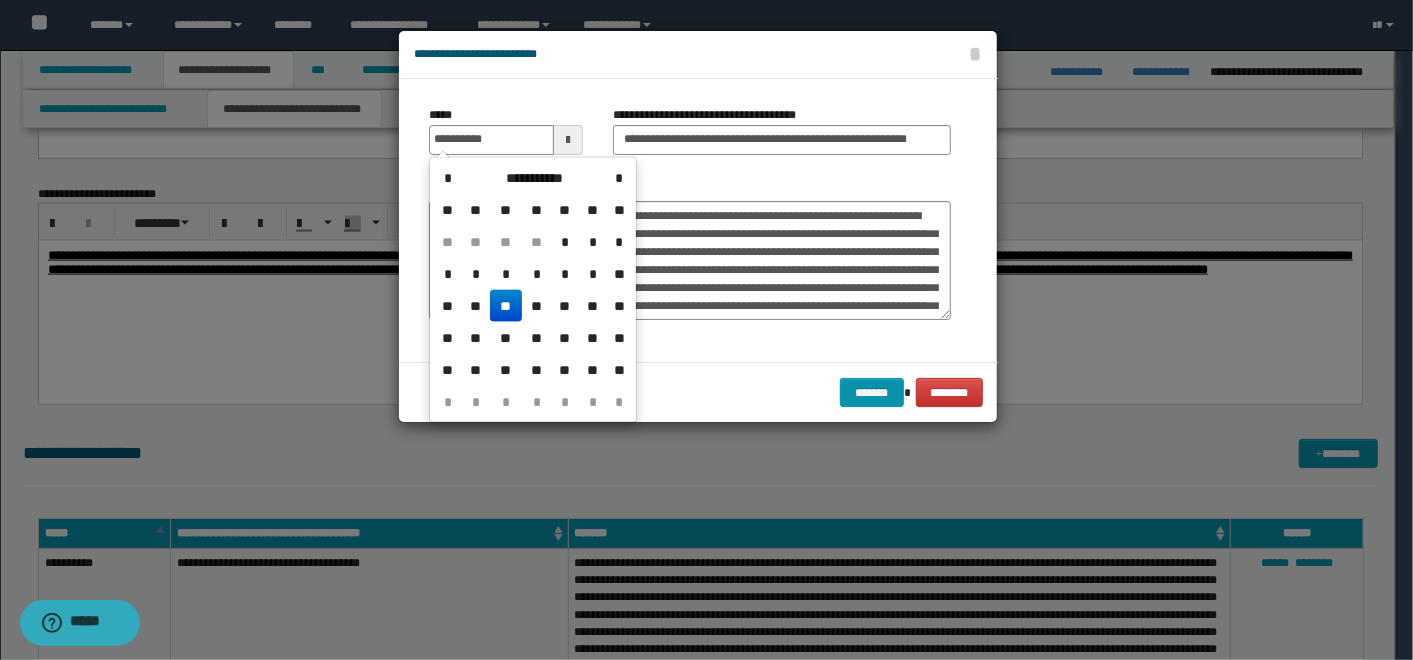 type on "**********" 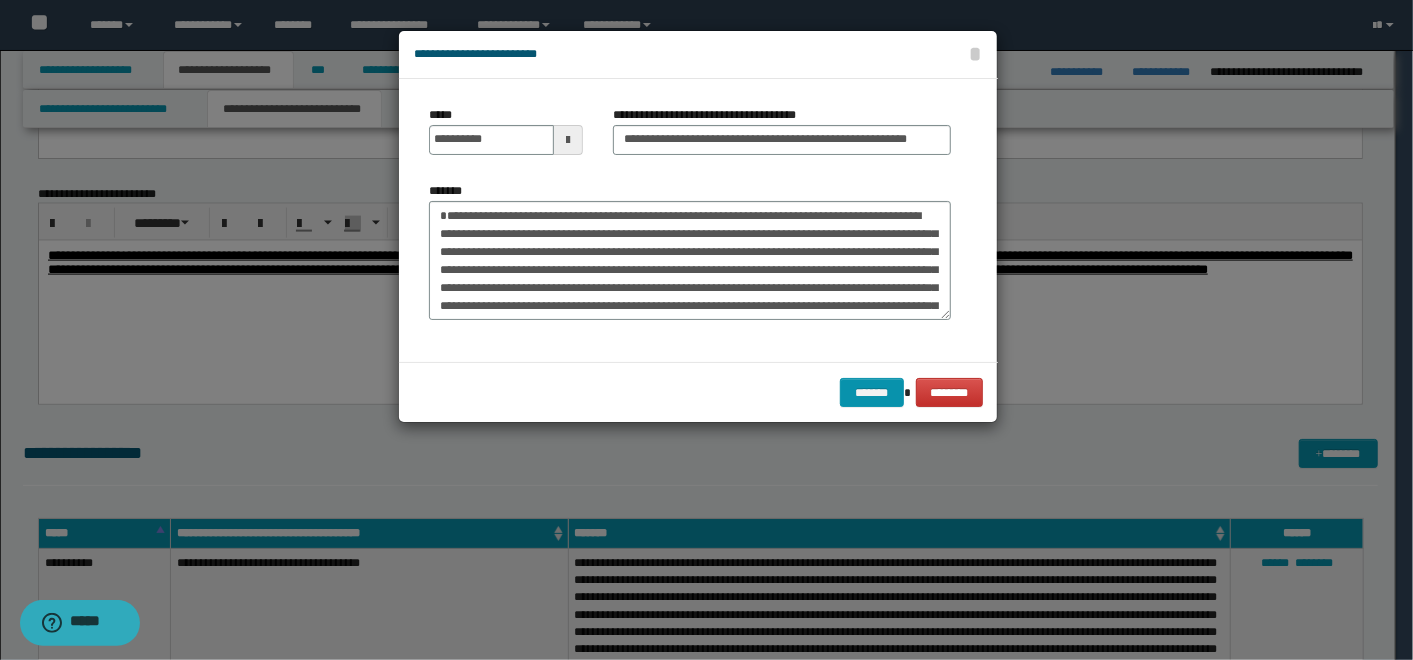 click at bounding box center (706, 330) 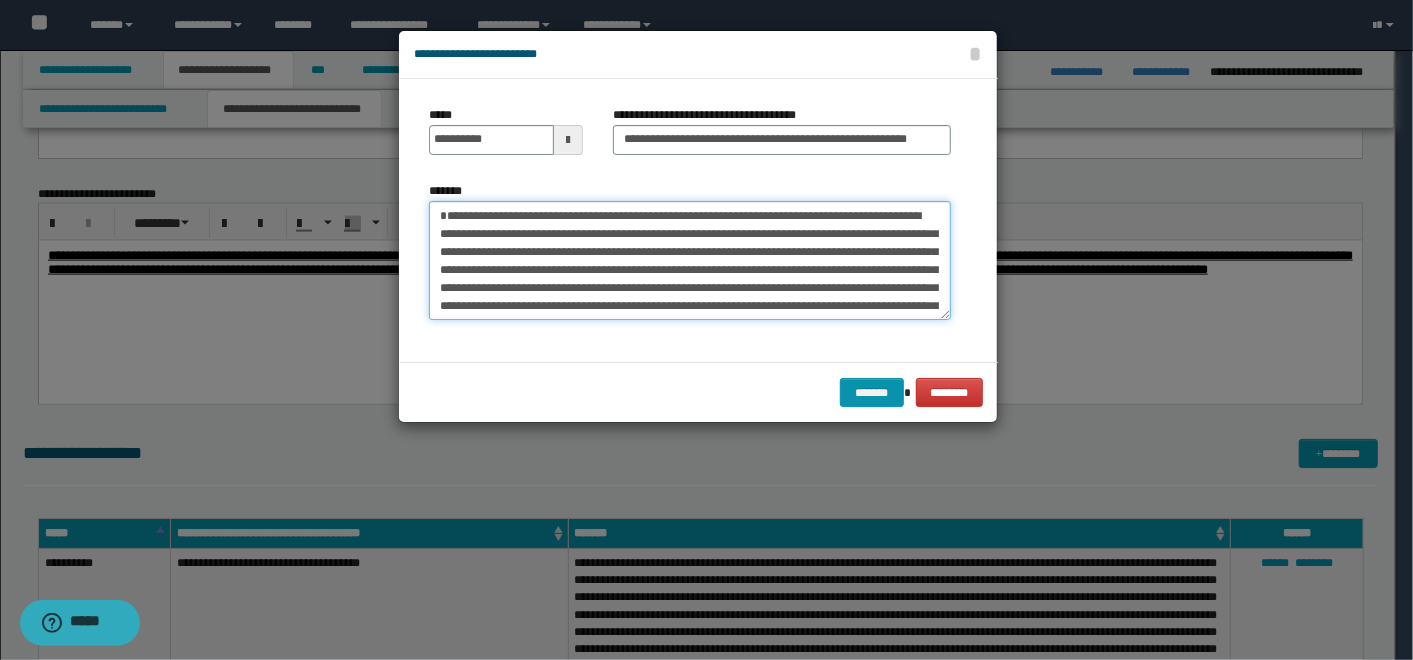 click on "*******" at bounding box center [690, 260] 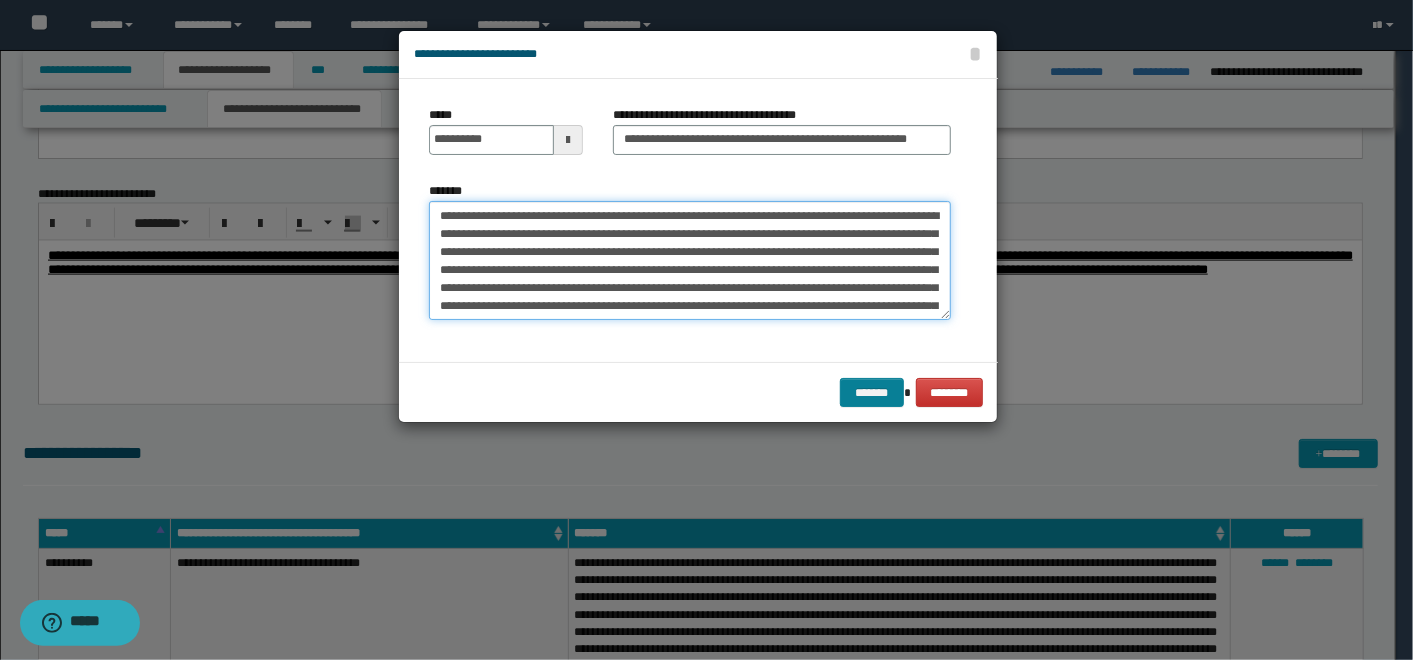 type on "**********" 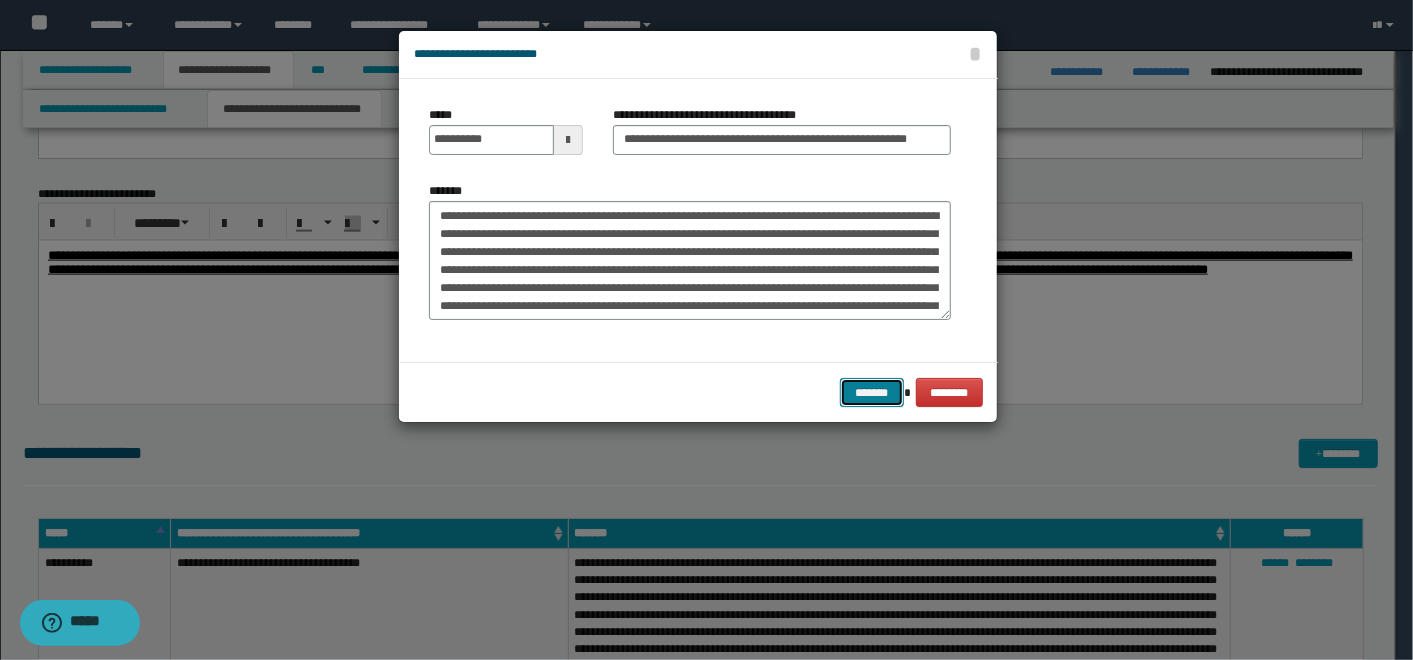 click on "*******" at bounding box center [872, 392] 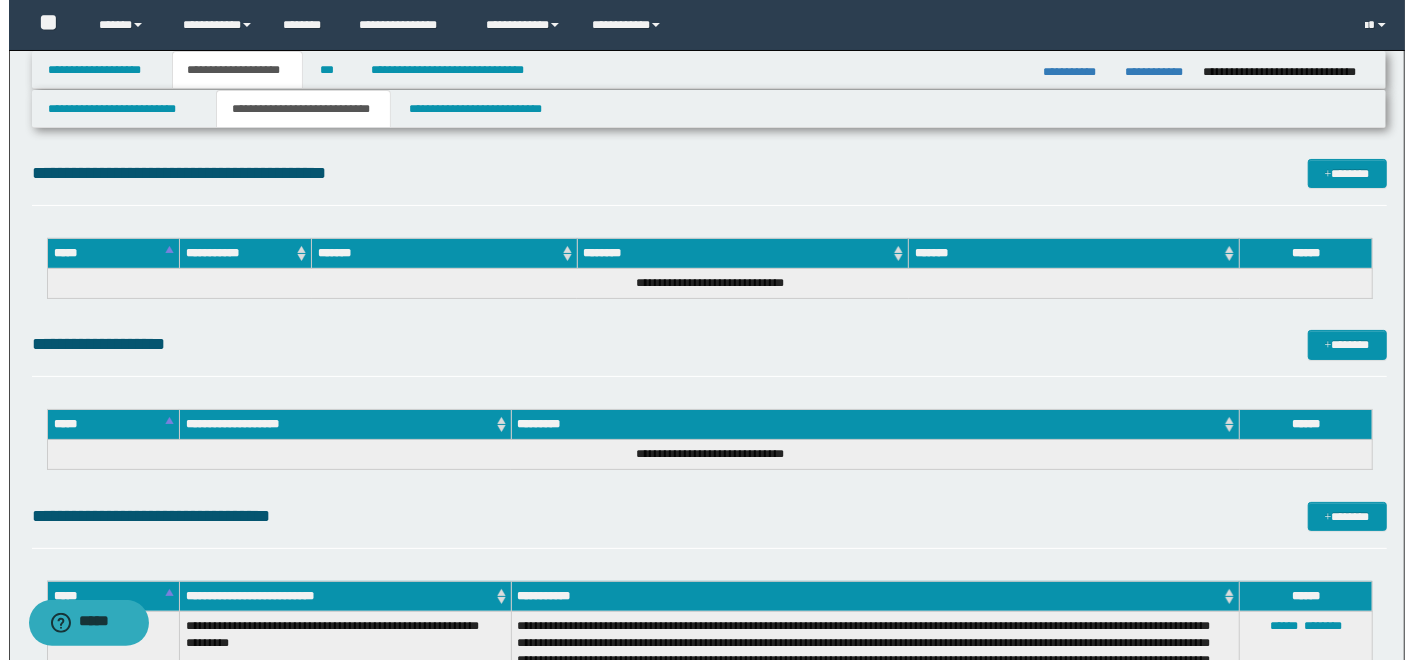 scroll, scrollTop: 4925, scrollLeft: 0, axis: vertical 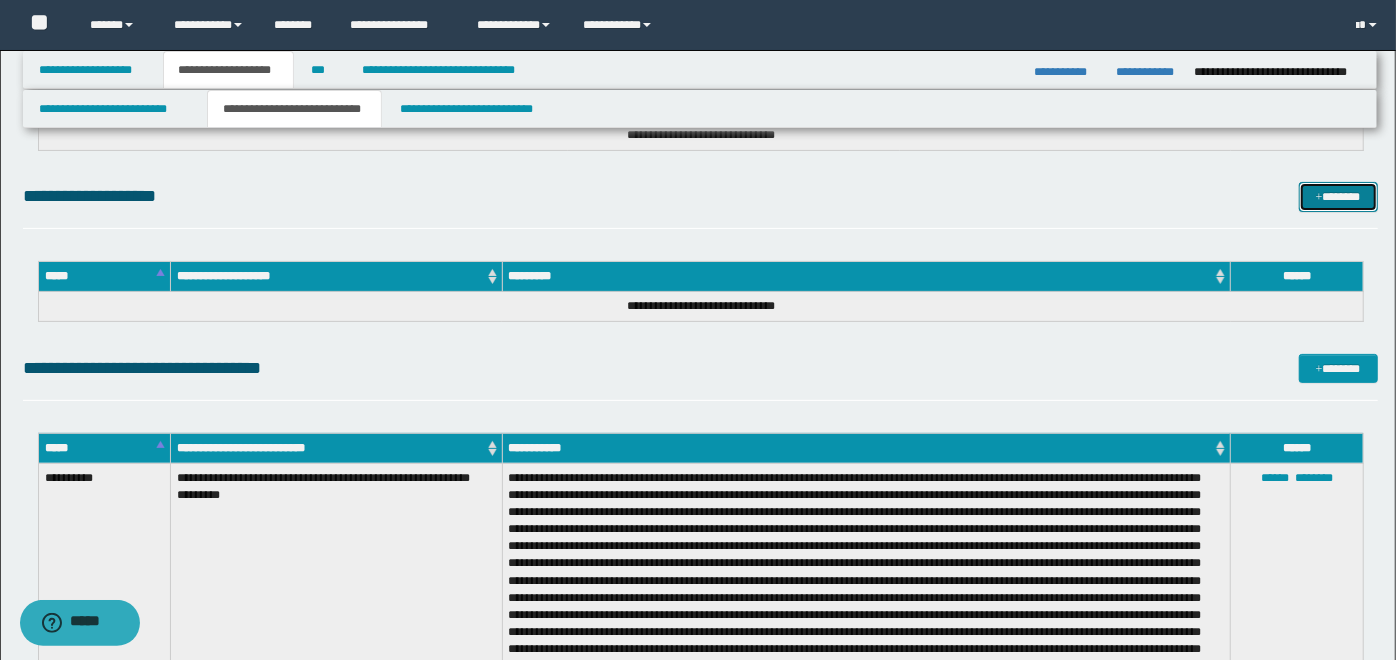 click on "*******" at bounding box center (1338, 196) 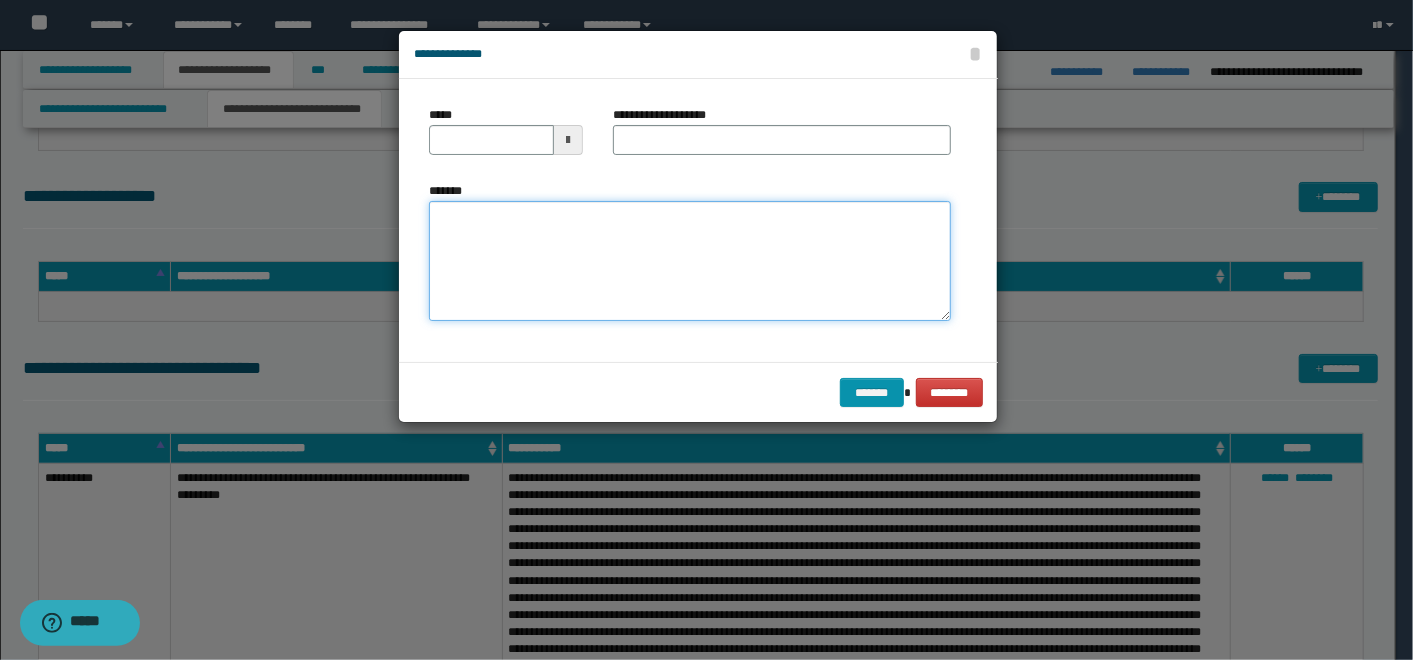 click on "*******" at bounding box center (690, 261) 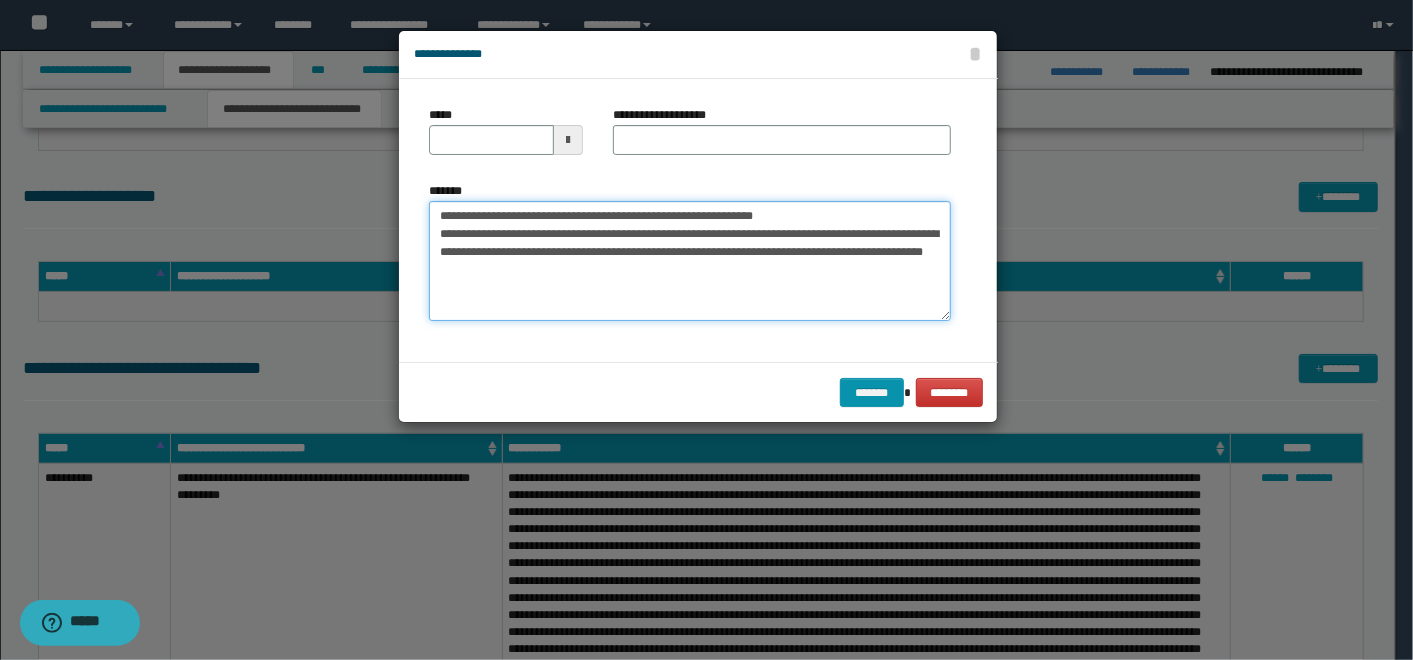 drag, startPoint x: 780, startPoint y: 208, endPoint x: 502, endPoint y: 197, distance: 278.21753 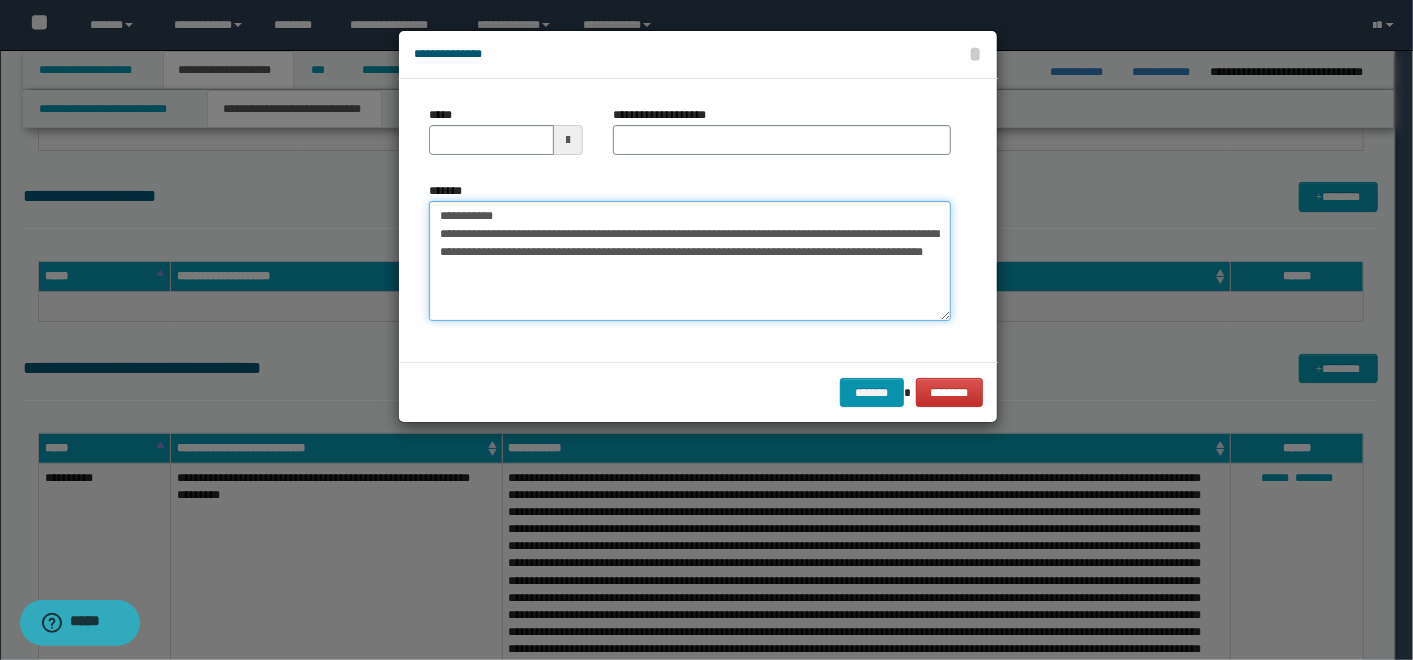 type on "**********" 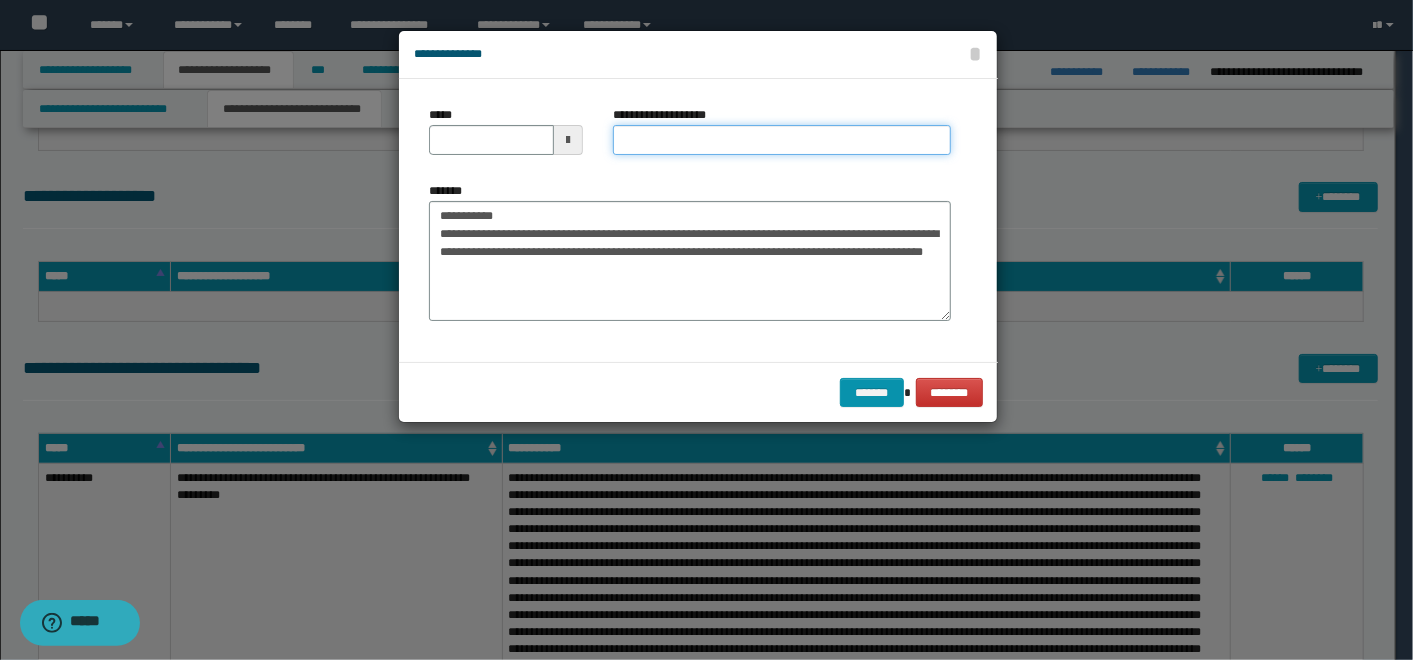 click on "**********" at bounding box center [782, 140] 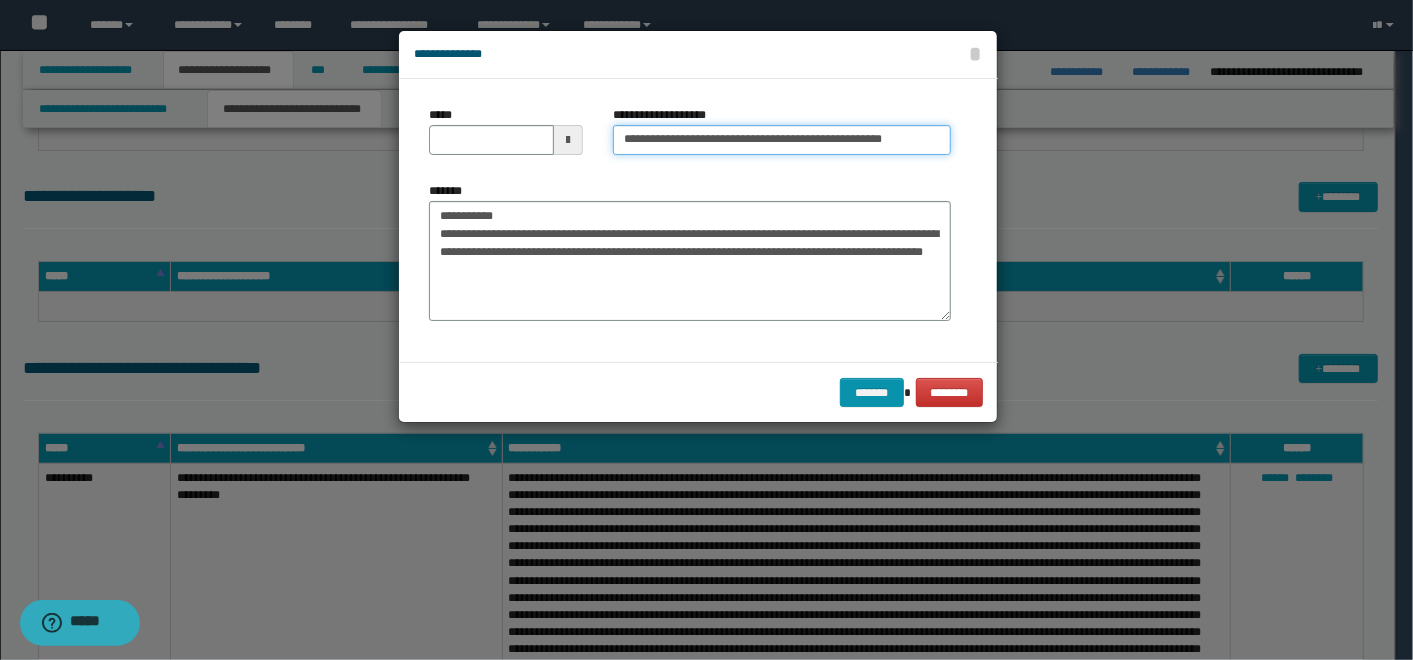 type on "**********" 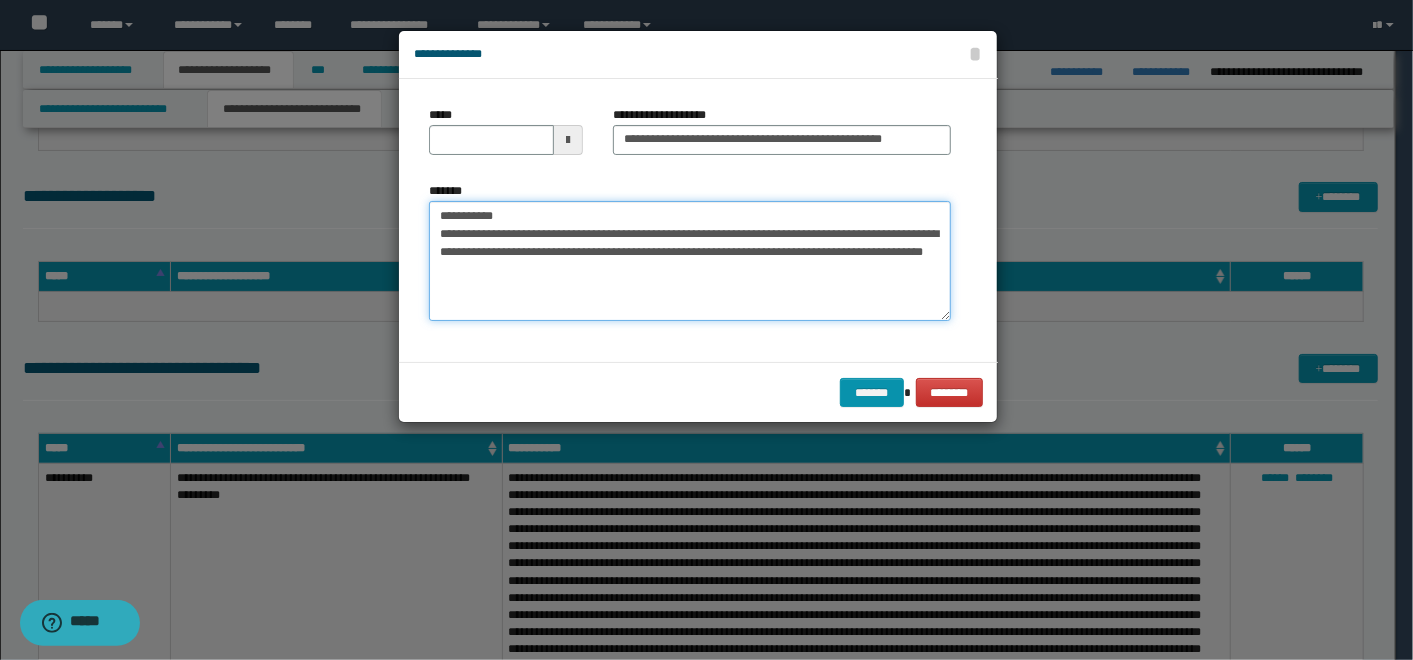 drag, startPoint x: 511, startPoint y: 218, endPoint x: 300, endPoint y: 201, distance: 211.68373 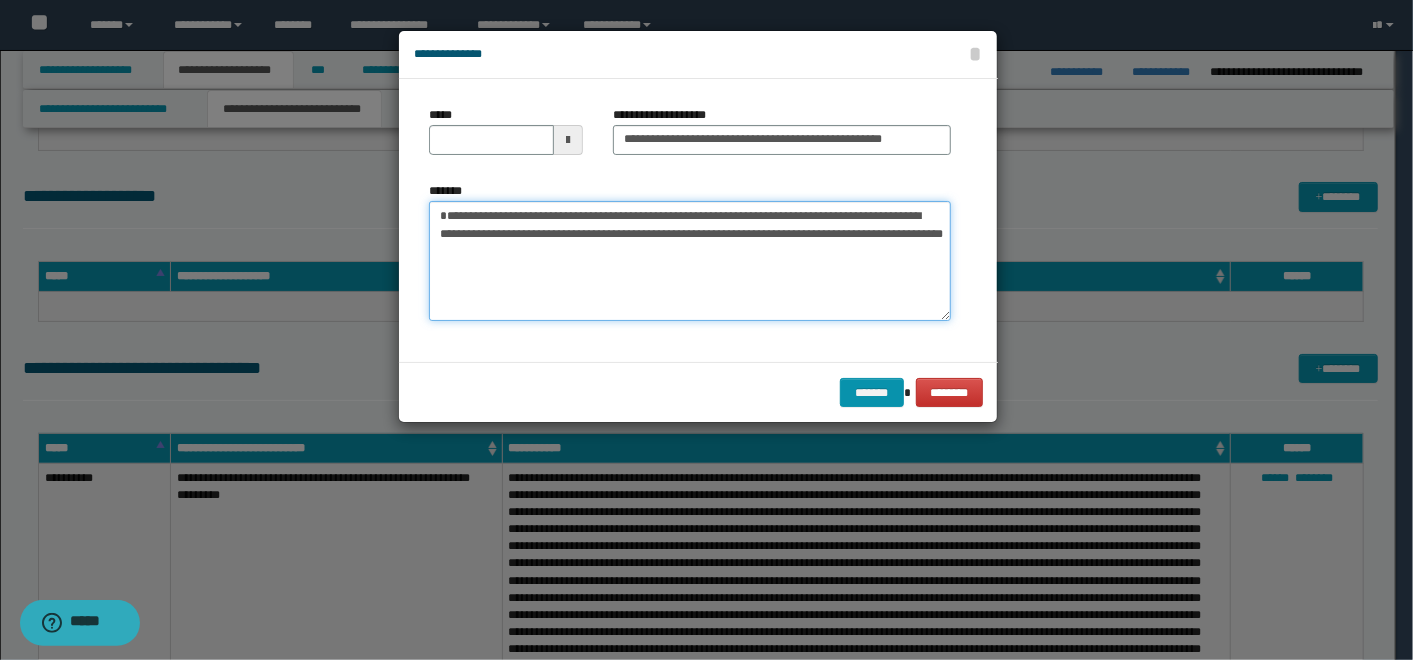 type 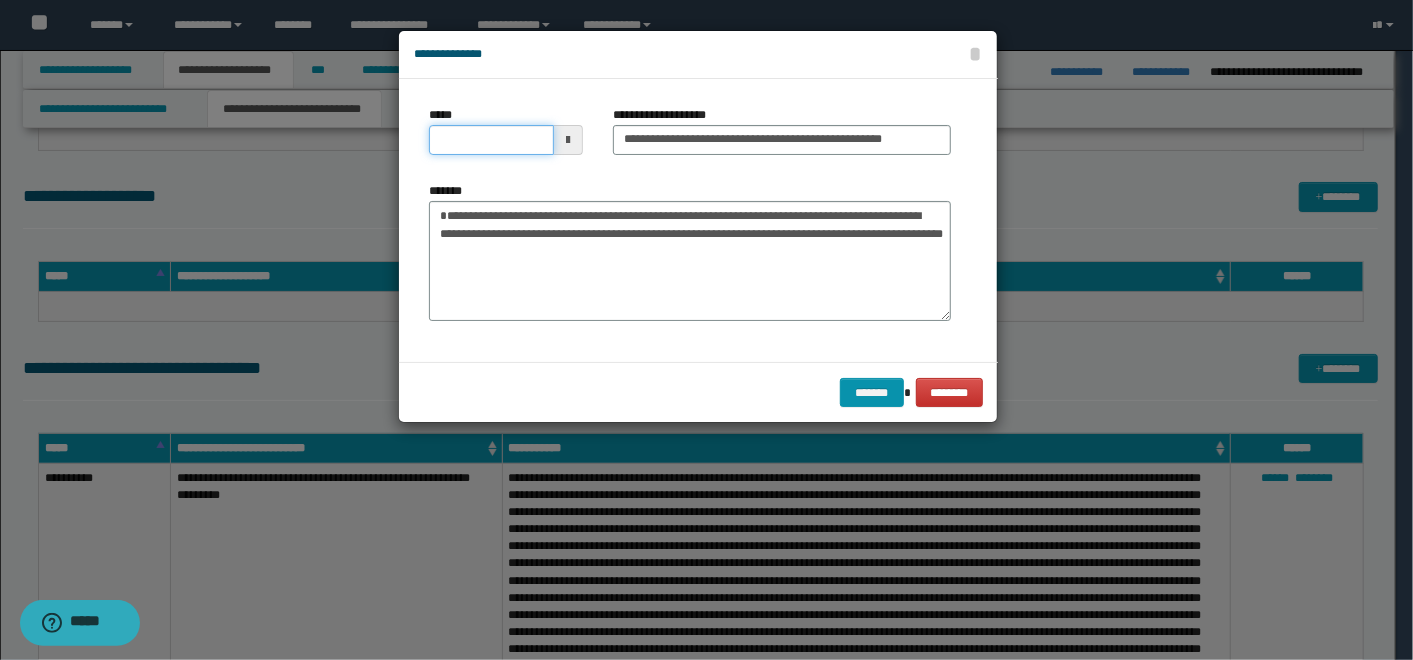 click on "*****" at bounding box center [491, 140] 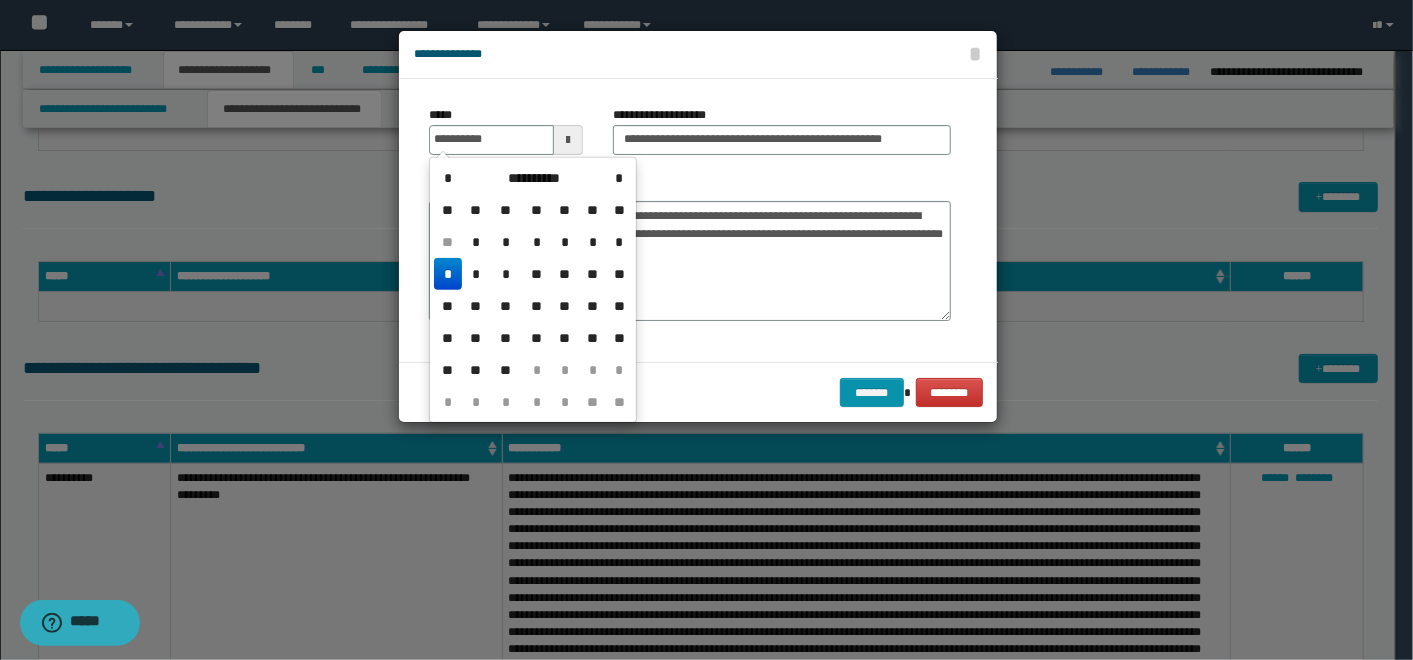 type on "**********" 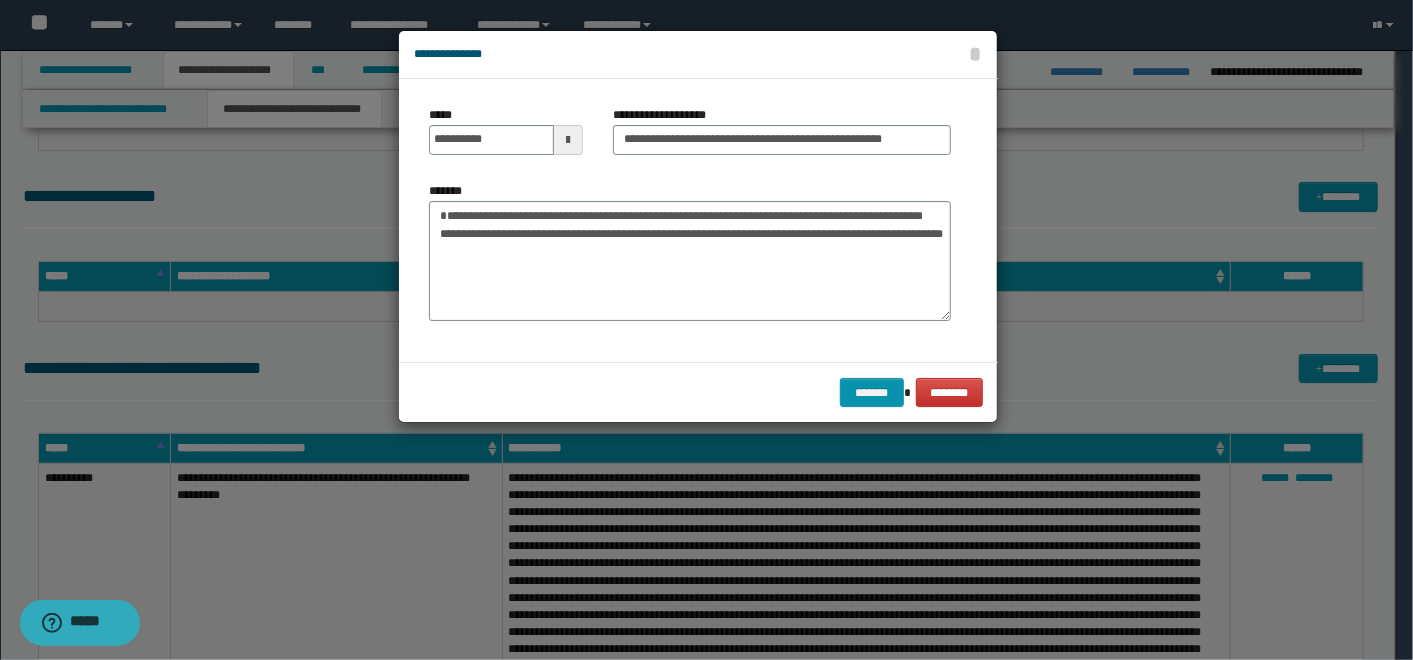 click at bounding box center (706, 330) 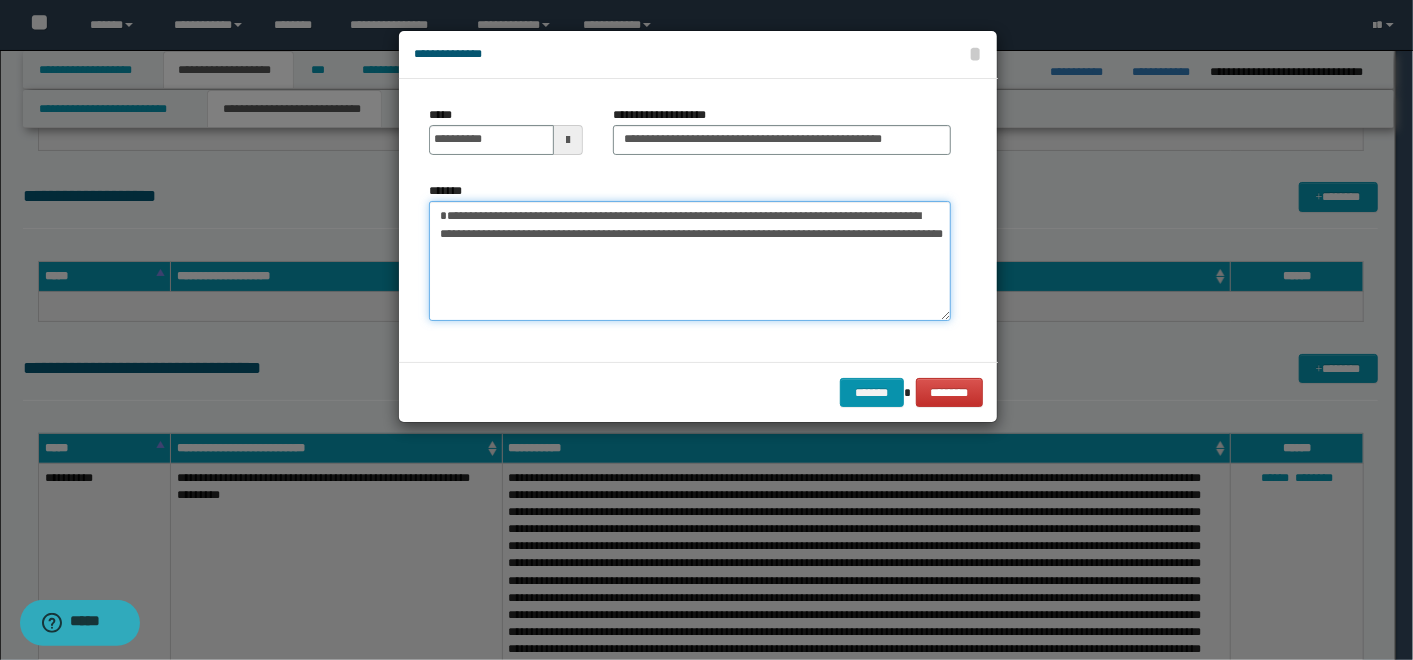 click on "**********" at bounding box center (690, 261) 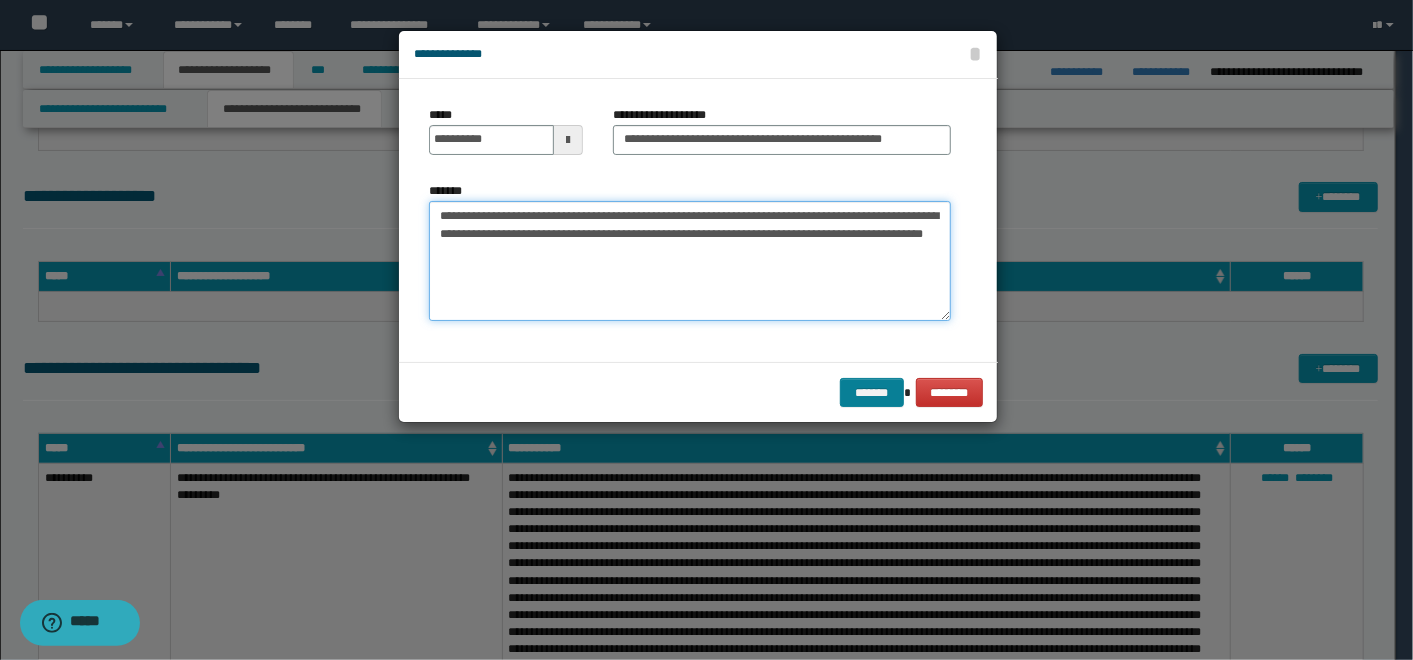 type on "**********" 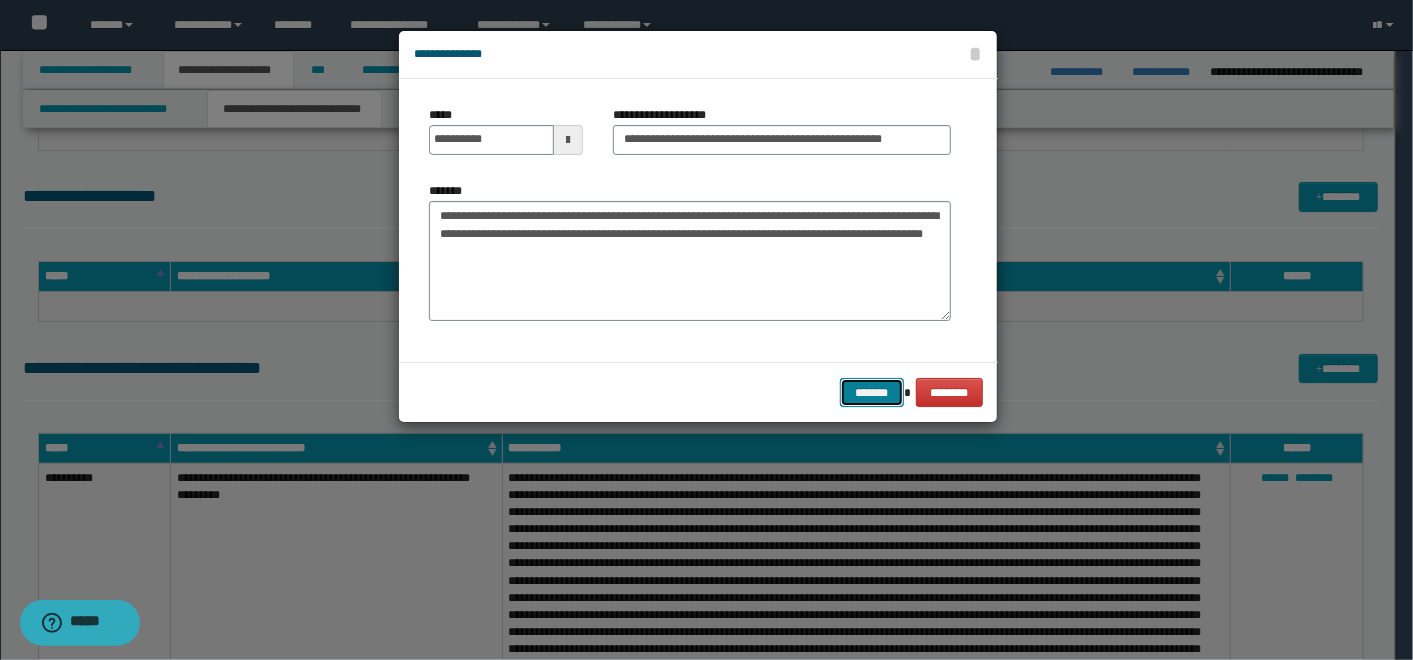 click on "*******" at bounding box center (872, 392) 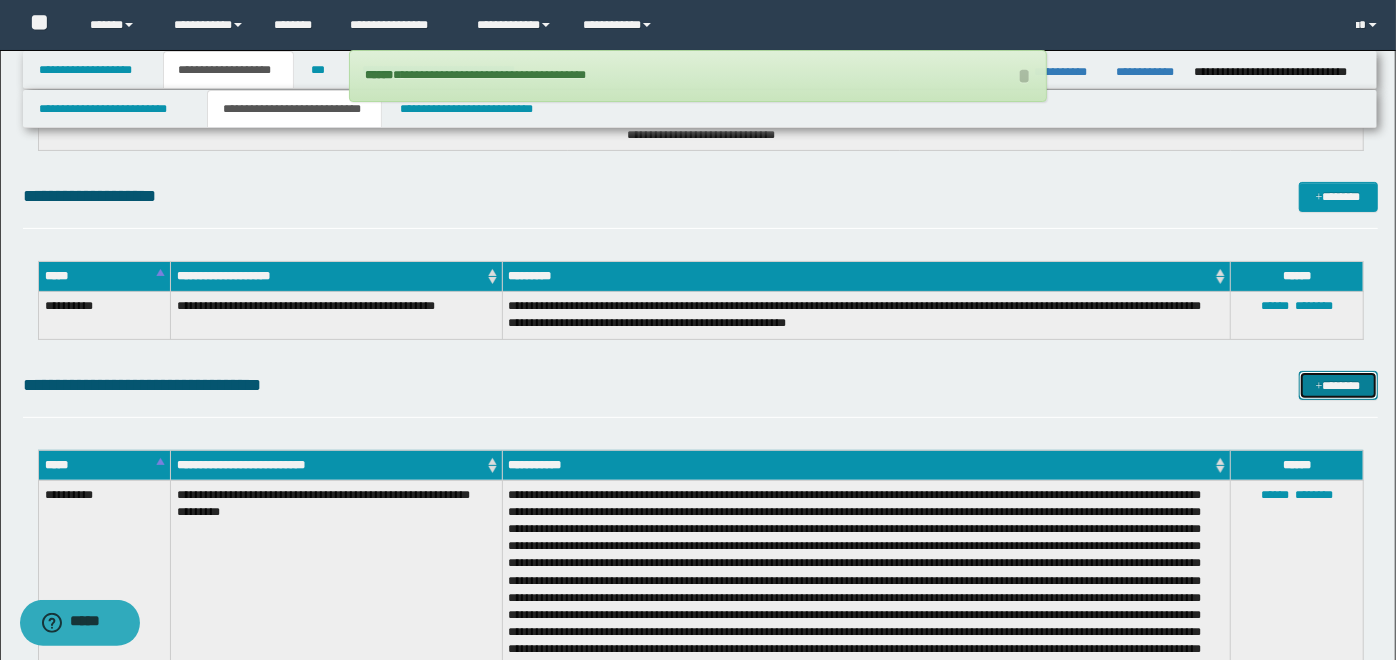 click on "*******" at bounding box center (1338, 385) 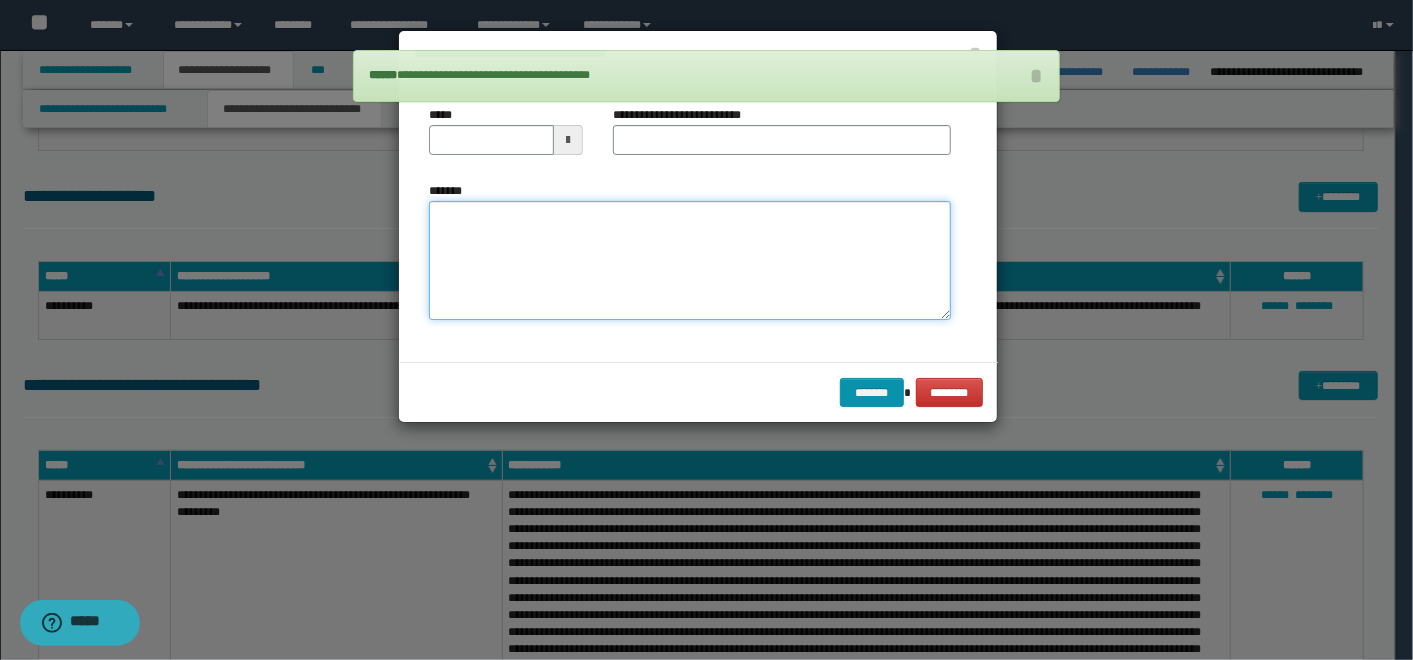 click on "*******" at bounding box center (690, 260) 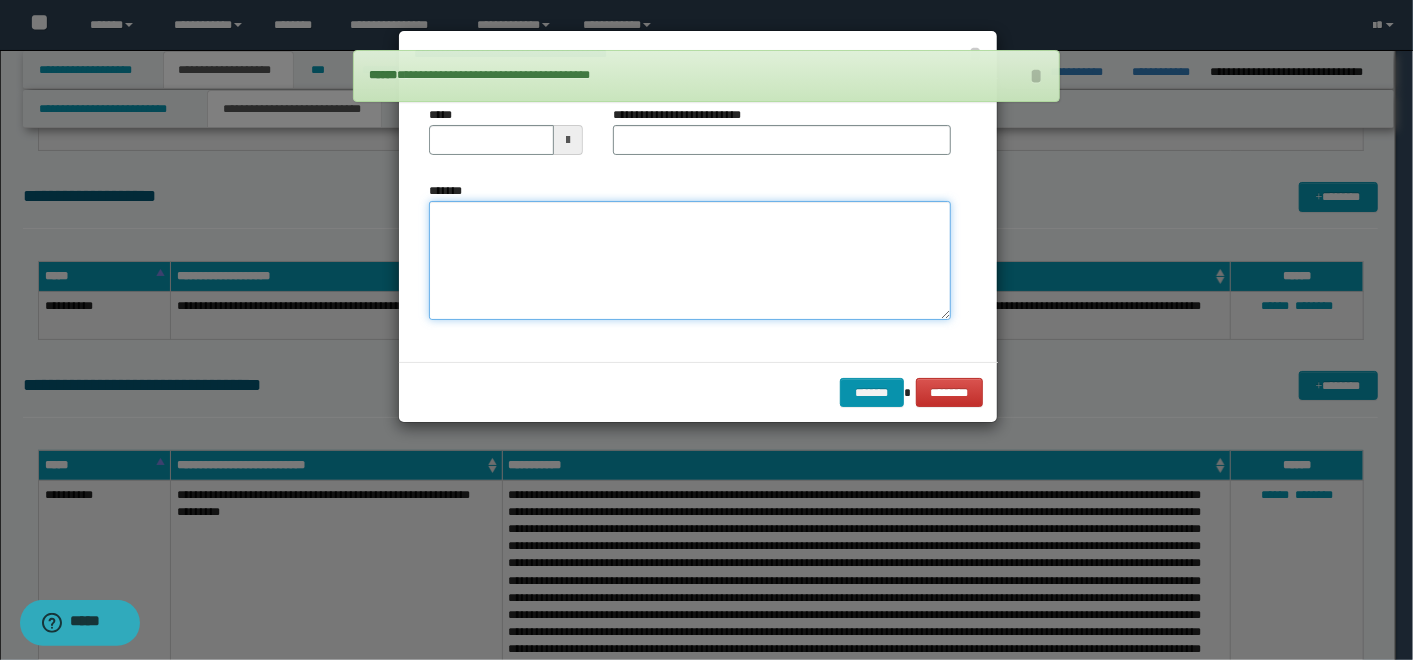 paste on "**********" 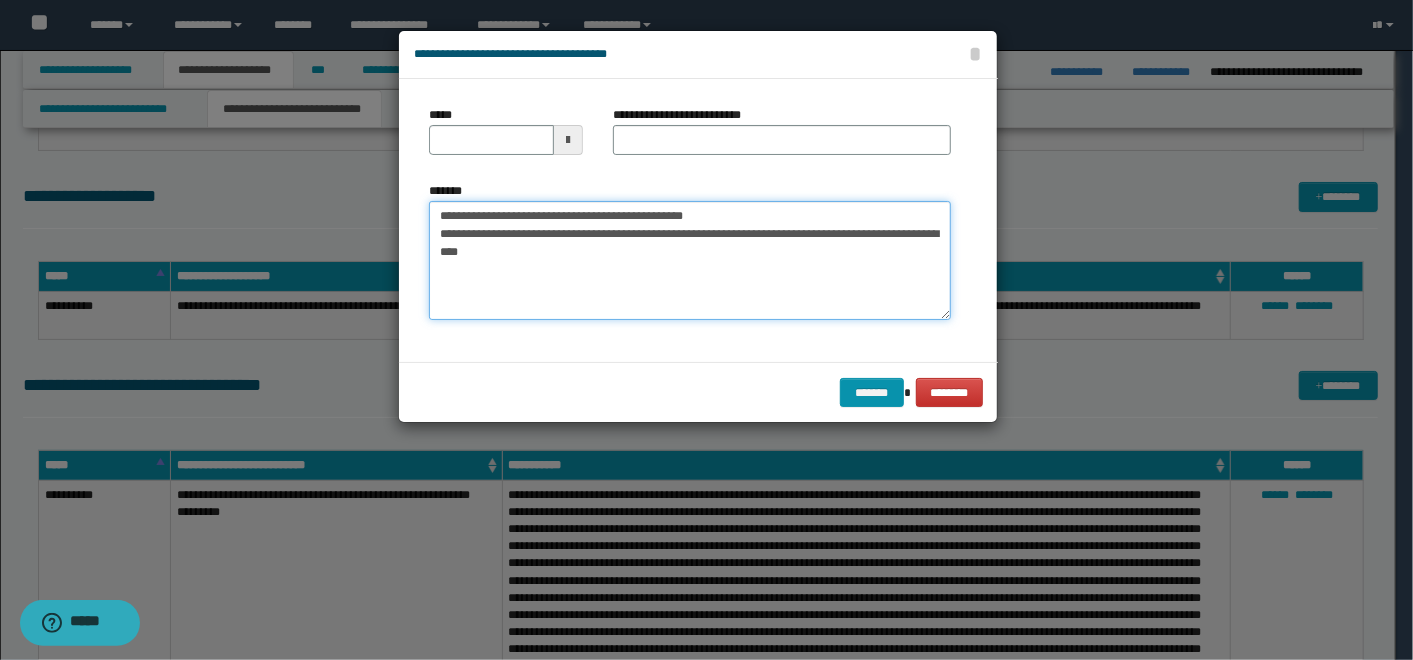drag, startPoint x: 768, startPoint y: 219, endPoint x: 502, endPoint y: 218, distance: 266.0019 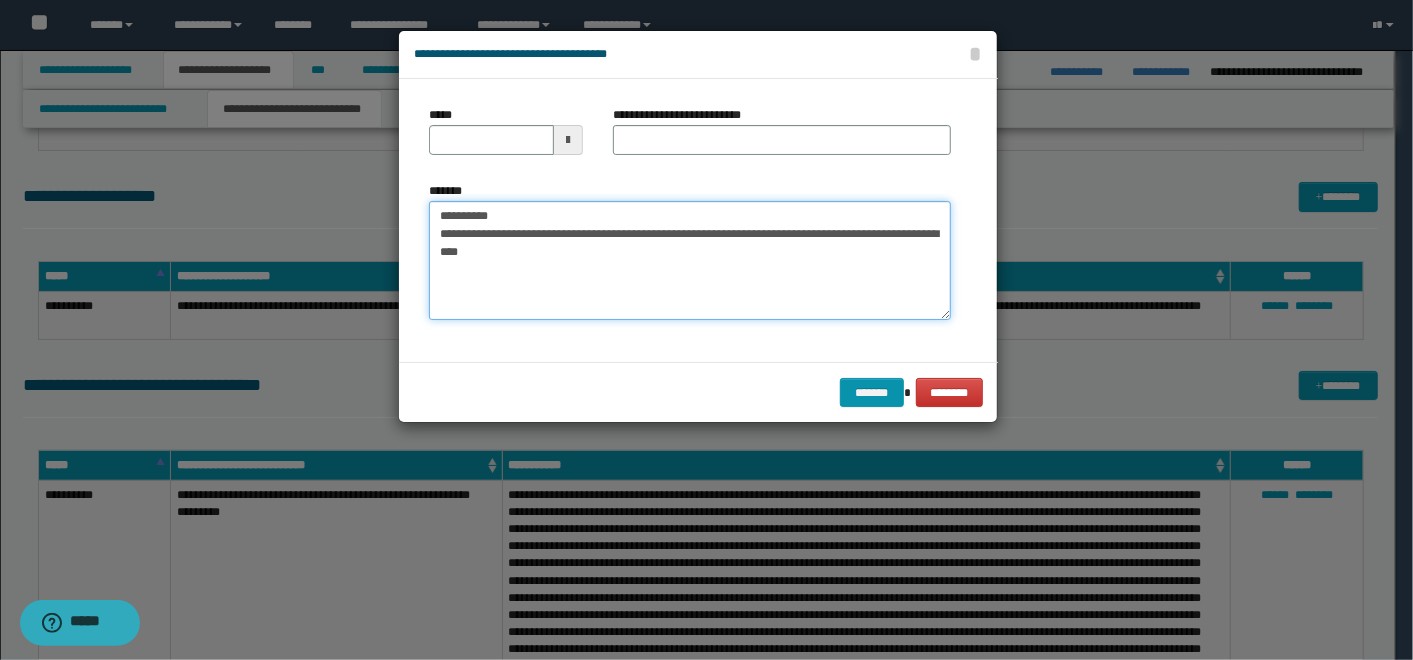 type on "**********" 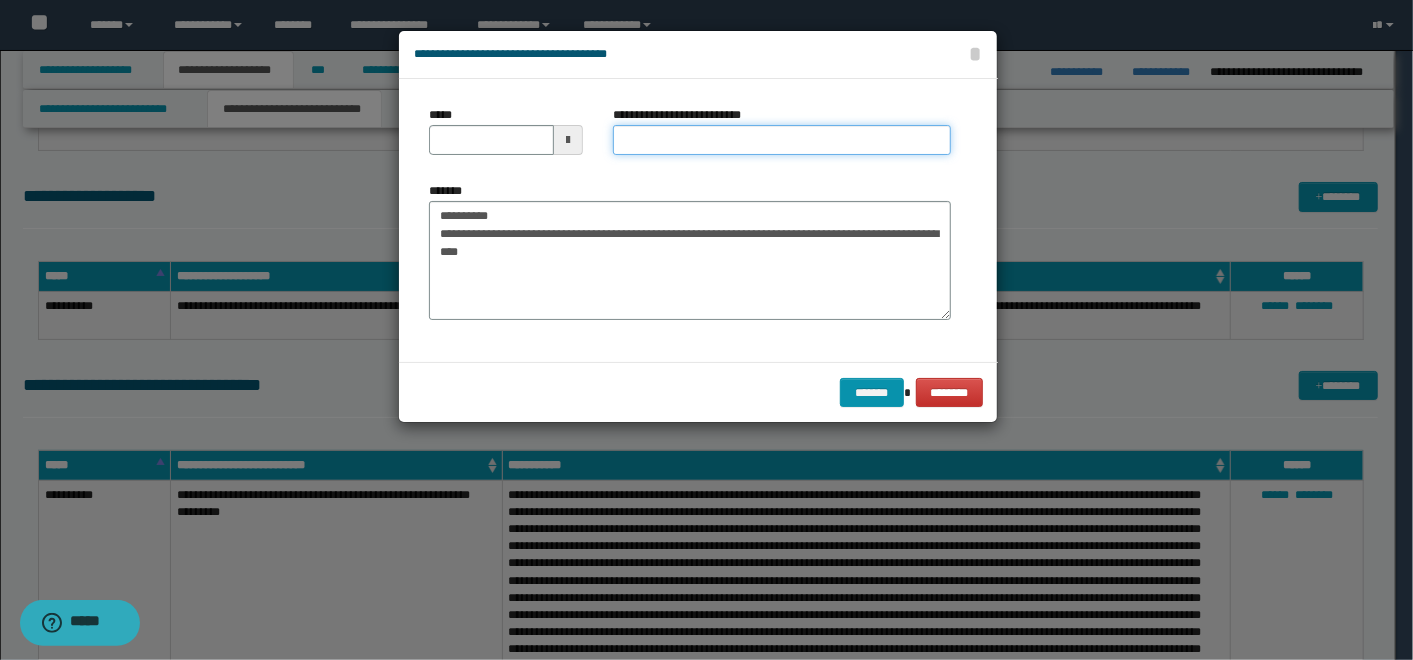 click on "**********" at bounding box center [782, 140] 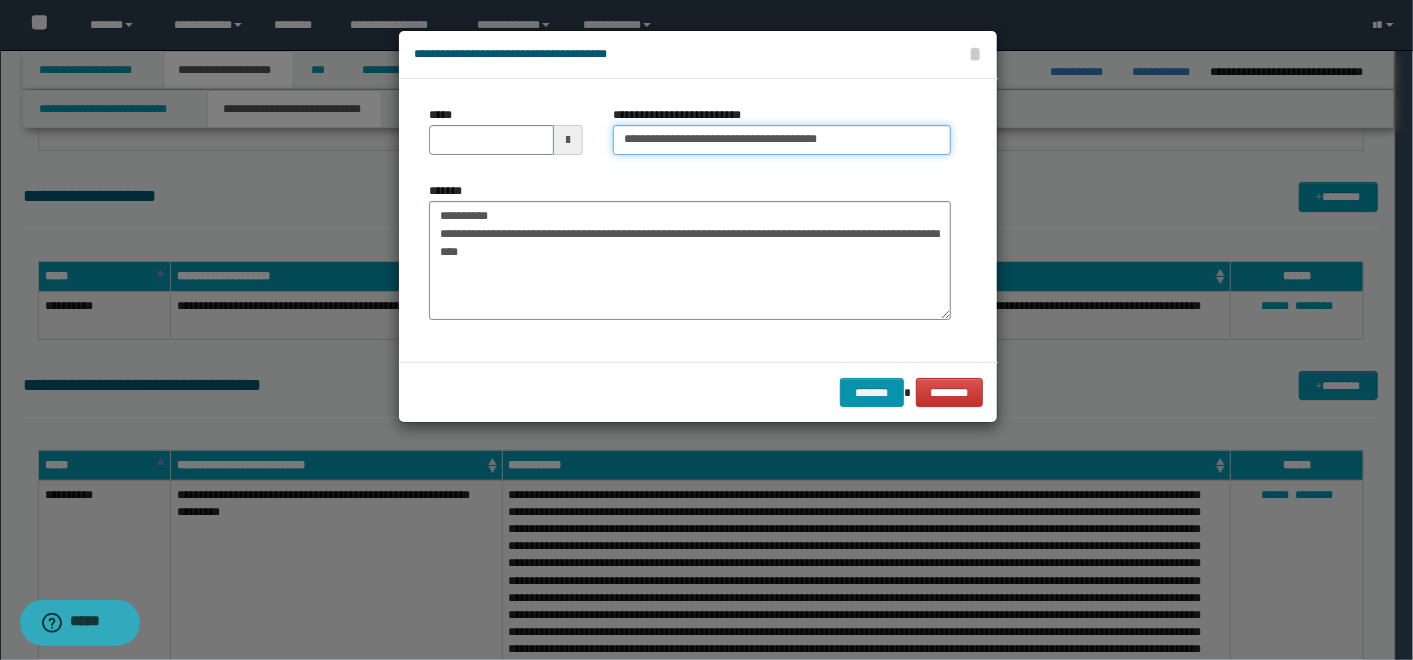 type on "**********" 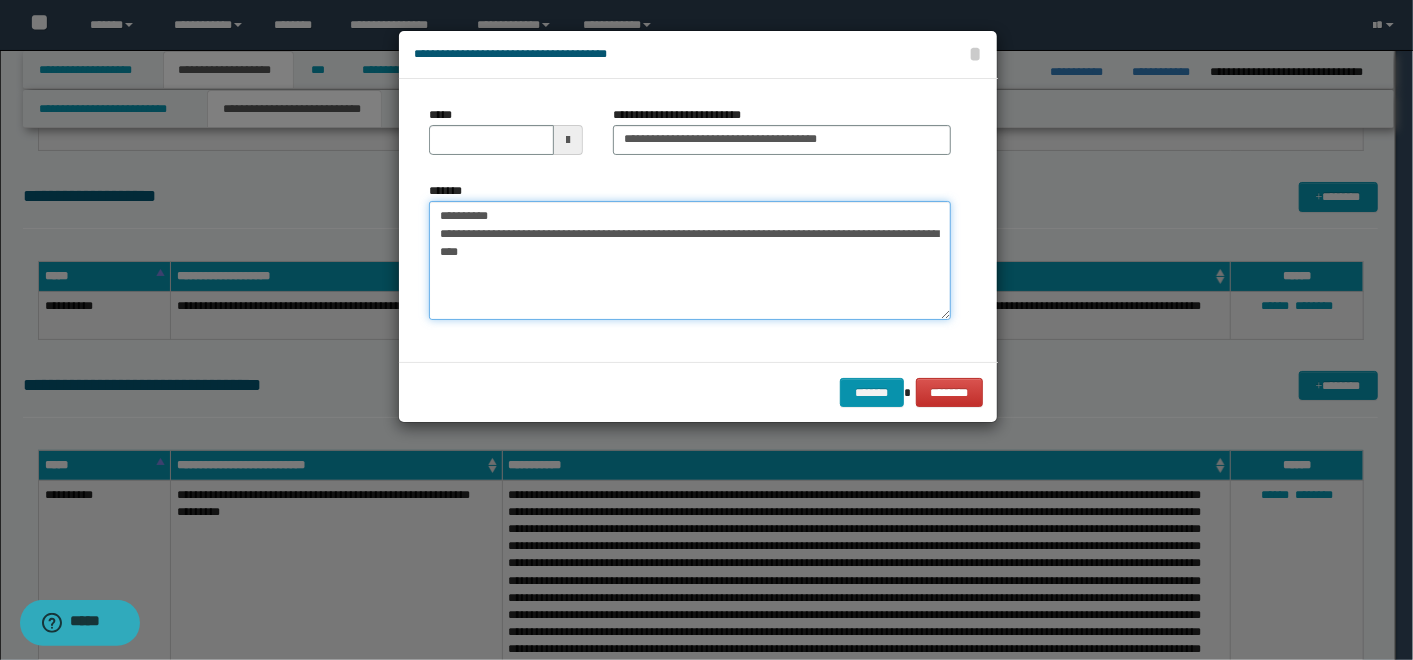 drag, startPoint x: 491, startPoint y: 208, endPoint x: 408, endPoint y: 203, distance: 83.15047 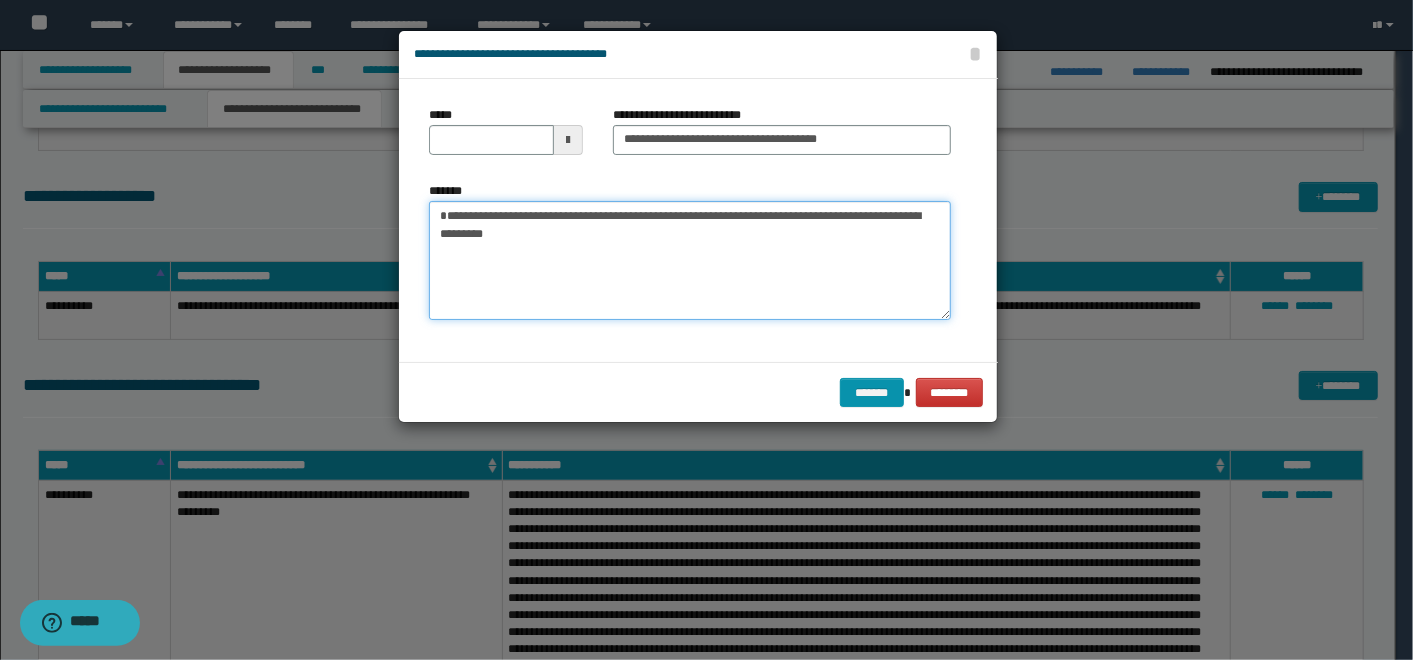 type 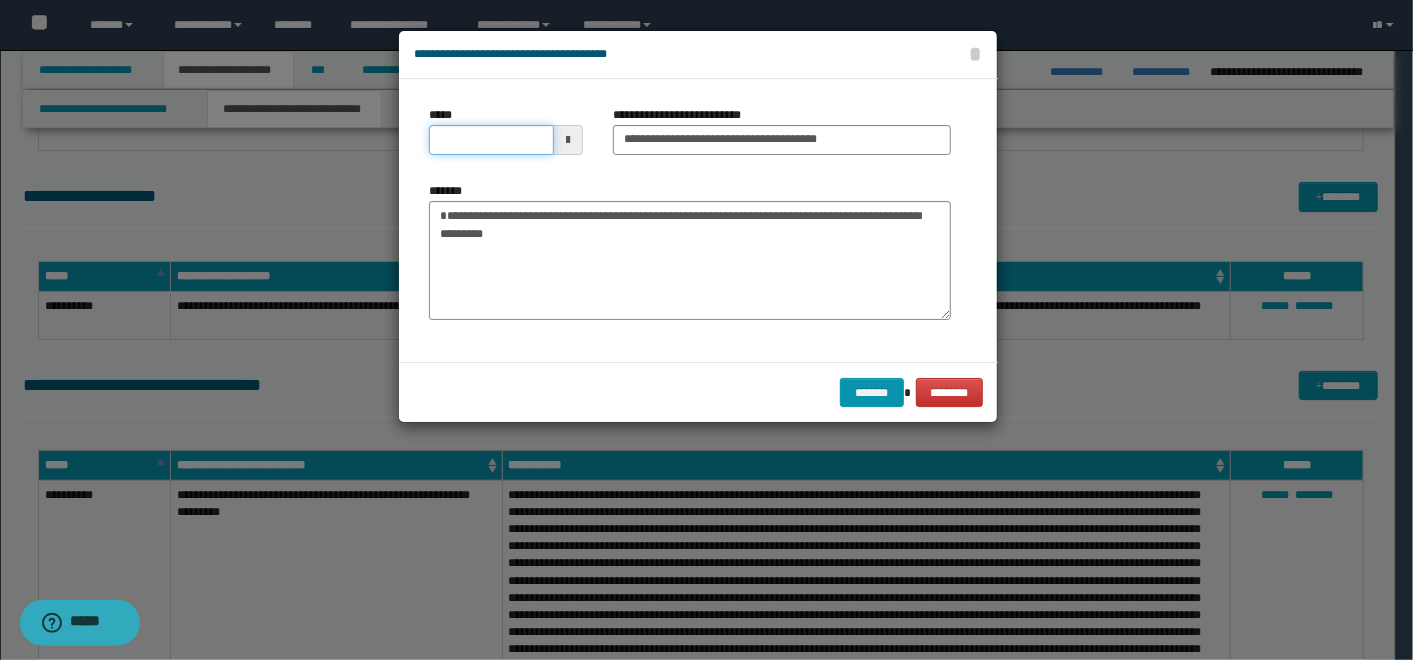 click on "*****" at bounding box center (491, 140) 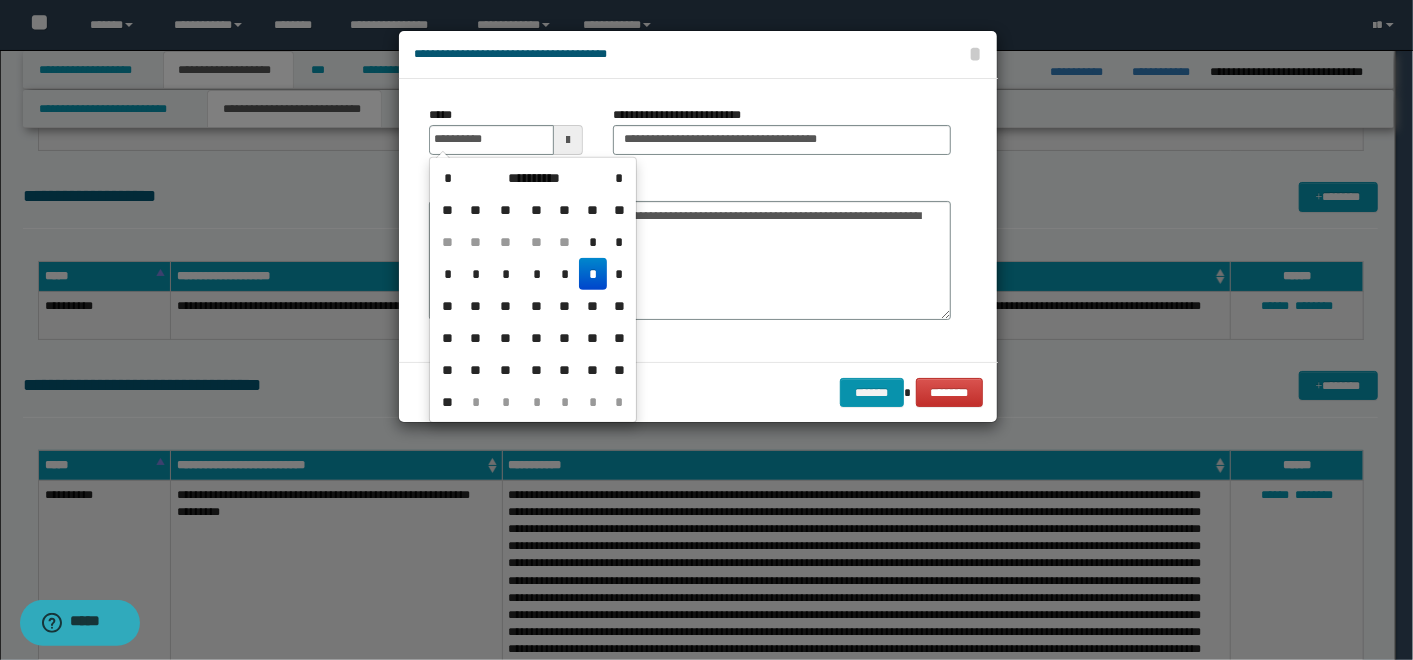 type on "**********" 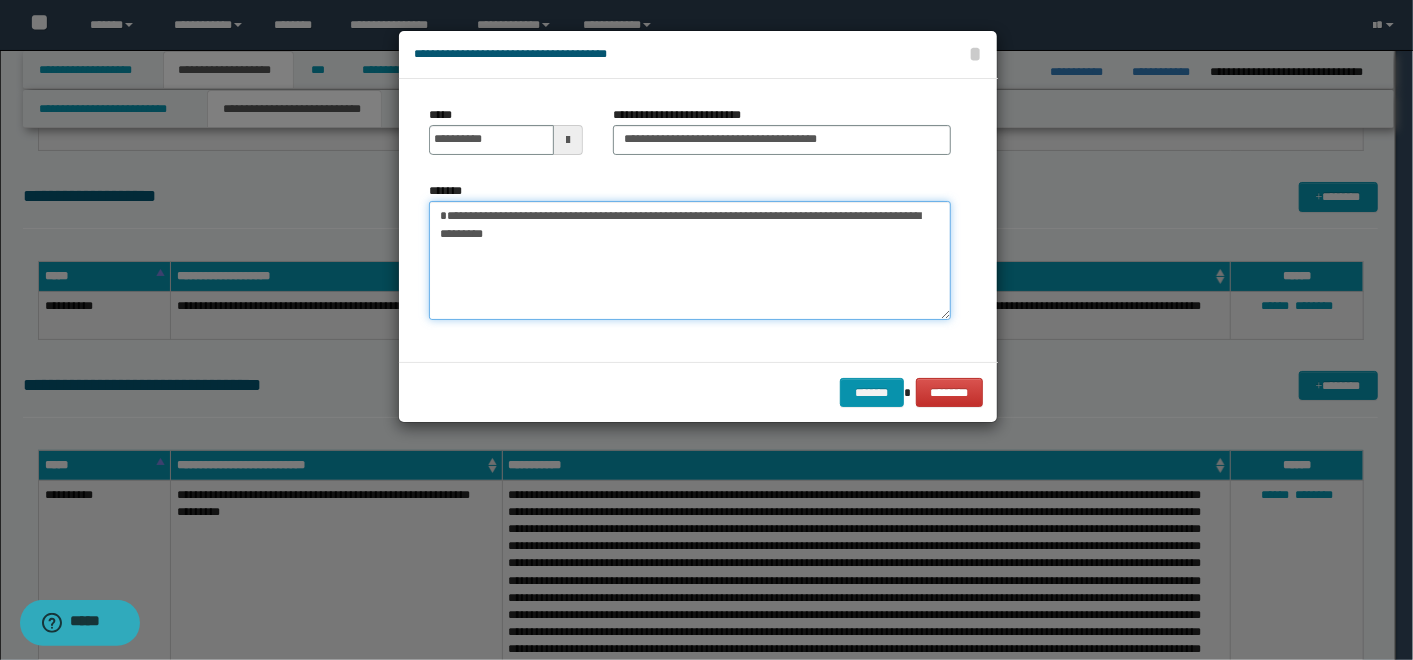 click on "**********" at bounding box center (690, 260) 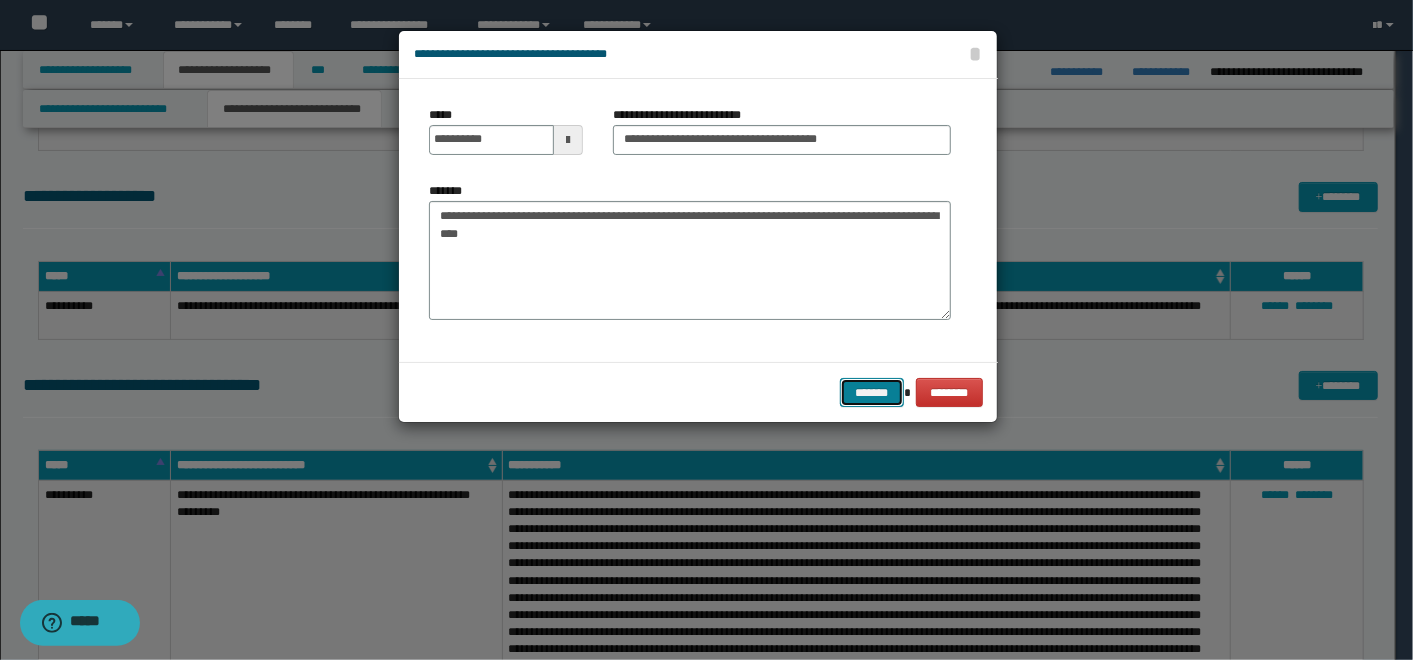 click on "*******" at bounding box center (872, 392) 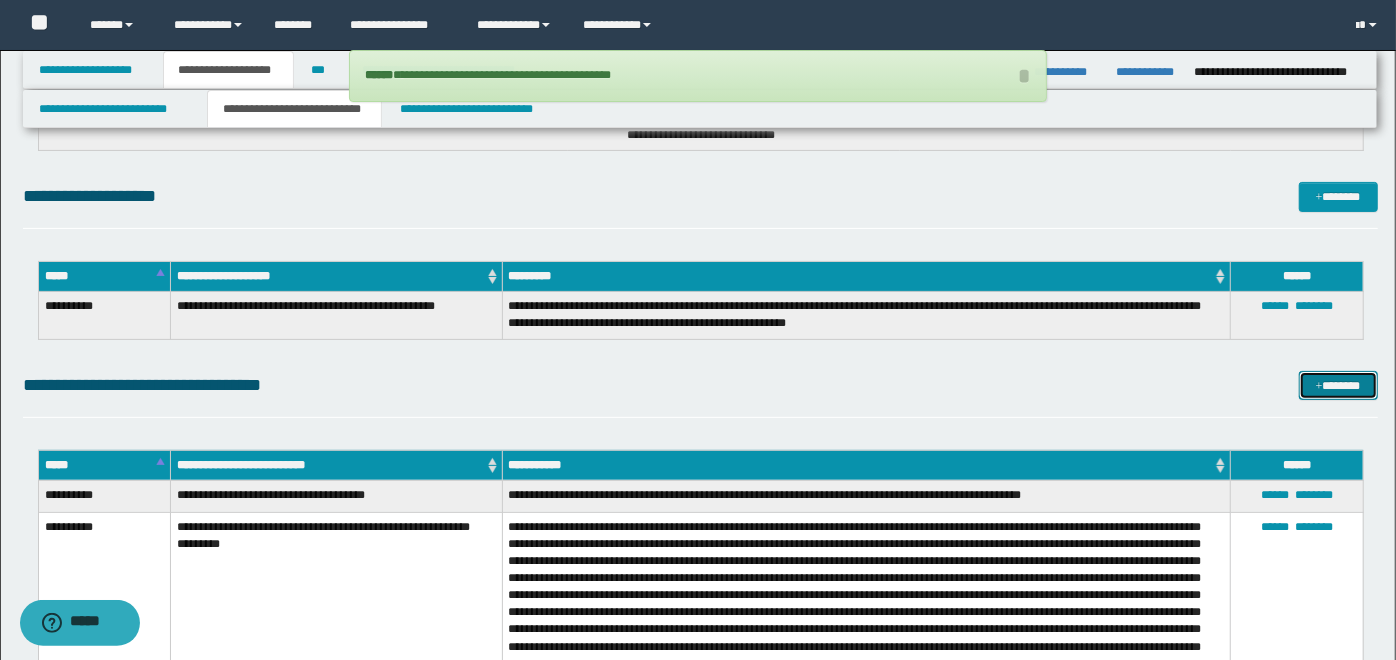 click on "*******" at bounding box center [1338, 385] 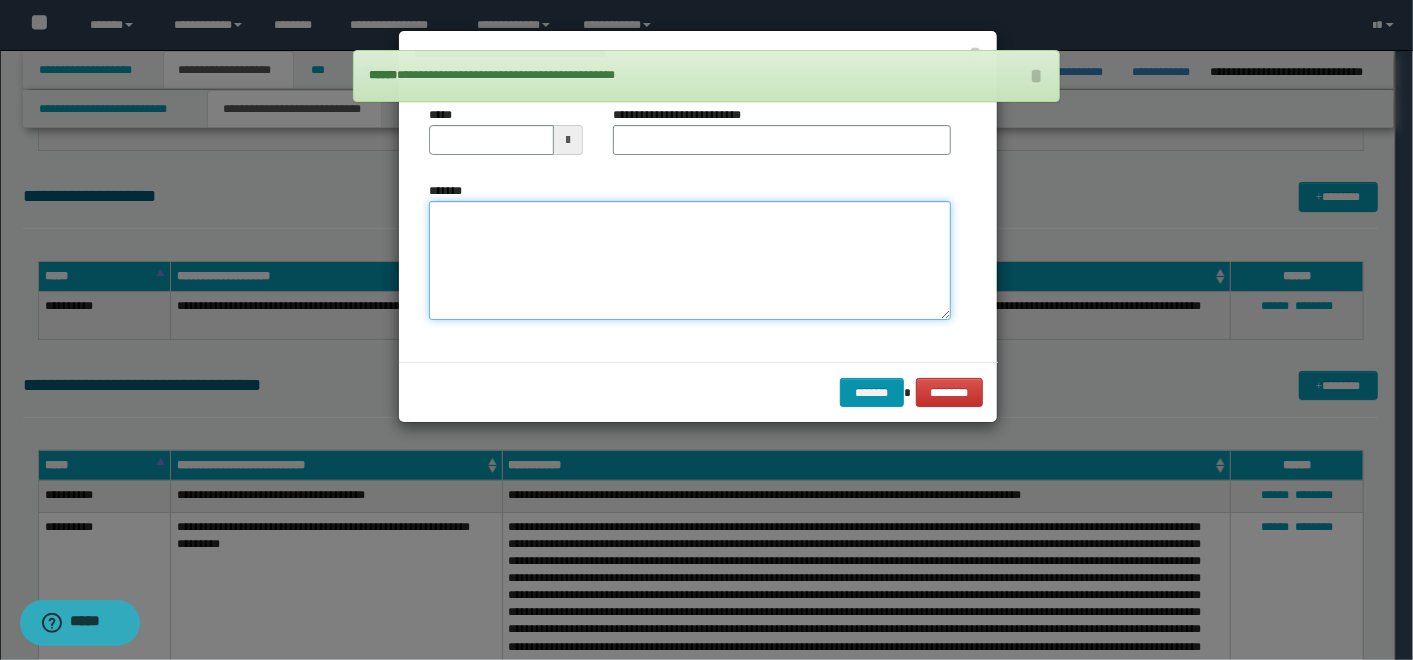 click on "*******" at bounding box center [690, 260] 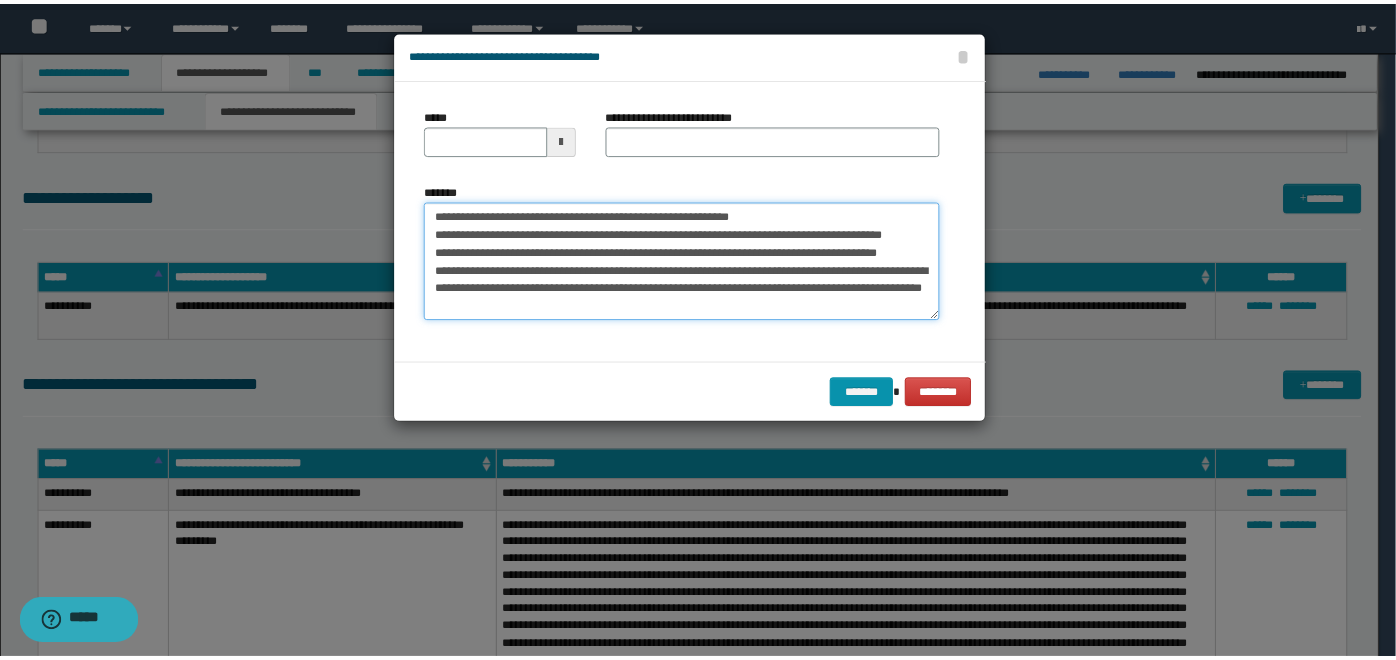 scroll, scrollTop: 0, scrollLeft: 0, axis: both 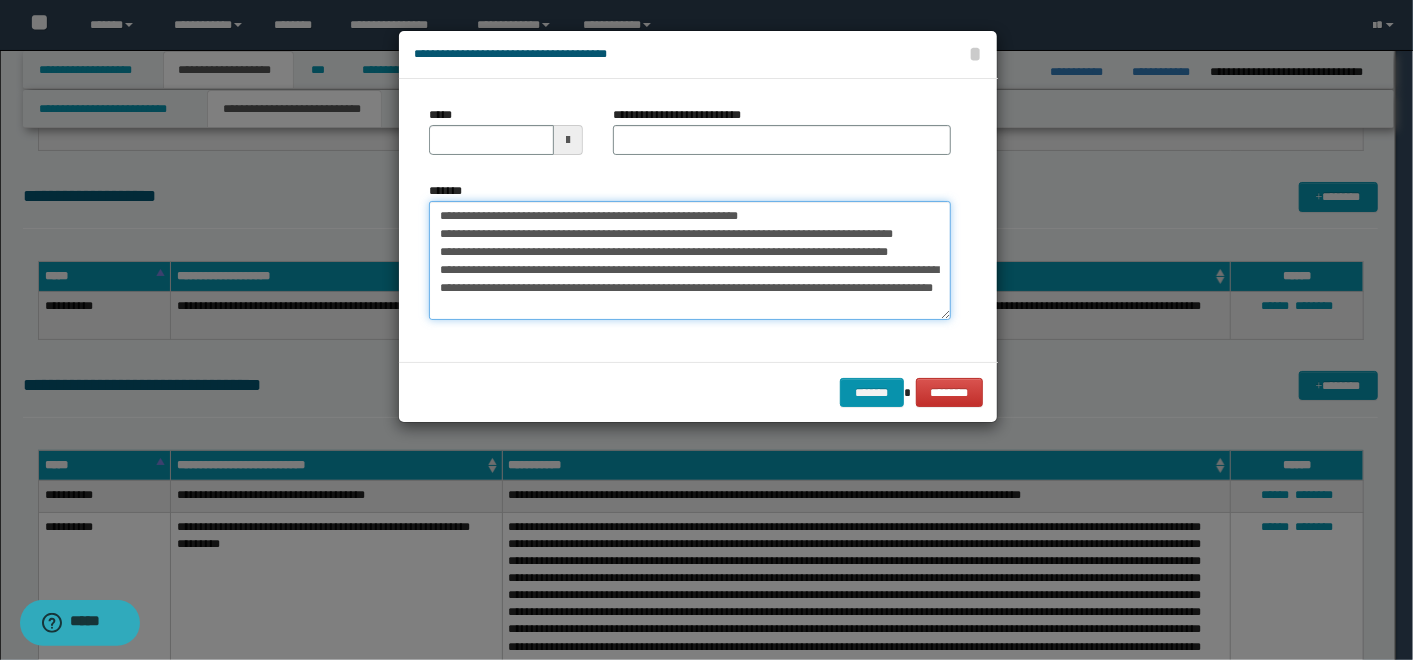 drag, startPoint x: 786, startPoint y: 215, endPoint x: 502, endPoint y: 203, distance: 284.25342 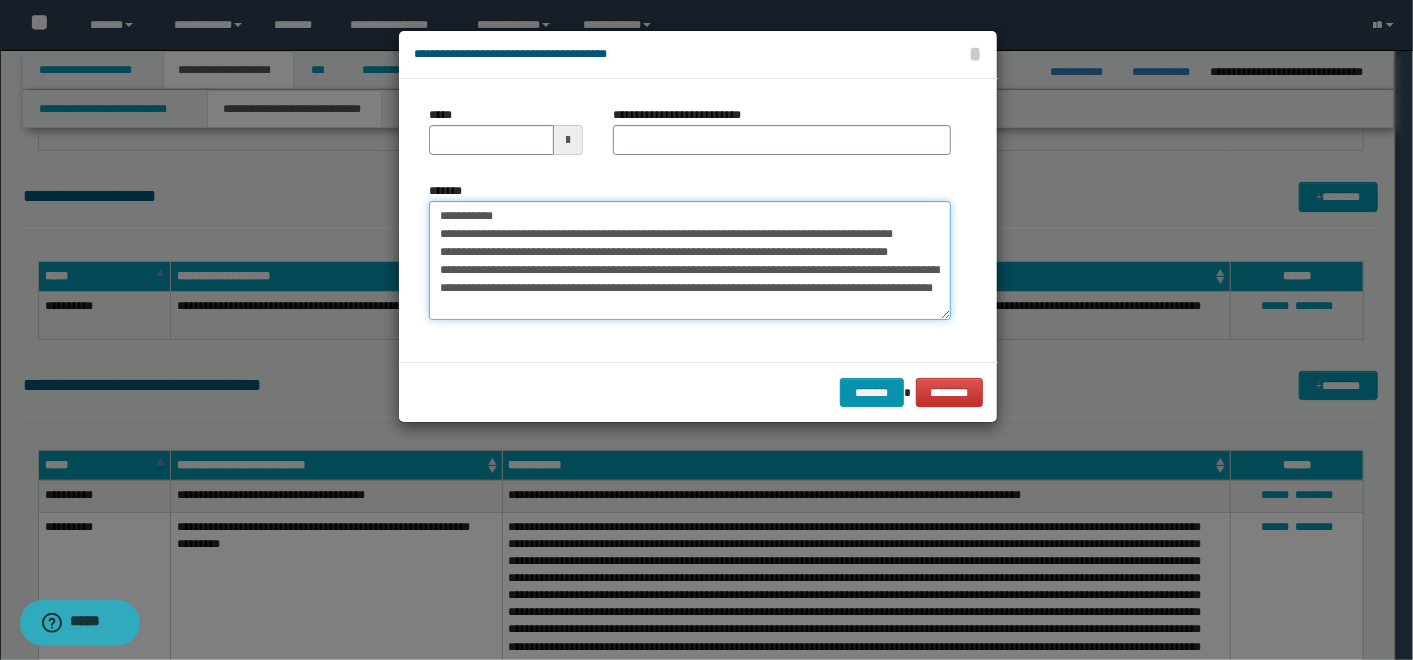type on "**********" 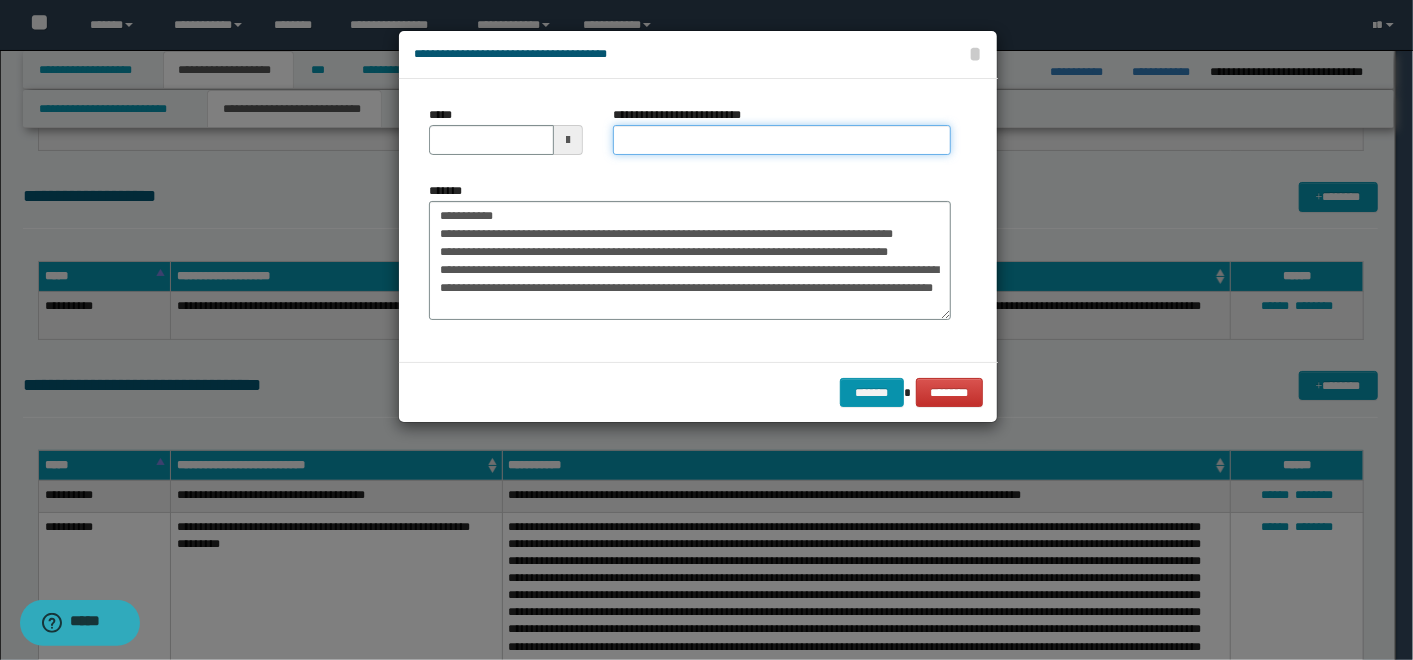 click on "**********" at bounding box center (782, 140) 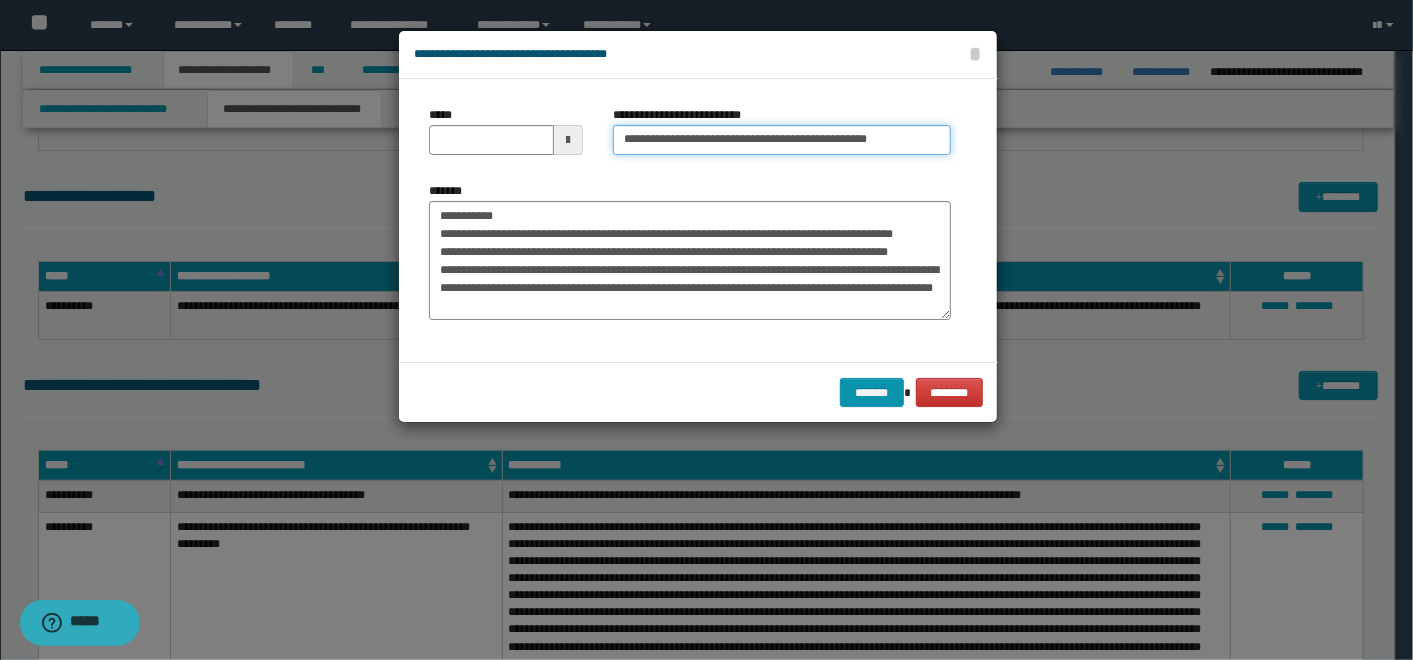 type on "**********" 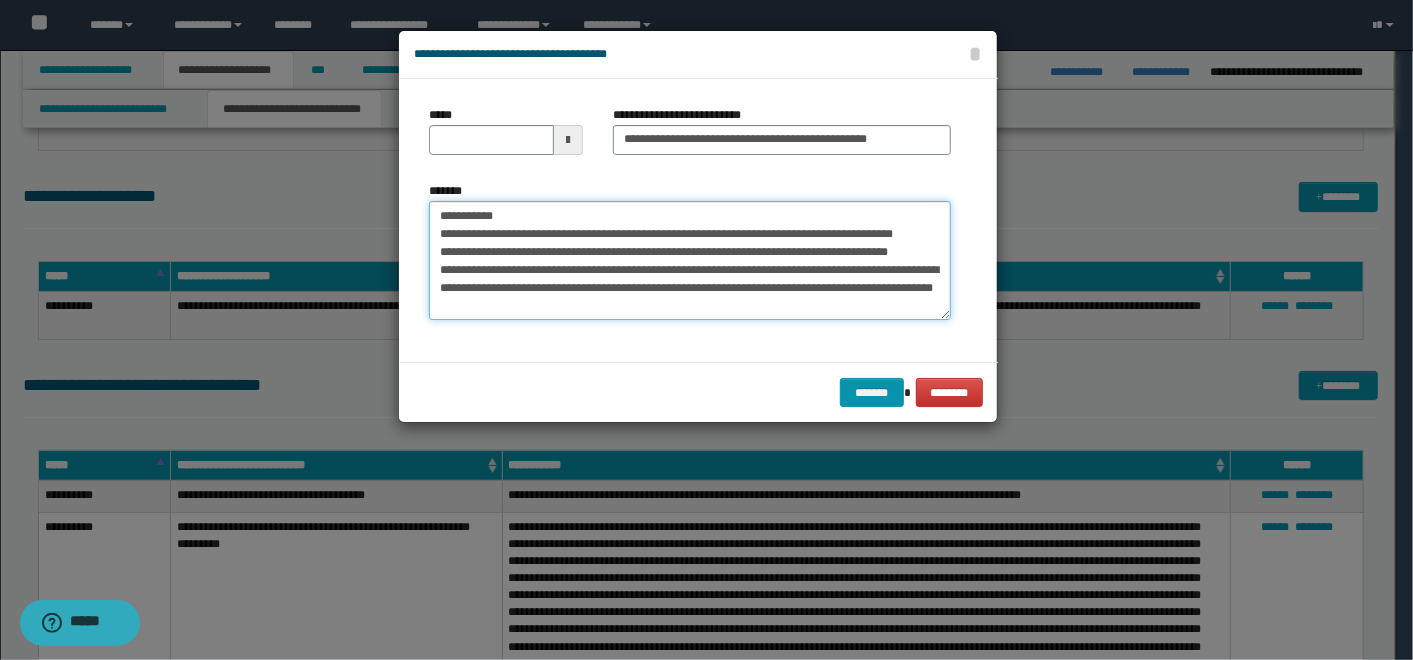 drag, startPoint x: 515, startPoint y: 216, endPoint x: 292, endPoint y: 205, distance: 223.27113 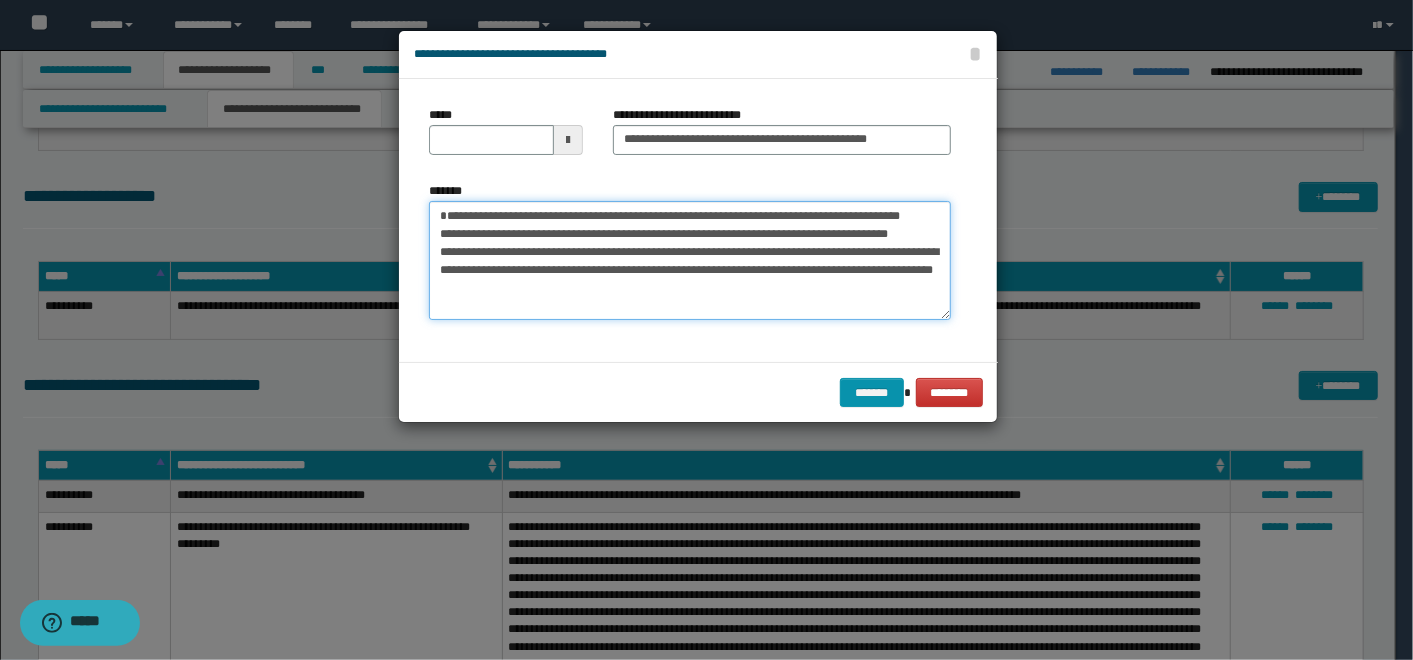 type 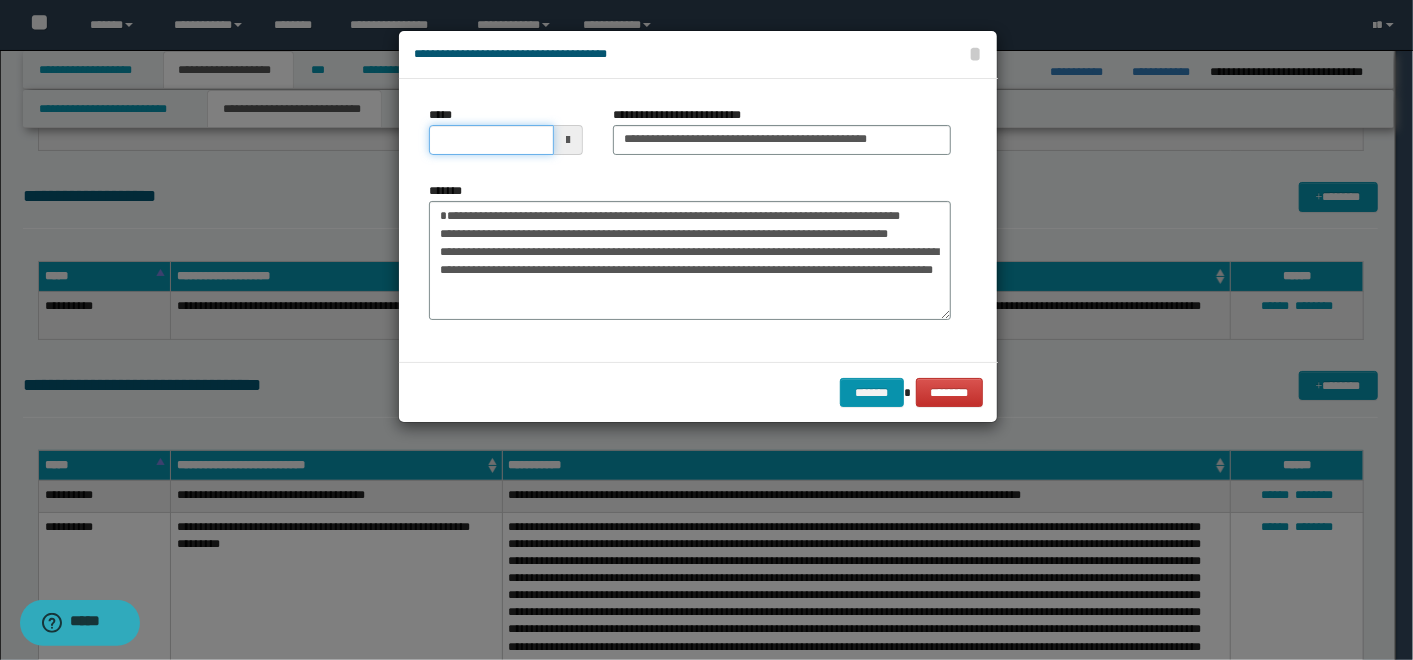 click on "*****" at bounding box center [491, 140] 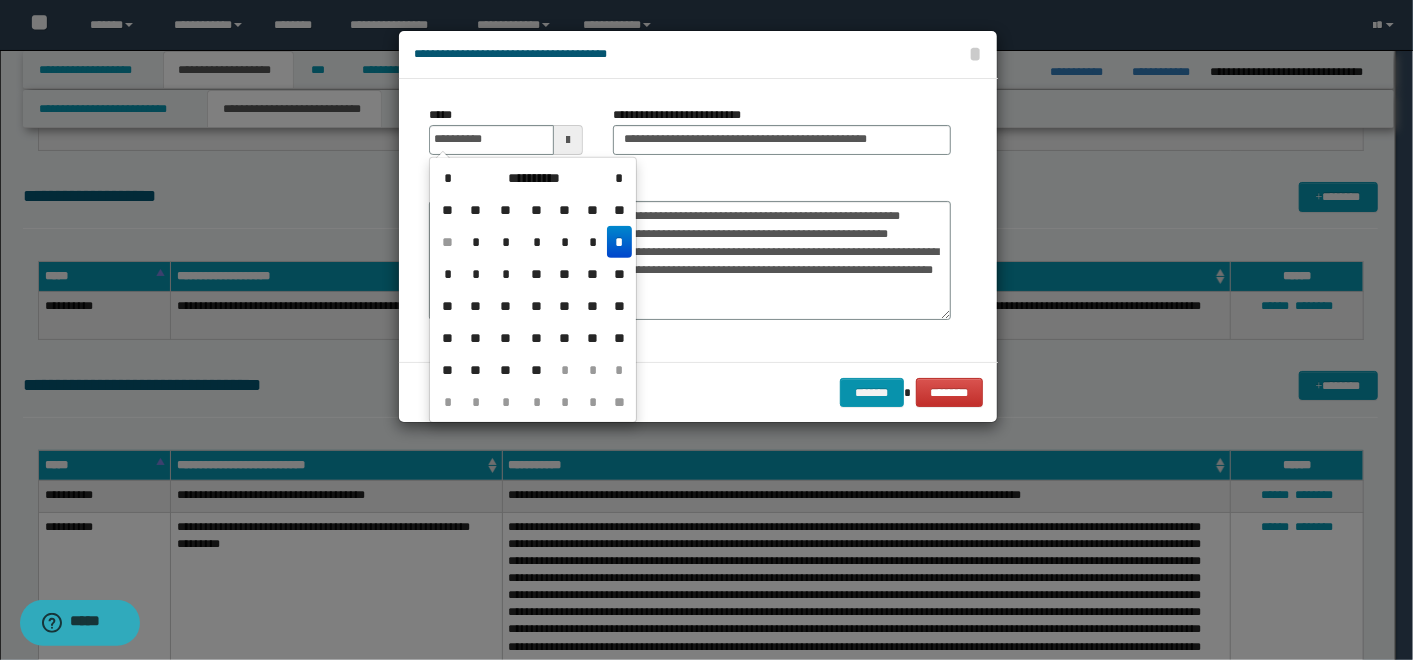 type on "**********" 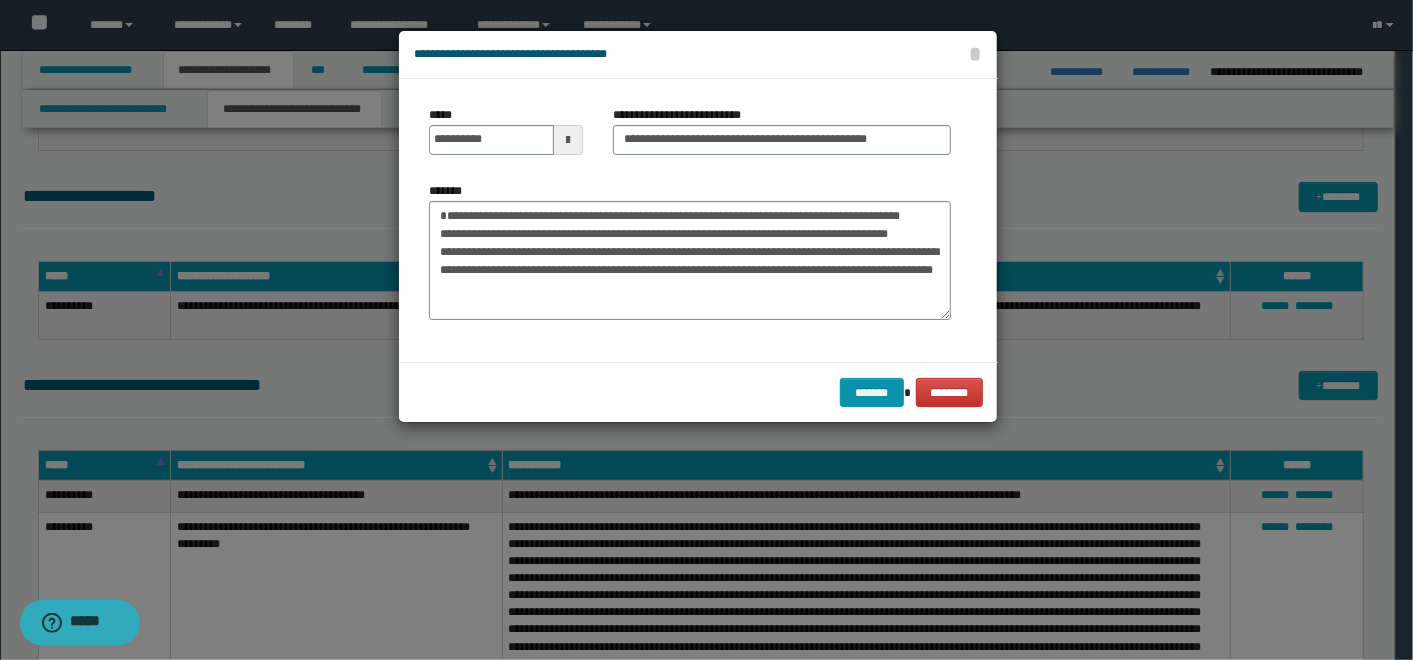 click at bounding box center (706, 330) 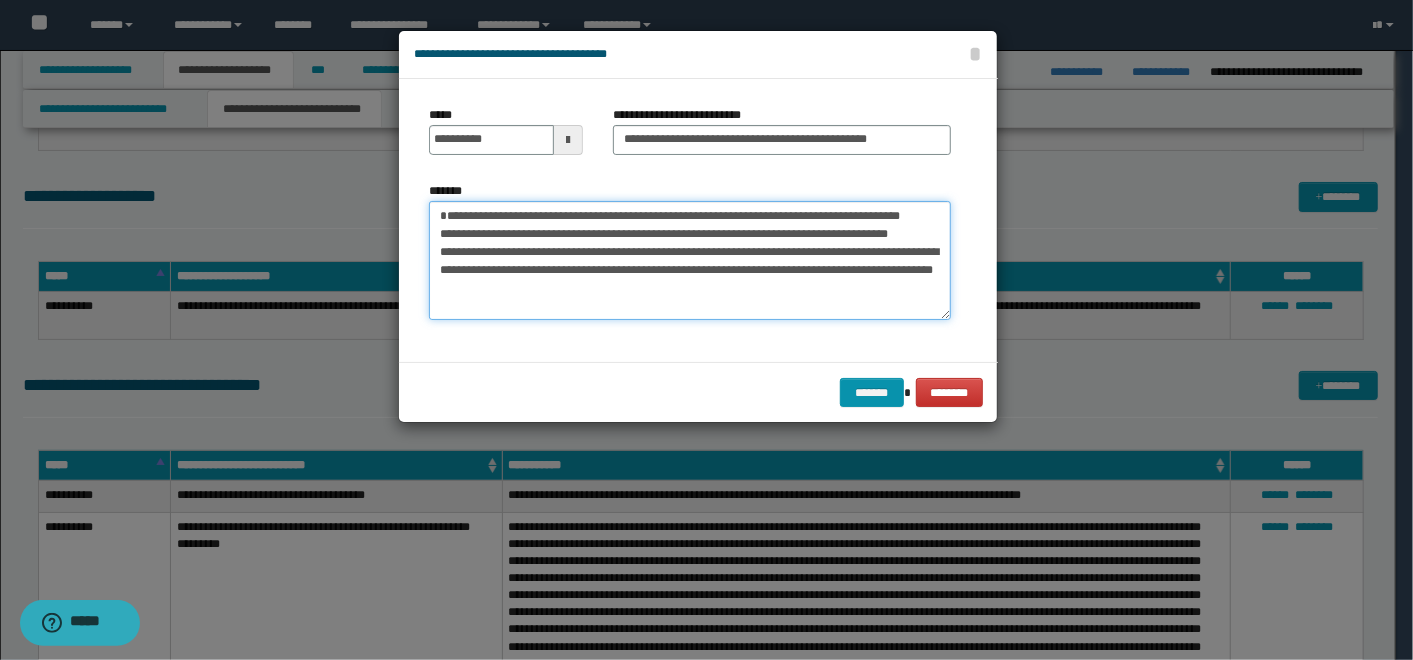 click on "**********" at bounding box center [690, 260] 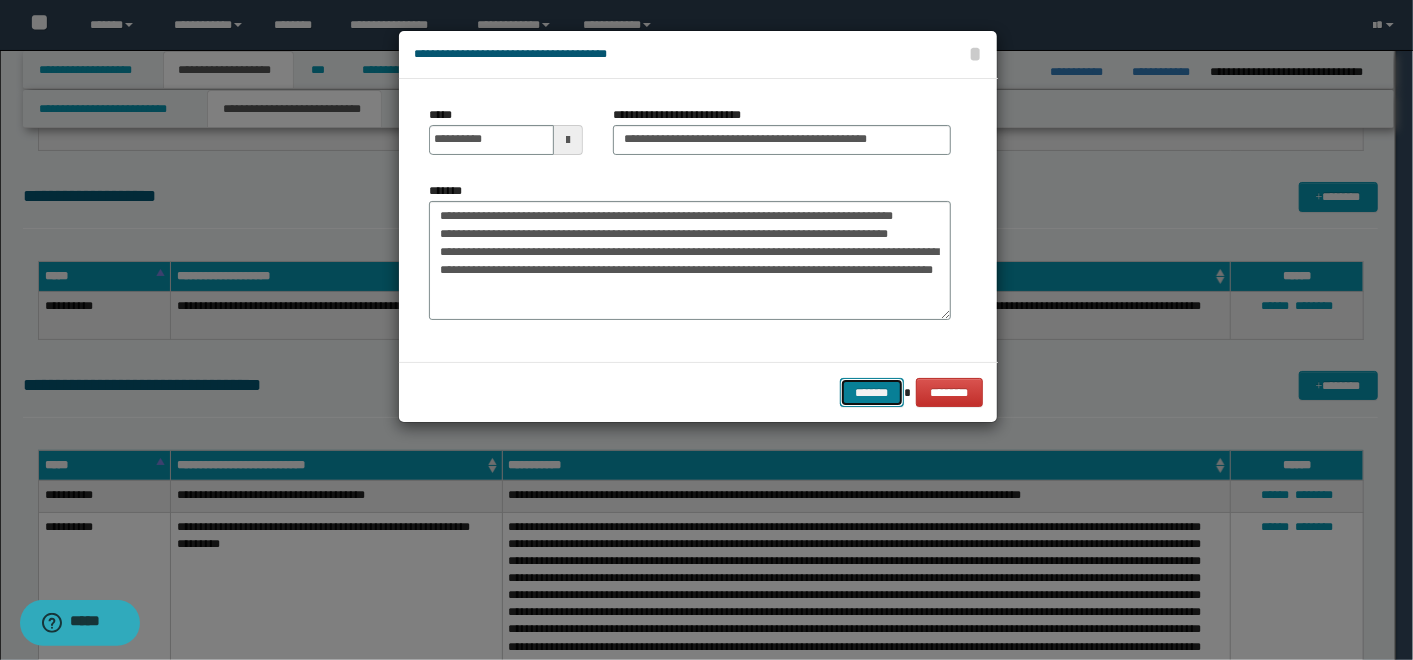 click on "*******" at bounding box center (872, 392) 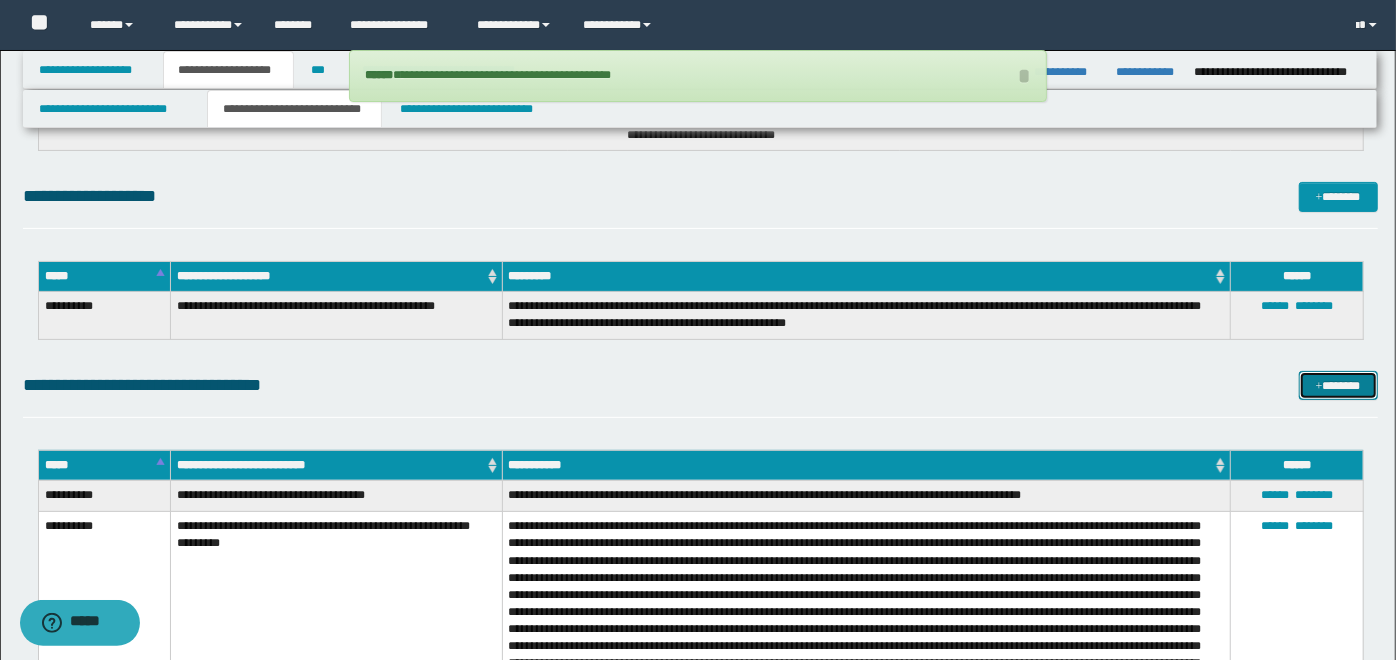 click on "*******" at bounding box center [1338, 385] 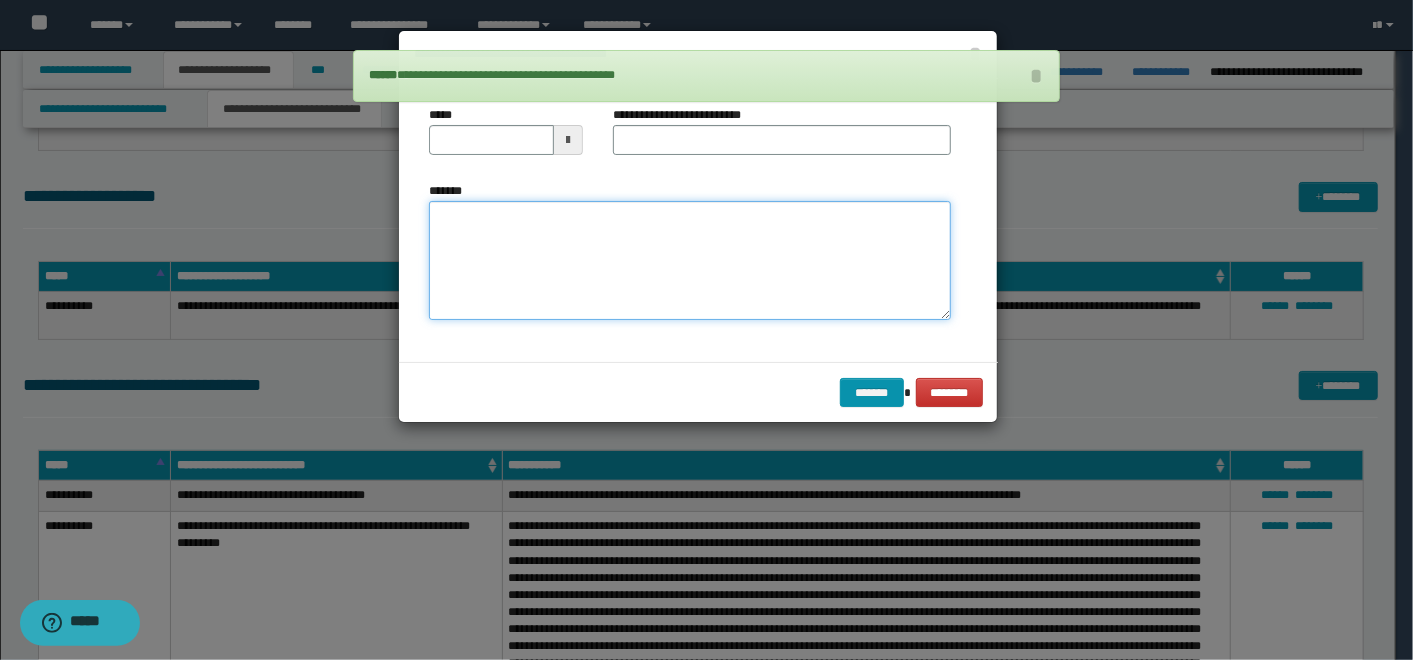 click on "*******" at bounding box center (690, 260) 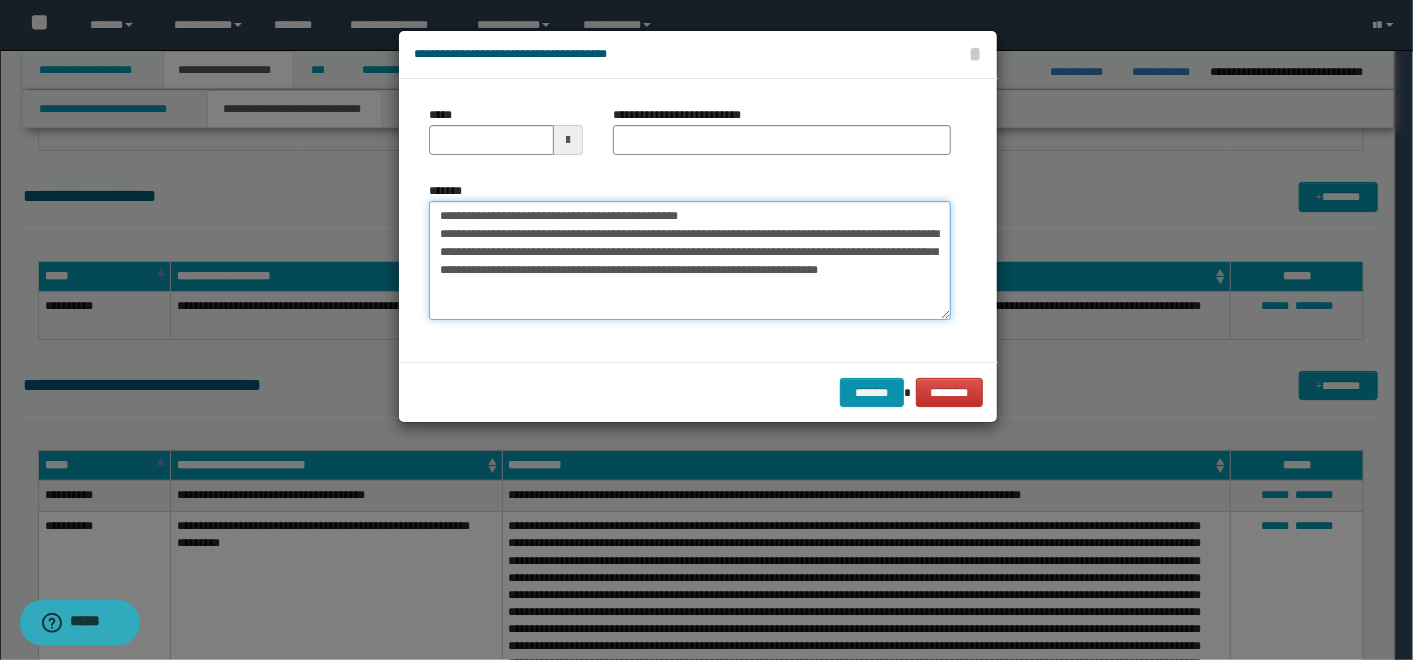 drag, startPoint x: 718, startPoint y: 208, endPoint x: 505, endPoint y: 213, distance: 213.05867 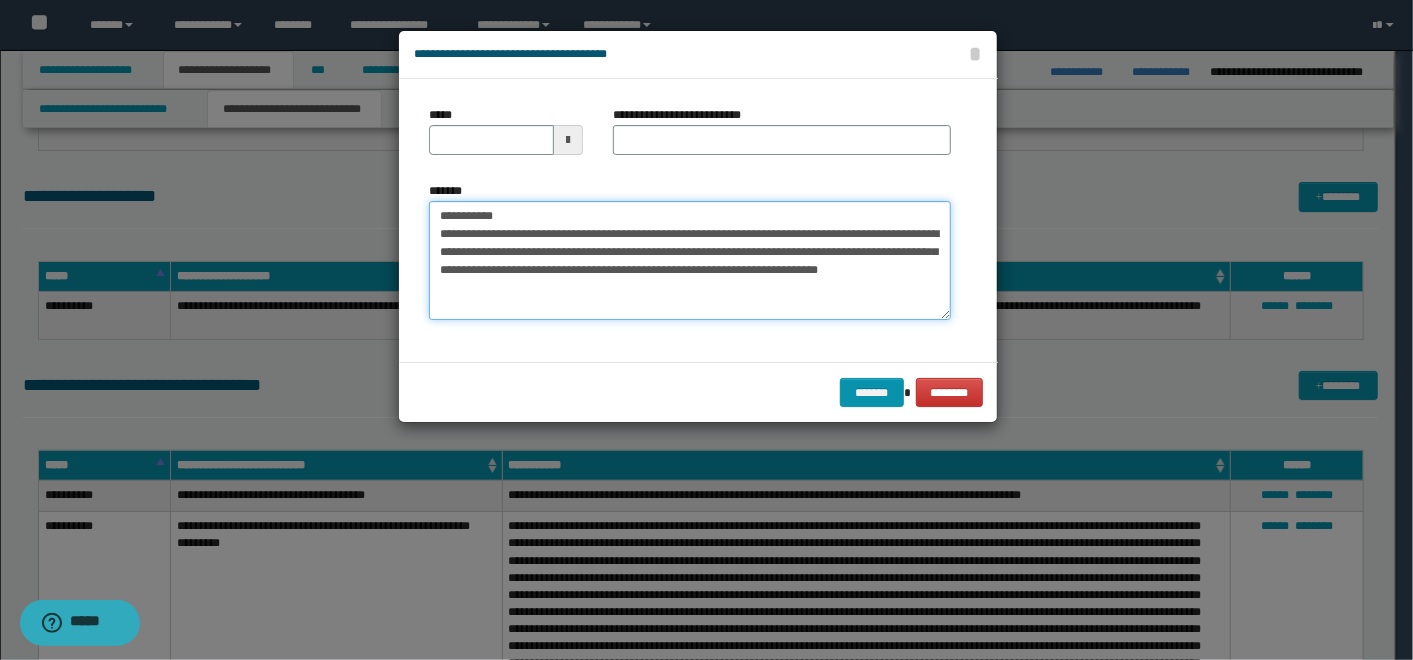 type on "**********" 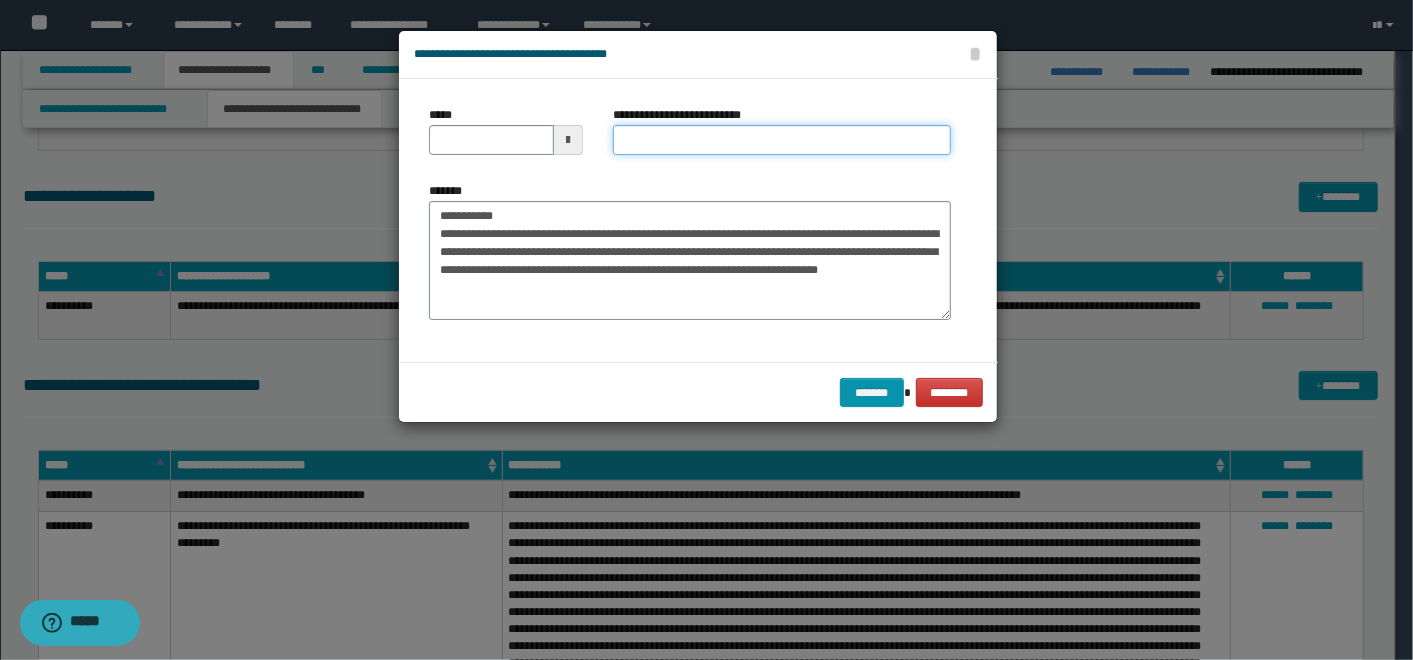 click on "**********" at bounding box center [782, 140] 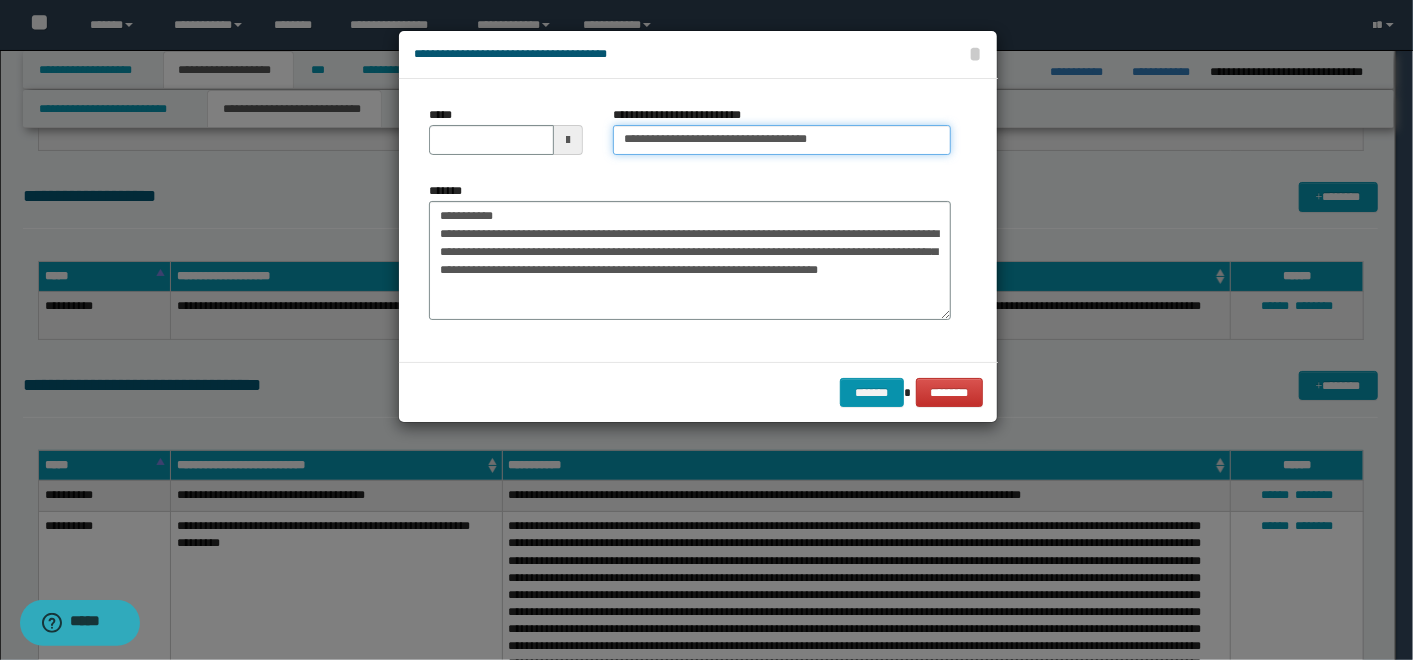 type on "**********" 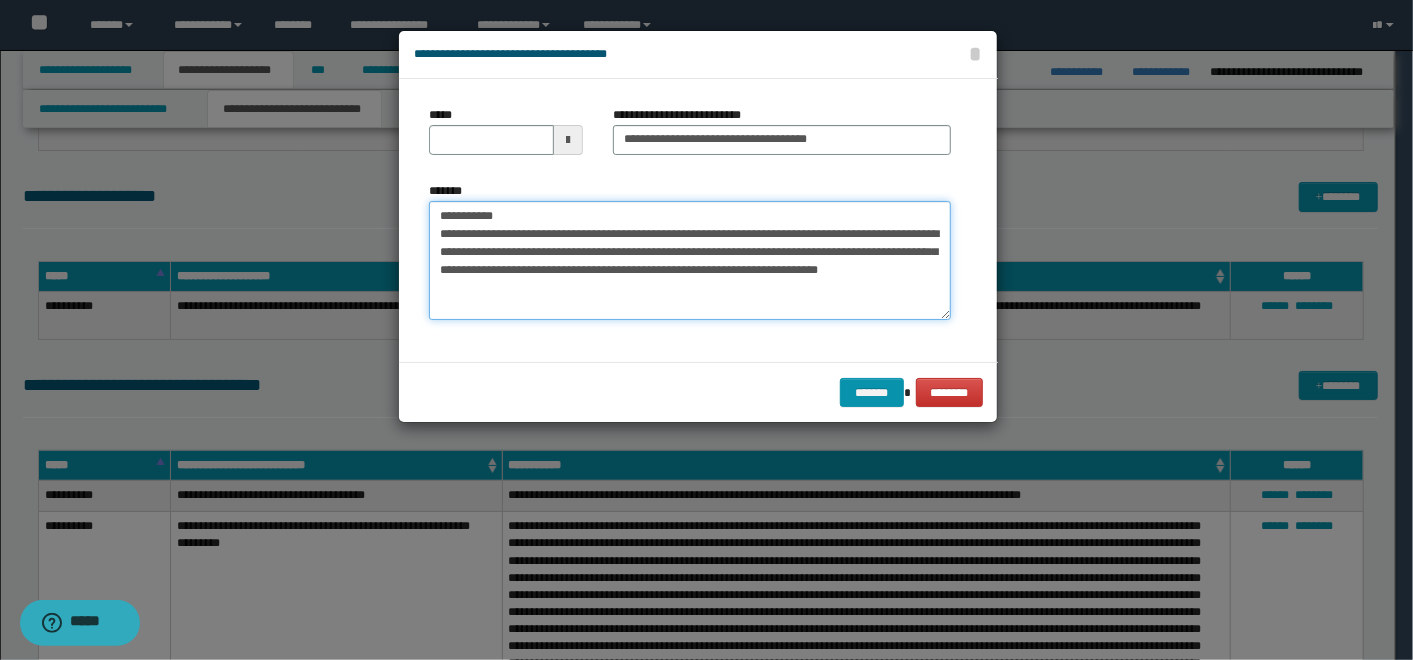 drag, startPoint x: 504, startPoint y: 211, endPoint x: 394, endPoint y: 206, distance: 110.11358 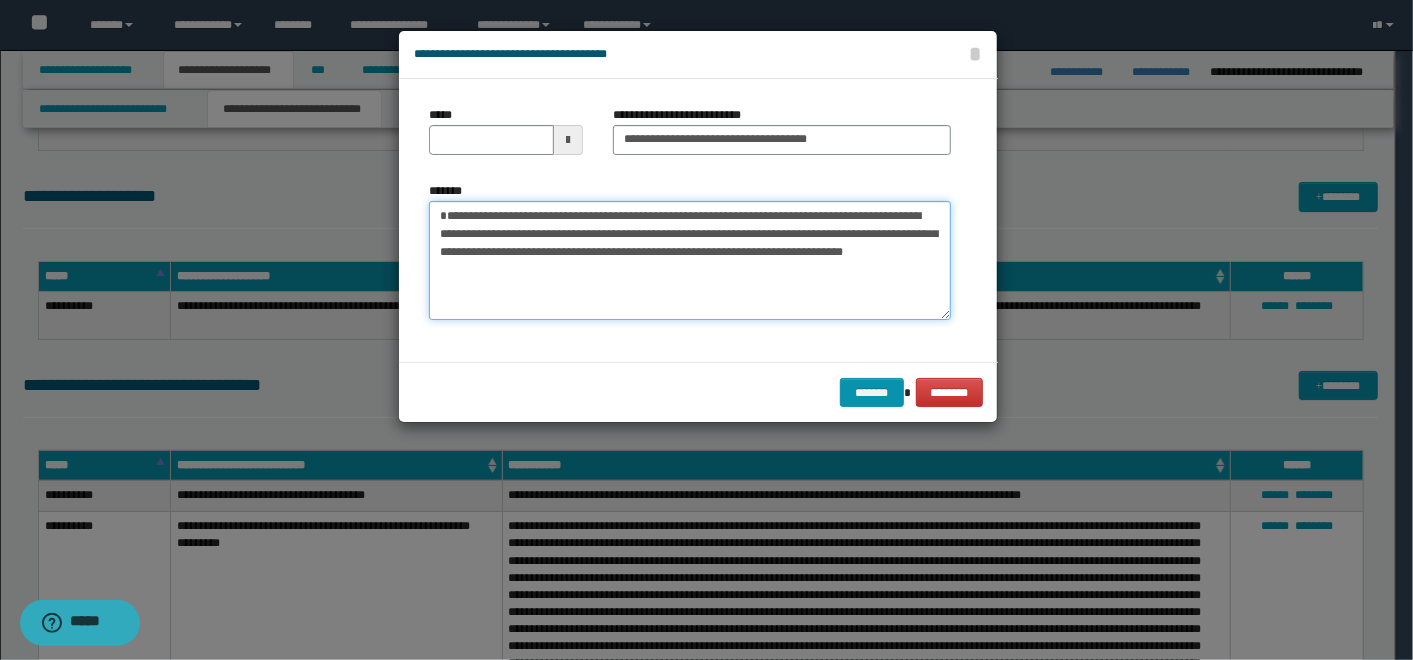 type 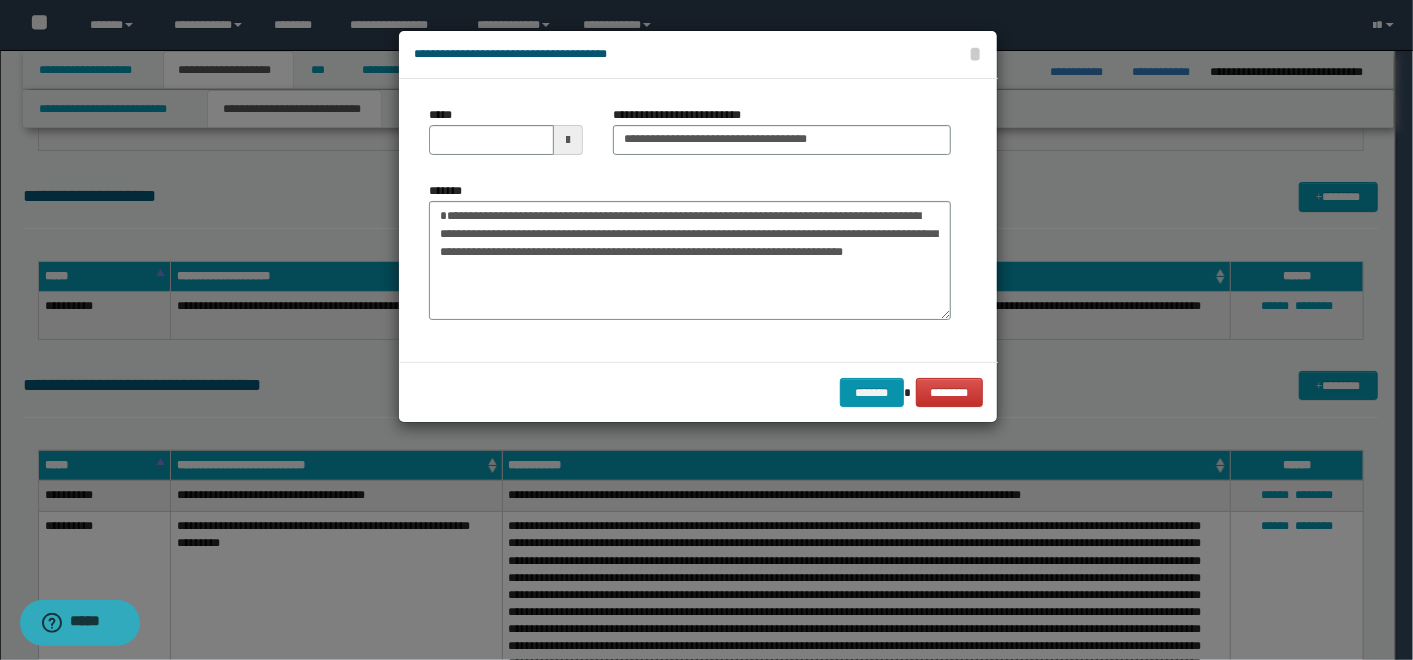 click at bounding box center (568, 140) 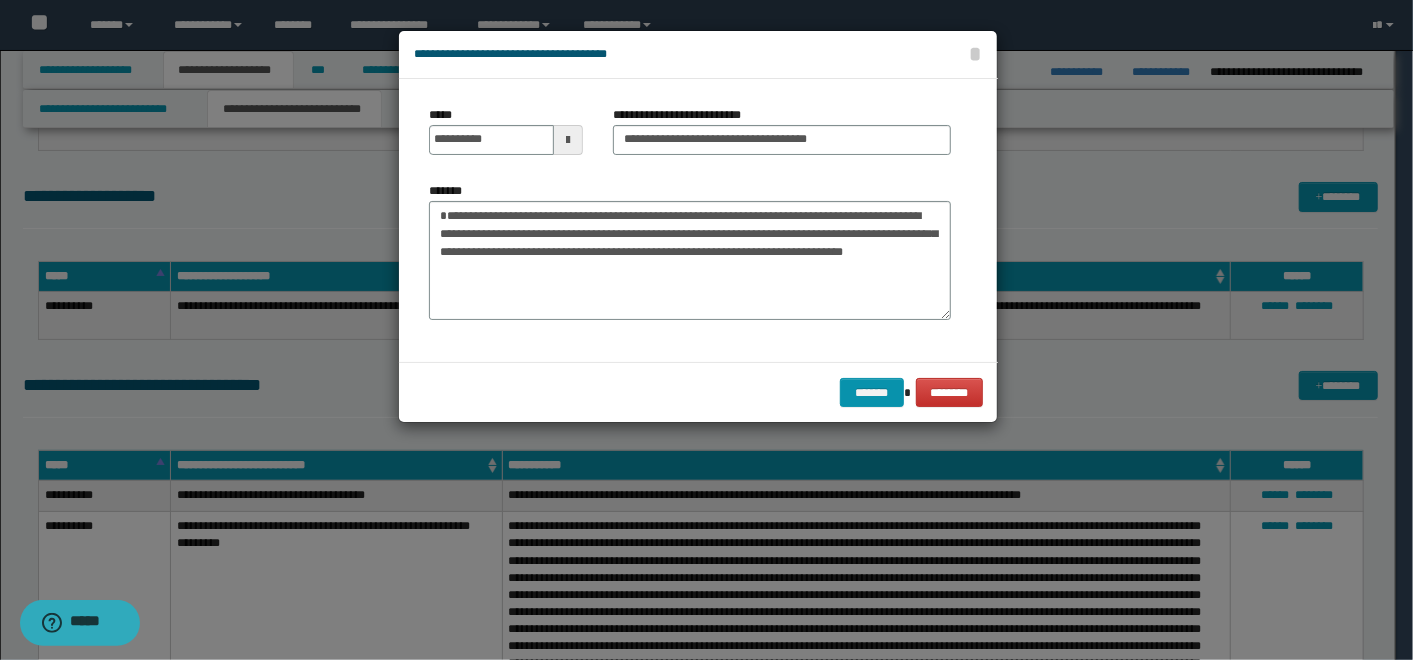 click on "**********" at bounding box center [690, 251] 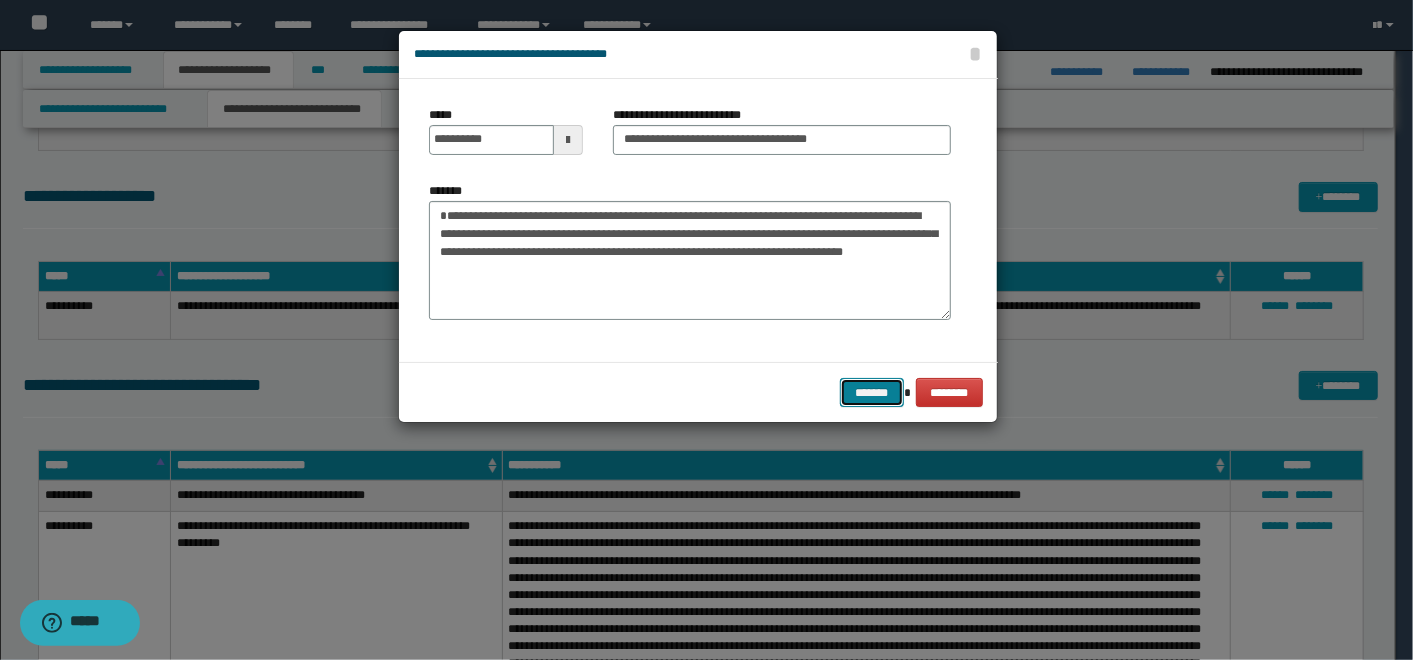 click on "*******" at bounding box center [872, 392] 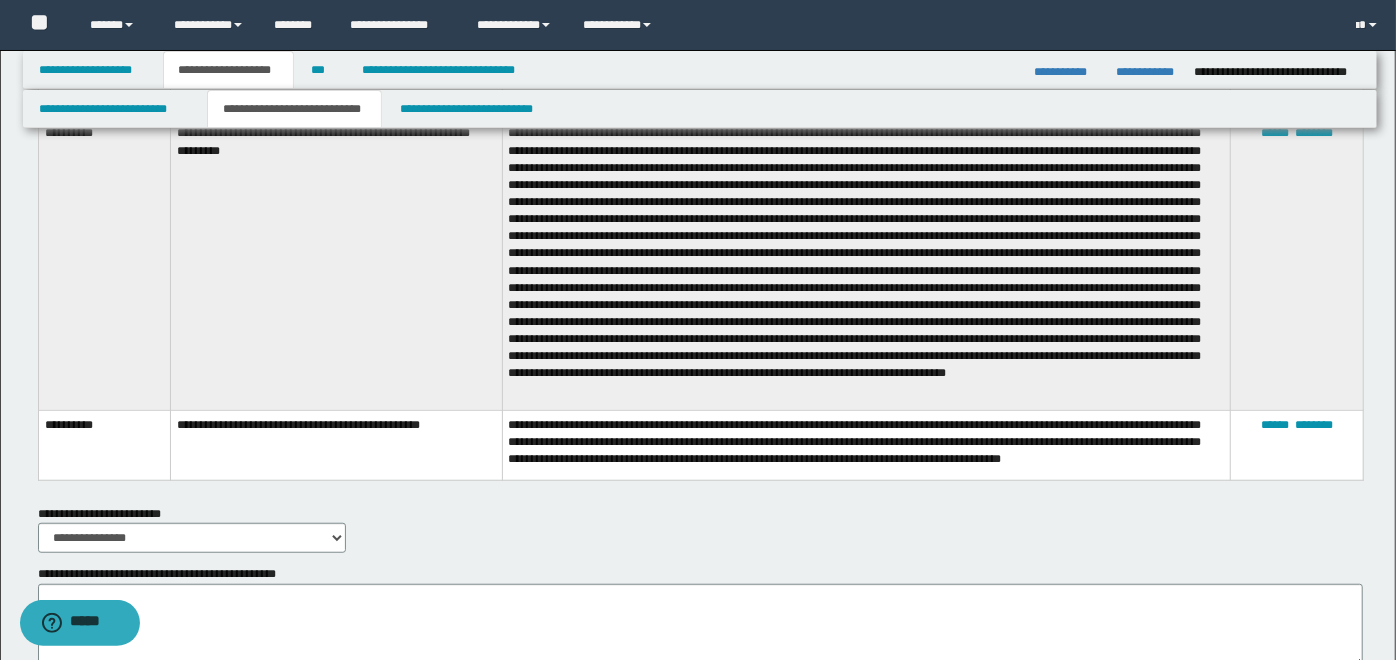scroll, scrollTop: 5185, scrollLeft: 0, axis: vertical 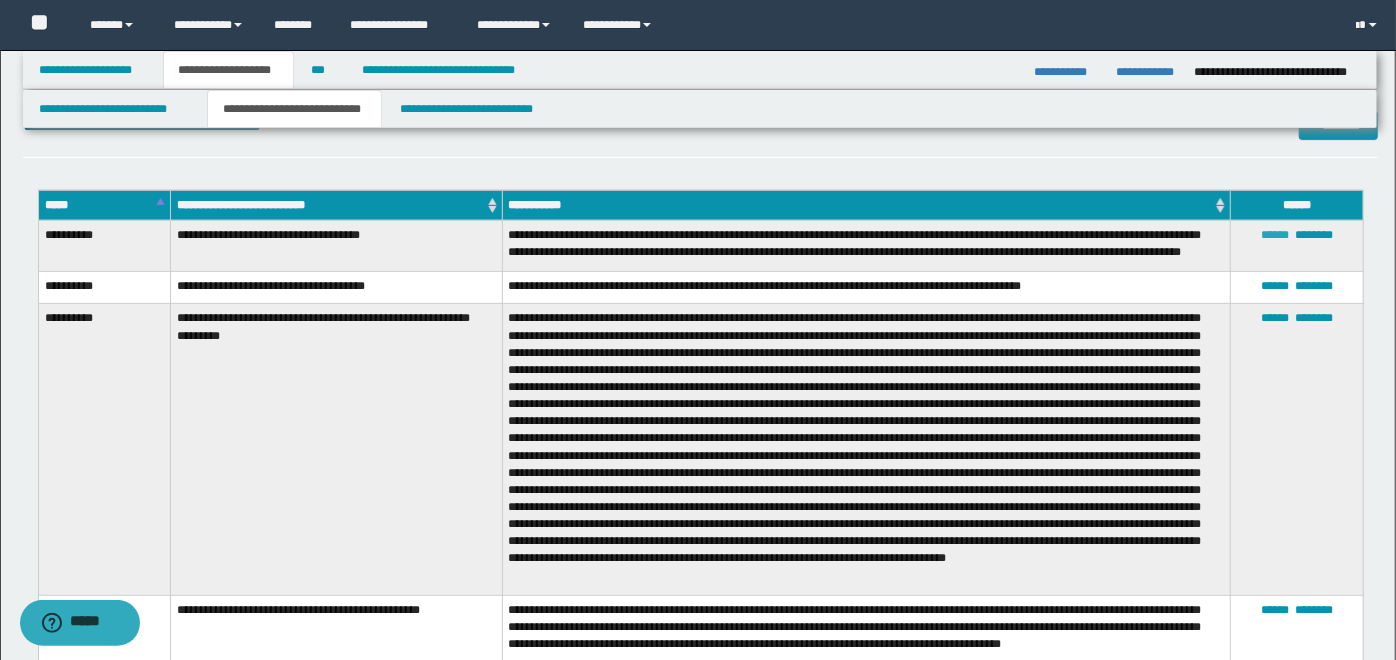 click on "******" at bounding box center [1275, 235] 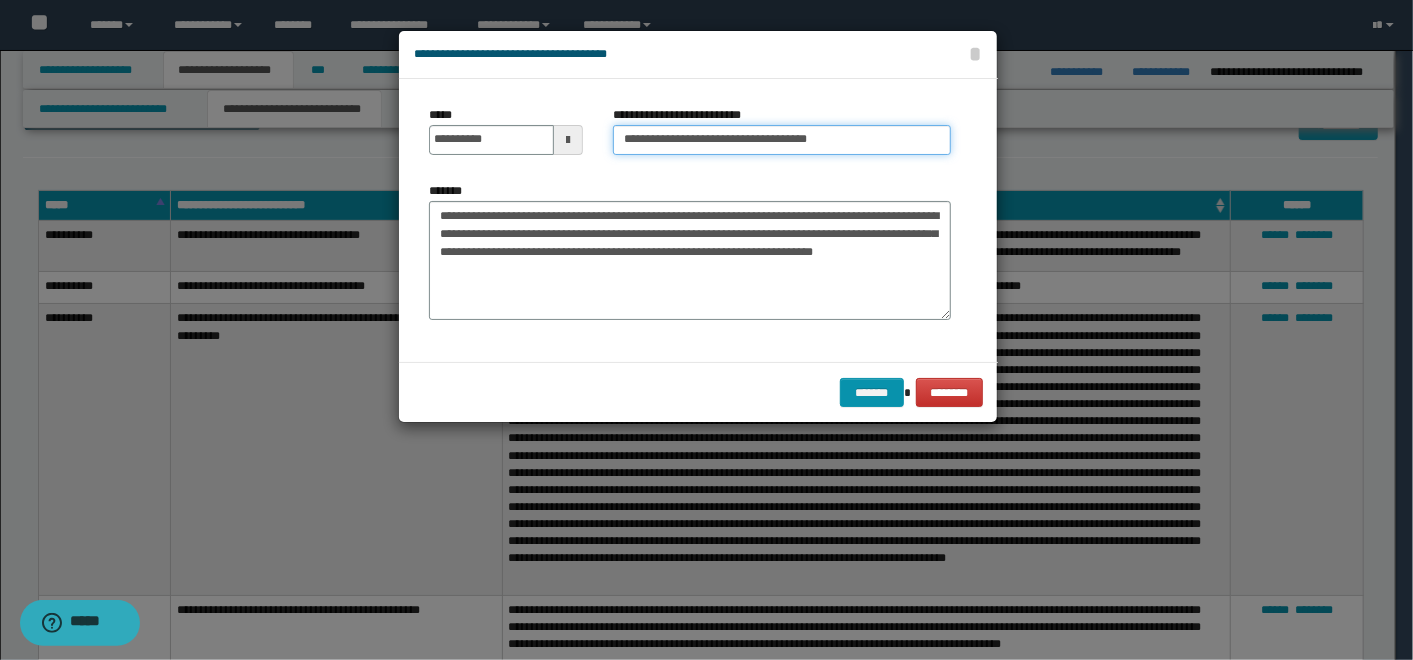 drag, startPoint x: 869, startPoint y: 139, endPoint x: 480, endPoint y: 134, distance: 389.03214 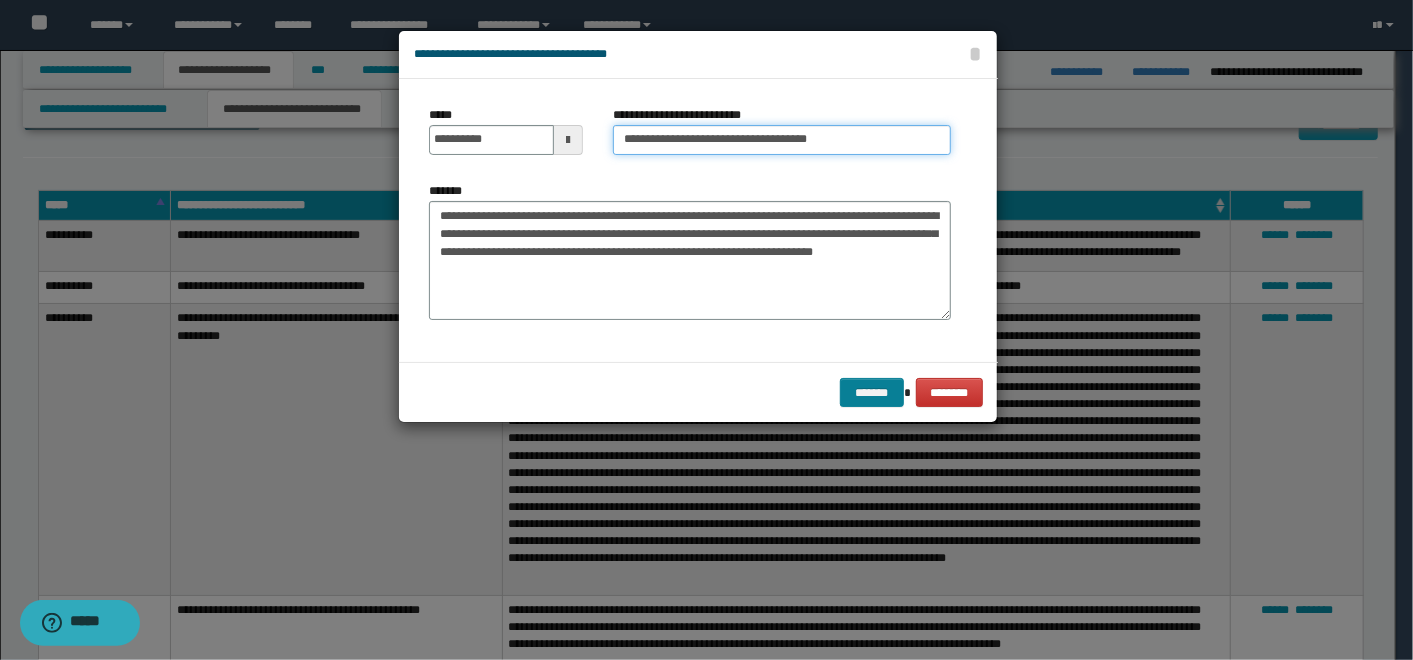 type on "**********" 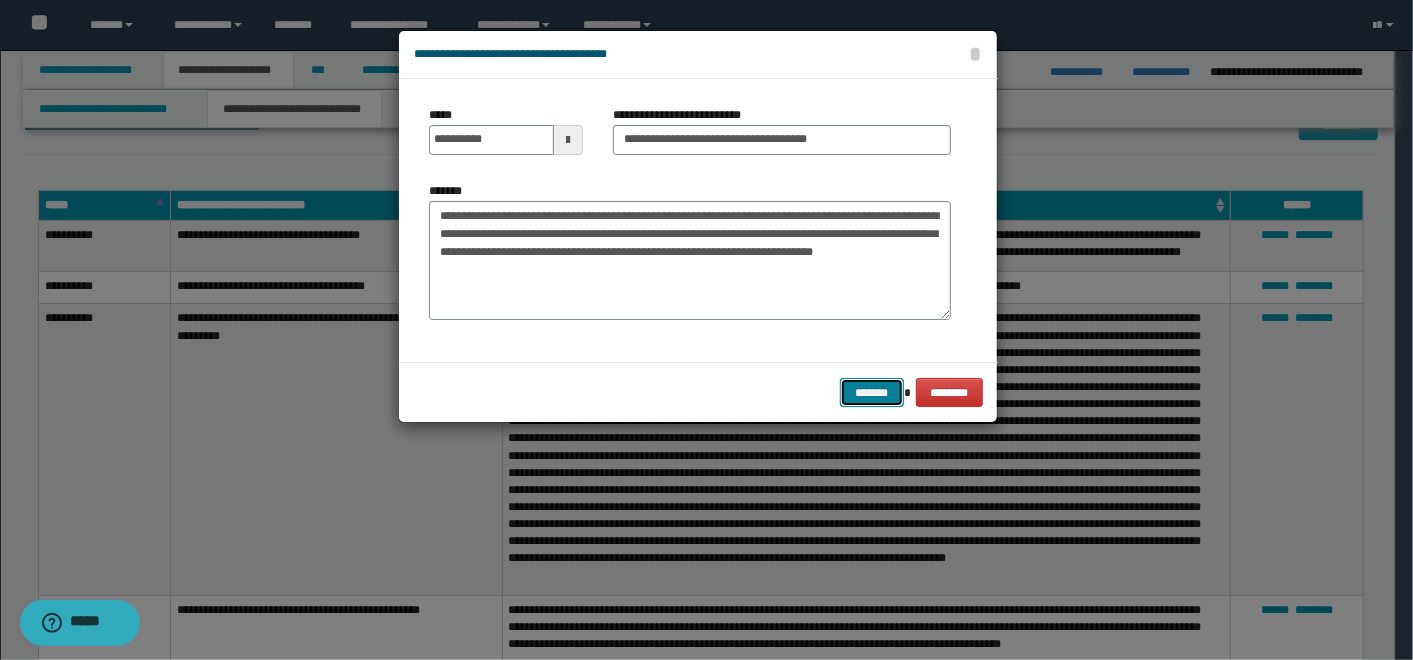 click on "*******" at bounding box center (872, 392) 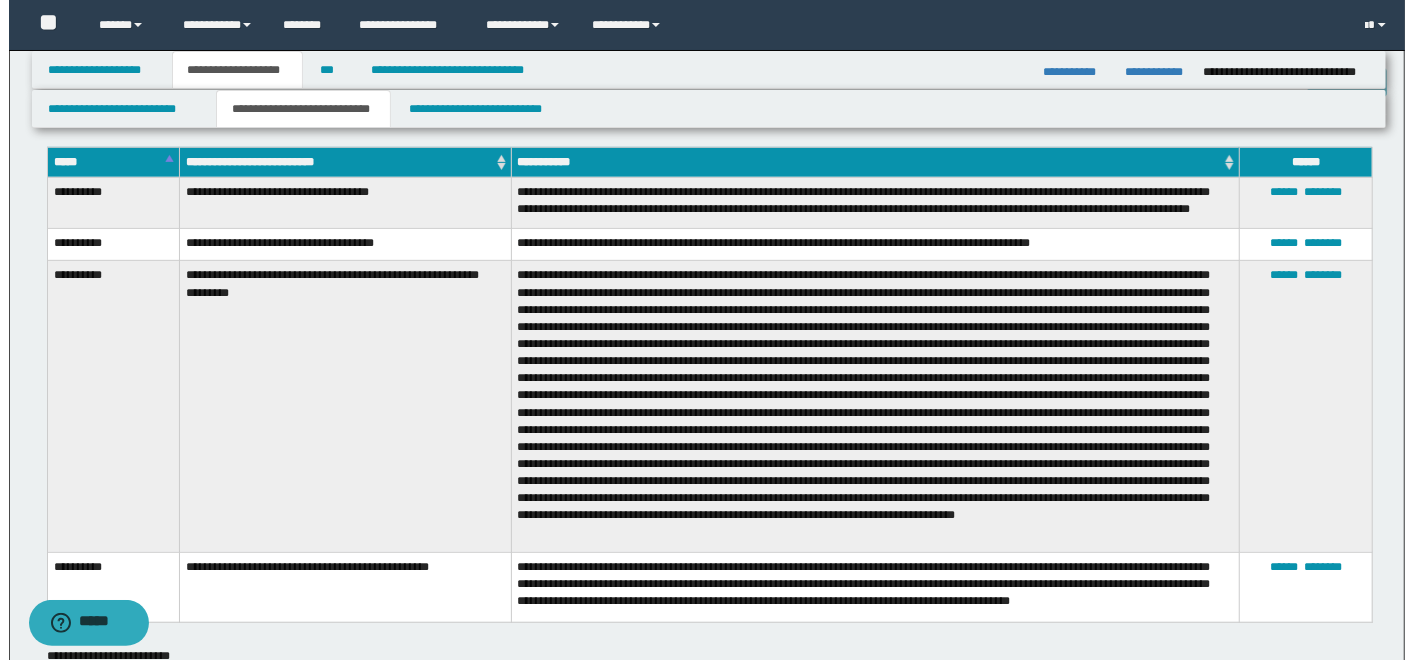 scroll, scrollTop: 5117, scrollLeft: 0, axis: vertical 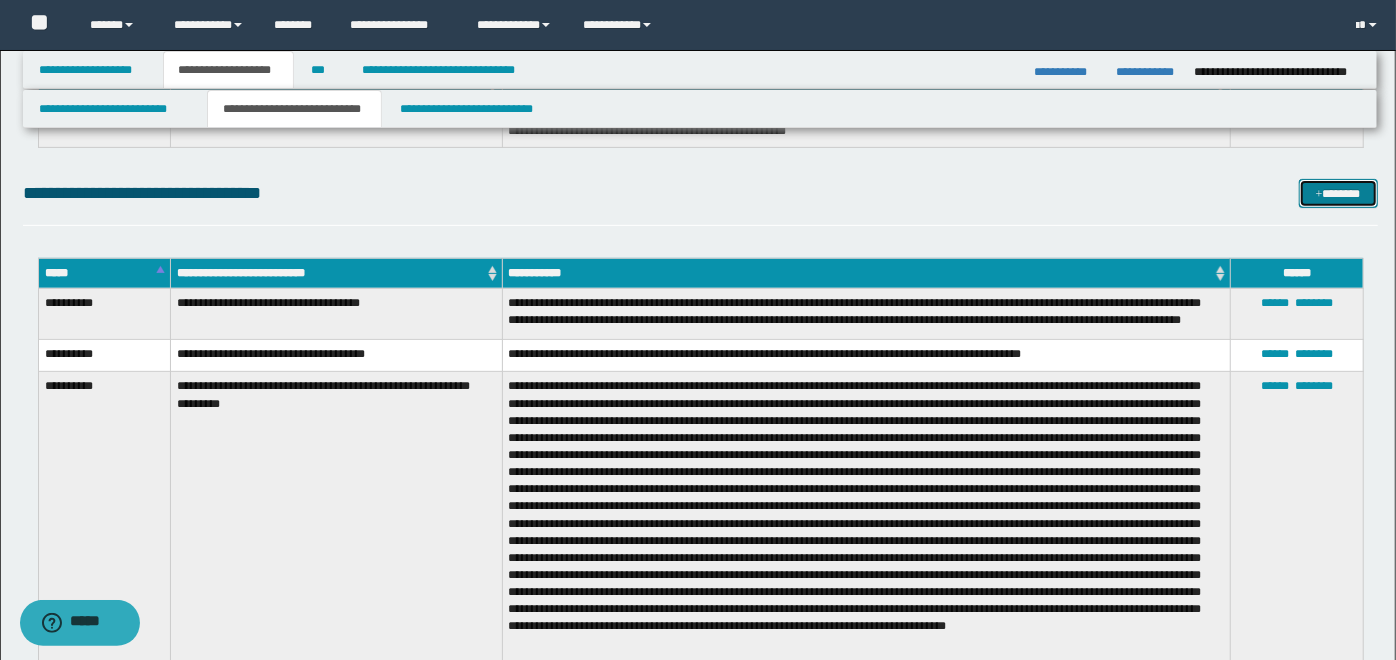 click on "*******" at bounding box center (1338, 193) 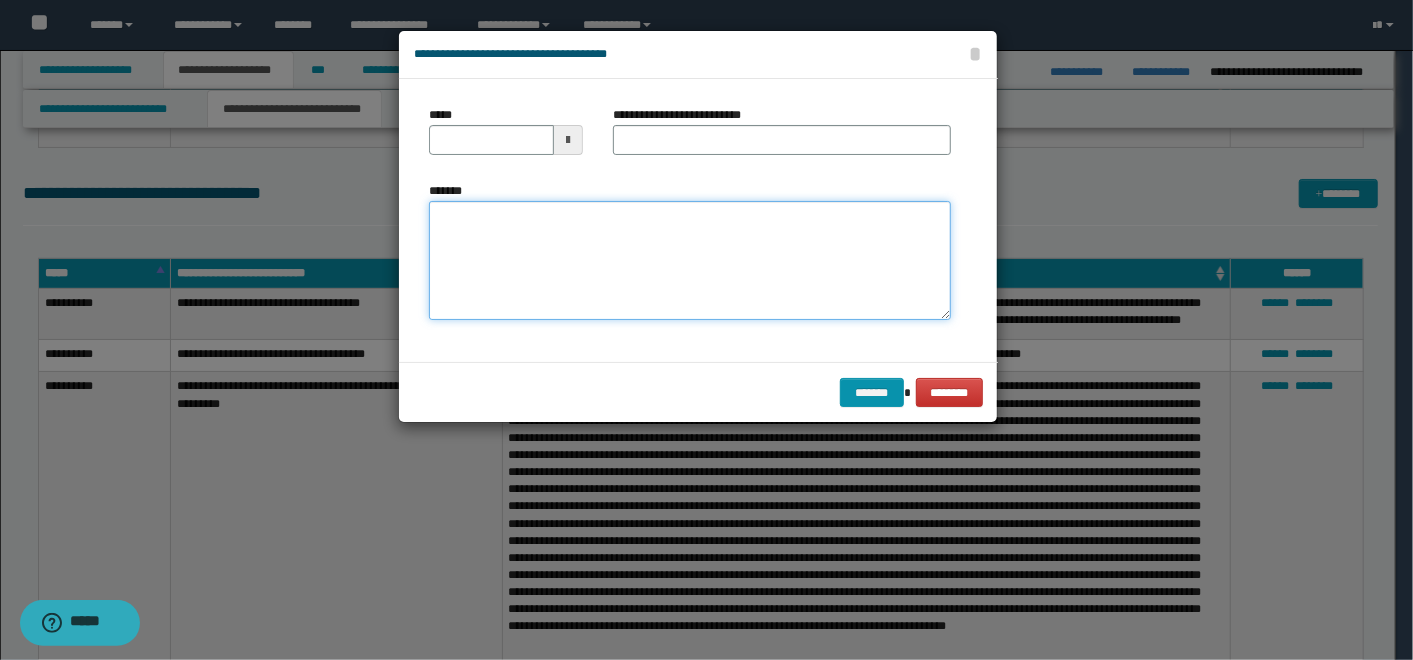 click on "*******" at bounding box center (690, 260) 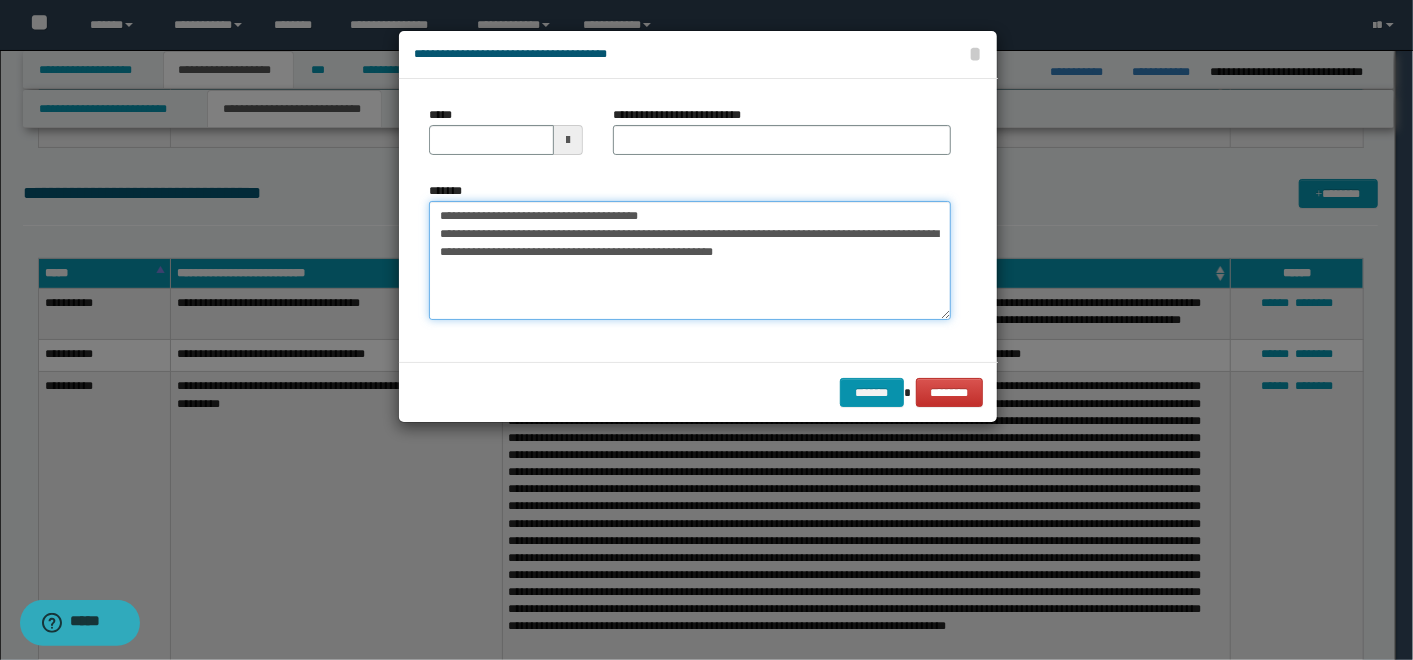drag, startPoint x: 694, startPoint y: 210, endPoint x: 502, endPoint y: 216, distance: 192.09373 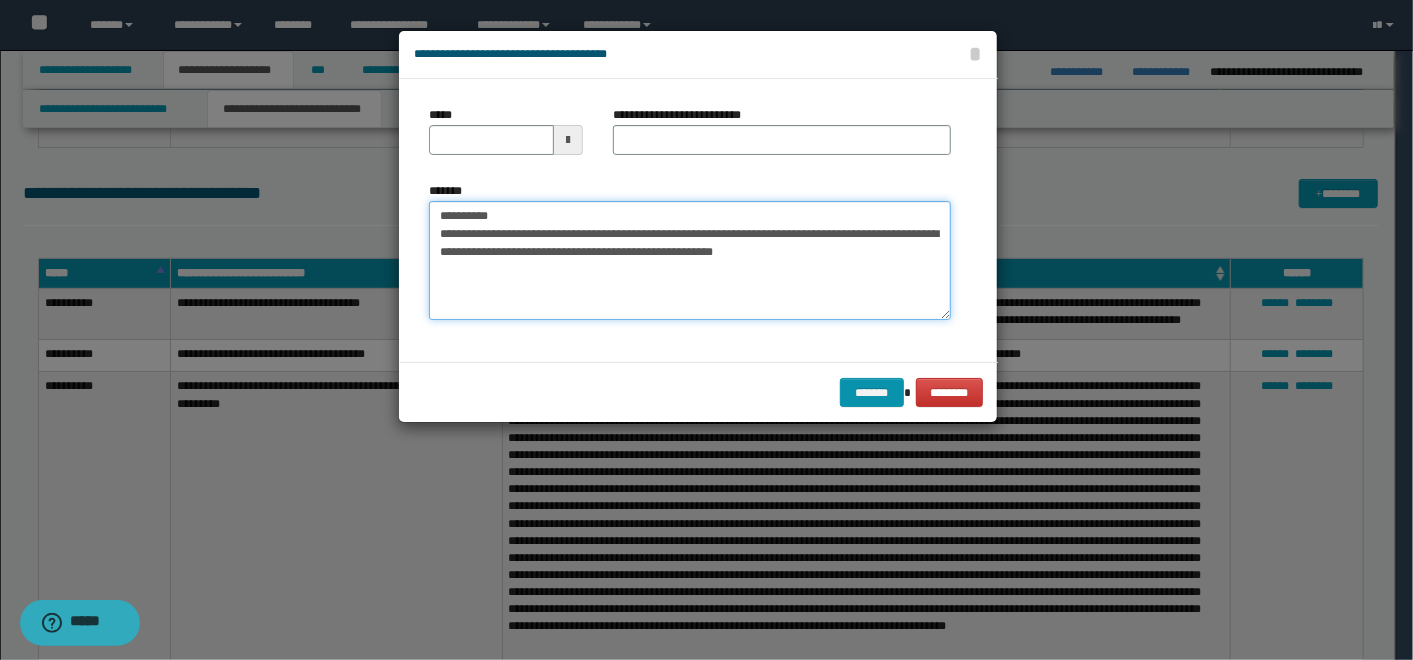 type on "**********" 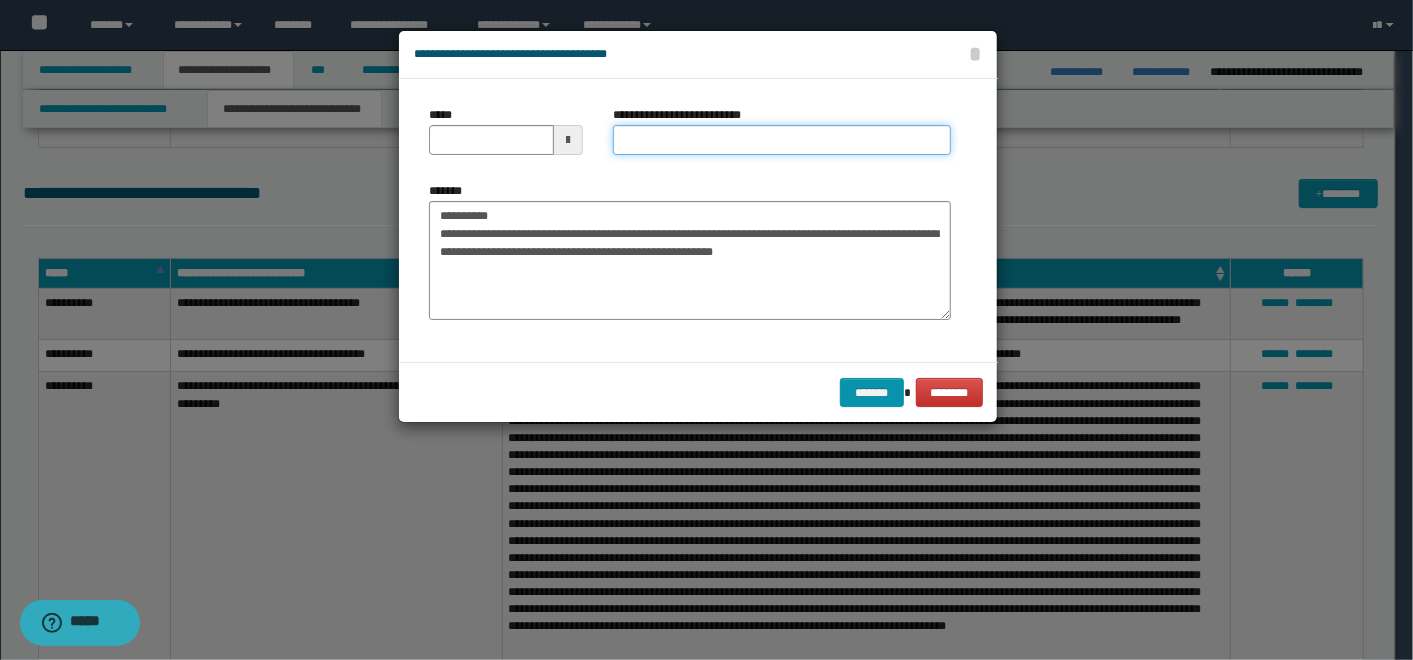 click on "**********" at bounding box center [782, 140] 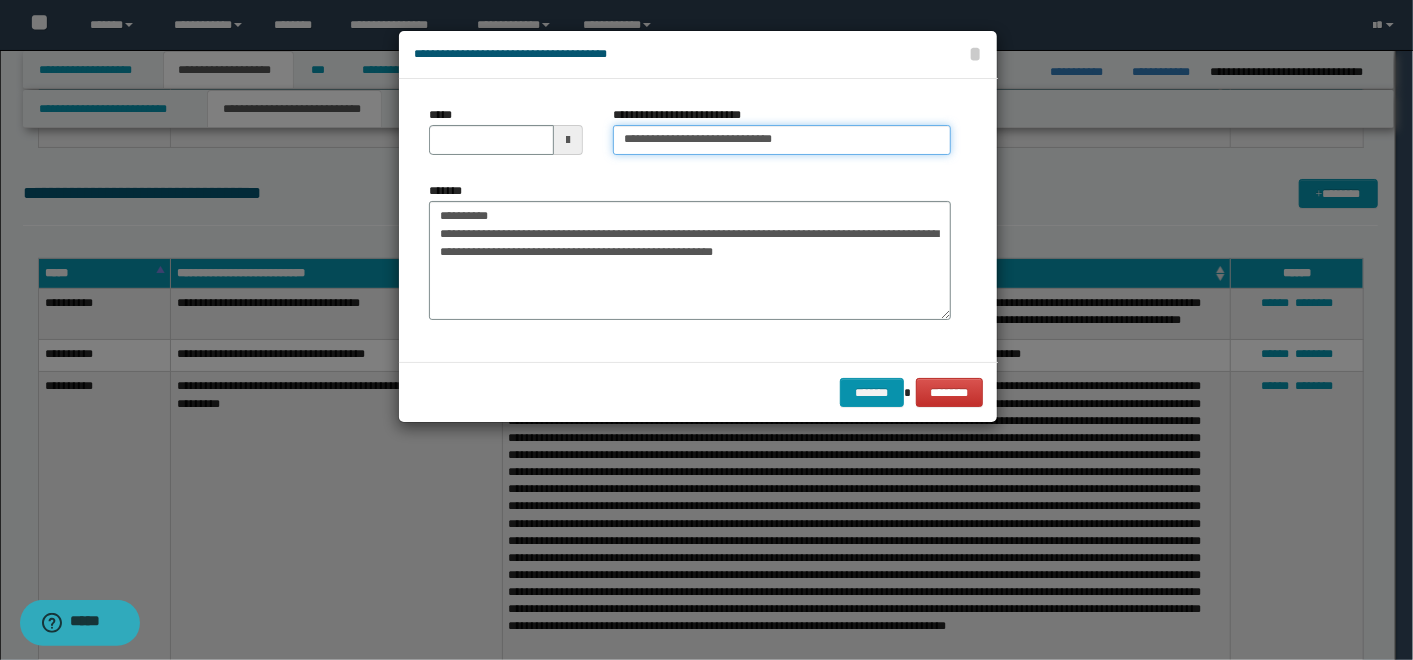 type on "**********" 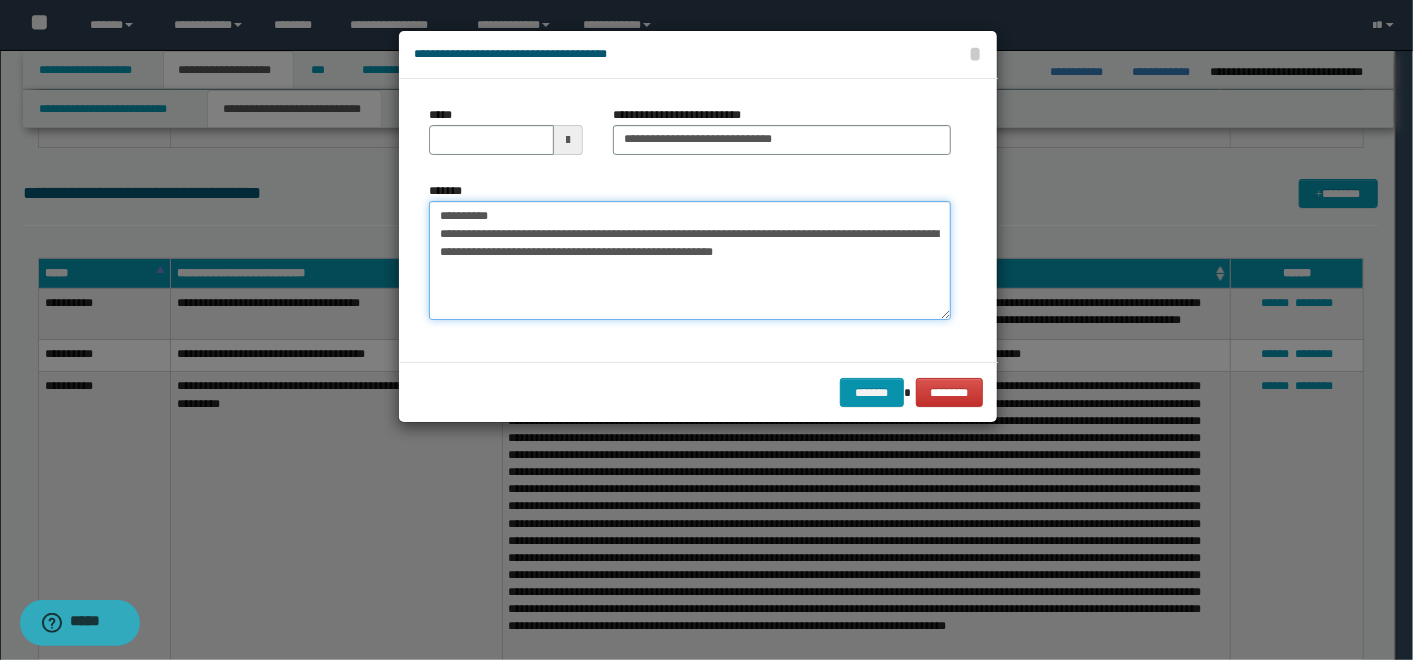 drag, startPoint x: 509, startPoint y: 215, endPoint x: 340, endPoint y: 222, distance: 169.14491 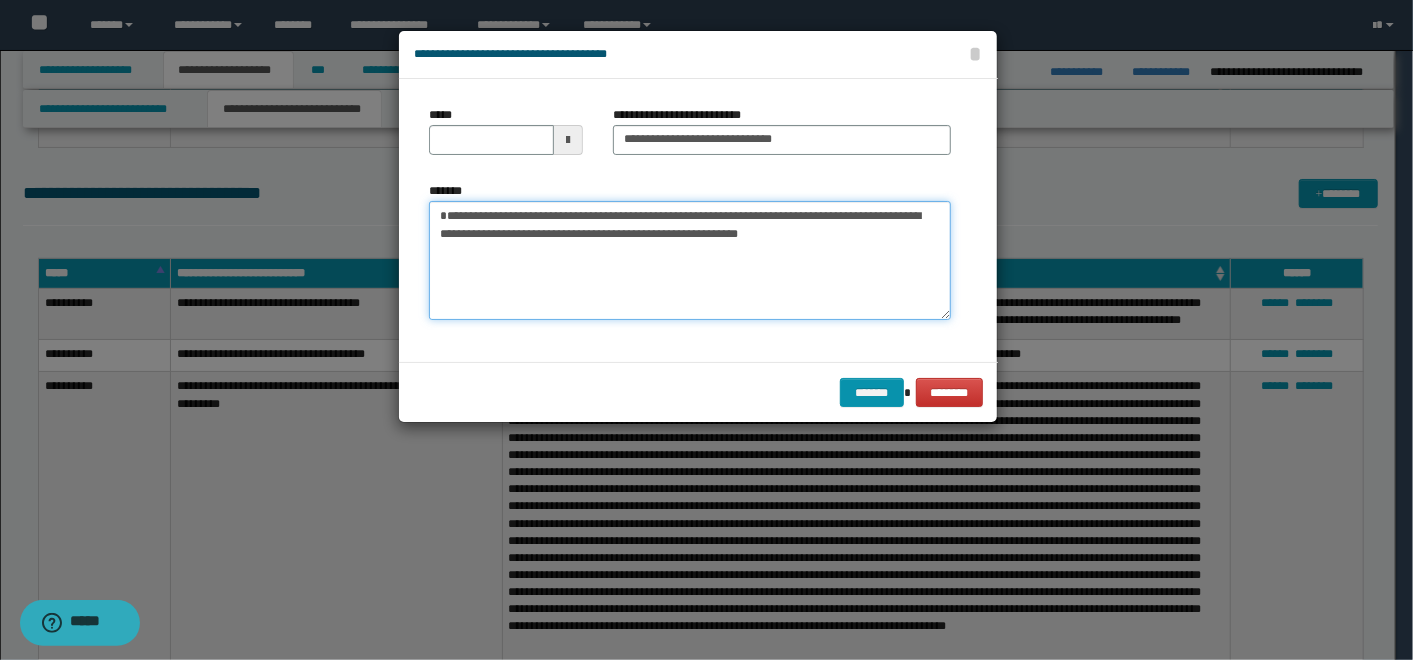 type 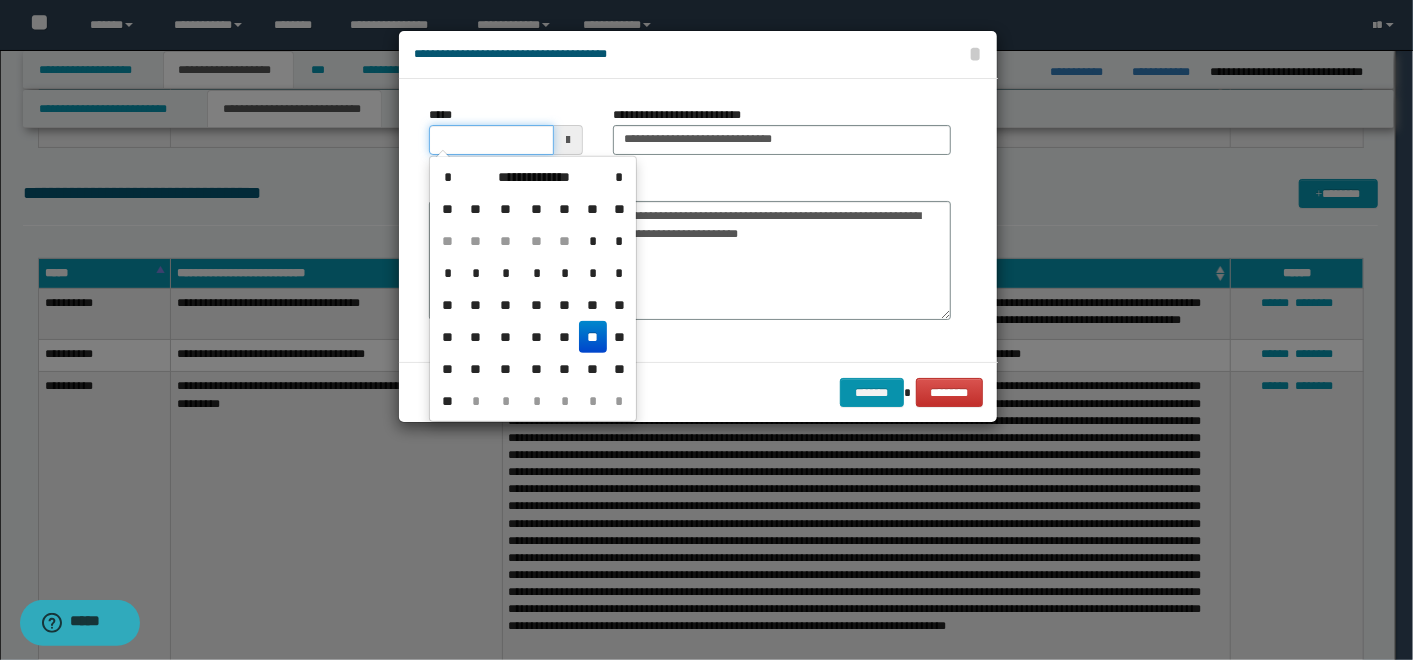 click on "*****" at bounding box center (491, 140) 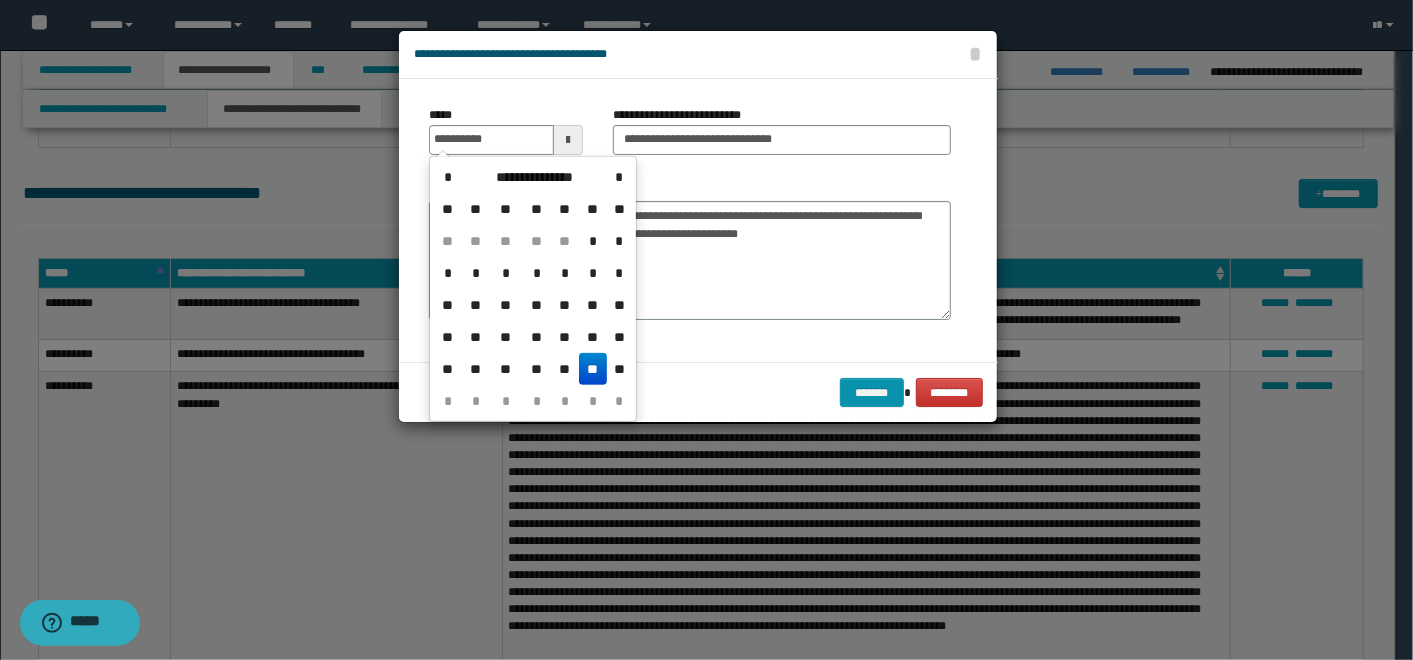 type on "**********" 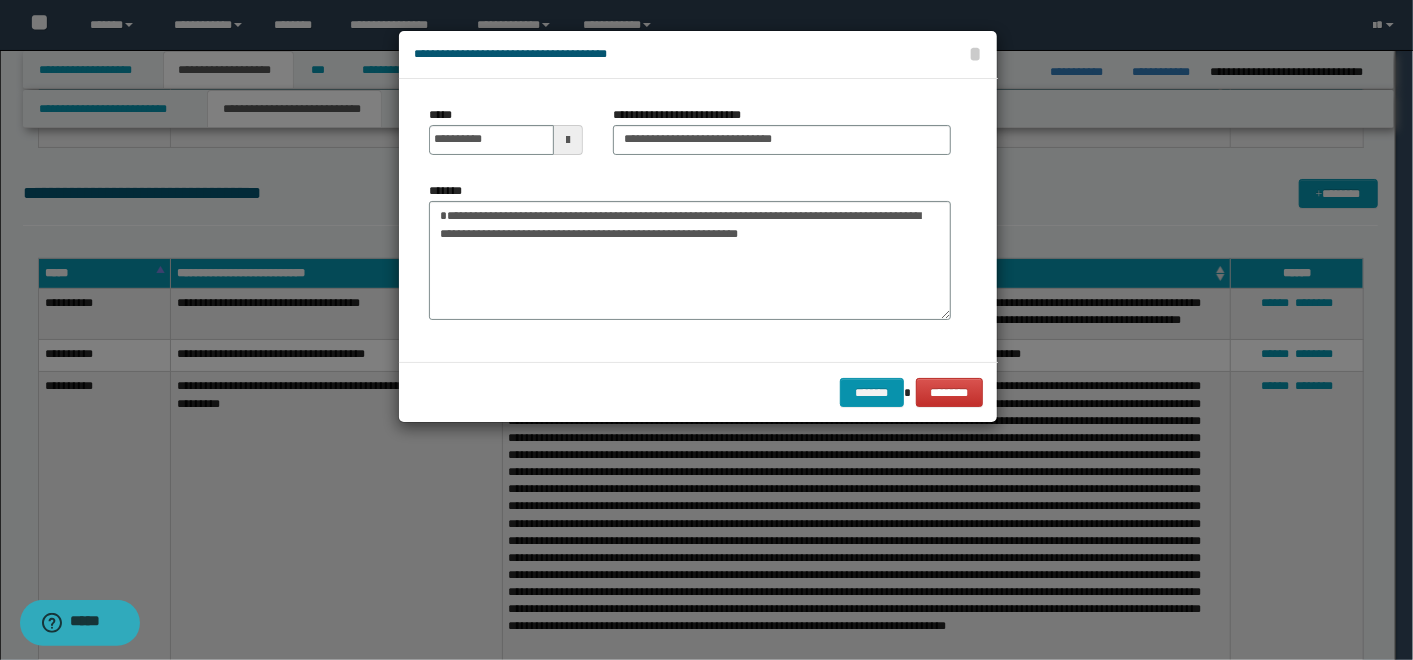 click at bounding box center (706, 330) 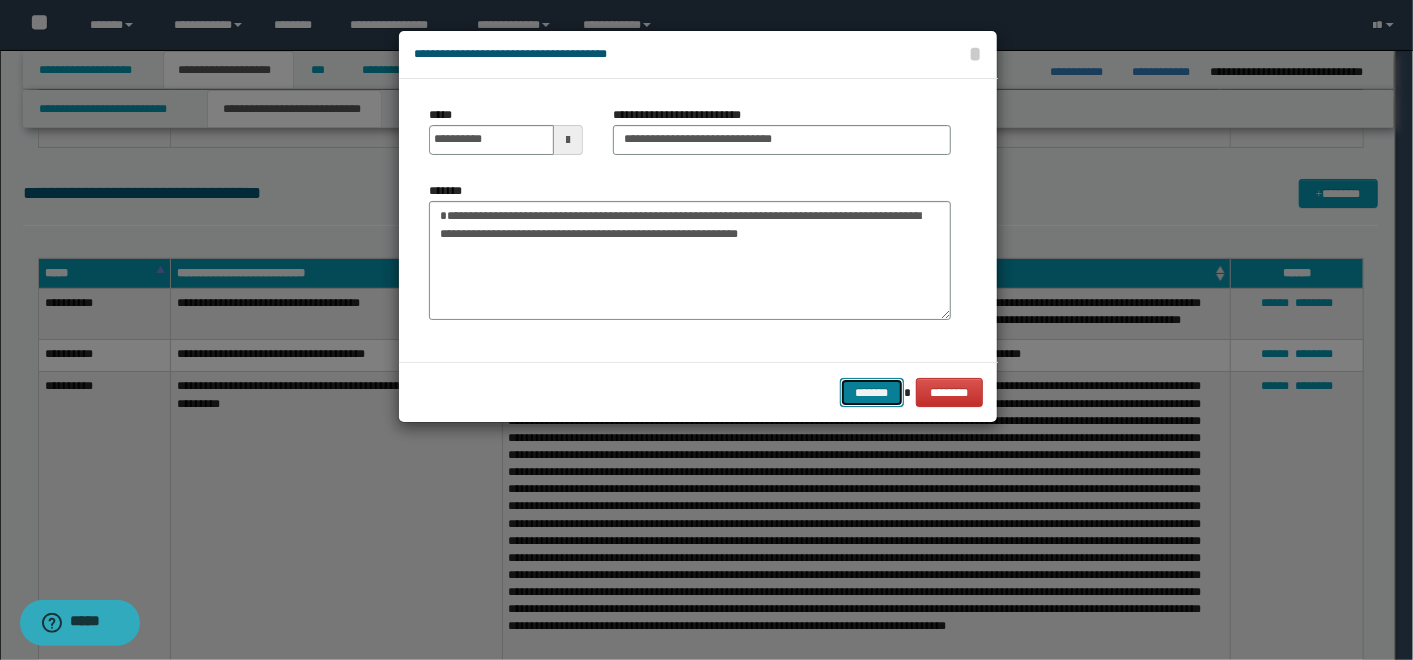 click on "*******" at bounding box center [872, 392] 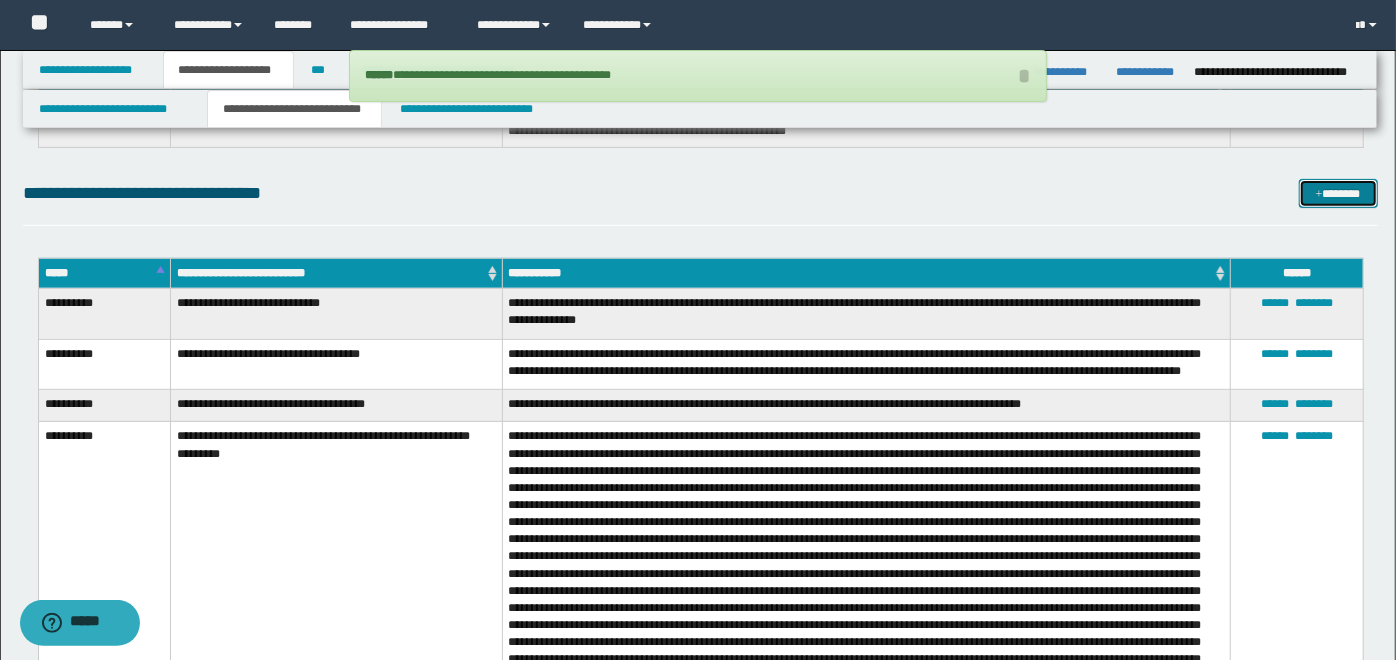 click on "*******" at bounding box center (1338, 193) 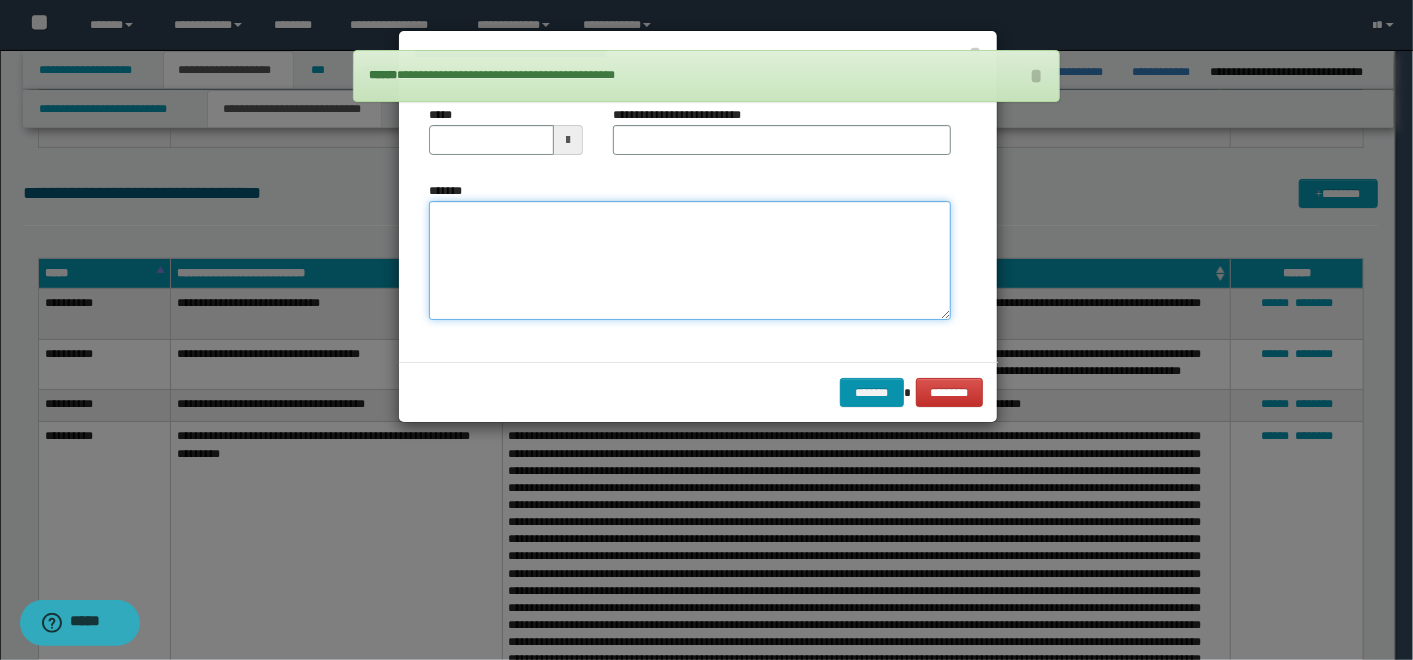 click on "*******" at bounding box center [690, 260] 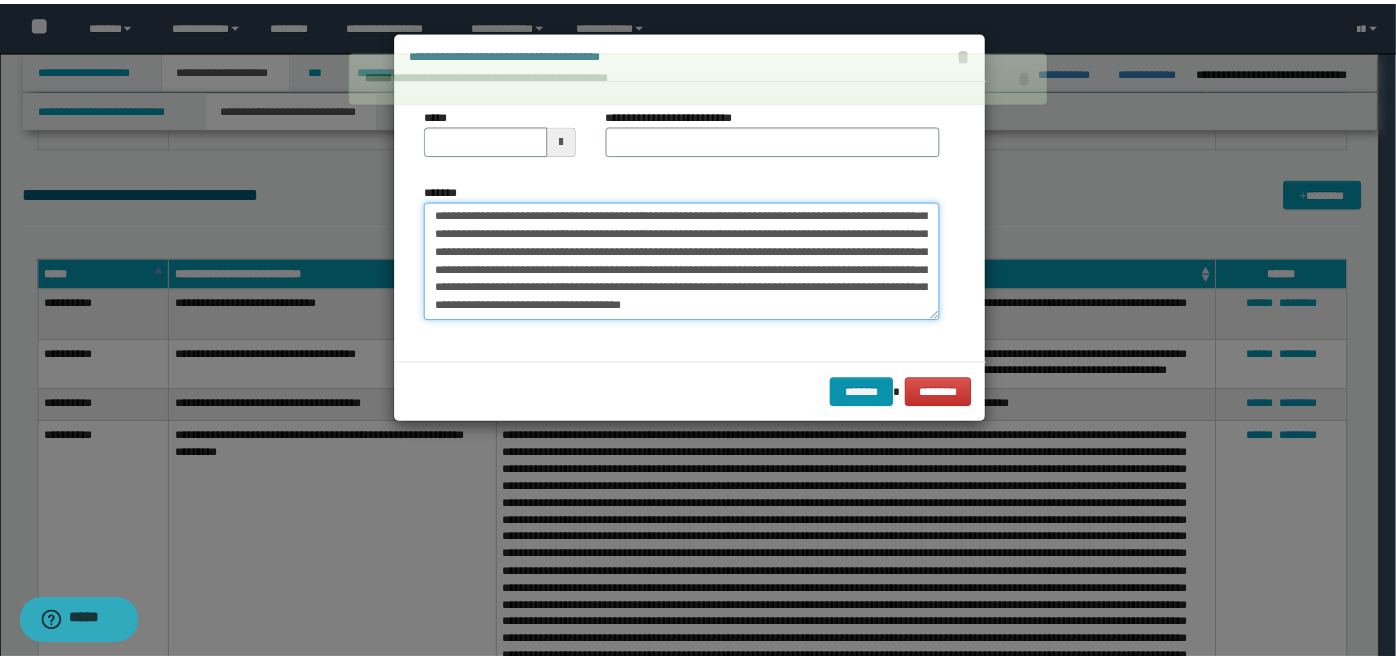 scroll, scrollTop: 0, scrollLeft: 0, axis: both 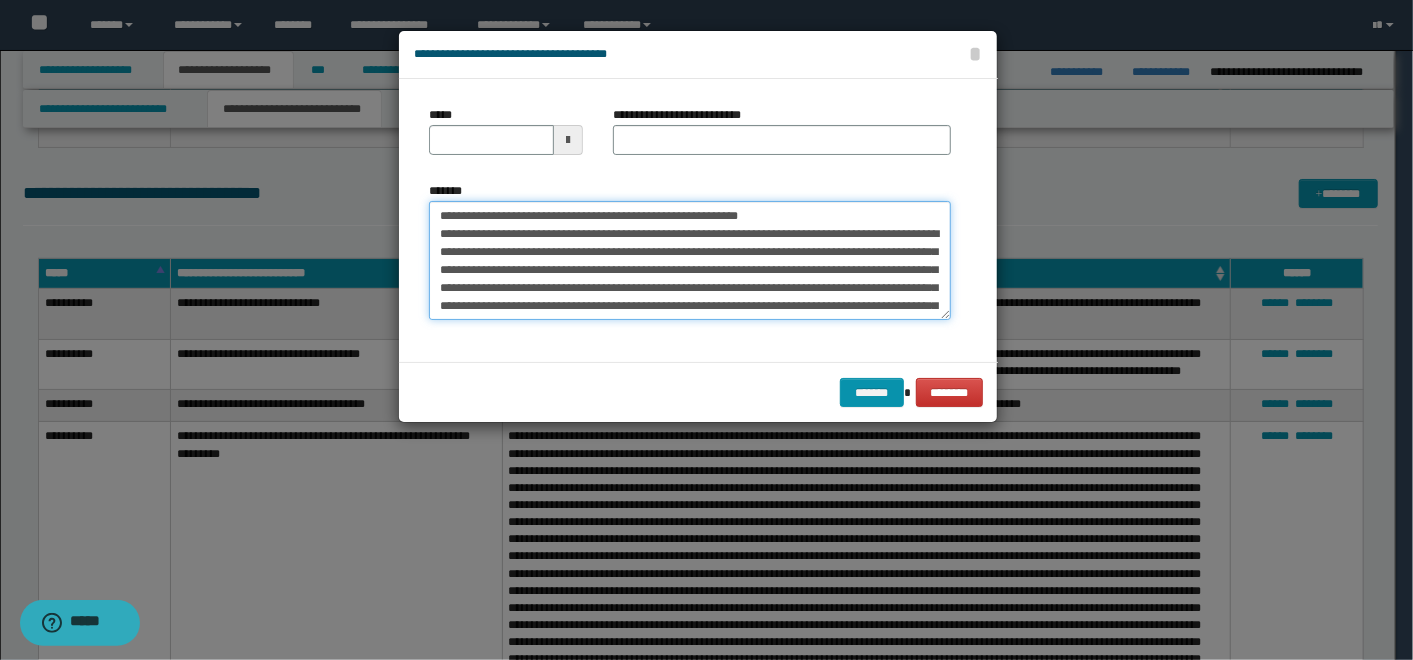 drag, startPoint x: 791, startPoint y: 225, endPoint x: 496, endPoint y: 208, distance: 295.4894 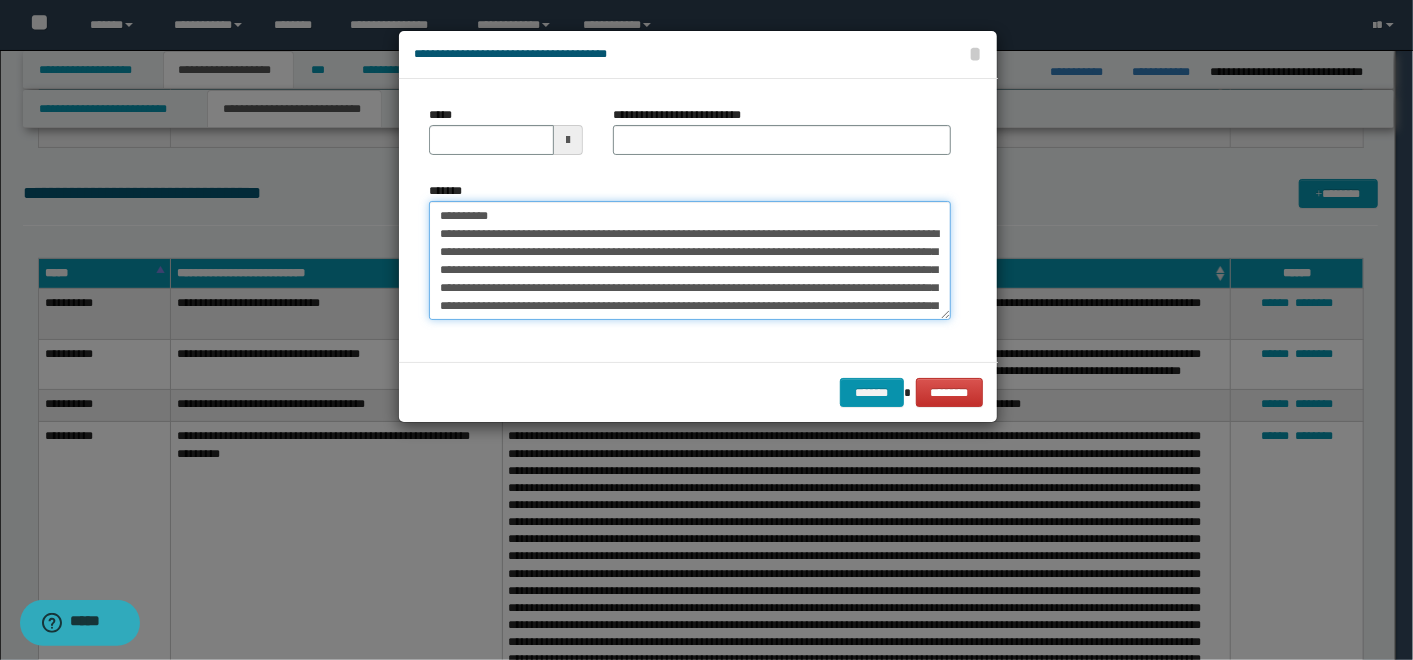 type on "**********" 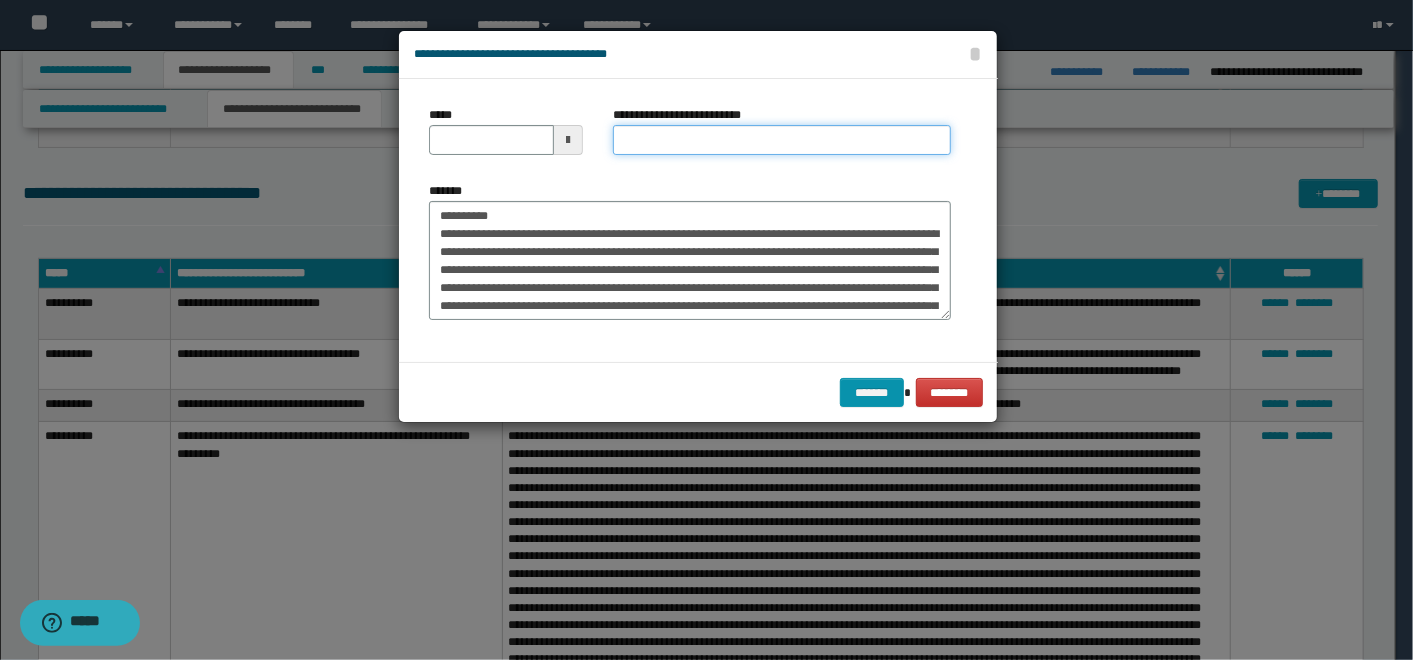 click on "**********" at bounding box center [782, 140] 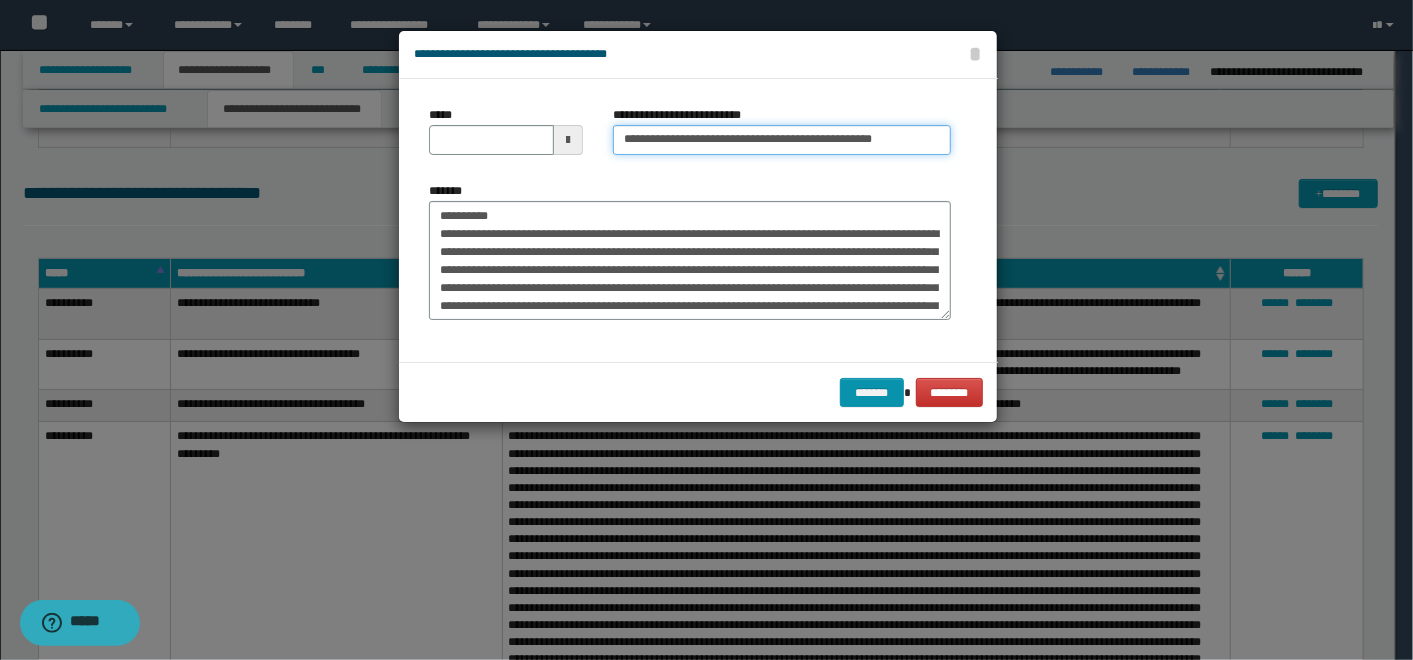 type on "**********" 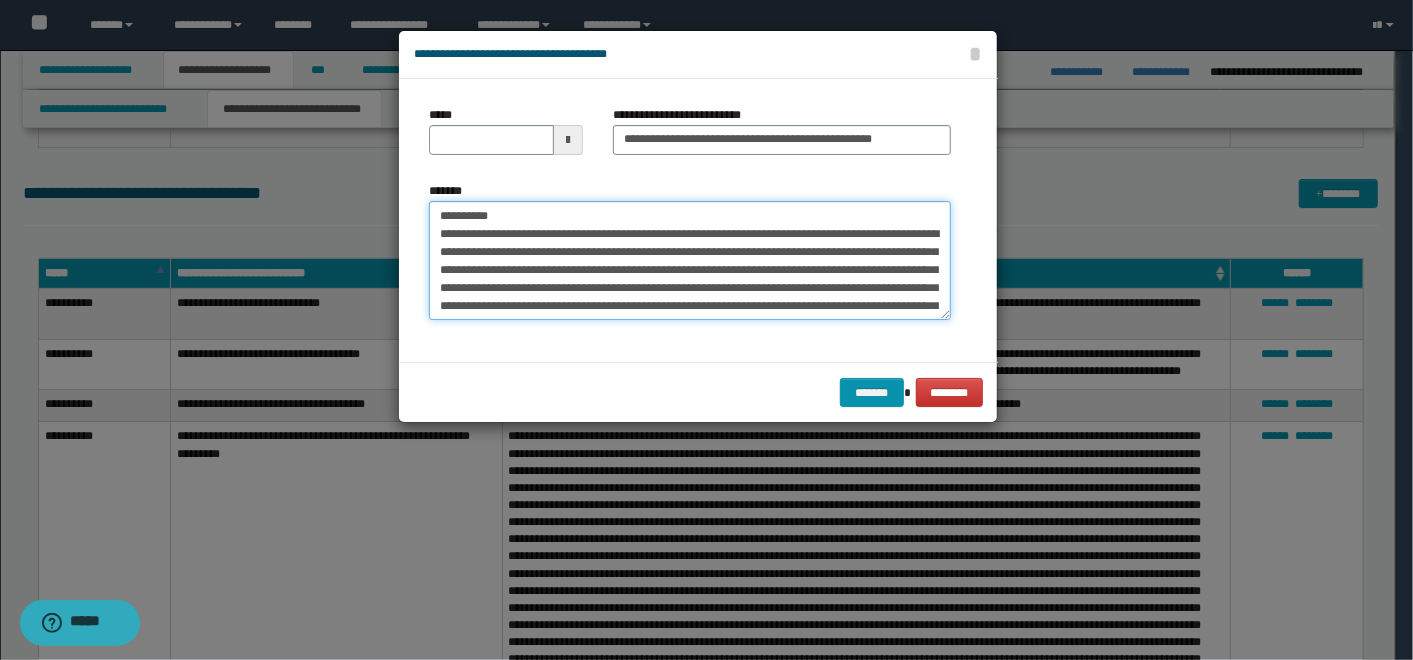 drag, startPoint x: 516, startPoint y: 222, endPoint x: 408, endPoint y: 208, distance: 108.903625 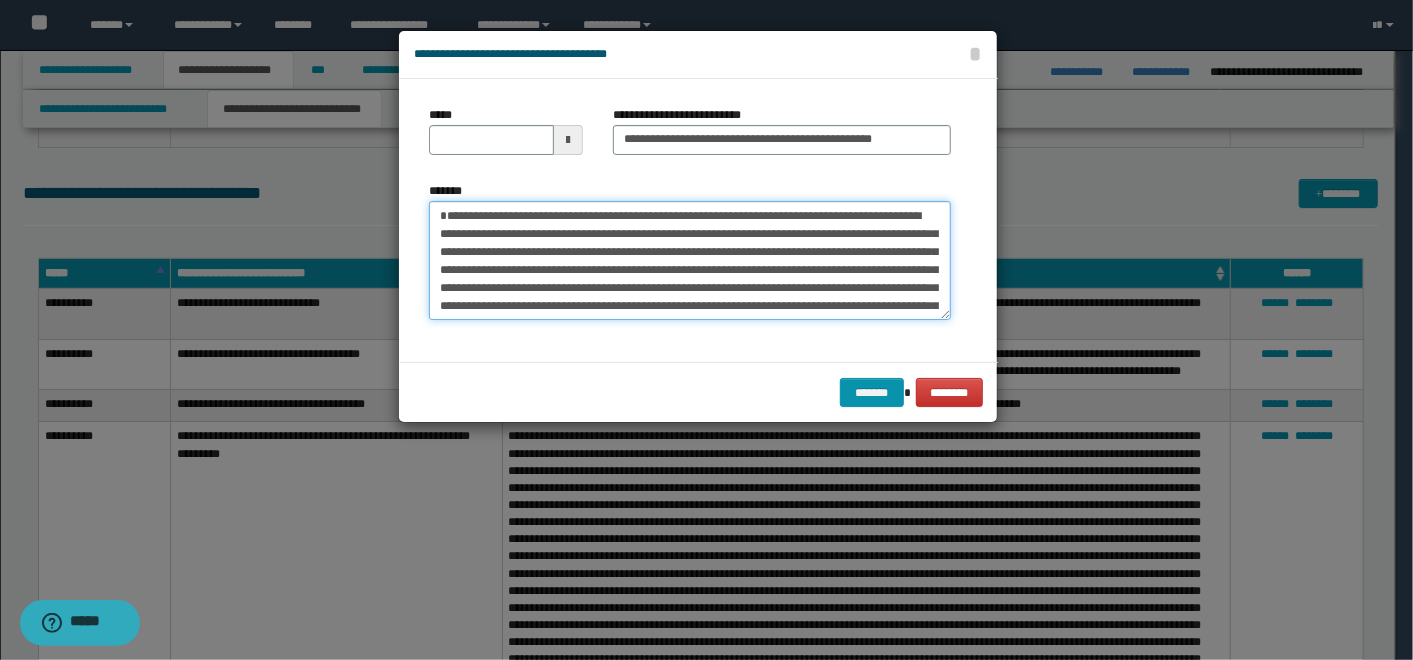type 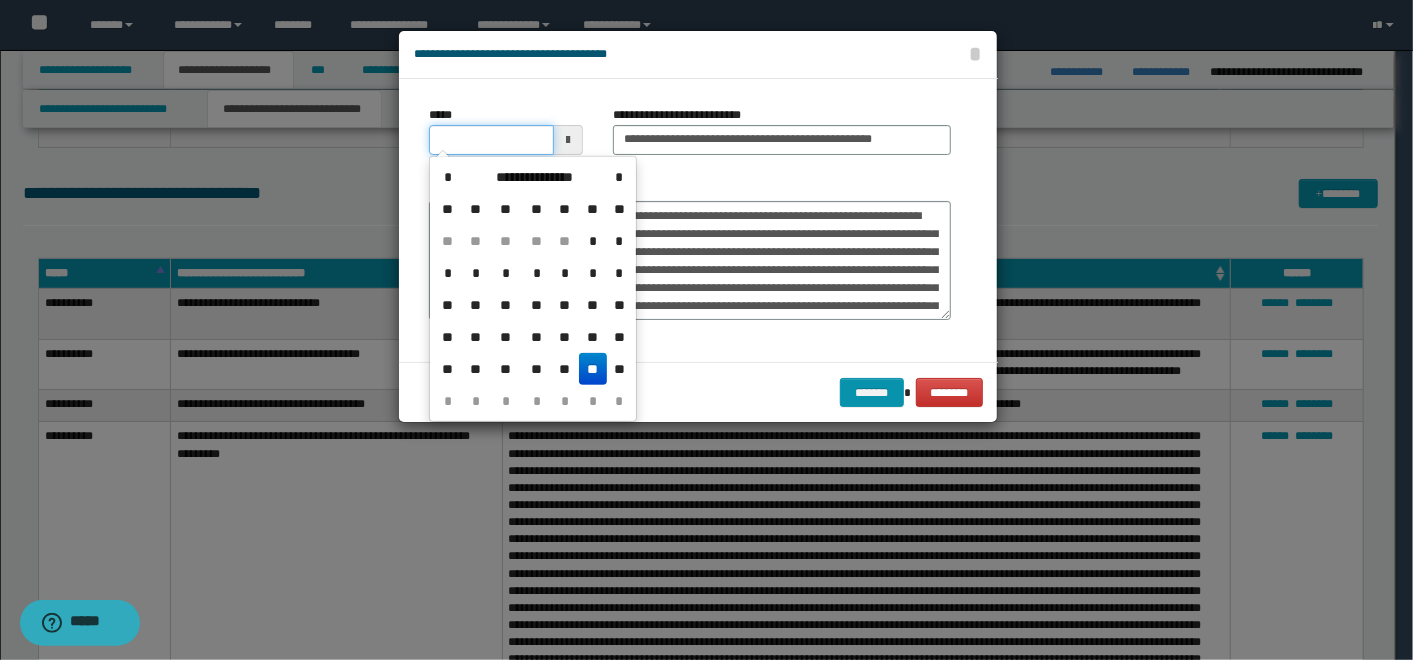 click on "*****" at bounding box center (491, 140) 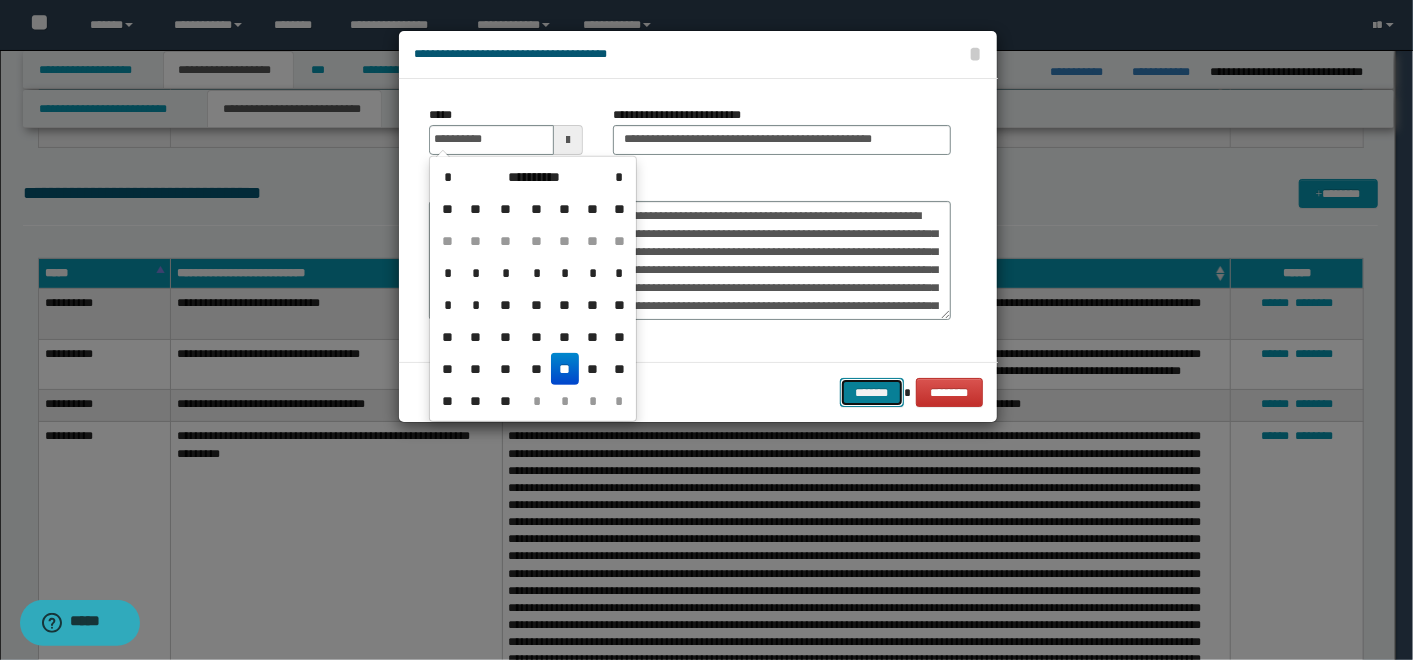 type on "**********" 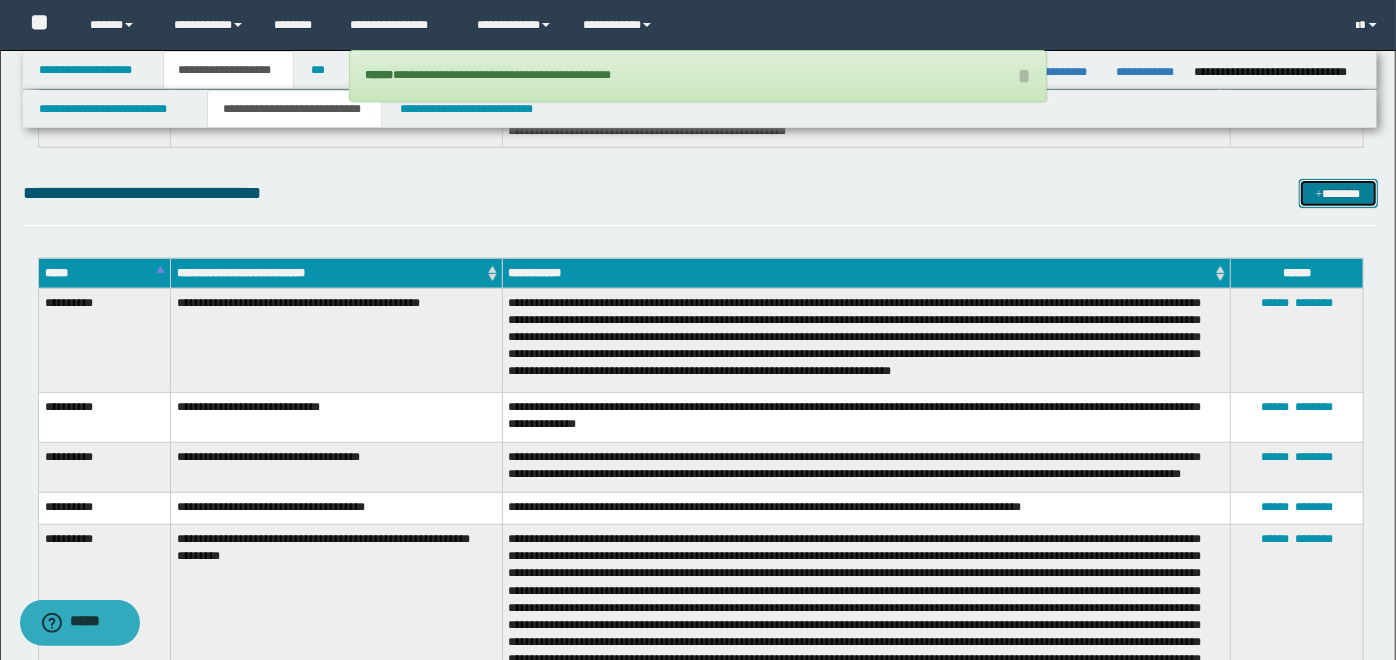 drag, startPoint x: 1345, startPoint y: 197, endPoint x: 1310, endPoint y: 200, distance: 35.128338 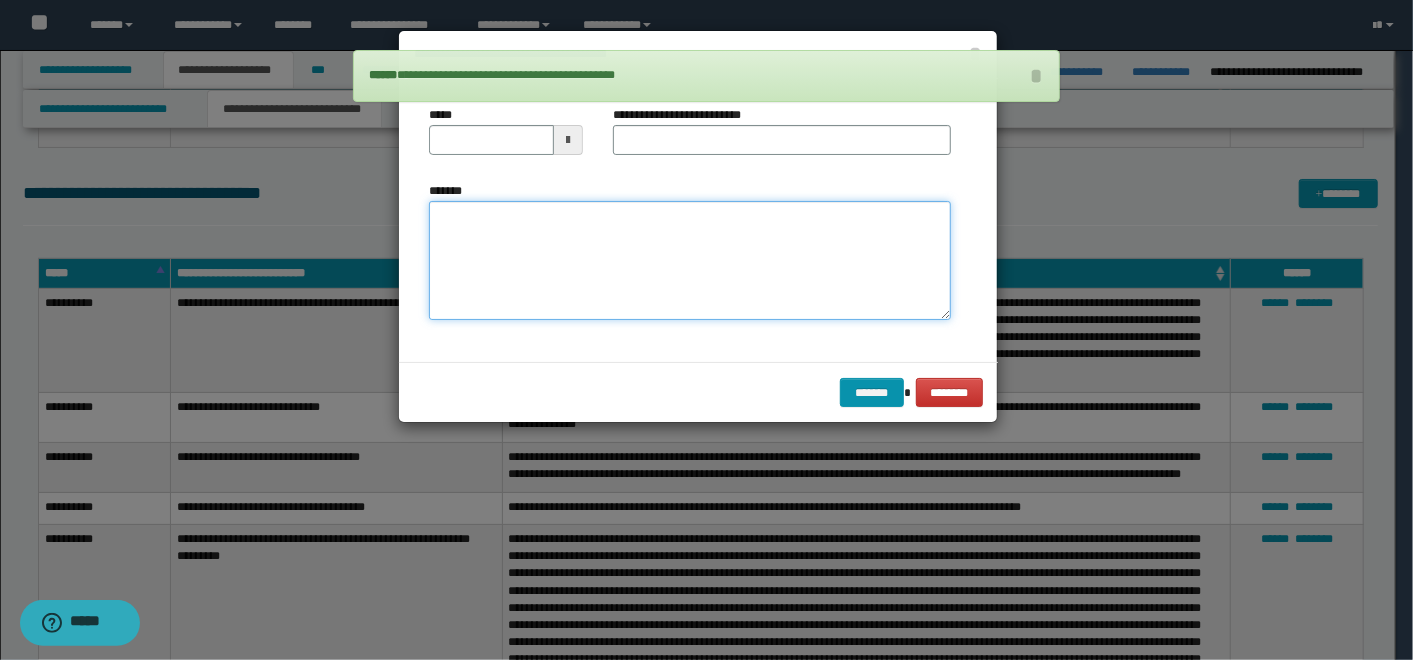 click on "*******" at bounding box center (690, 260) 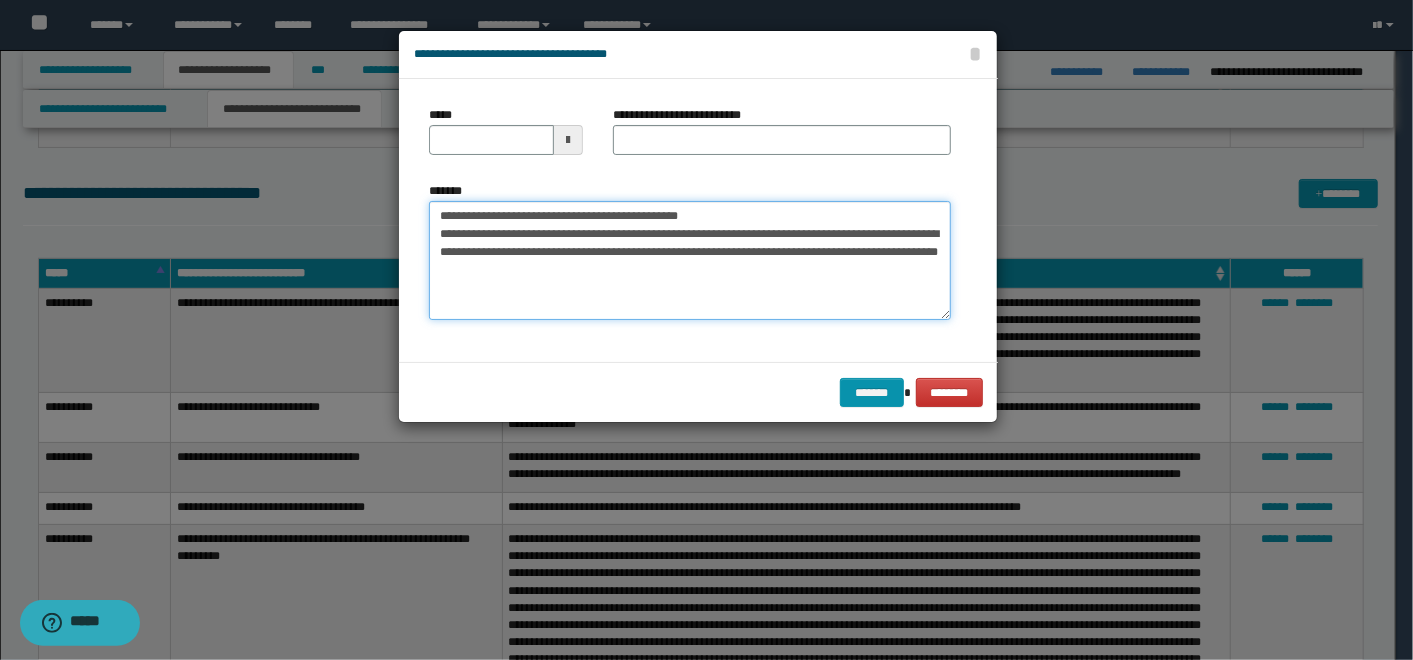 drag, startPoint x: 734, startPoint y: 219, endPoint x: 506, endPoint y: 215, distance: 228.03508 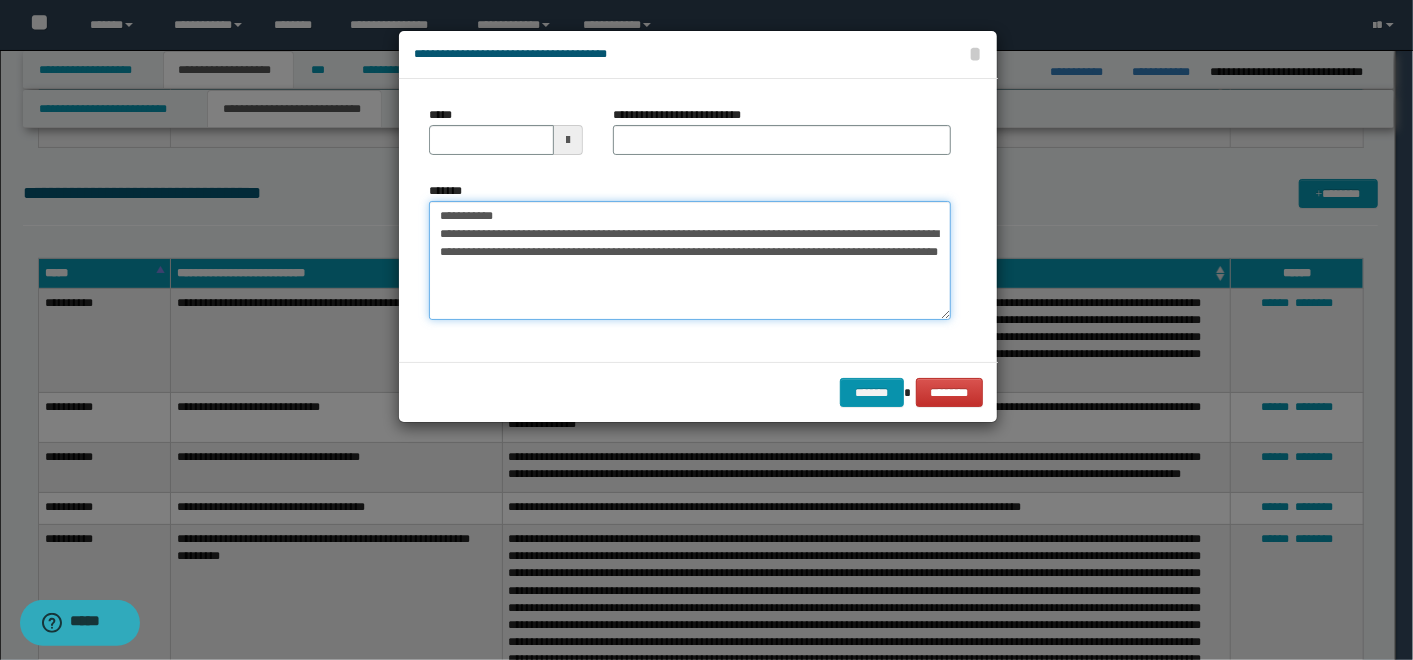 type on "**********" 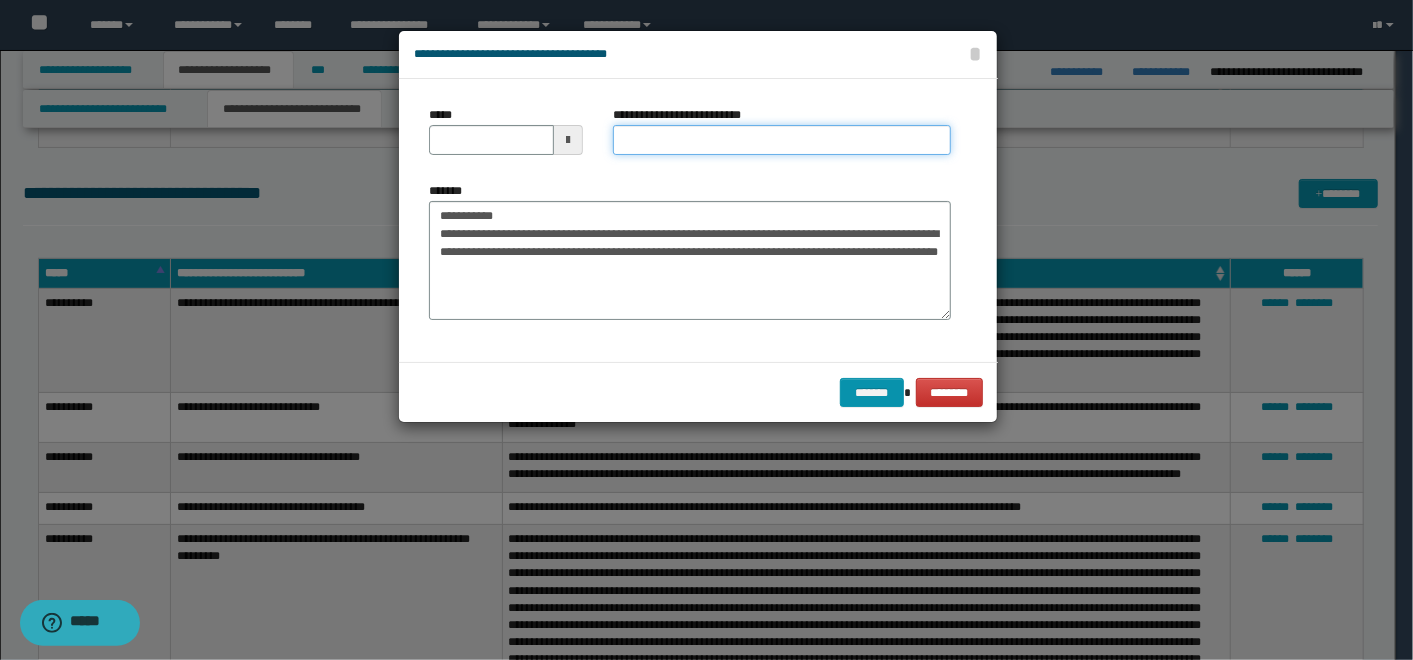click on "**********" at bounding box center [782, 140] 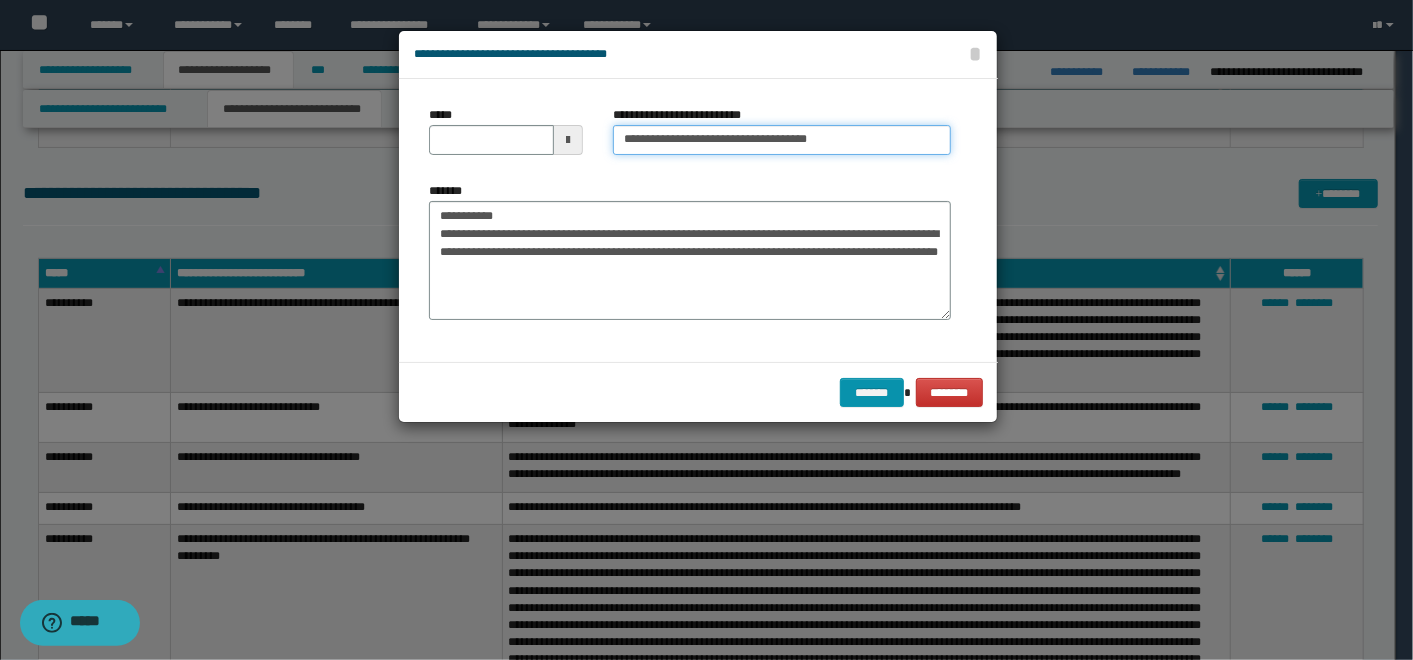 type on "**********" 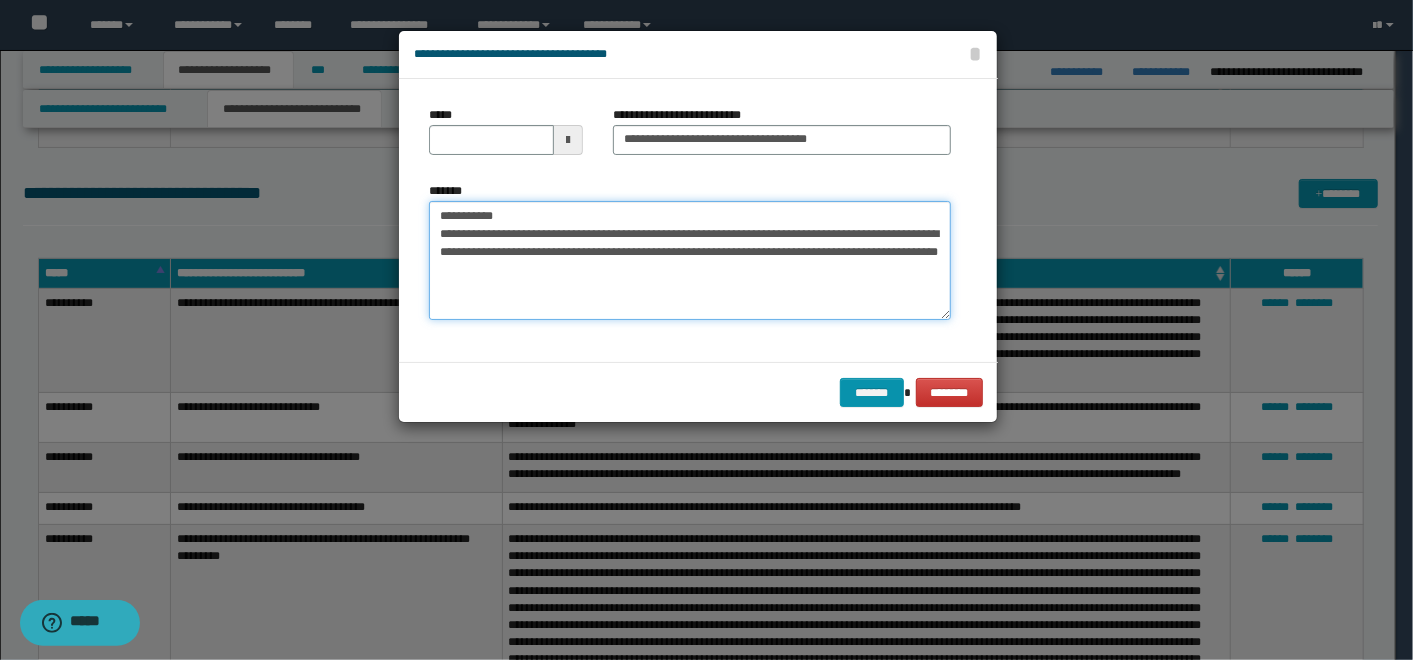 drag, startPoint x: 512, startPoint y: 214, endPoint x: 325, endPoint y: 219, distance: 187.06683 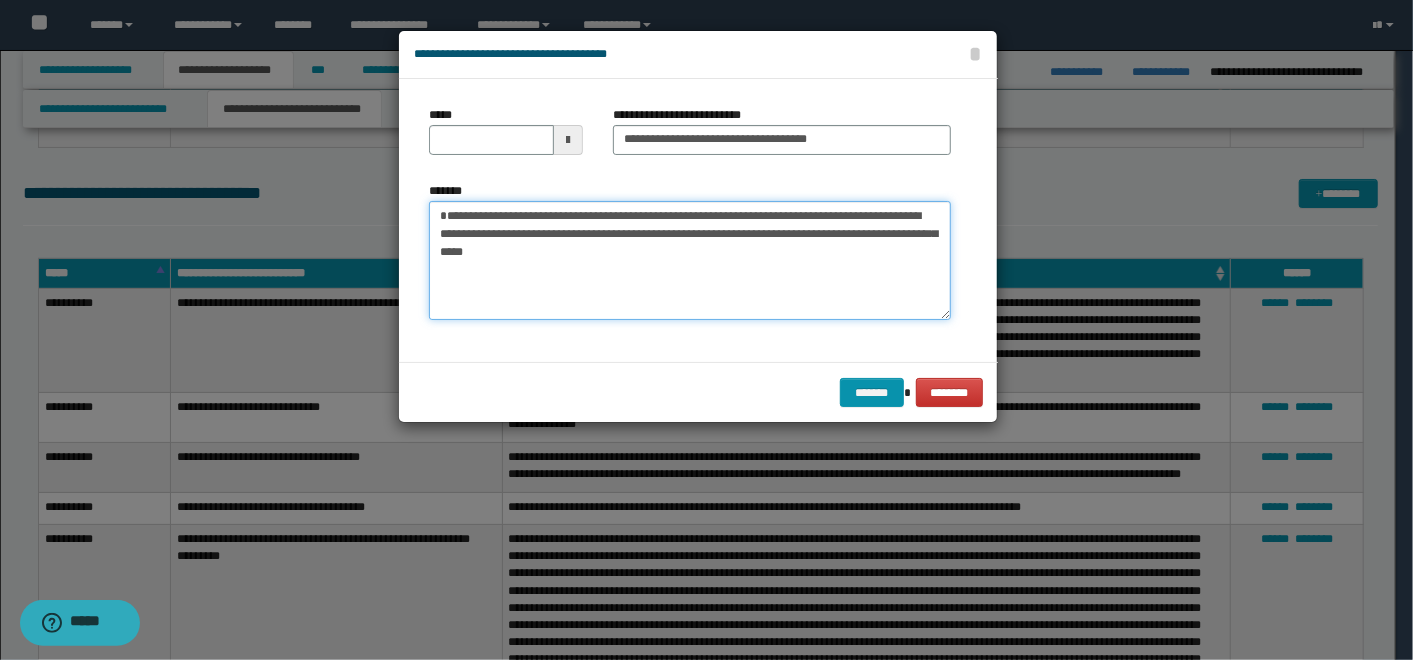 type 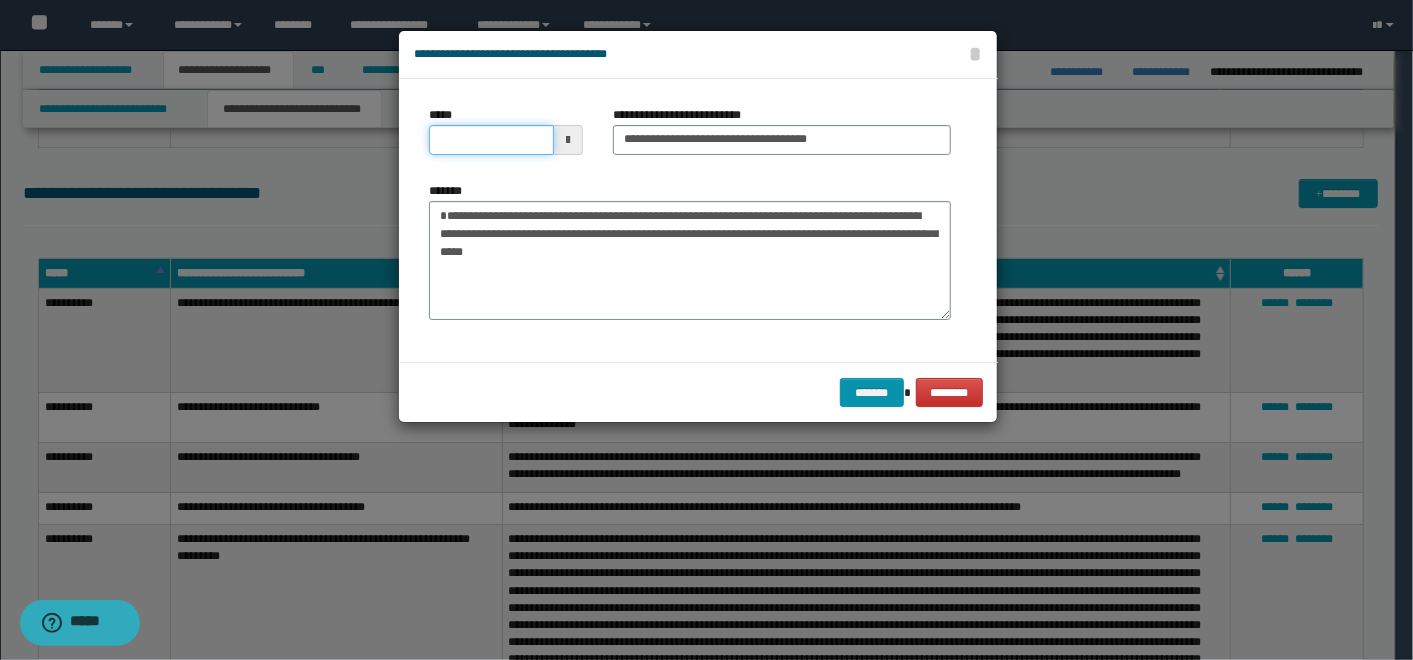 click on "*****" at bounding box center [491, 140] 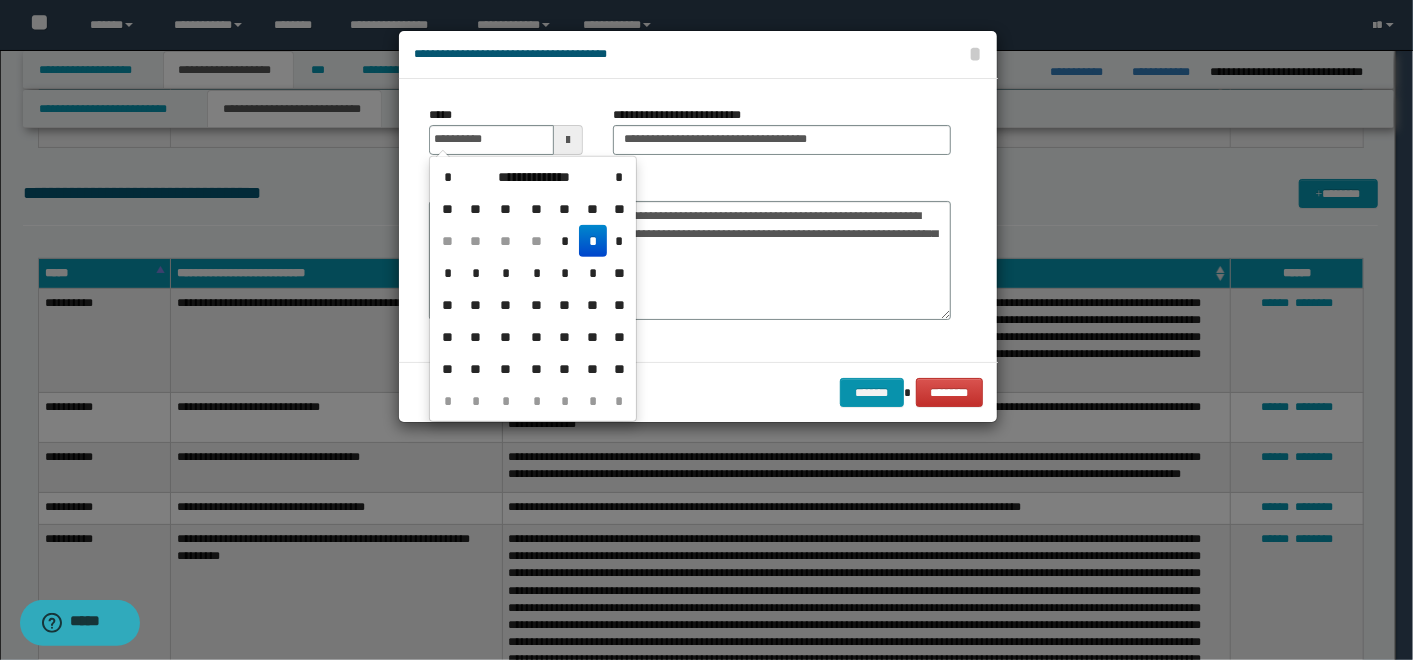 type on "**********" 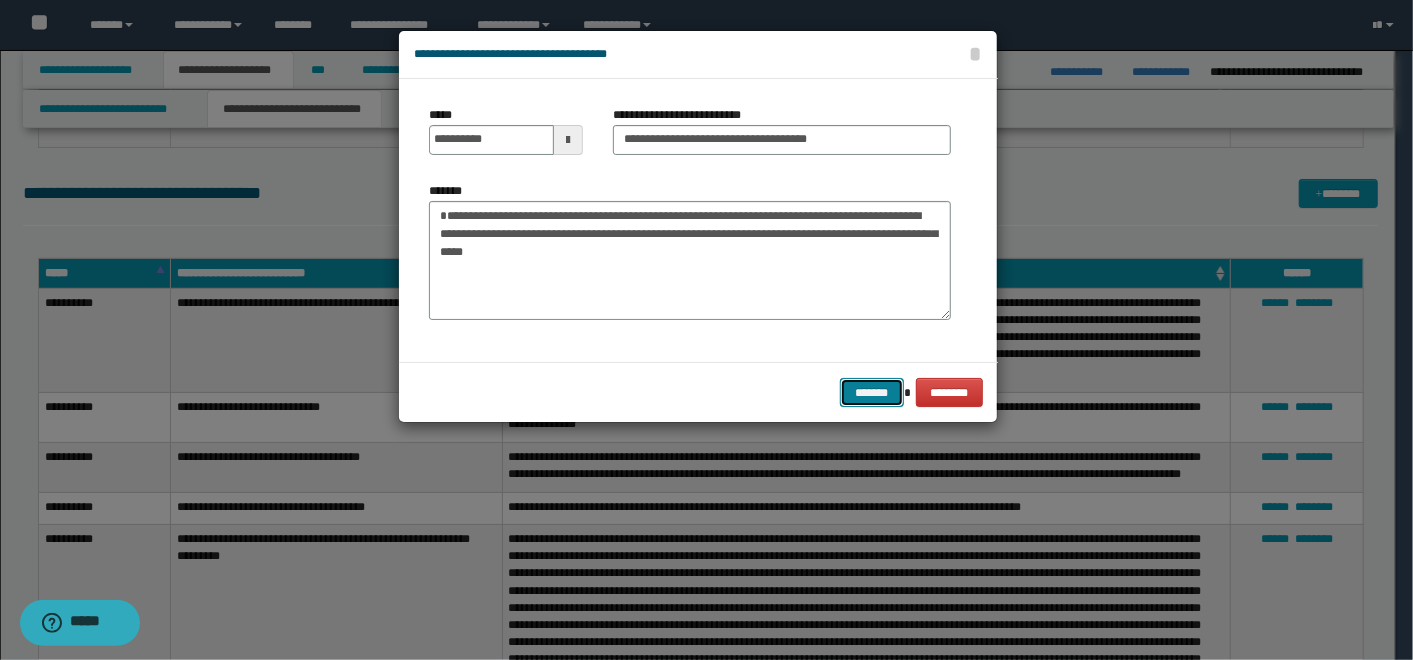 click on "*******" at bounding box center [872, 392] 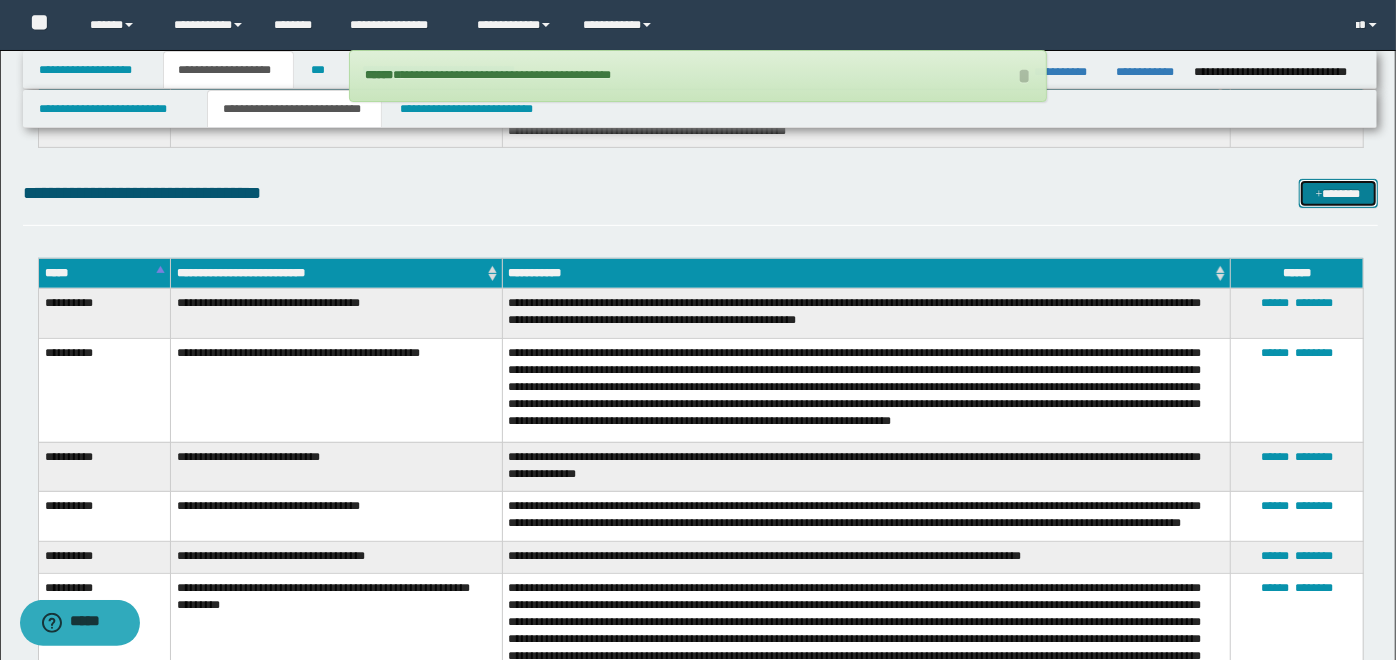 scroll, scrollTop: 5080, scrollLeft: 0, axis: vertical 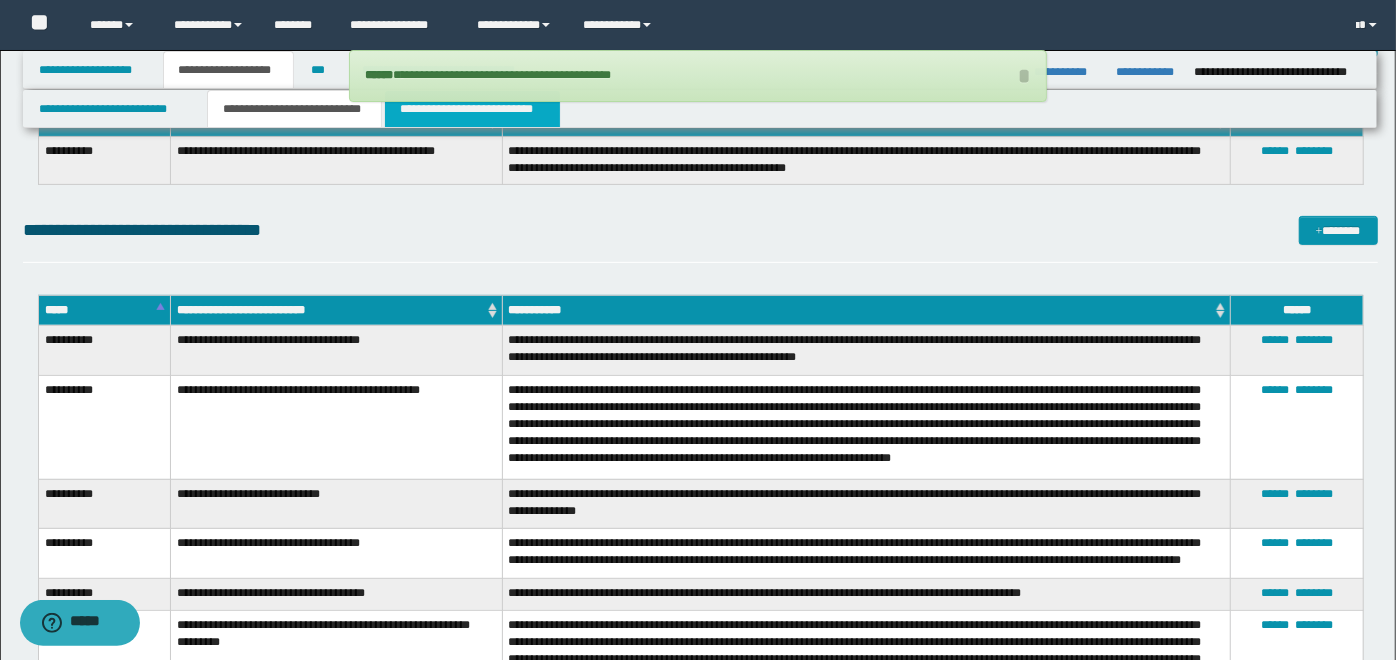 click on "**********" at bounding box center (472, 109) 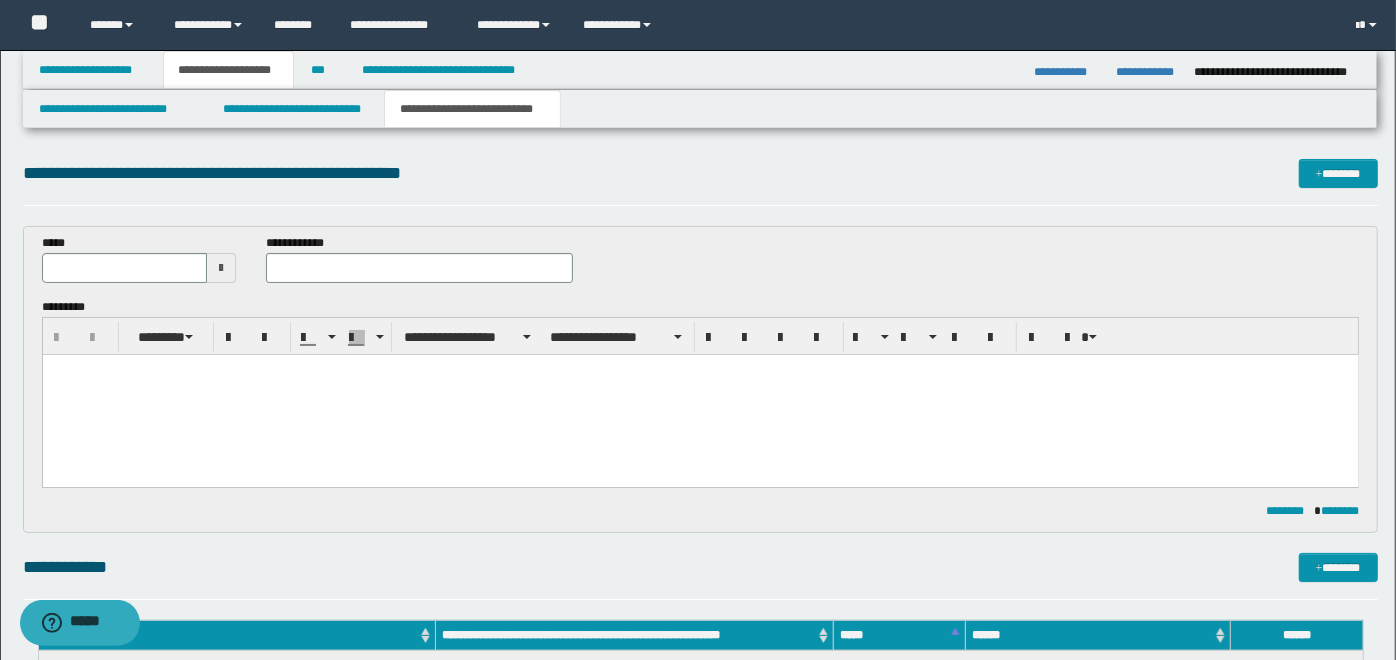 scroll, scrollTop: 148, scrollLeft: 0, axis: vertical 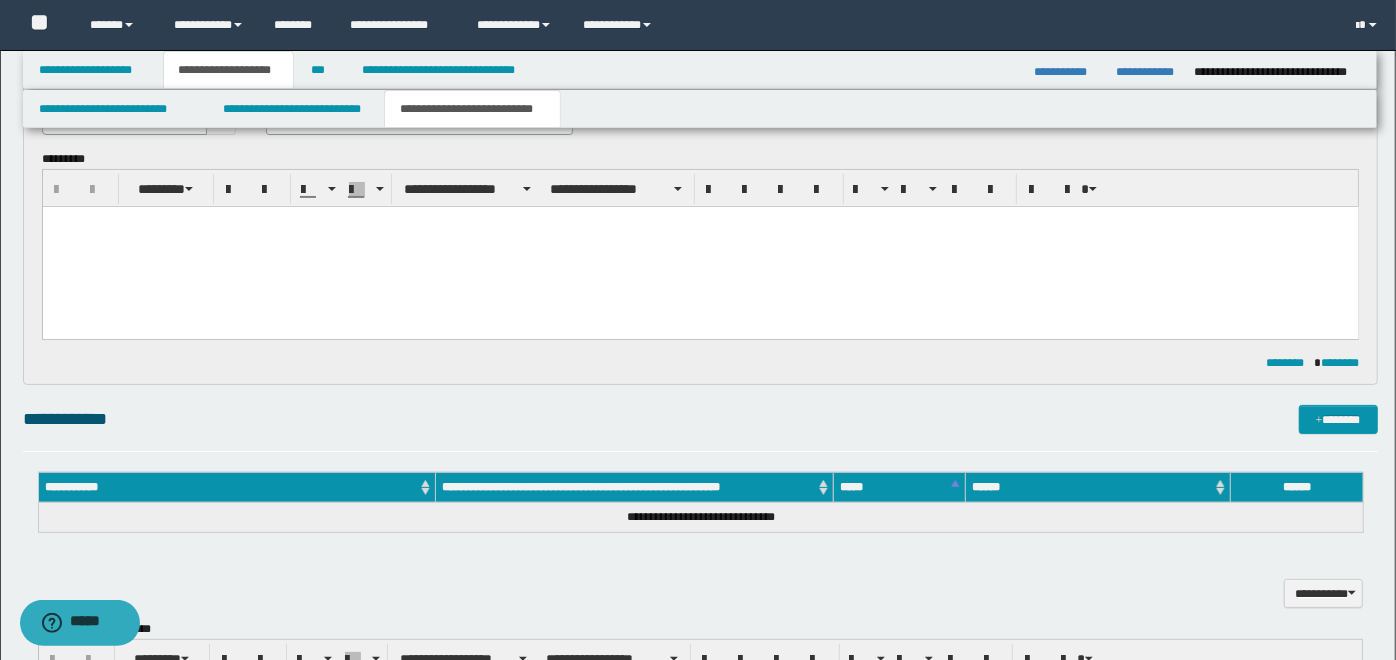 click at bounding box center [700, 246] 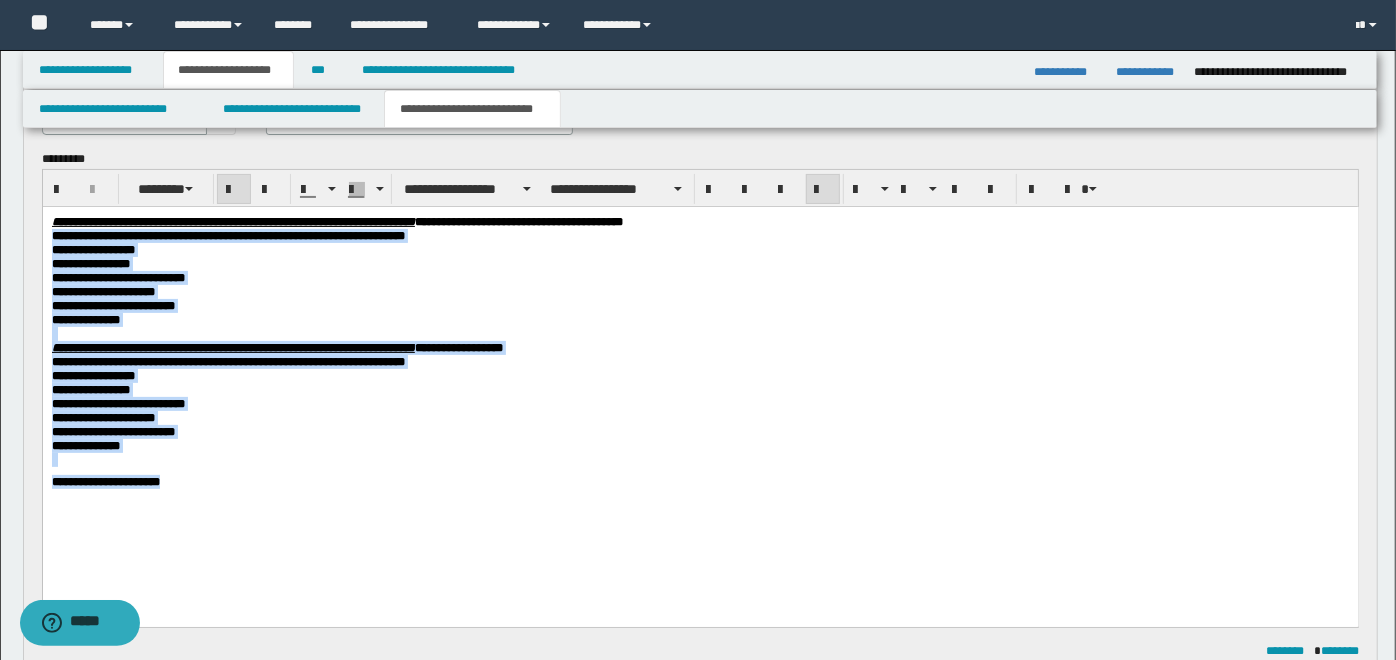 drag, startPoint x: 53, startPoint y: 229, endPoint x: 254, endPoint y: 511, distance: 346.30188 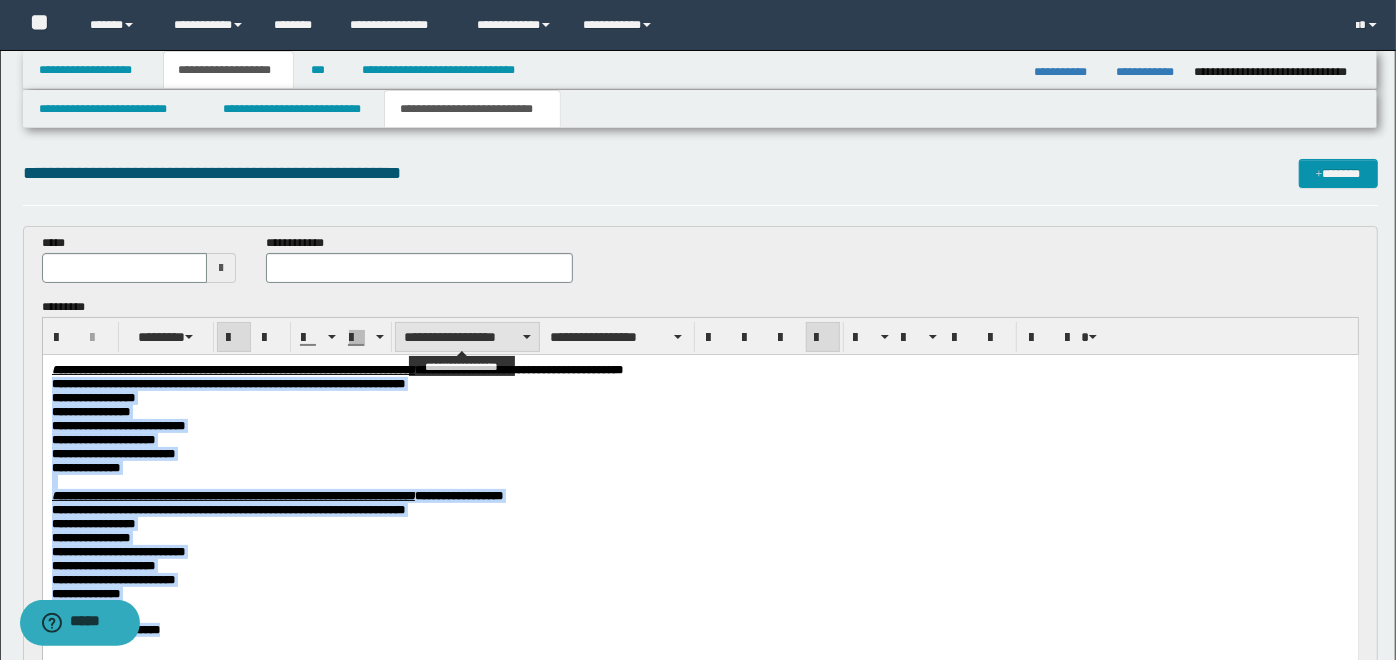 click on "**********" at bounding box center (467, 337) 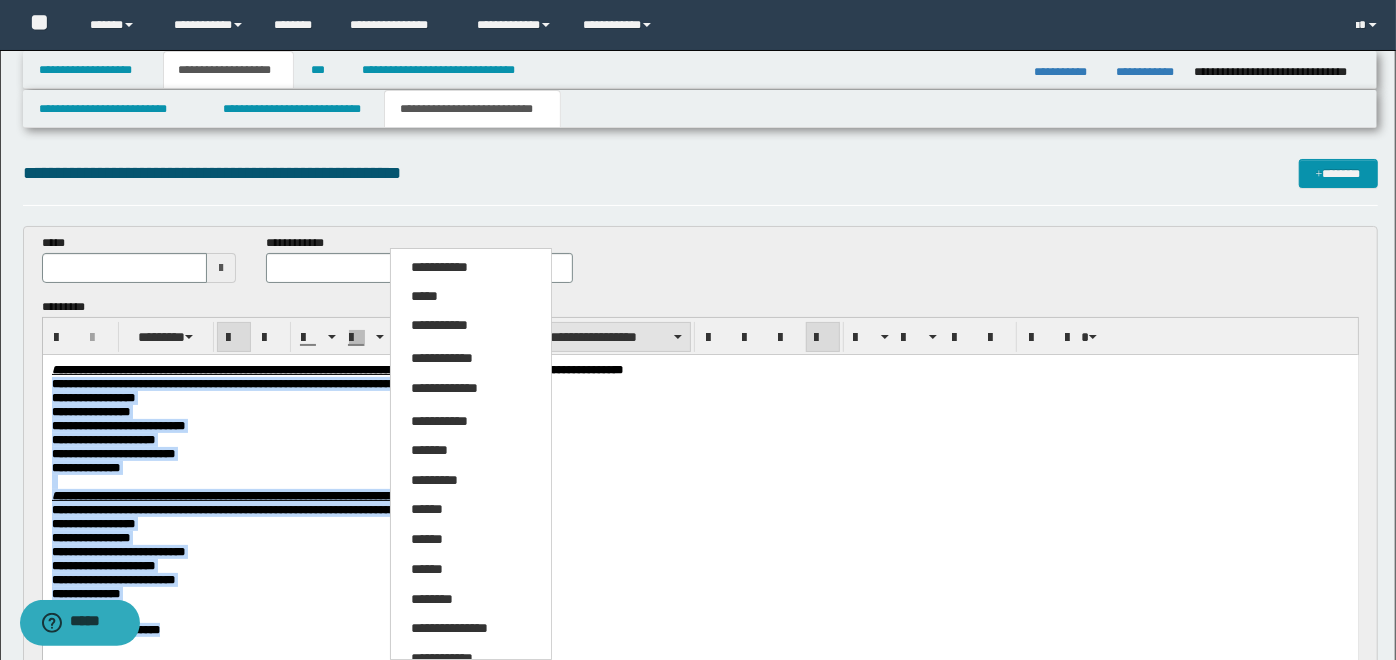 drag, startPoint x: 465, startPoint y: 297, endPoint x: 542, endPoint y: 334, distance: 85.42833 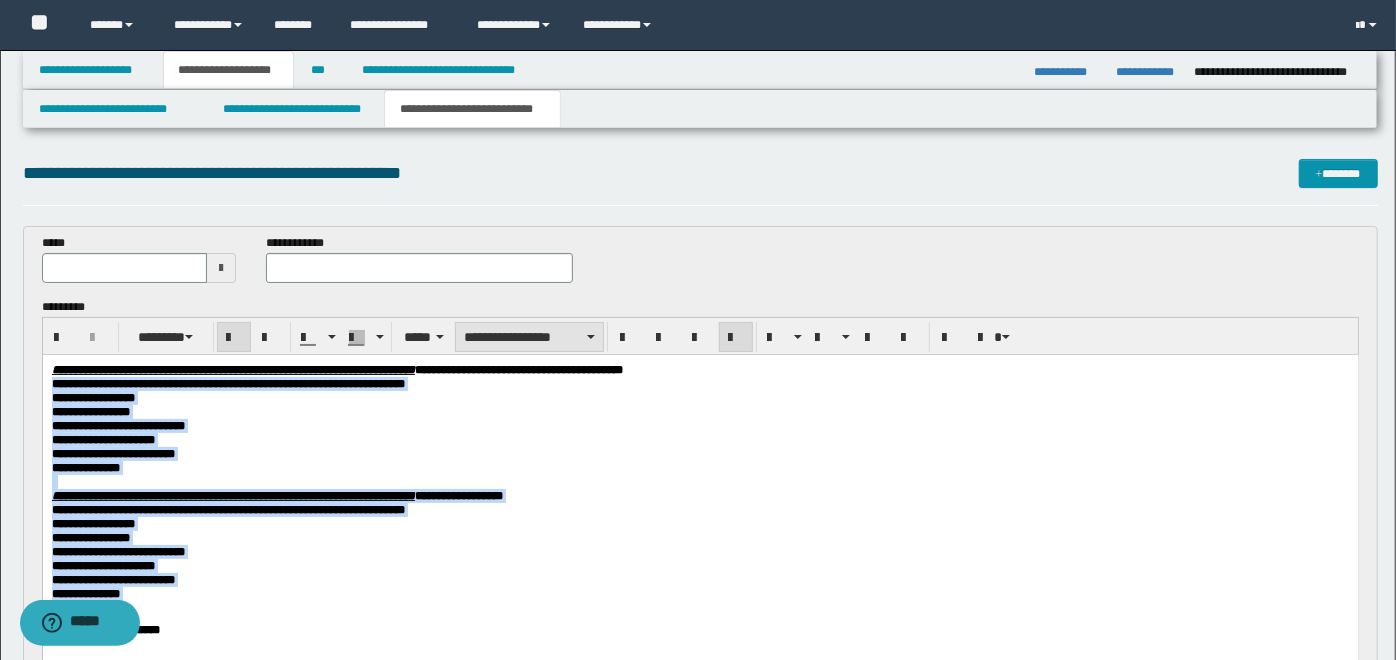 click on "**********" at bounding box center (529, 337) 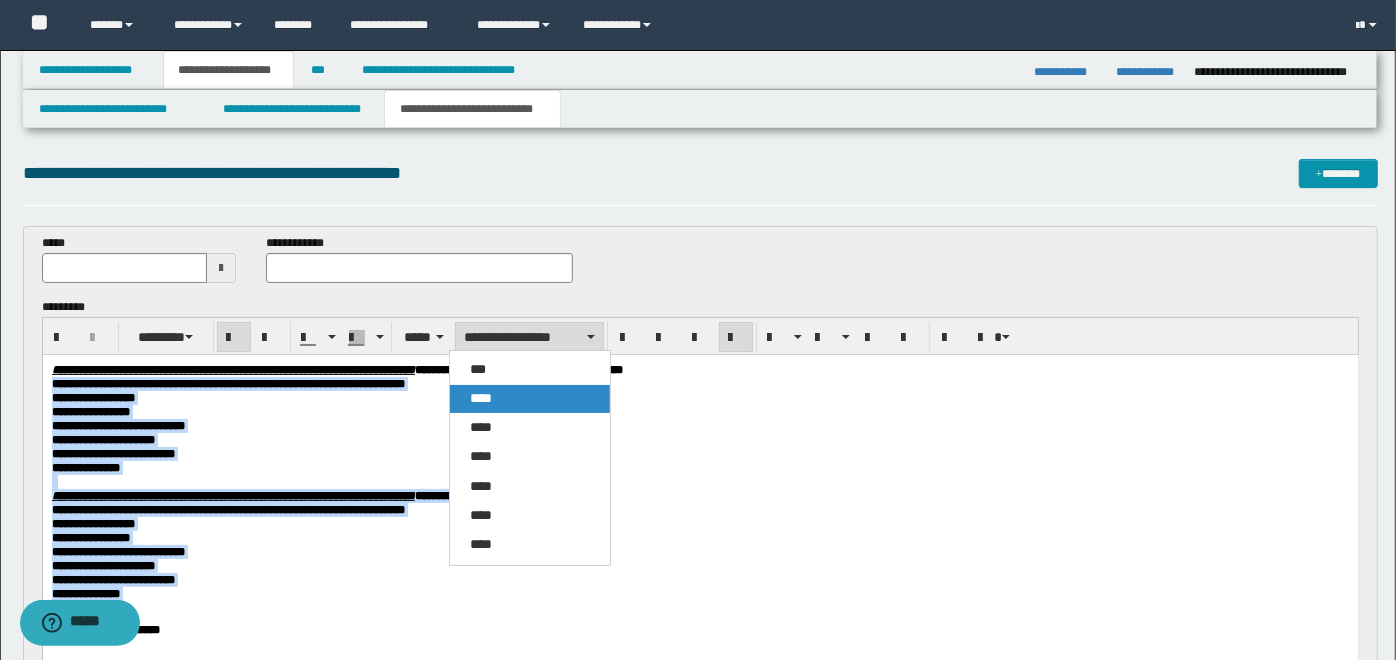 click on "****" at bounding box center [529, 399] 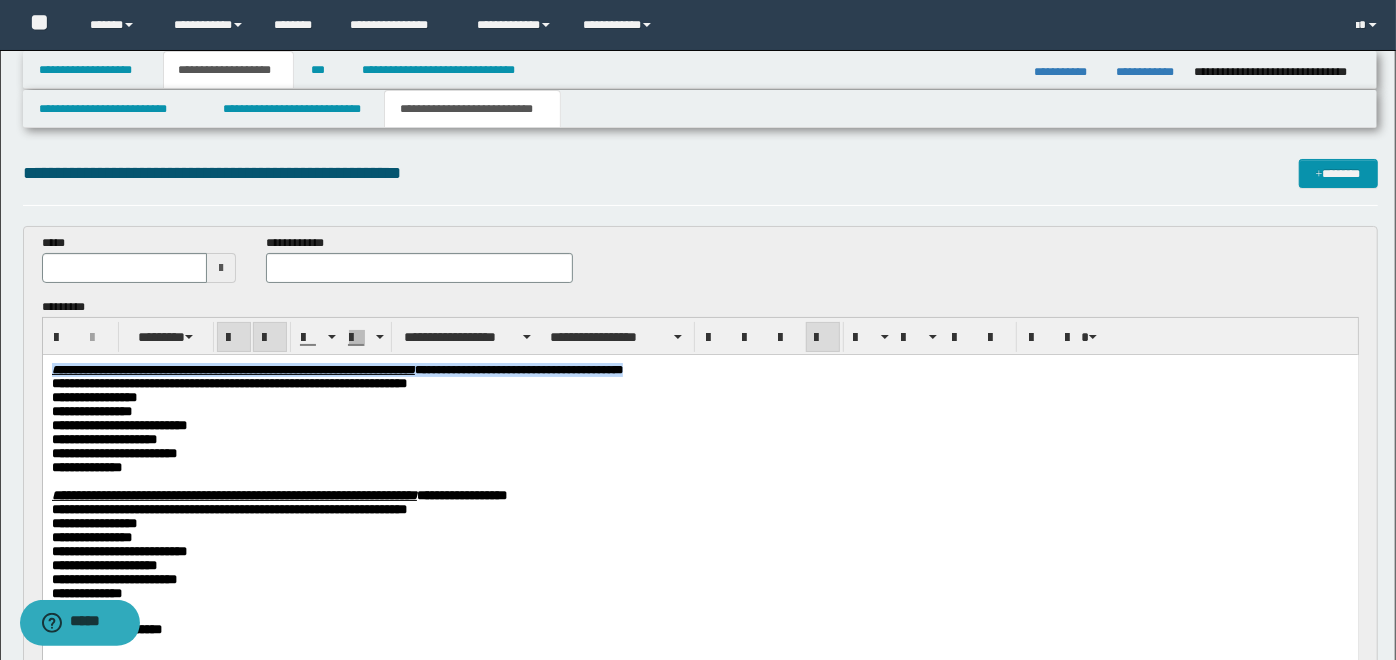drag, startPoint x: 763, startPoint y: 365, endPoint x: 55, endPoint y: 356, distance: 708.0572 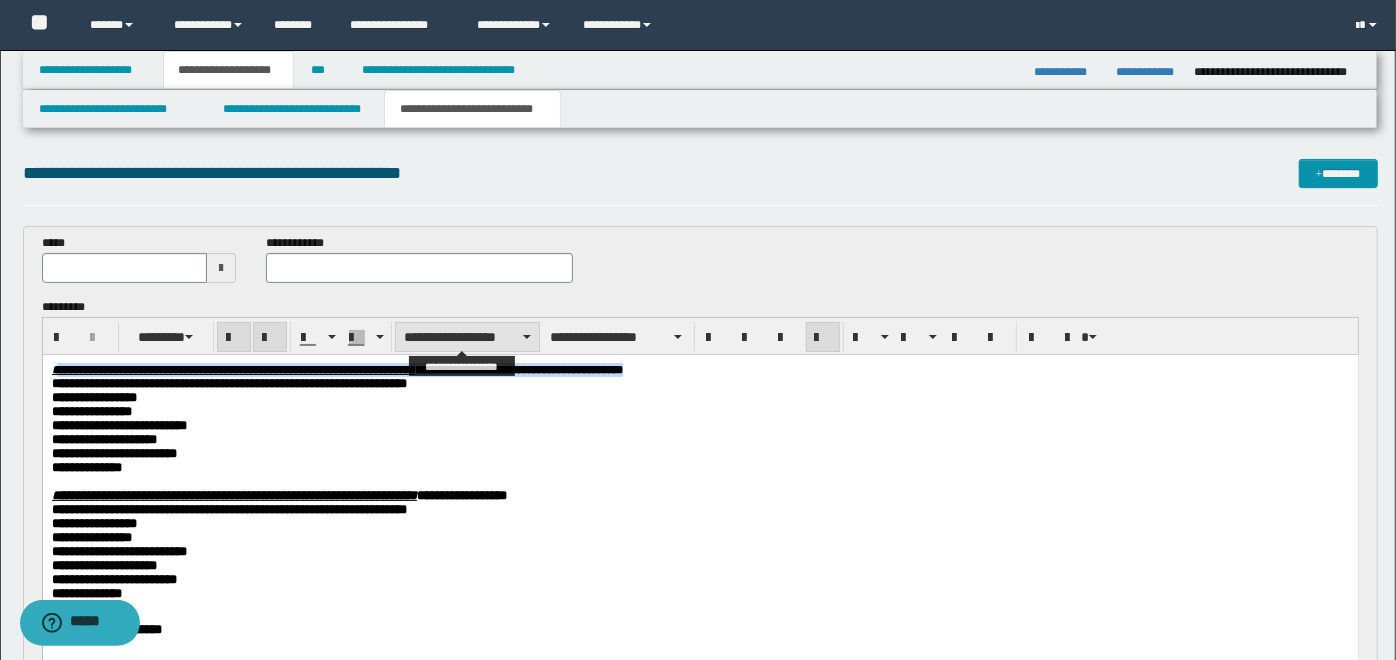 click on "**********" at bounding box center [467, 337] 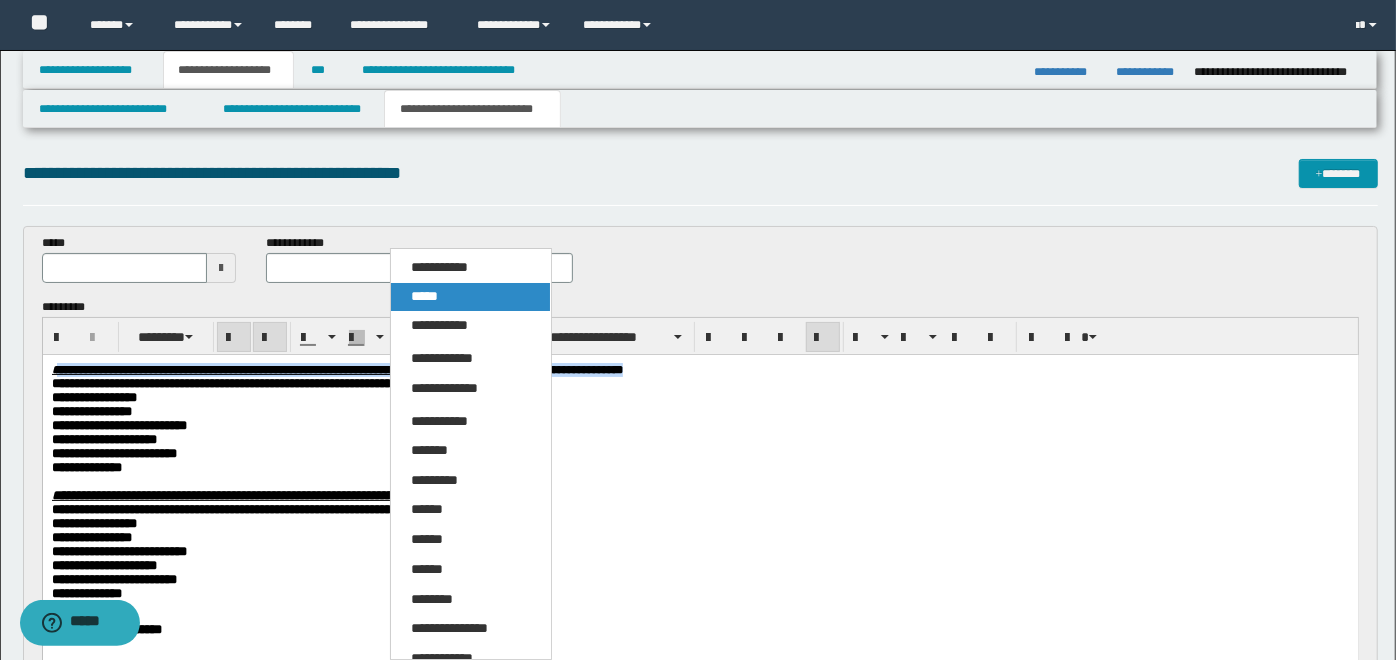 click on "*****" at bounding box center (470, 297) 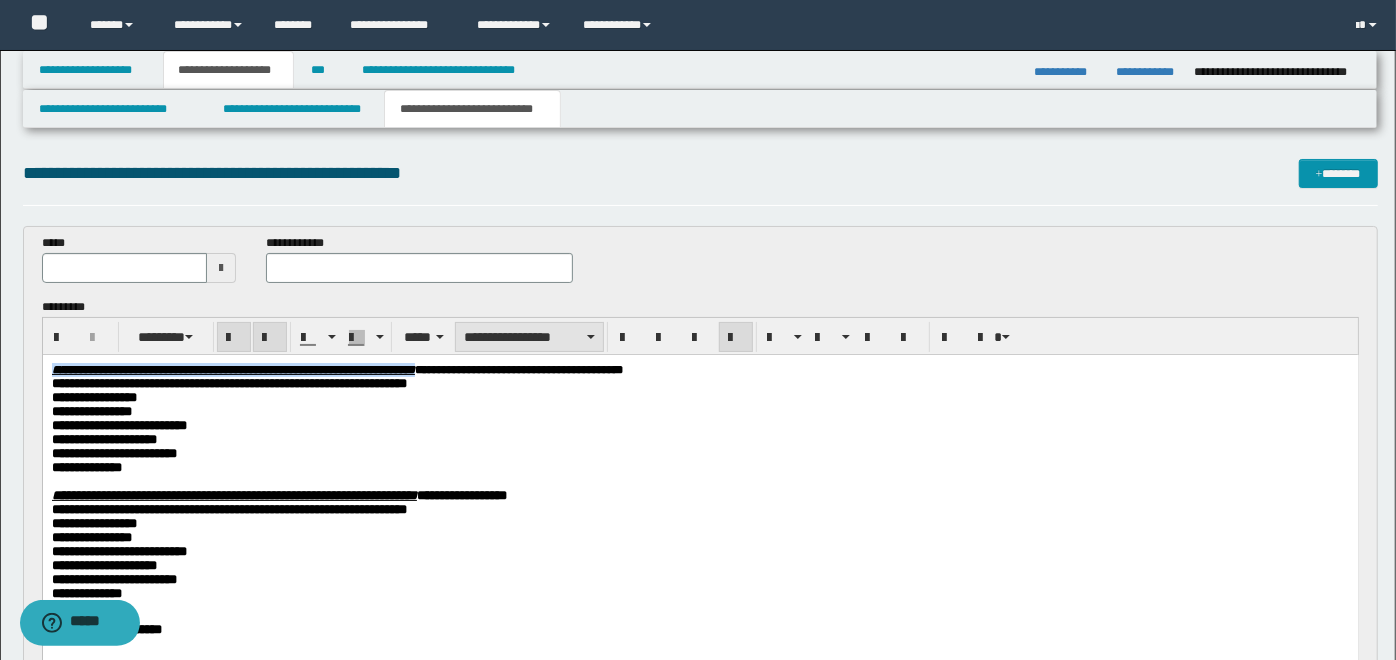 click on "**********" at bounding box center [529, 337] 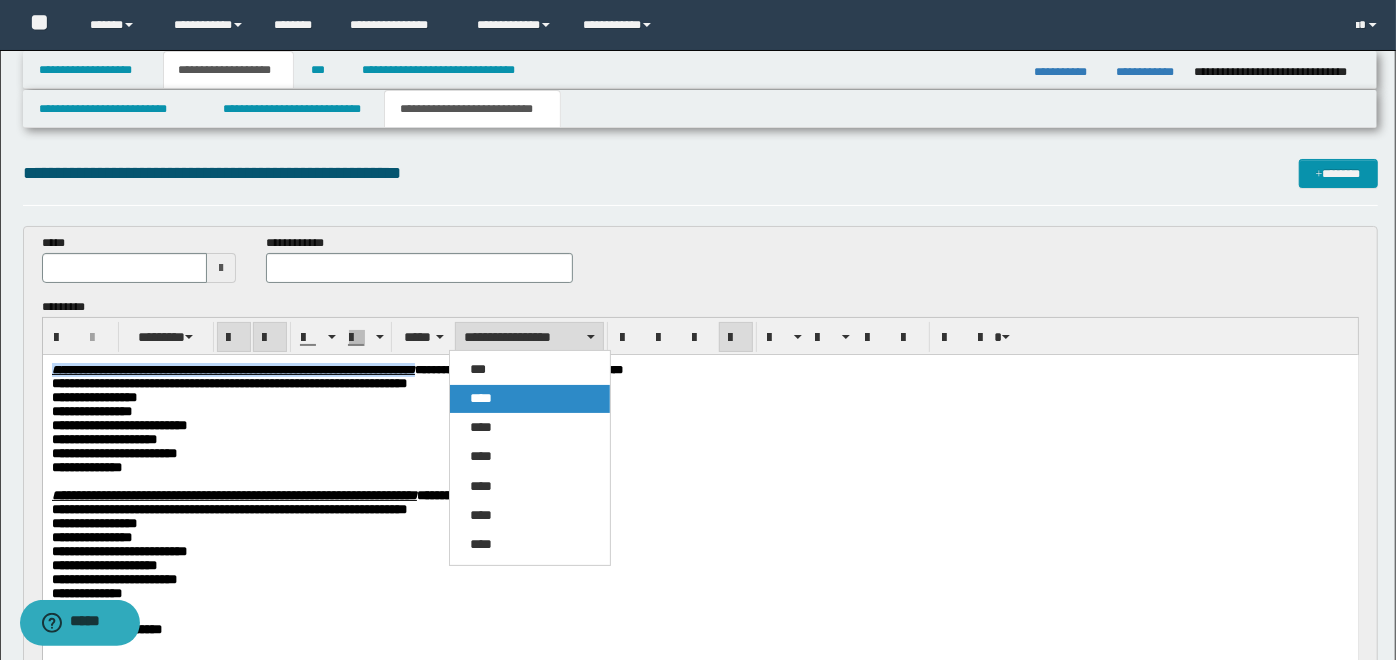 click on "****" at bounding box center [529, 399] 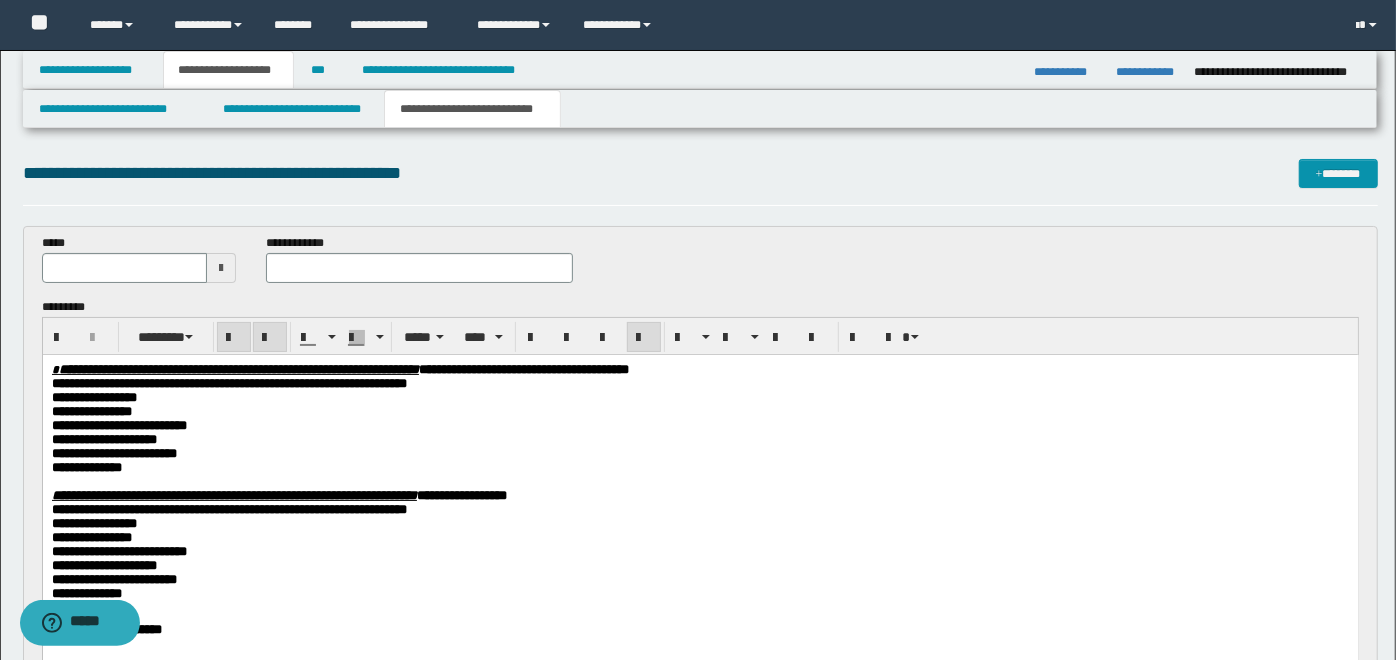 click on "**********" at bounding box center [700, 397] 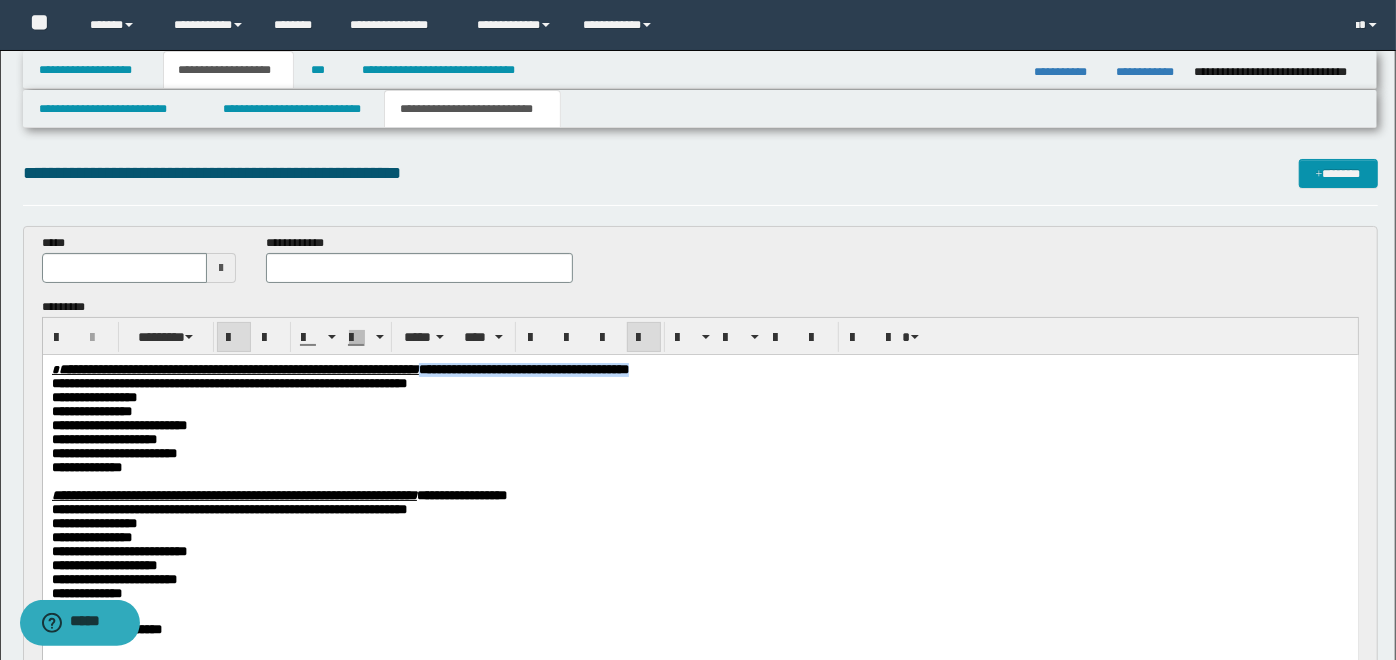 drag, startPoint x: 902, startPoint y: 370, endPoint x: 617, endPoint y: 367, distance: 285.01578 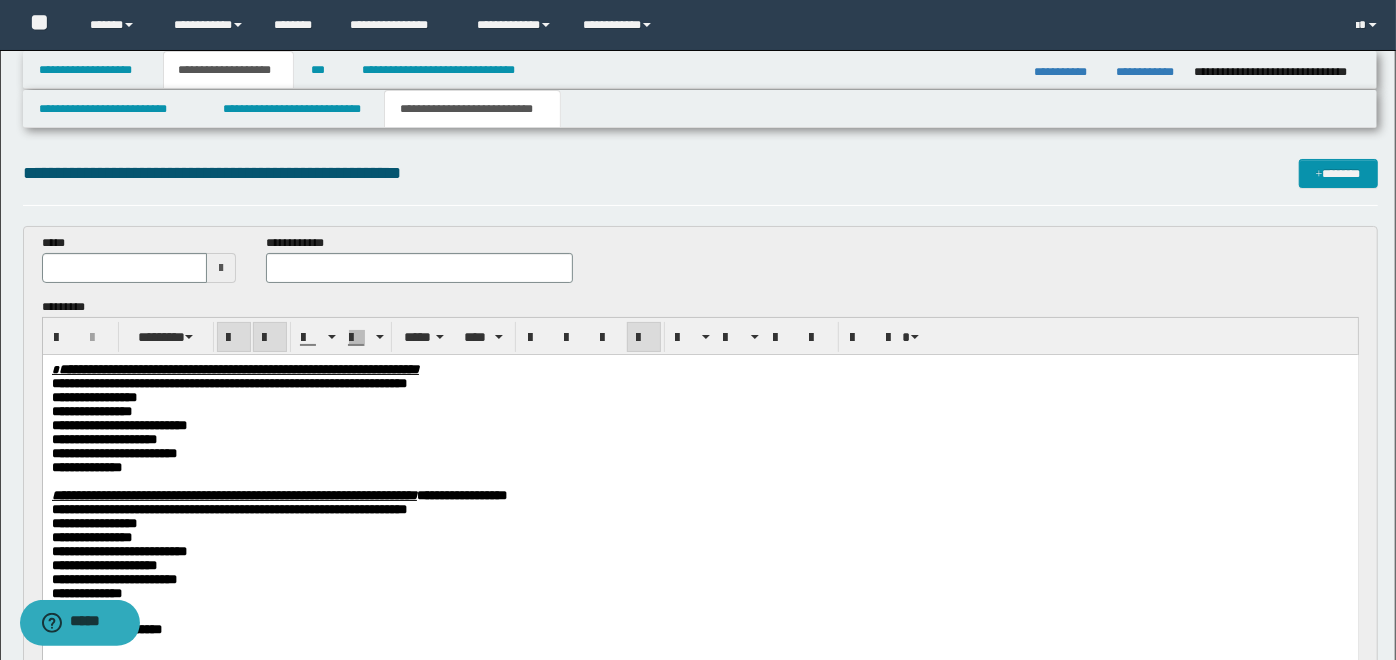 click at bounding box center [419, 268] 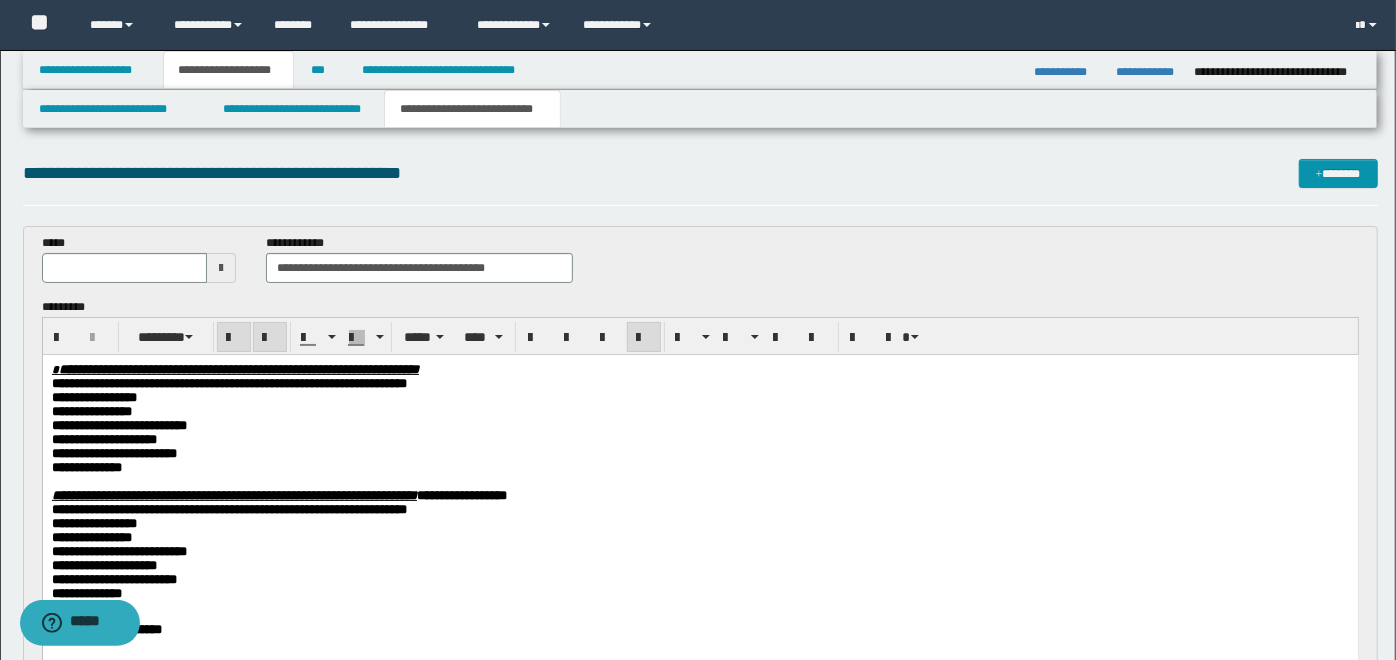 type 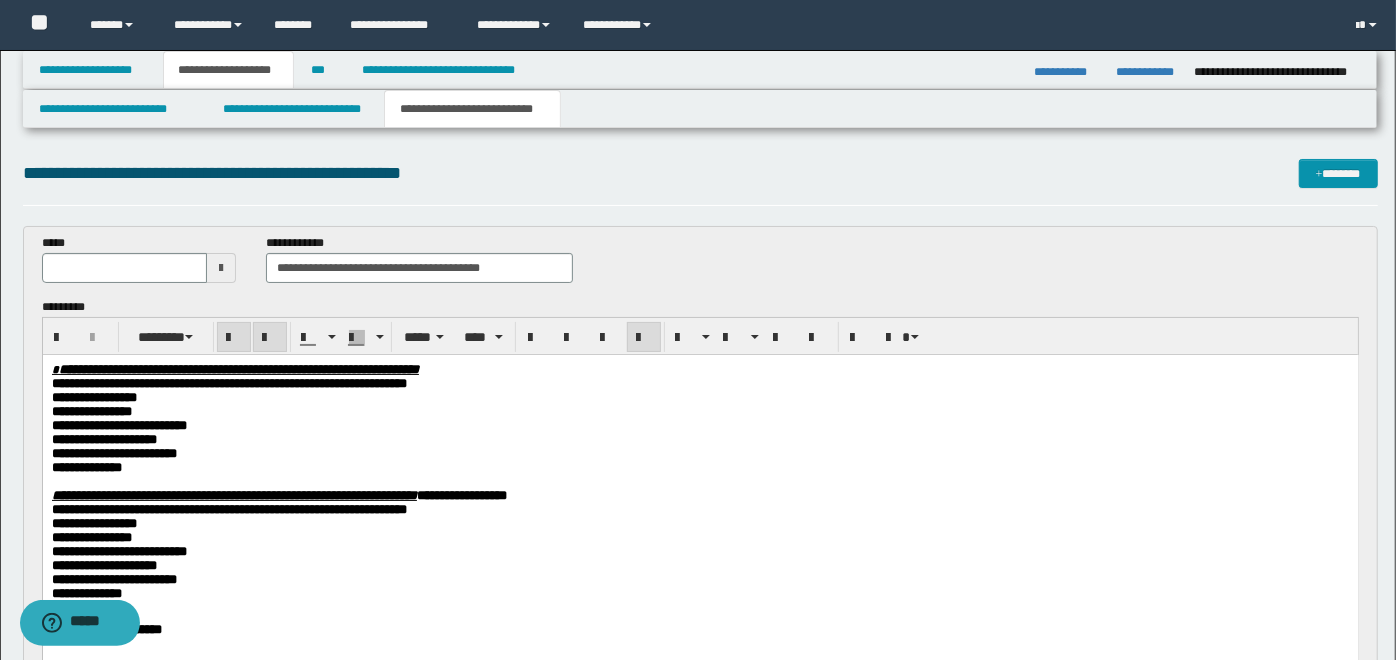 type on "**********" 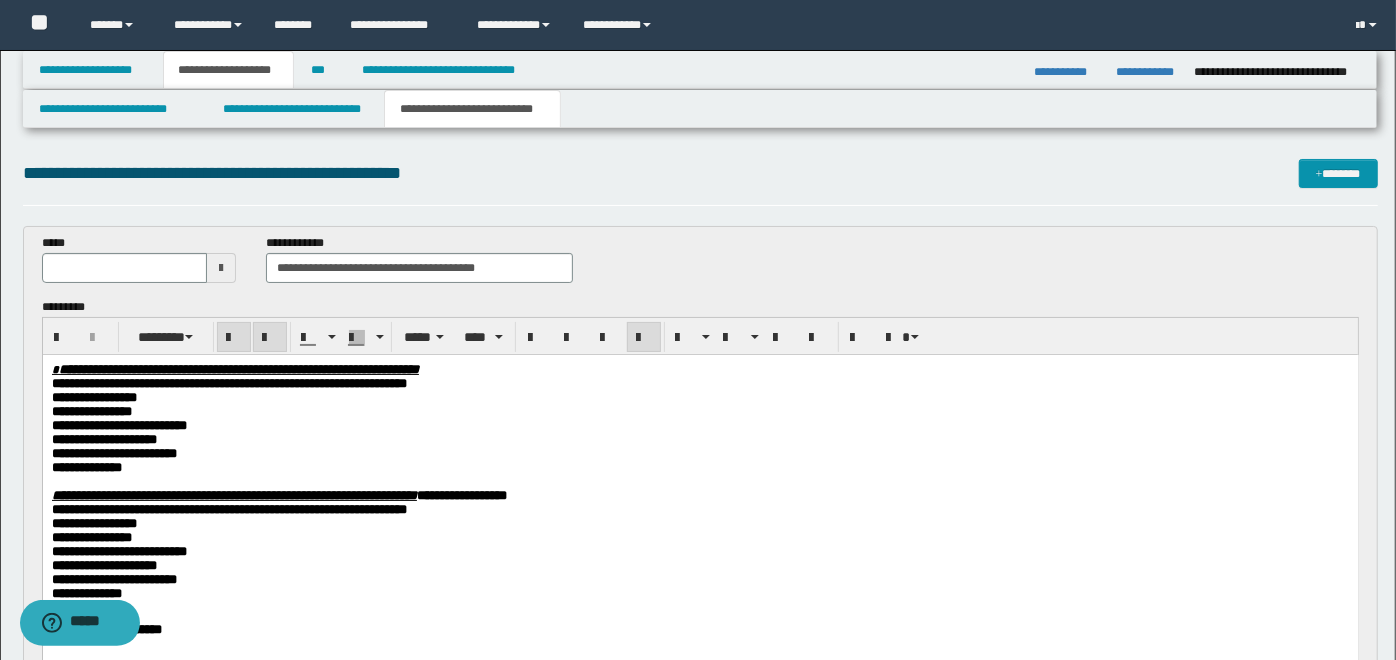 type 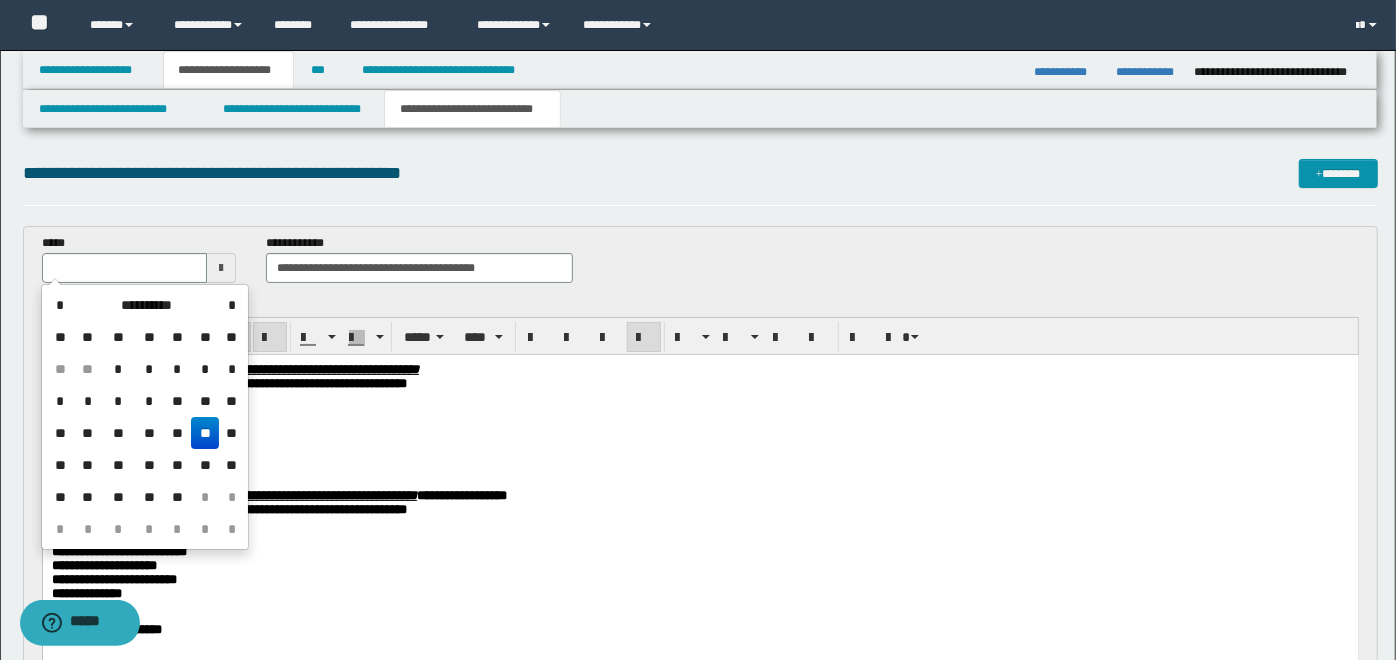 click on "**" at bounding box center [205, 433] 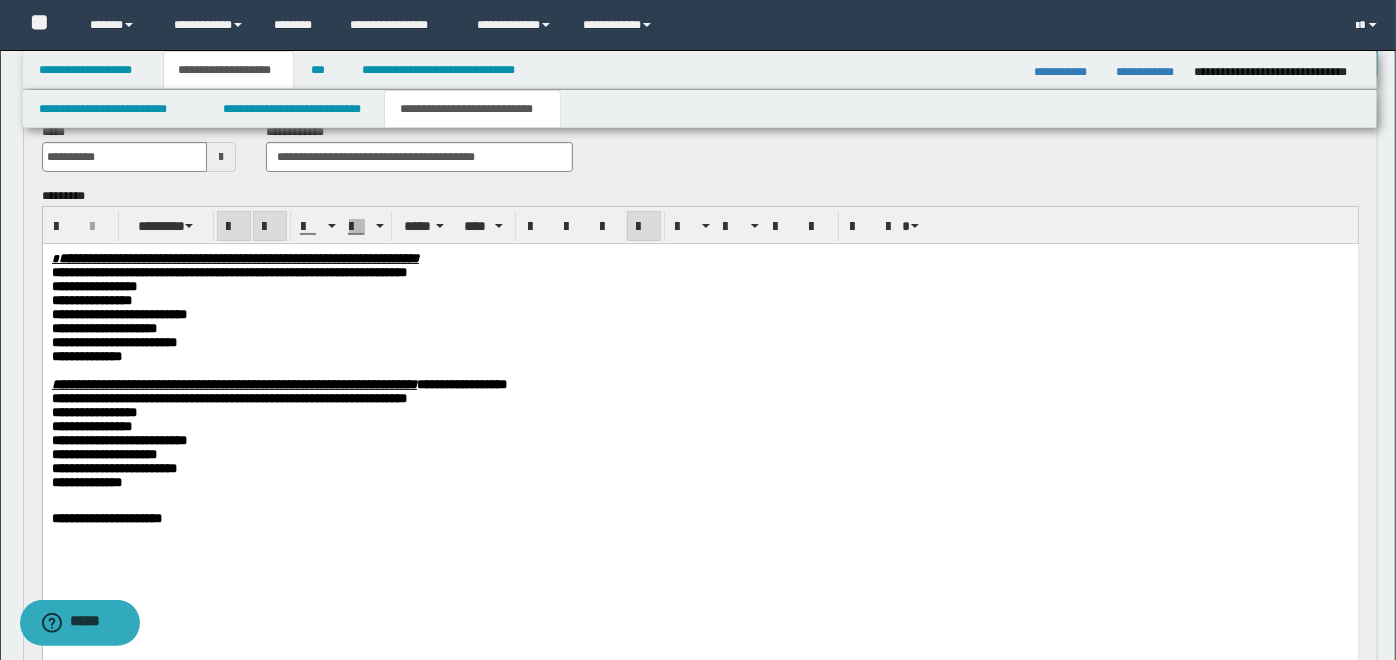 scroll, scrollTop: 222, scrollLeft: 0, axis: vertical 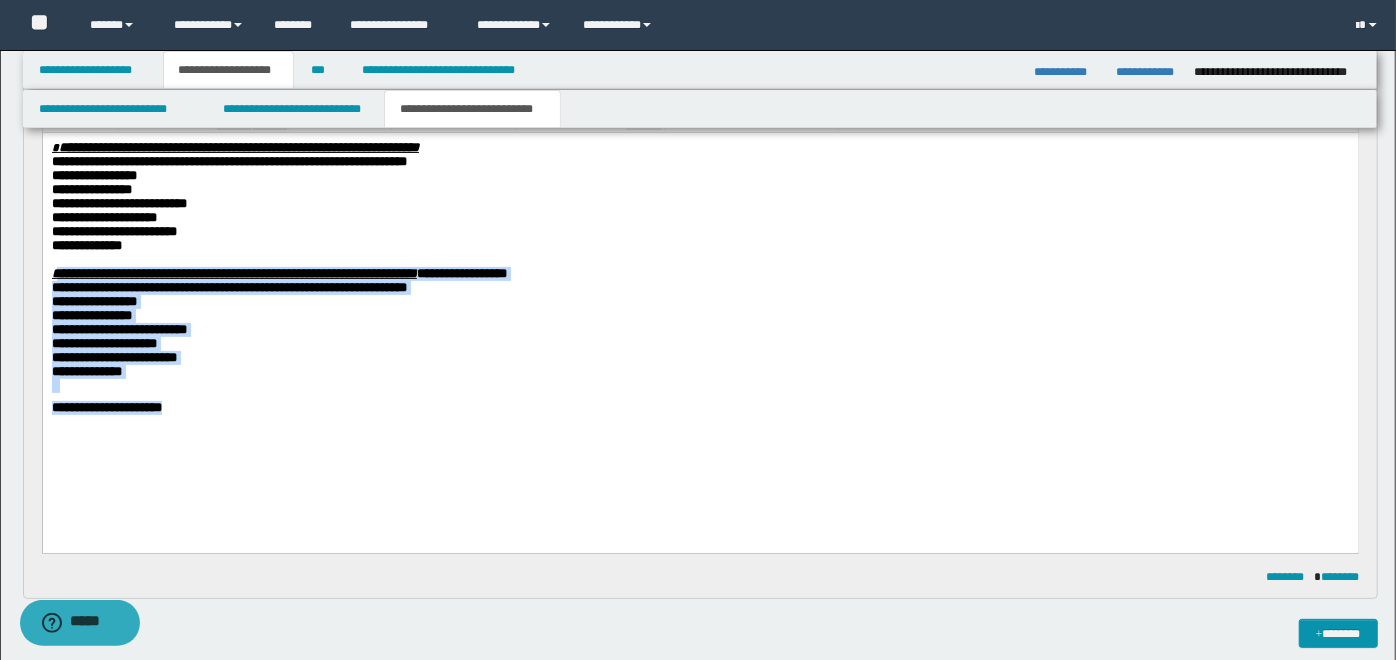 drag, startPoint x: 56, startPoint y: 288, endPoint x: 257, endPoint y: 443, distance: 253.82277 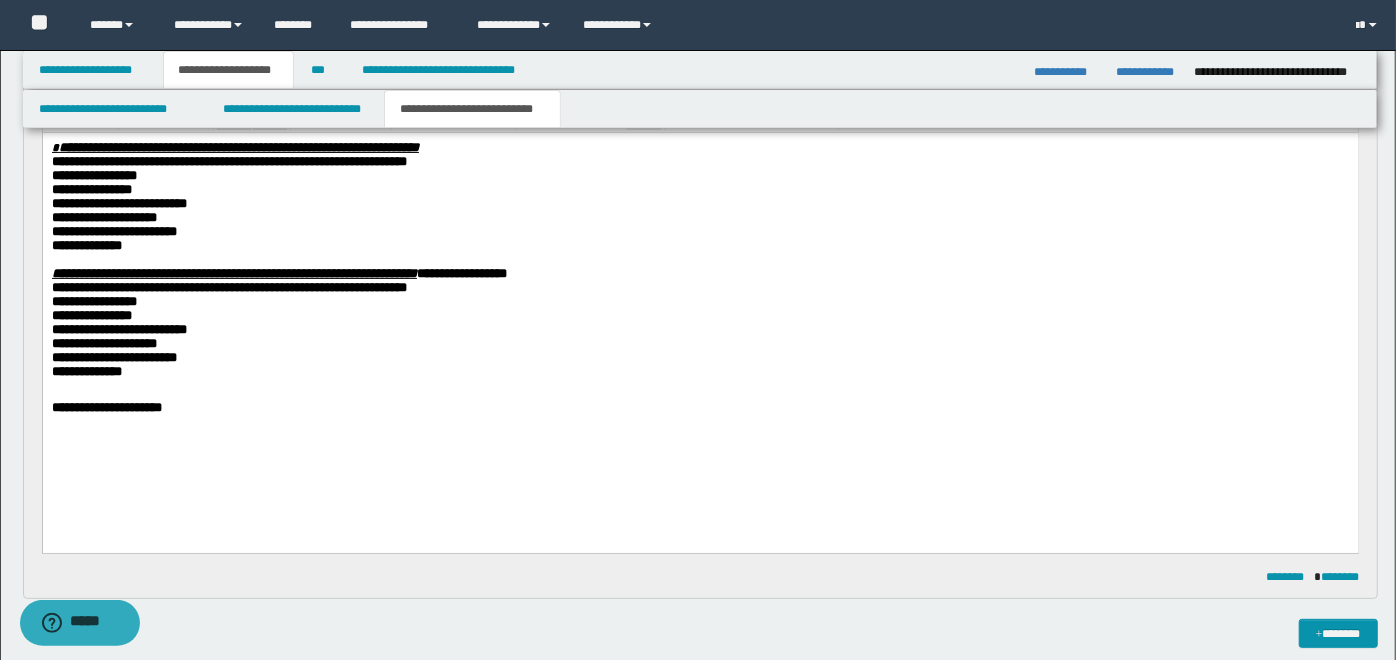 click on "**********" at bounding box center [233, 272] 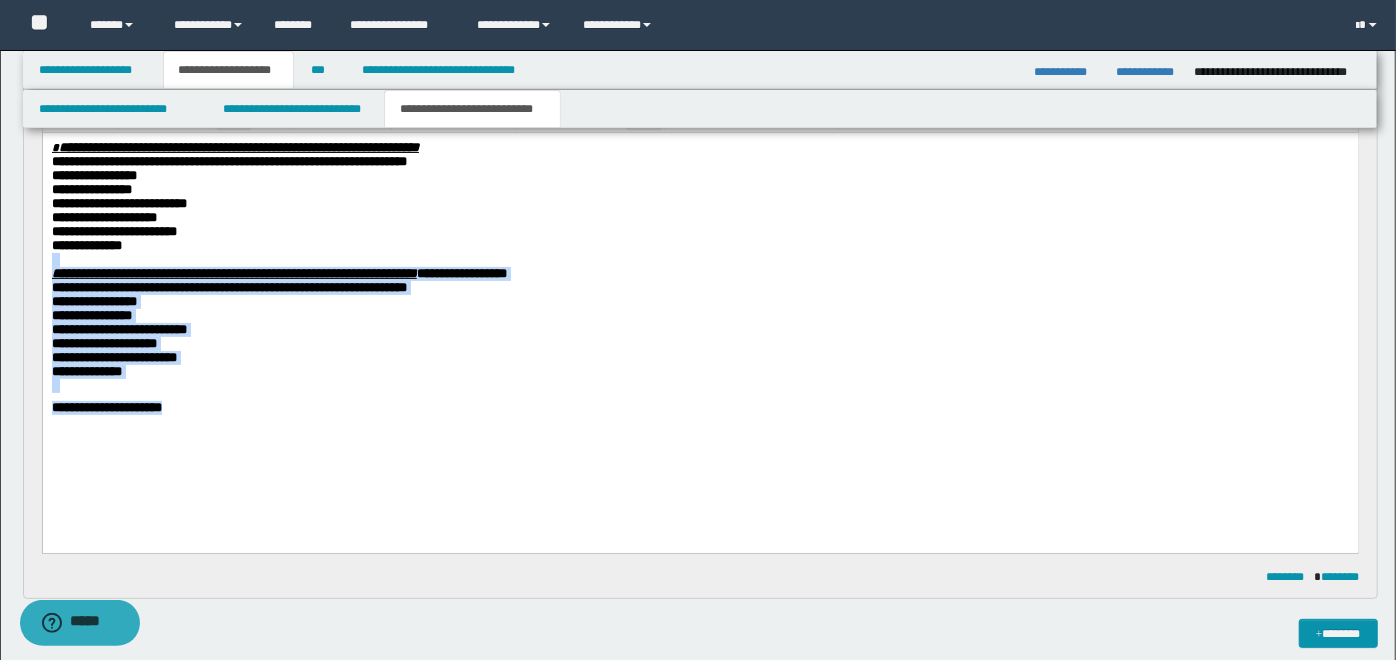 drag, startPoint x: 49, startPoint y: 269, endPoint x: 290, endPoint y: 450, distance: 301.40005 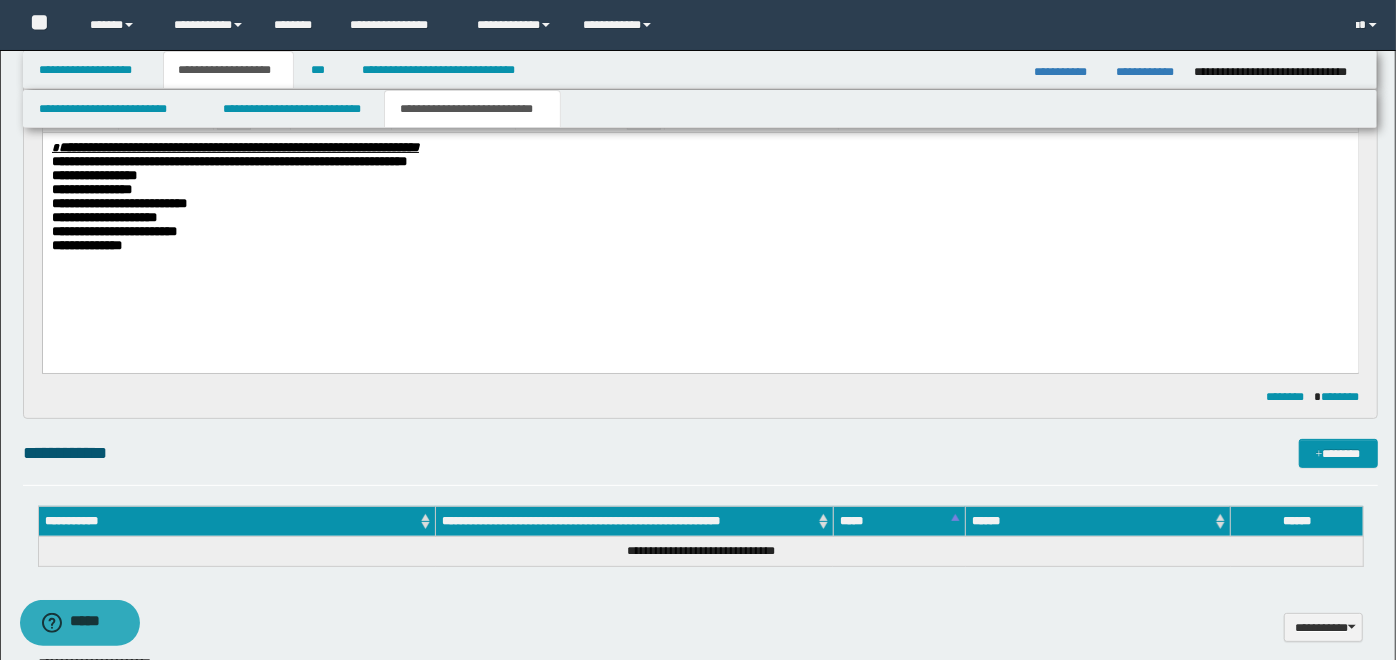 scroll, scrollTop: 37, scrollLeft: 0, axis: vertical 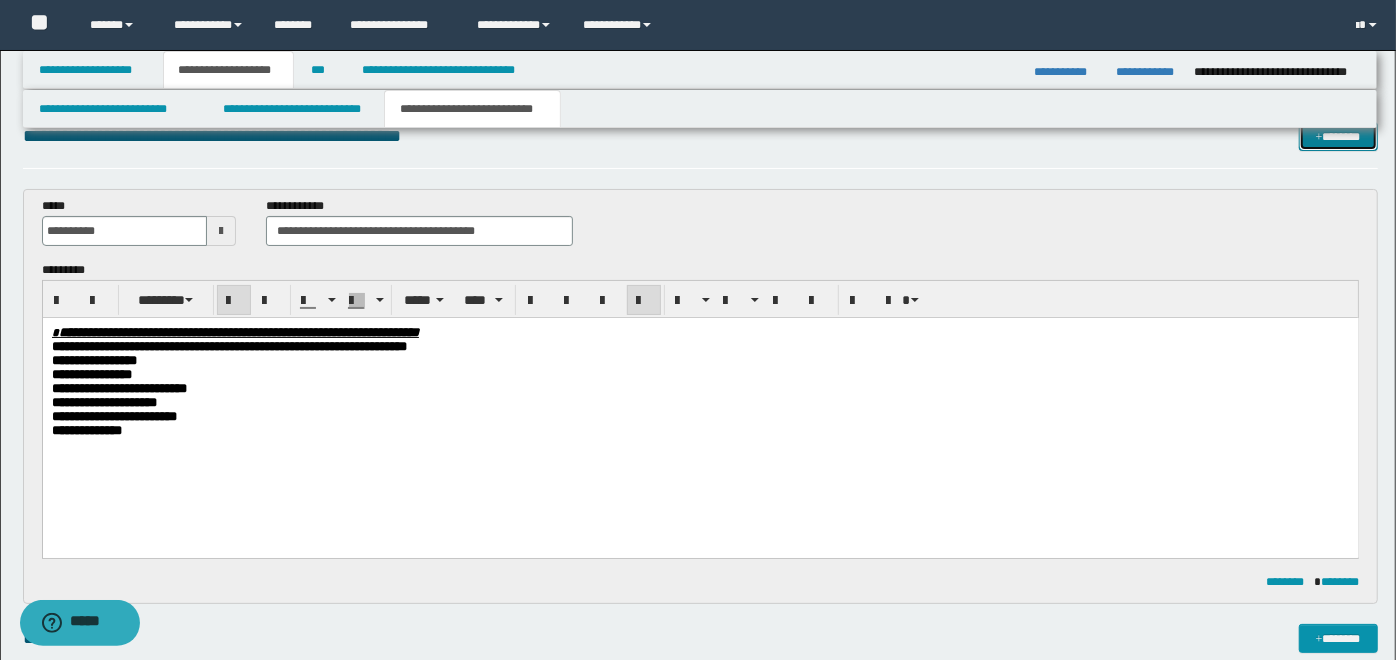 click on "*******" at bounding box center (1338, 136) 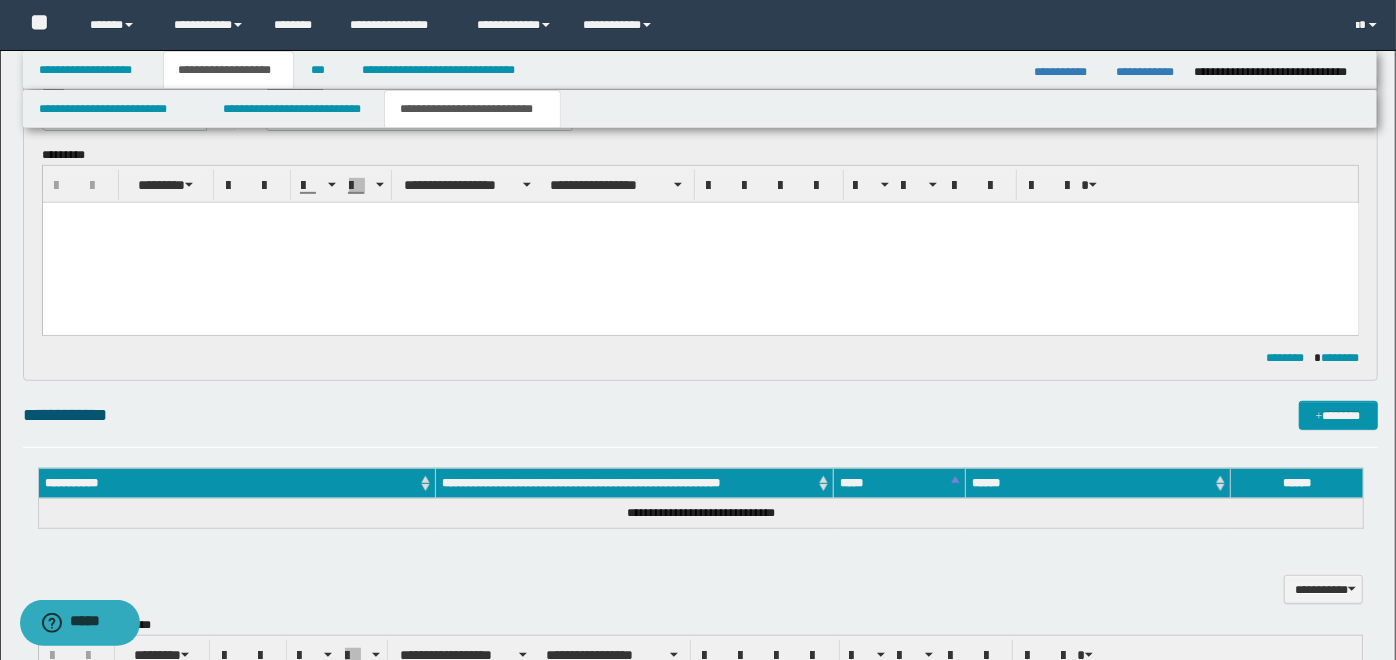 scroll, scrollTop: 0, scrollLeft: 0, axis: both 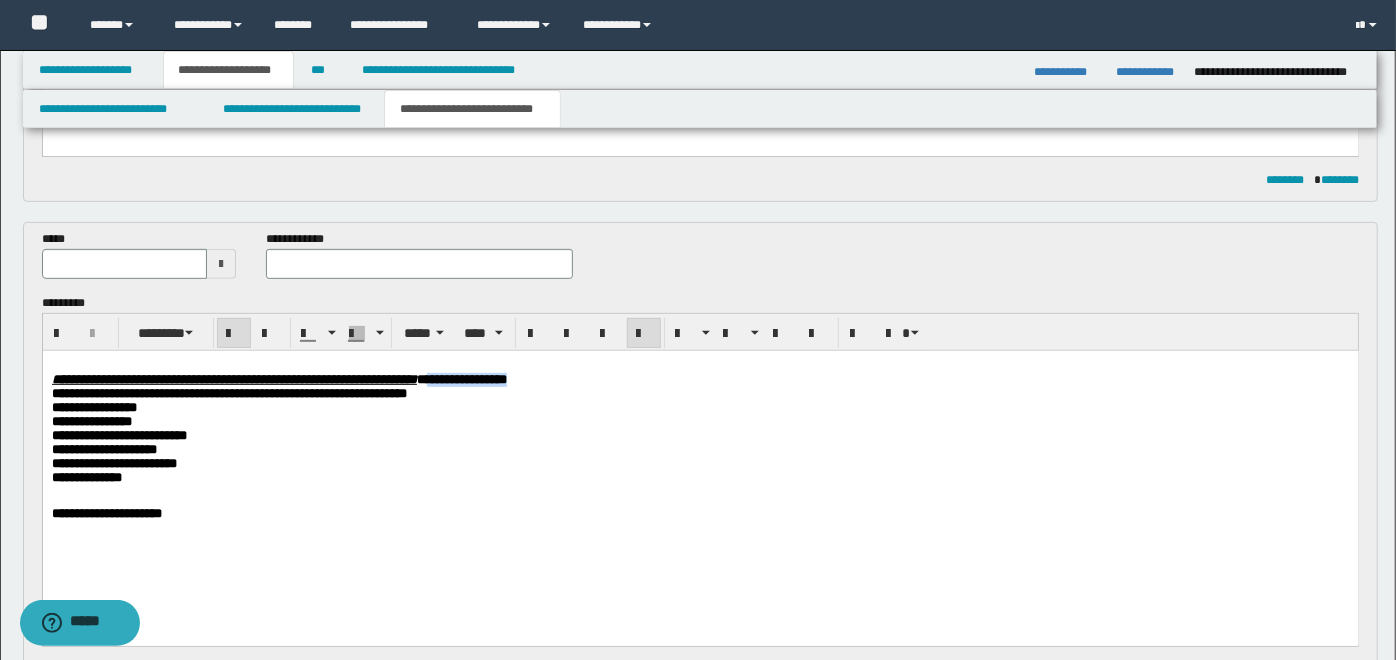 drag, startPoint x: 743, startPoint y: 381, endPoint x: 630, endPoint y: 381, distance: 113 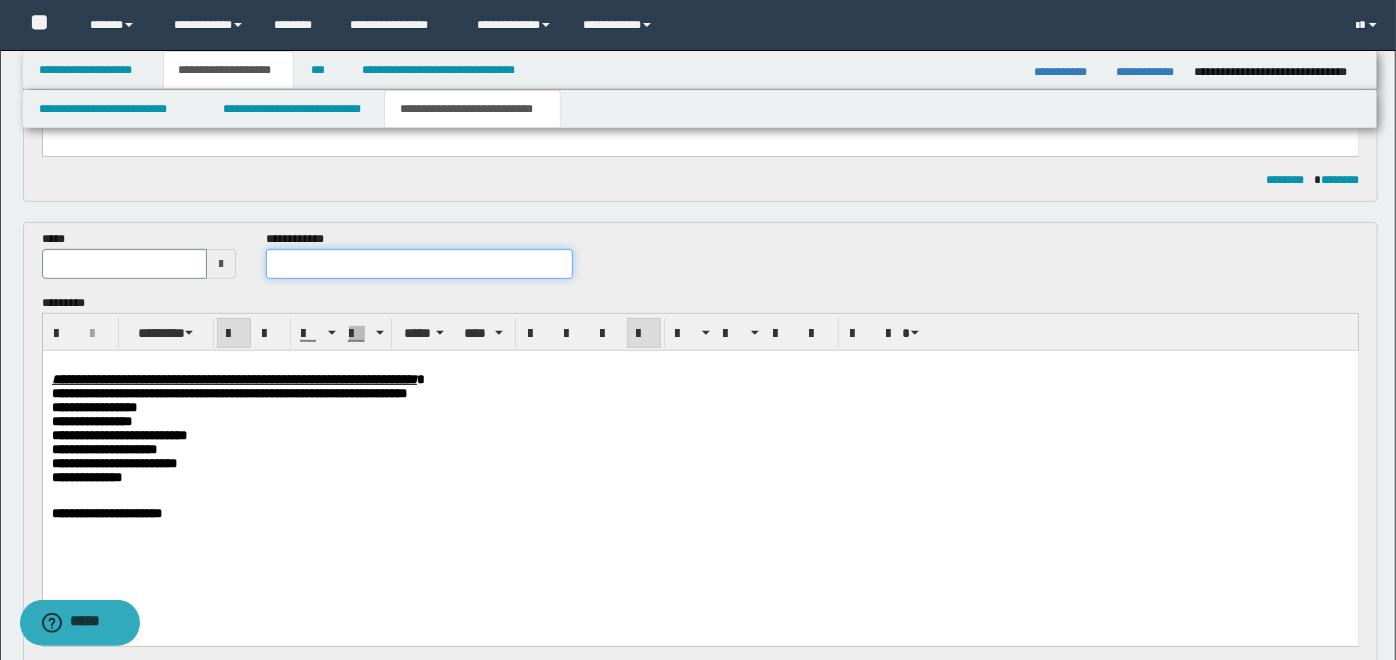 click at bounding box center [419, 264] 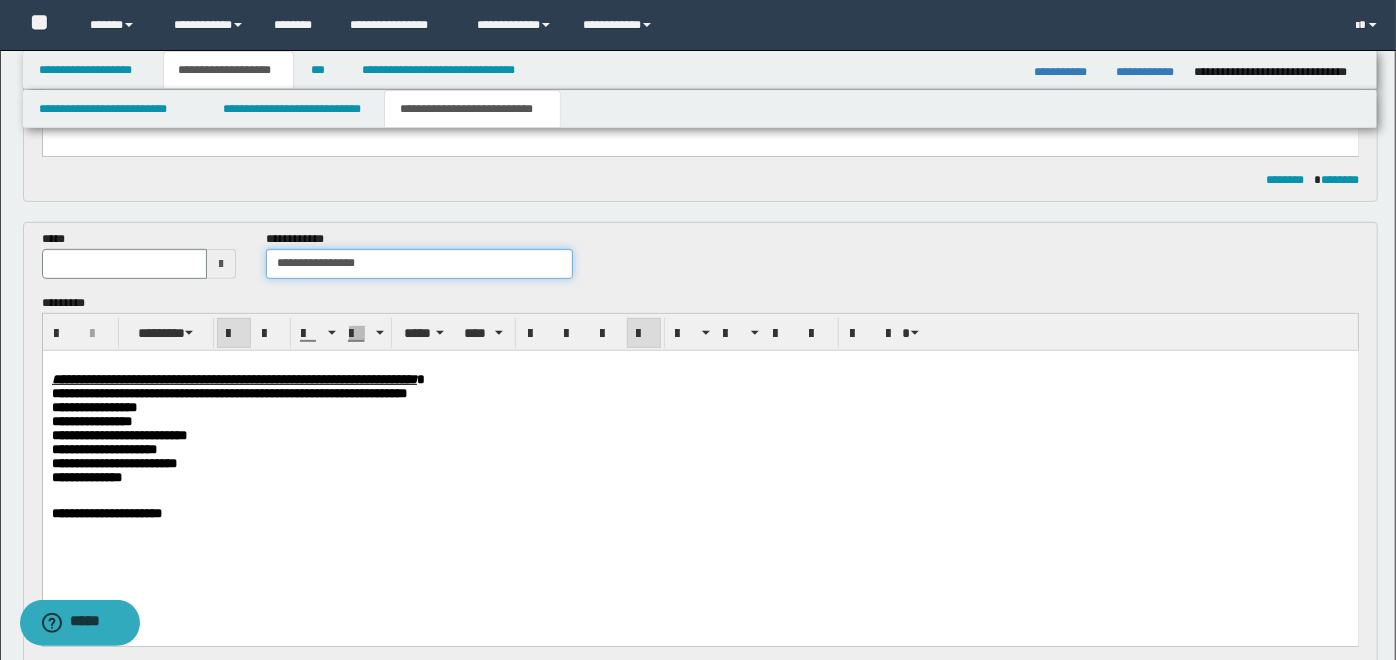type 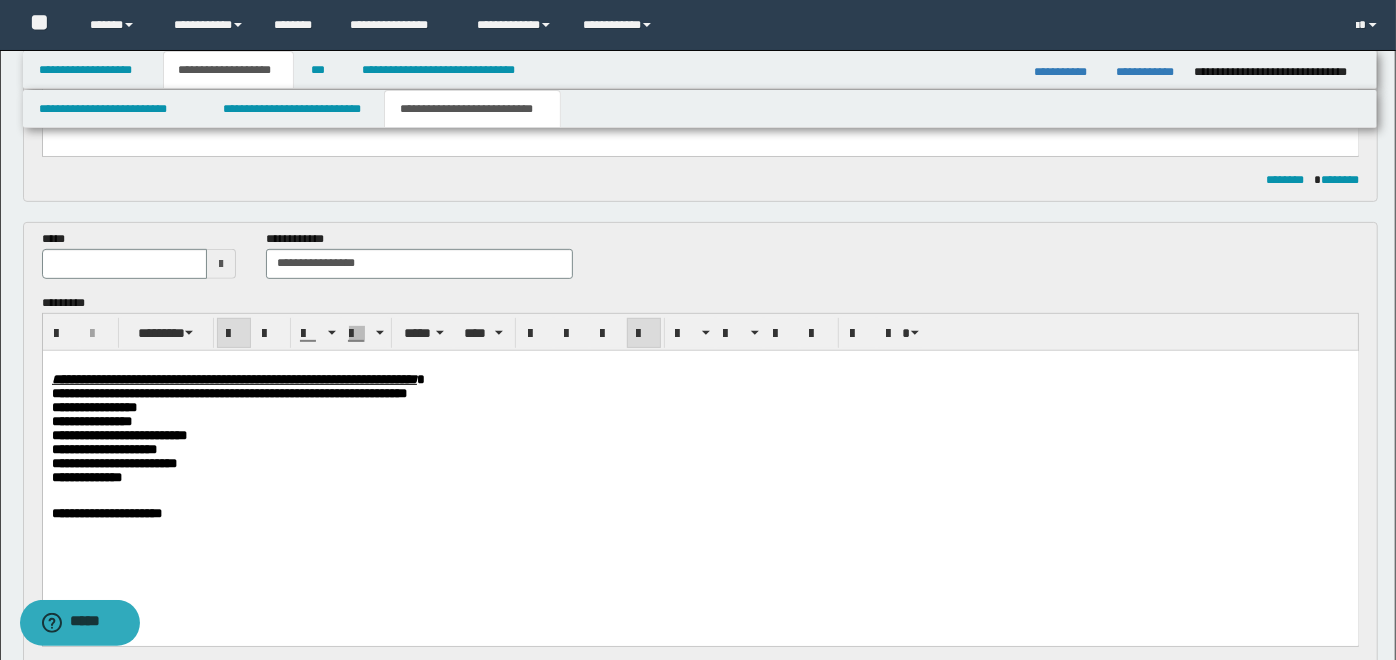 click at bounding box center [221, 264] 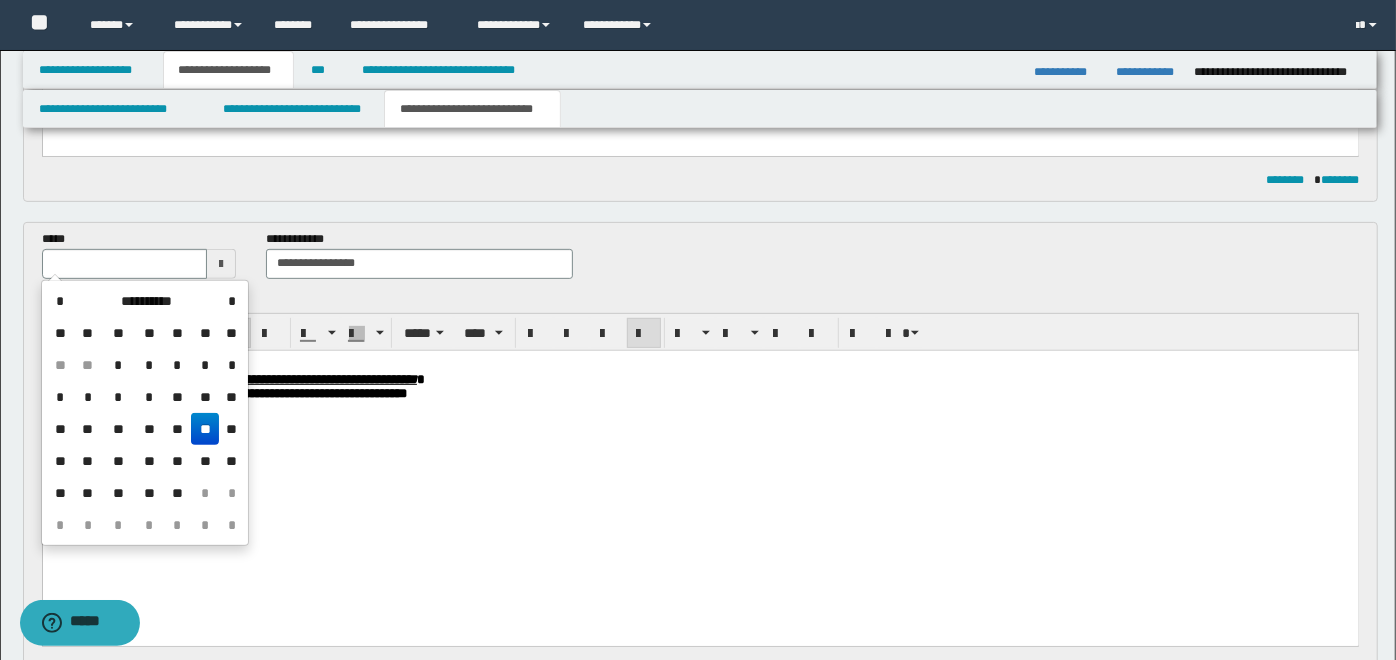 click on "**" at bounding box center [205, 429] 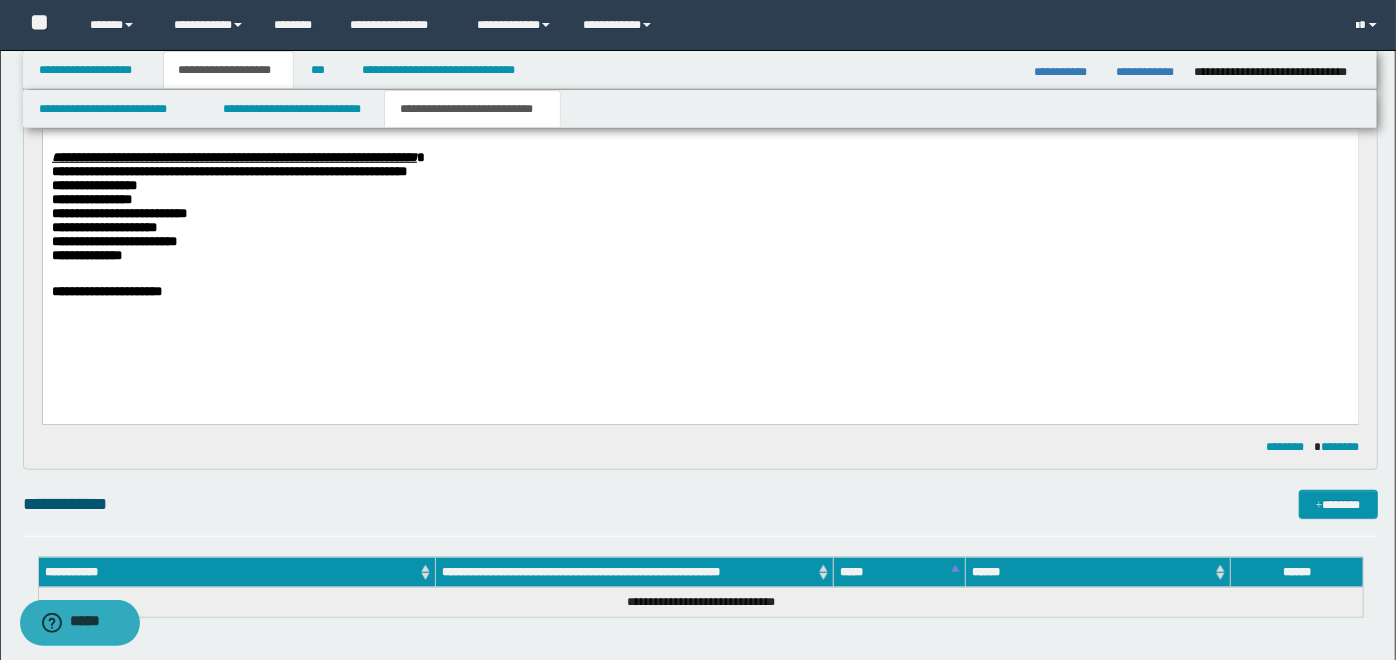 scroll, scrollTop: 772, scrollLeft: 0, axis: vertical 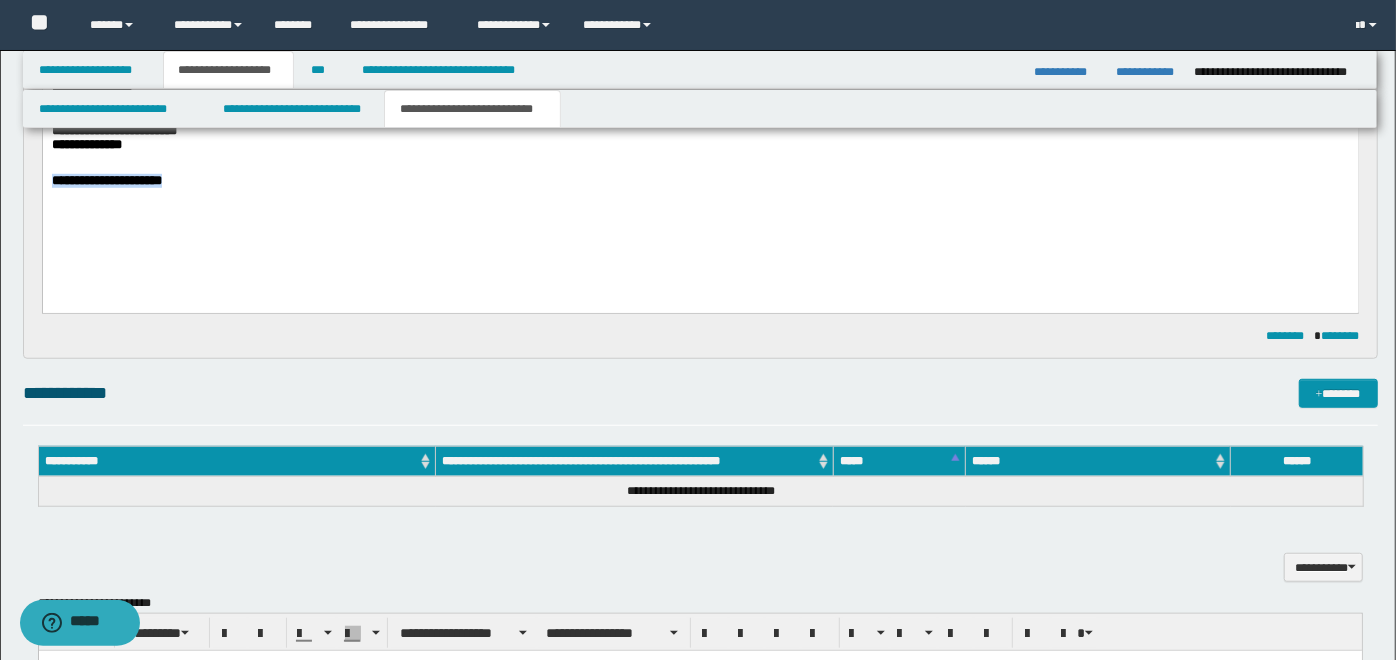 drag, startPoint x: 279, startPoint y: 203, endPoint x: -5, endPoint y: 188, distance: 284.39584 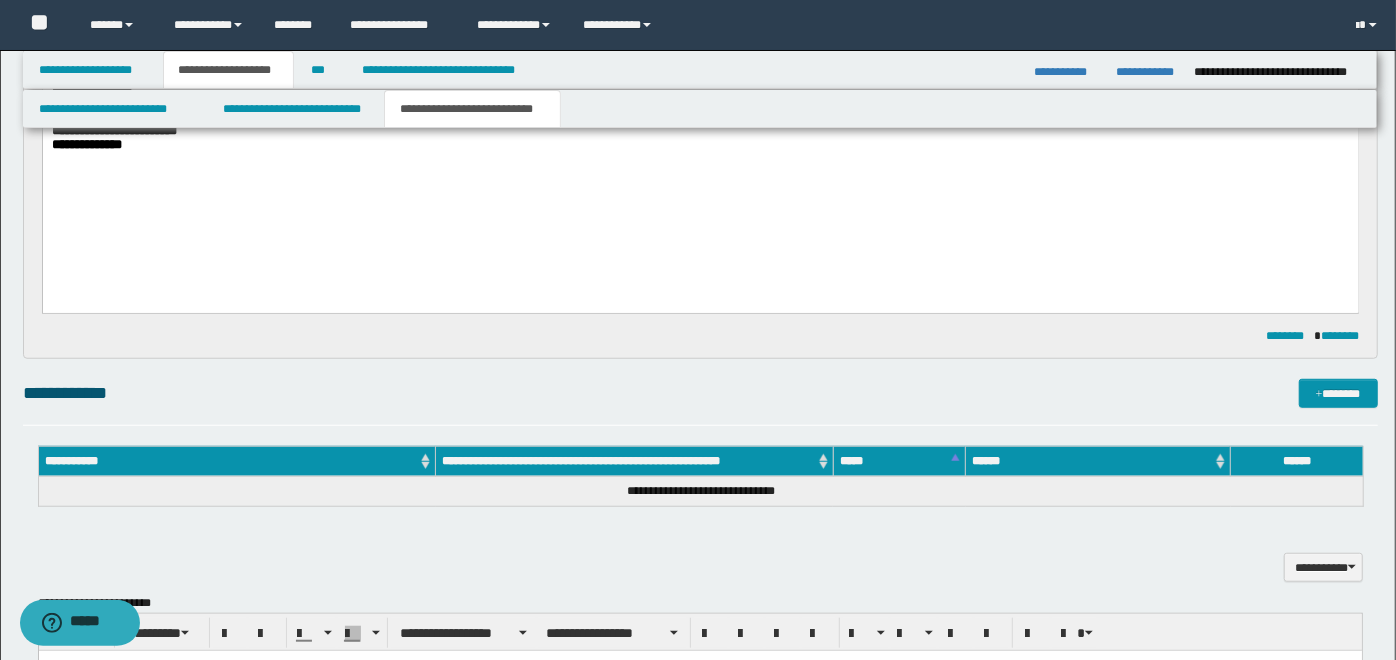 scroll, scrollTop: 994, scrollLeft: 0, axis: vertical 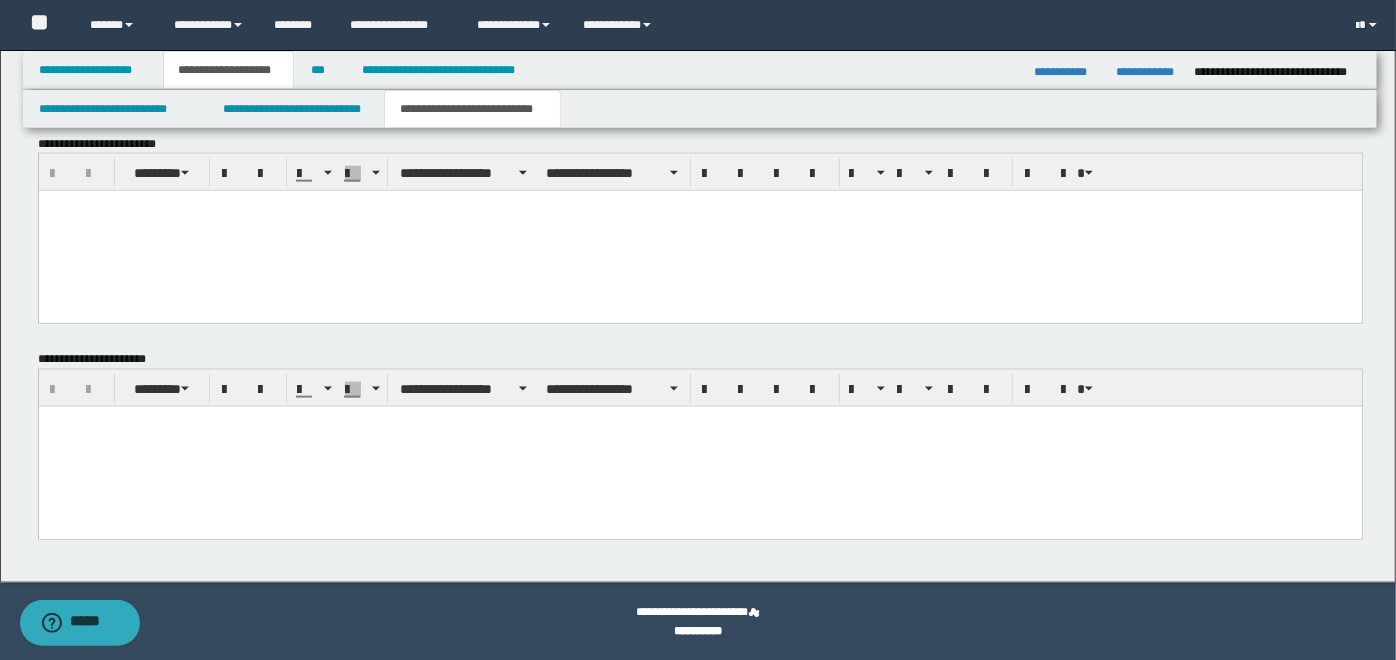 click at bounding box center [699, 446] 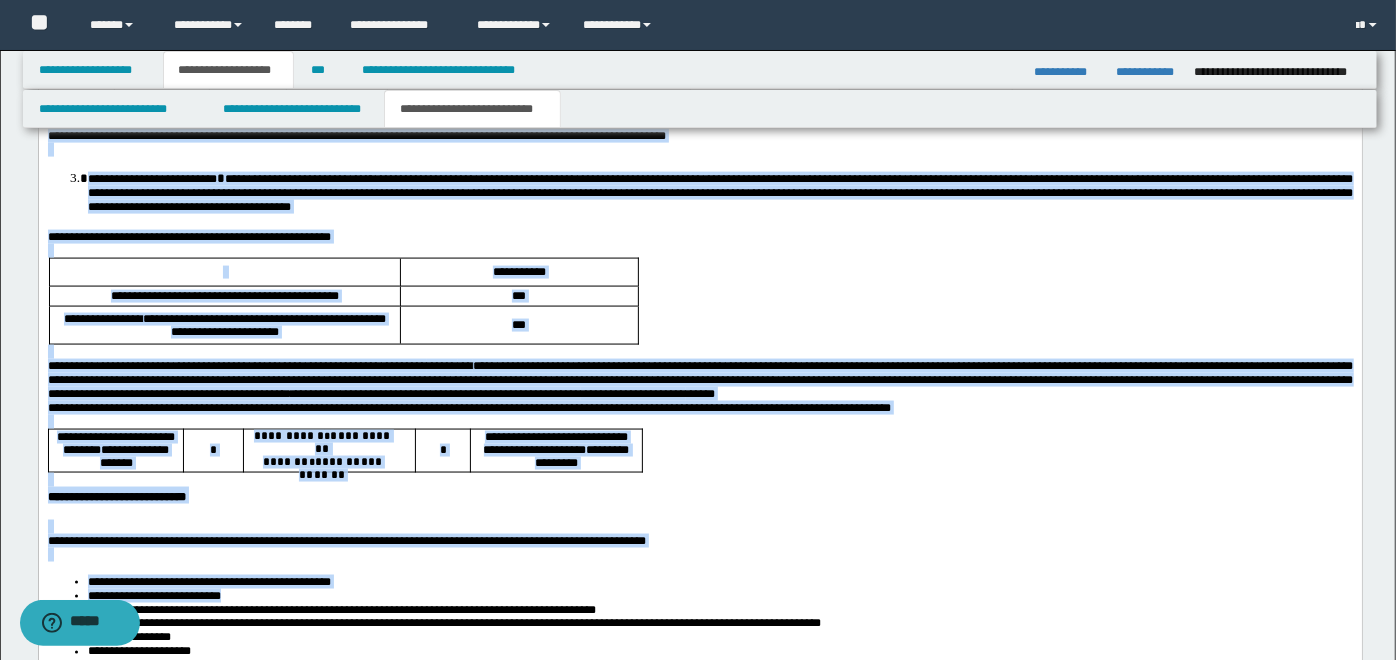 scroll, scrollTop: 2034, scrollLeft: 0, axis: vertical 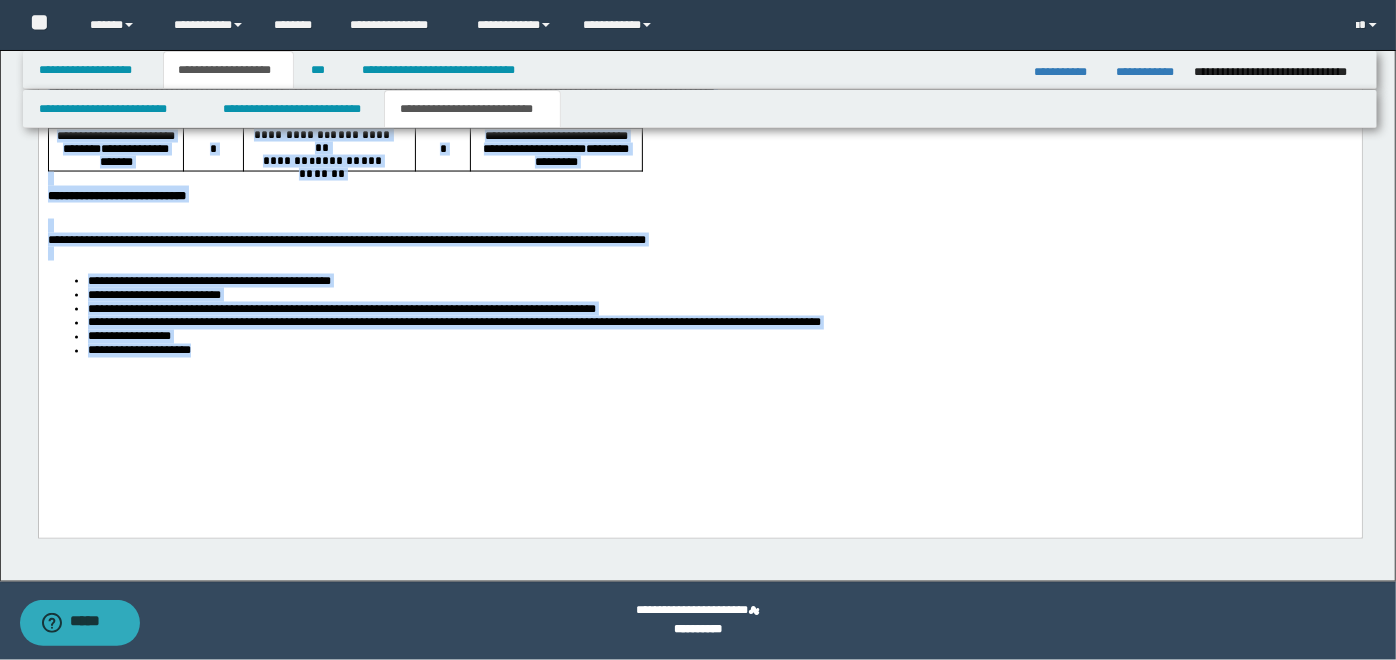 drag, startPoint x: 46, startPoint y: -170, endPoint x: 503, endPoint y: 602, distance: 897.1249 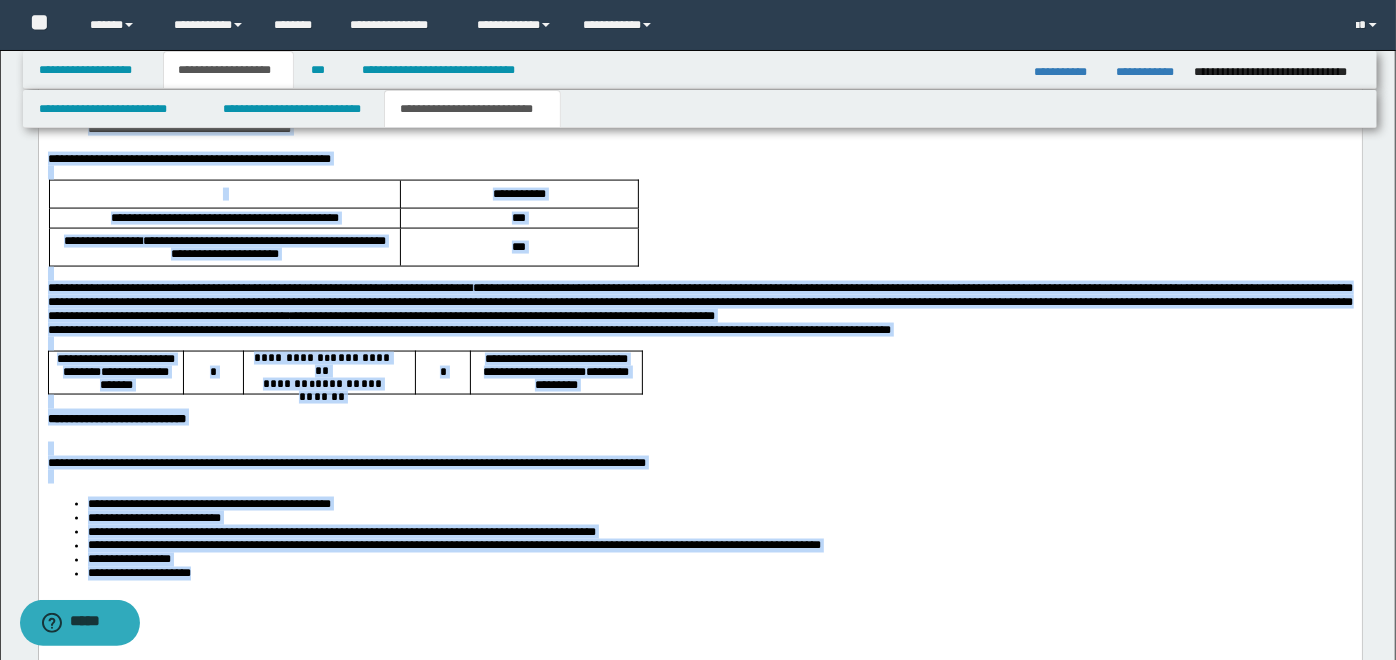 scroll, scrollTop: 1589, scrollLeft: 0, axis: vertical 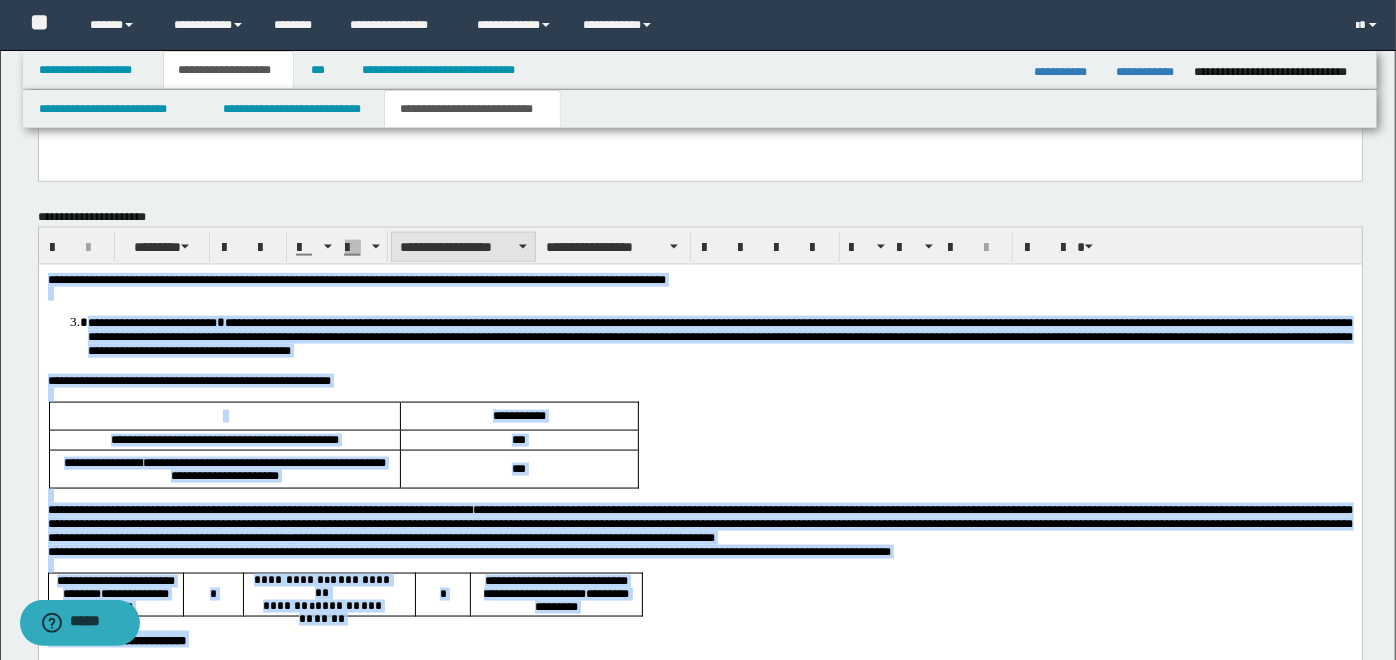 click on "**********" at bounding box center [463, 247] 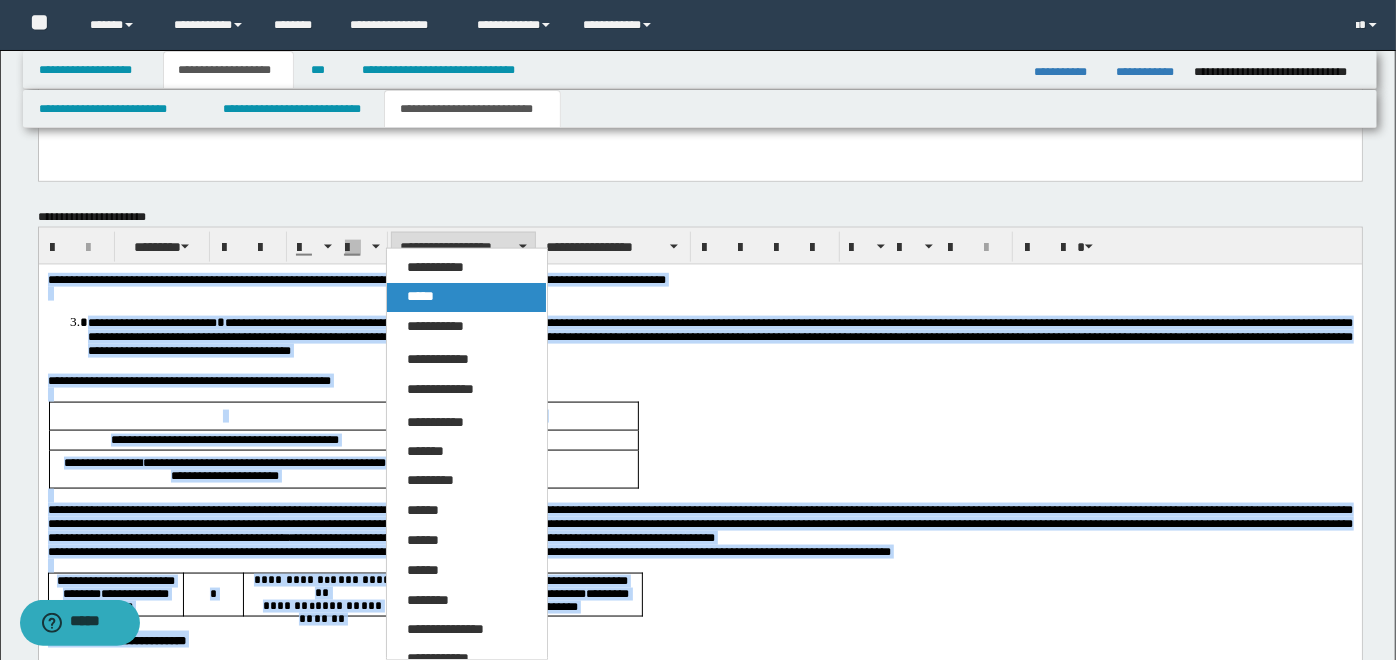 drag, startPoint x: 422, startPoint y: 295, endPoint x: 433, endPoint y: 293, distance: 11.18034 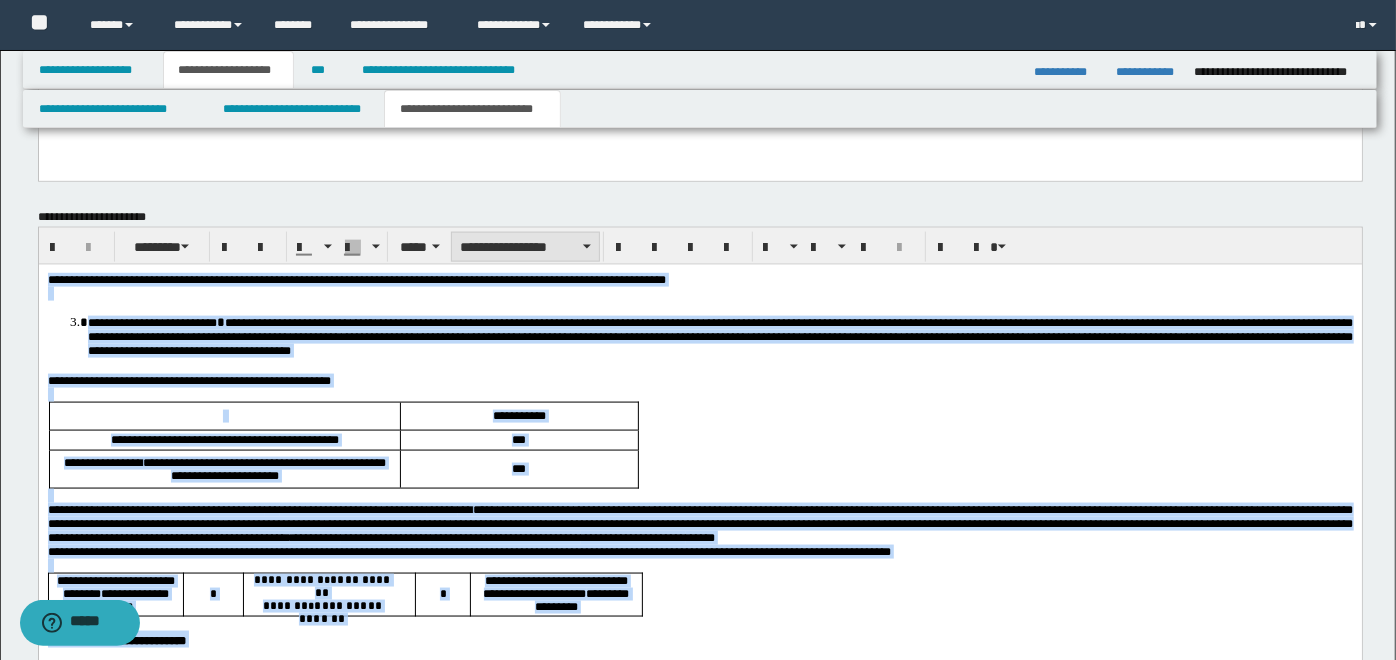 click on "**********" at bounding box center (525, 247) 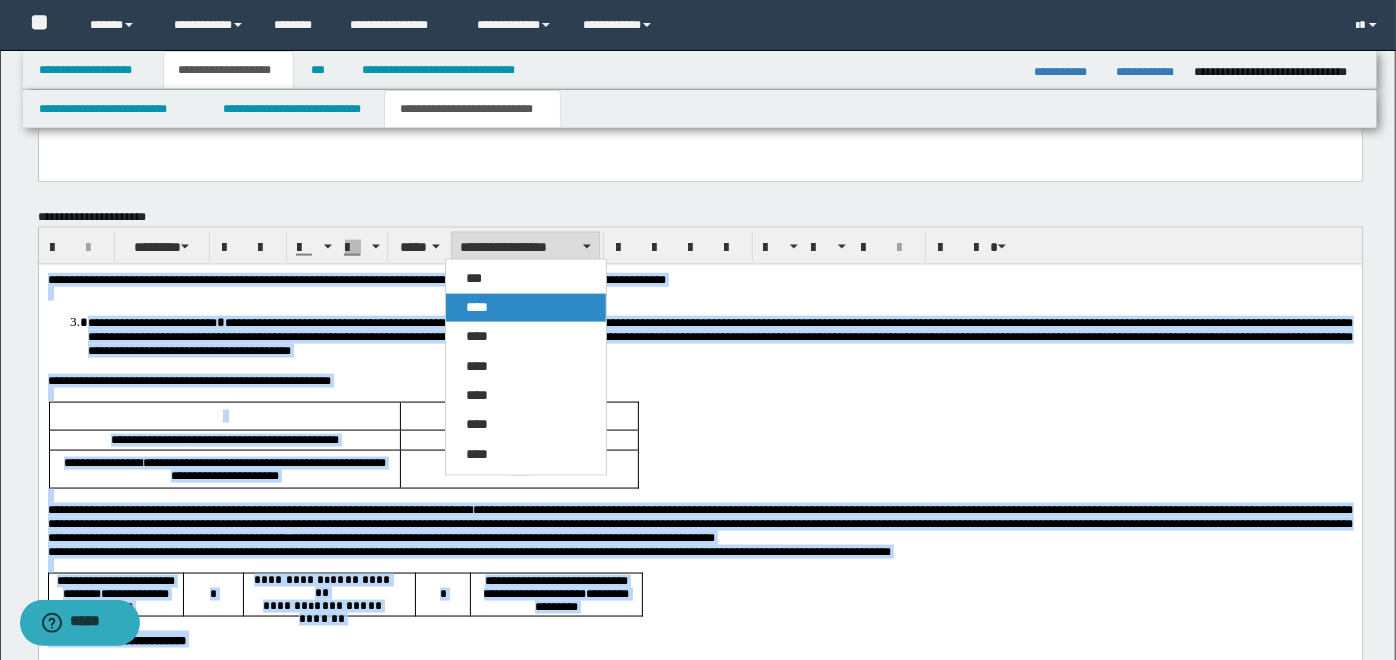 drag, startPoint x: 546, startPoint y: 302, endPoint x: 618, endPoint y: 87, distance: 226.73553 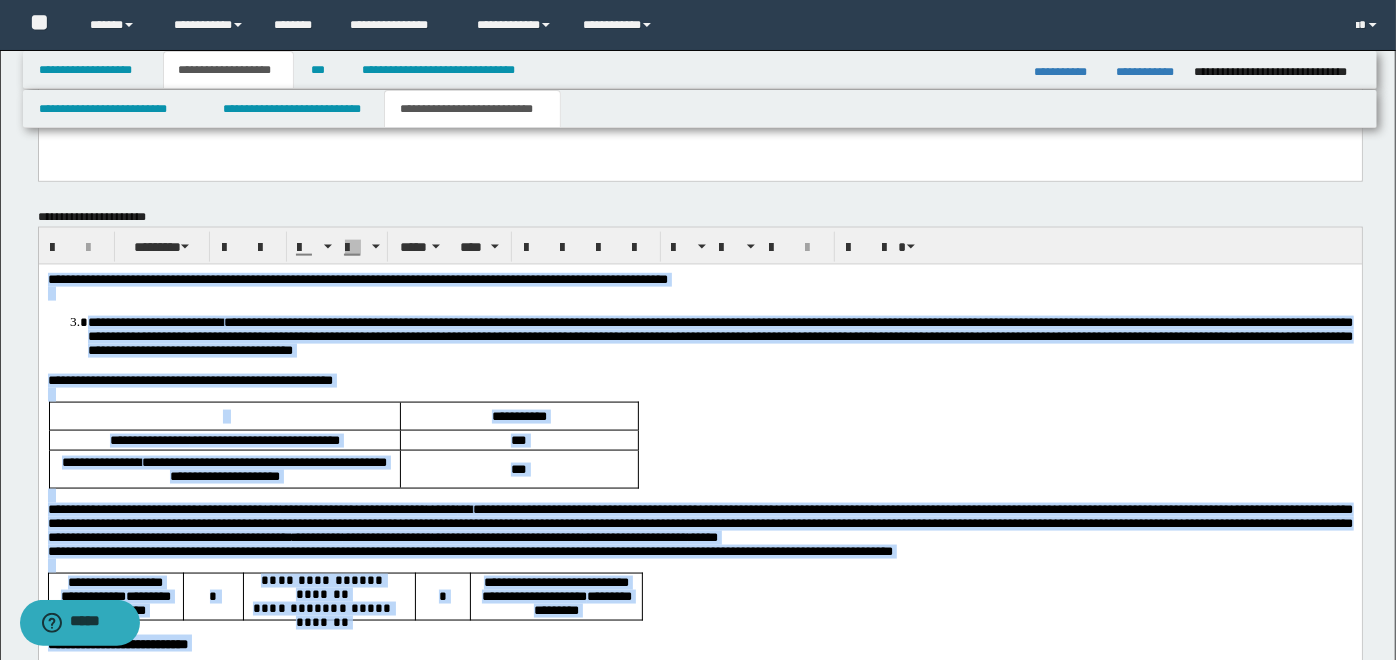 click on "**********" at bounding box center (699, 522) 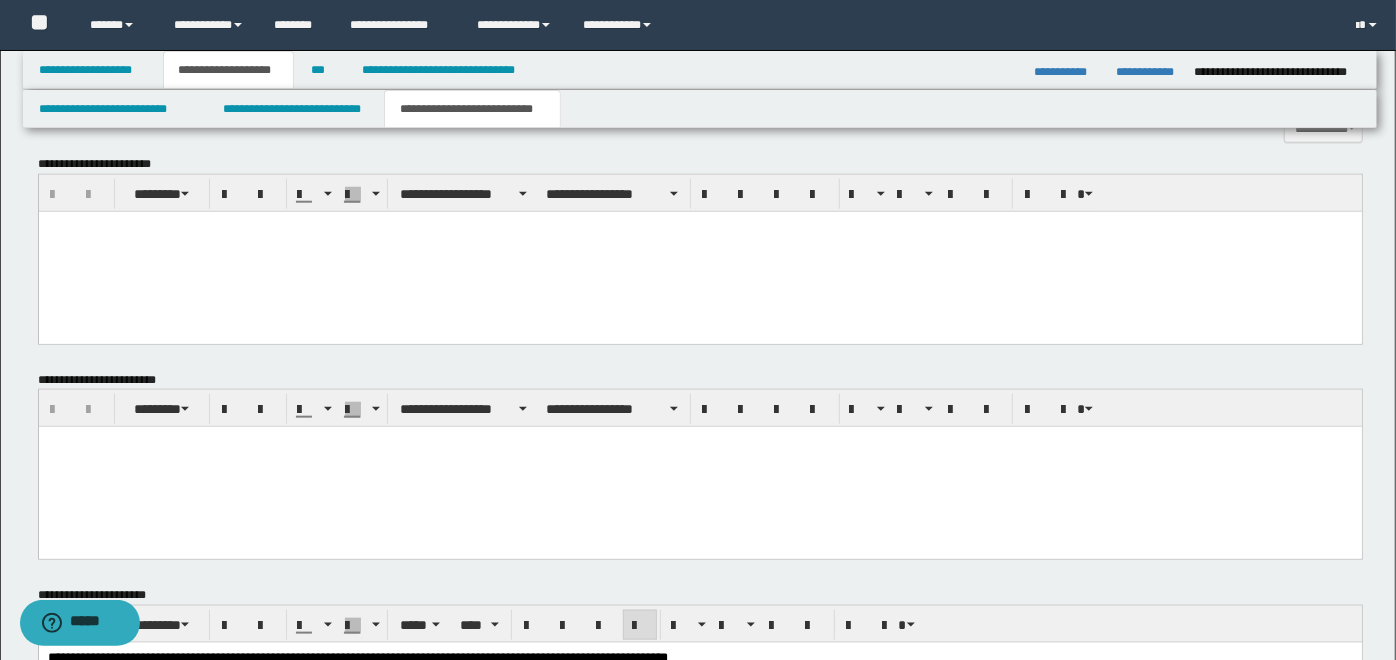 scroll, scrollTop: 1174, scrollLeft: 0, axis: vertical 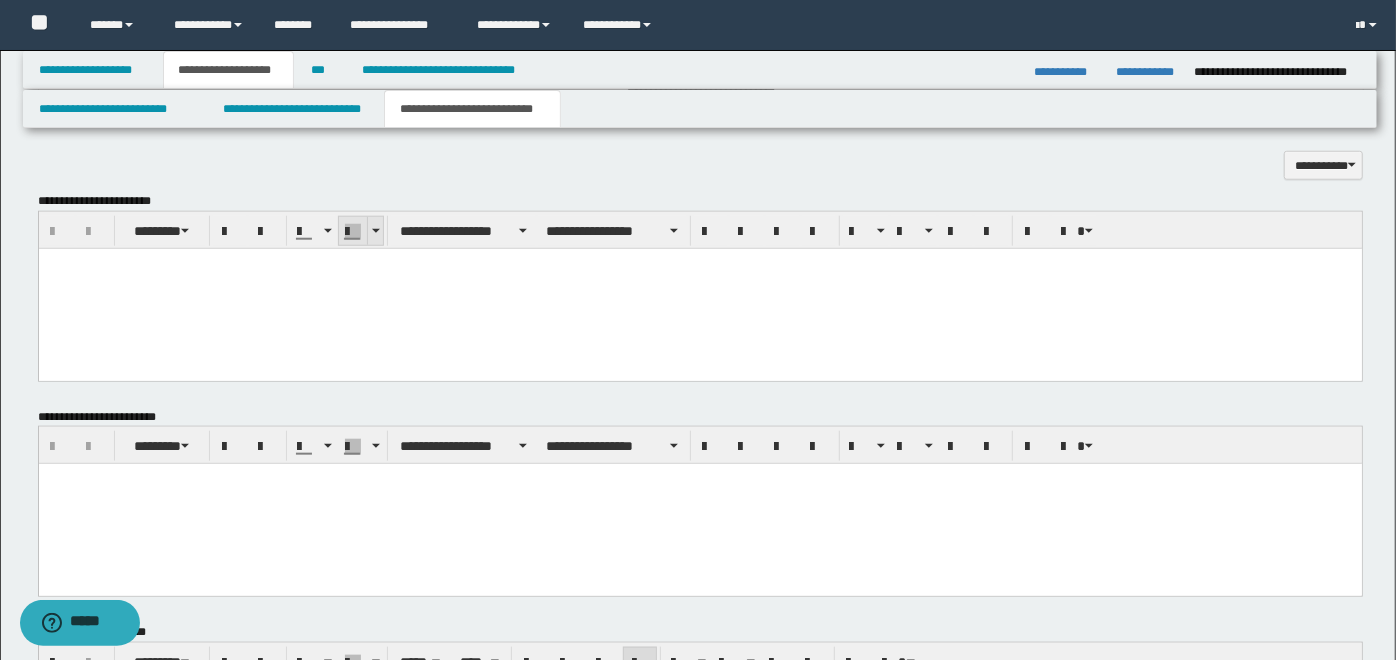 click at bounding box center (353, 231) 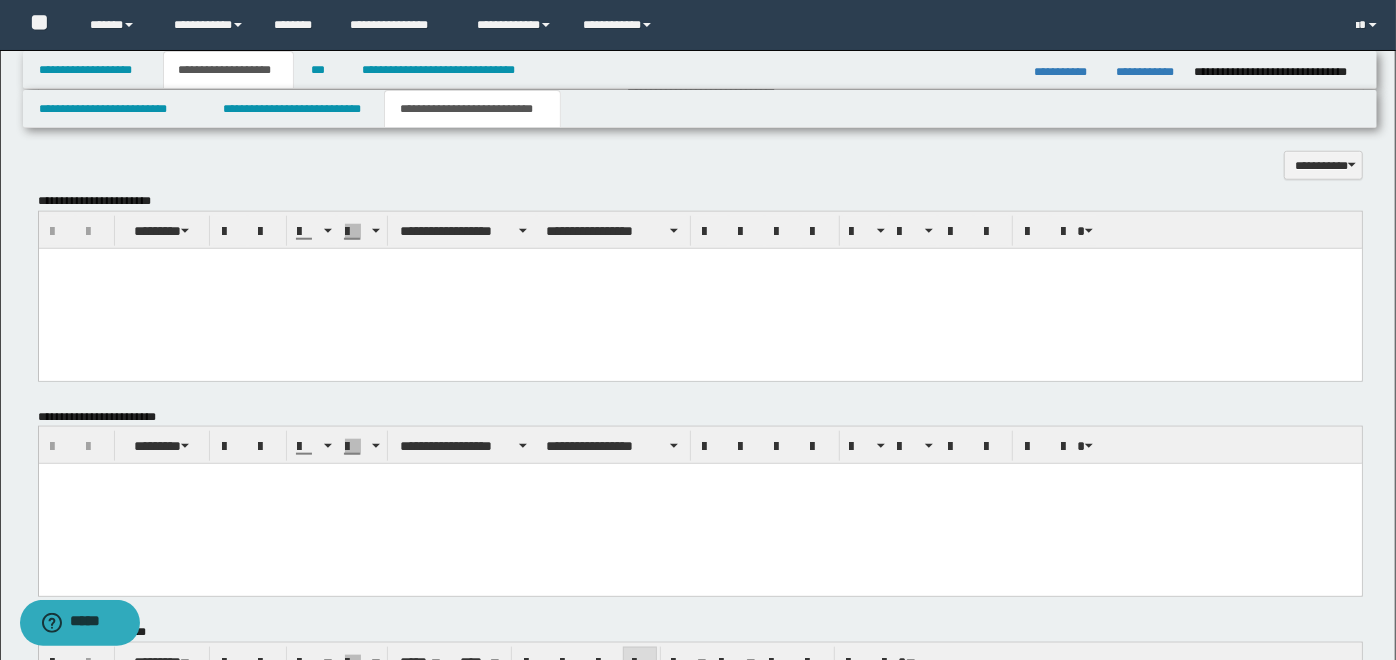 click at bounding box center (699, 288) 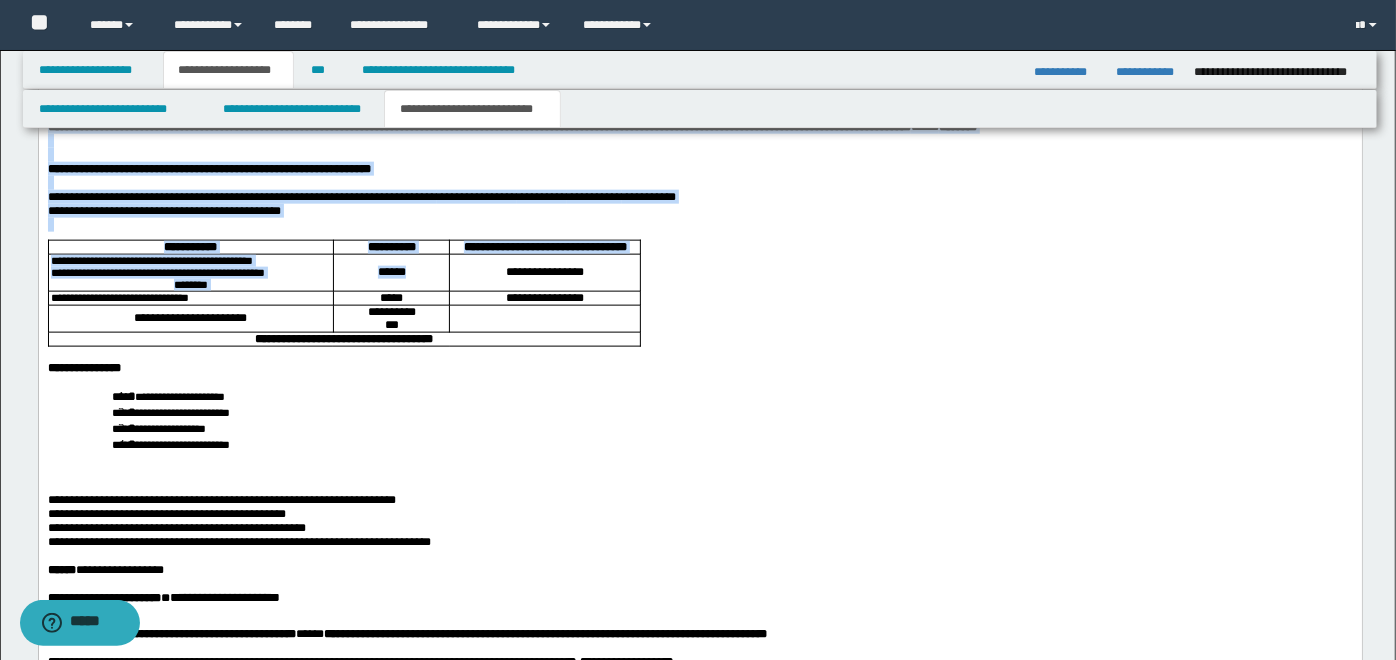 drag, startPoint x: 48, startPoint y: -35, endPoint x: 445, endPoint y: 327, distance: 537.26434 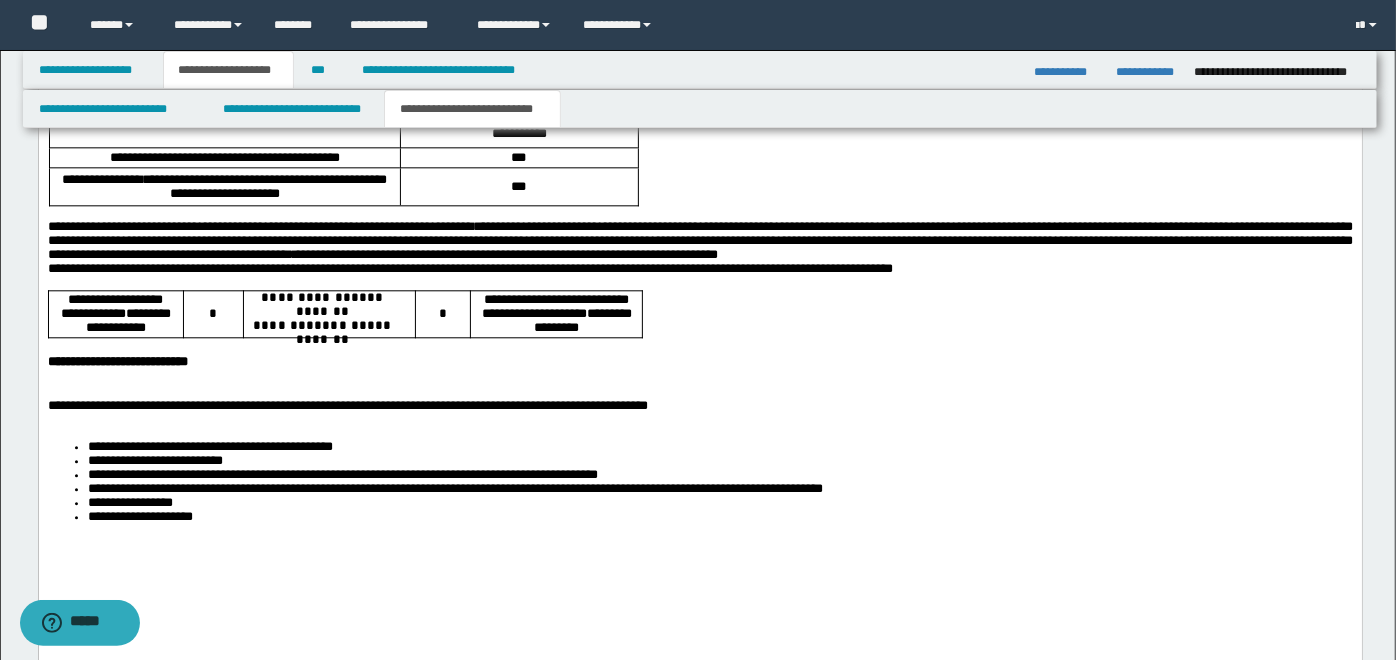 drag, startPoint x: 445, startPoint y: -879, endPoint x: 402, endPoint y: -871, distance: 43.737854 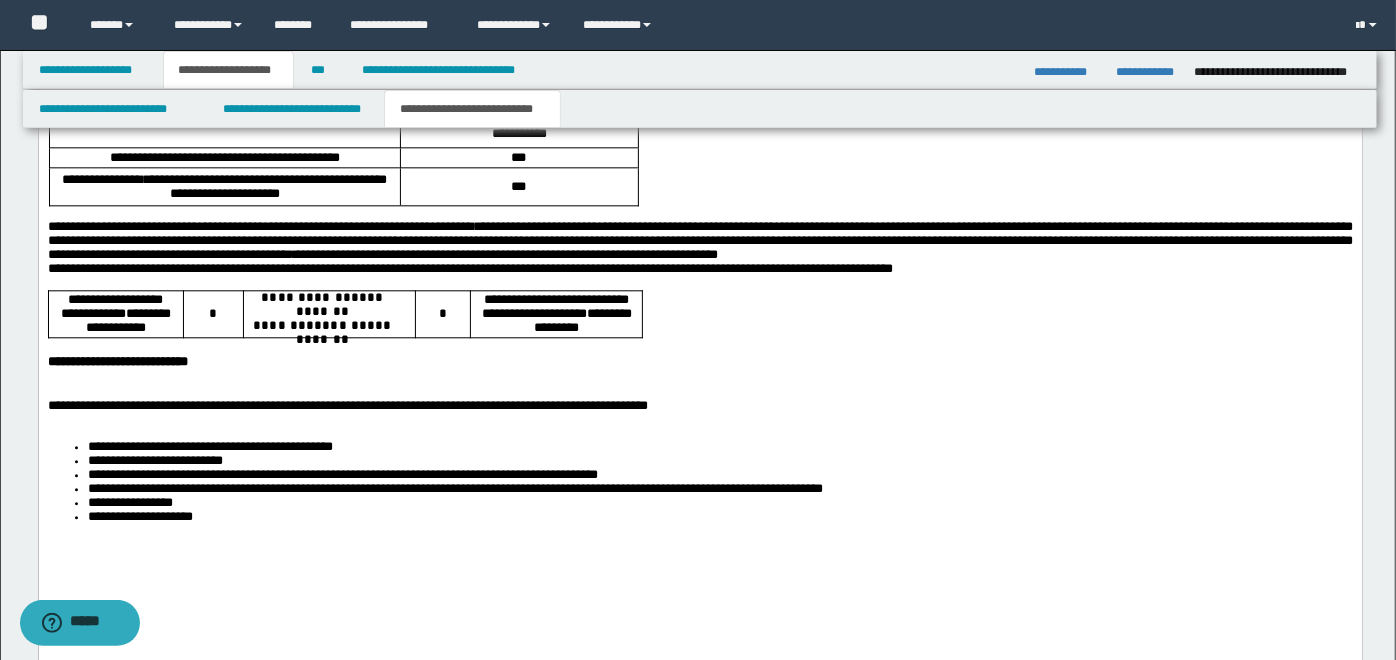click on "**********" at bounding box center [699, -1005] 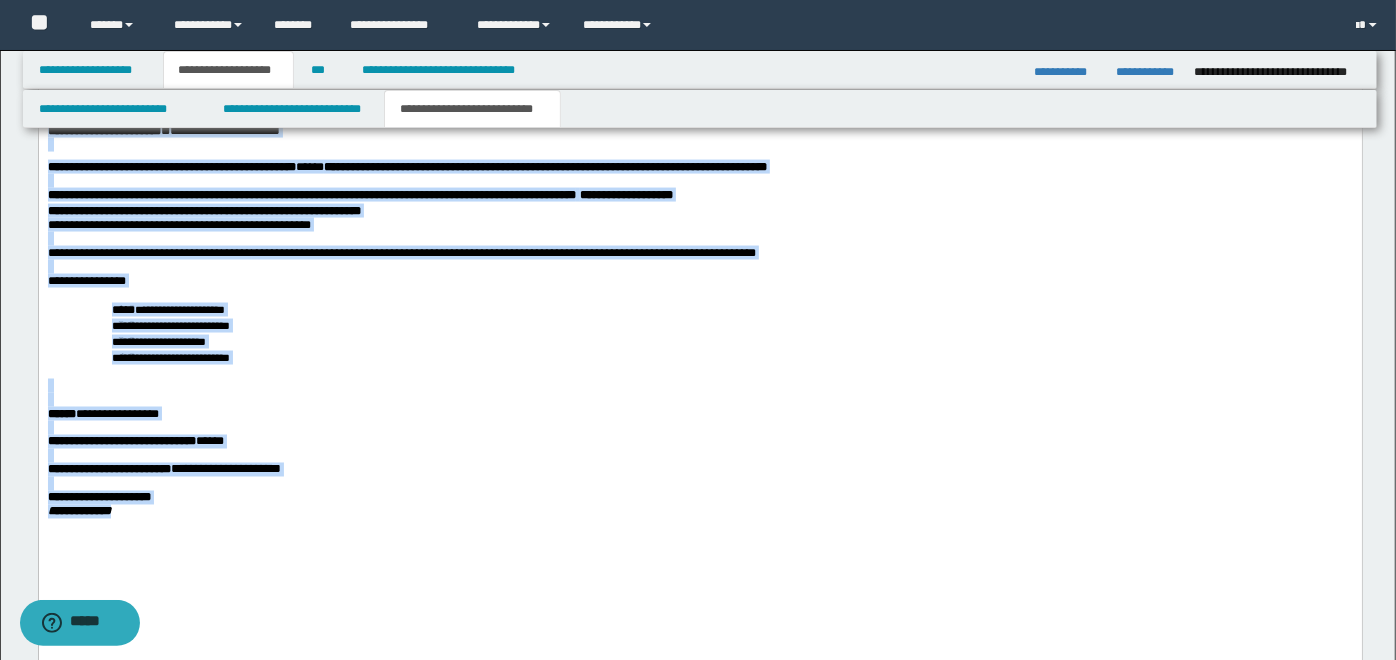 scroll, scrollTop: 2085, scrollLeft: 0, axis: vertical 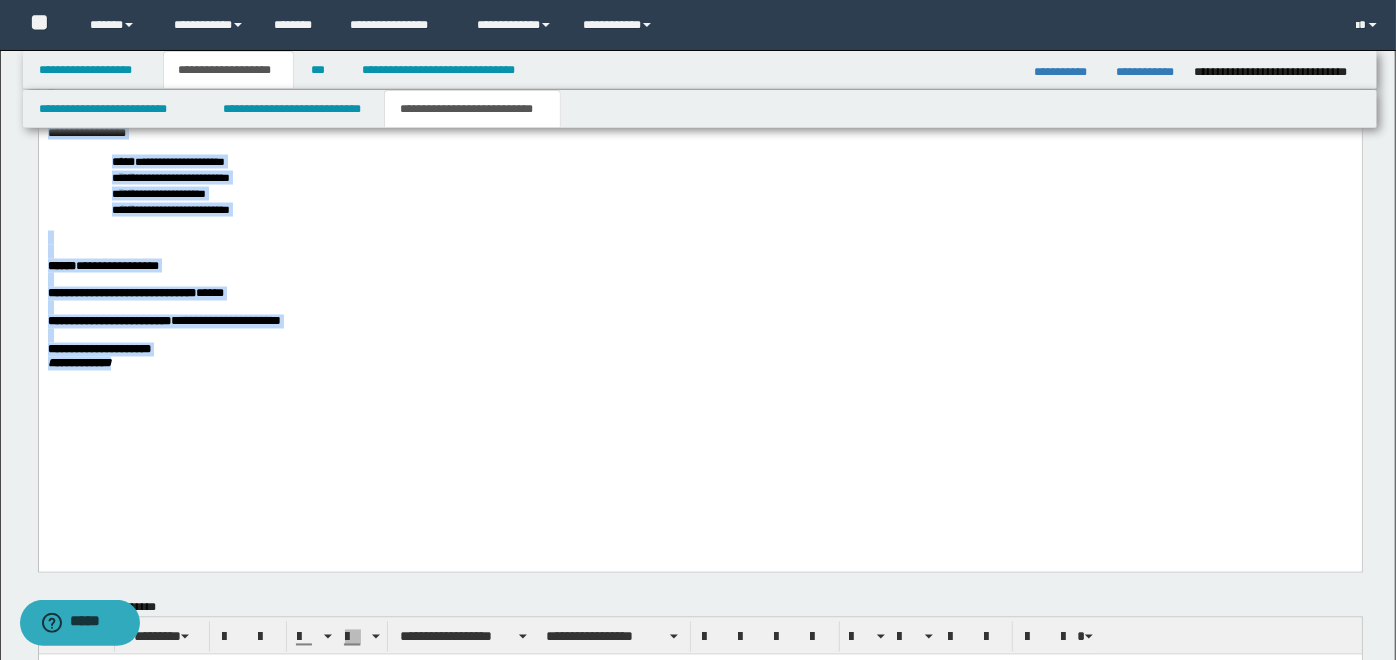 click on "**********" at bounding box center [699, -117] 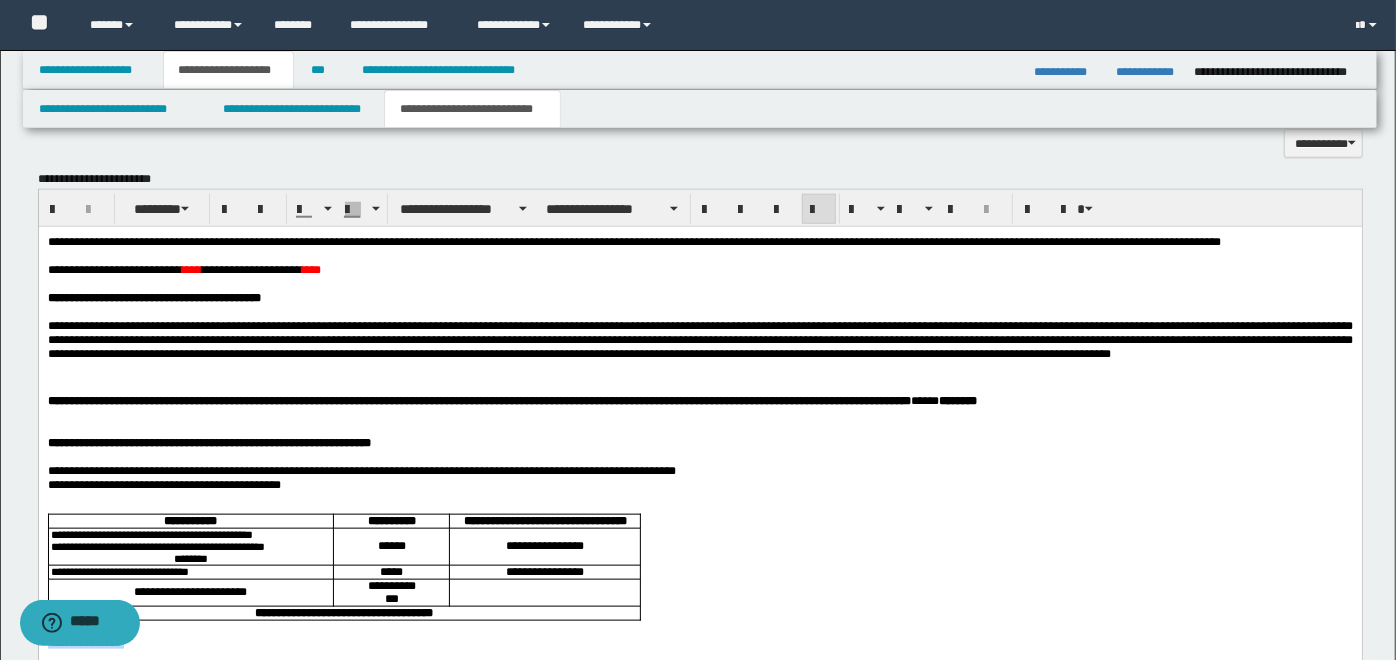 scroll, scrollTop: 1159, scrollLeft: 0, axis: vertical 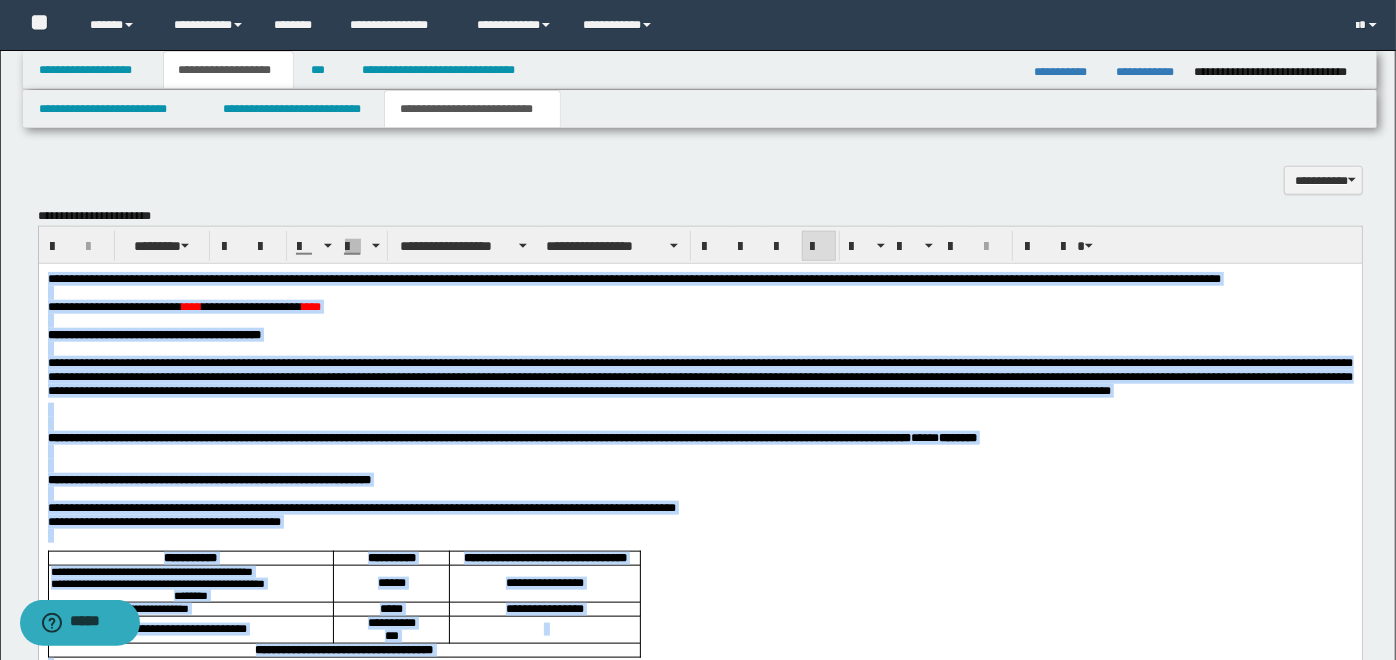 drag, startPoint x: 194, startPoint y: 1389, endPoint x: 36, endPoint y: 280, distance: 1120.1986 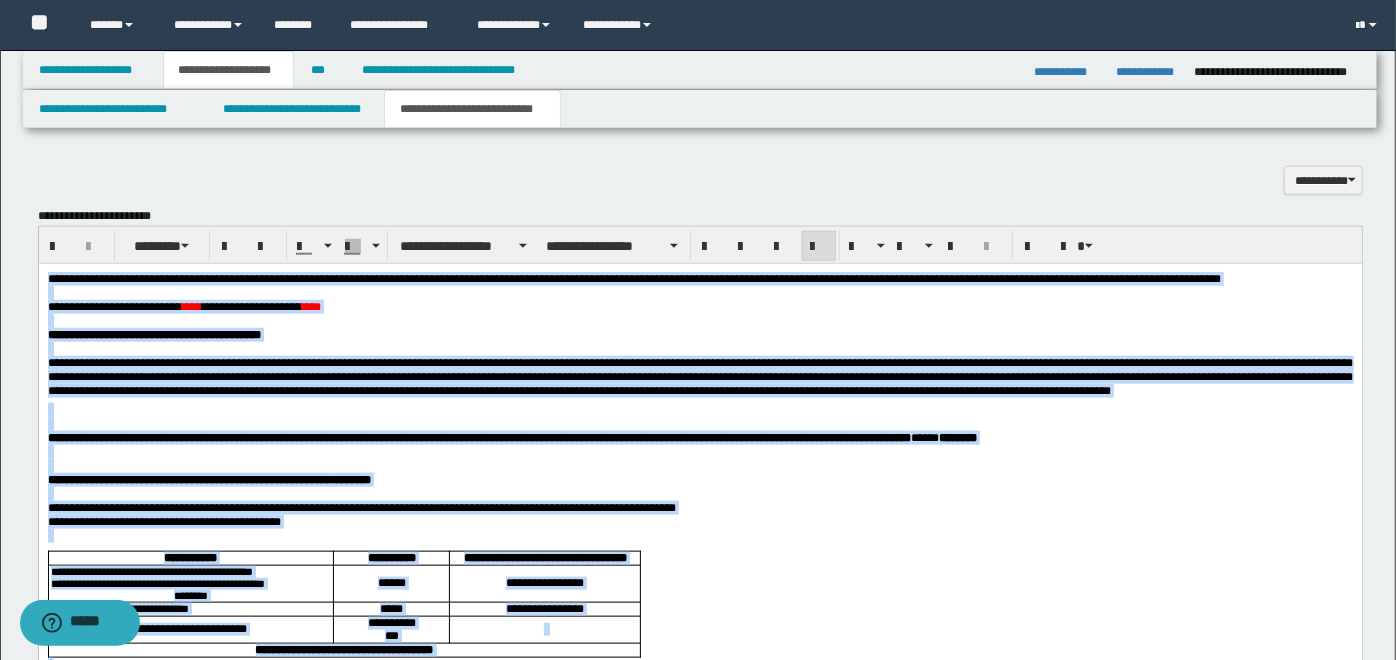 click on "**********" at bounding box center (699, 808) 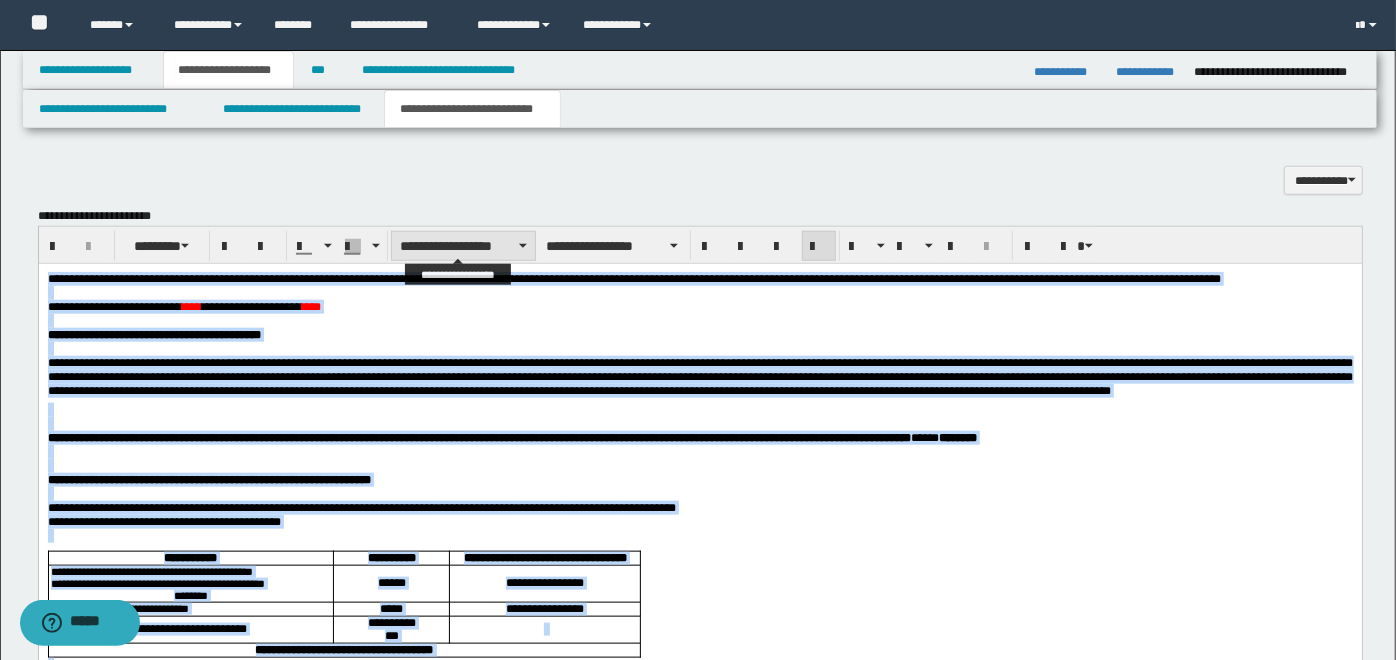 click on "**********" at bounding box center (463, 246) 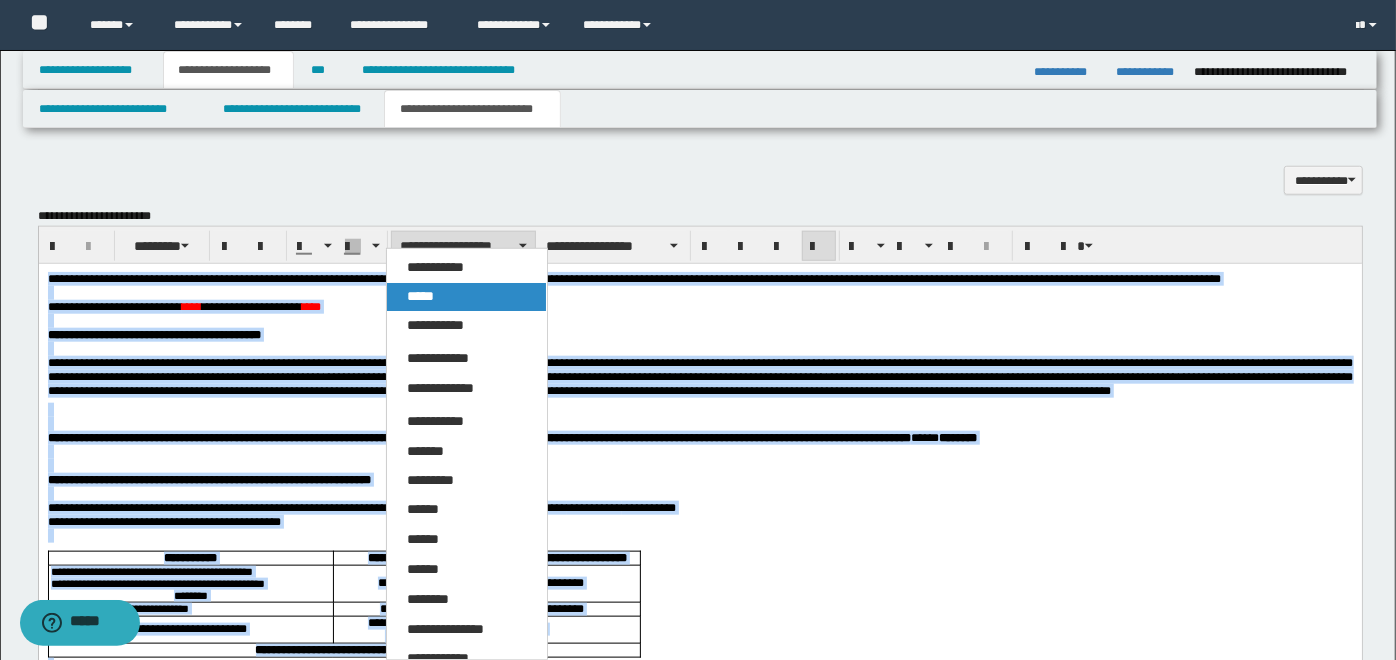 drag, startPoint x: 410, startPoint y: 304, endPoint x: 397, endPoint y: 35, distance: 269.31393 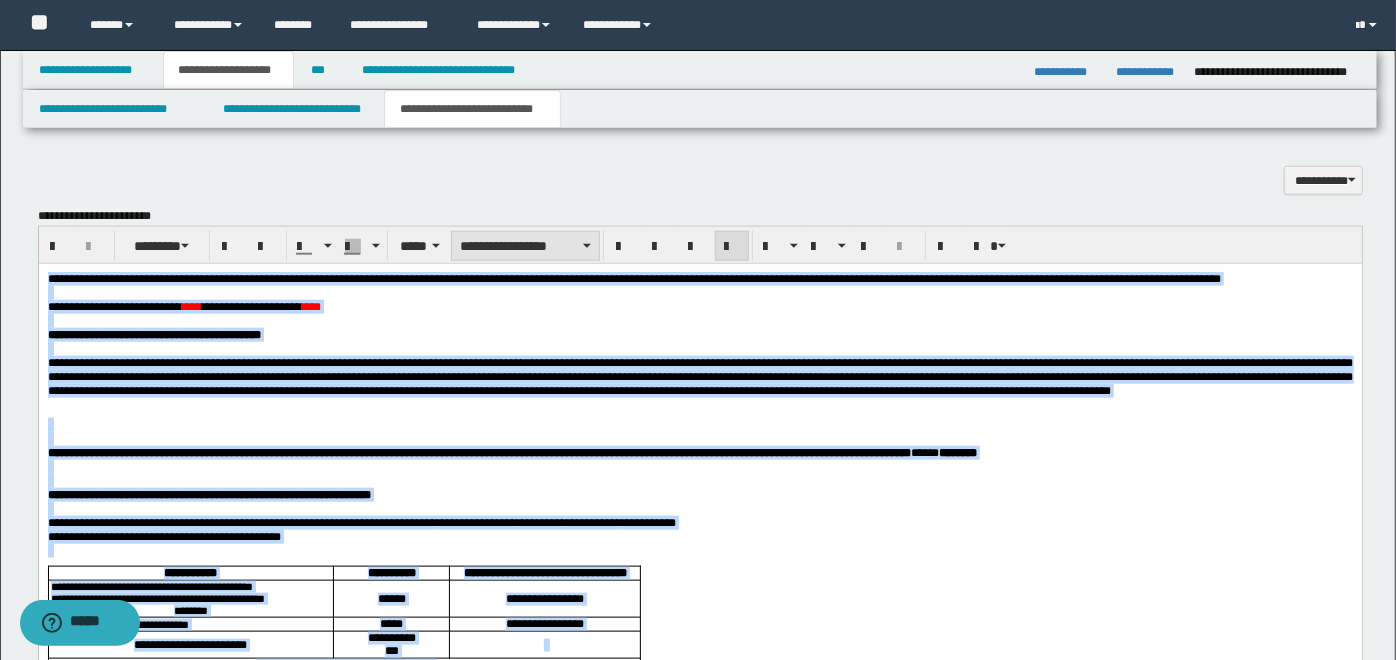 click on "**********" at bounding box center [525, 246] 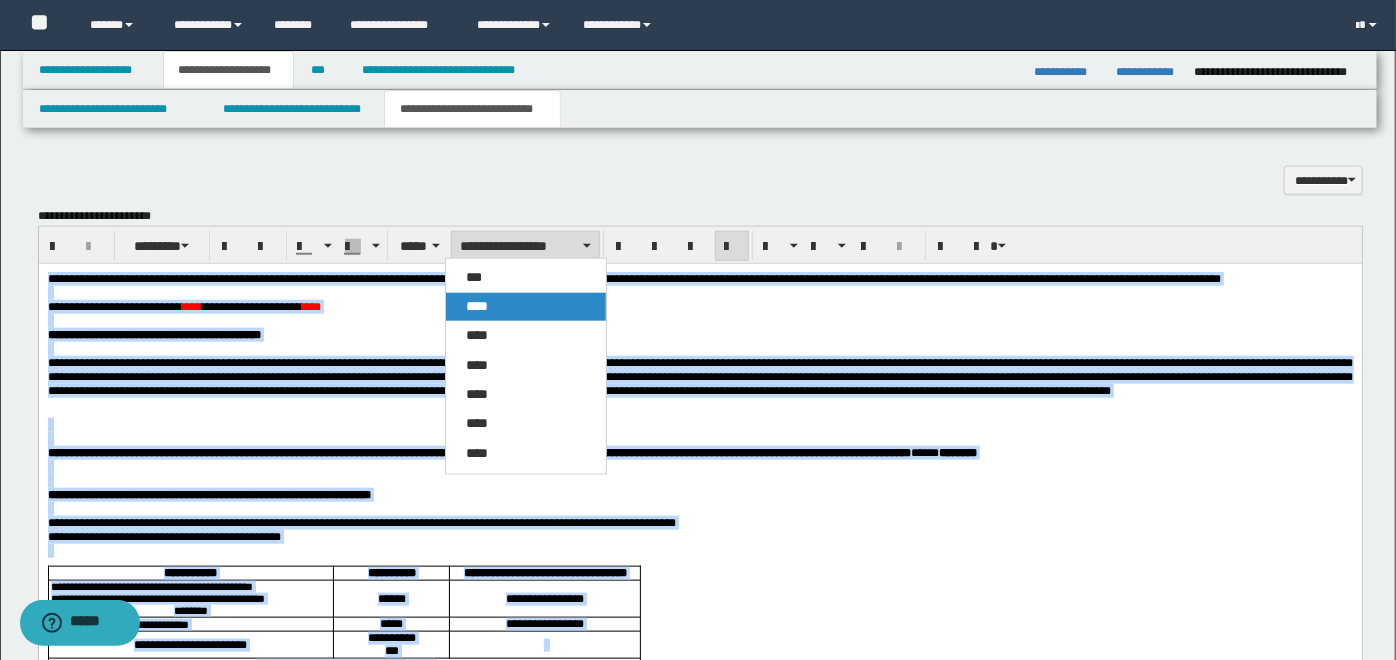 click on "****" at bounding box center (525, 307) 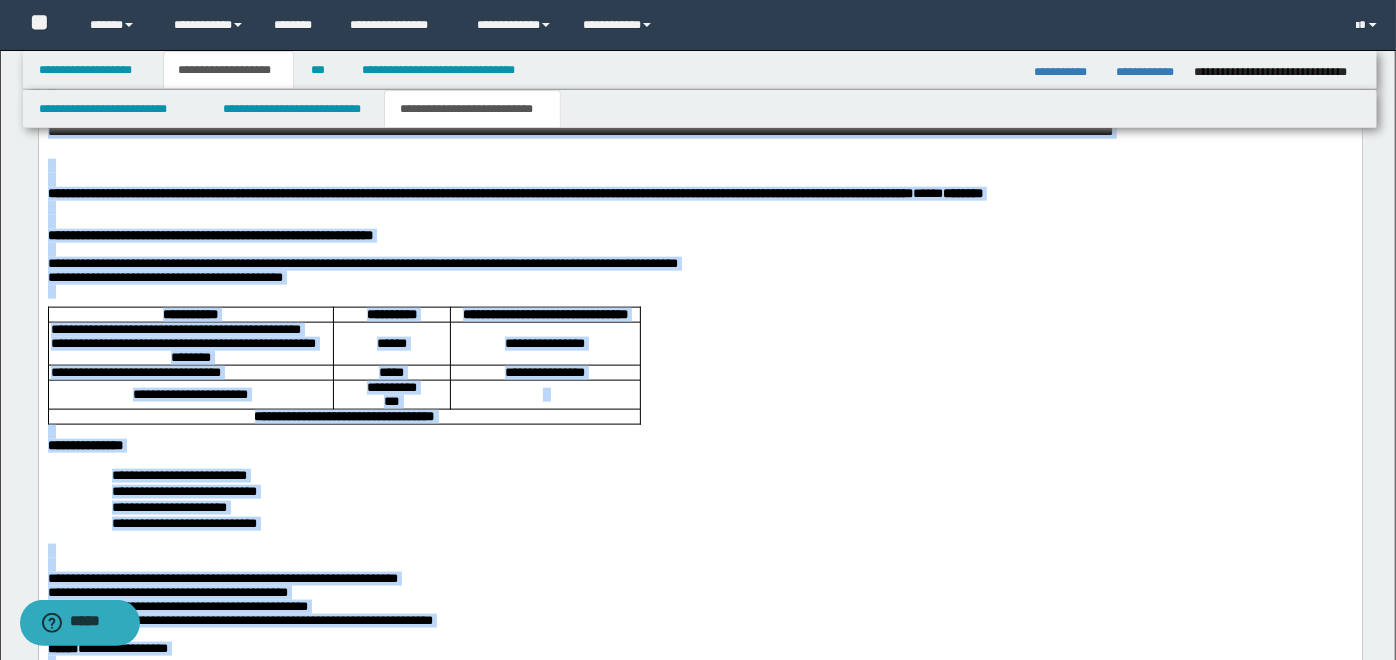 scroll, scrollTop: 1492, scrollLeft: 0, axis: vertical 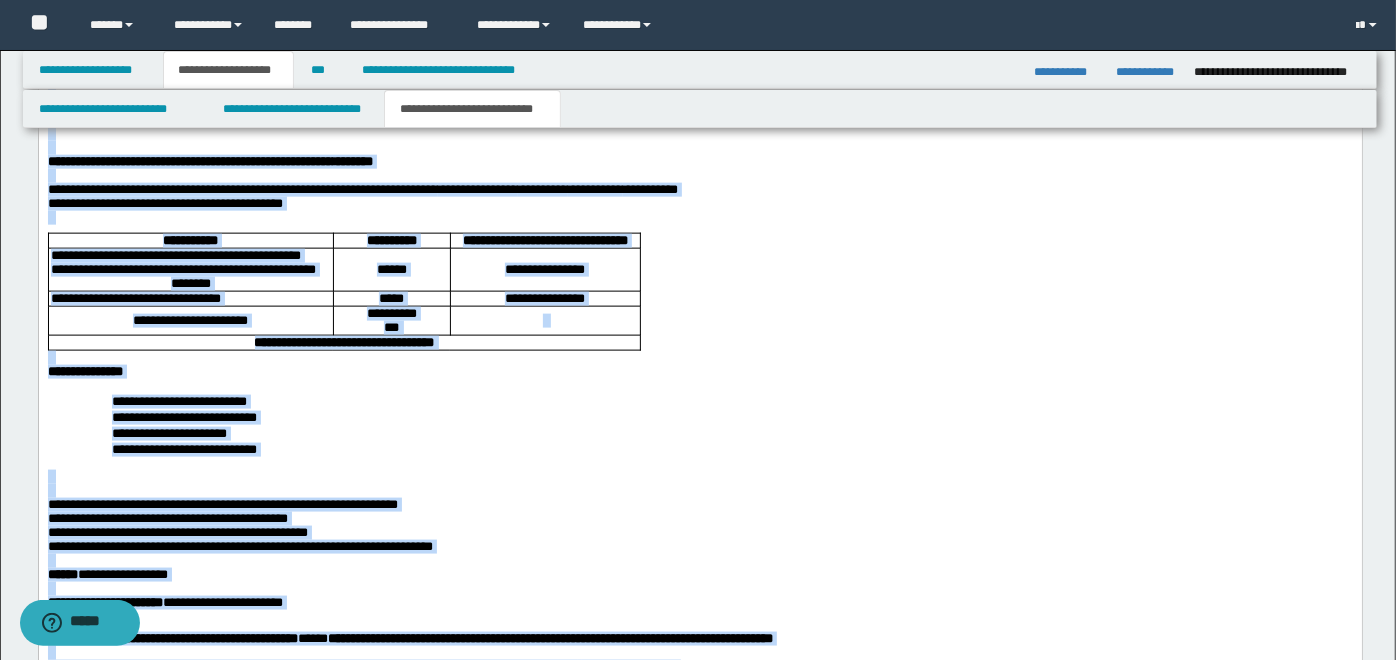 click on "**********" at bounding box center [743, 417] 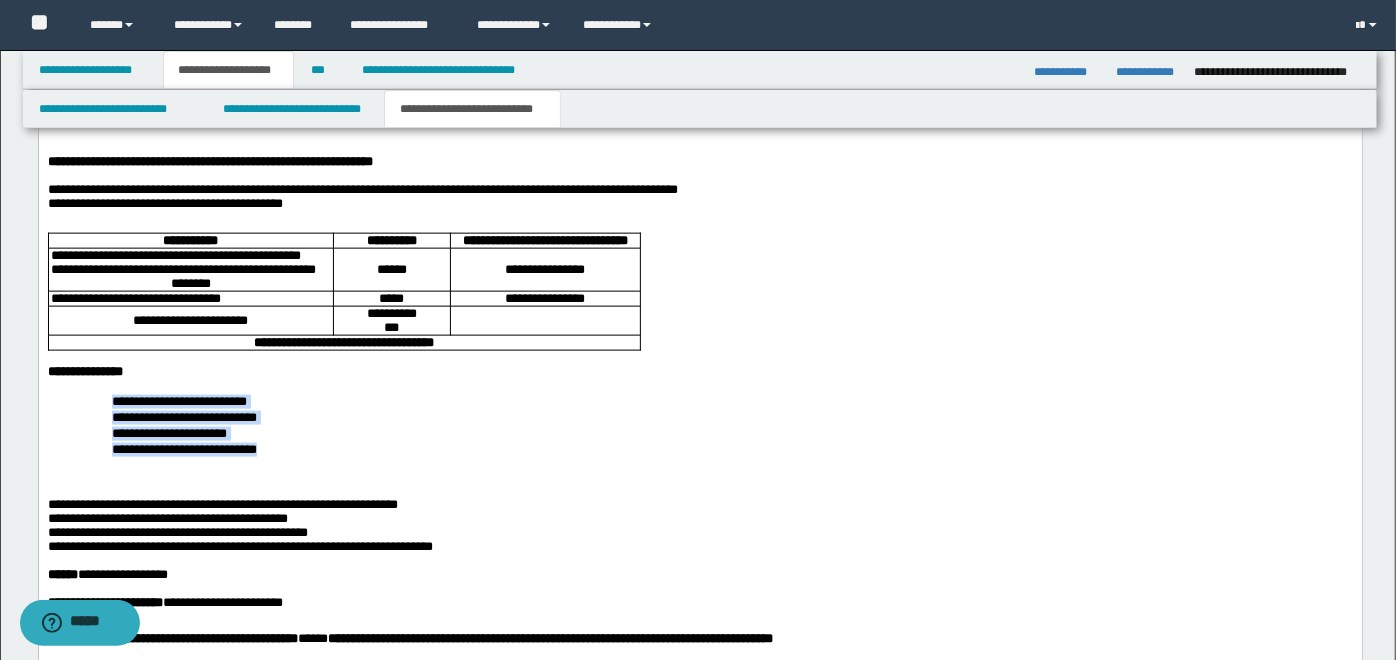 drag, startPoint x: 317, startPoint y: 552, endPoint x: 87, endPoint y: 502, distance: 235.37204 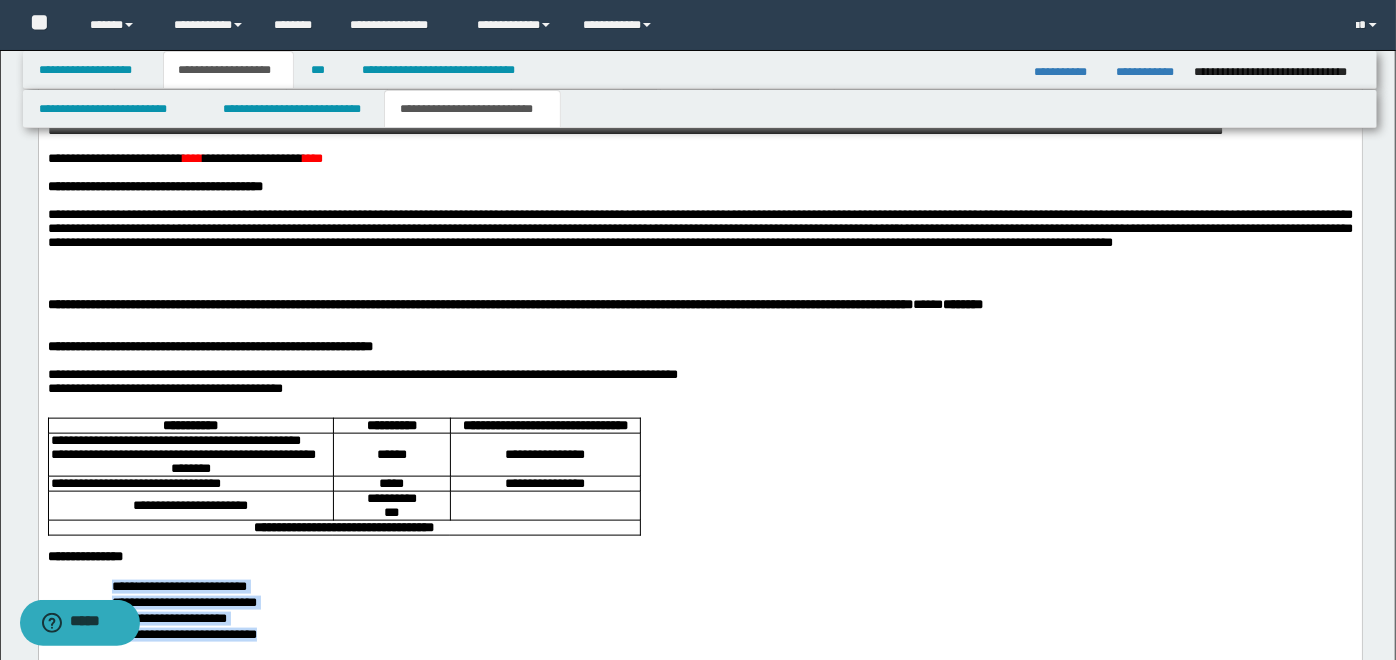 scroll, scrollTop: 1159, scrollLeft: 0, axis: vertical 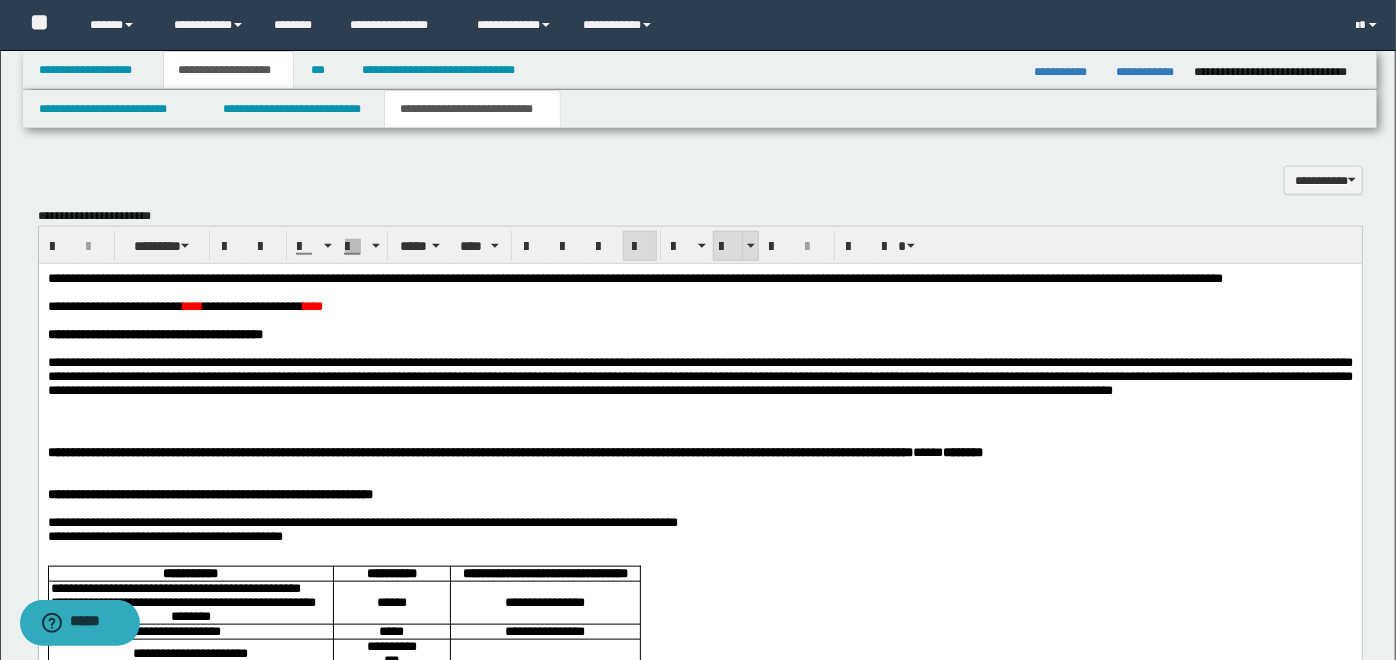 click at bounding box center [728, 247] 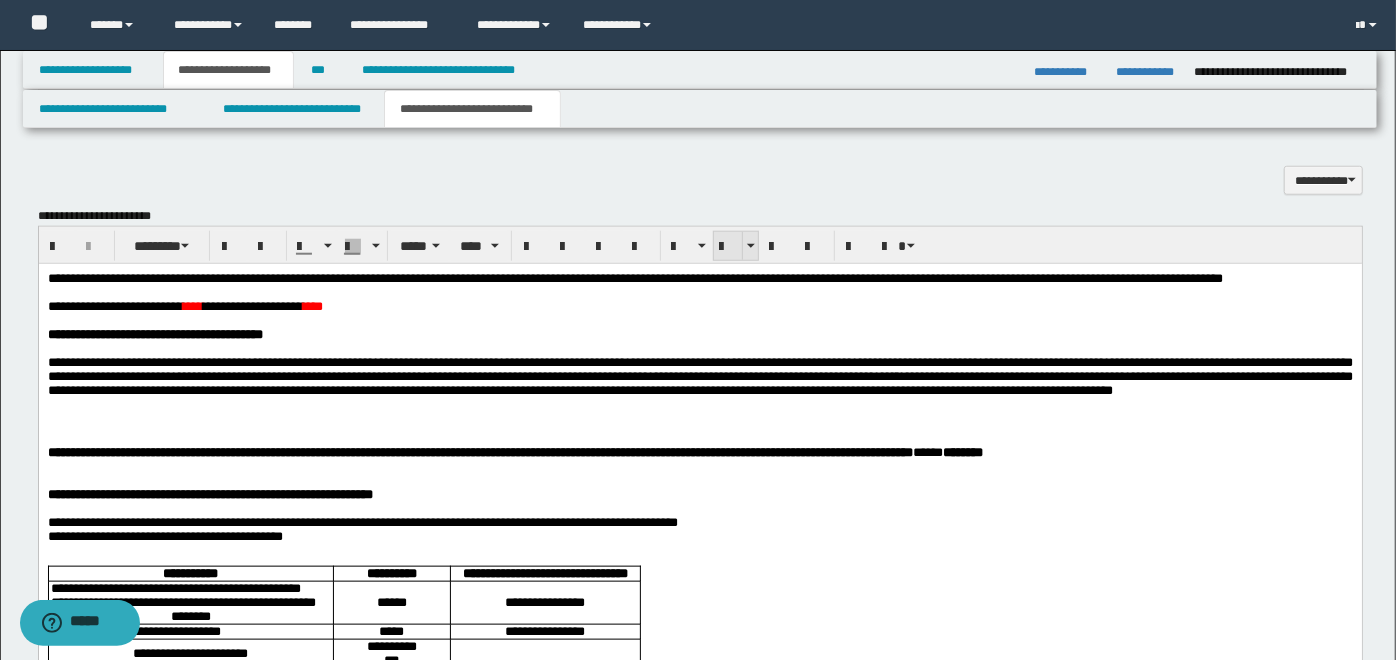 click at bounding box center (728, 247) 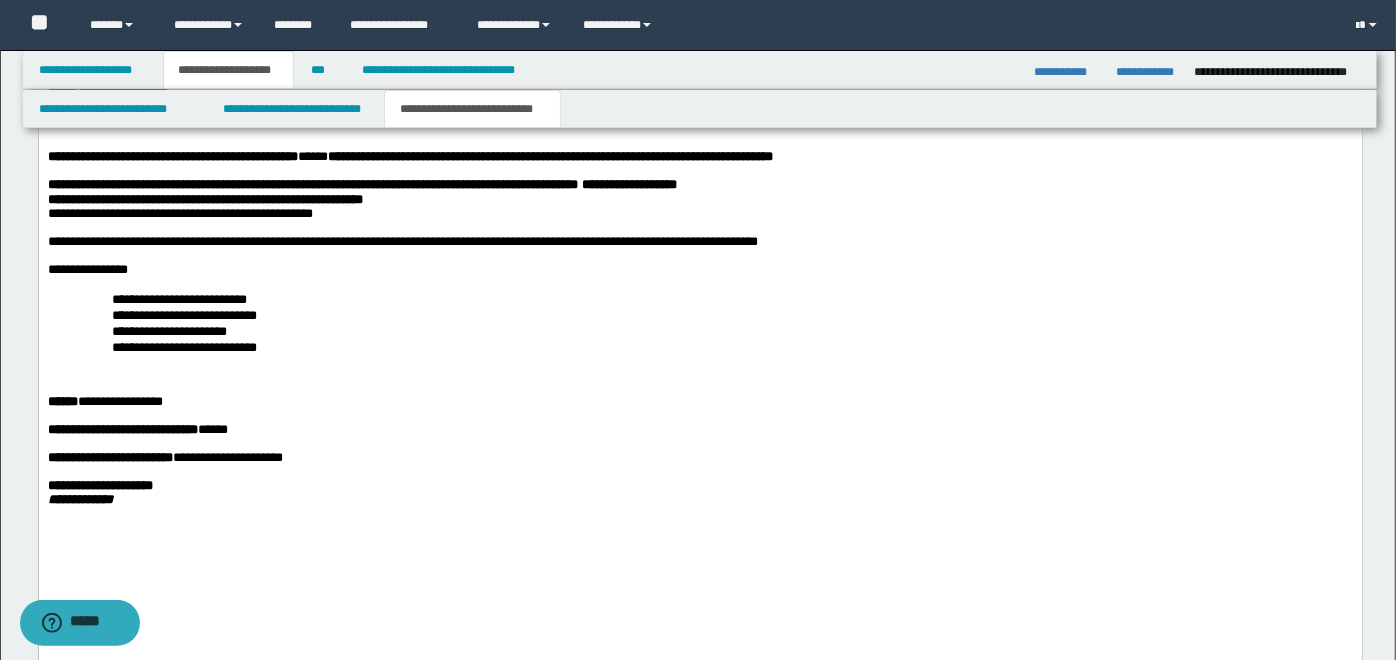 scroll, scrollTop: 2159, scrollLeft: 0, axis: vertical 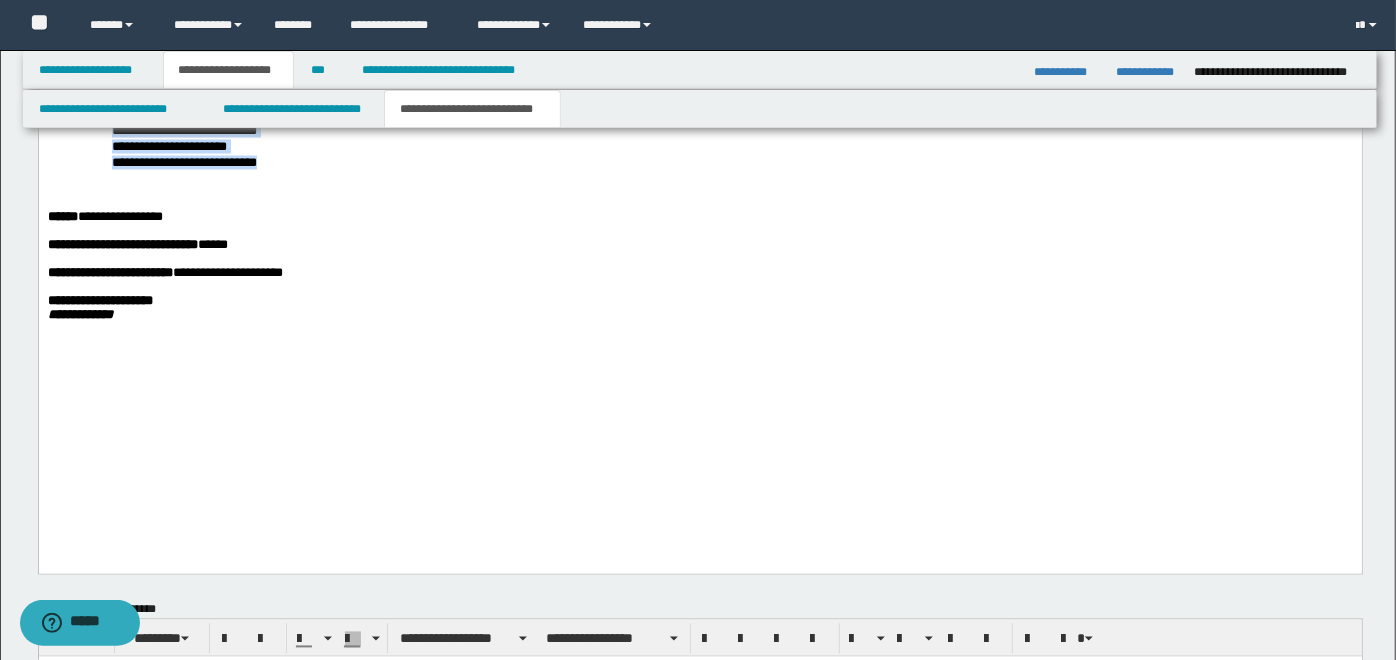 drag, startPoint x: 114, startPoint y: 233, endPoint x: 321, endPoint y: 287, distance: 213.92755 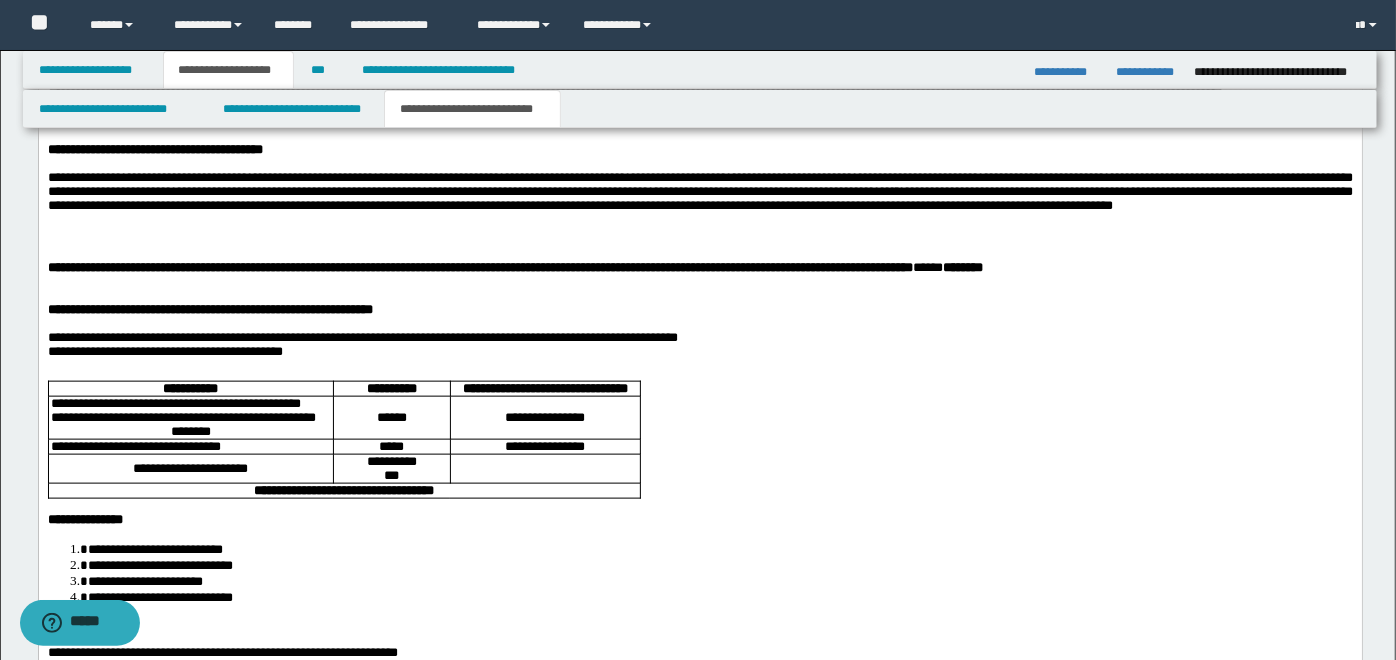 scroll, scrollTop: 1159, scrollLeft: 0, axis: vertical 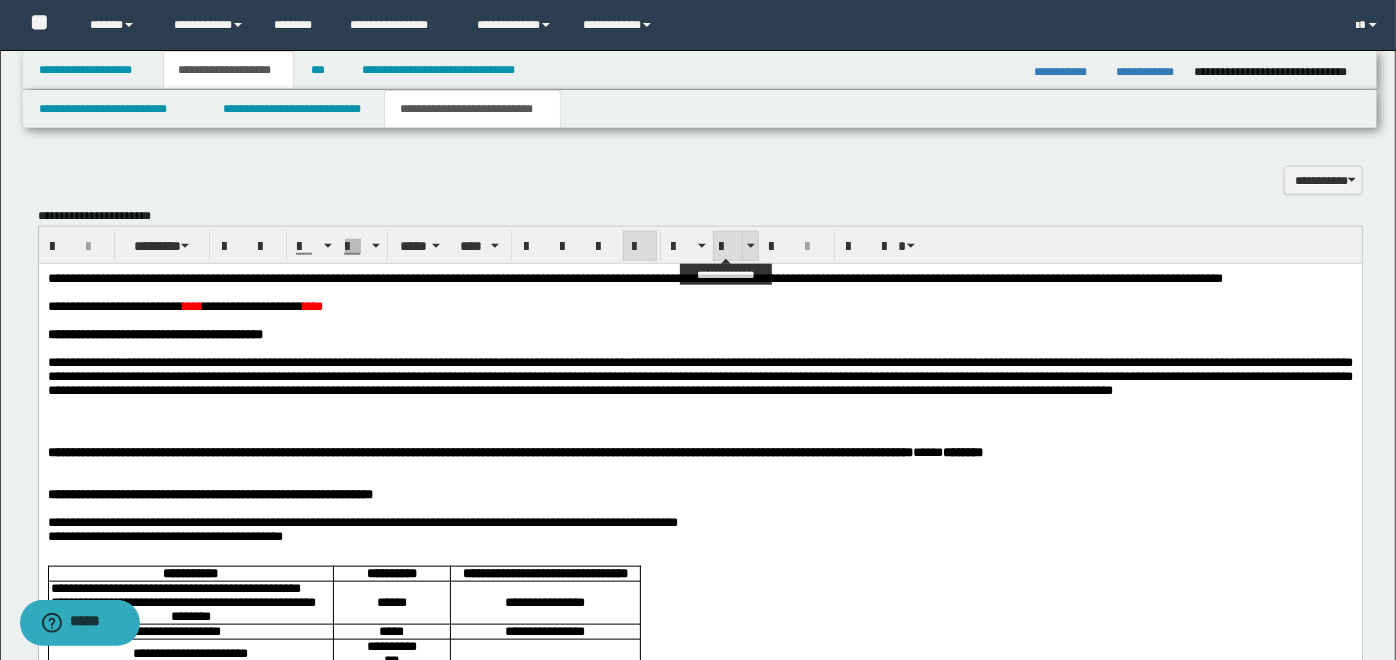 click at bounding box center (728, 247) 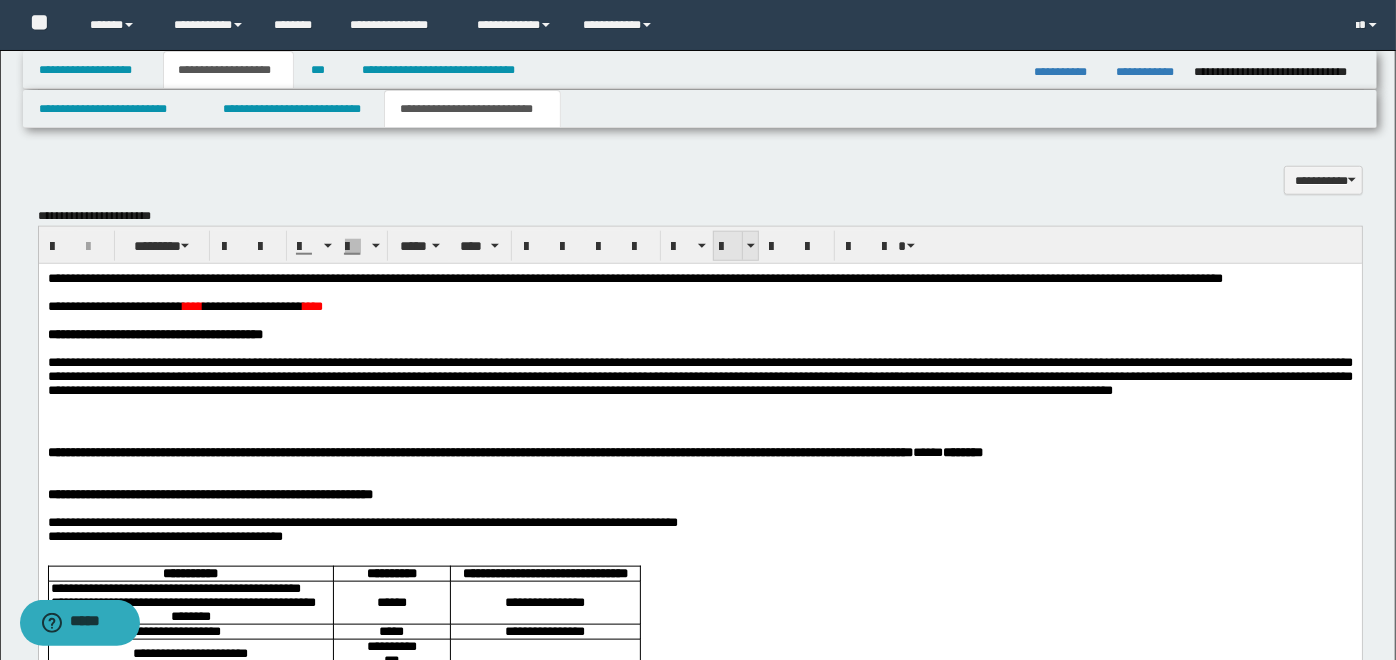 click at bounding box center [728, 247] 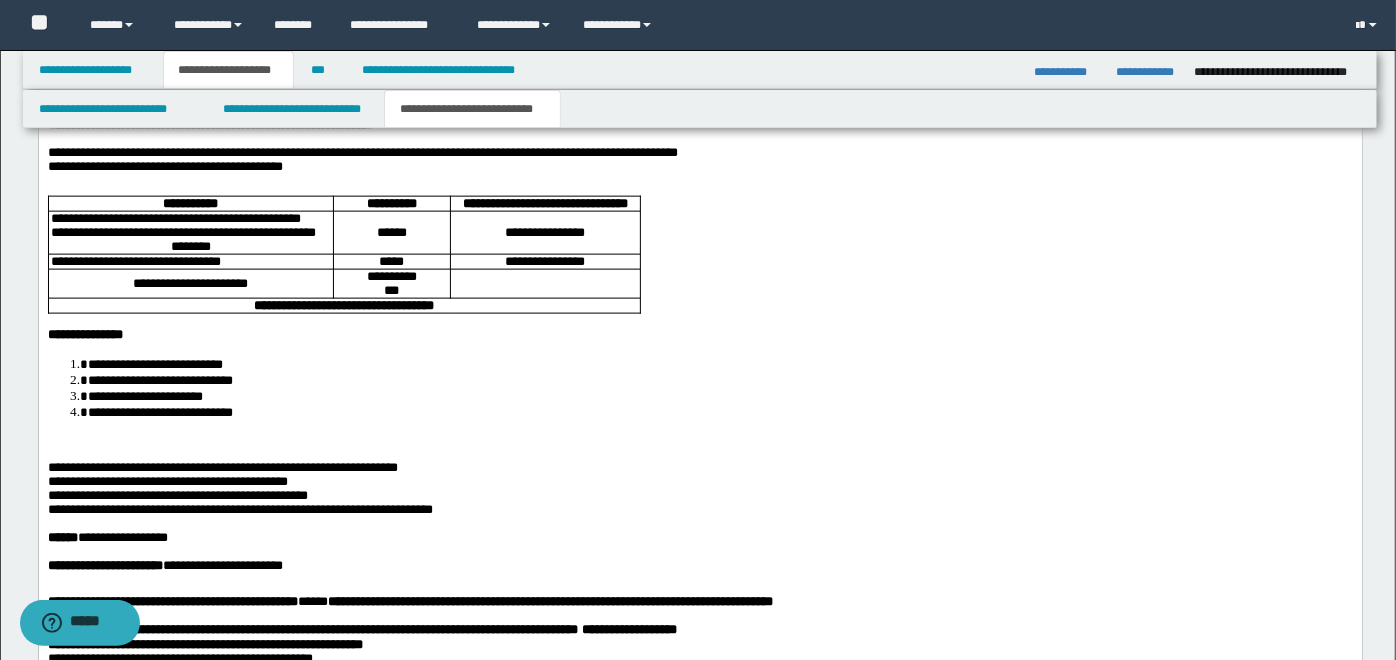 scroll, scrollTop: 1677, scrollLeft: 0, axis: vertical 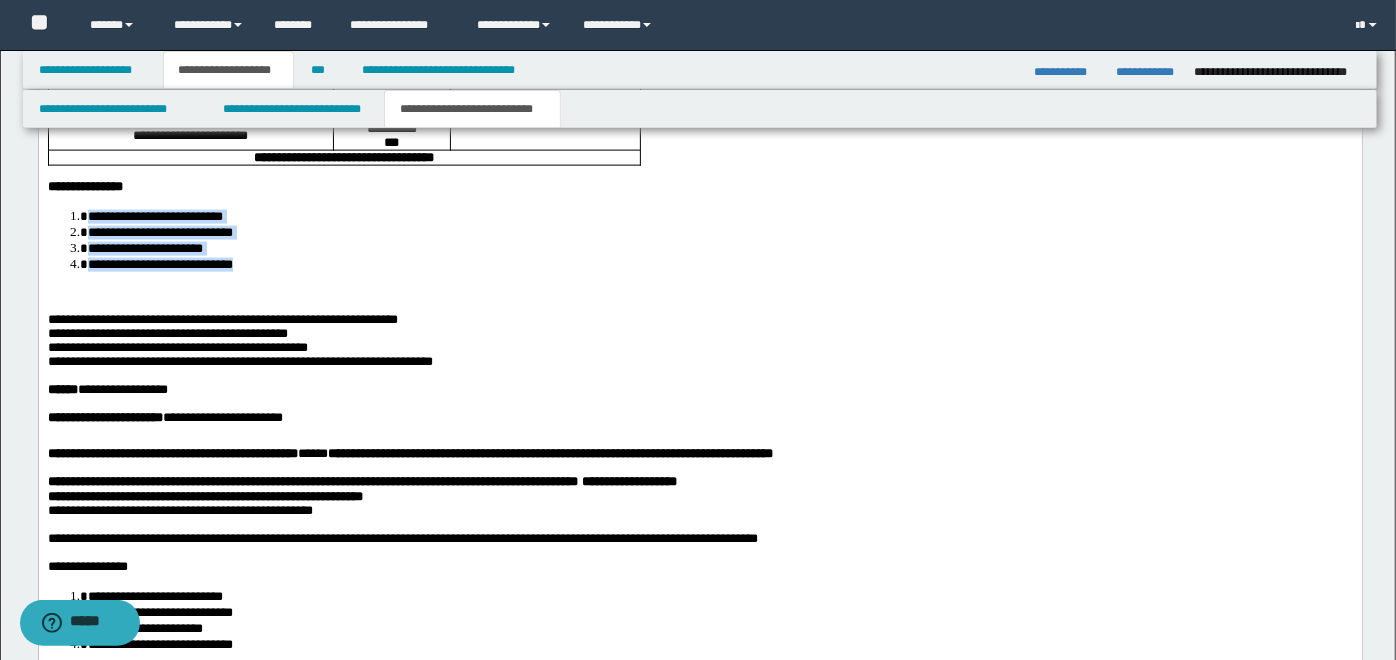 drag, startPoint x: 72, startPoint y: 317, endPoint x: 279, endPoint y: 360, distance: 211.41902 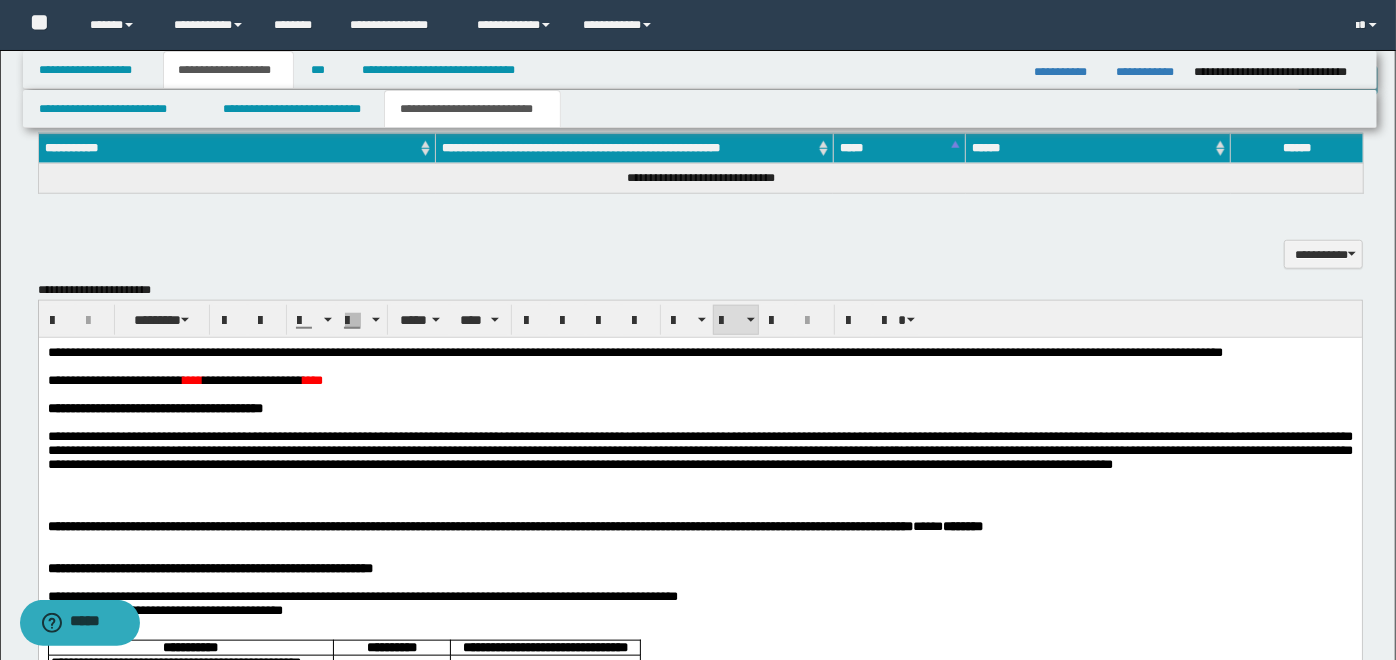scroll, scrollTop: 862, scrollLeft: 0, axis: vertical 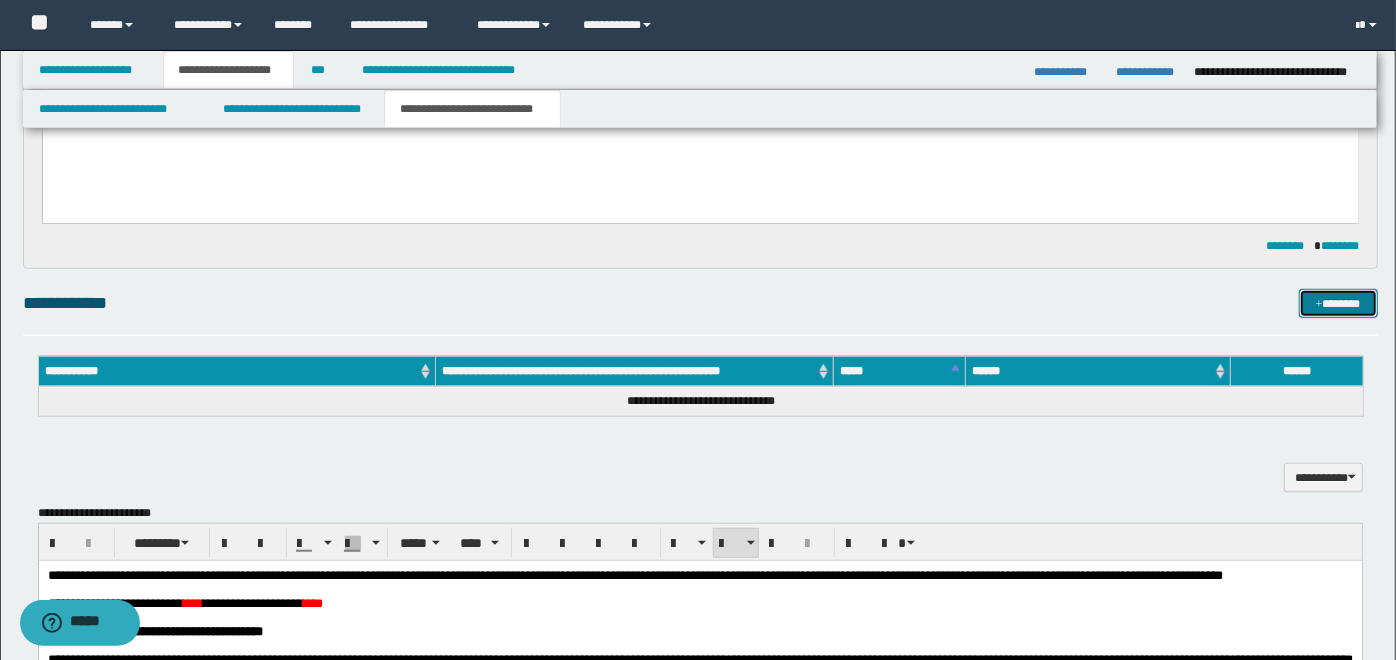 click on "*******" at bounding box center (1338, 303) 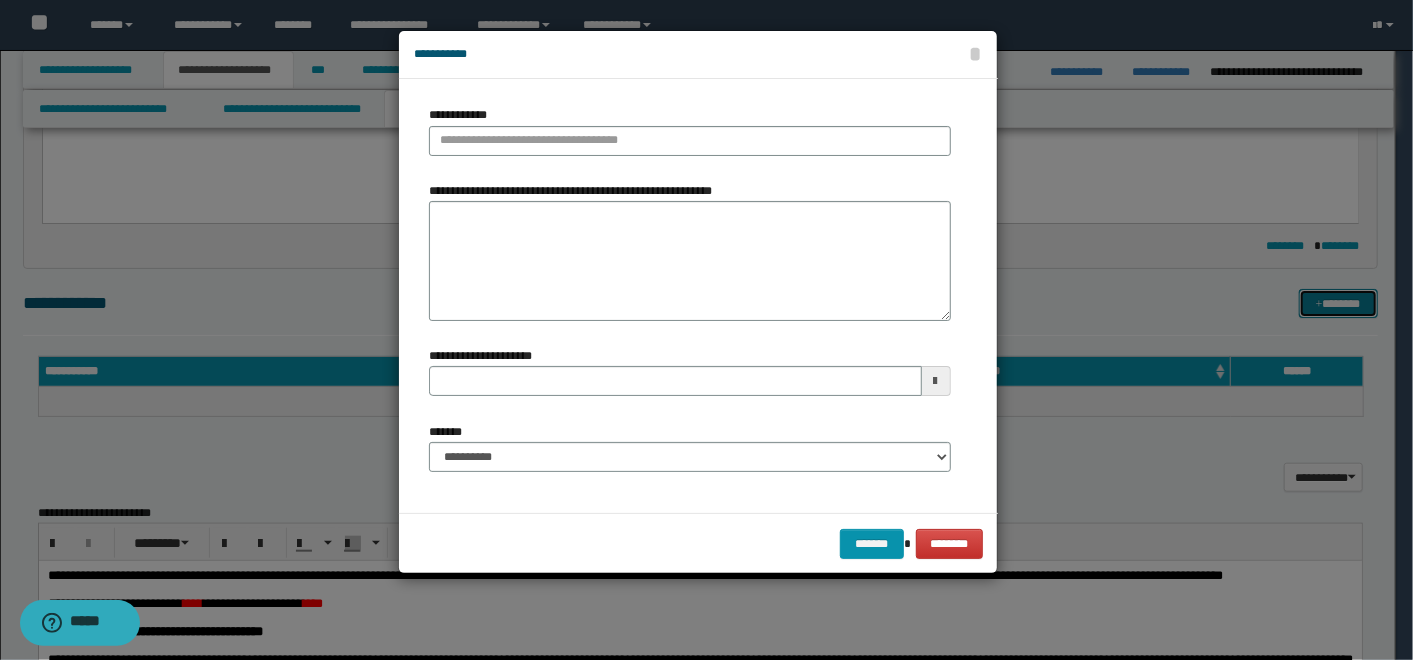 type 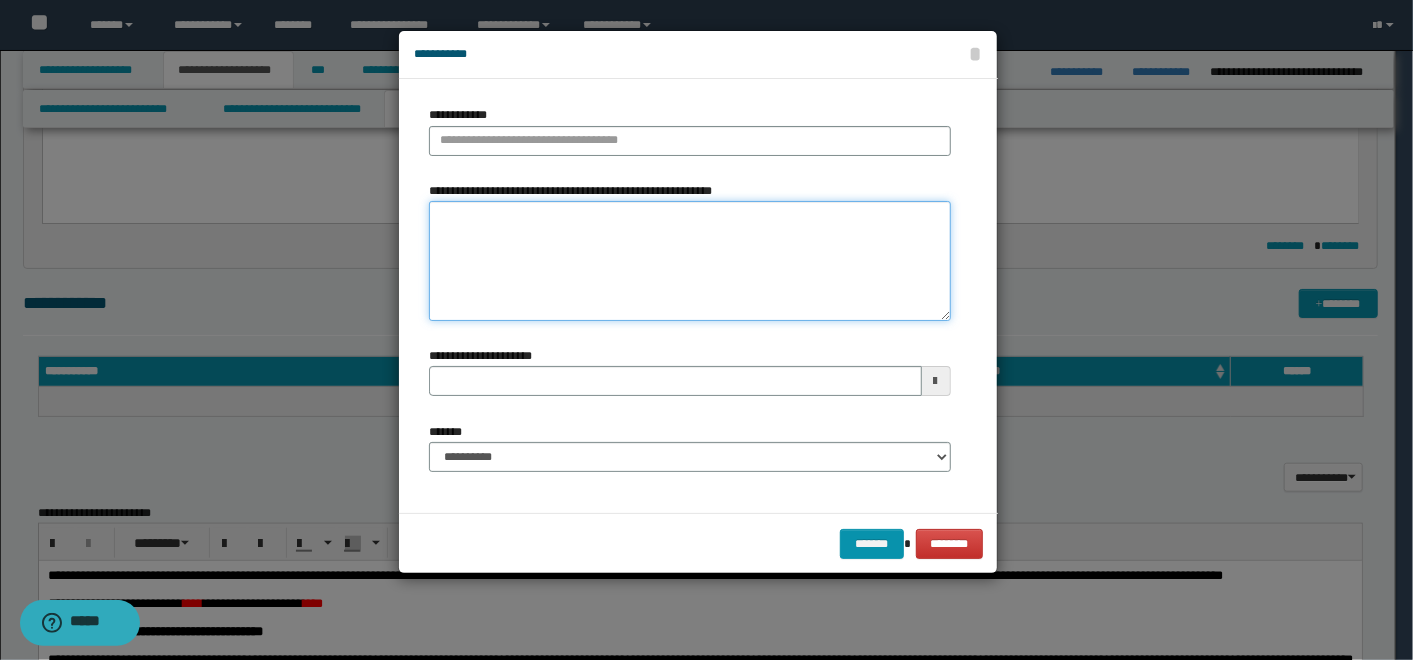 click on "**********" at bounding box center (690, 261) 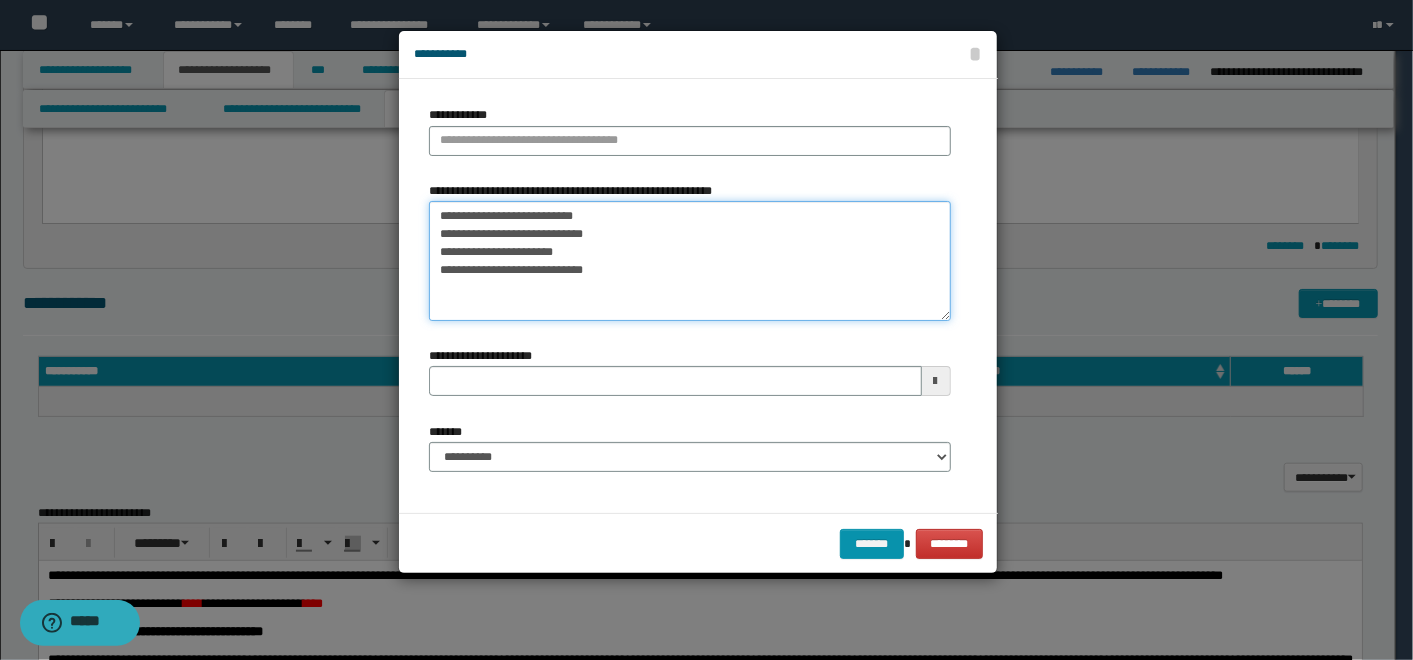 drag, startPoint x: 588, startPoint y: 267, endPoint x: 429, endPoint y: 232, distance: 162.80664 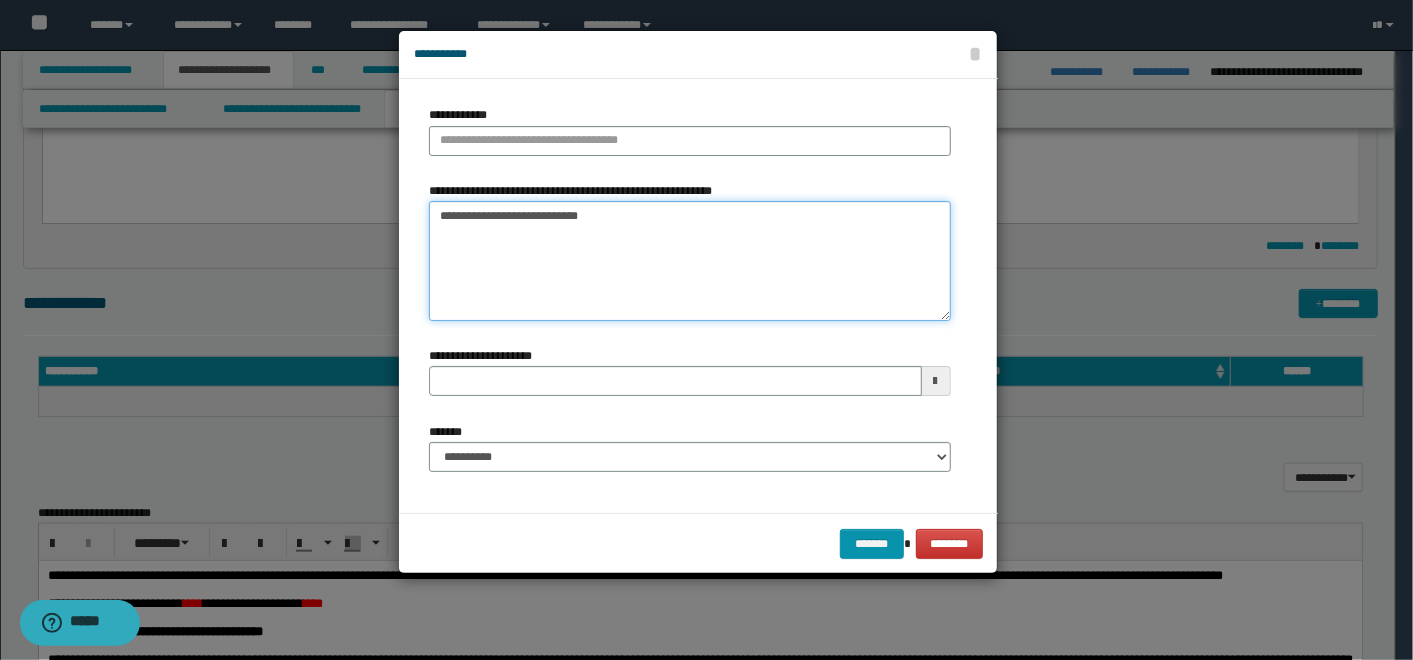 type on "**********" 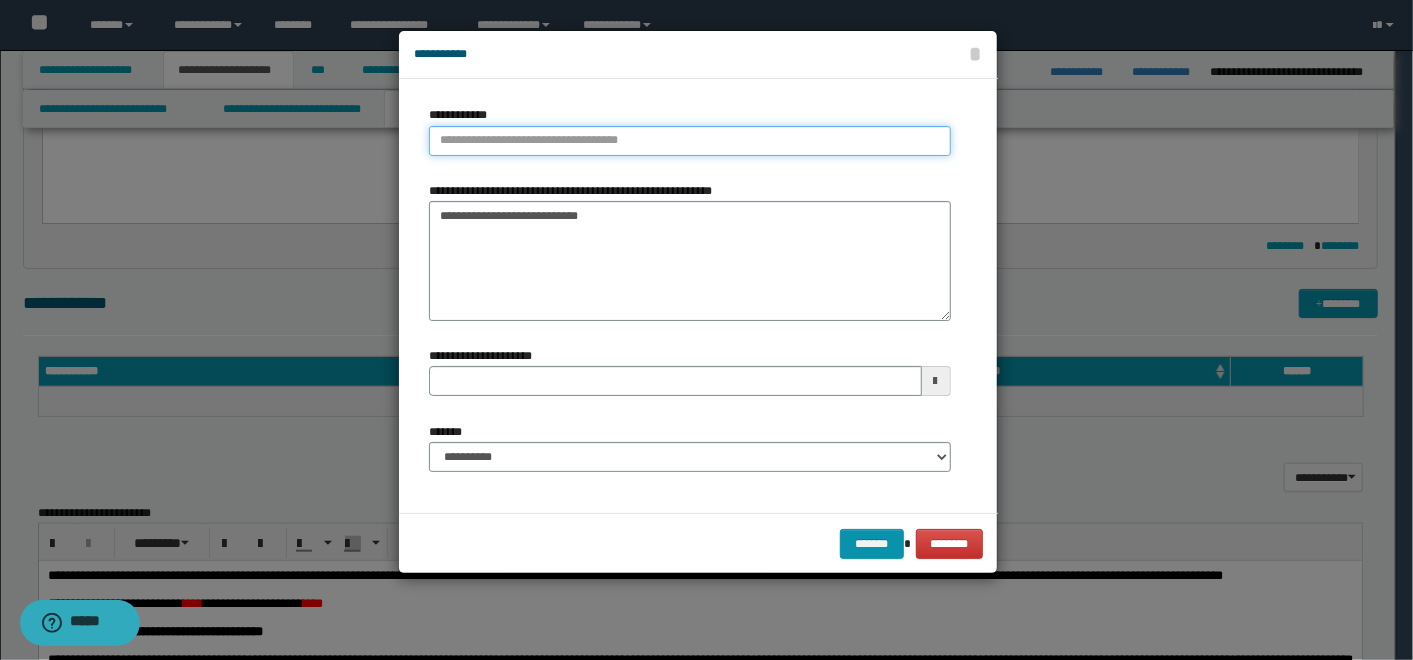 click on "**********" at bounding box center [690, 141] 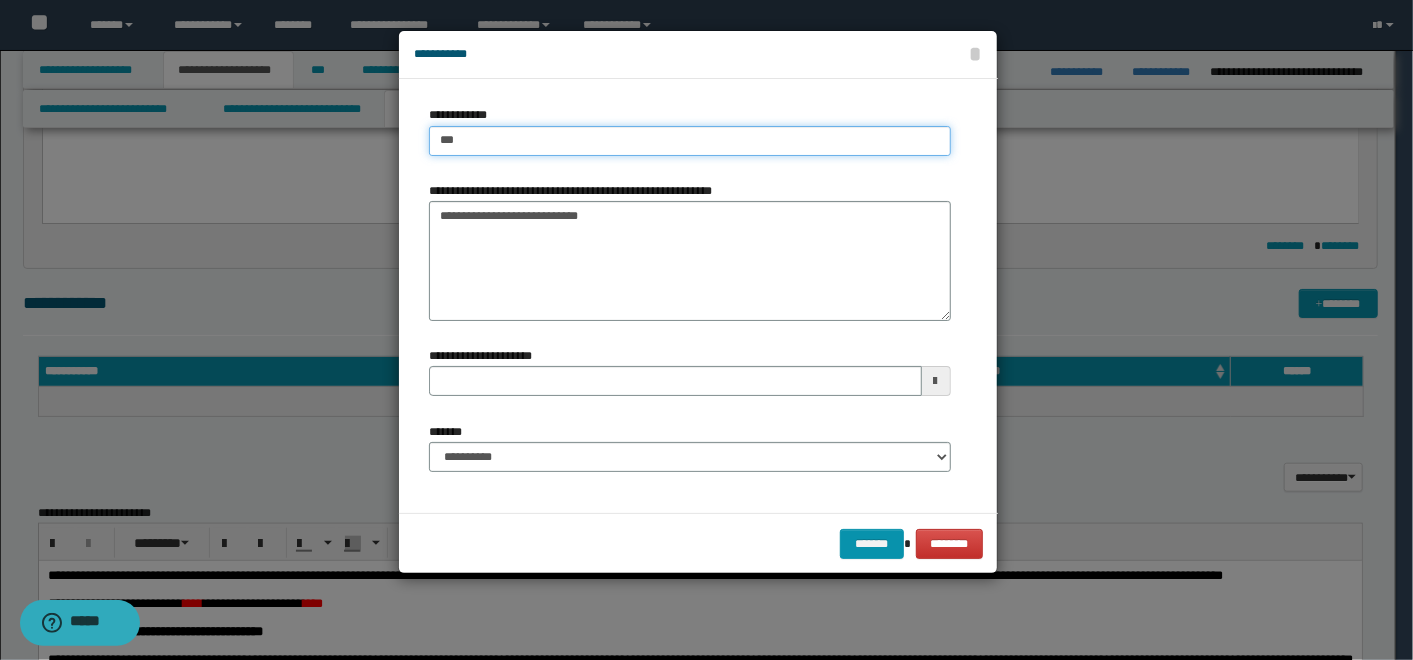type on "****" 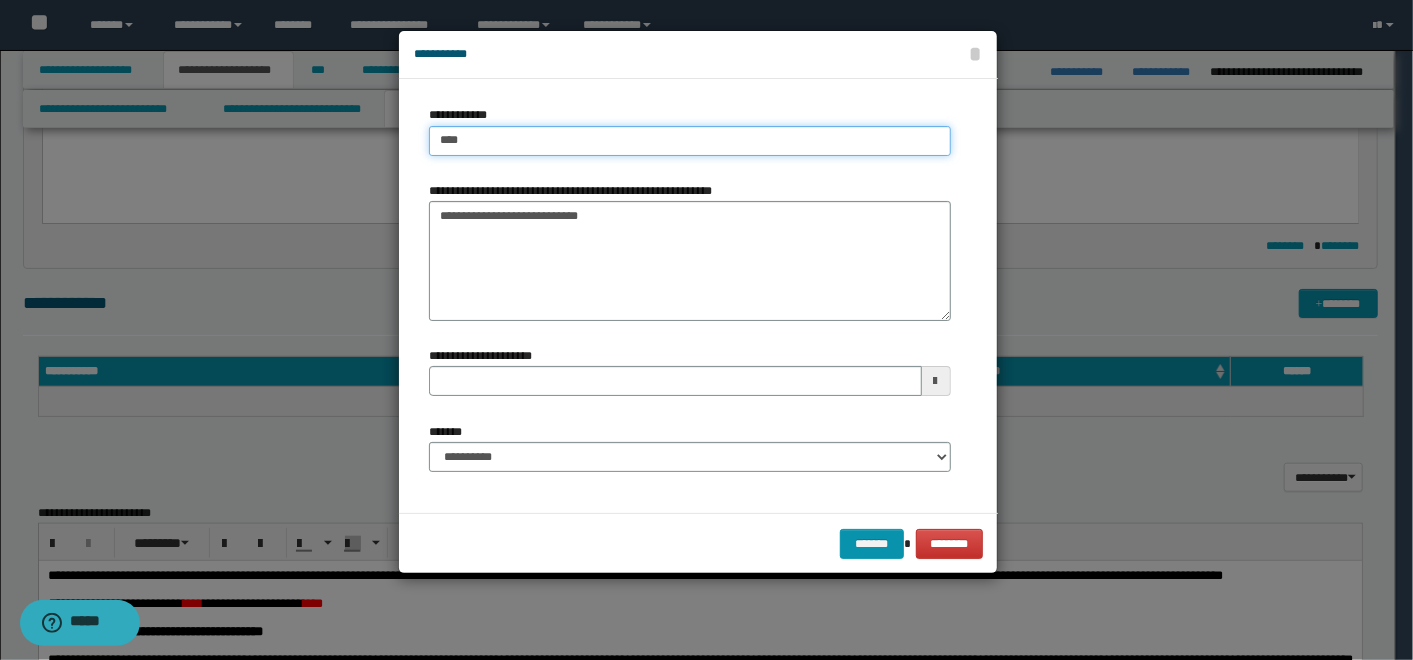 type on "****" 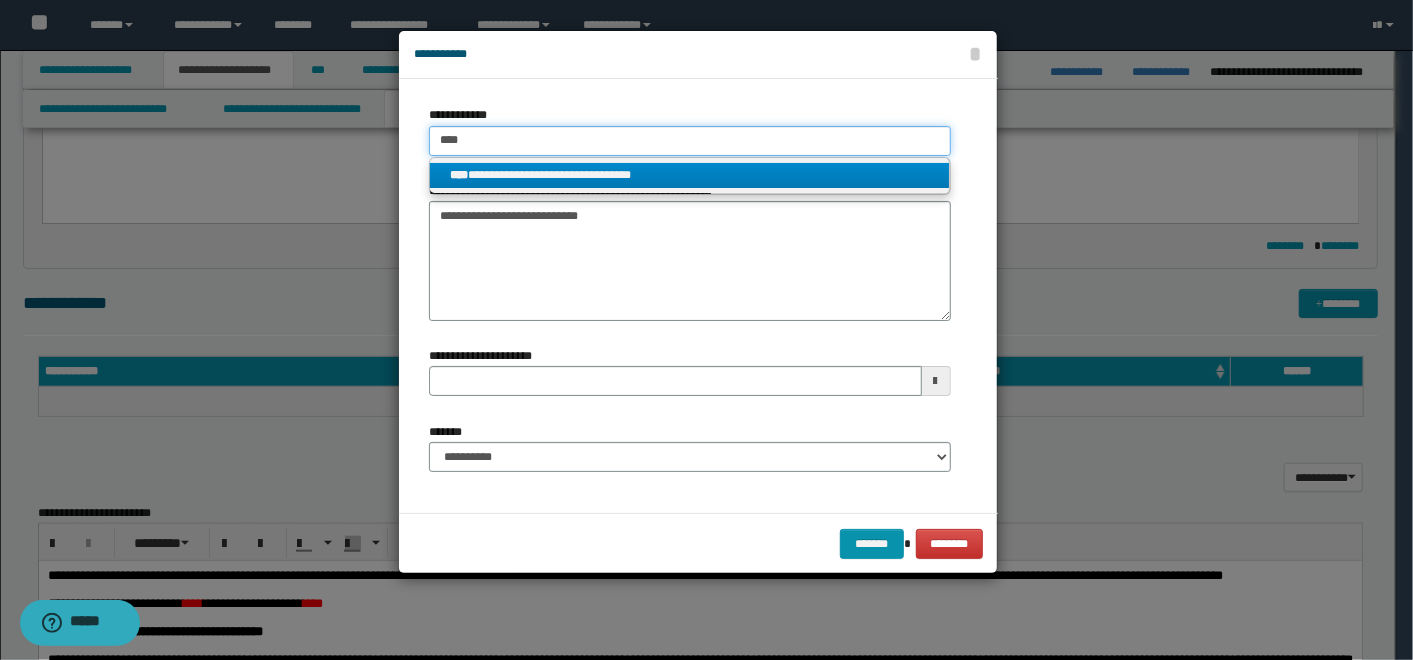 type 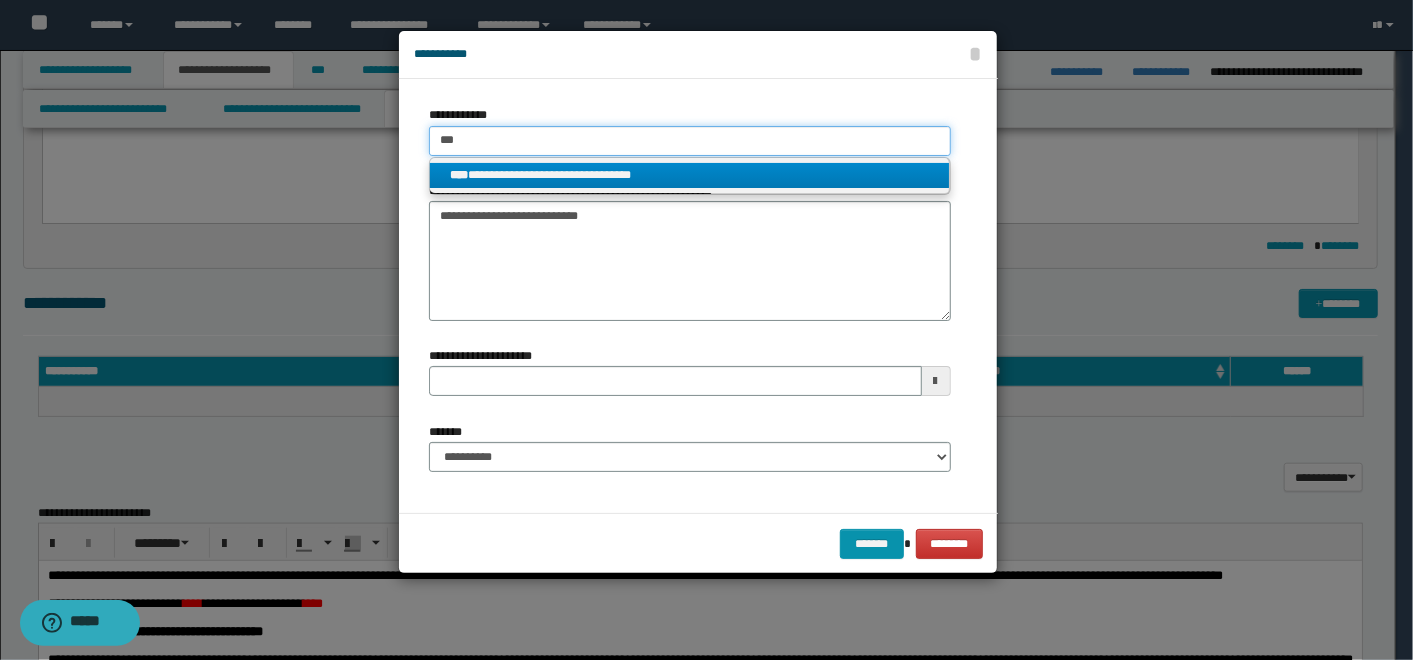 type on "****" 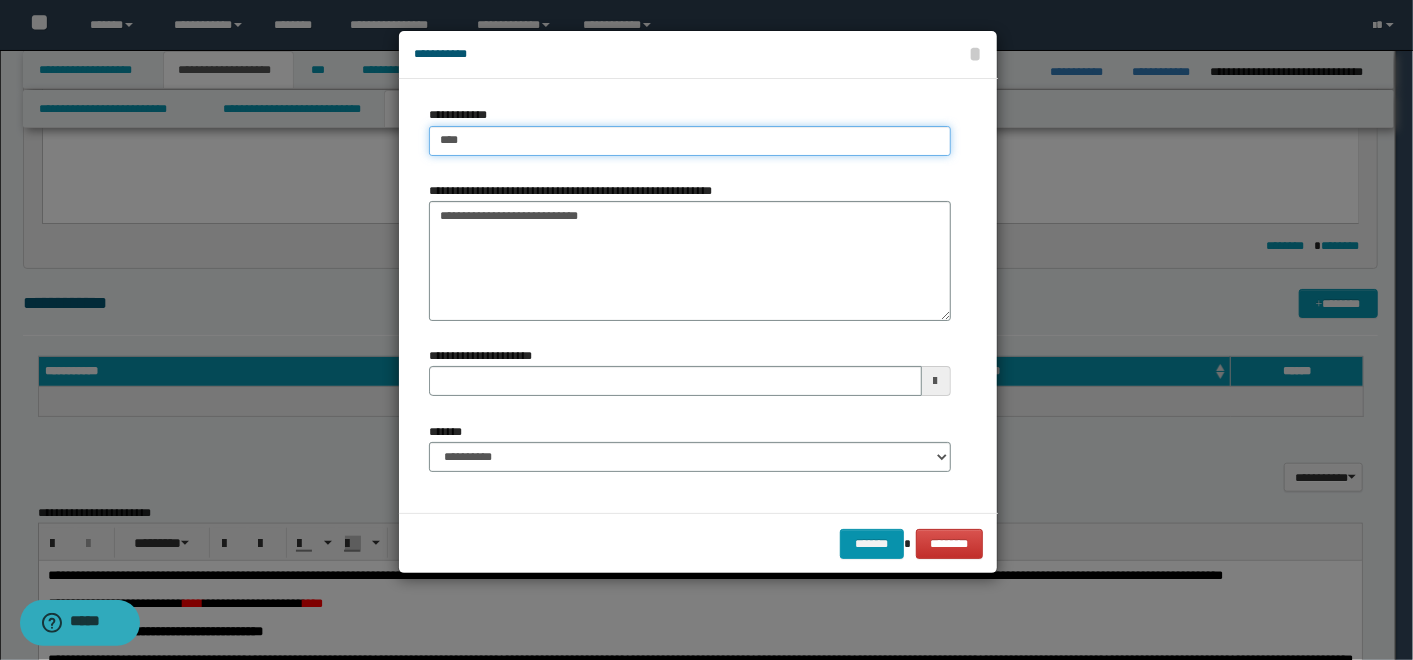 type on "****" 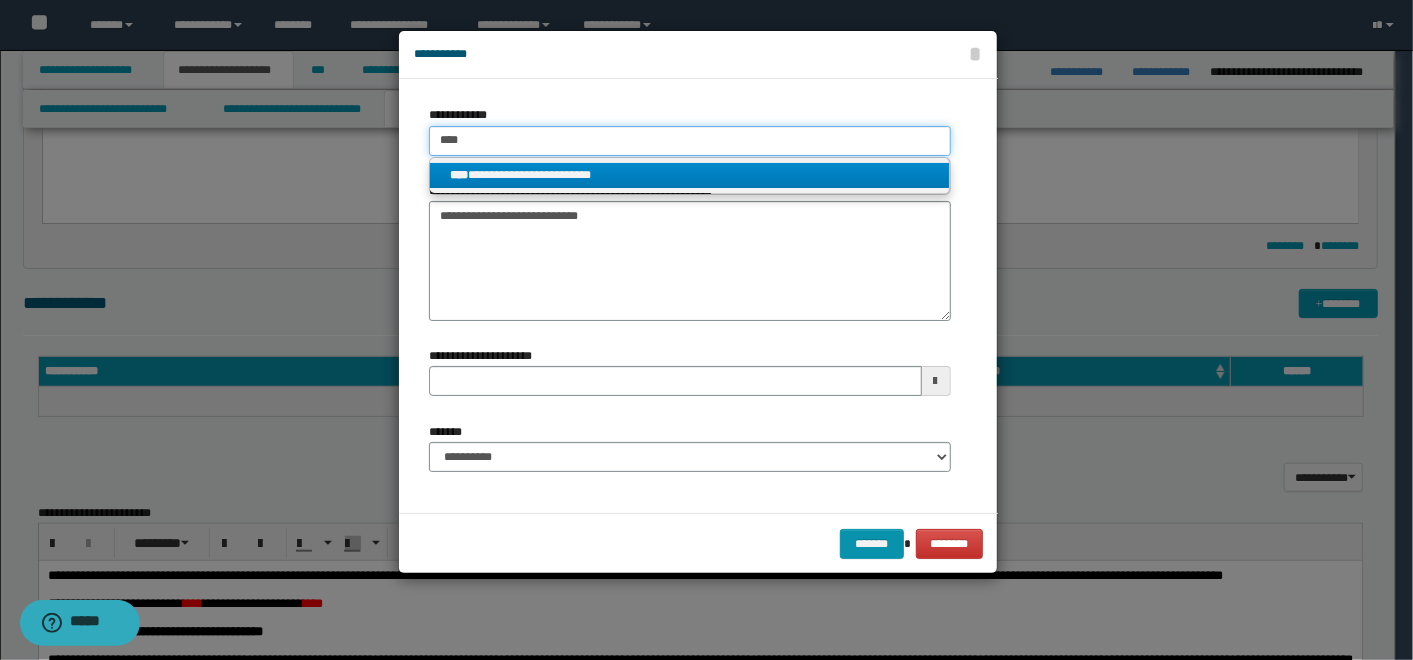 type on "****" 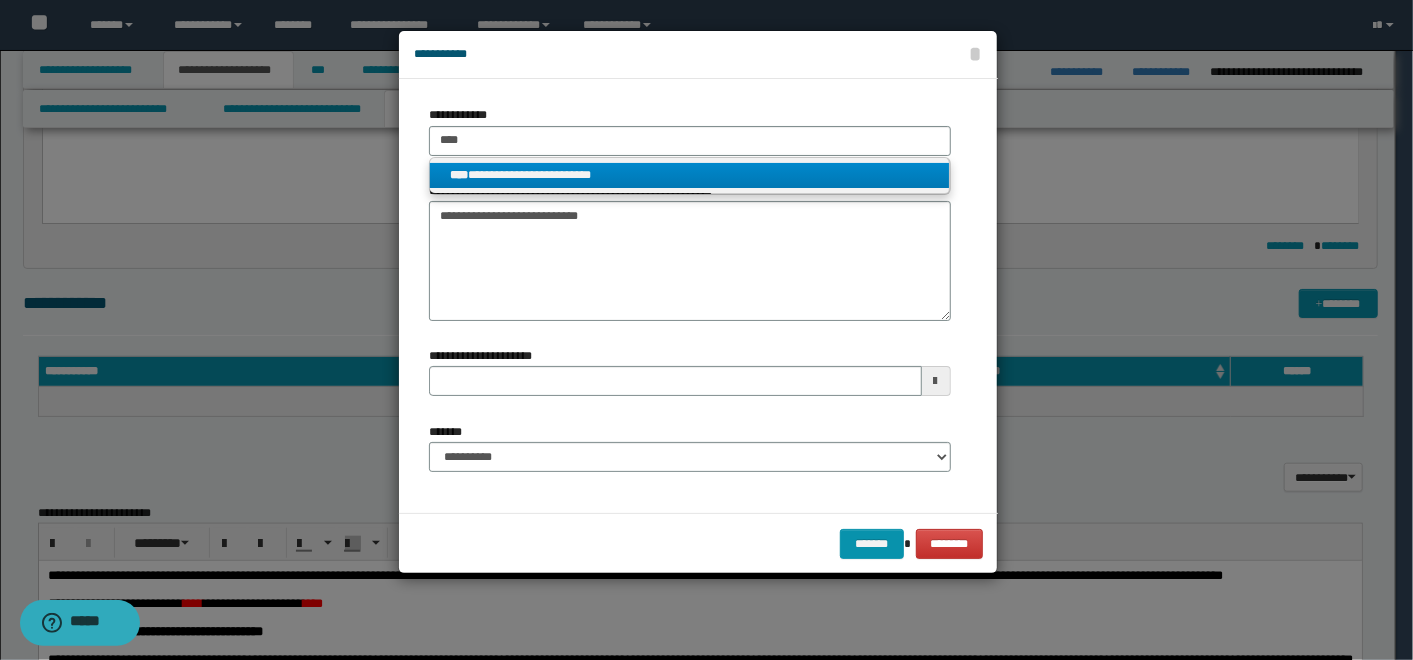 click on "**********" at bounding box center (689, 175) 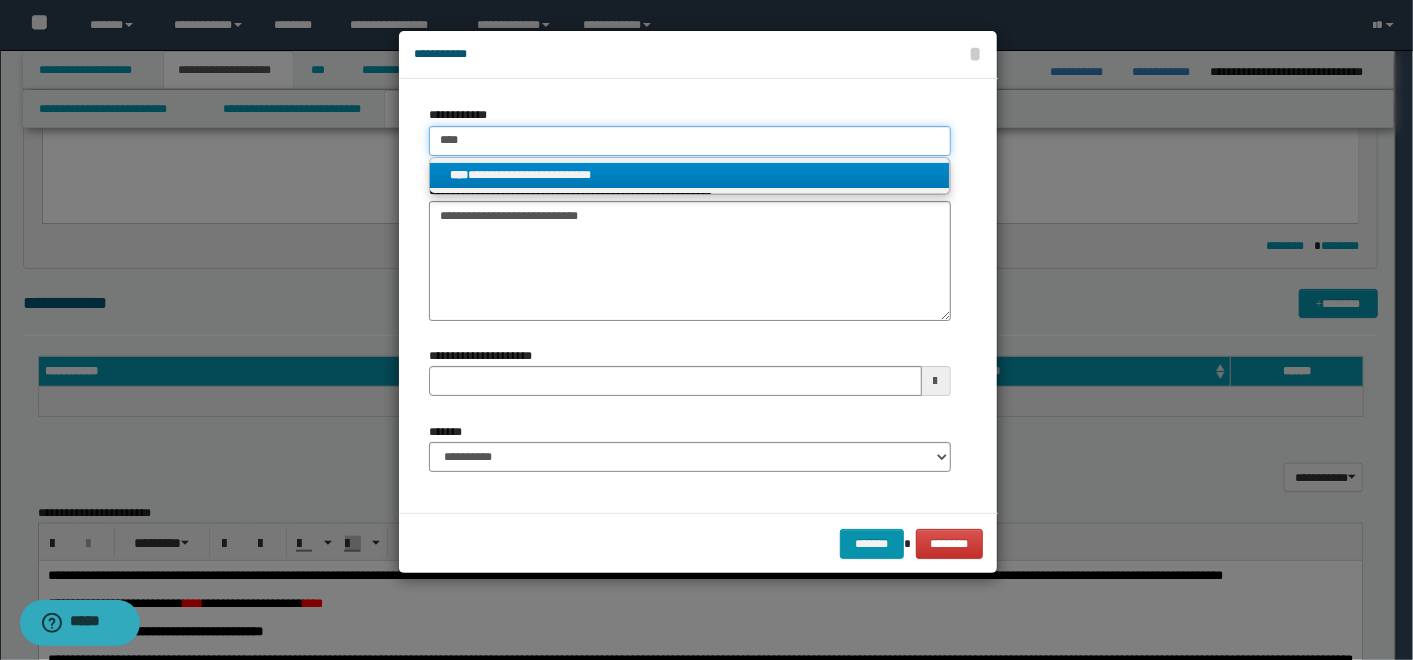 type 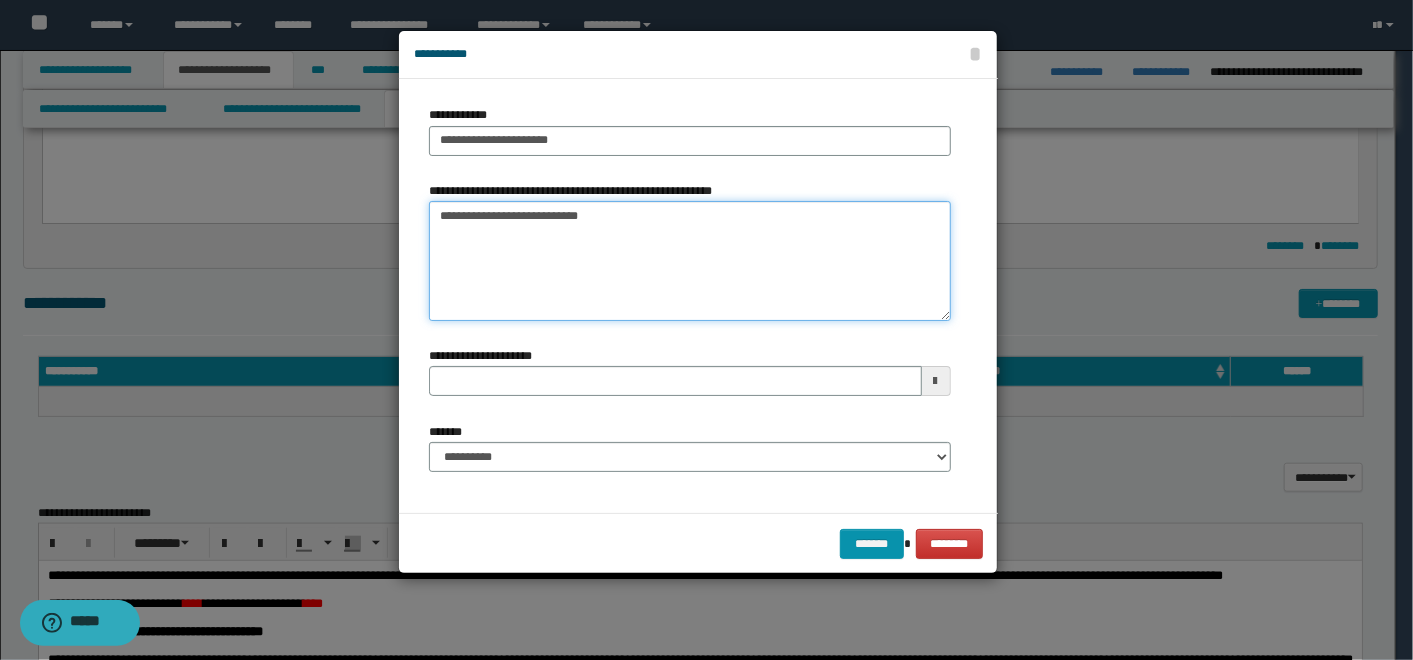 drag, startPoint x: 601, startPoint y: 217, endPoint x: 365, endPoint y: 209, distance: 236.13556 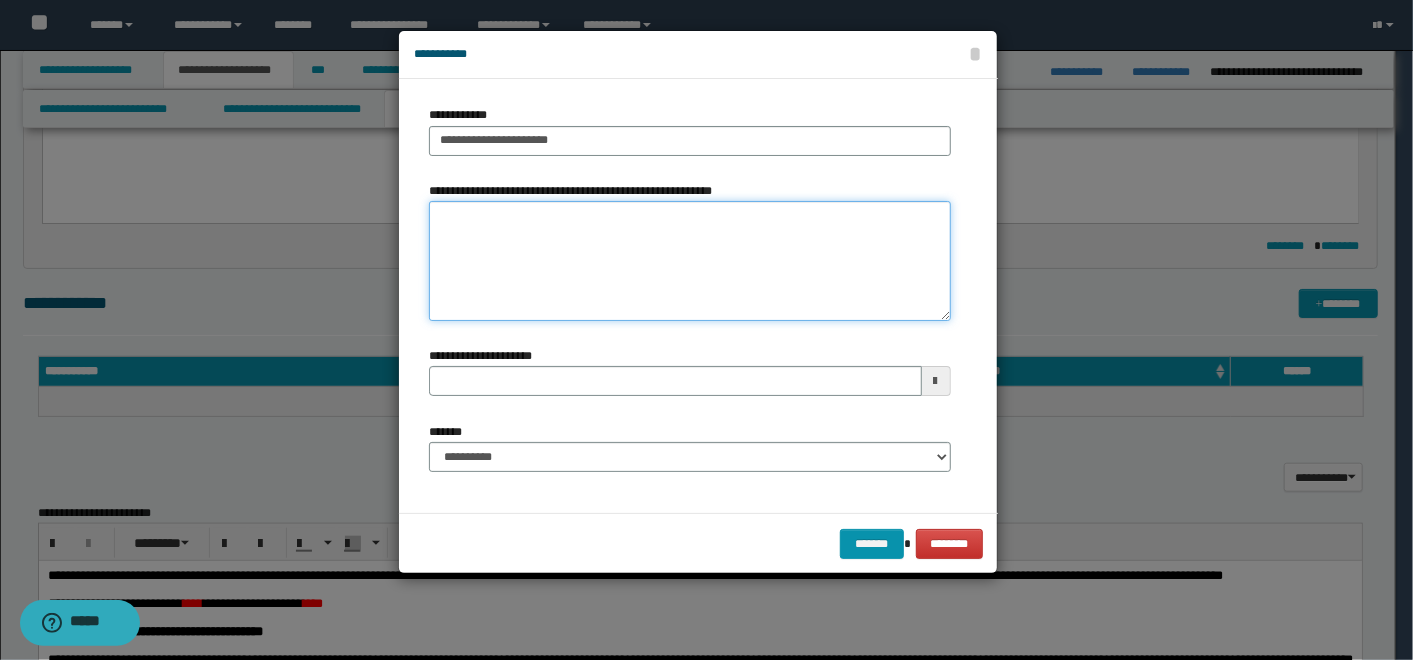 type 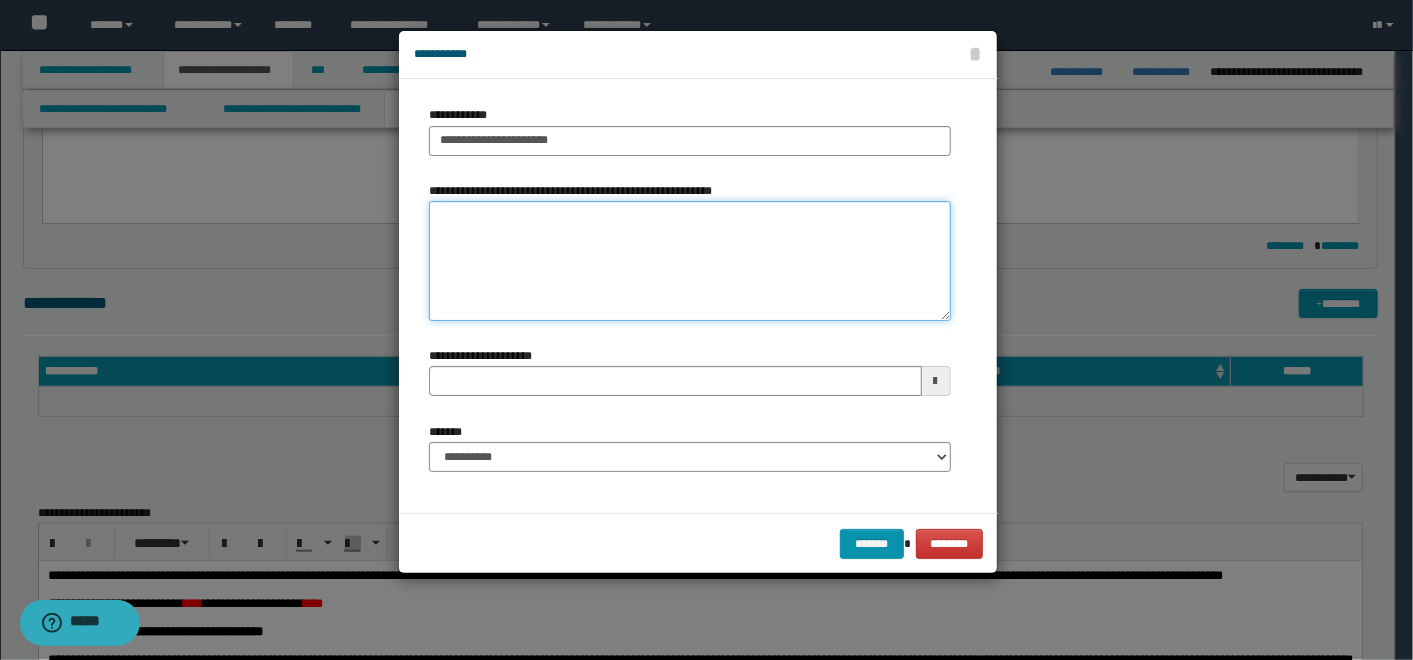 type 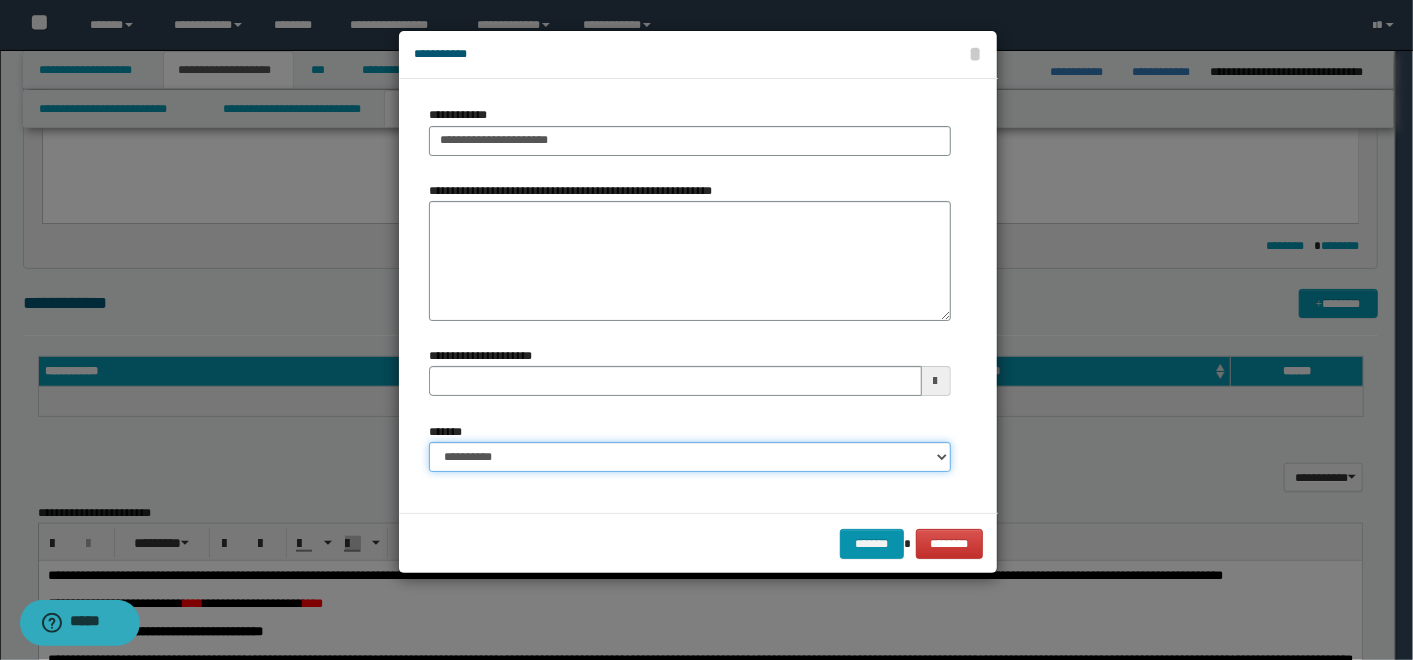 click on "**********" at bounding box center (690, 457) 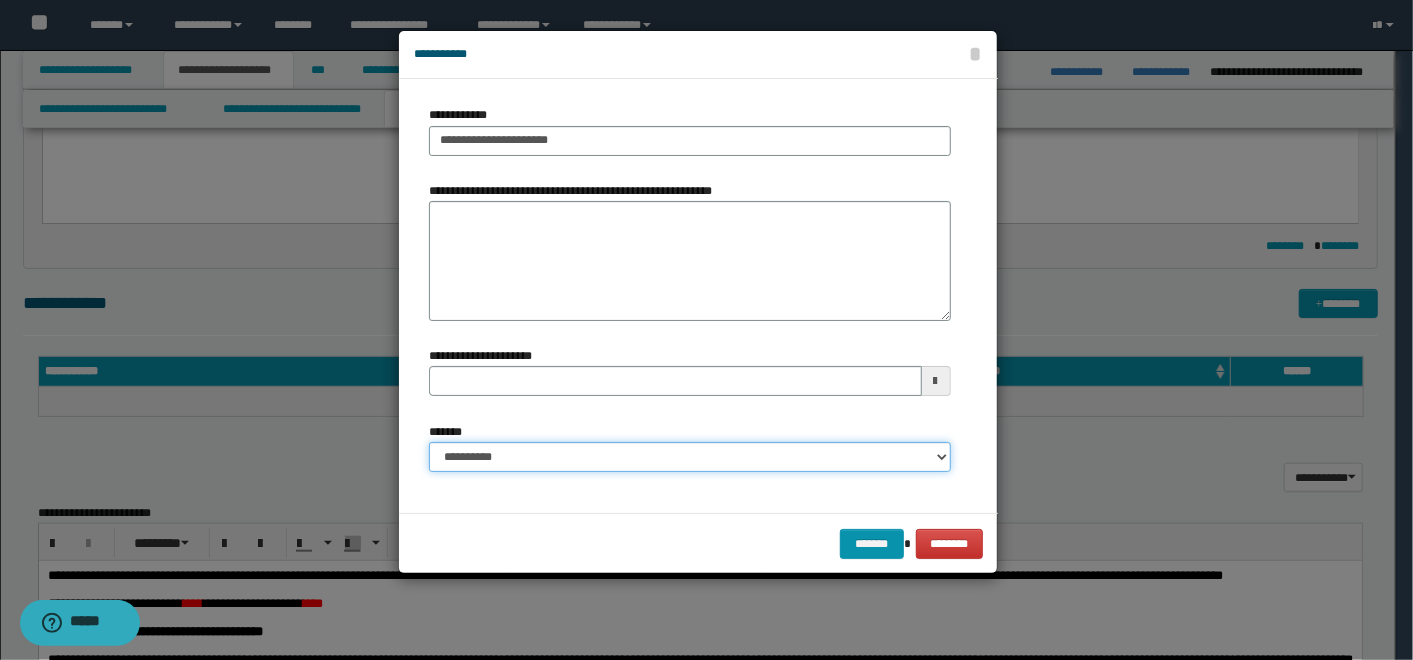 select on "*" 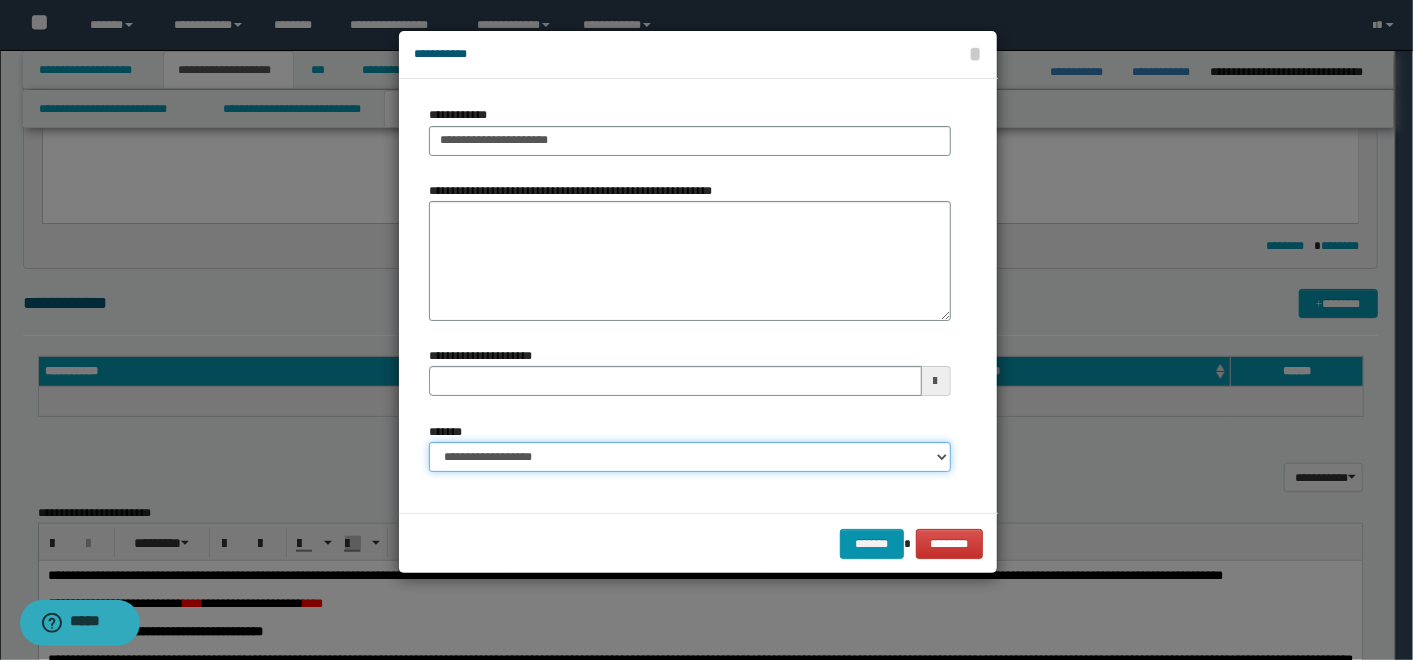 type 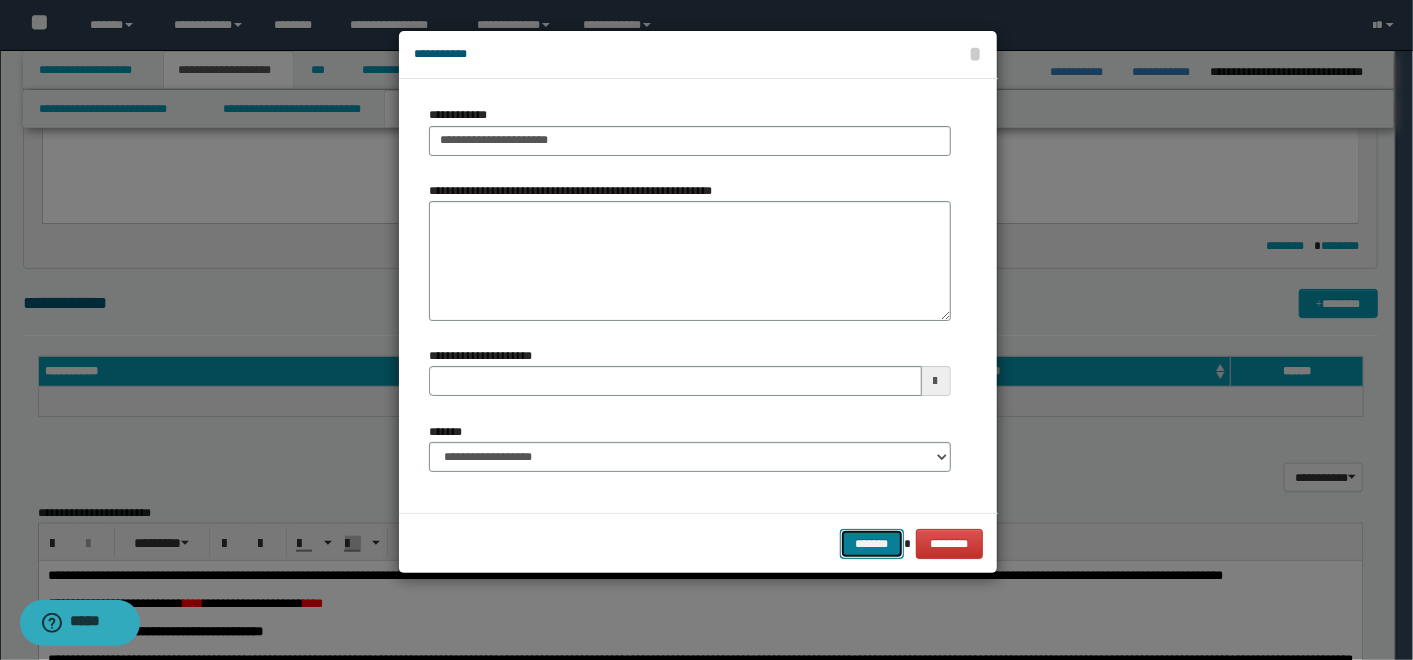 click on "*******" at bounding box center [872, 543] 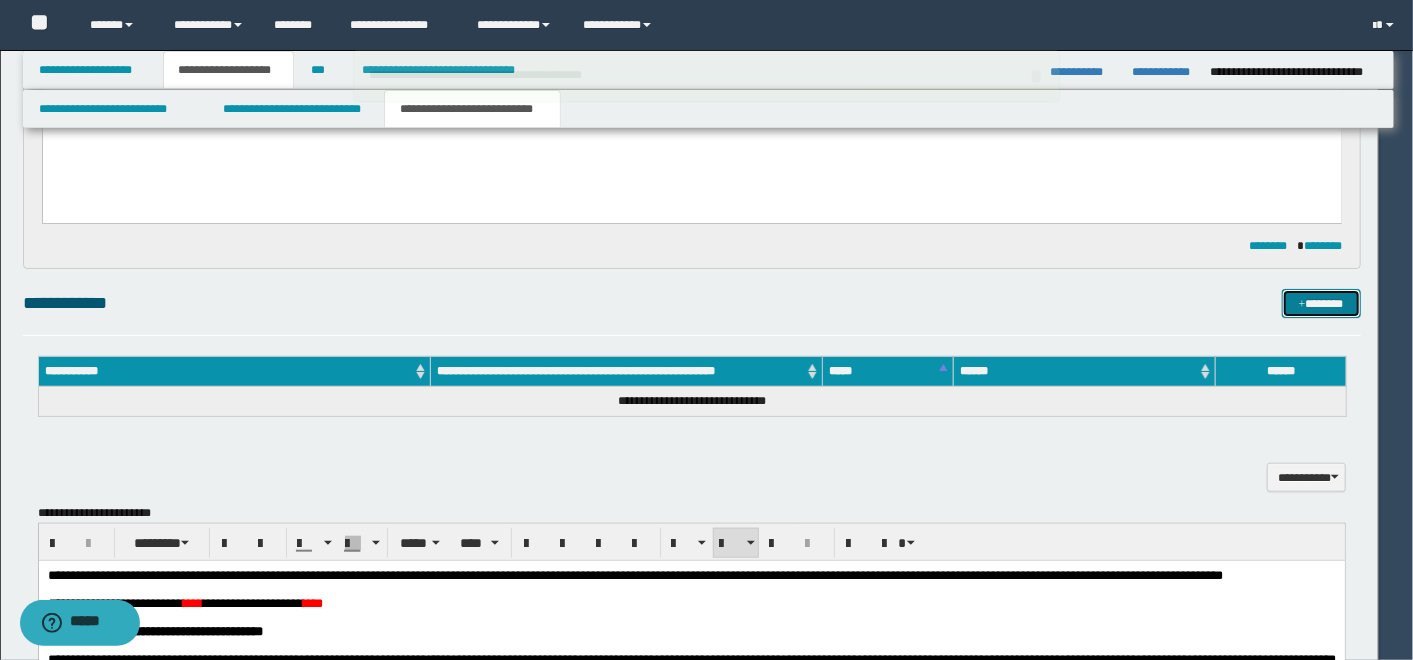 type 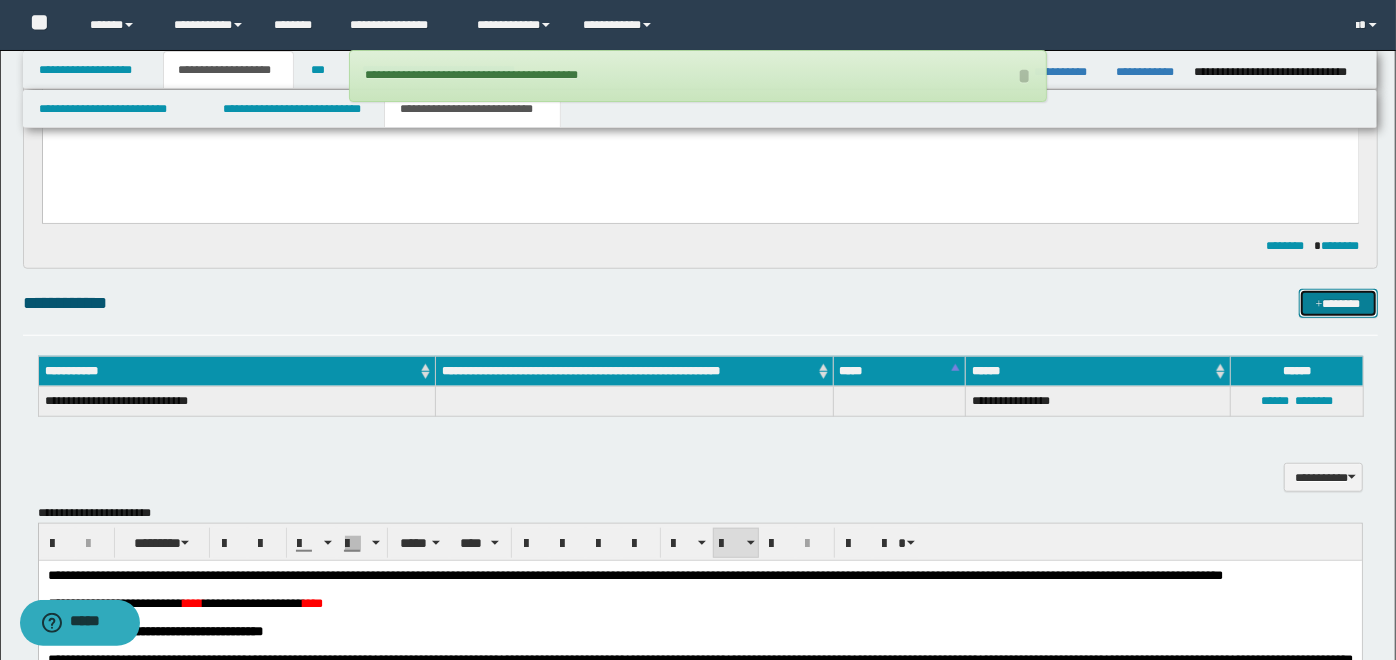 click on "*******" at bounding box center (1338, 303) 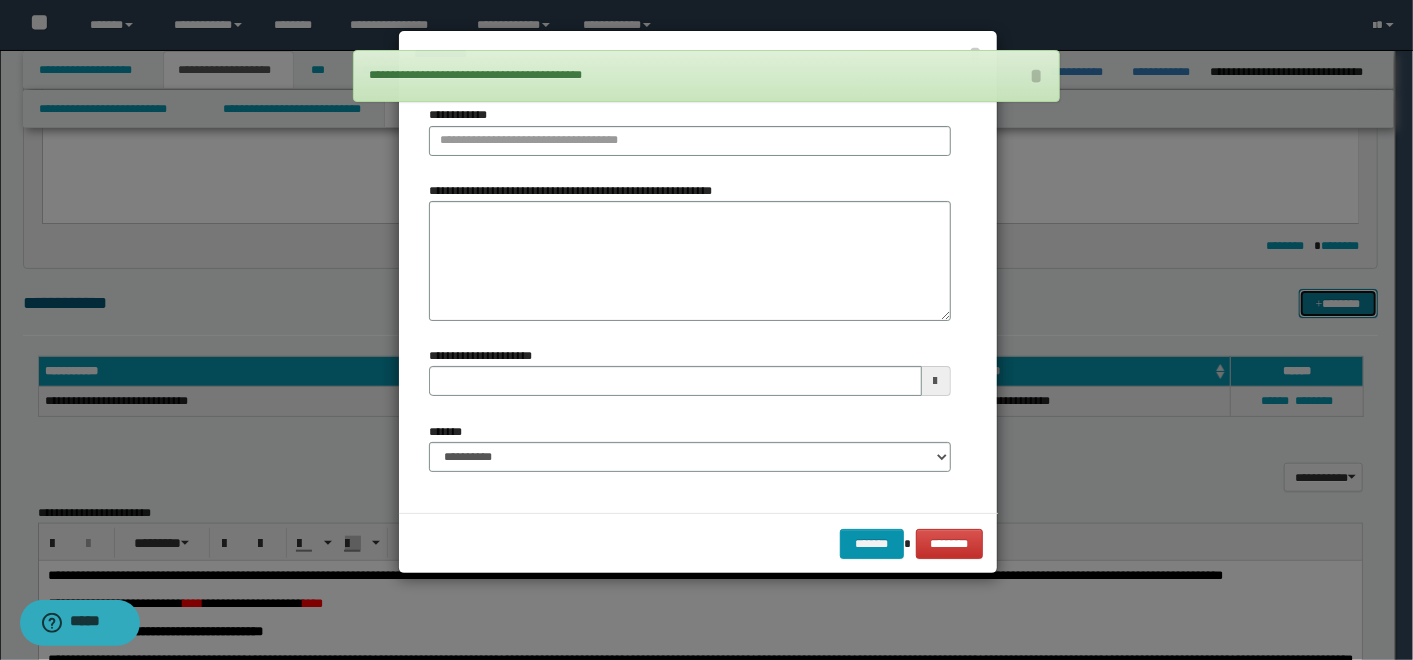 type 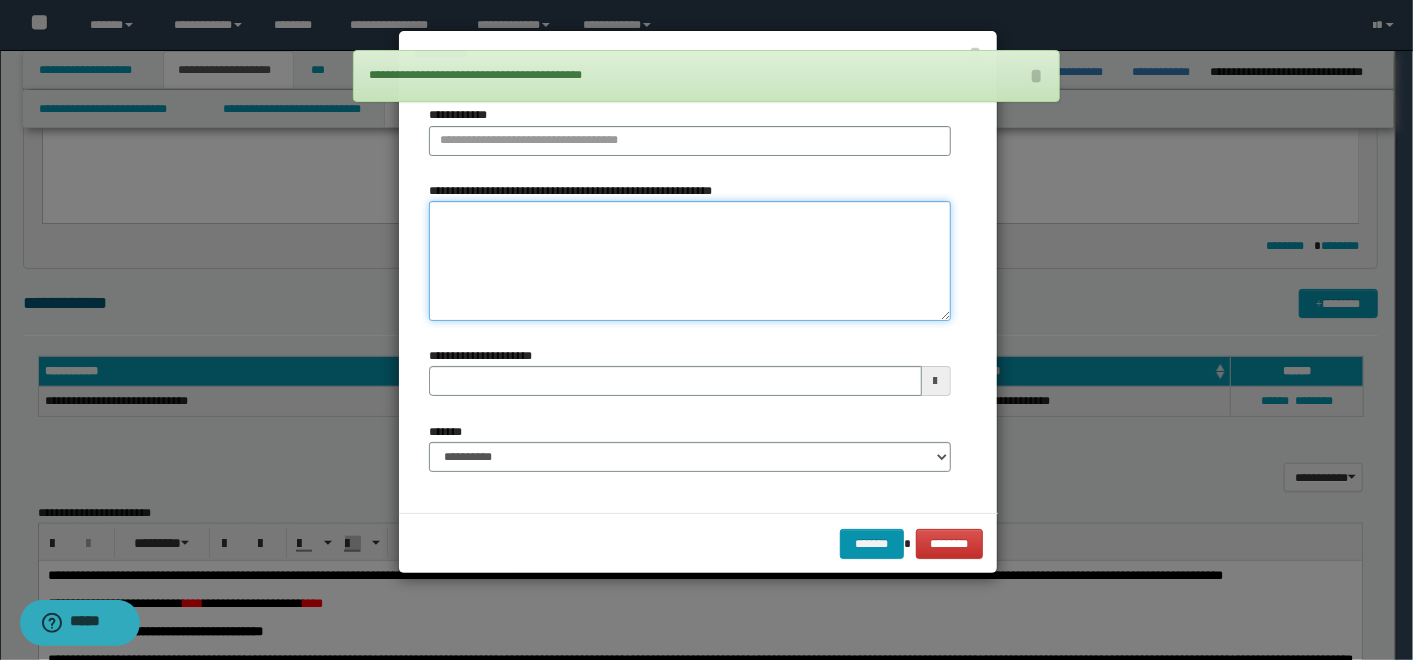 click on "**********" at bounding box center [690, 261] 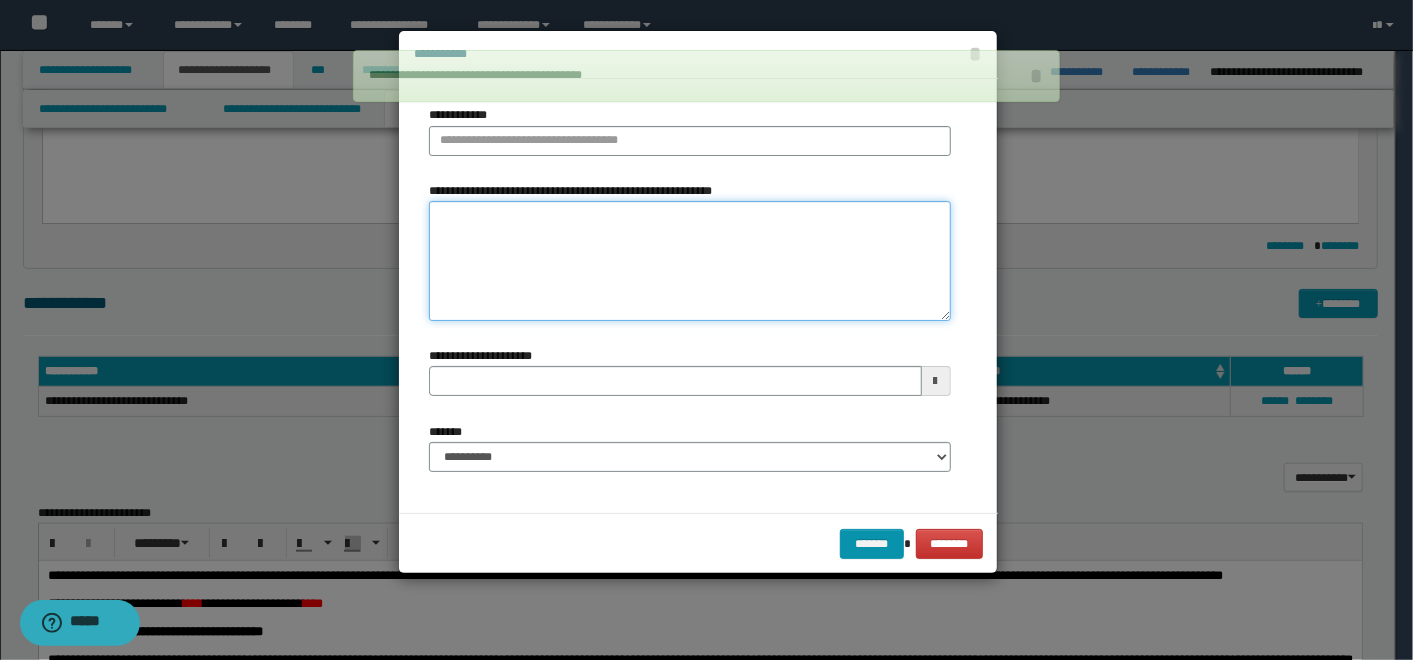 paste on "**********" 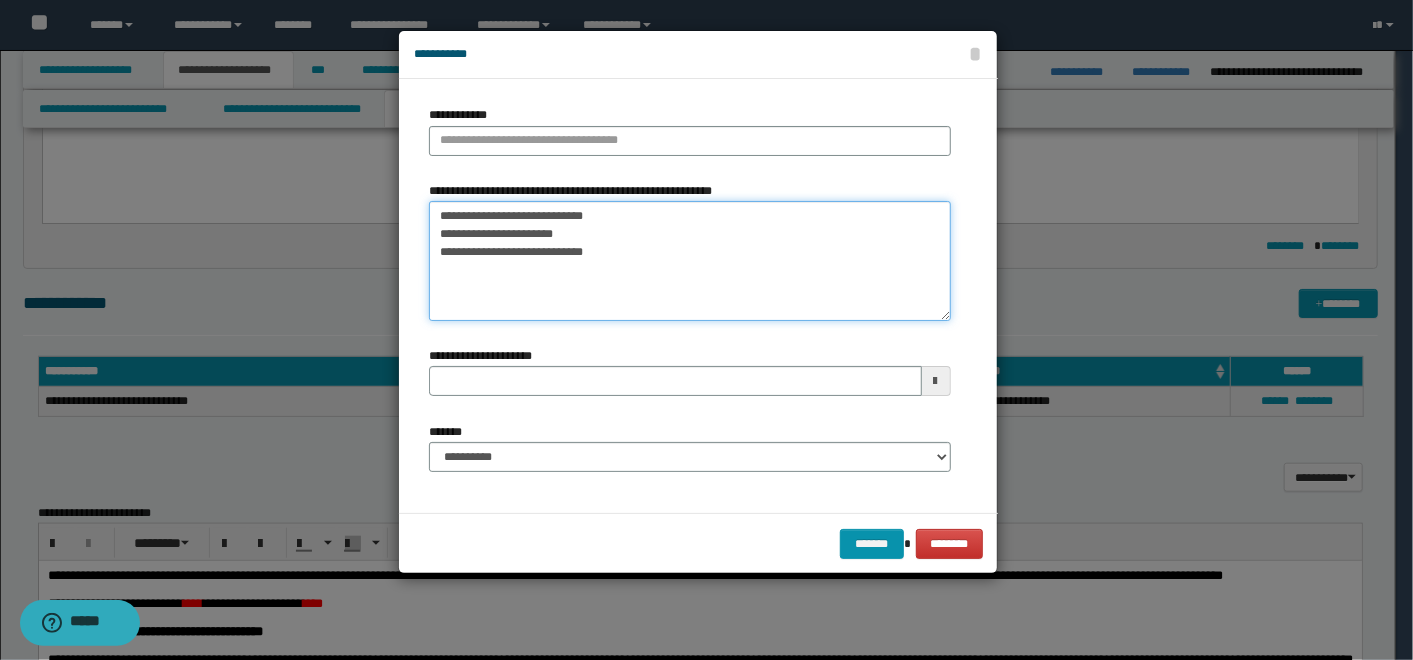 drag, startPoint x: 610, startPoint y: 253, endPoint x: 438, endPoint y: 226, distance: 174.1063 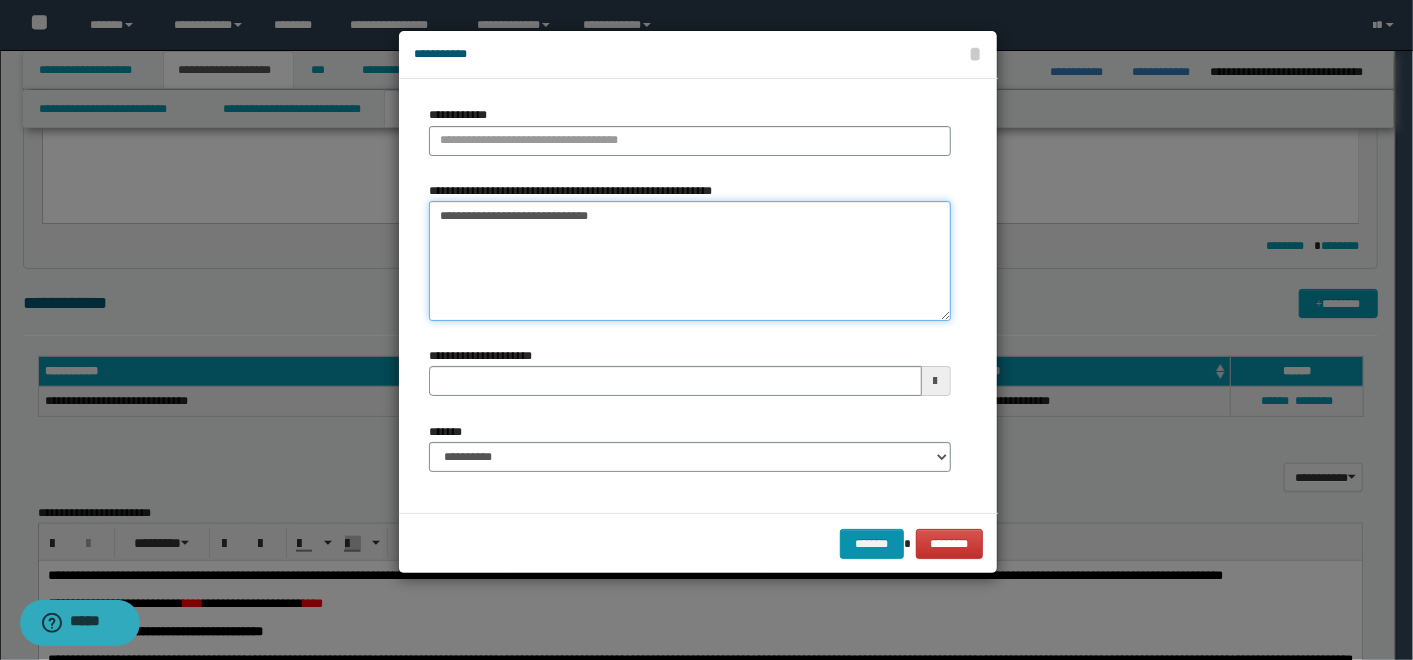 type on "**********" 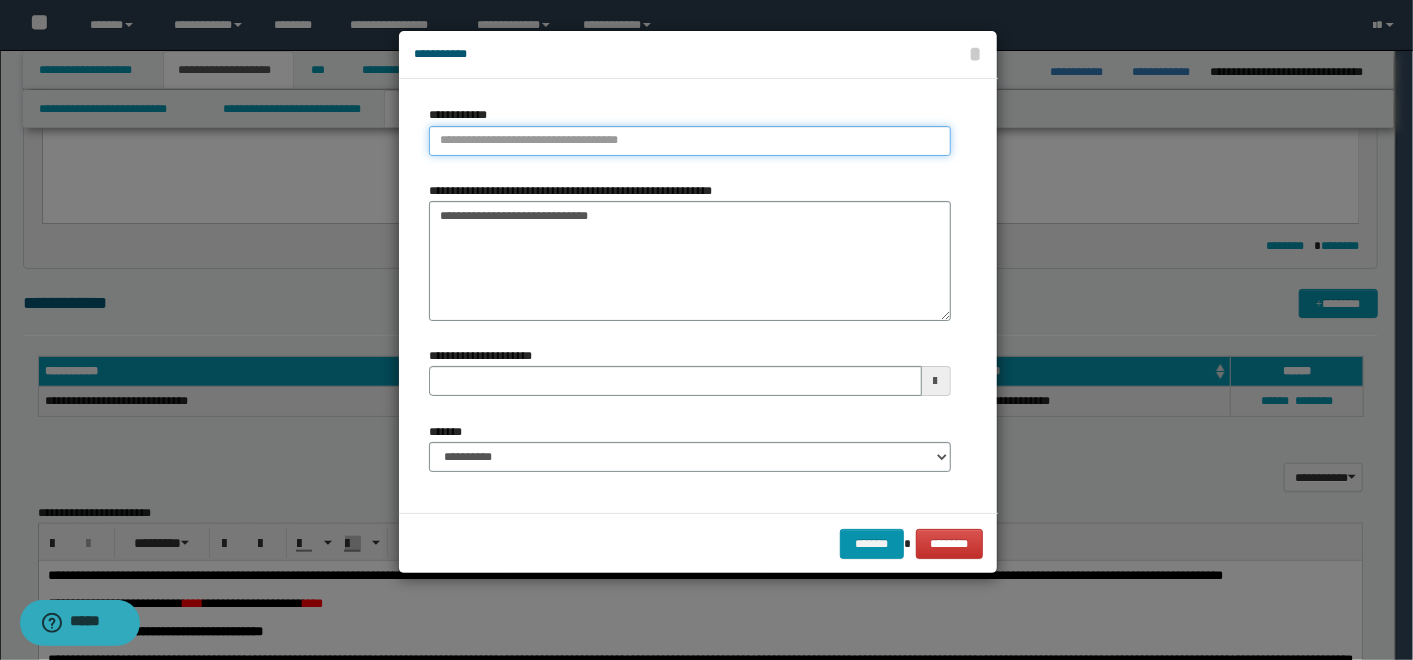 type on "**********" 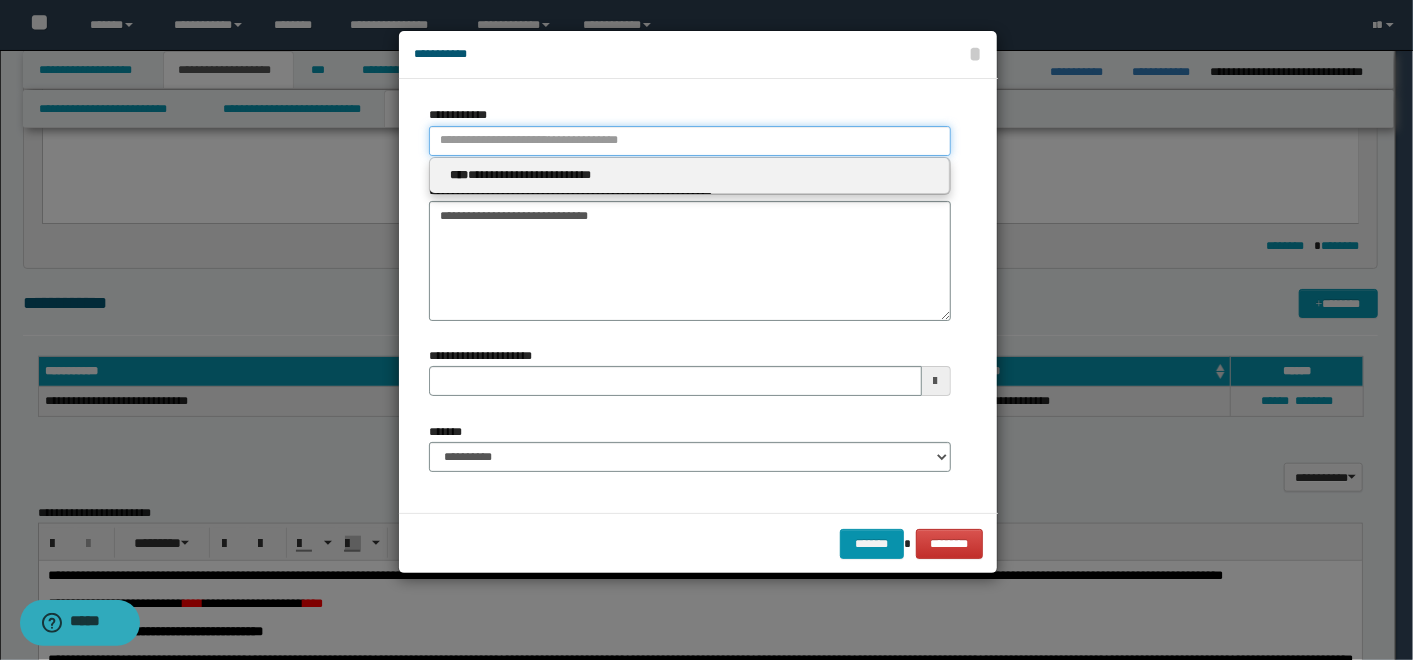 click on "**********" at bounding box center (690, 141) 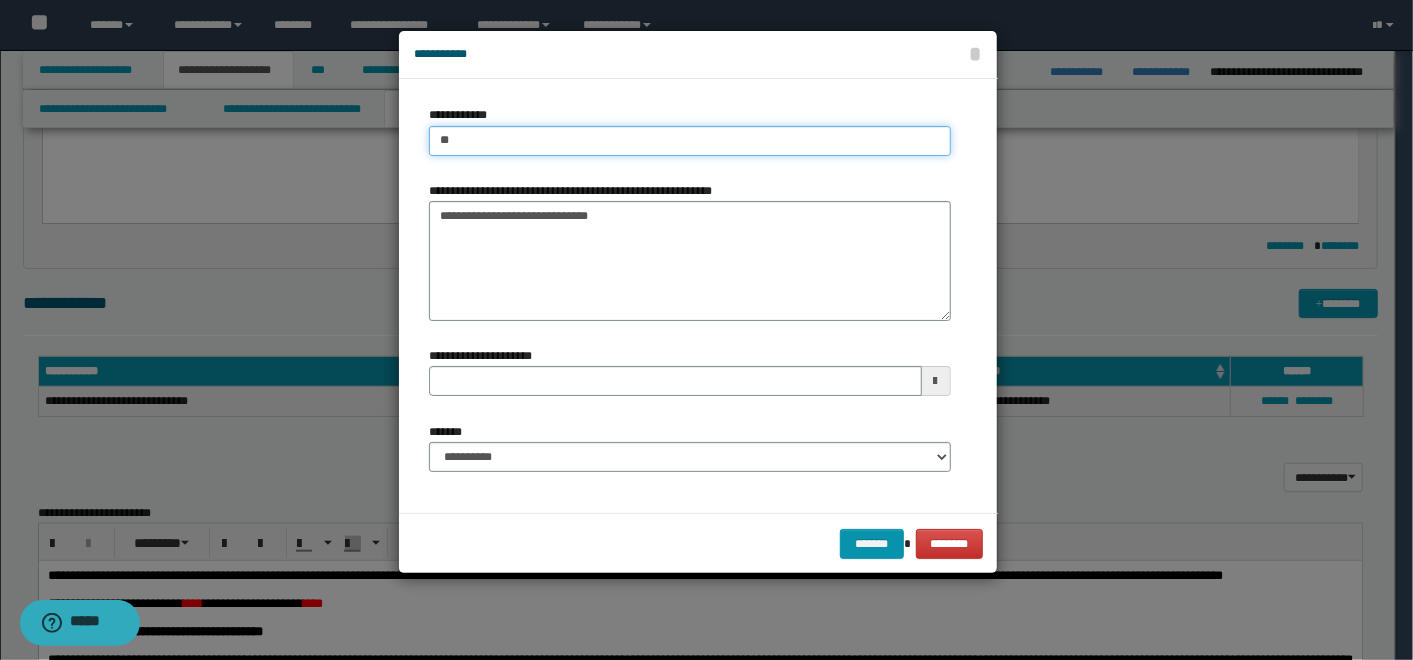 type on "***" 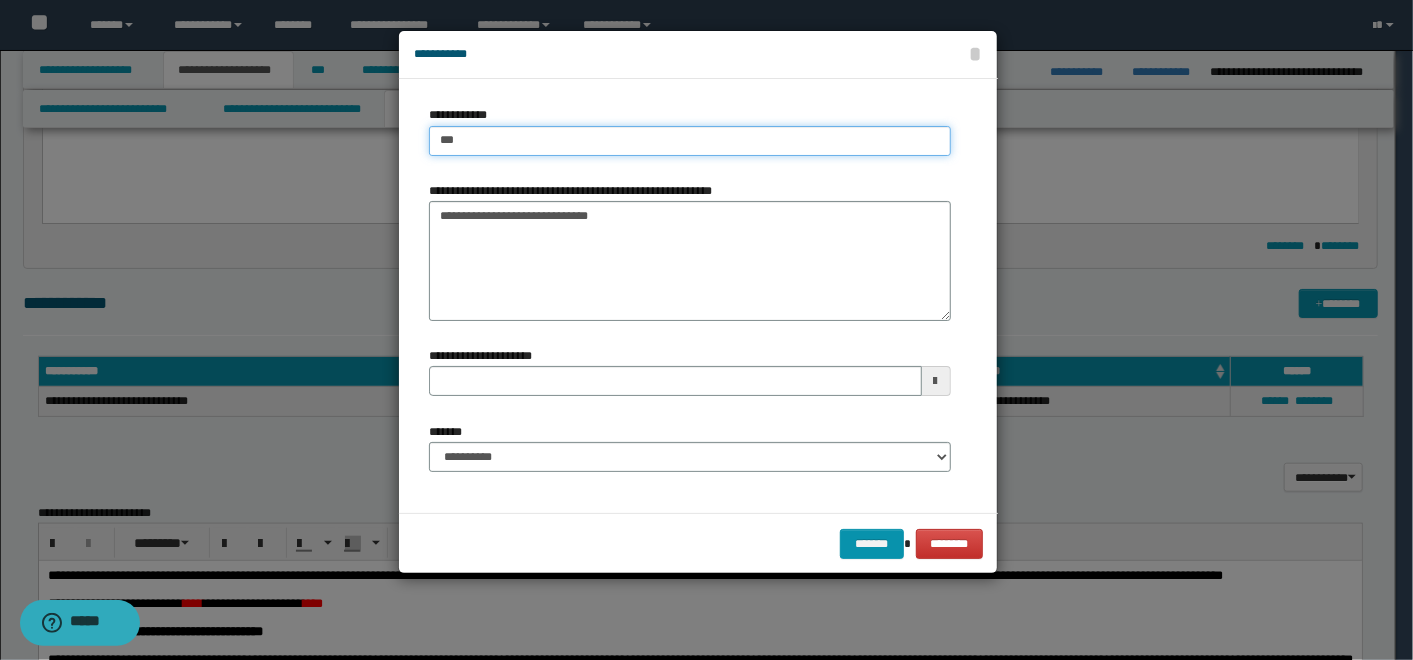 type on "***" 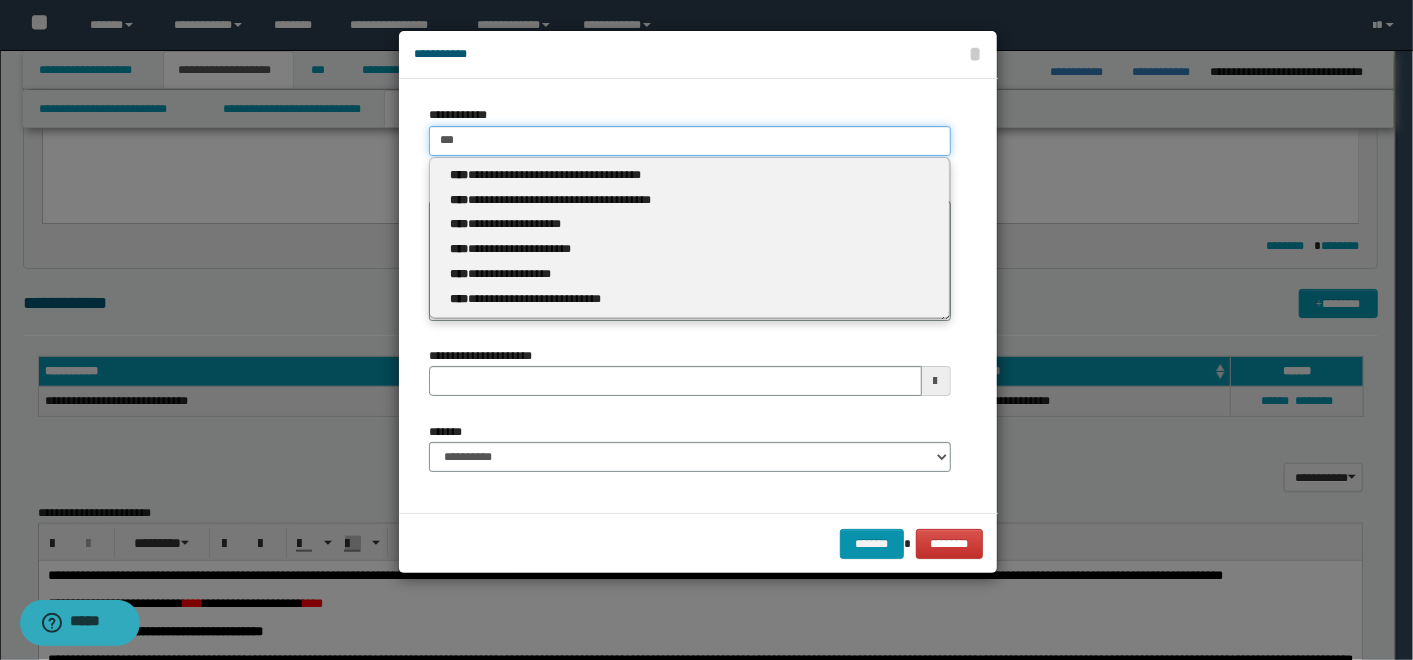 type 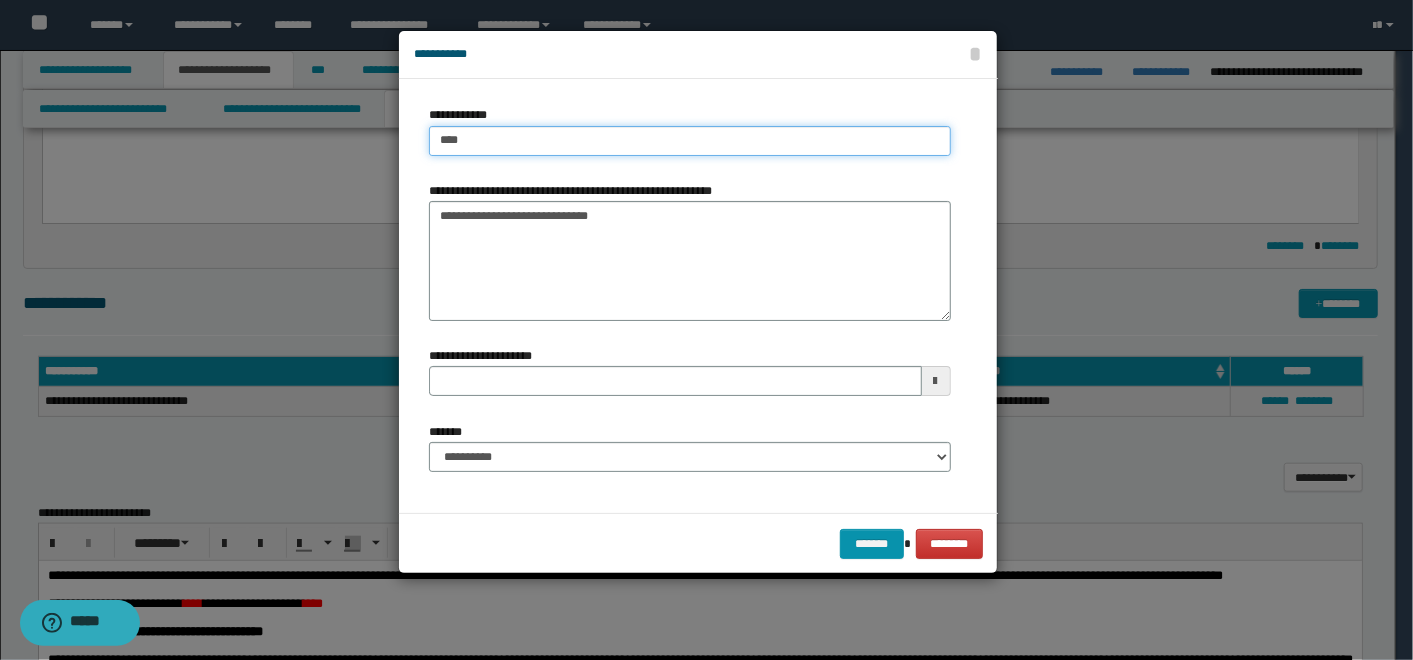 type on "****" 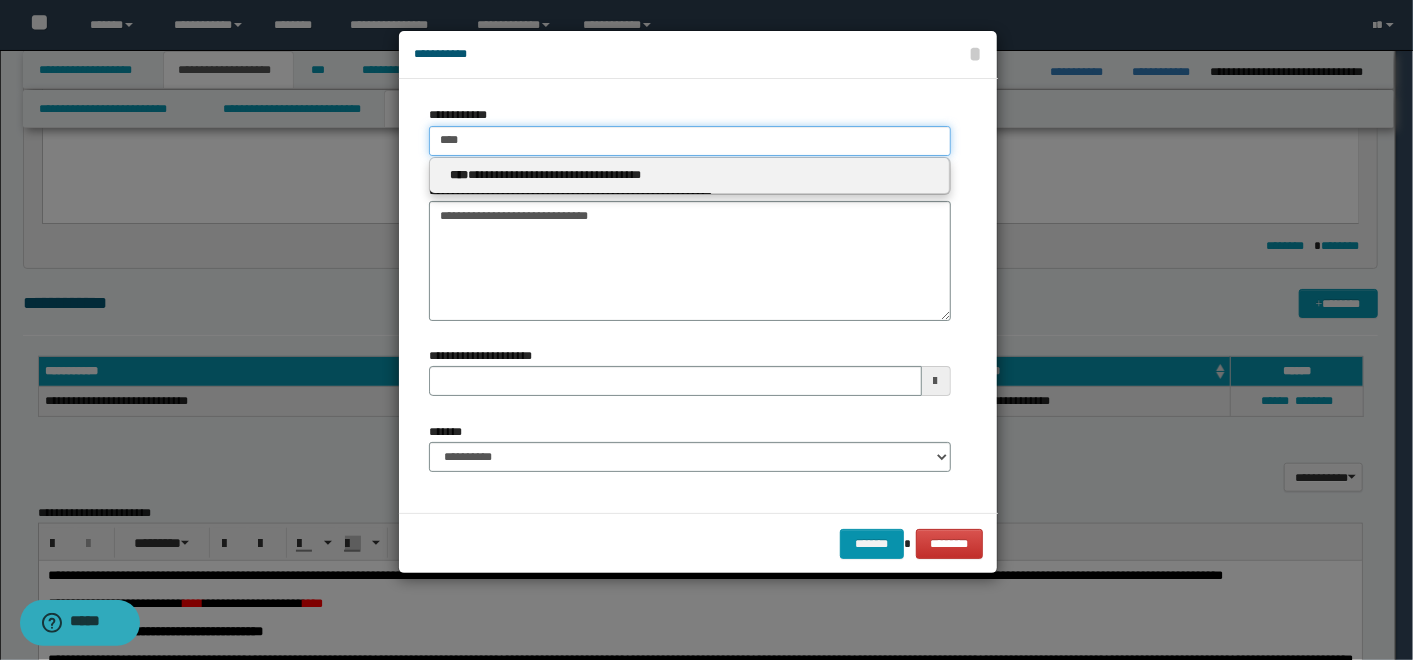 type 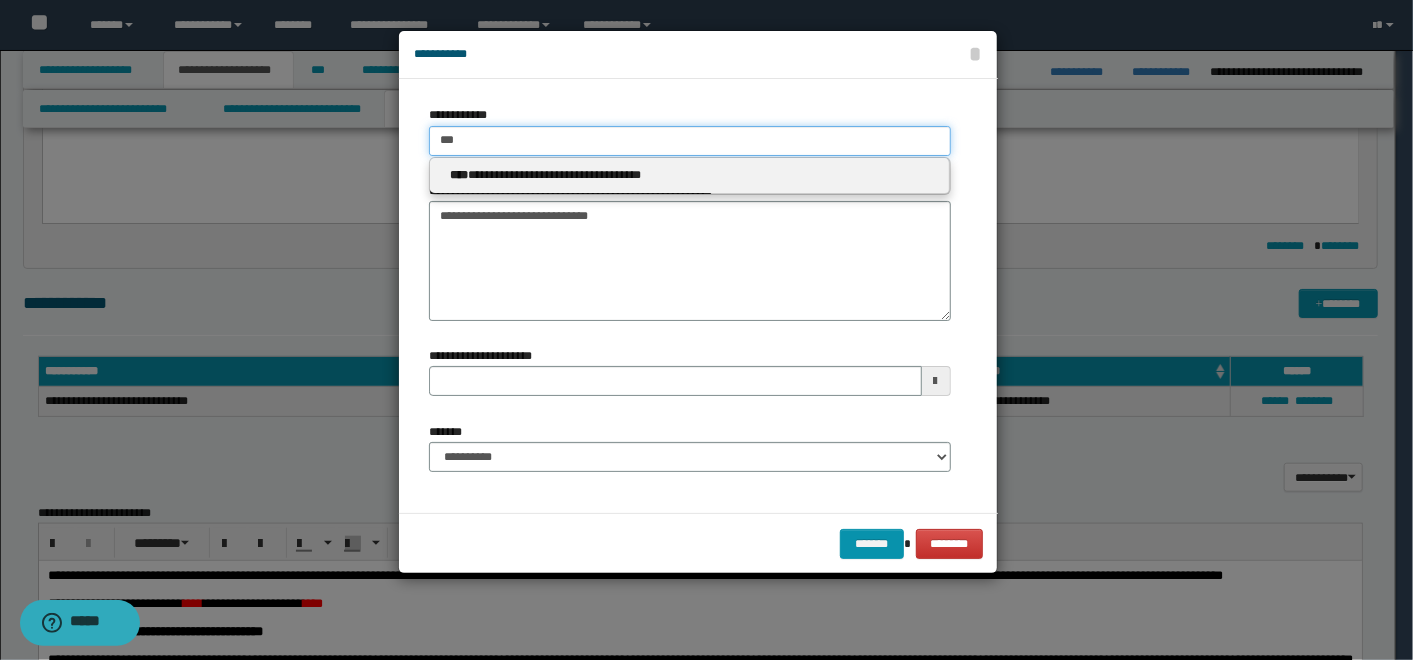 type on "***" 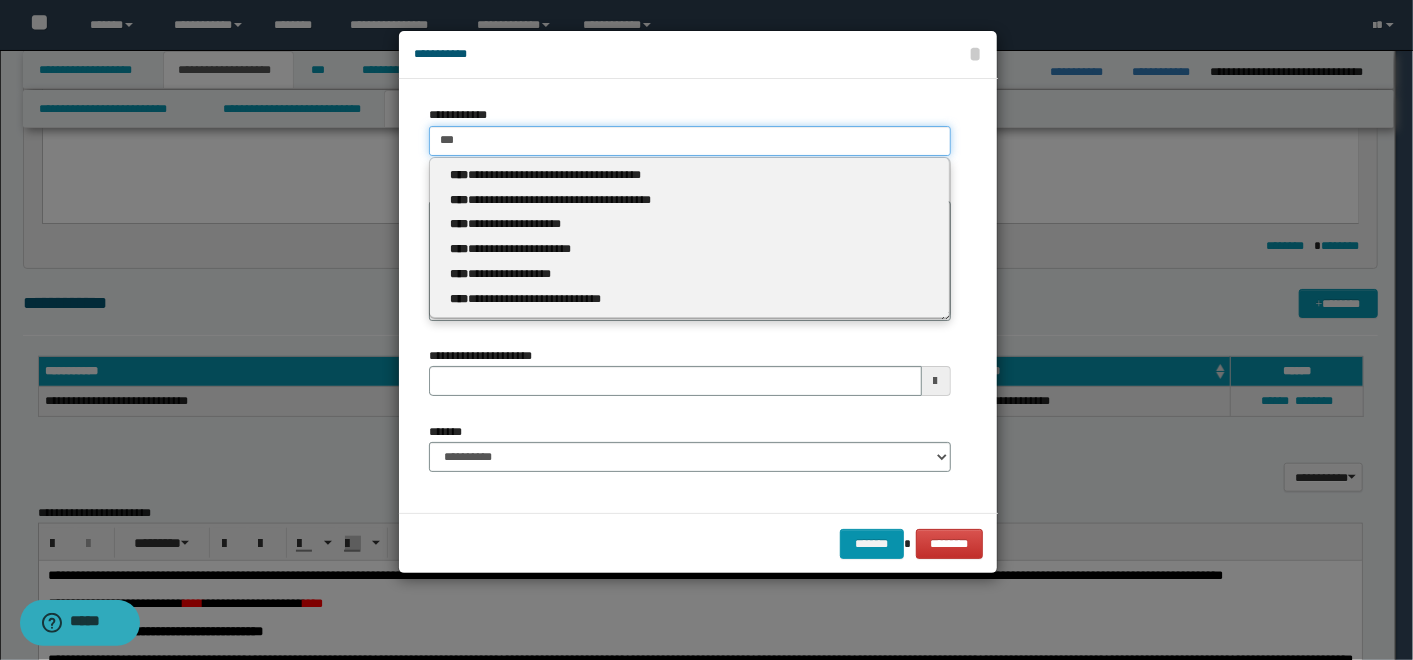 type 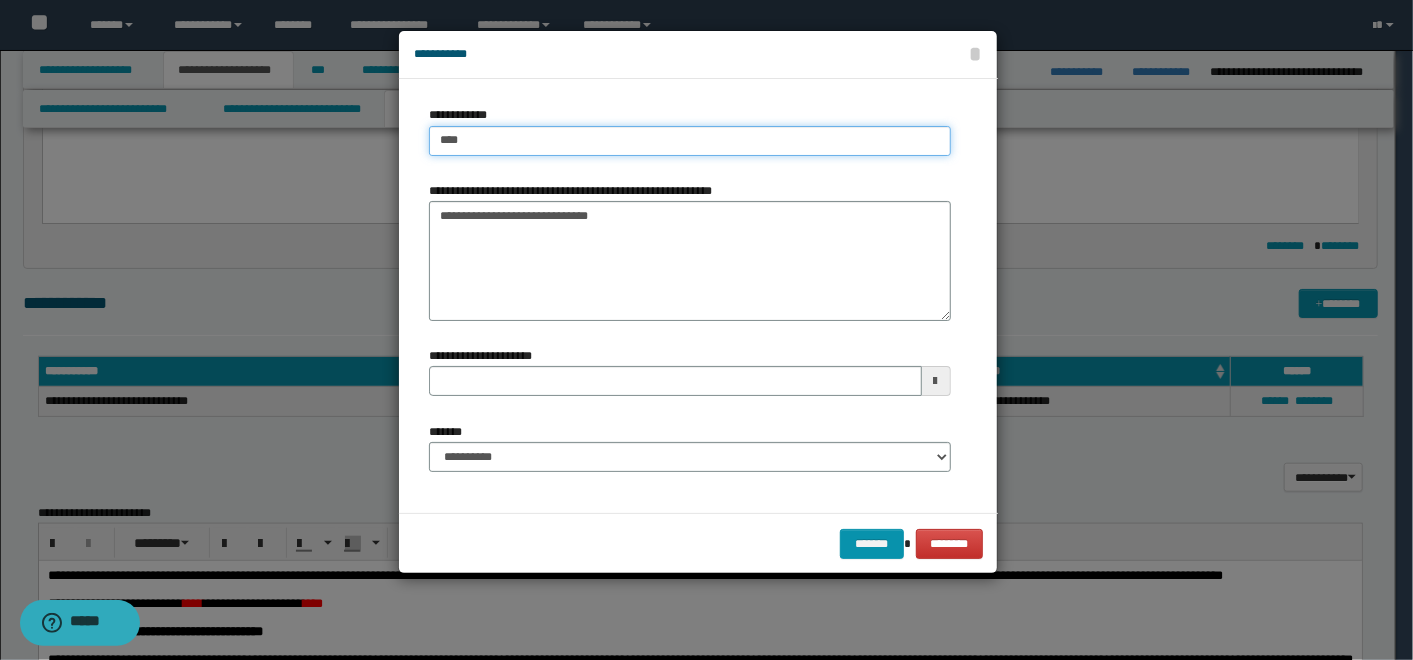 type on "****" 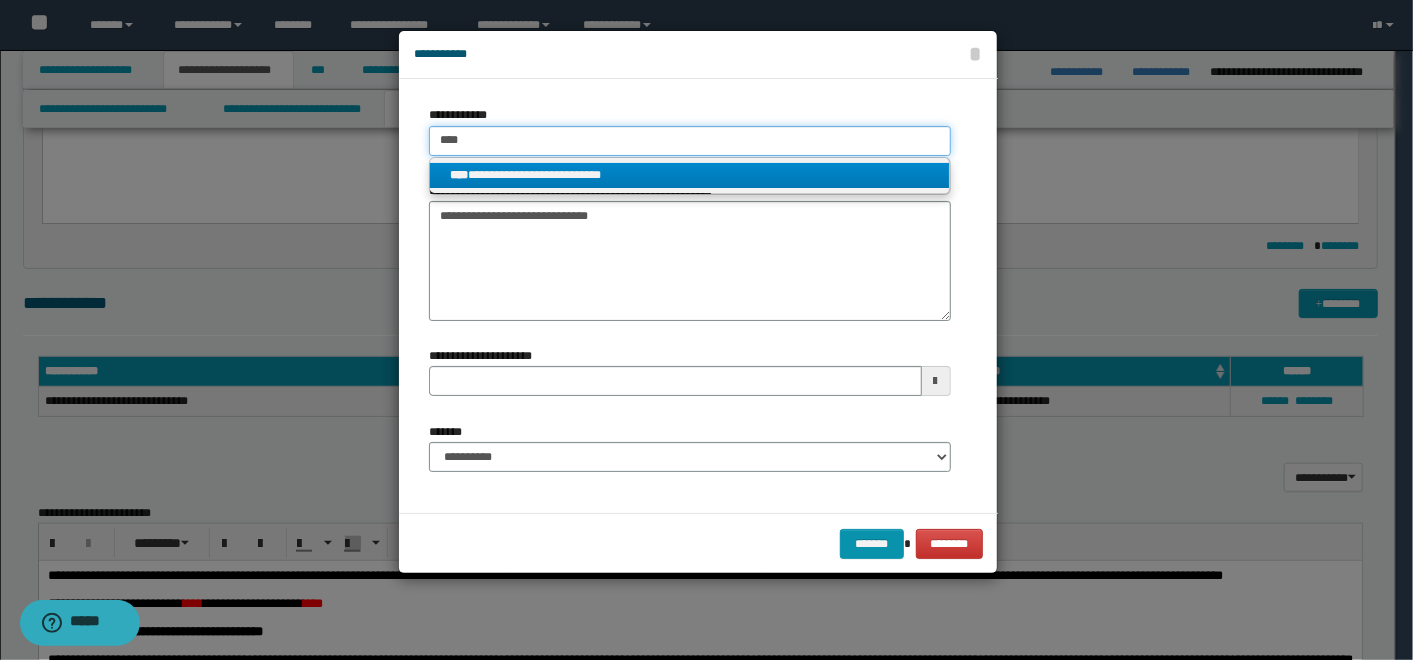 type on "****" 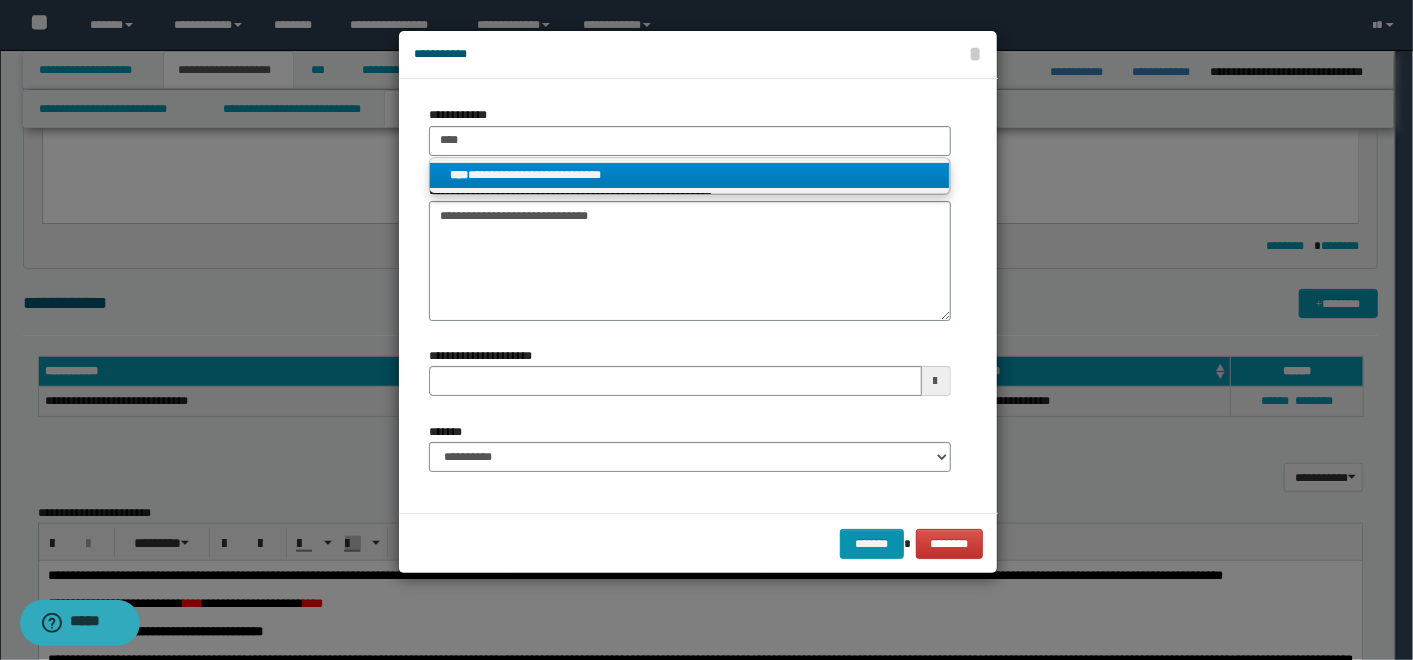 click on "**********" at bounding box center [689, 175] 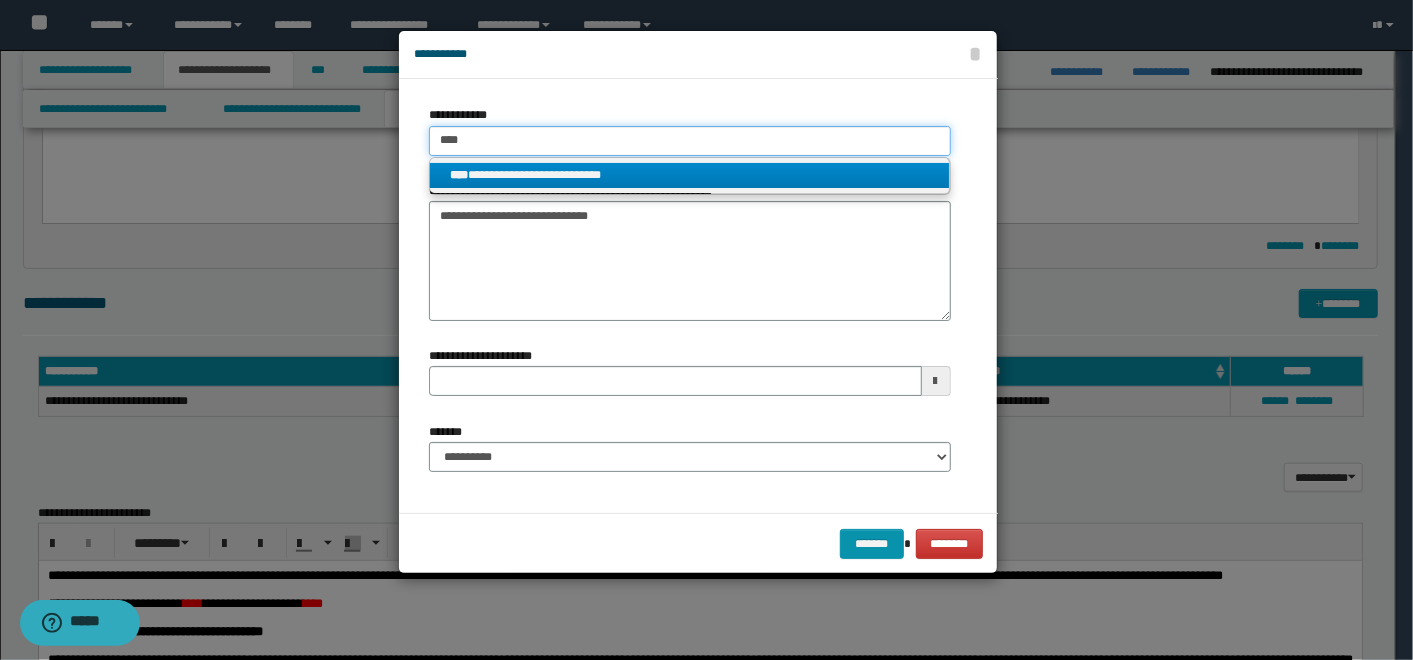 type 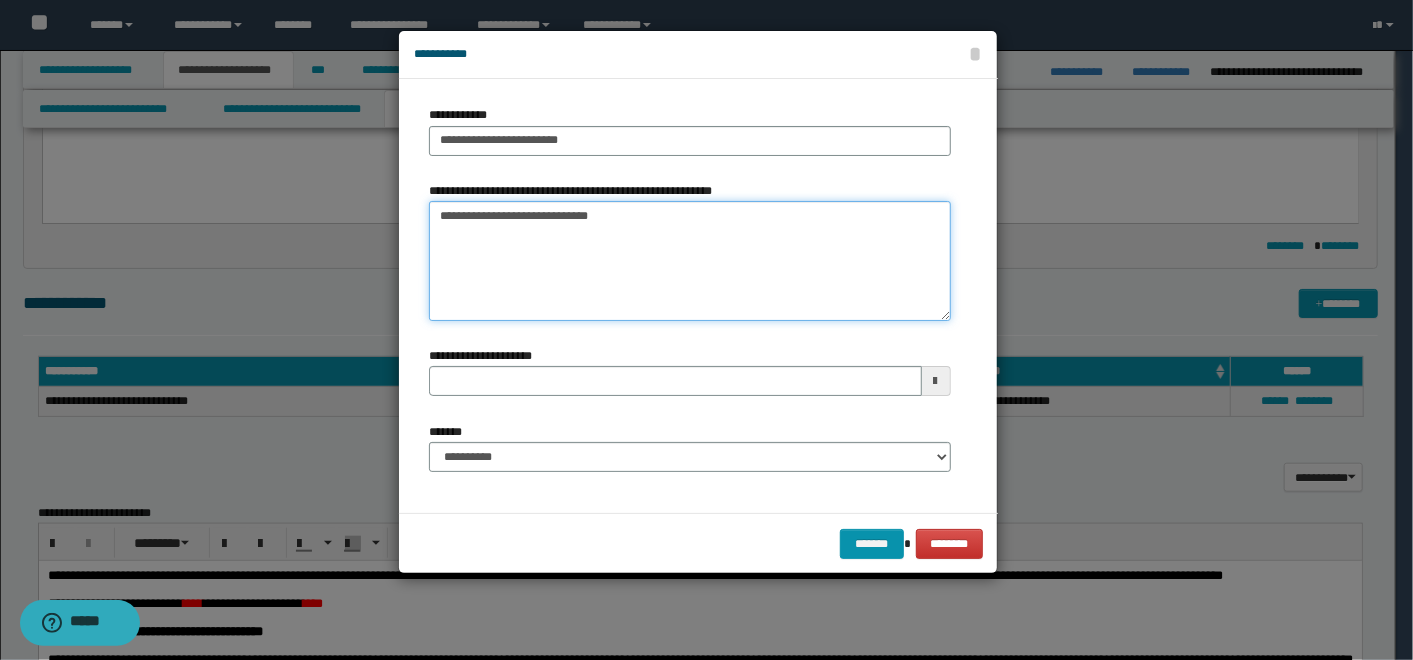 drag, startPoint x: 626, startPoint y: 221, endPoint x: 279, endPoint y: 182, distance: 349.18475 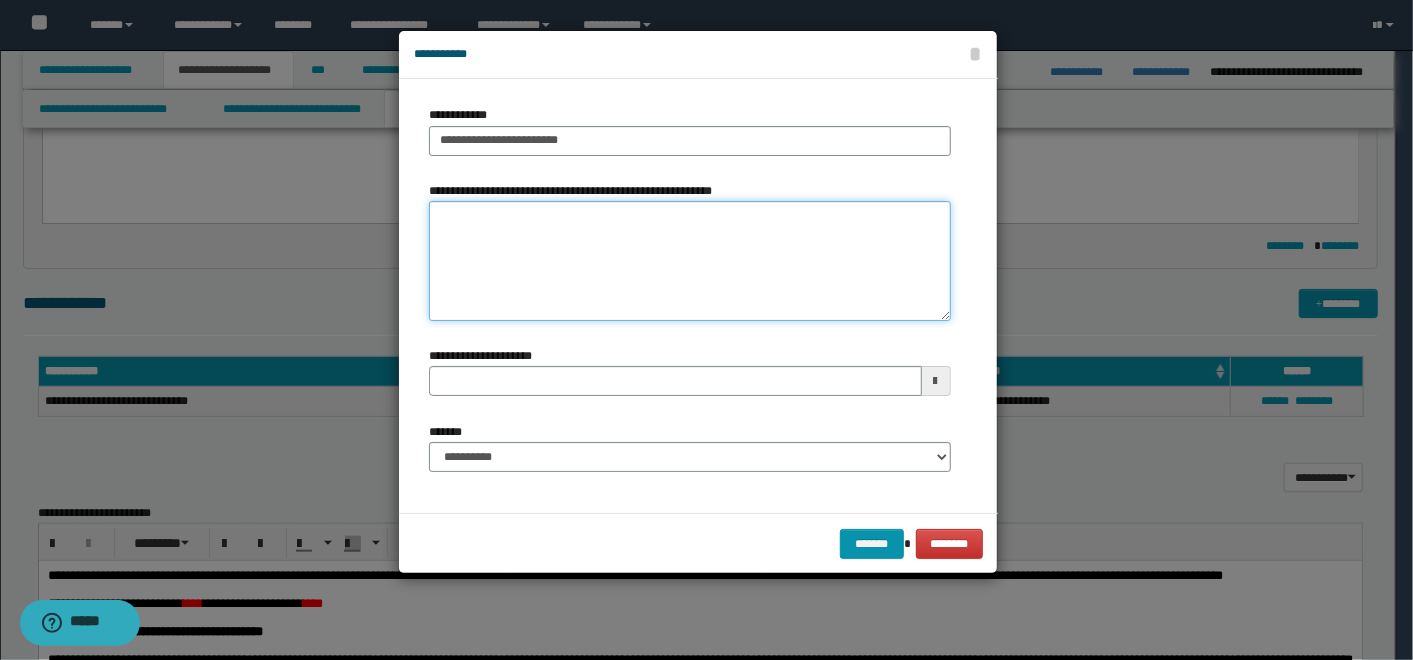 type 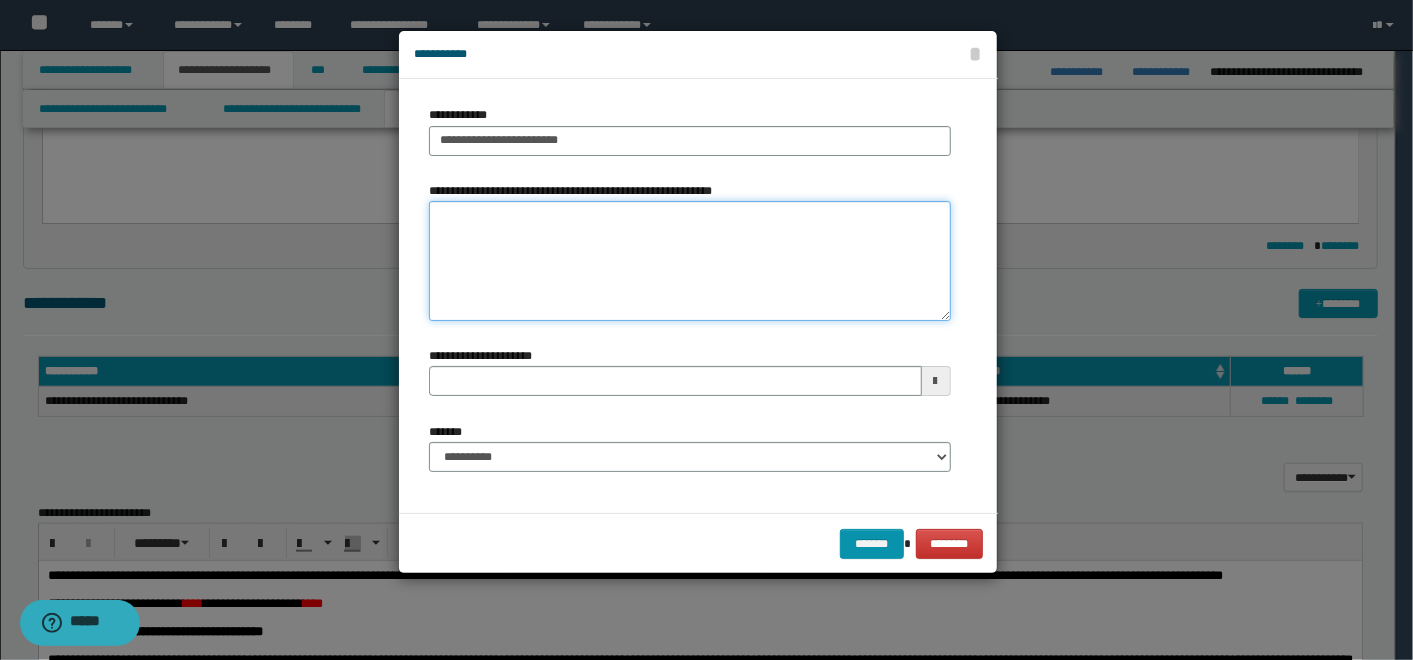 type 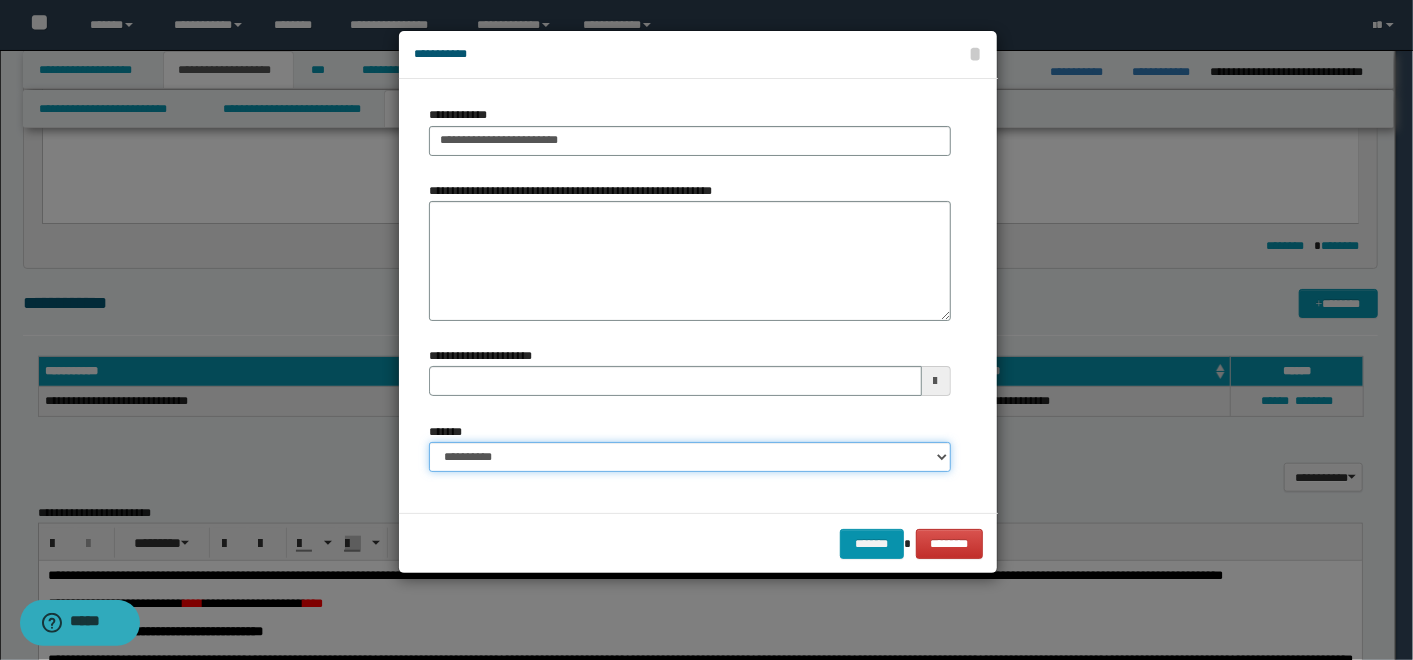 drag, startPoint x: 935, startPoint y: 459, endPoint x: 922, endPoint y: 459, distance: 13 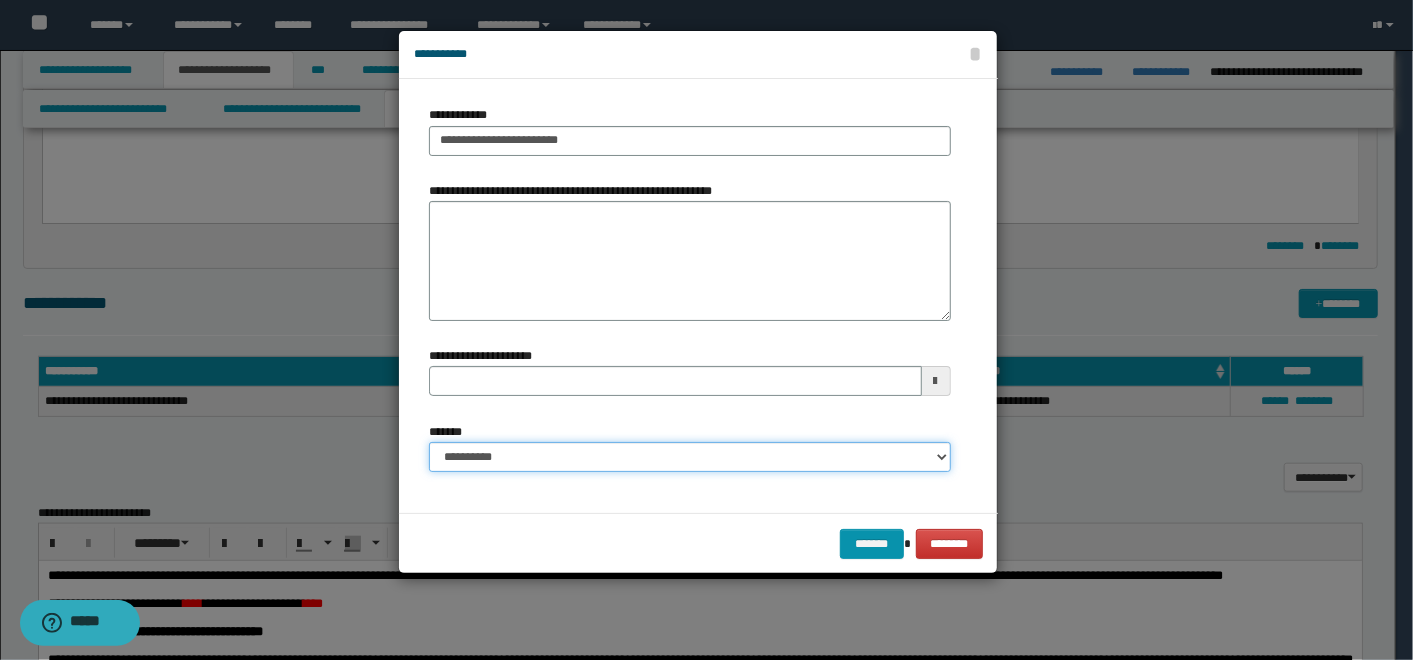 click on "**********" at bounding box center (690, 457) 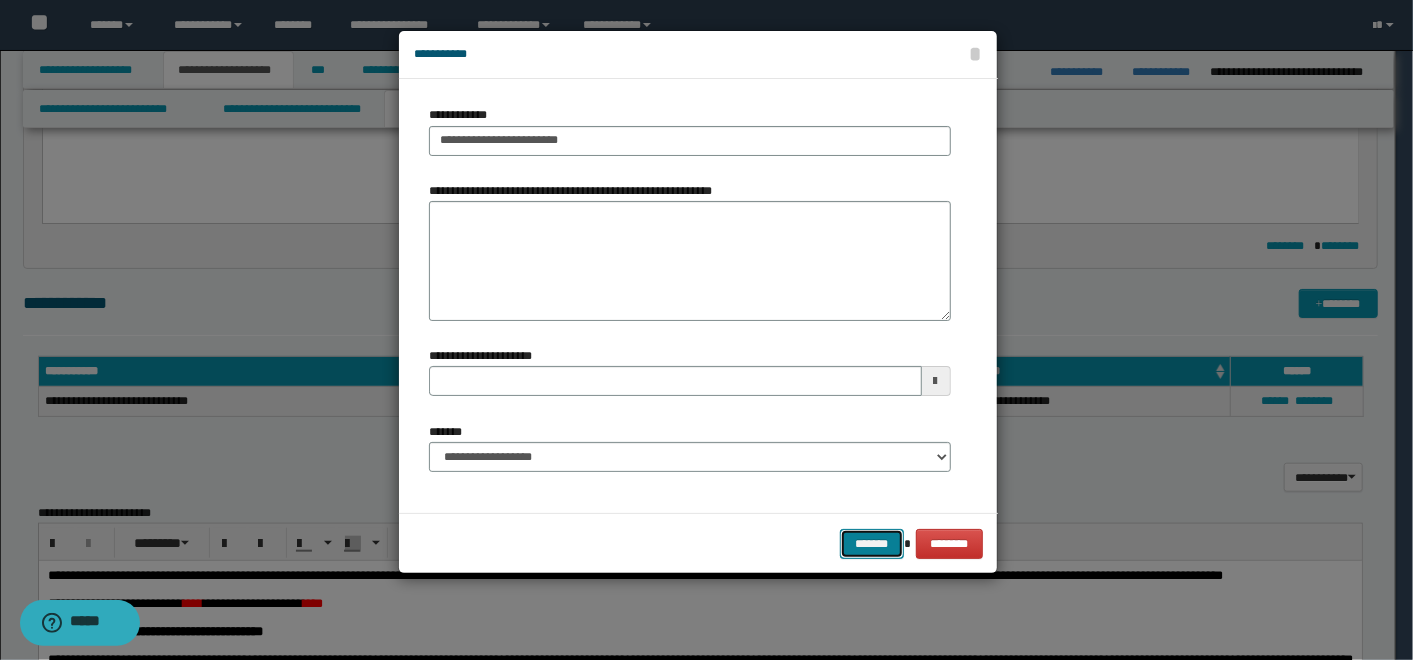 click on "*******" at bounding box center (872, 543) 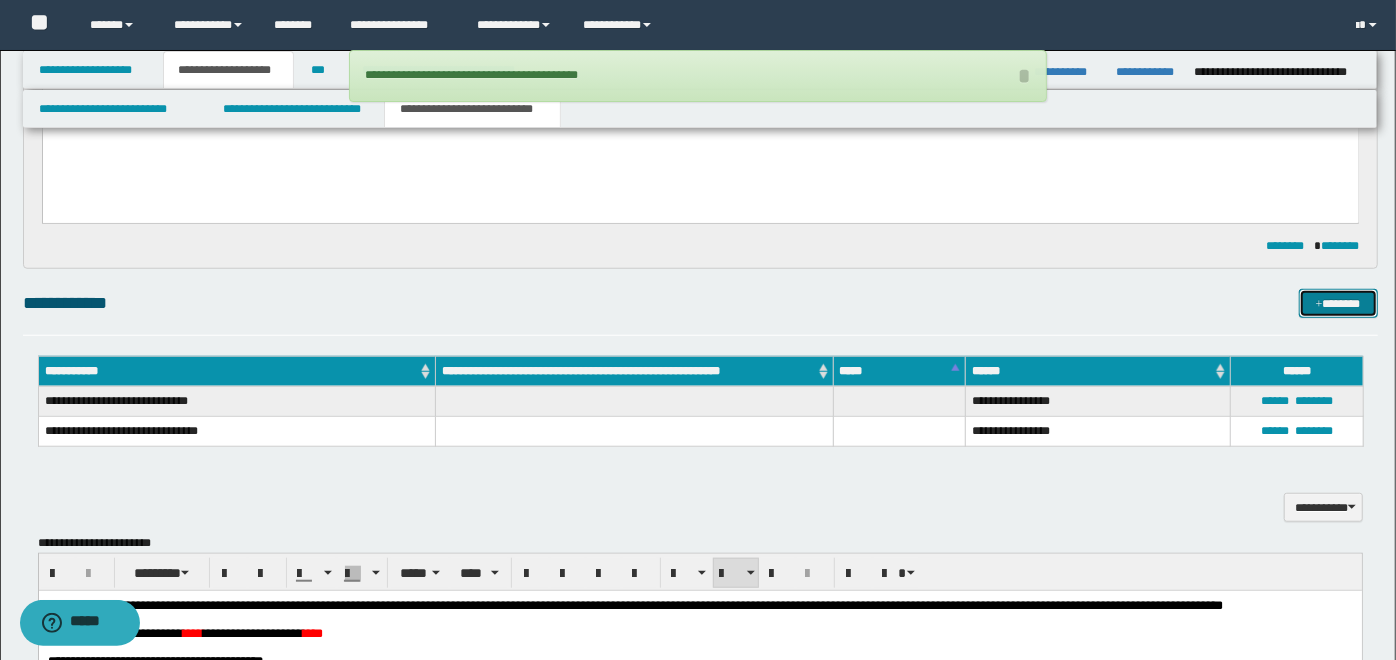 click on "*******" at bounding box center (1338, 303) 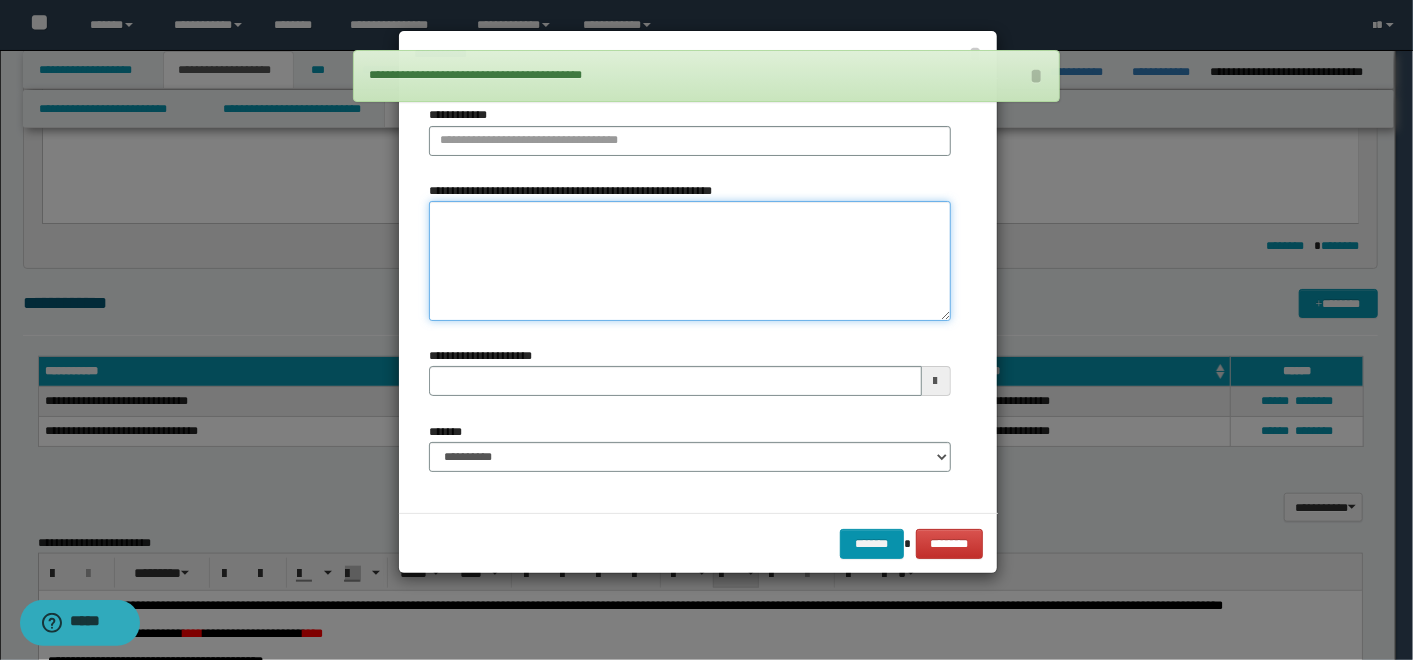 click on "**********" at bounding box center (690, 261) 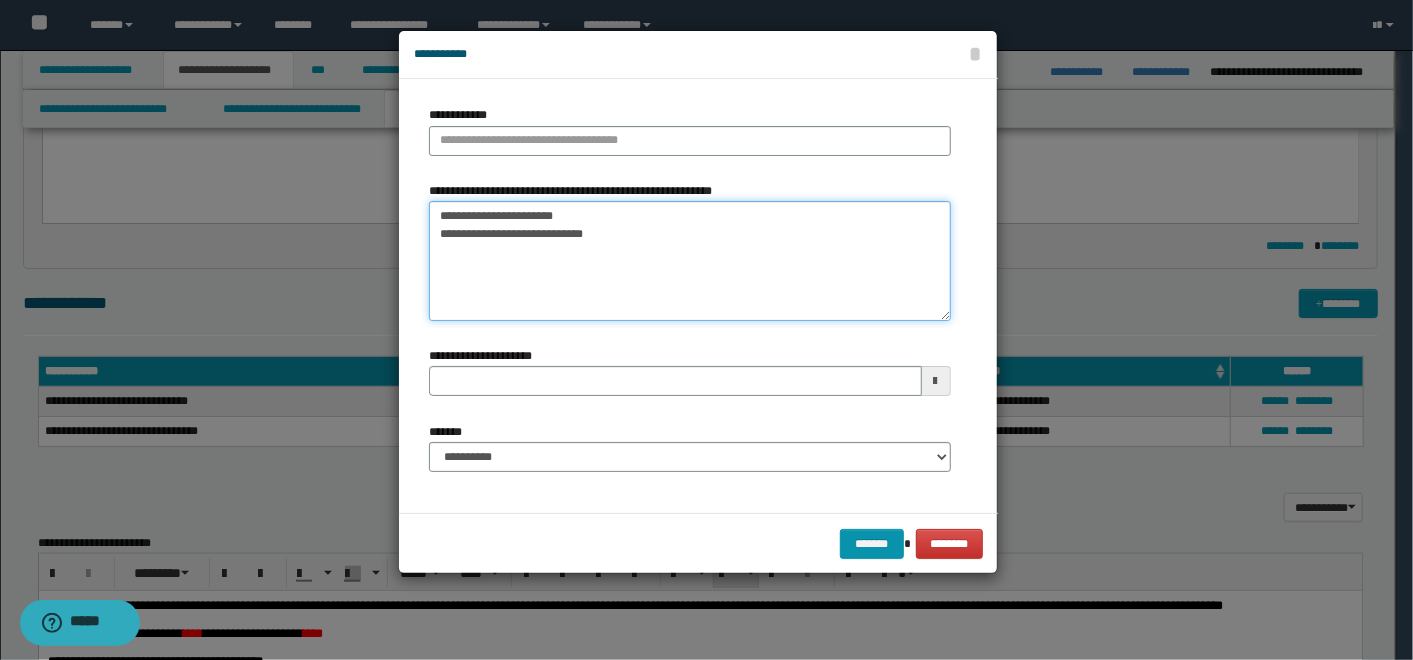 drag, startPoint x: 611, startPoint y: 231, endPoint x: 411, endPoint y: 244, distance: 200.42206 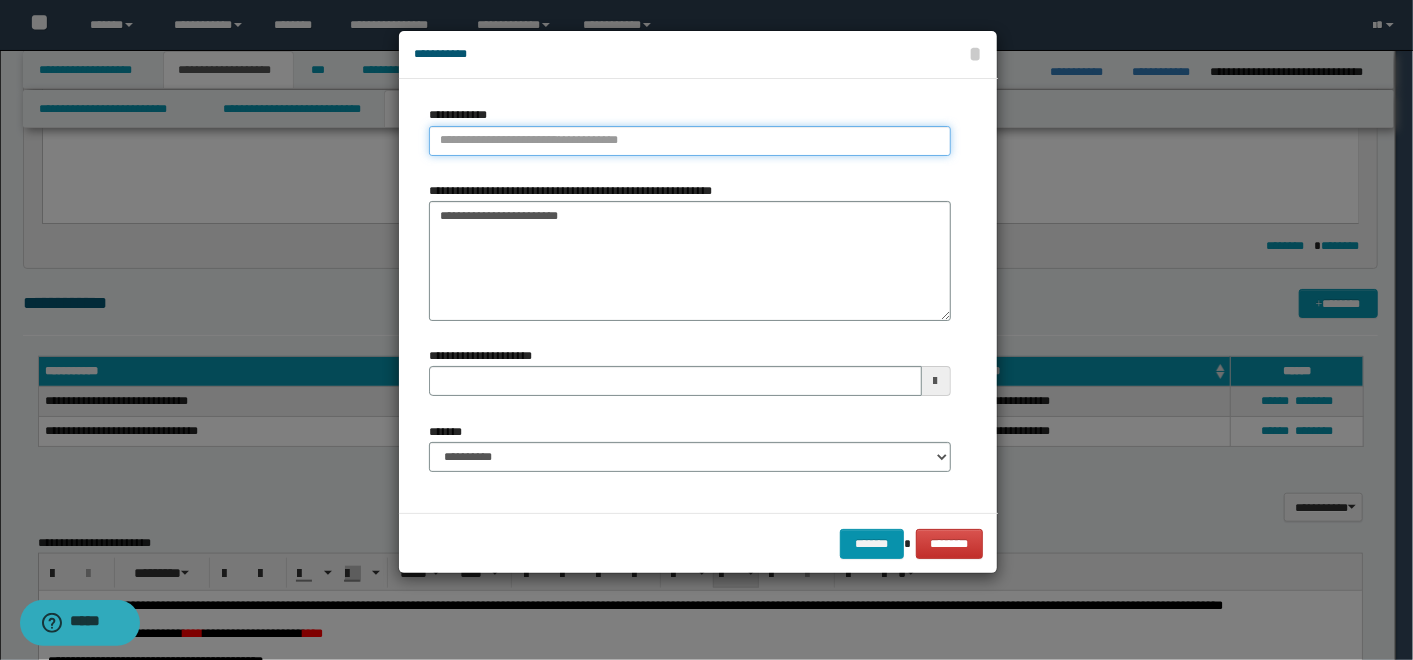 click on "**********" at bounding box center (690, 141) 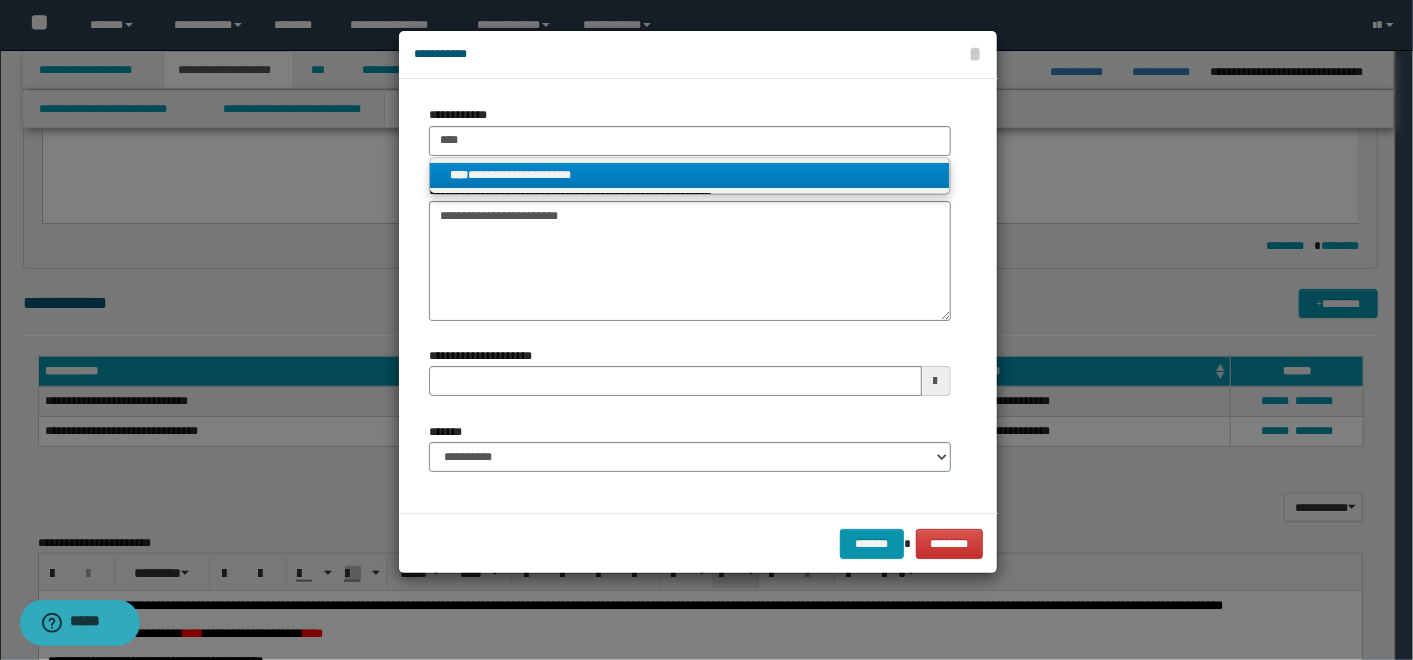 click on "**********" at bounding box center [689, 175] 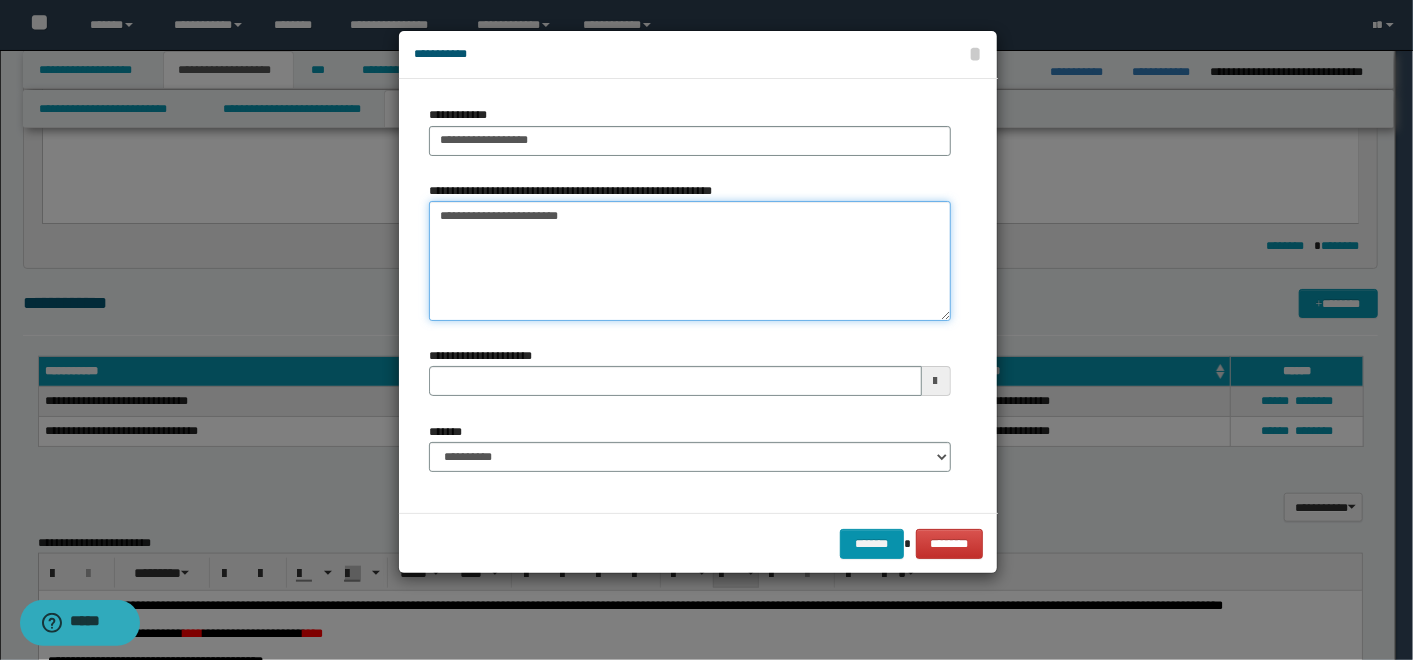 drag, startPoint x: 573, startPoint y: 221, endPoint x: 265, endPoint y: 191, distance: 309.45758 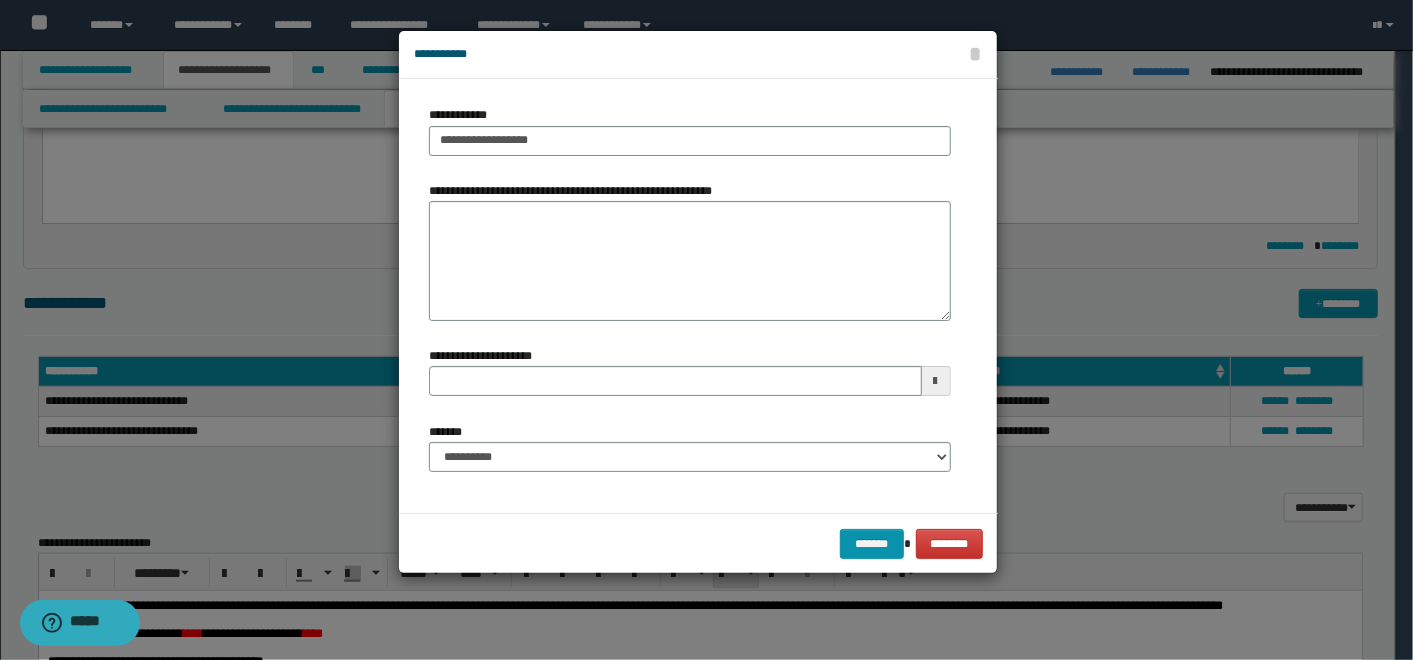 click on "**********" at bounding box center (689, 455) 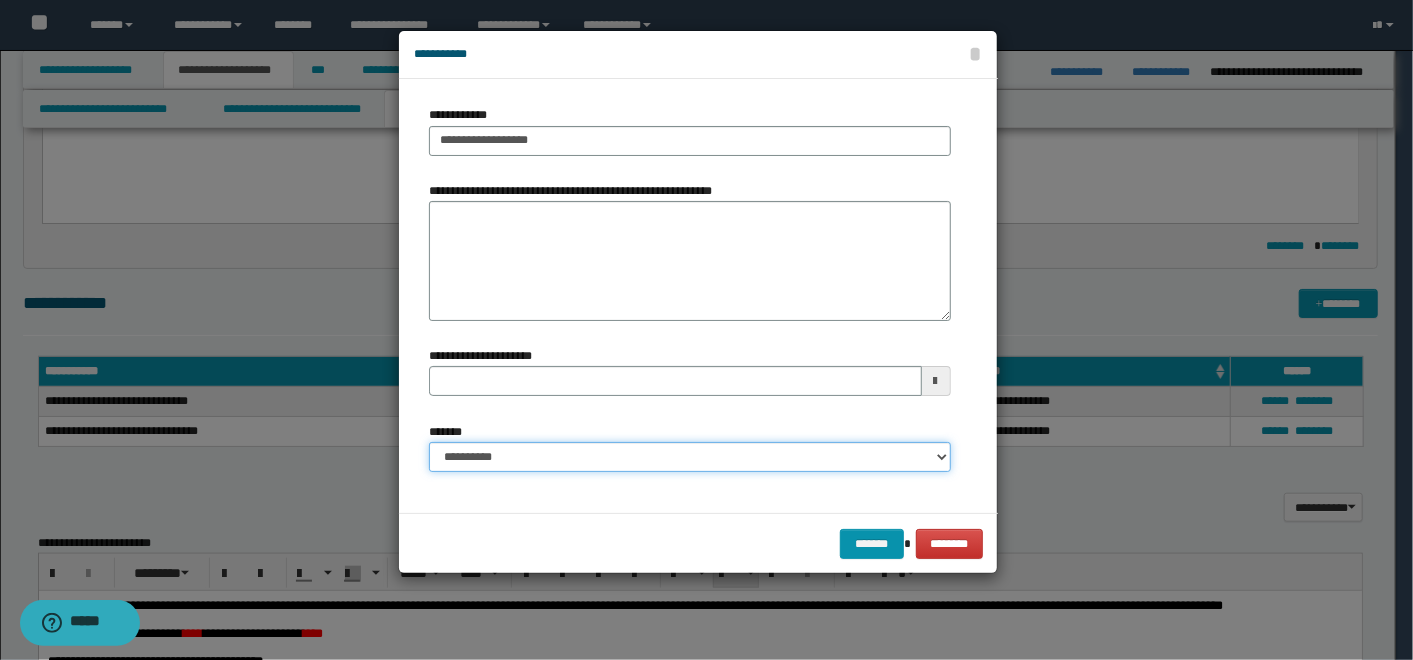 click on "**********" at bounding box center [690, 457] 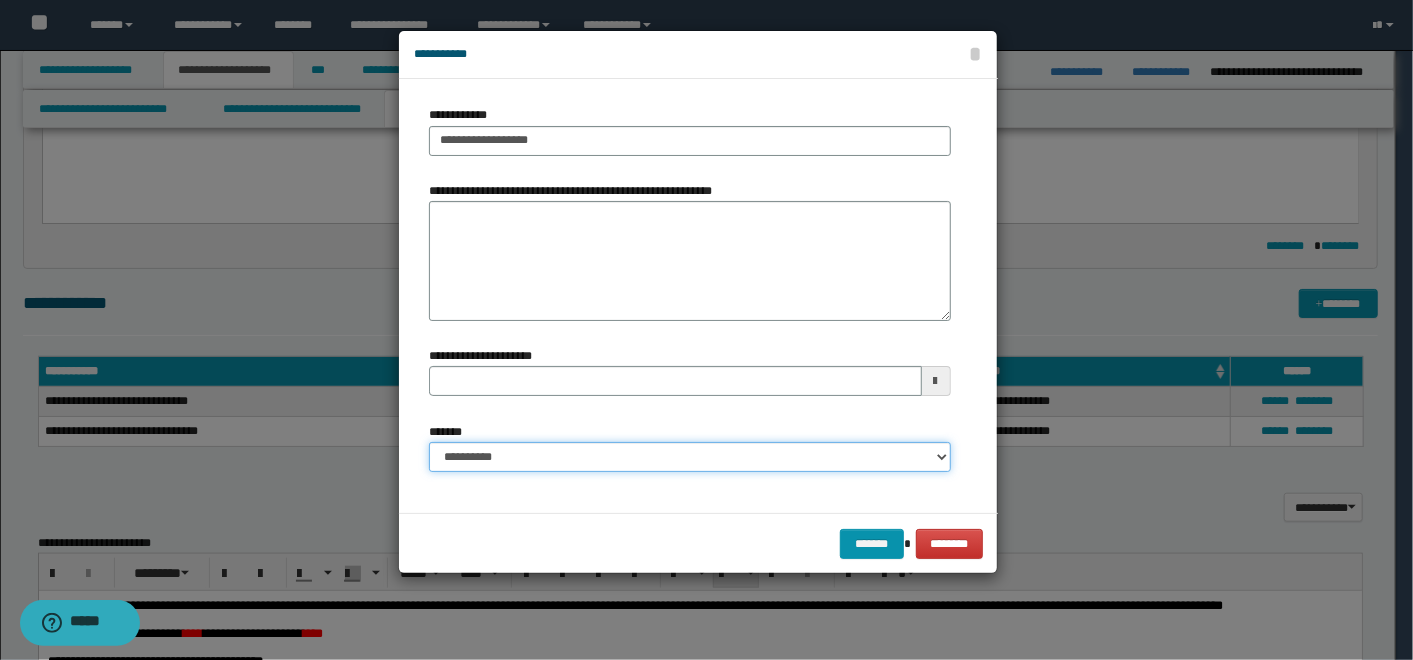 click on "**********" at bounding box center [690, 457] 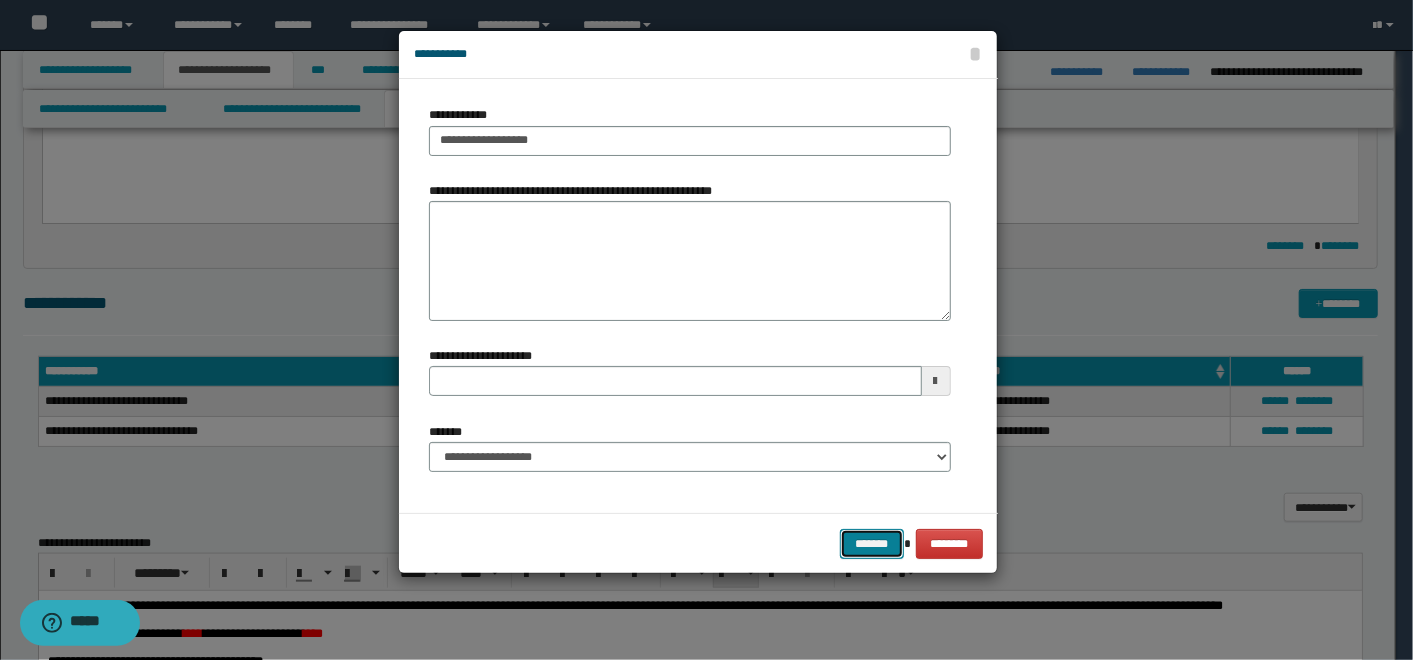 click on "*******" at bounding box center (872, 543) 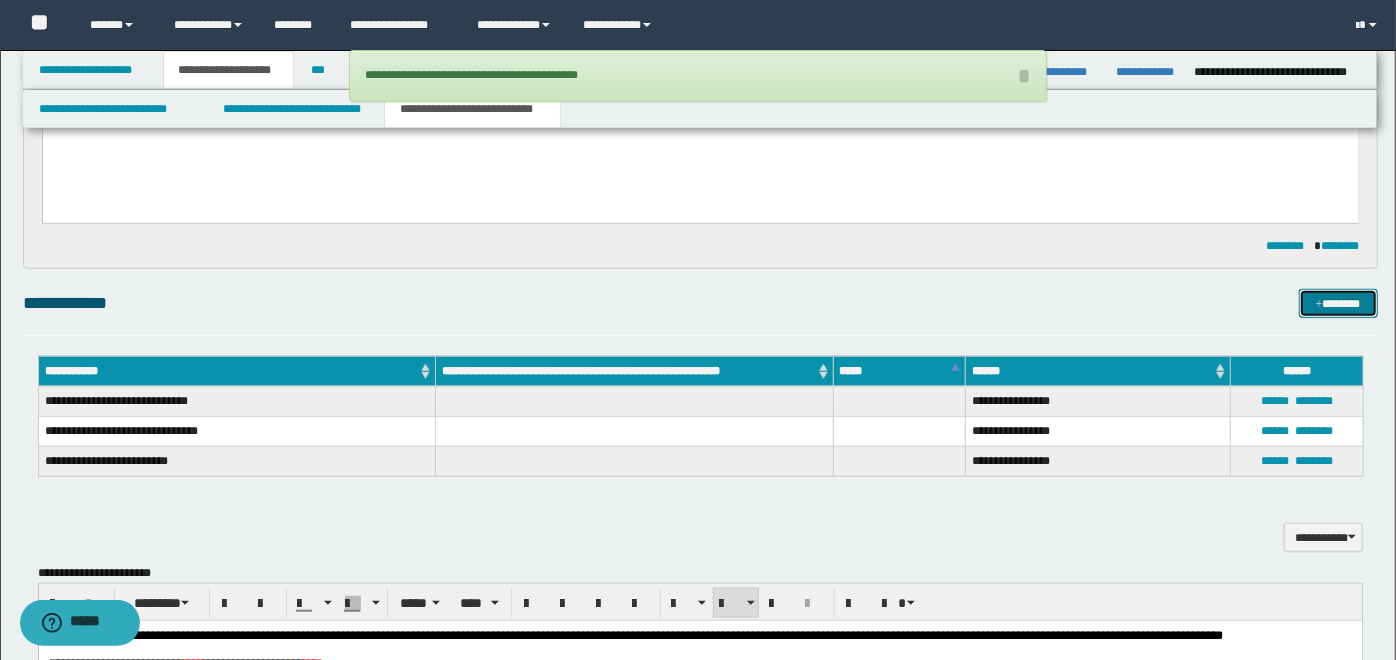 click on "*******" at bounding box center (1338, 303) 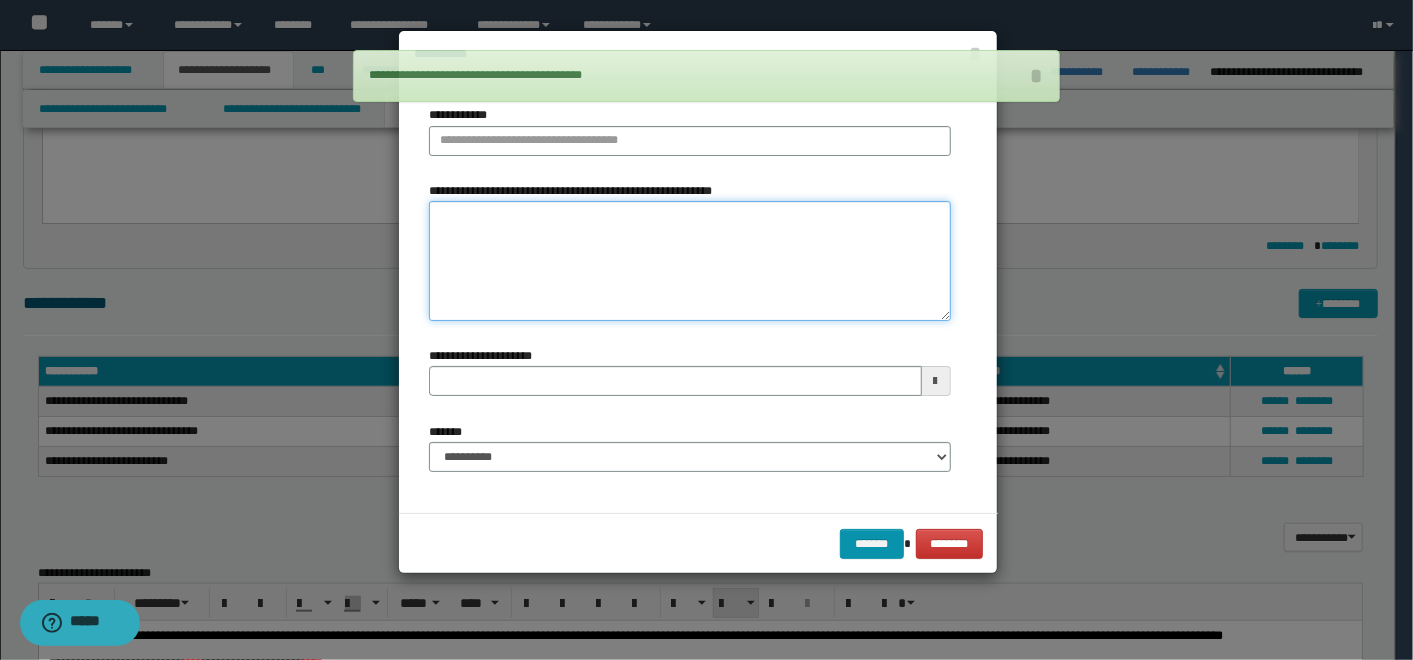 click on "**********" at bounding box center (690, 261) 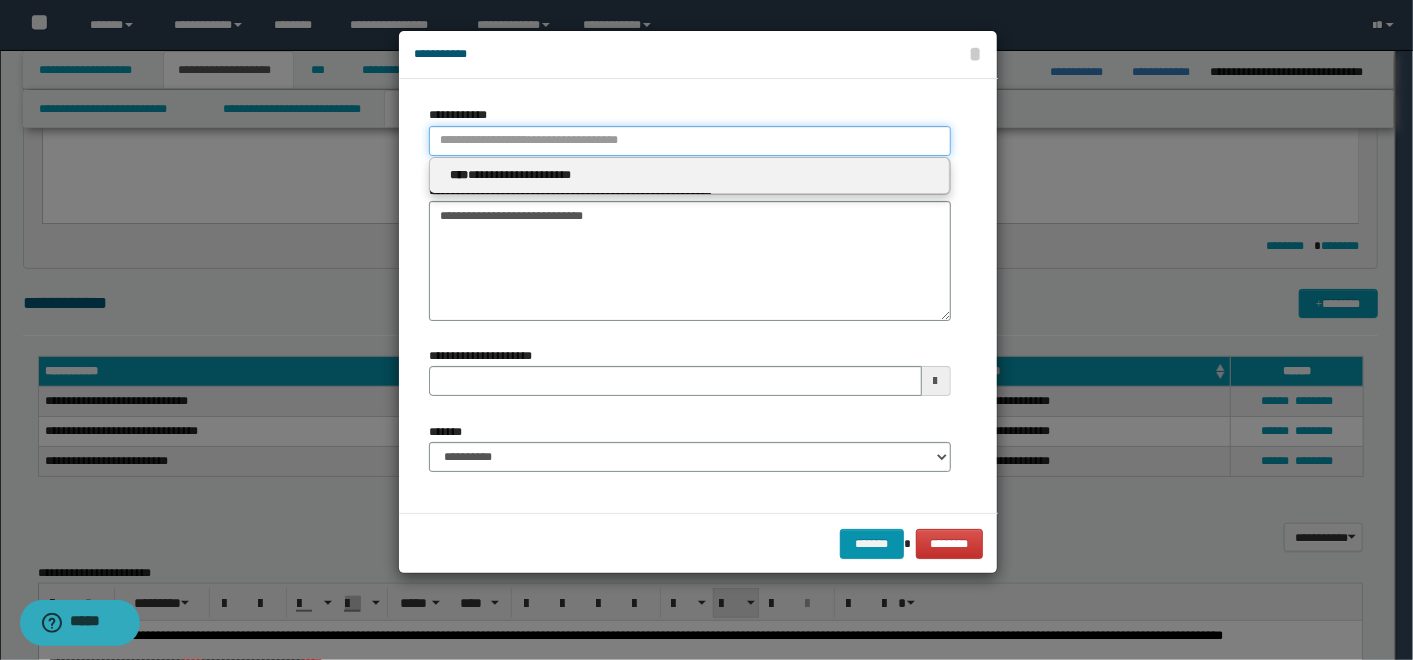 click on "**********" at bounding box center [690, 141] 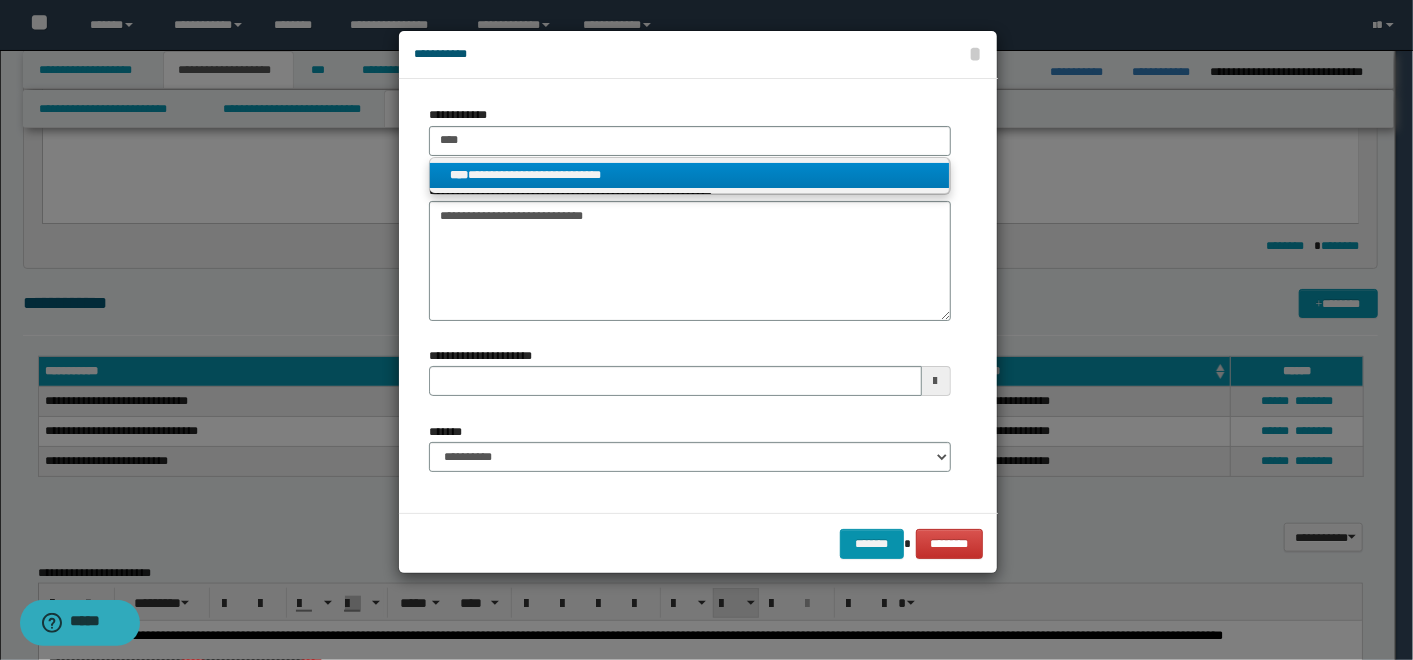 click on "**********" at bounding box center [689, 175] 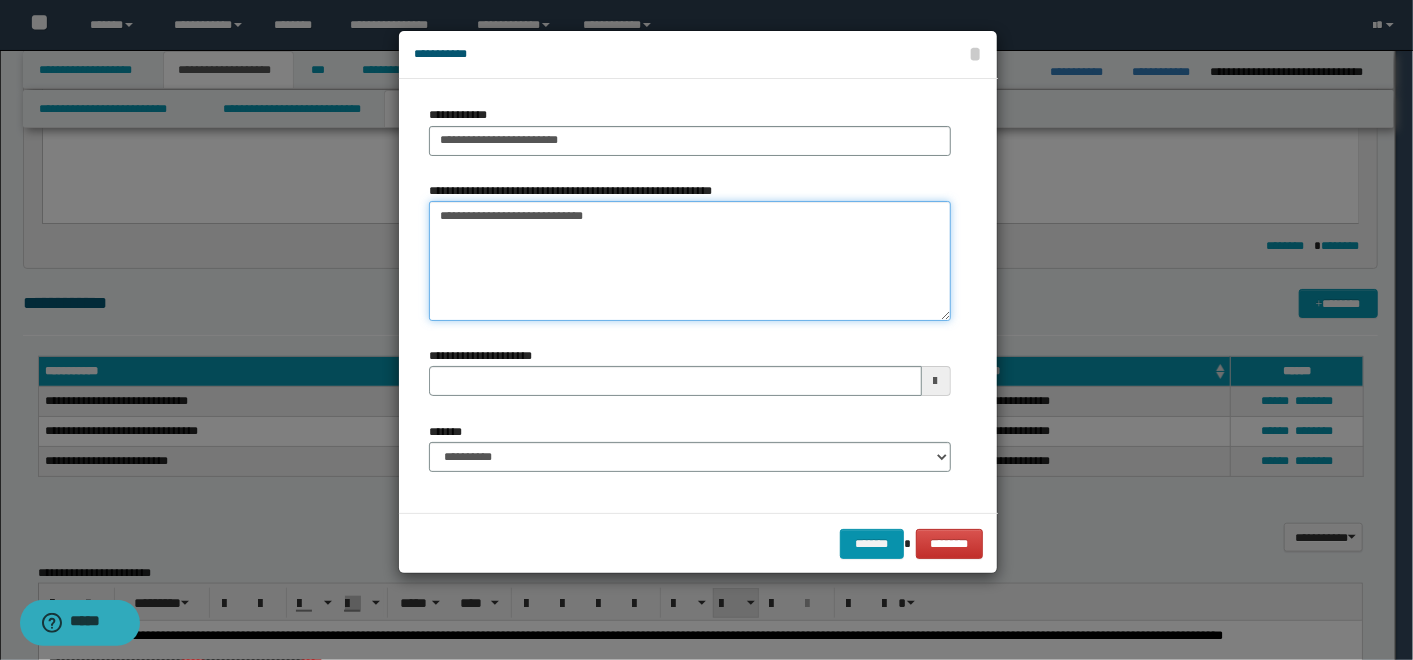 drag, startPoint x: 141, startPoint y: 185, endPoint x: 119, endPoint y: 208, distance: 31.827662 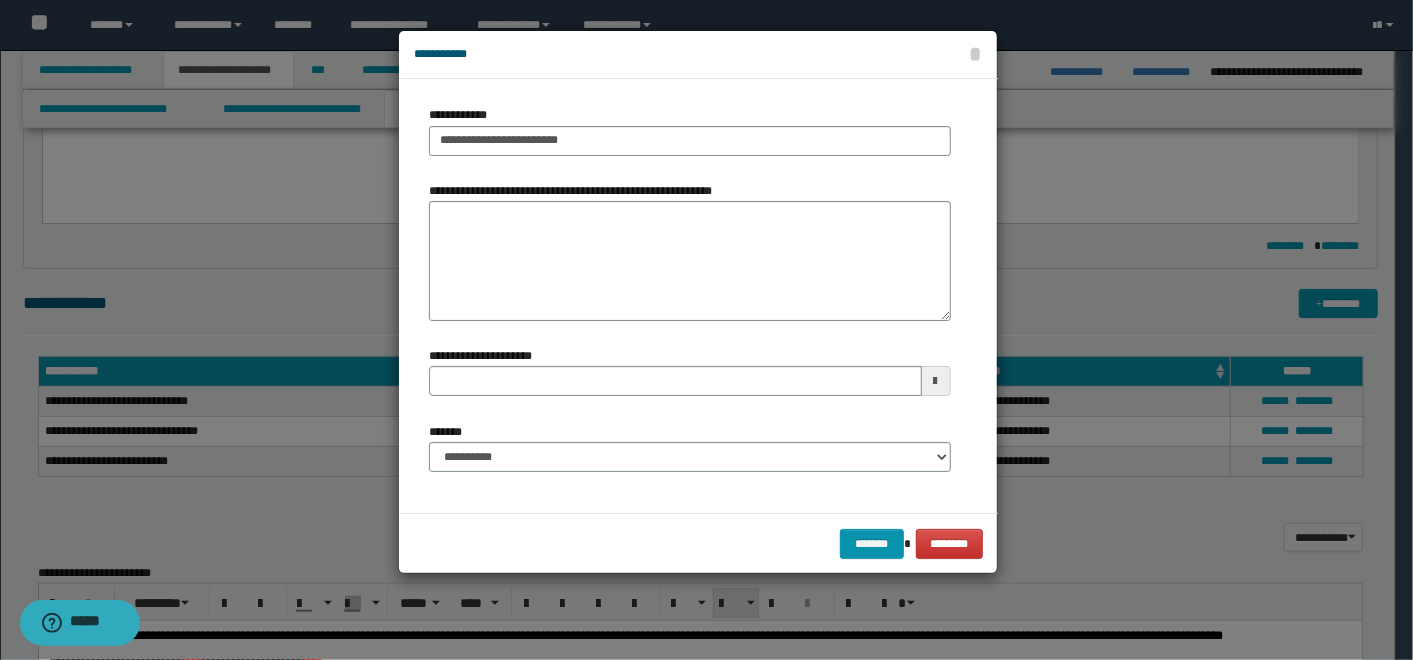 click on "**********" at bounding box center [690, 447] 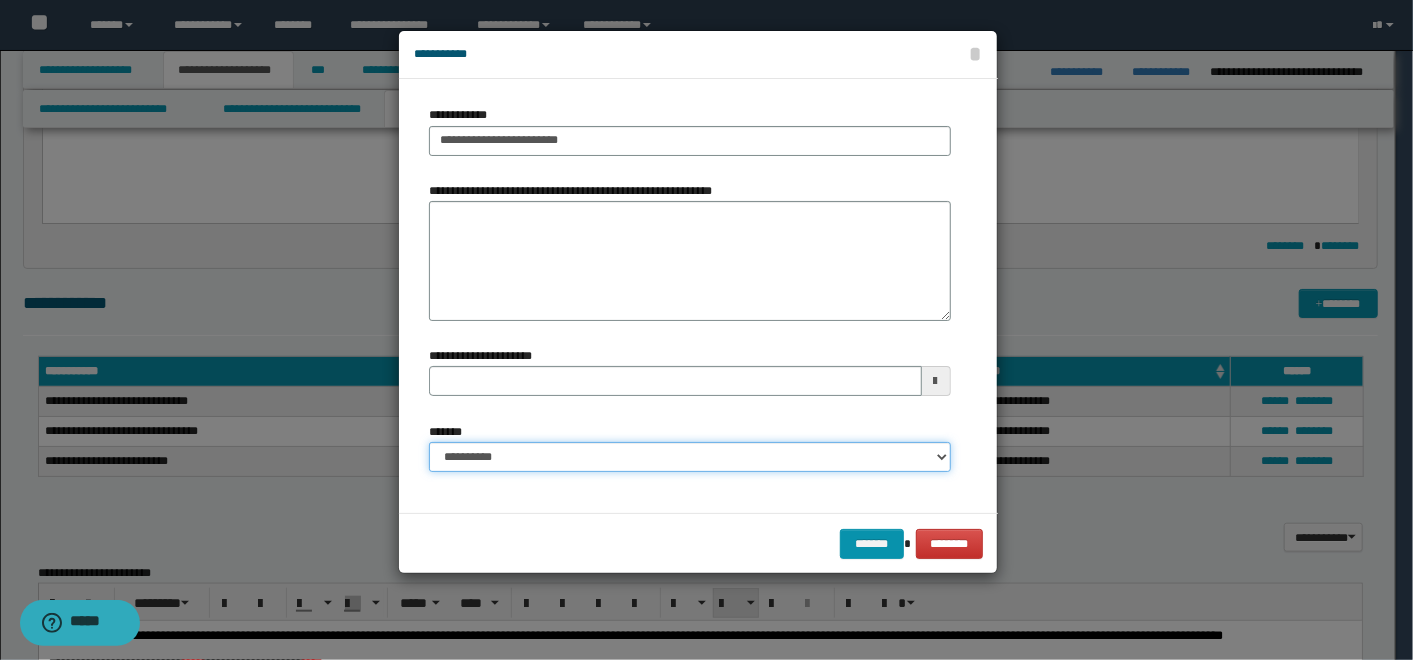 click on "**********" at bounding box center [690, 457] 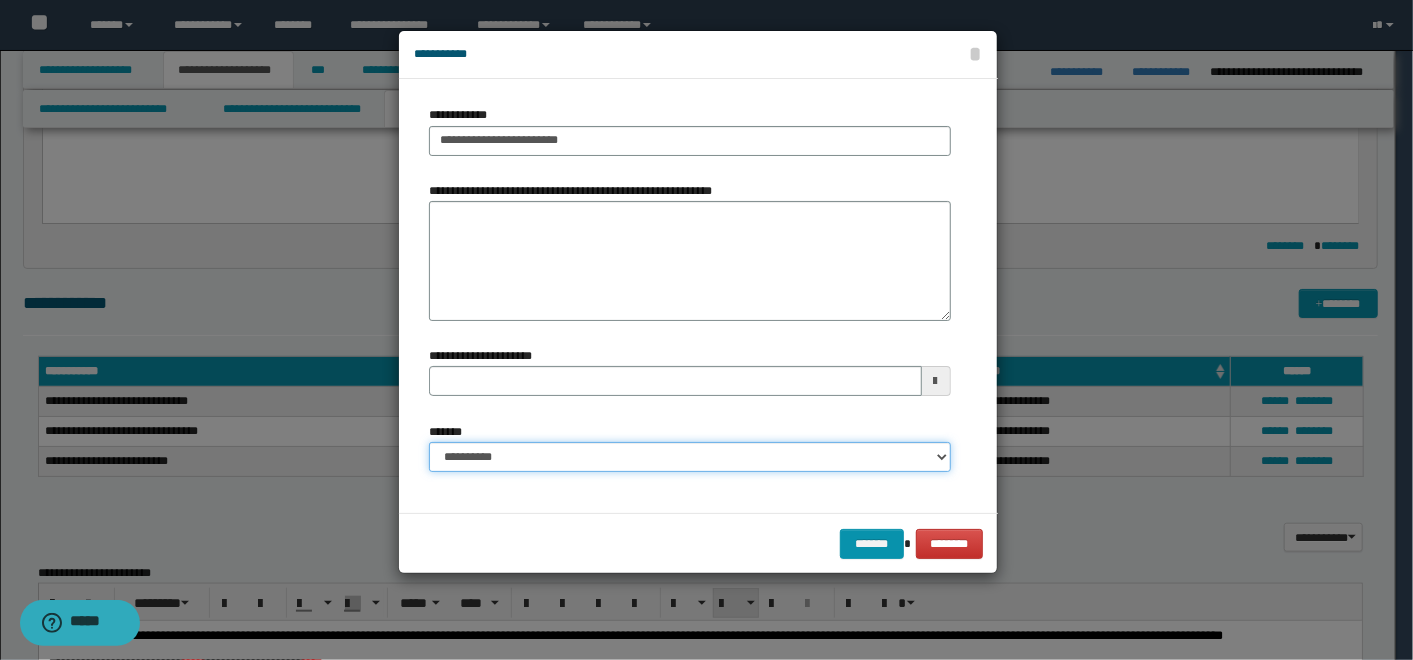 click on "**********" at bounding box center [690, 457] 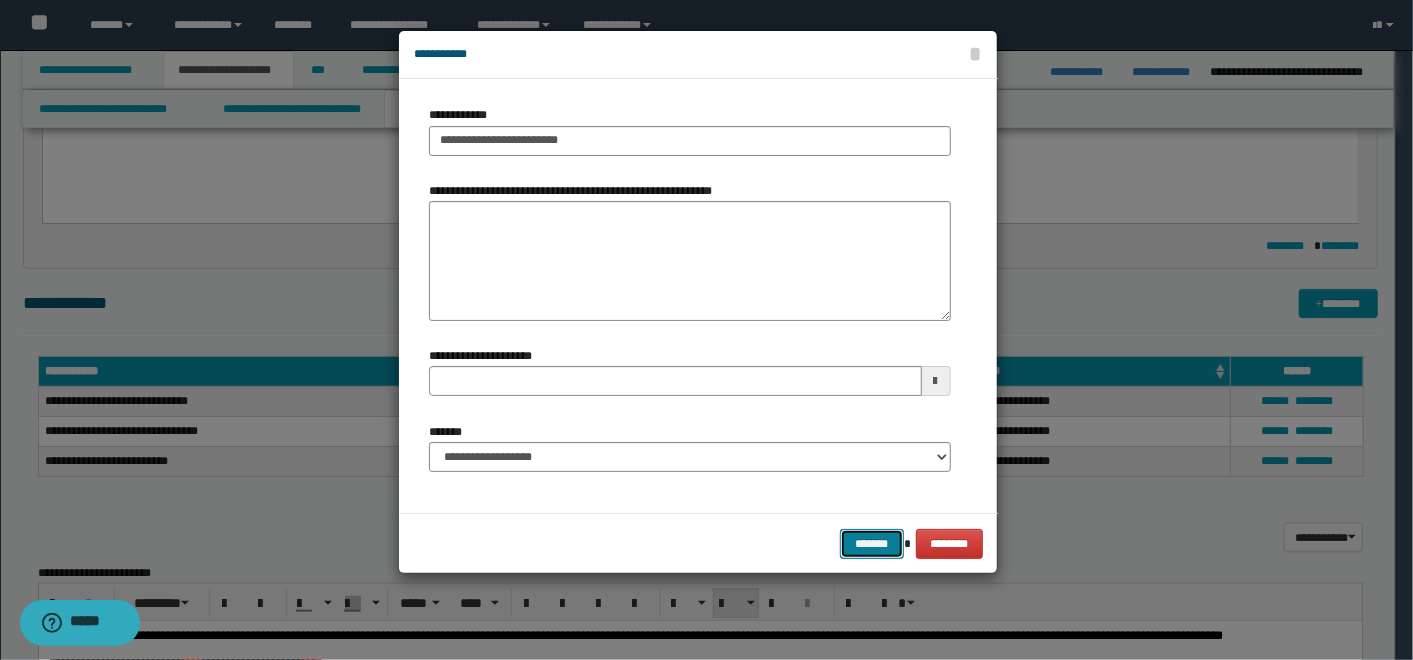click on "*******" at bounding box center (872, 543) 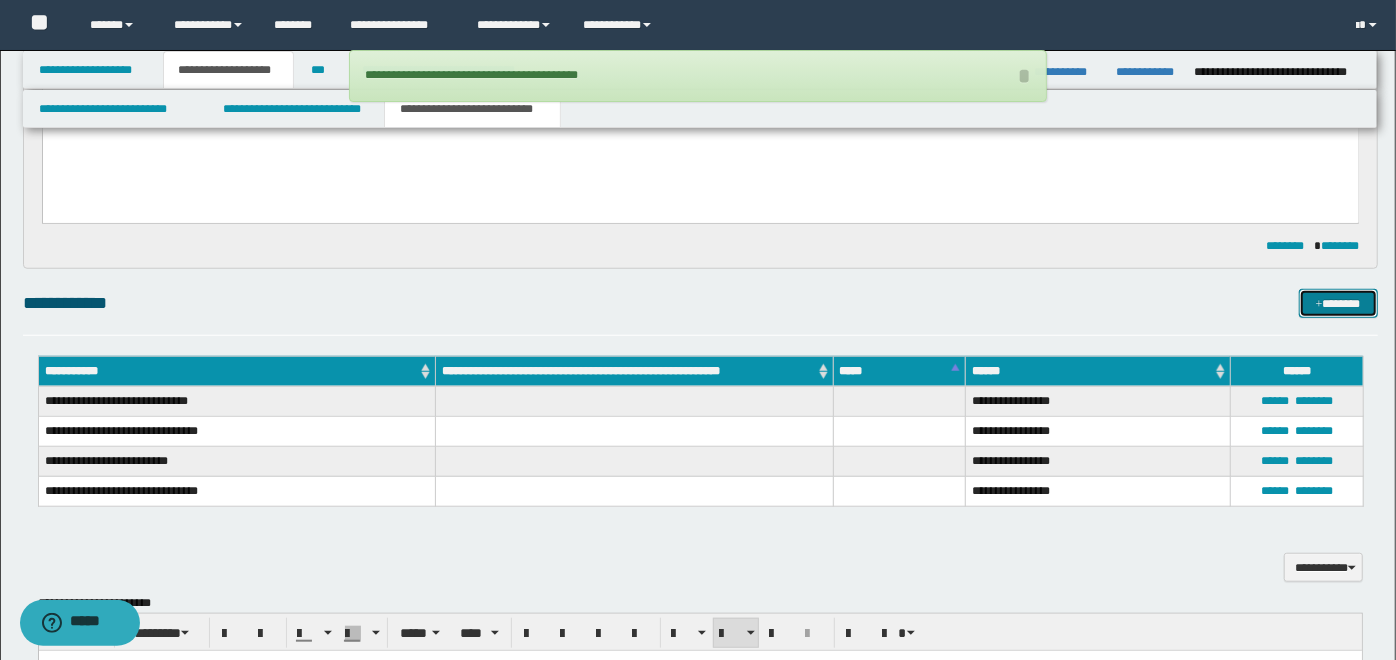 scroll, scrollTop: 714, scrollLeft: 0, axis: vertical 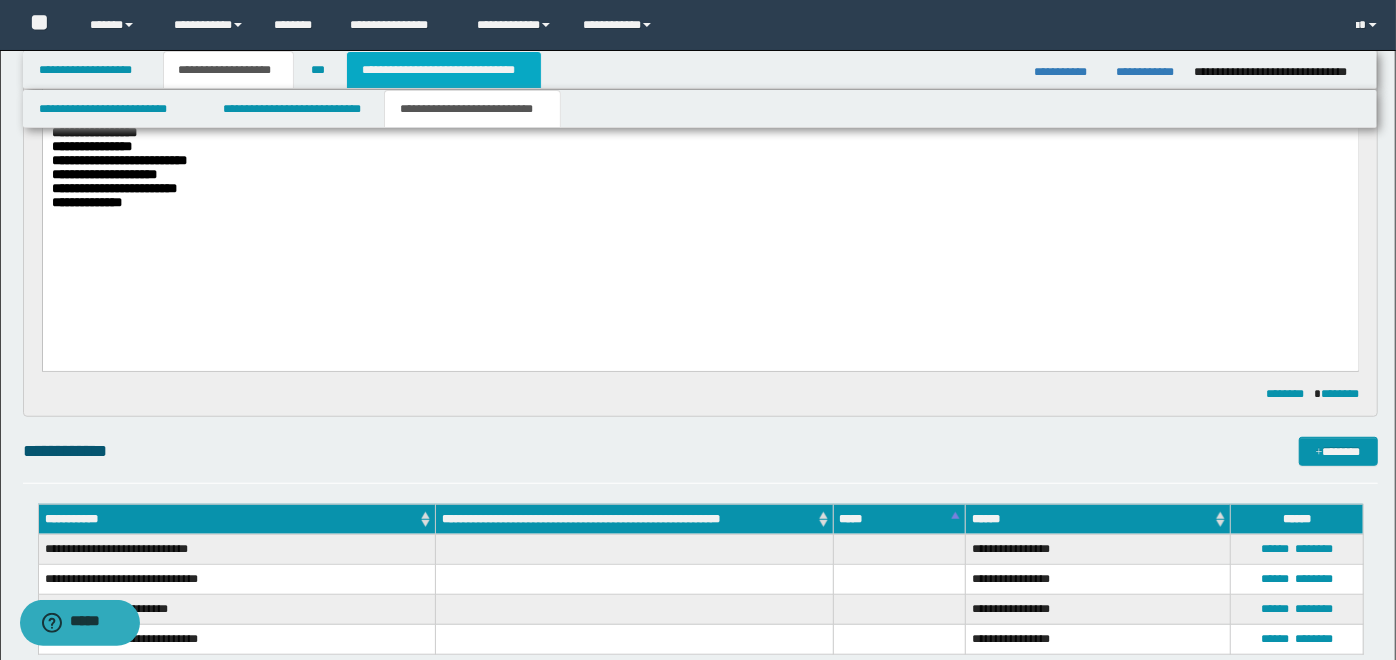 click on "**********" at bounding box center [444, 70] 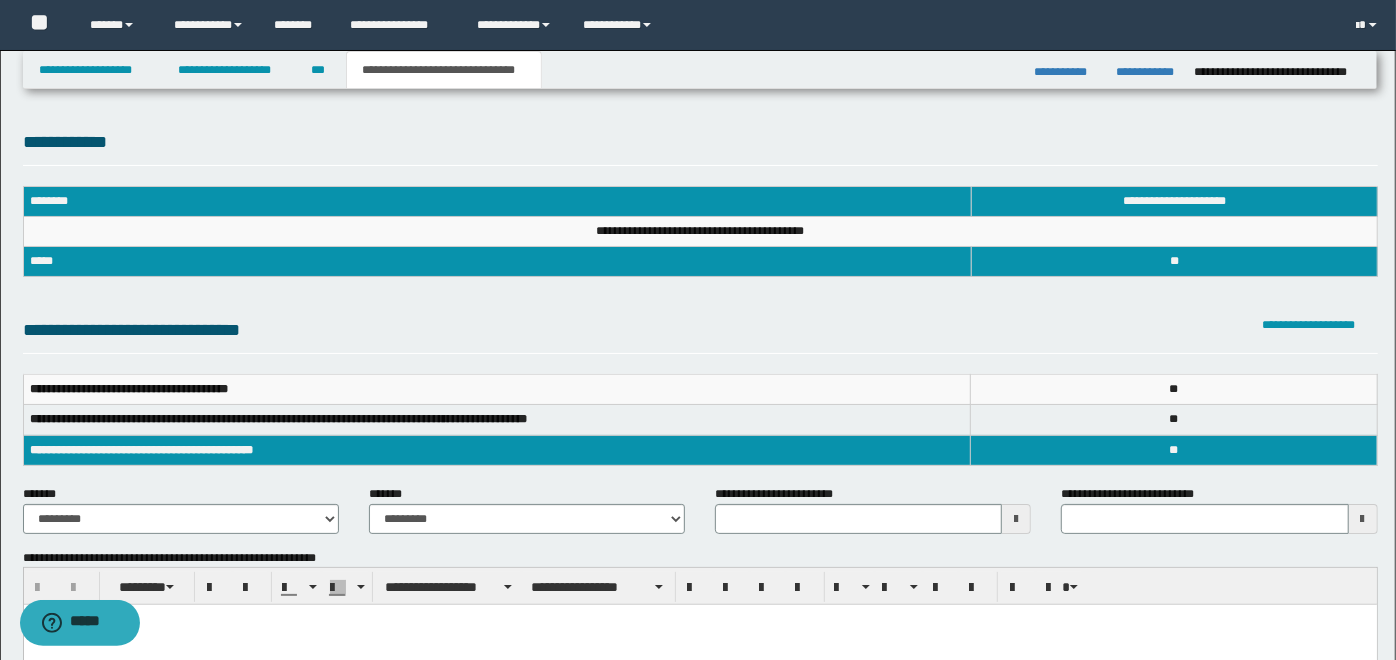 scroll, scrollTop: 148, scrollLeft: 0, axis: vertical 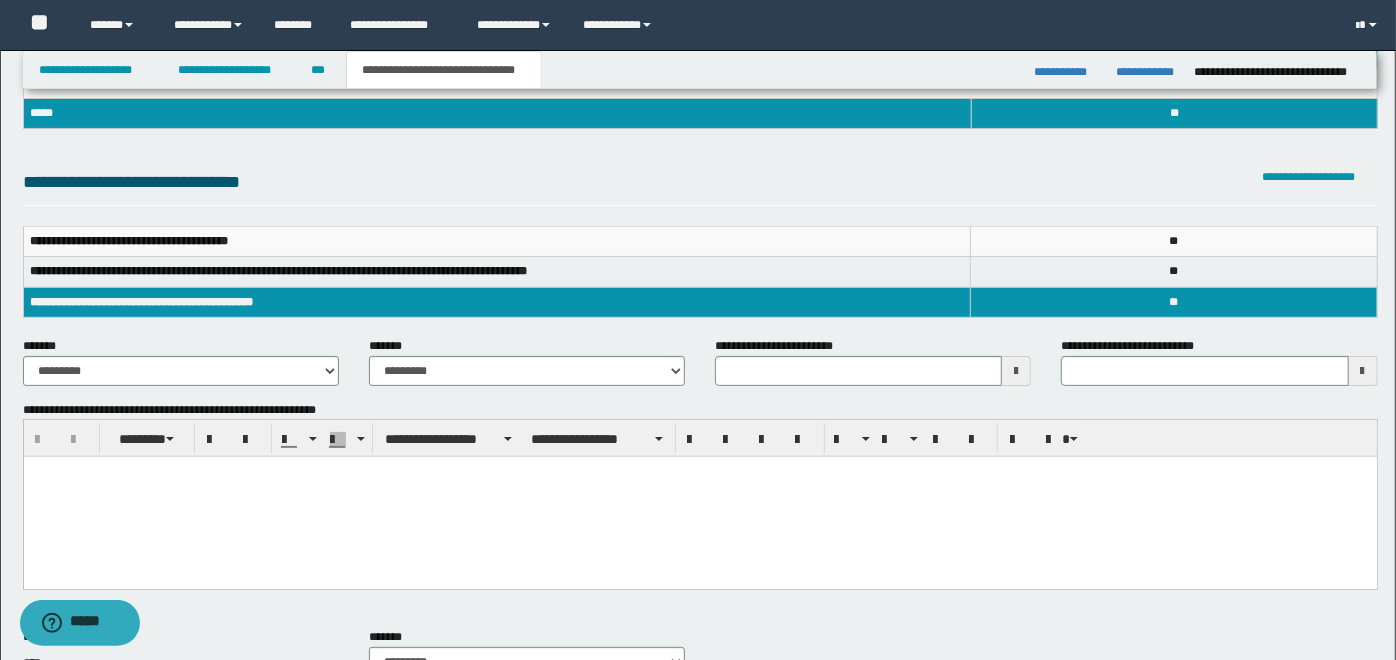 click at bounding box center [699, 497] 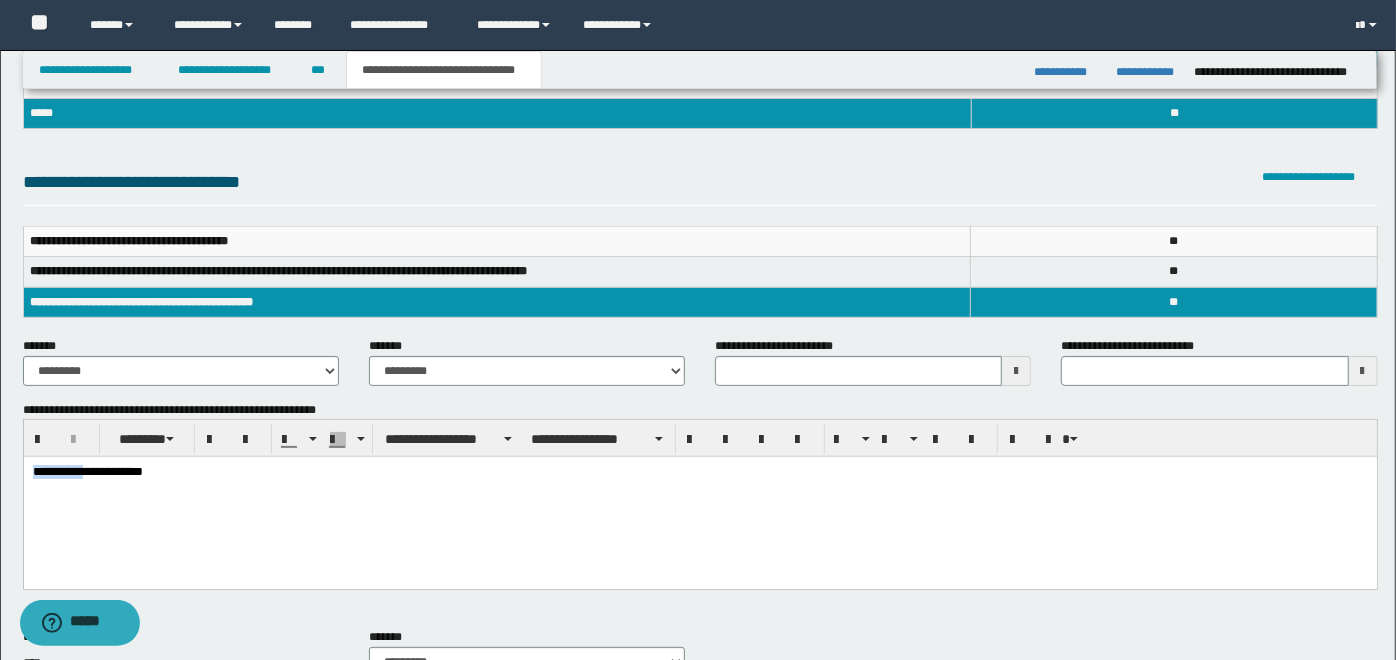 drag, startPoint x: 88, startPoint y: 473, endPoint x: 23, endPoint y: 928, distance: 459.61942 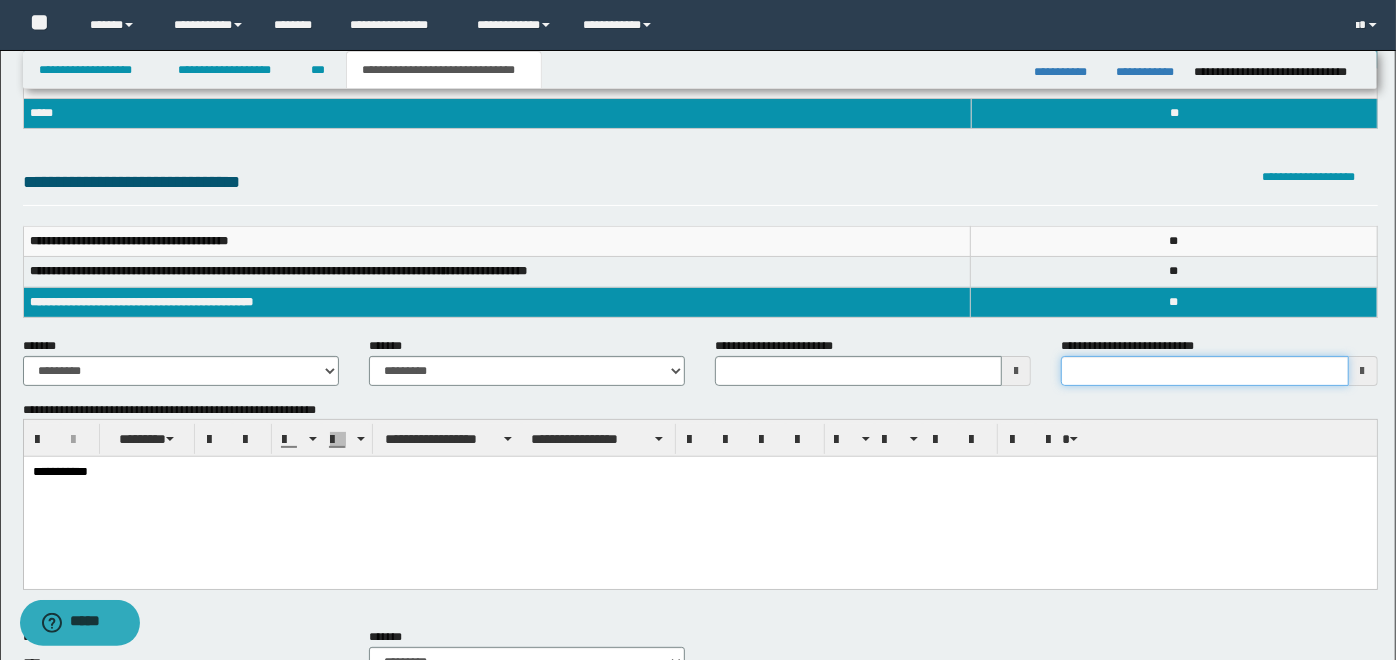 click on "**********" at bounding box center (1204, 371) 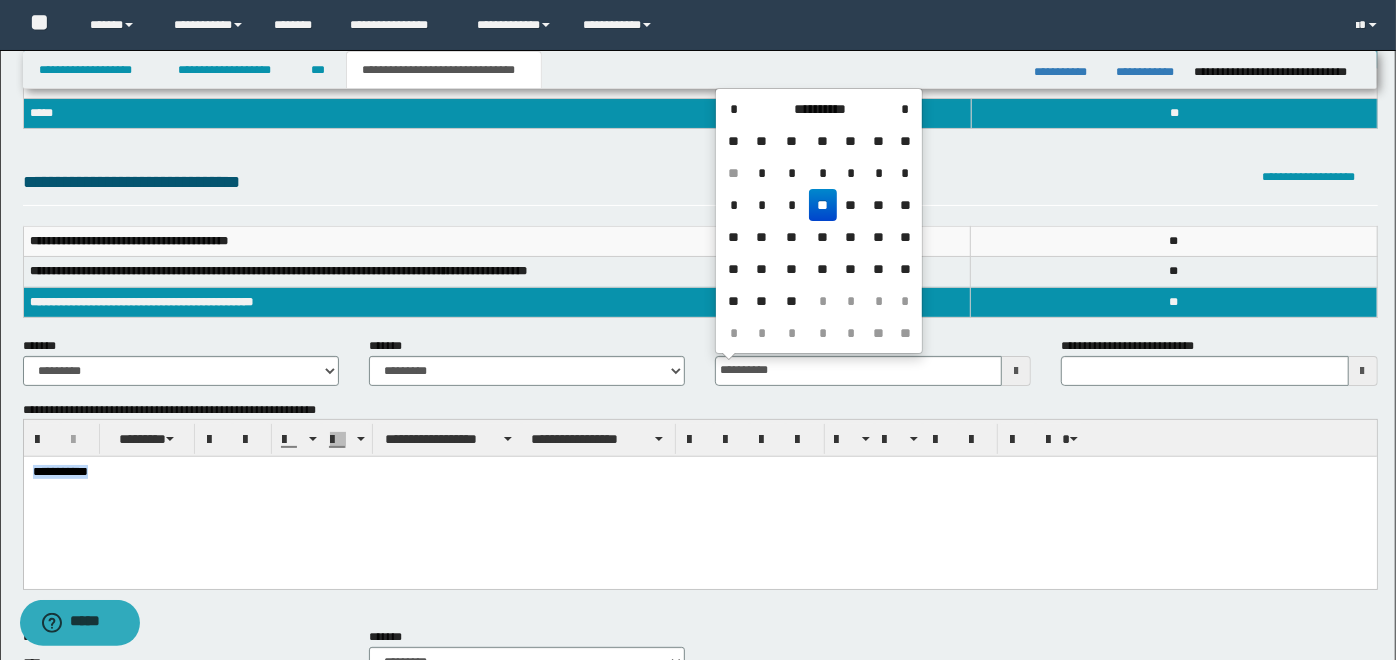 drag, startPoint x: 116, startPoint y: 473, endPoint x: 31, endPoint y: 473, distance: 85 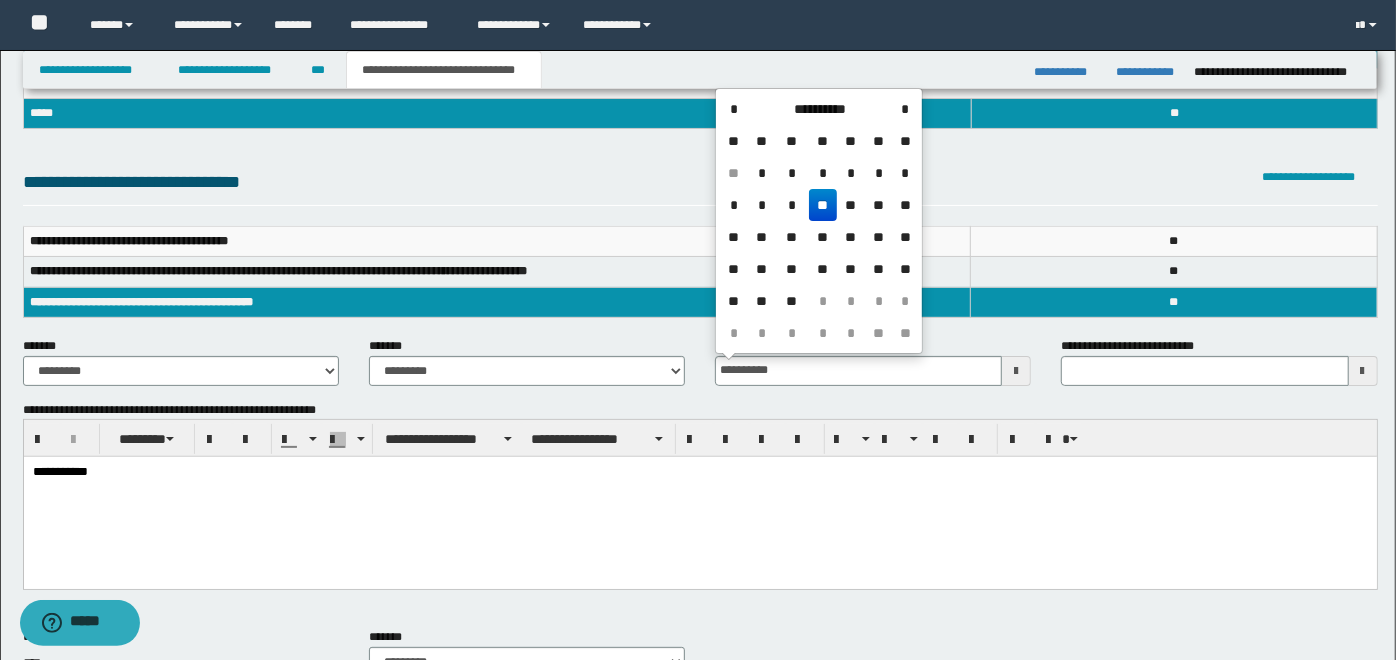 click on "**********" at bounding box center (699, 472) 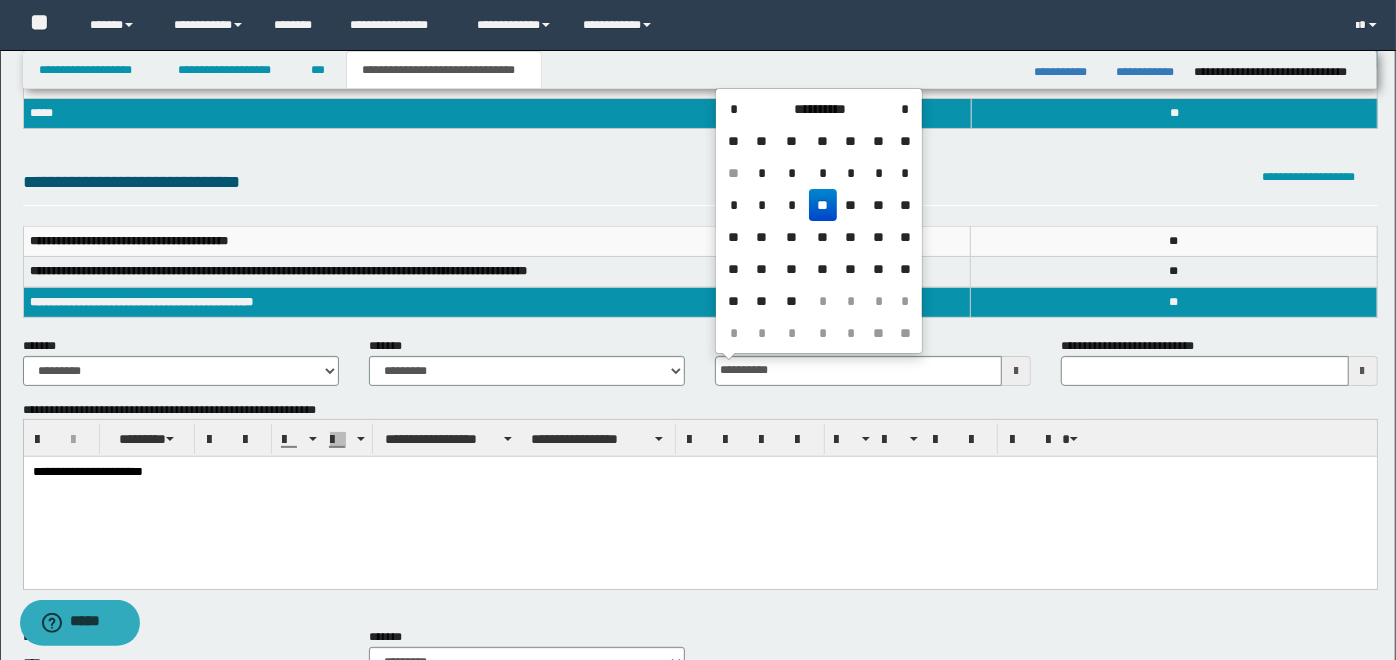 drag, startPoint x: 39, startPoint y: 475, endPoint x: 49, endPoint y: 477, distance: 10.198039 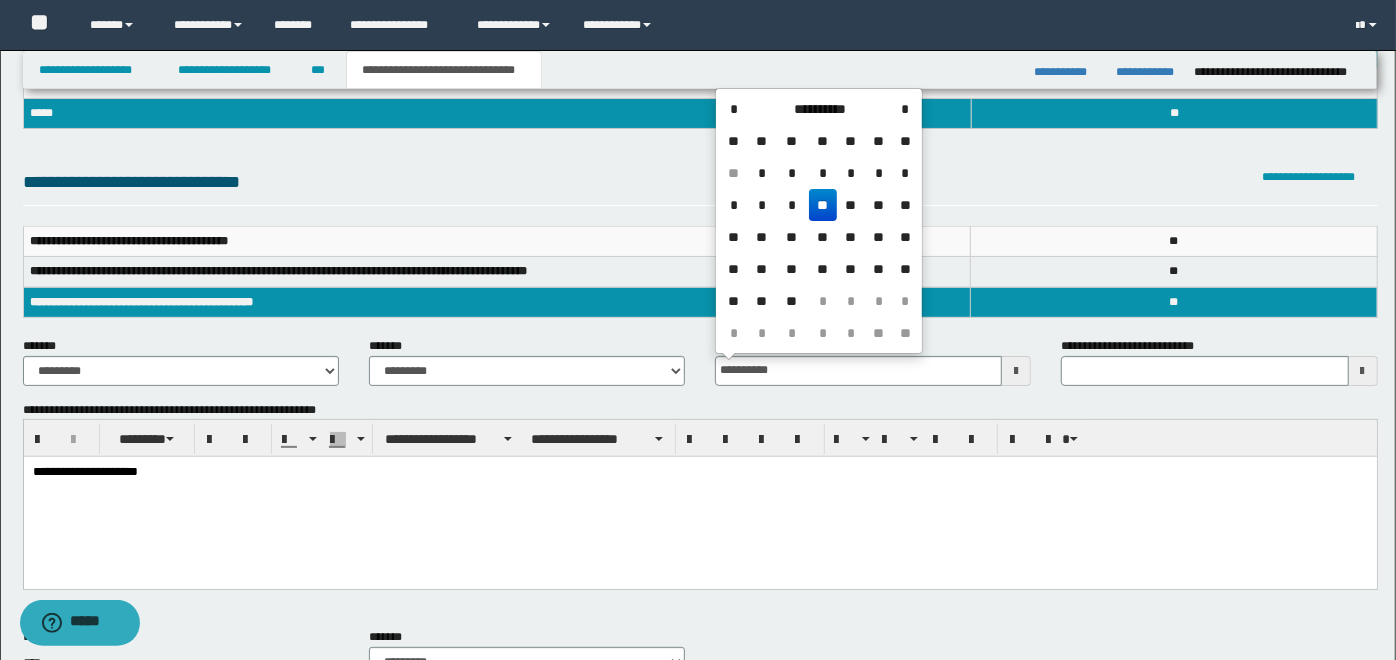drag, startPoint x: 93, startPoint y: 471, endPoint x: 116, endPoint y: 477, distance: 23.769728 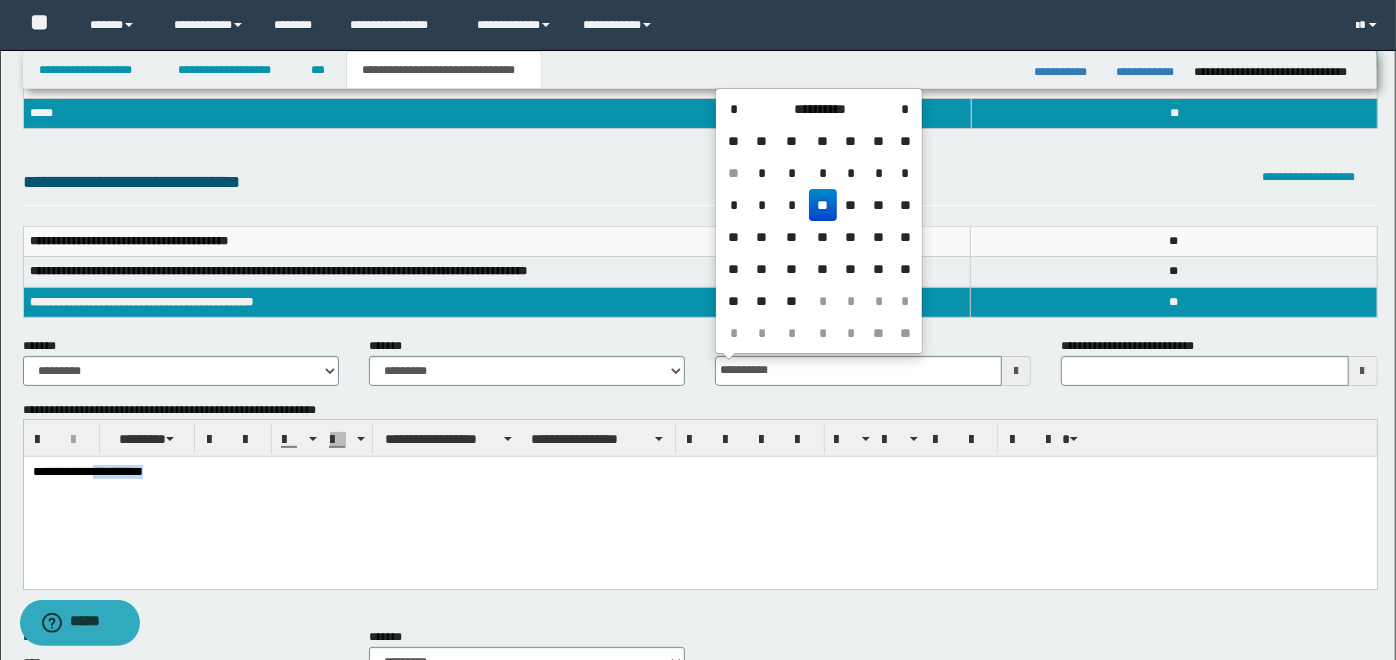 drag, startPoint x: 188, startPoint y: 476, endPoint x: 99, endPoint y: 472, distance: 89.08984 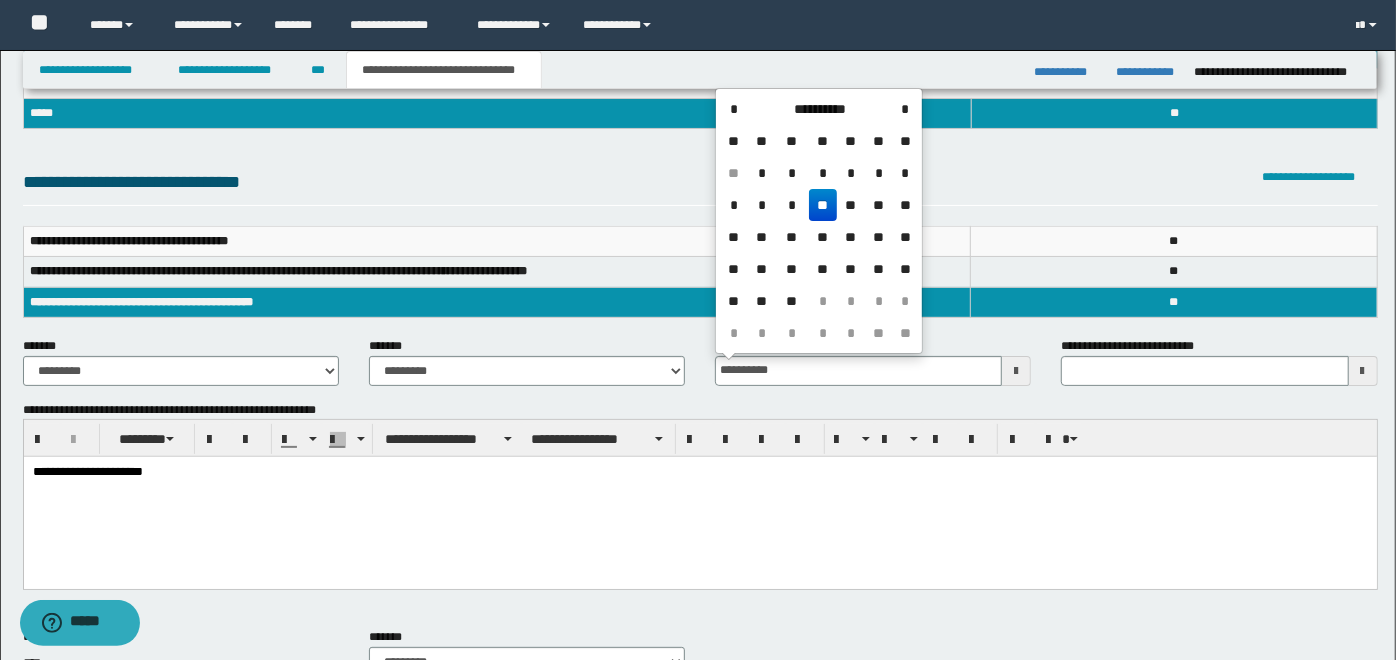 click on "**********" at bounding box center [699, 497] 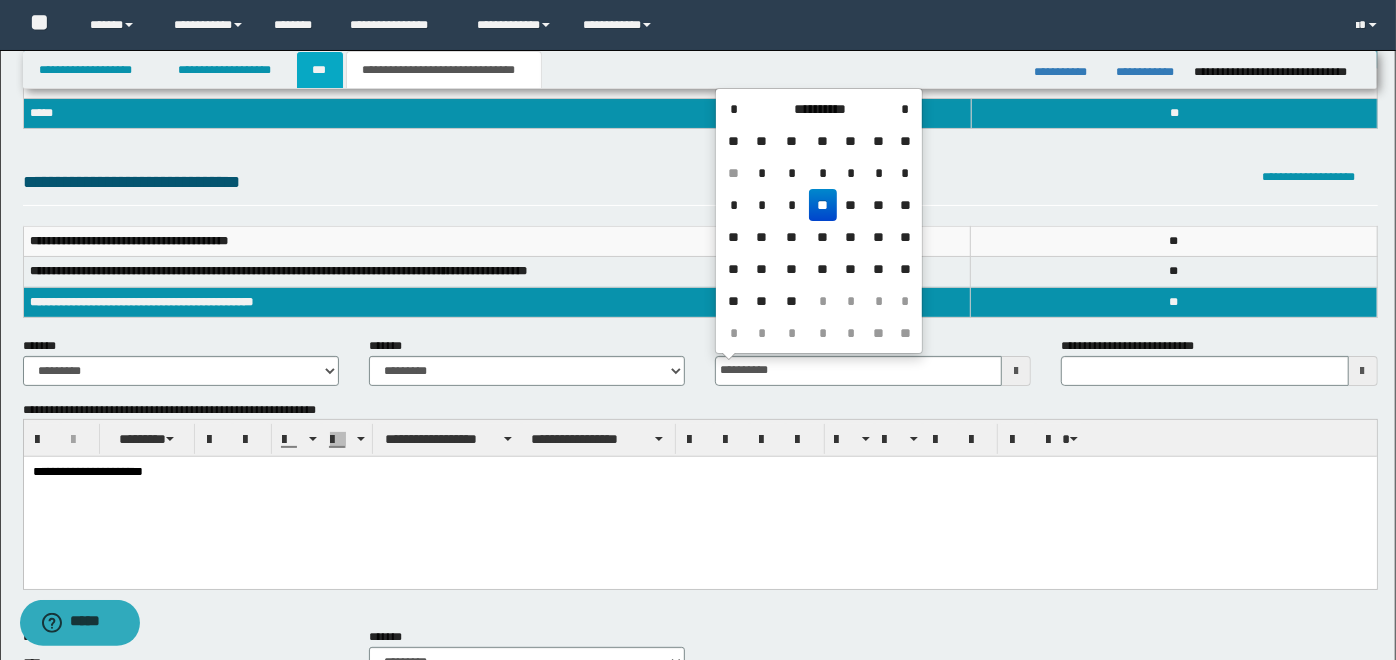 click on "***" at bounding box center [320, 70] 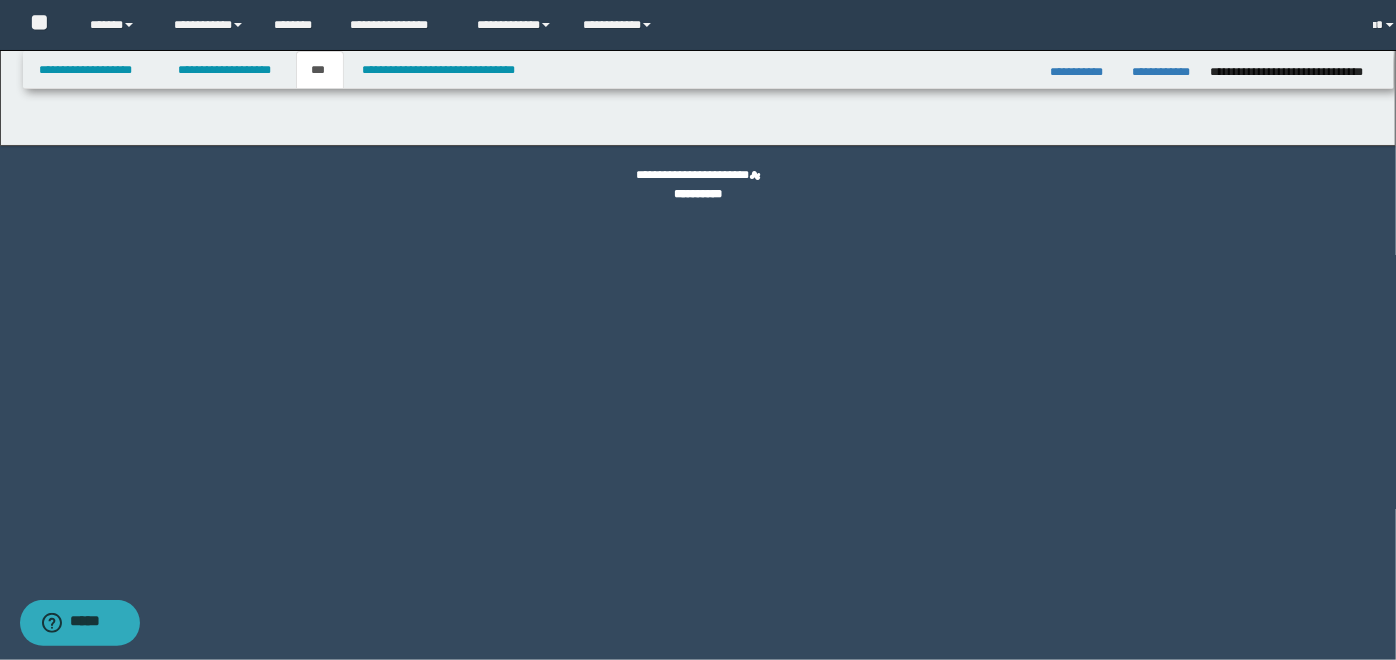 scroll, scrollTop: 0, scrollLeft: 0, axis: both 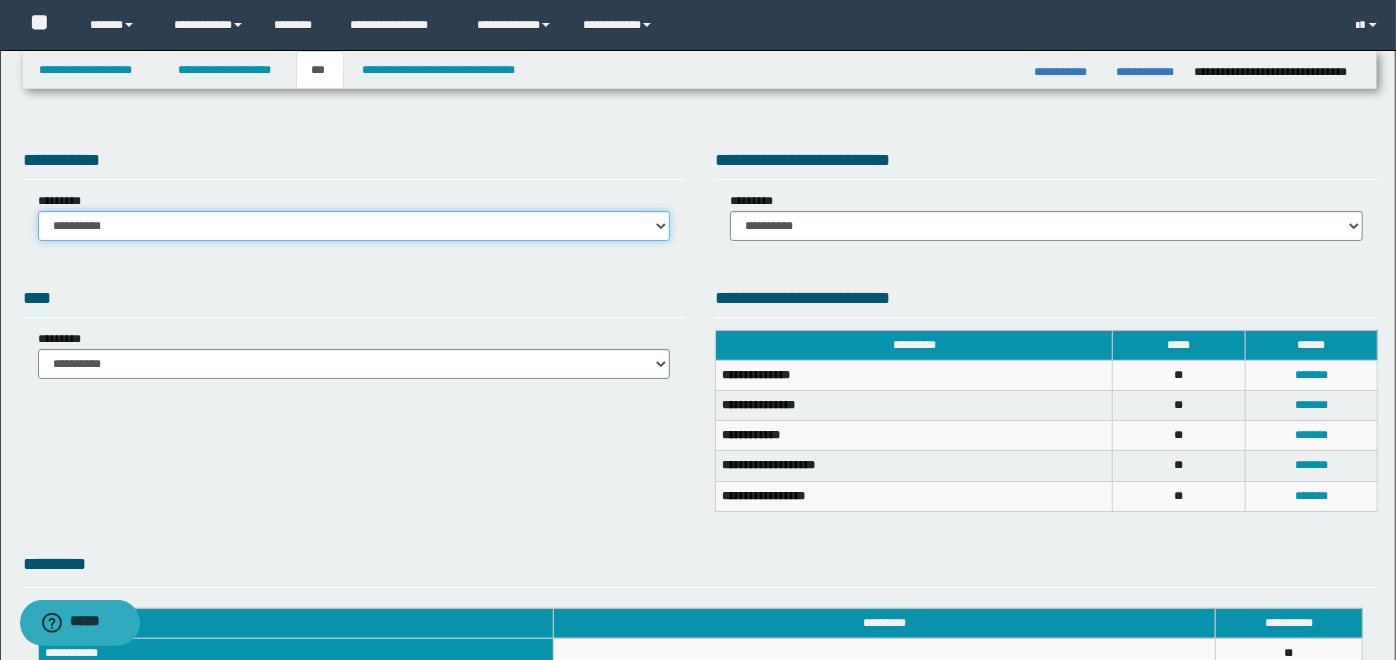 click on "**********" at bounding box center (354, 226) 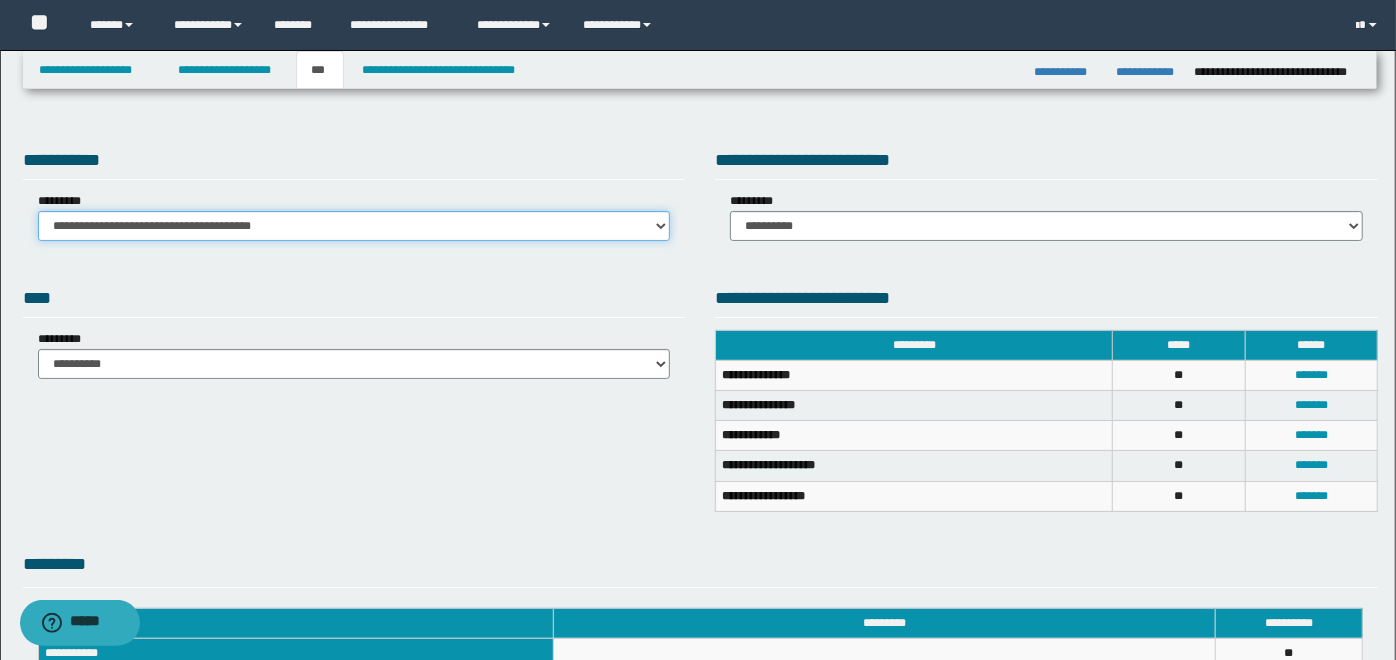 click on "**********" at bounding box center [354, 226] 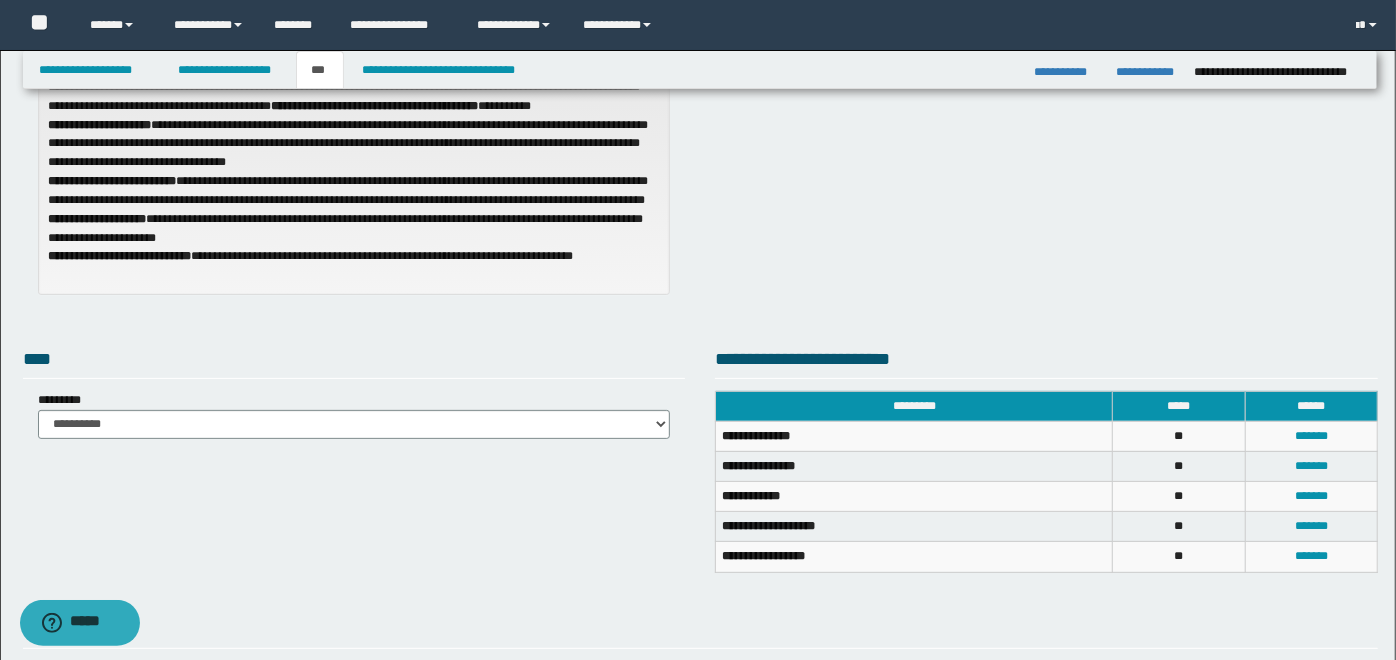 scroll, scrollTop: 407, scrollLeft: 0, axis: vertical 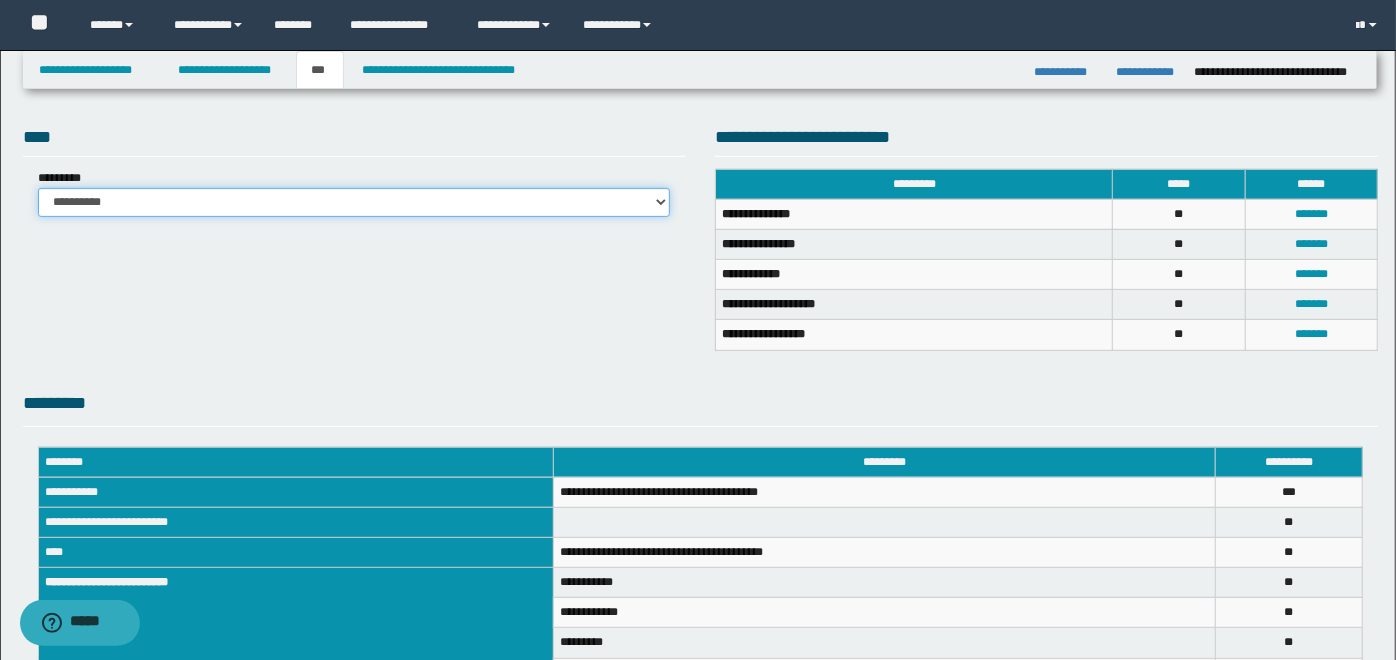 click on "**********" at bounding box center [354, 203] 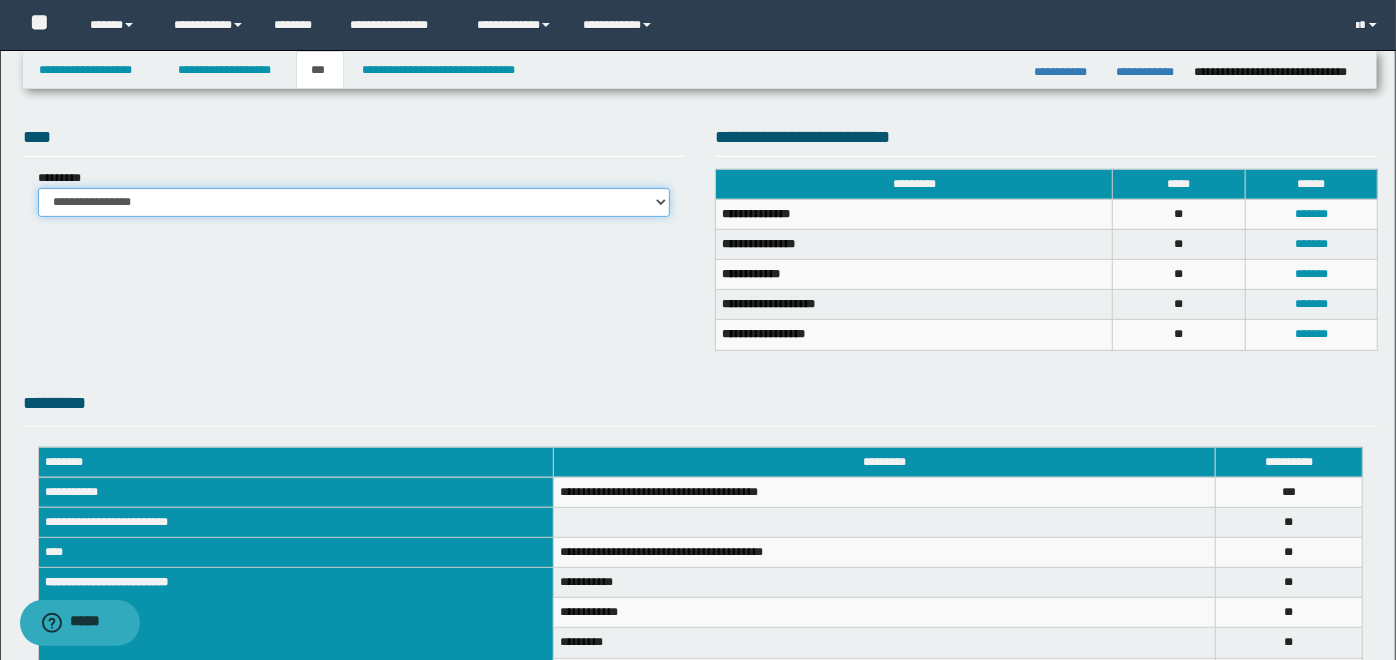 click on "**********" at bounding box center (354, 203) 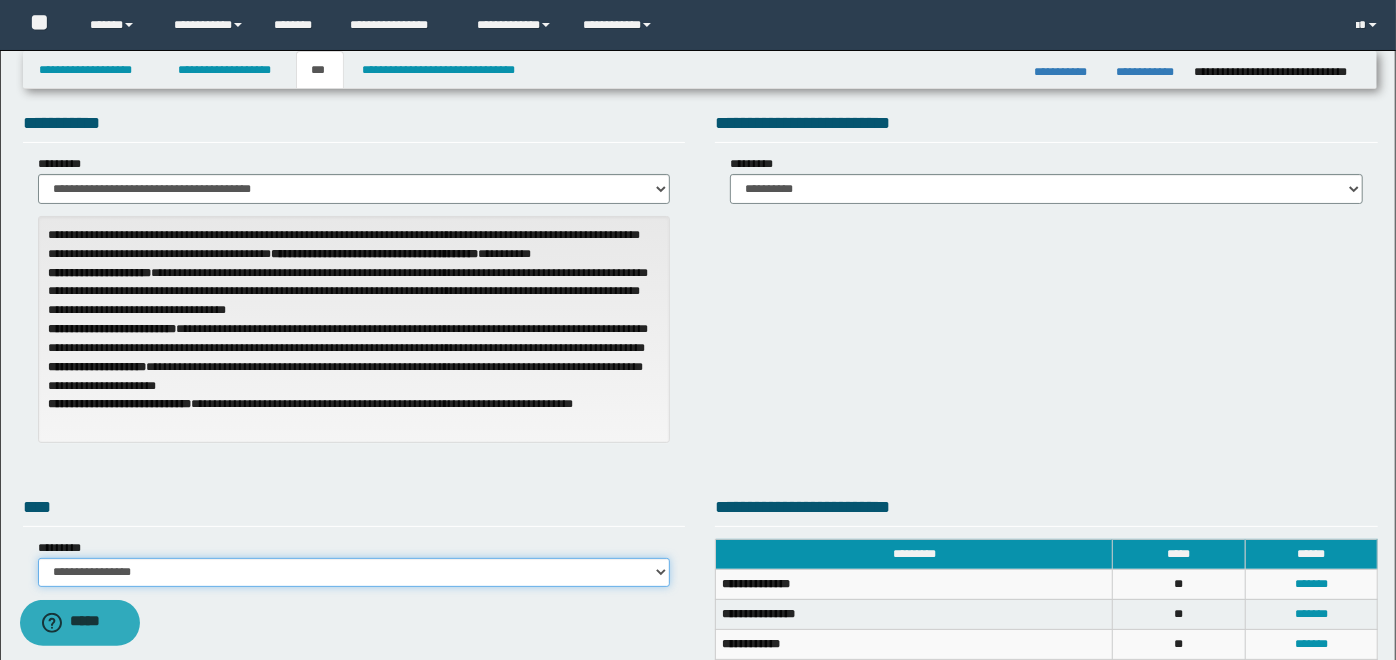 scroll, scrollTop: 0, scrollLeft: 0, axis: both 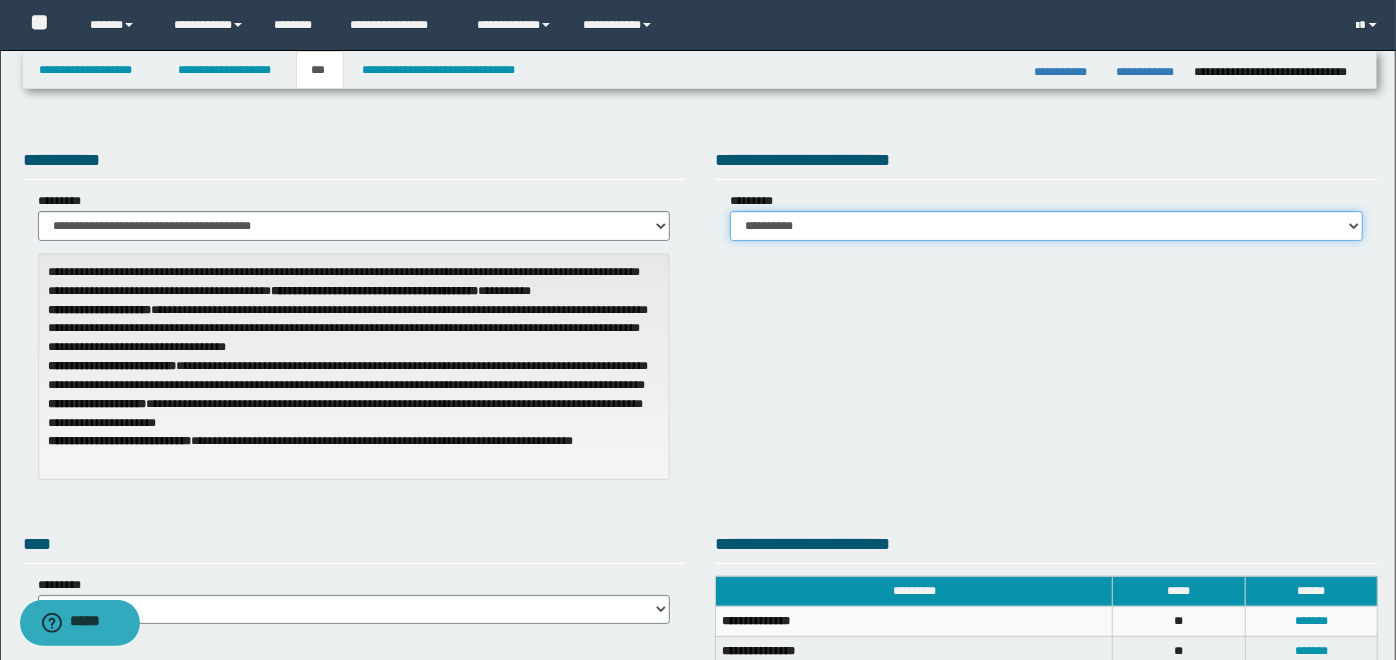click on "**********" at bounding box center (1046, 226) 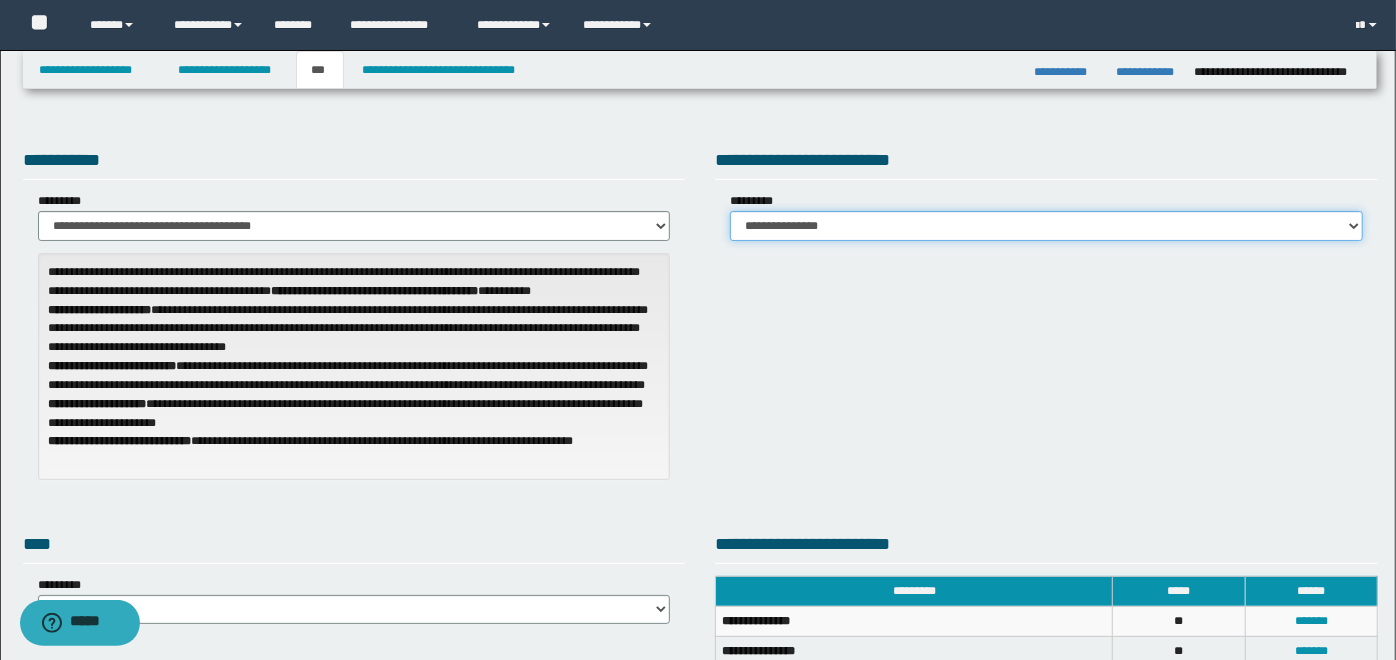 click on "**********" at bounding box center [1046, 226] 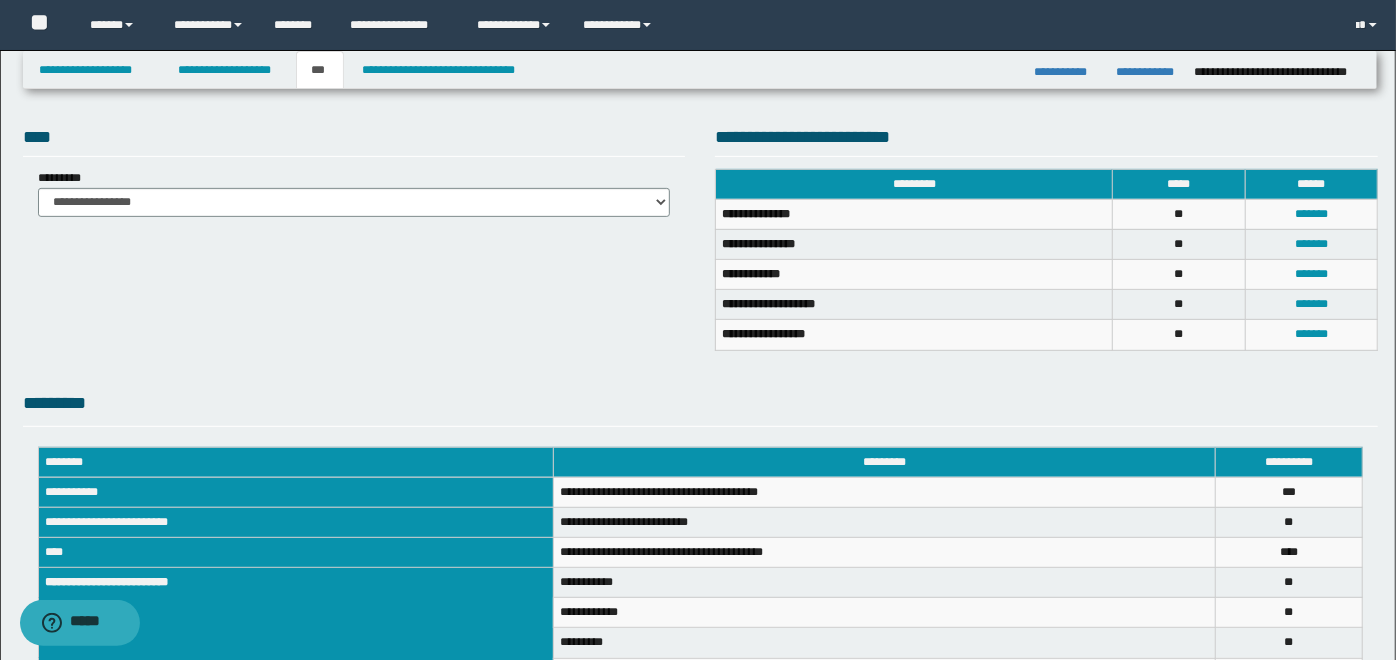 scroll, scrollTop: 518, scrollLeft: 0, axis: vertical 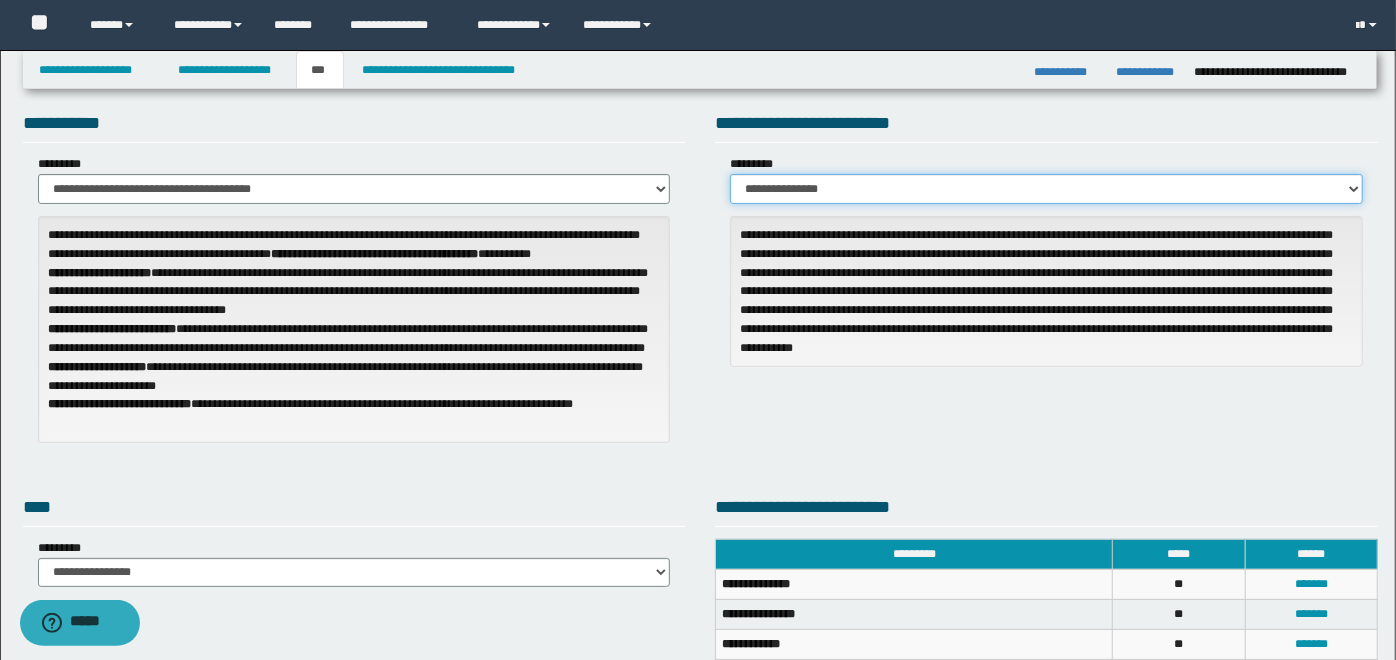 click on "**********" at bounding box center [1046, 189] 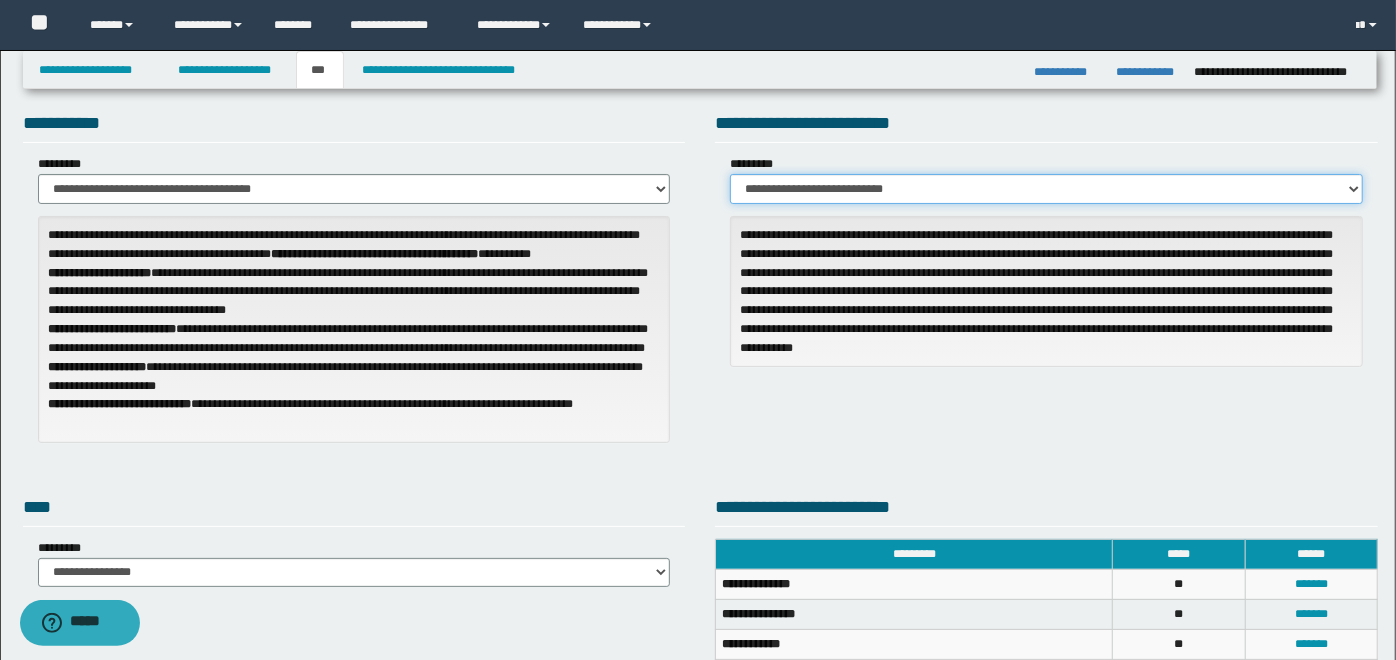 click on "**********" at bounding box center [1046, 189] 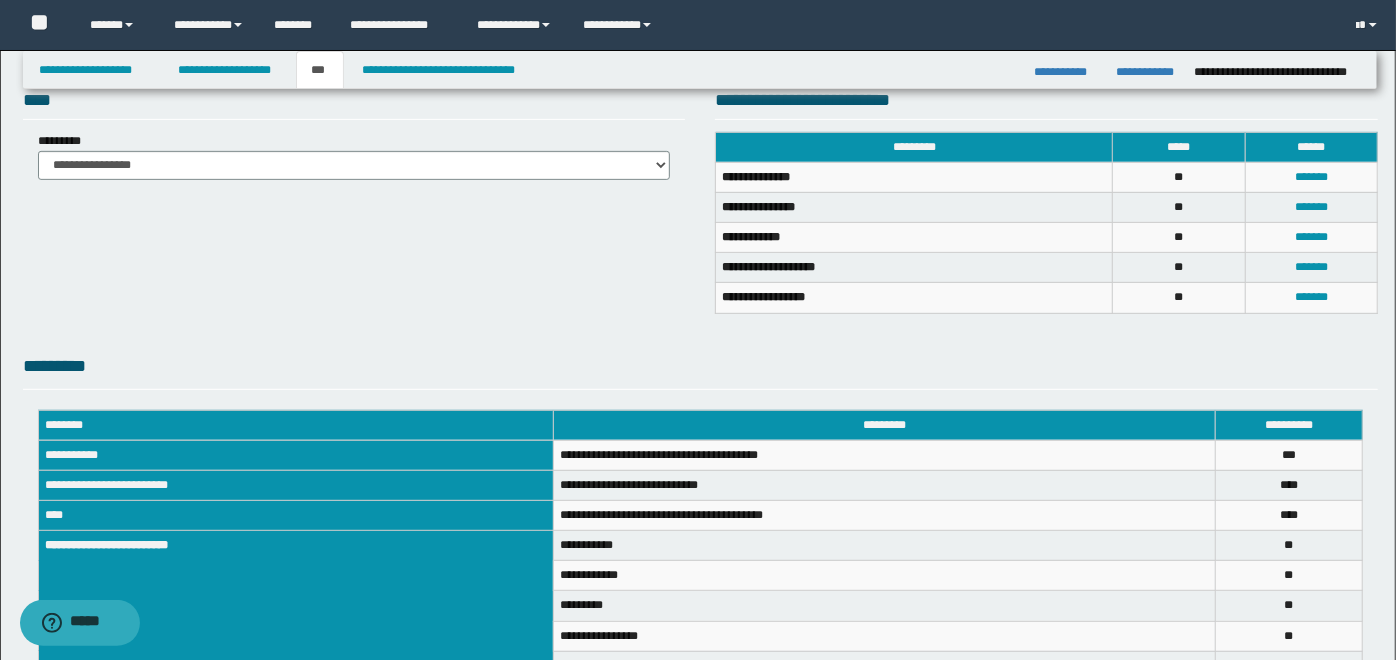 scroll, scrollTop: 518, scrollLeft: 0, axis: vertical 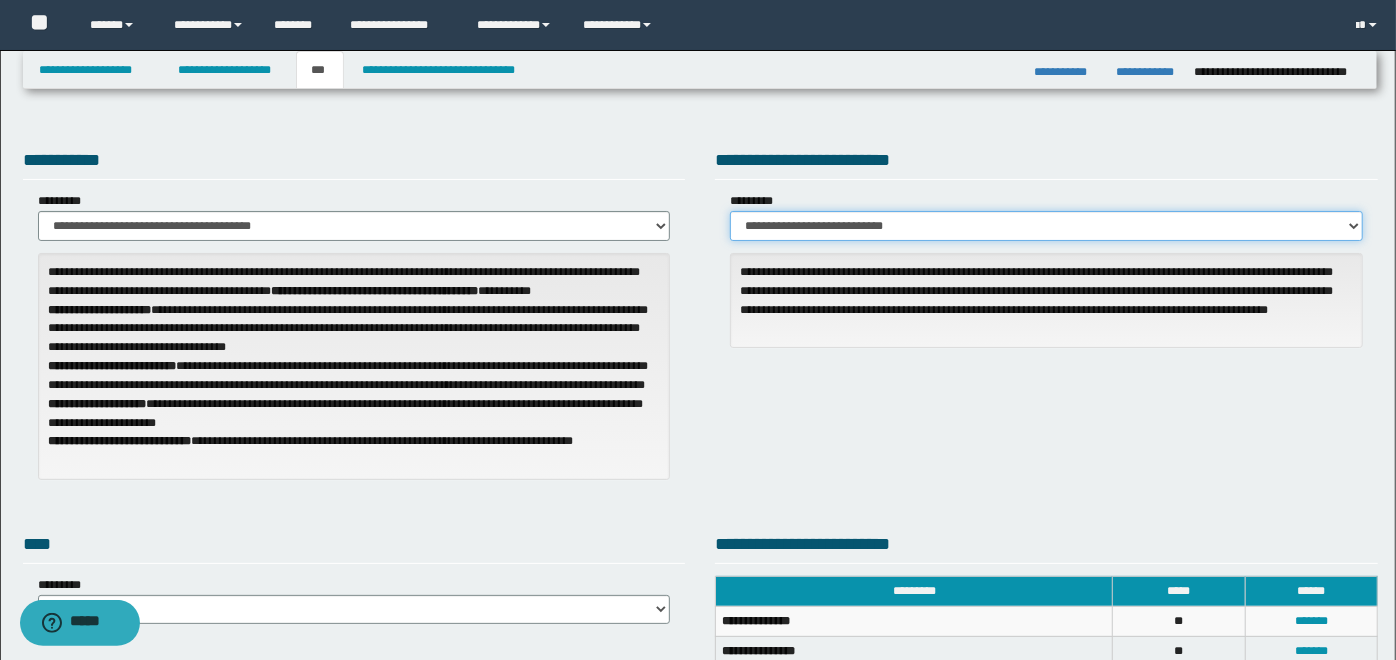 click on "**********" at bounding box center (1046, 226) 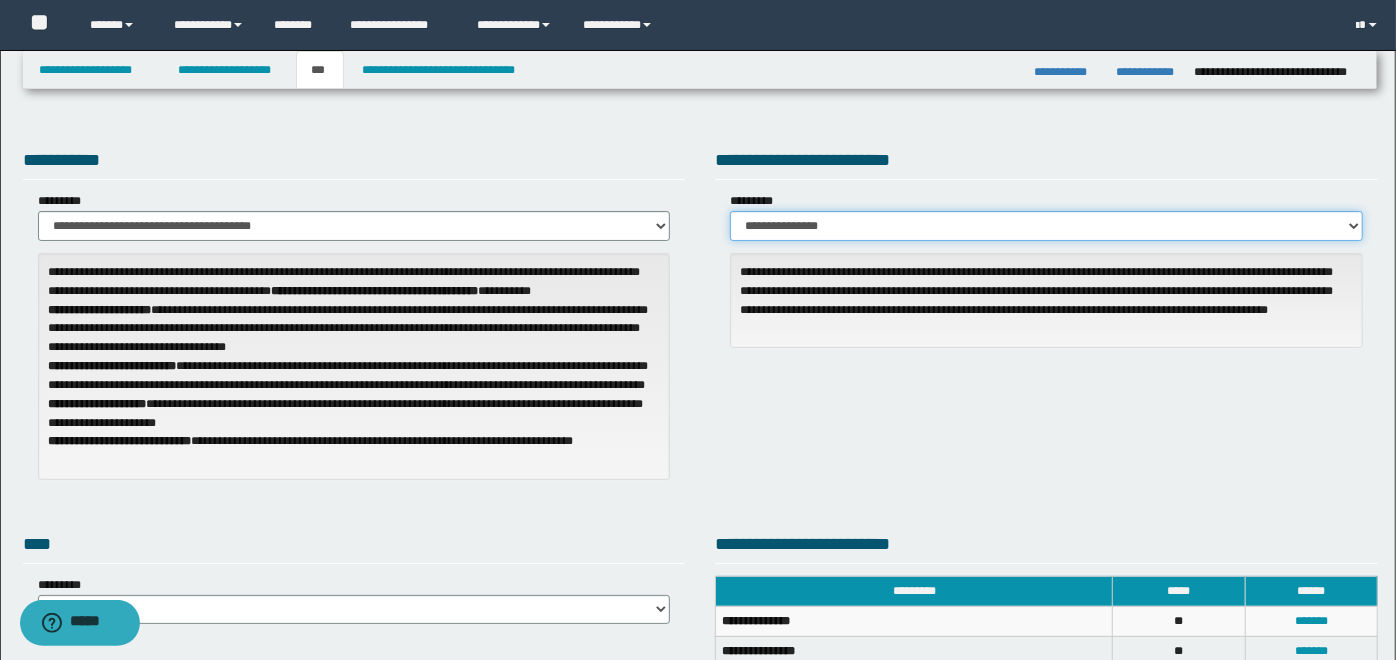click on "**********" at bounding box center (1046, 226) 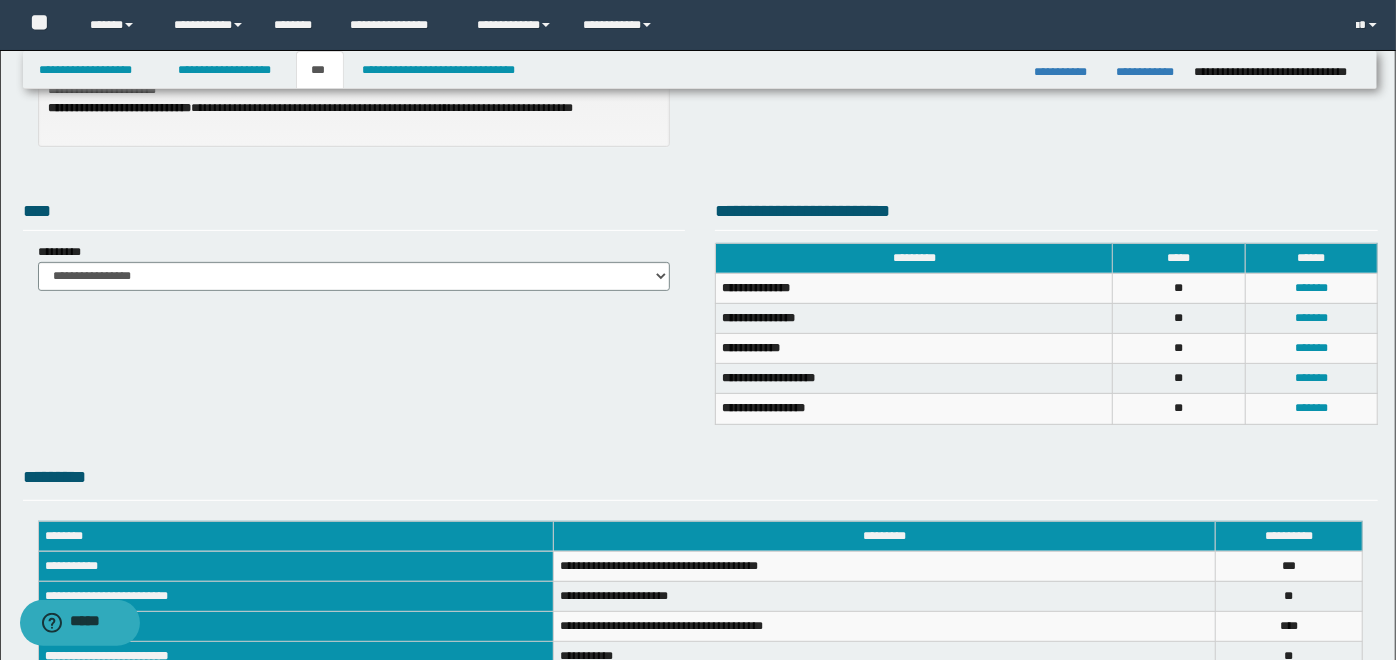 scroll, scrollTop: 444, scrollLeft: 0, axis: vertical 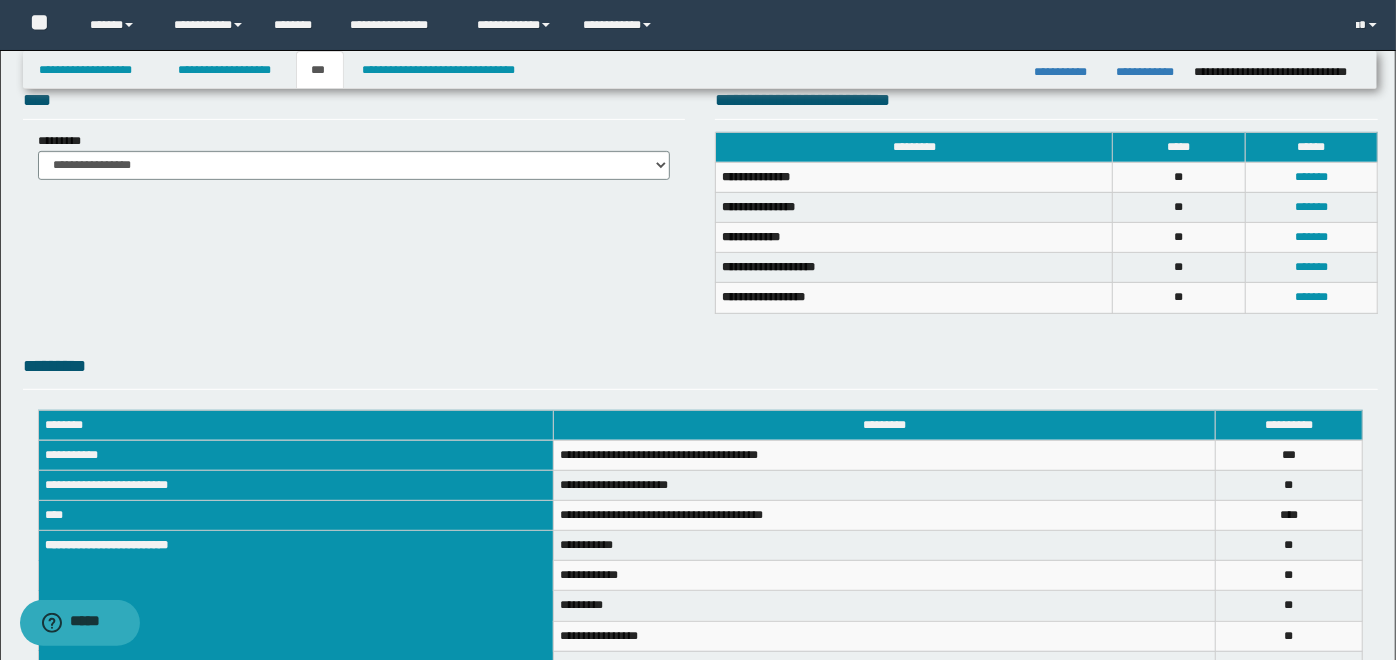 click on "**********" at bounding box center (354, 130) 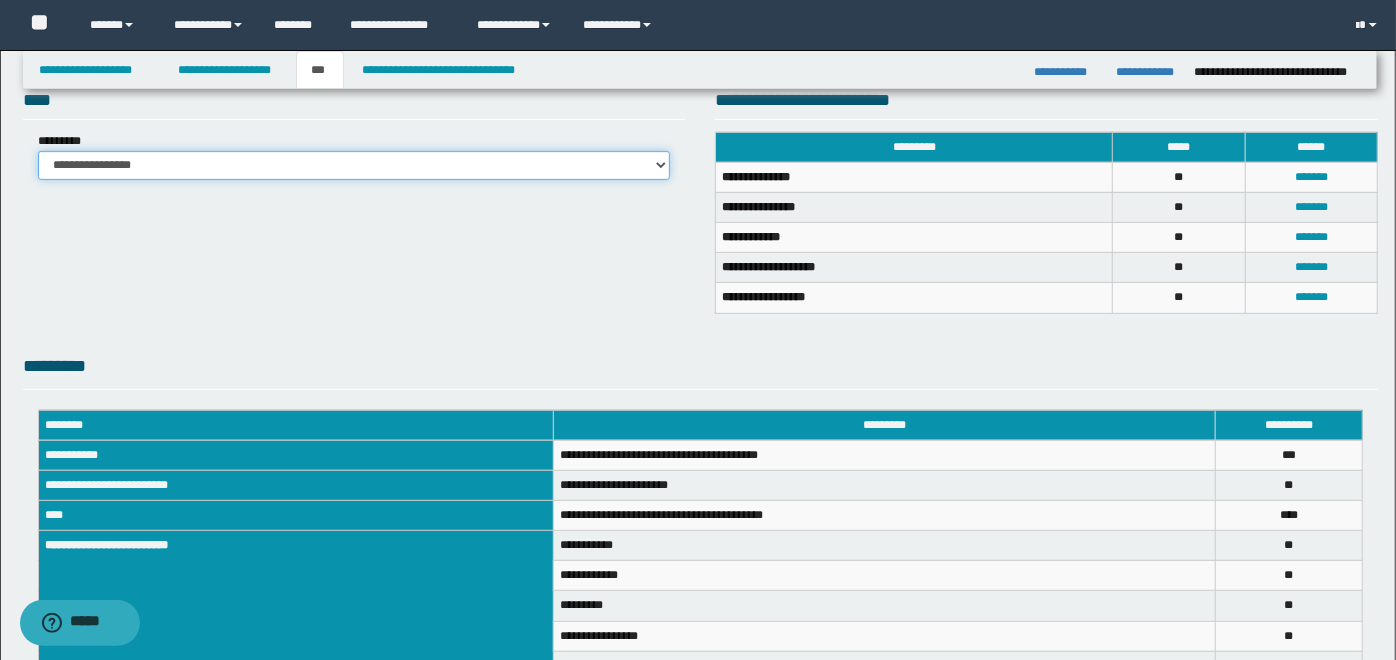click on "**********" at bounding box center (354, 166) 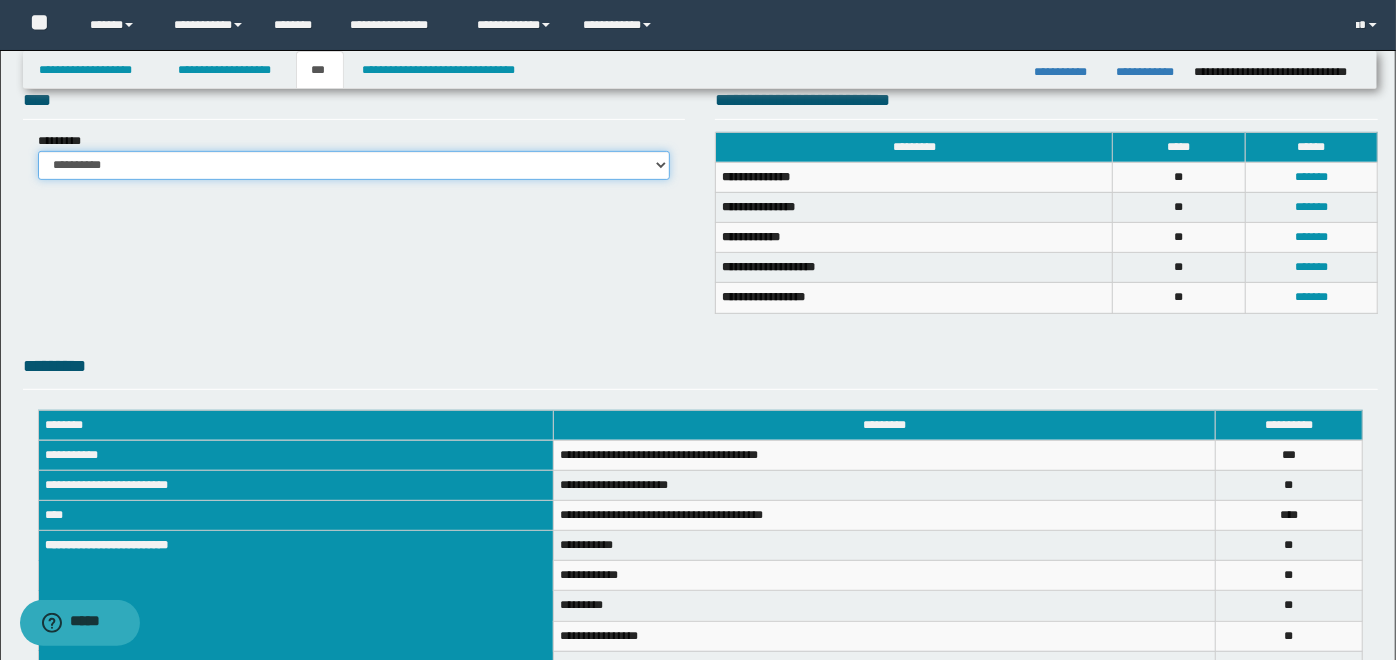 click on "**********" at bounding box center (354, 166) 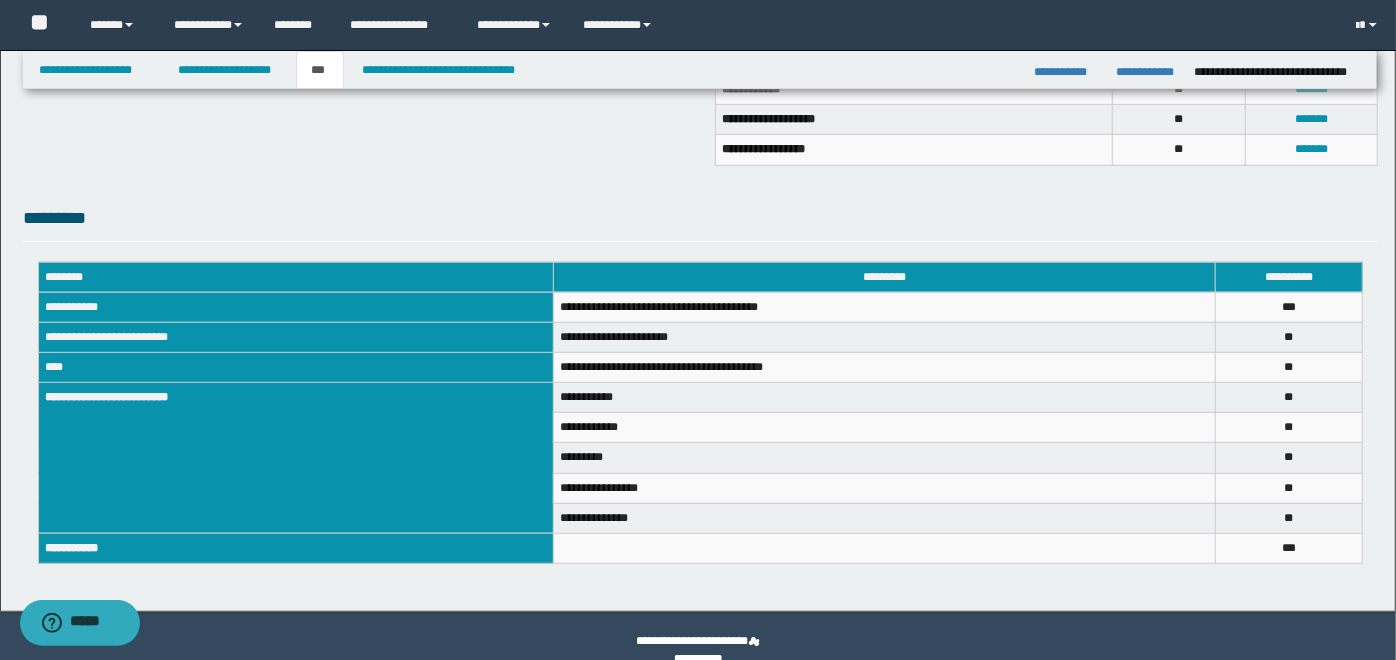 scroll, scrollTop: 621, scrollLeft: 0, axis: vertical 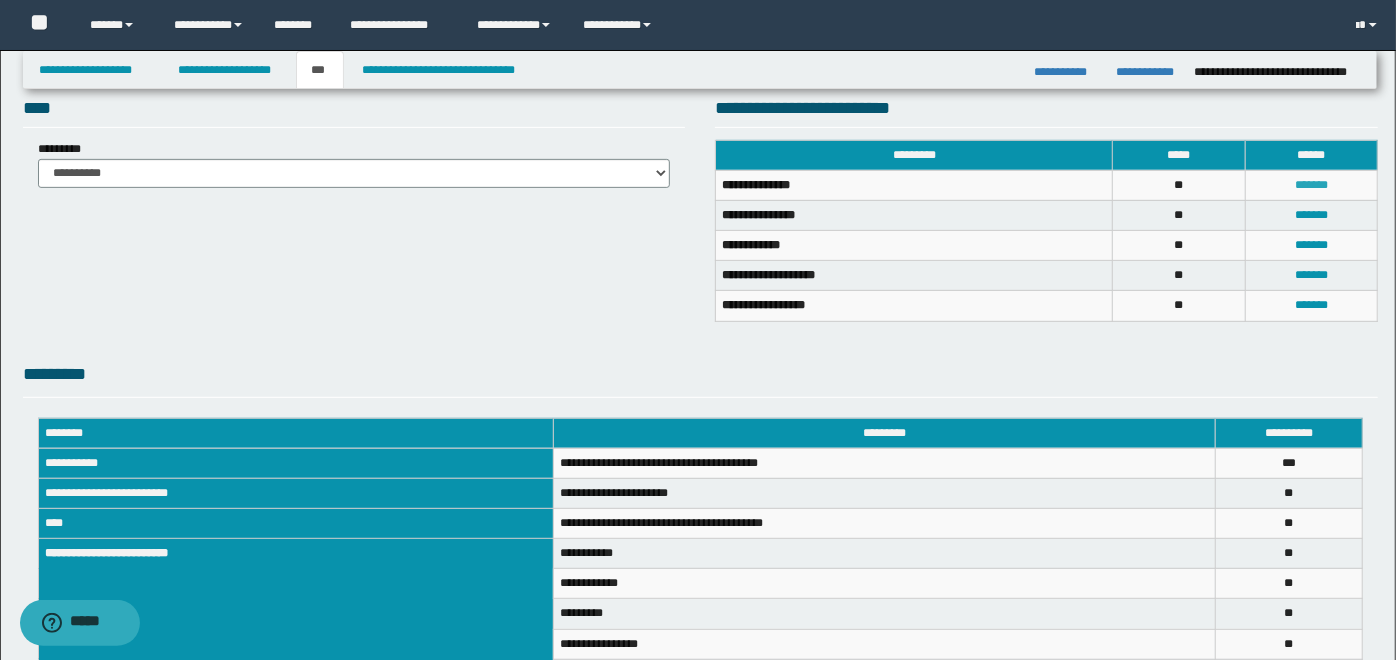click on "*******" at bounding box center [1311, 185] 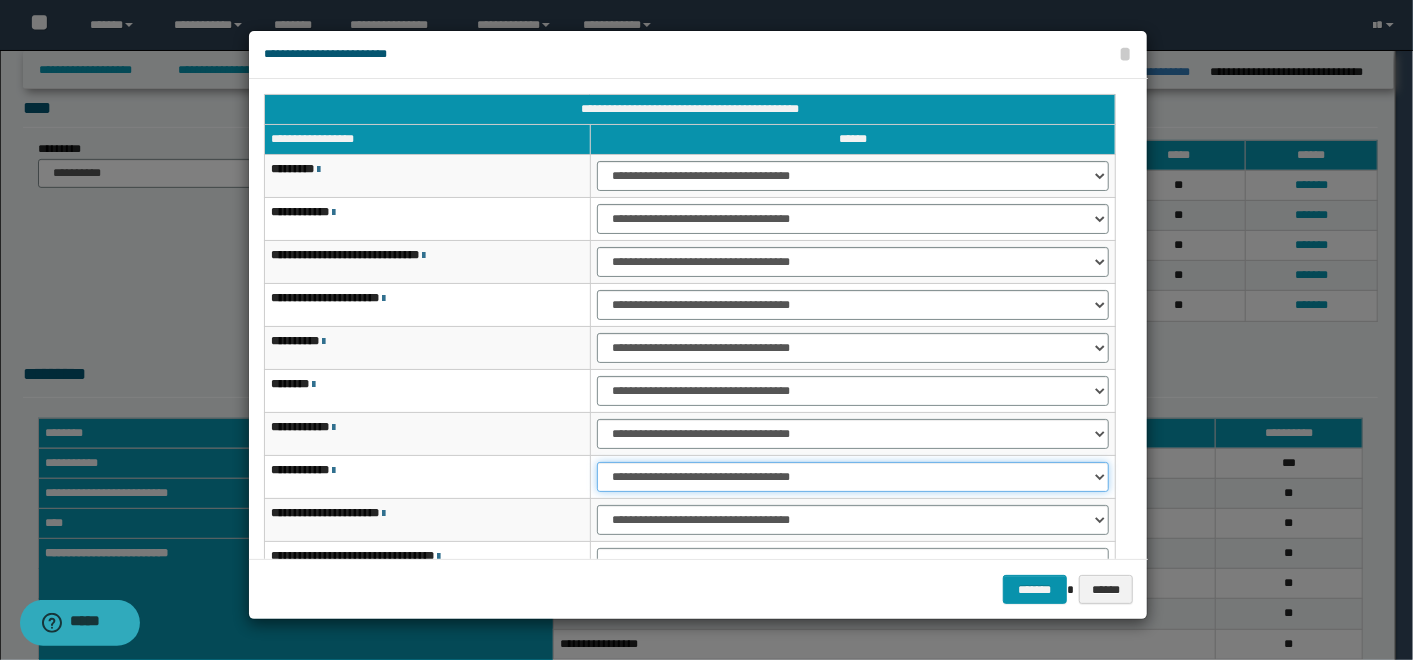 click on "**********" at bounding box center (853, 477) 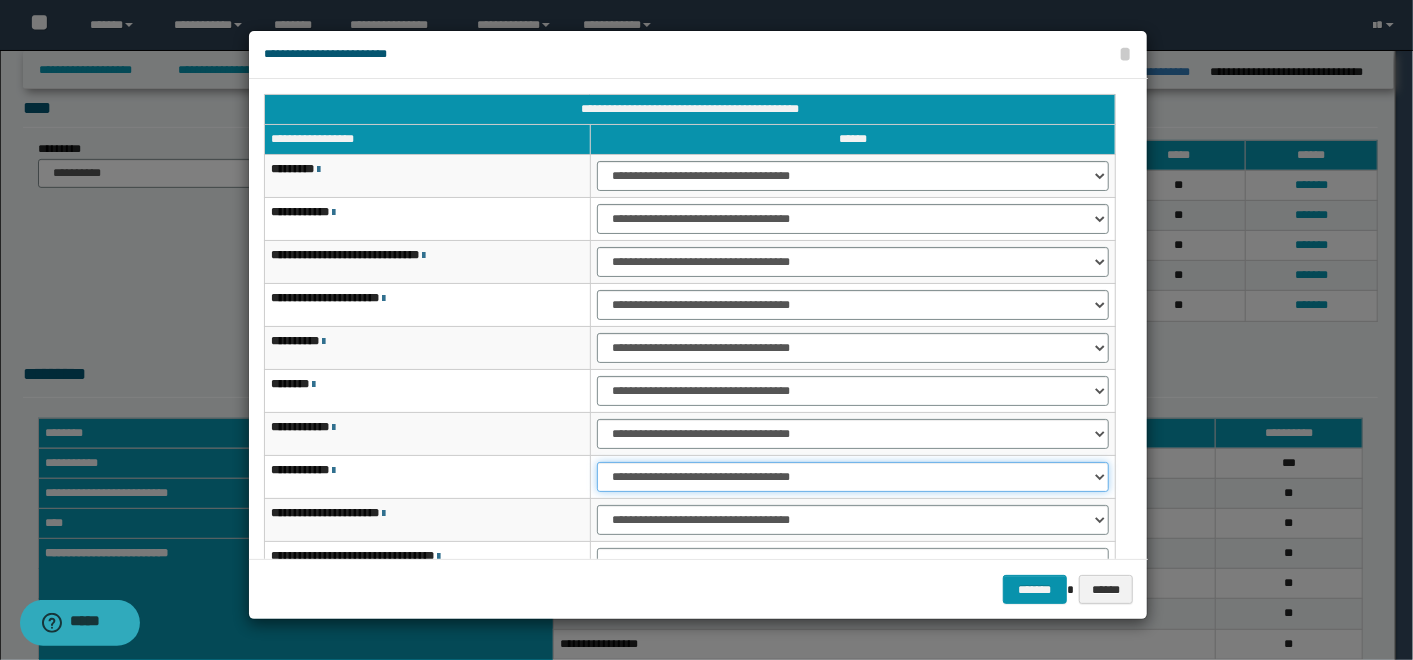 click on "**********" at bounding box center [853, 477] 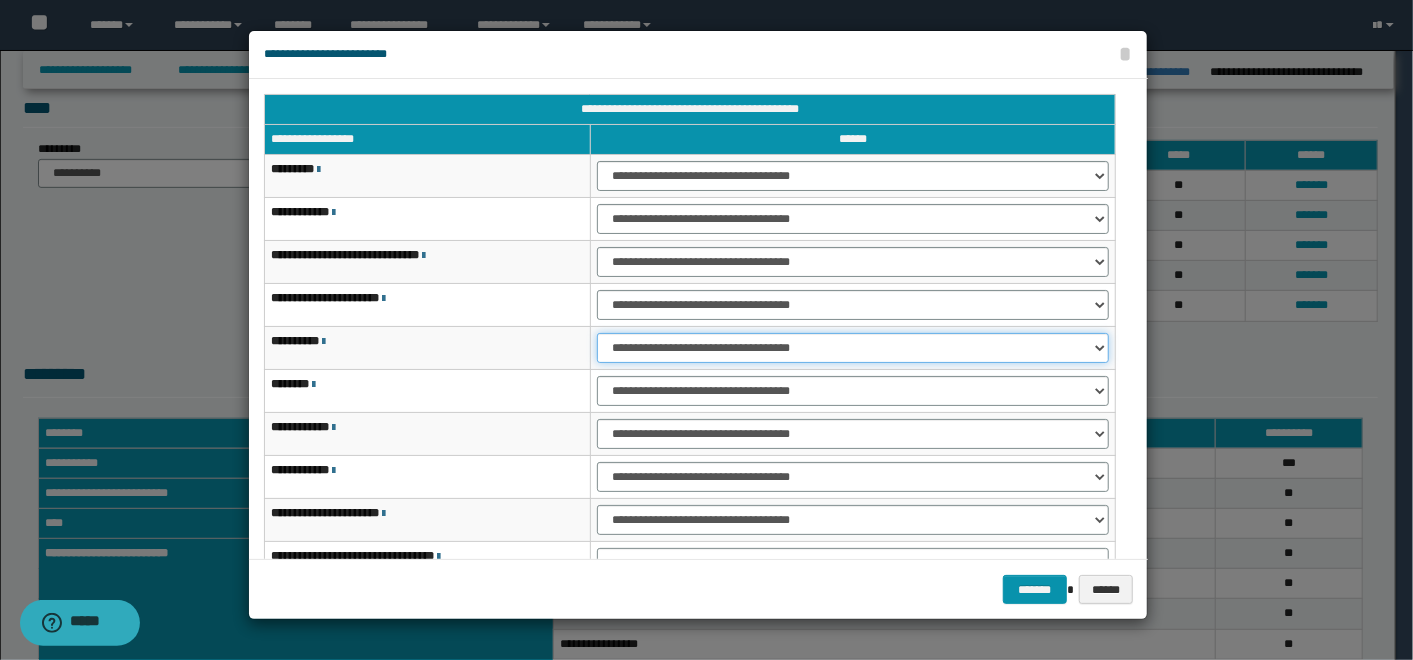 click on "**********" at bounding box center [853, 348] 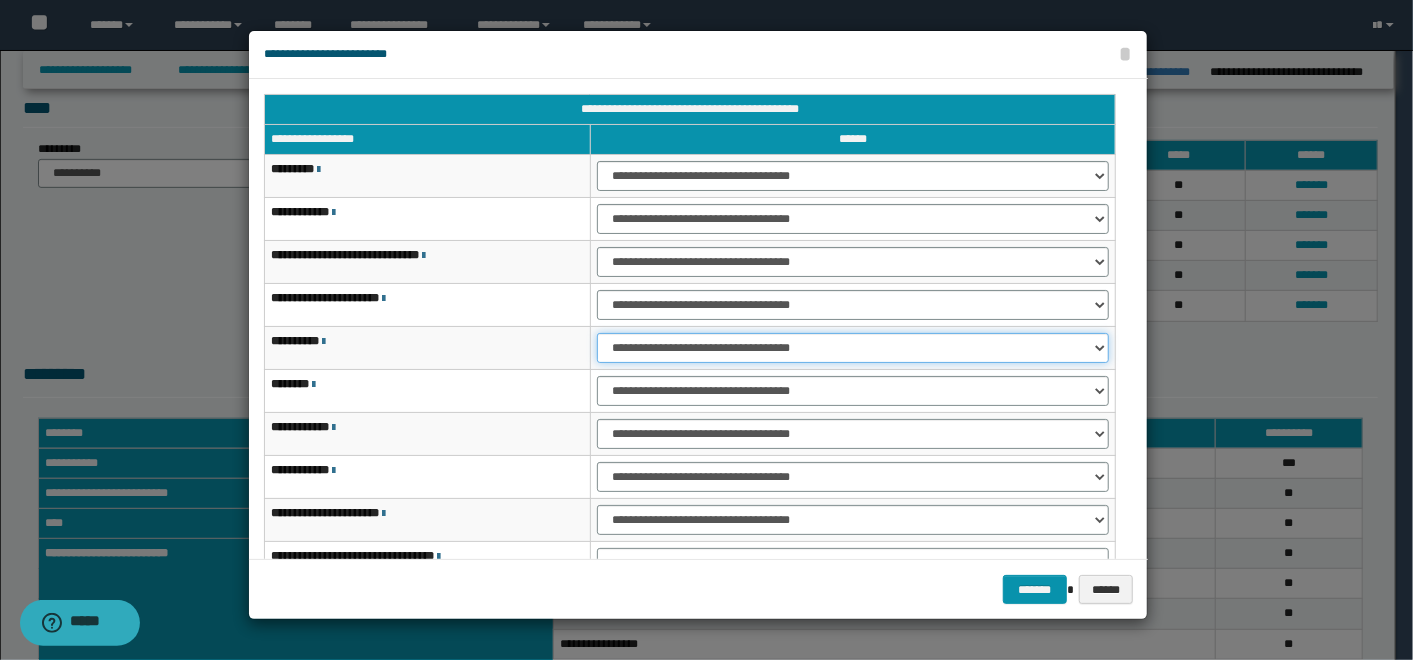click on "**********" at bounding box center (853, 348) 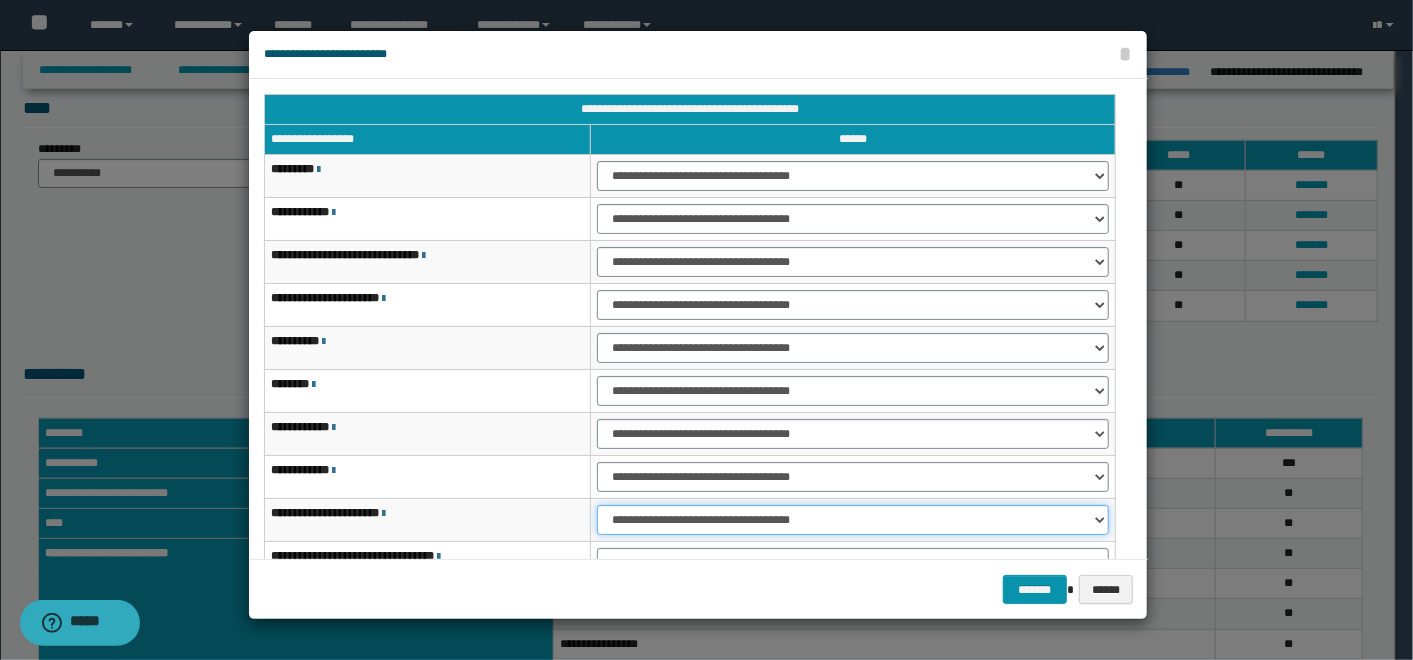 click on "**********" at bounding box center [853, 520] 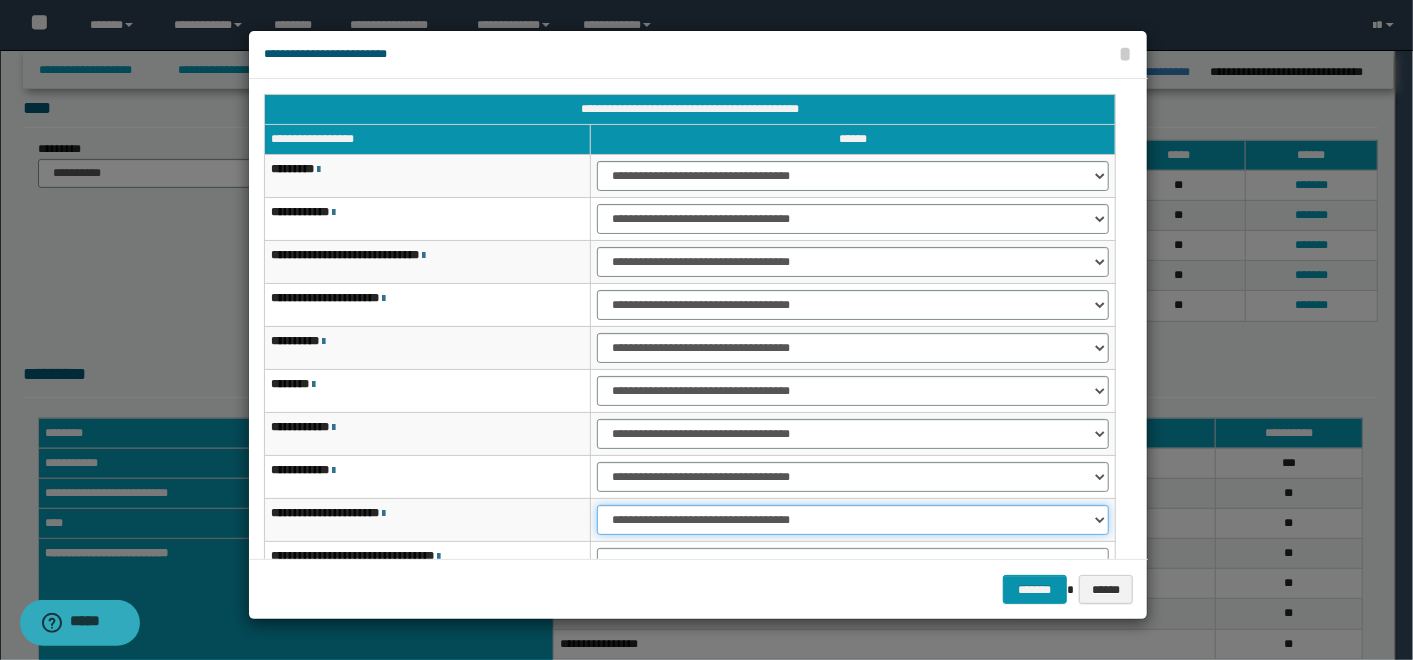 click on "**********" at bounding box center (853, 520) 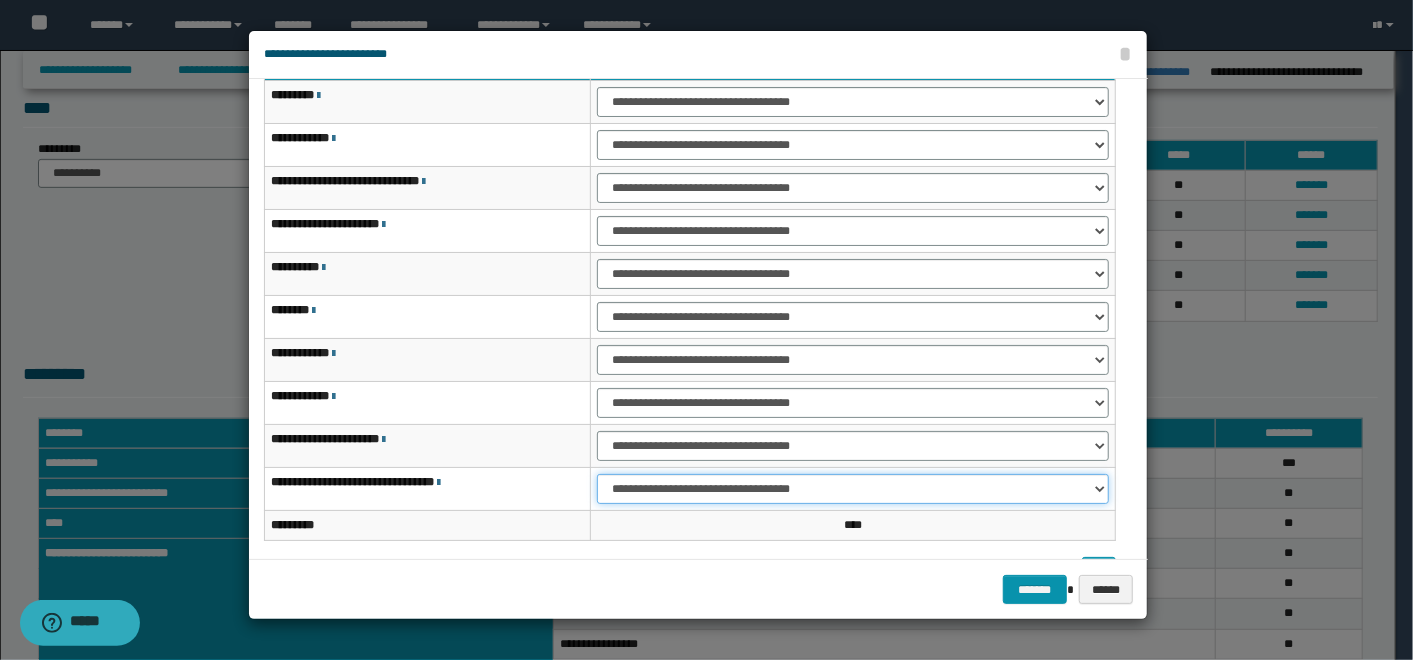 click on "**********" at bounding box center (853, 489) 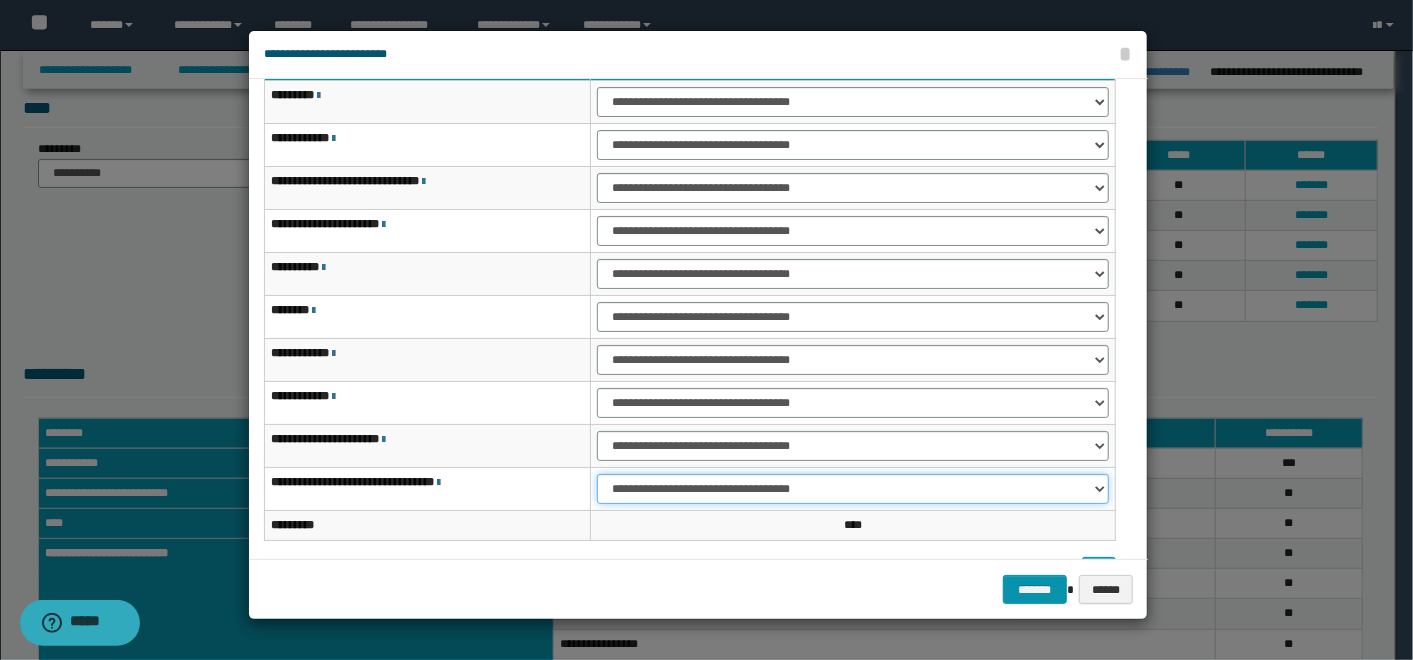 click on "**********" at bounding box center [853, 489] 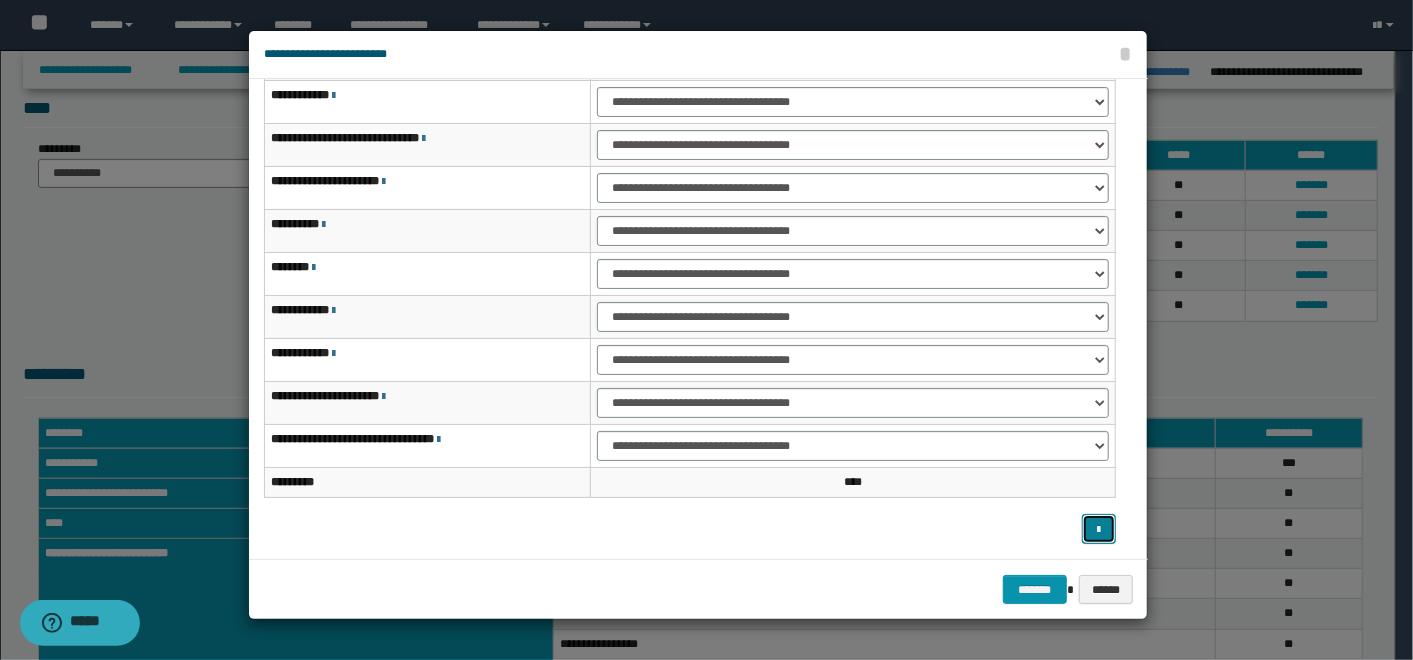 click at bounding box center [1098, 530] 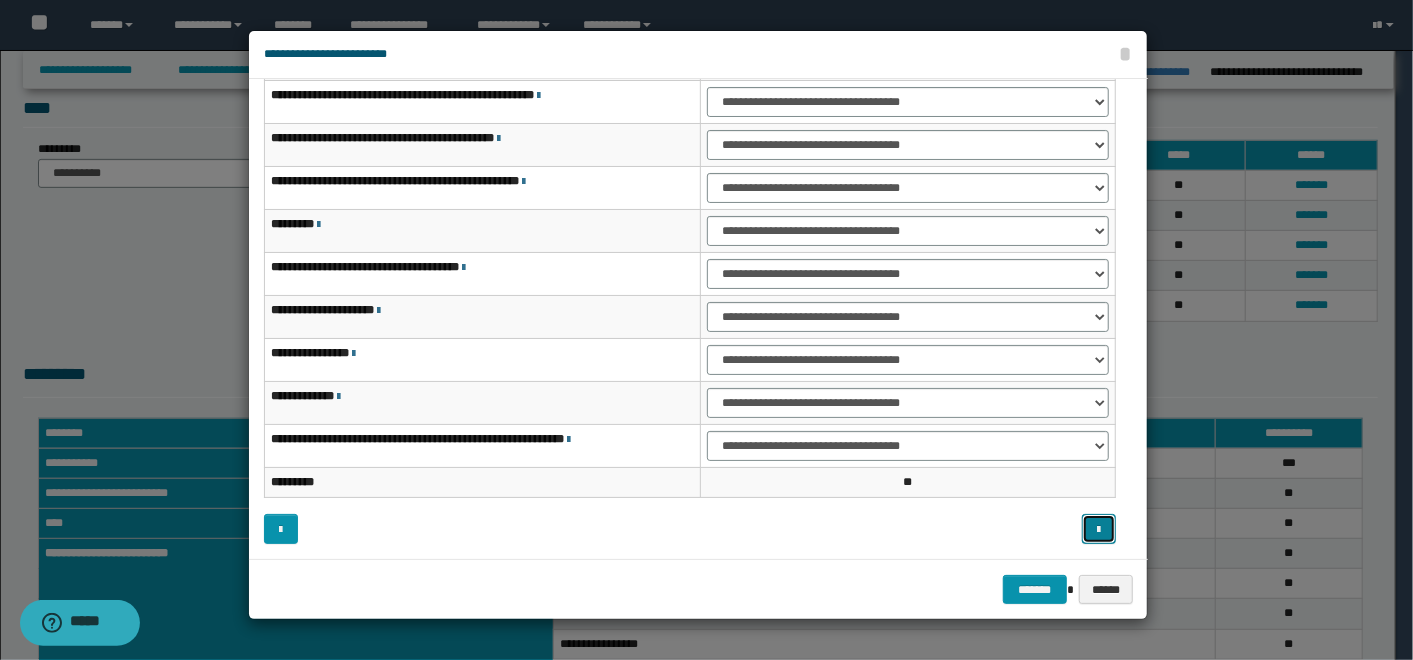 click at bounding box center [1098, 528] 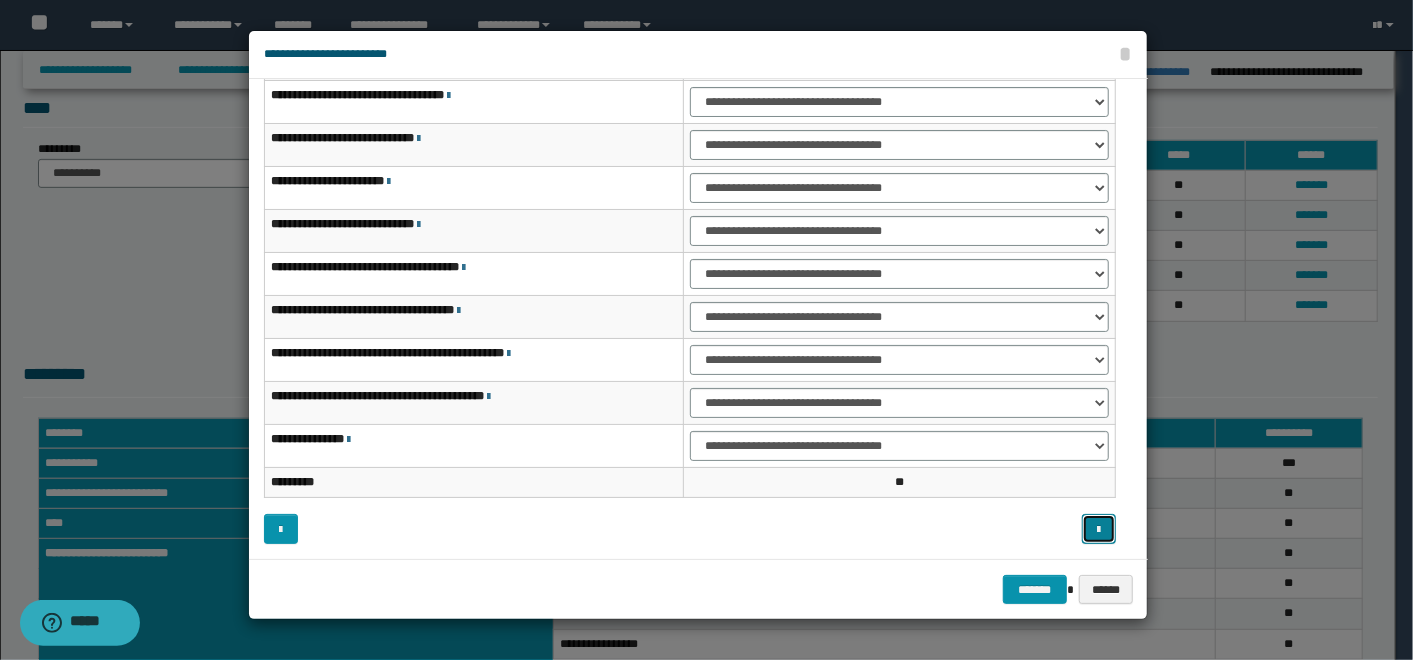 scroll, scrollTop: 0, scrollLeft: 0, axis: both 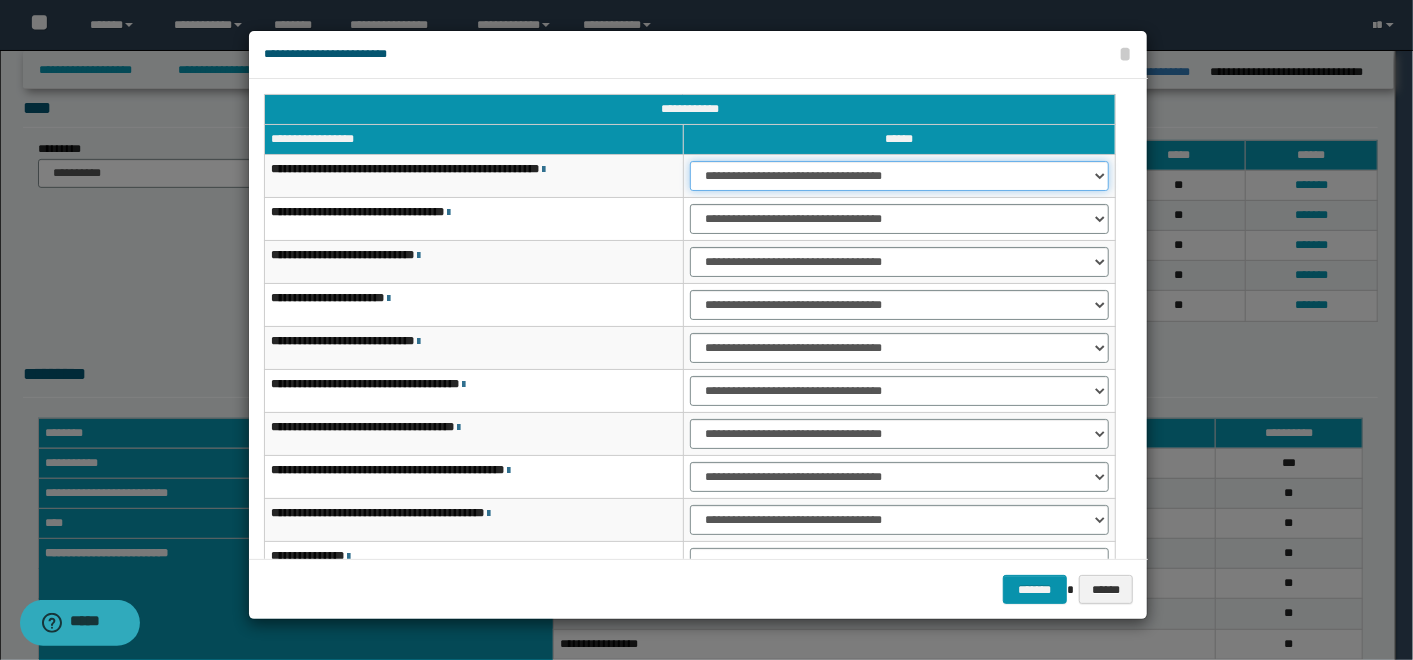 drag, startPoint x: 888, startPoint y: 177, endPoint x: 874, endPoint y: 185, distance: 16.124516 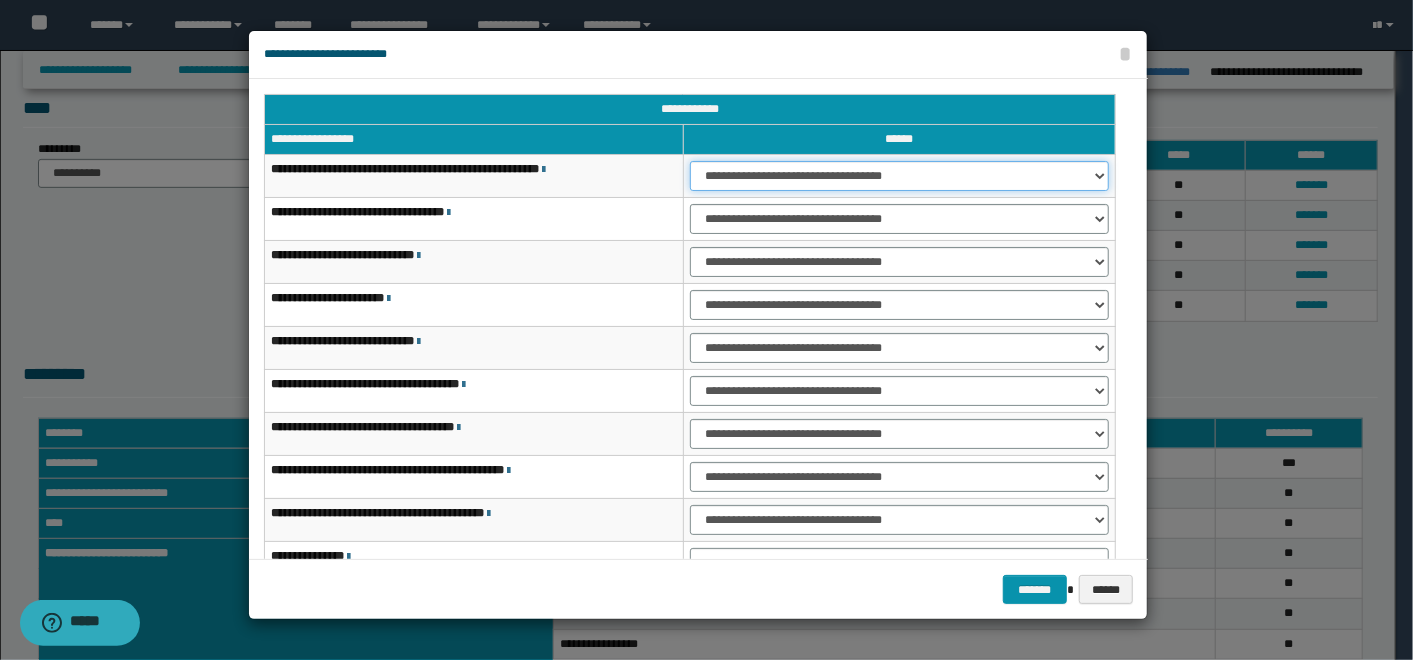 click on "**********" at bounding box center (899, 176) 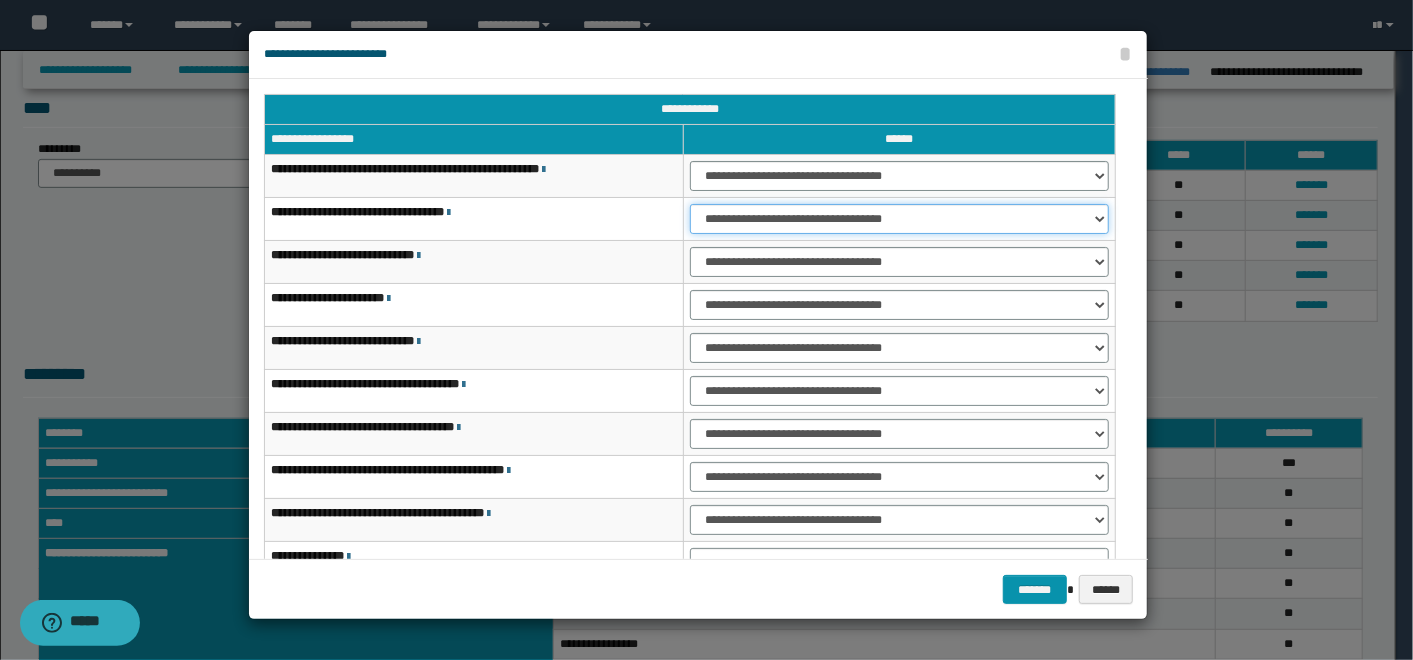 click on "**********" at bounding box center (899, 219) 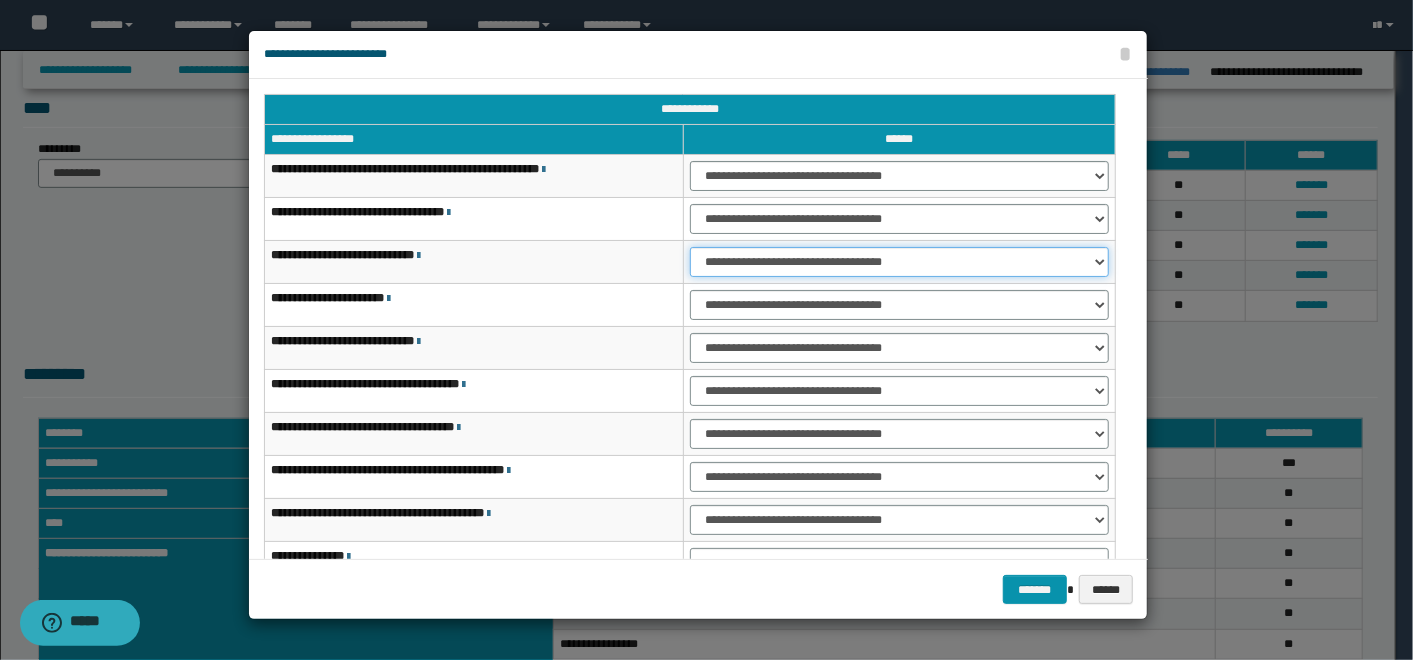 click on "**********" at bounding box center (899, 262) 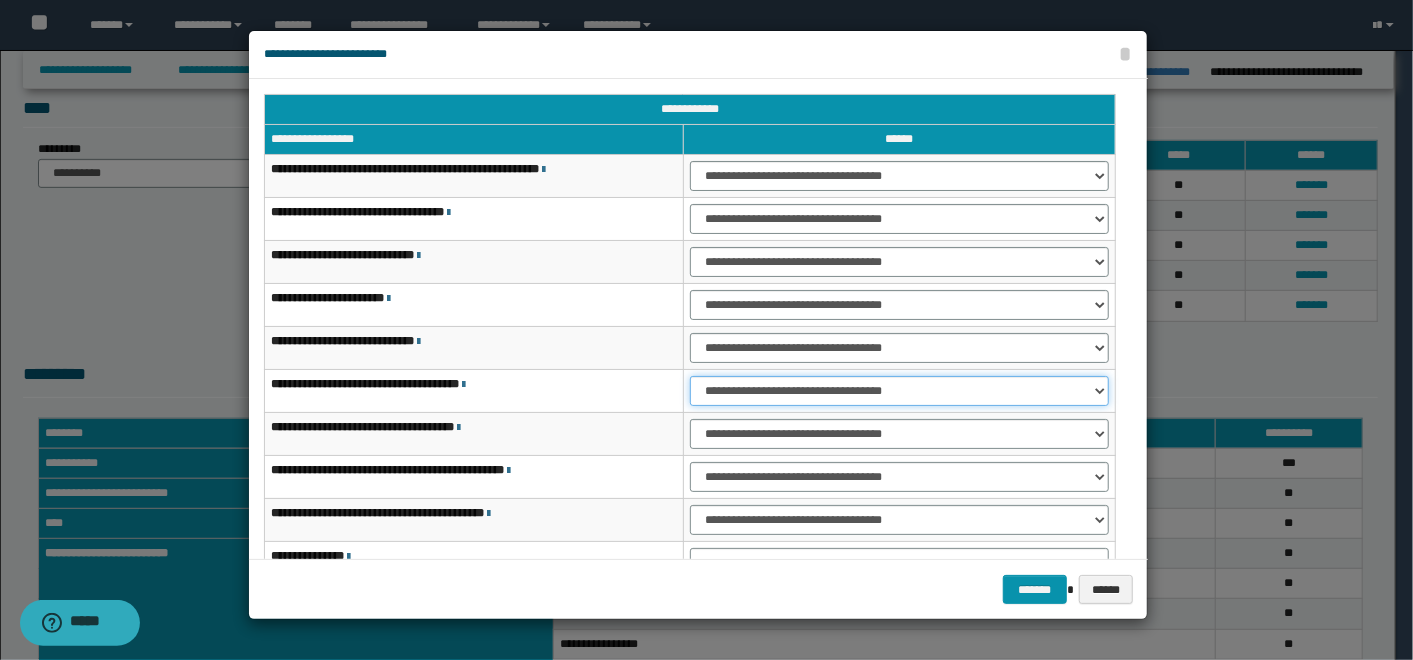 click on "**********" at bounding box center (899, 391) 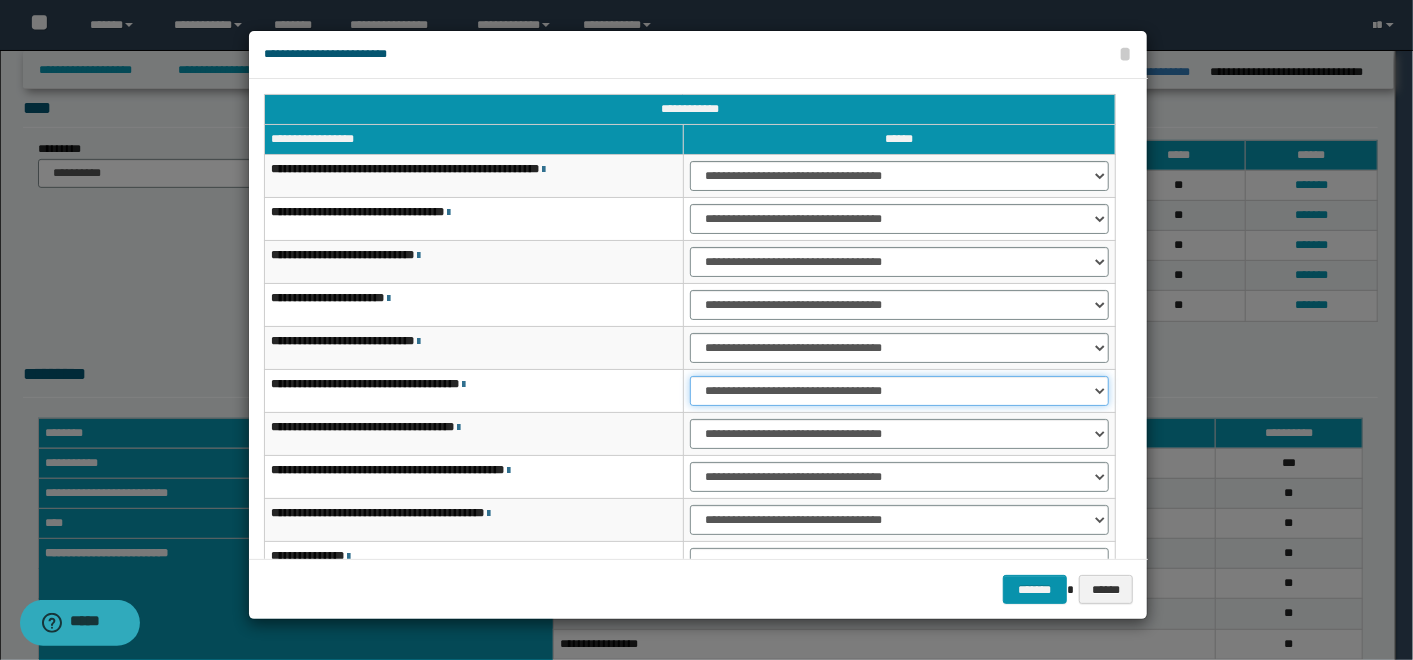 click on "**********" at bounding box center (899, 391) 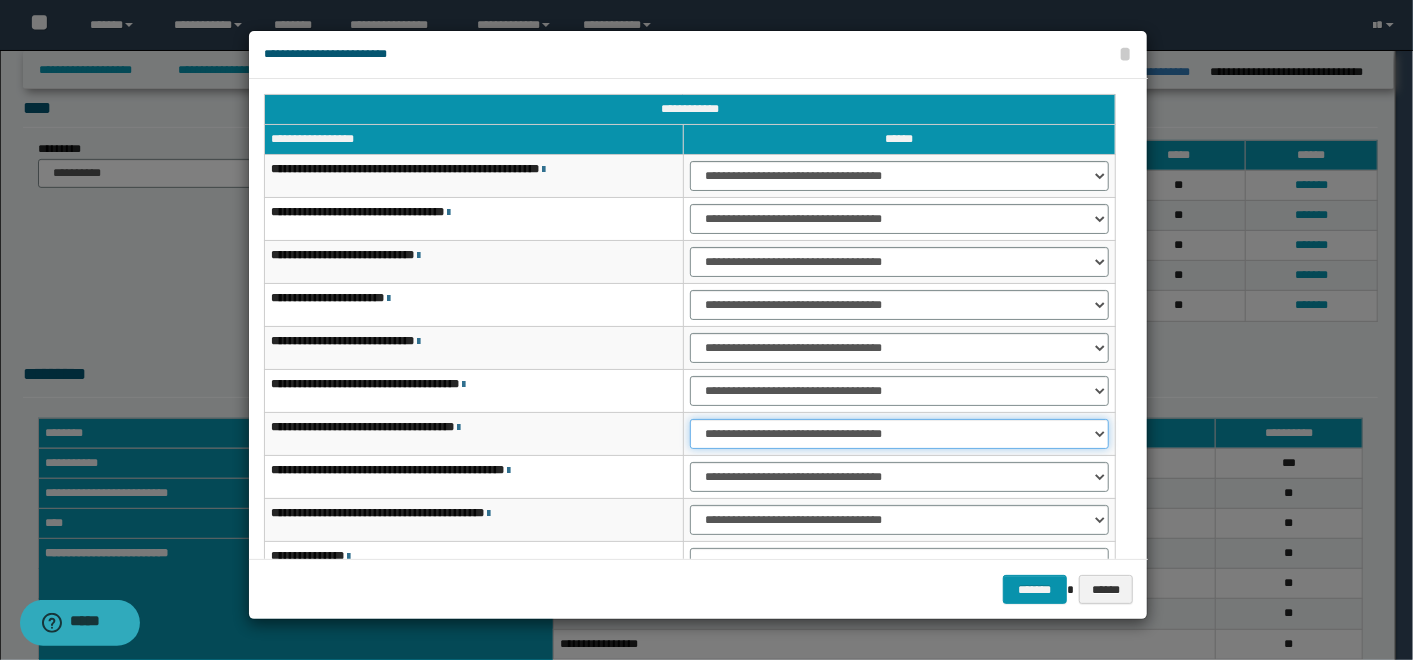 drag, startPoint x: 755, startPoint y: 431, endPoint x: 745, endPoint y: 440, distance: 13.453624 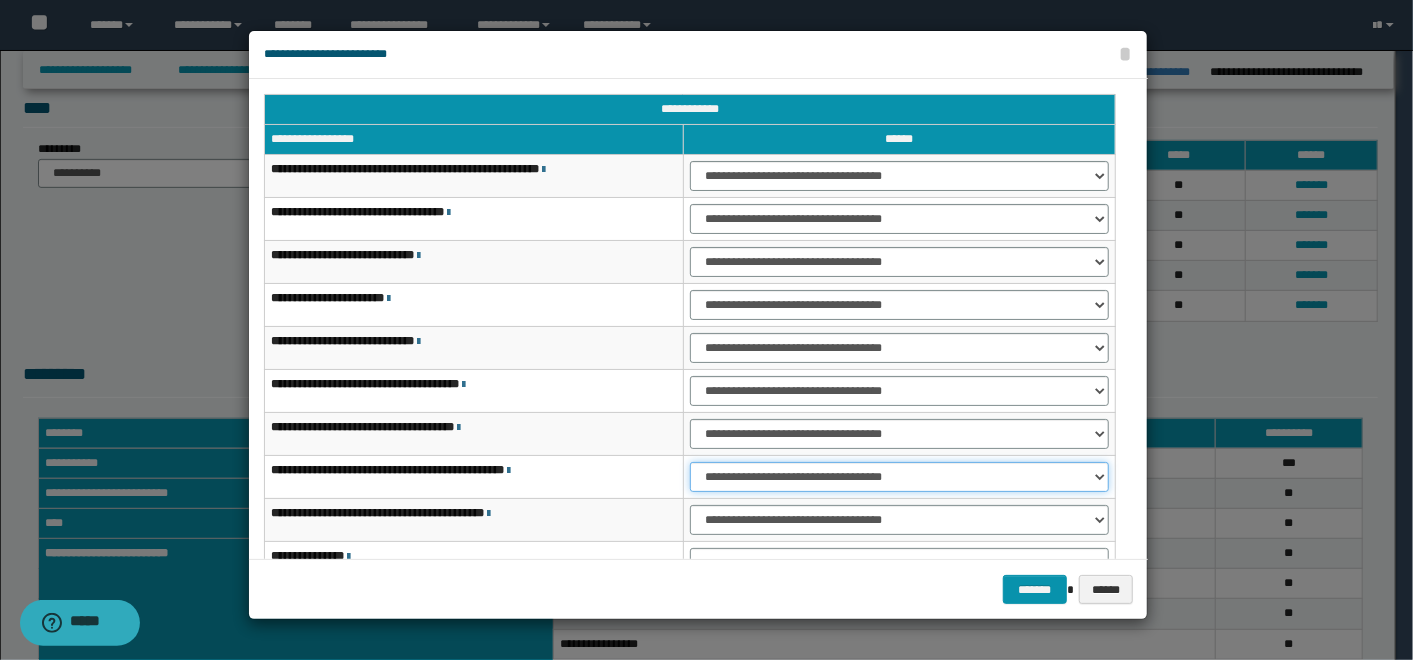 click on "**********" at bounding box center [899, 477] 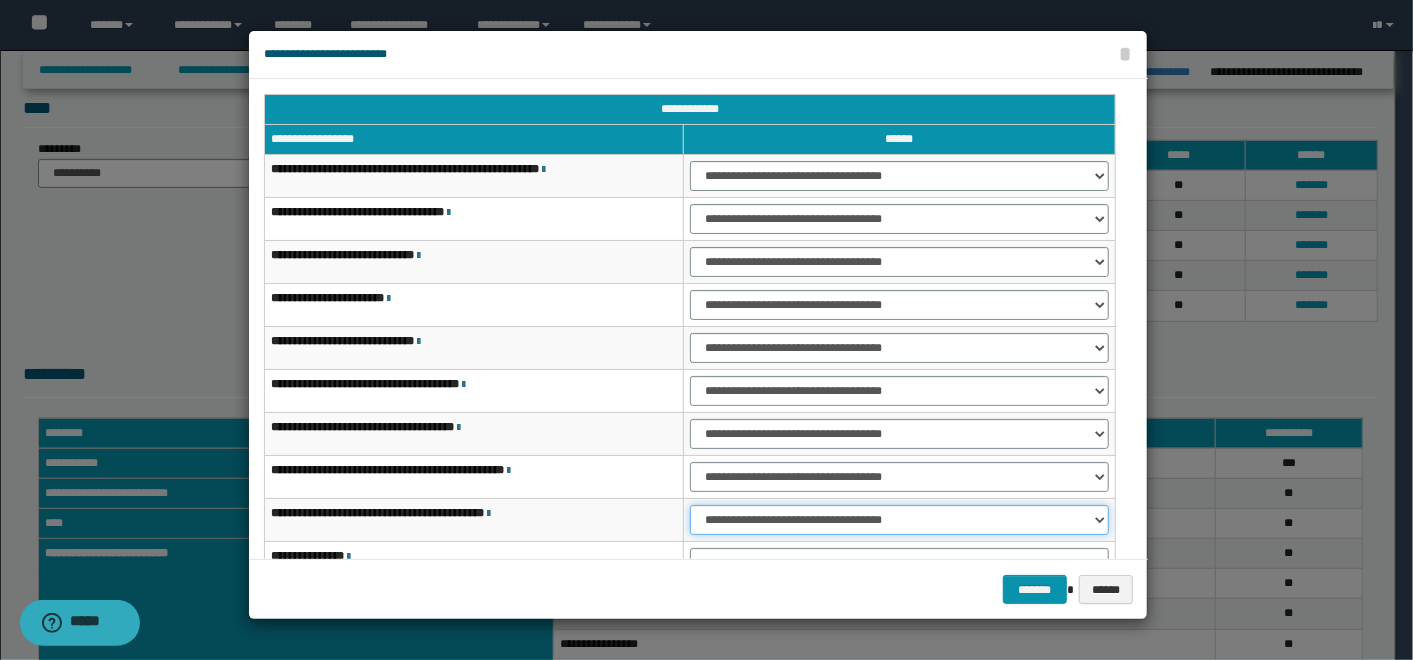 click on "**********" at bounding box center (899, 520) 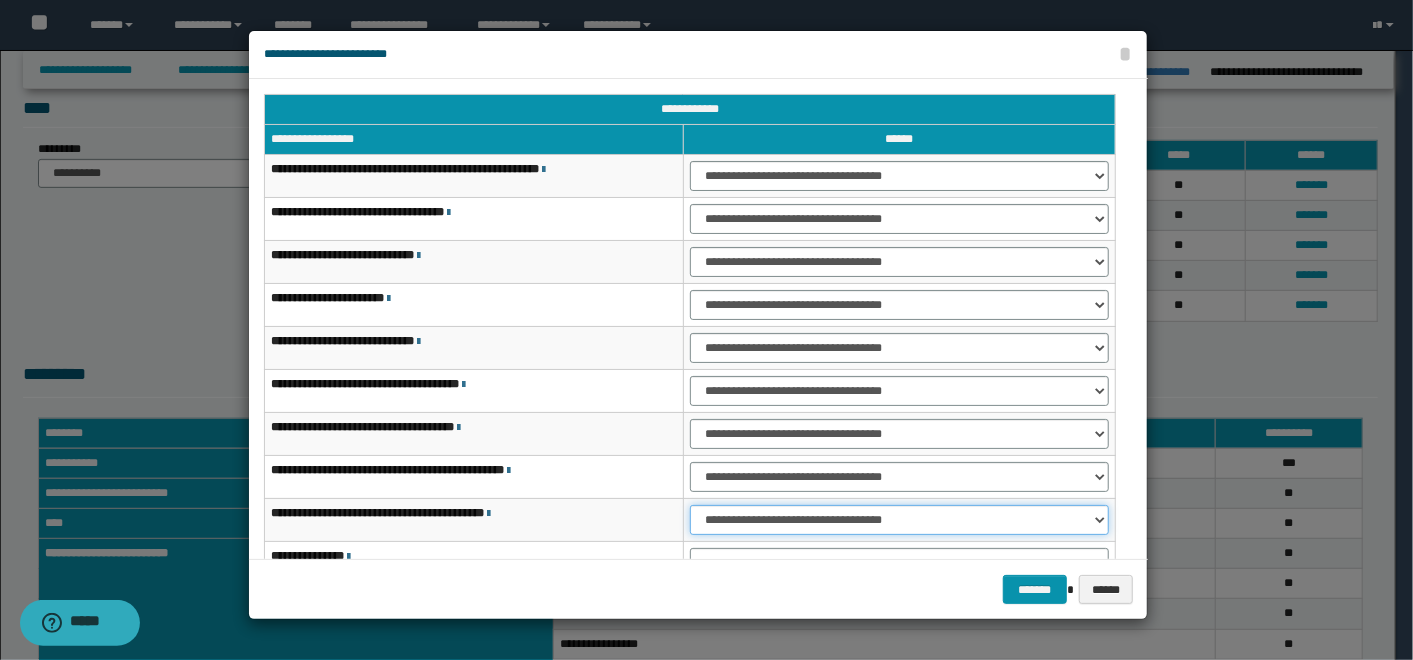 click on "**********" at bounding box center (899, 520) 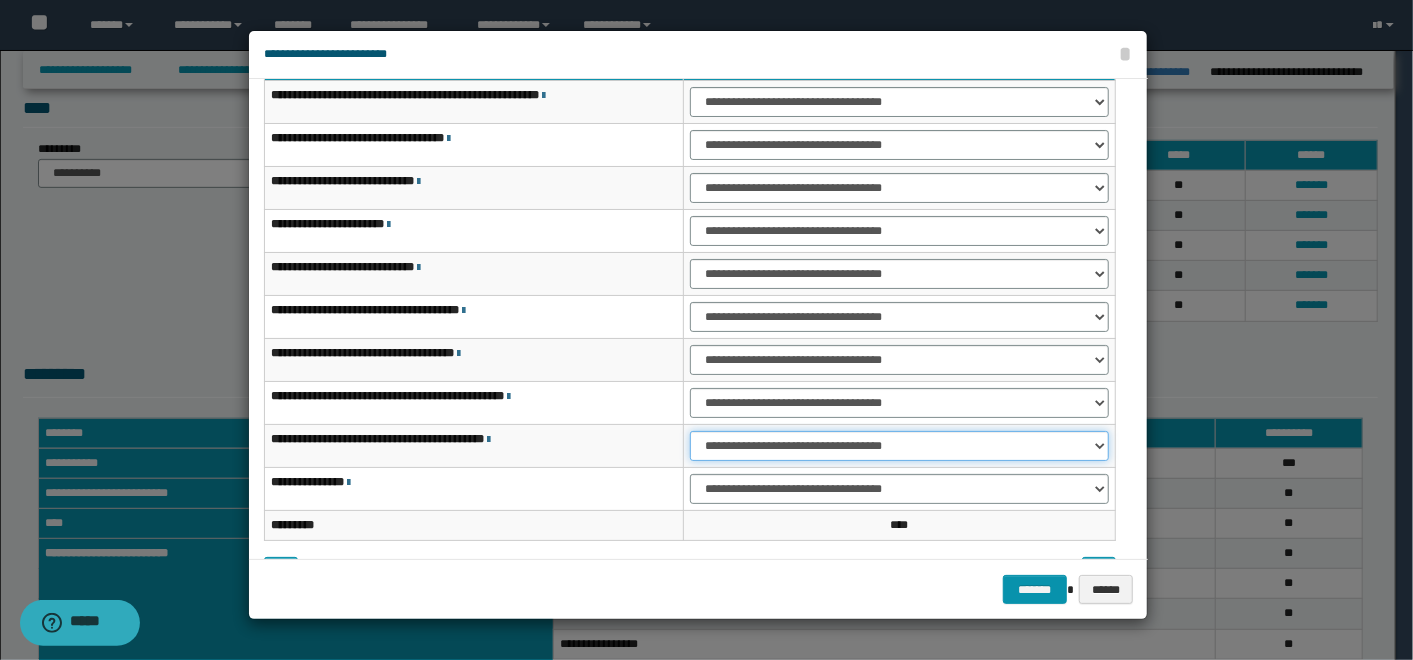 scroll, scrollTop: 117, scrollLeft: 0, axis: vertical 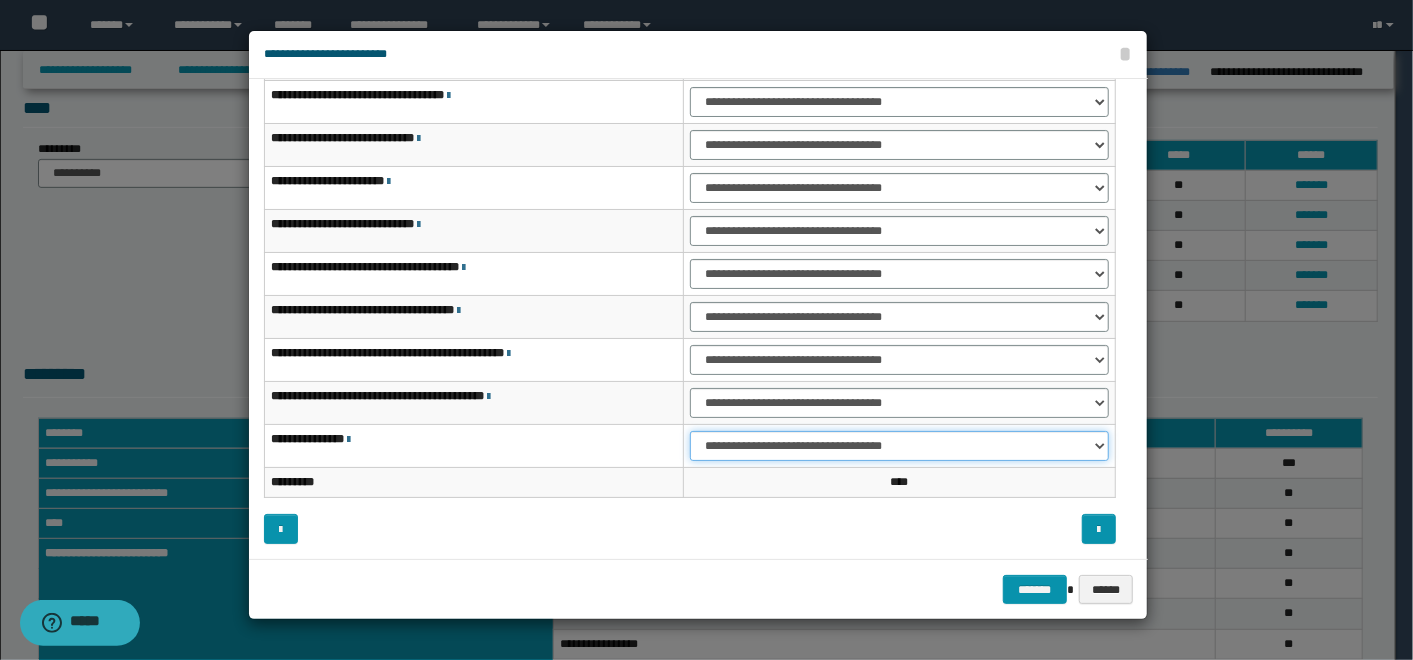 click on "**********" at bounding box center (899, 446) 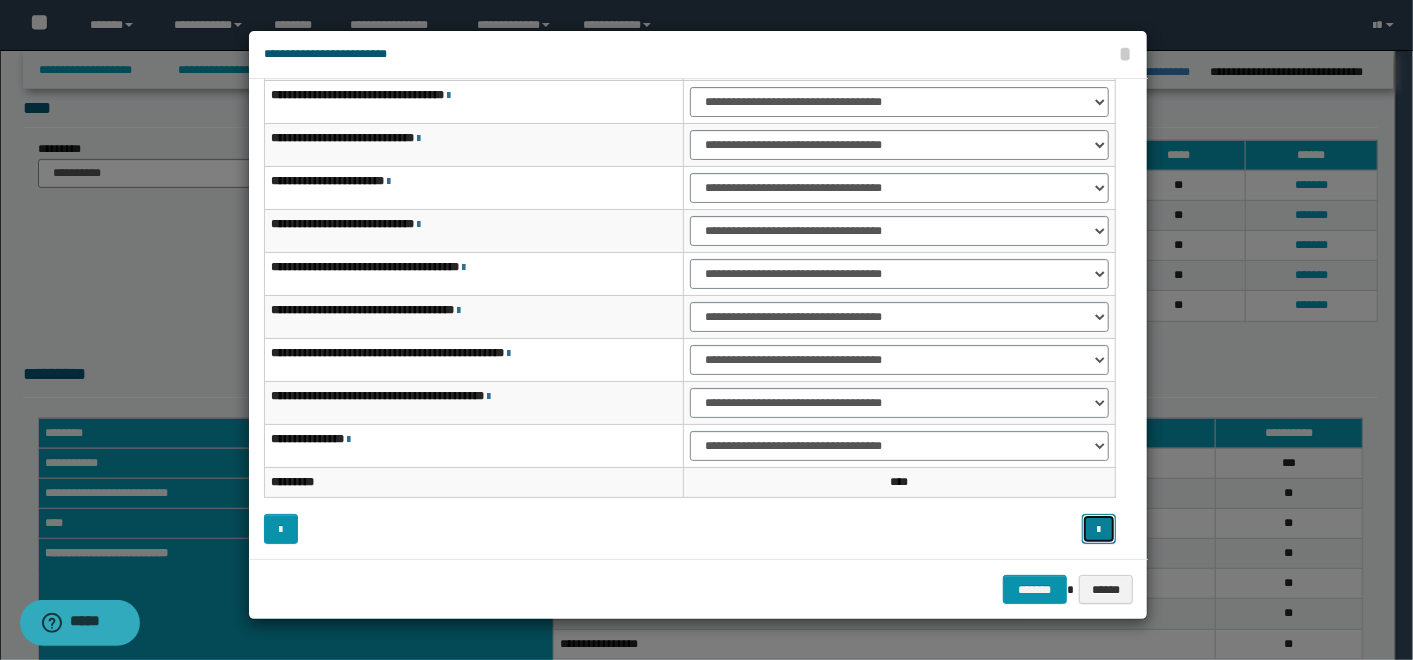 drag, startPoint x: 1101, startPoint y: 520, endPoint x: 1089, endPoint y: 515, distance: 13 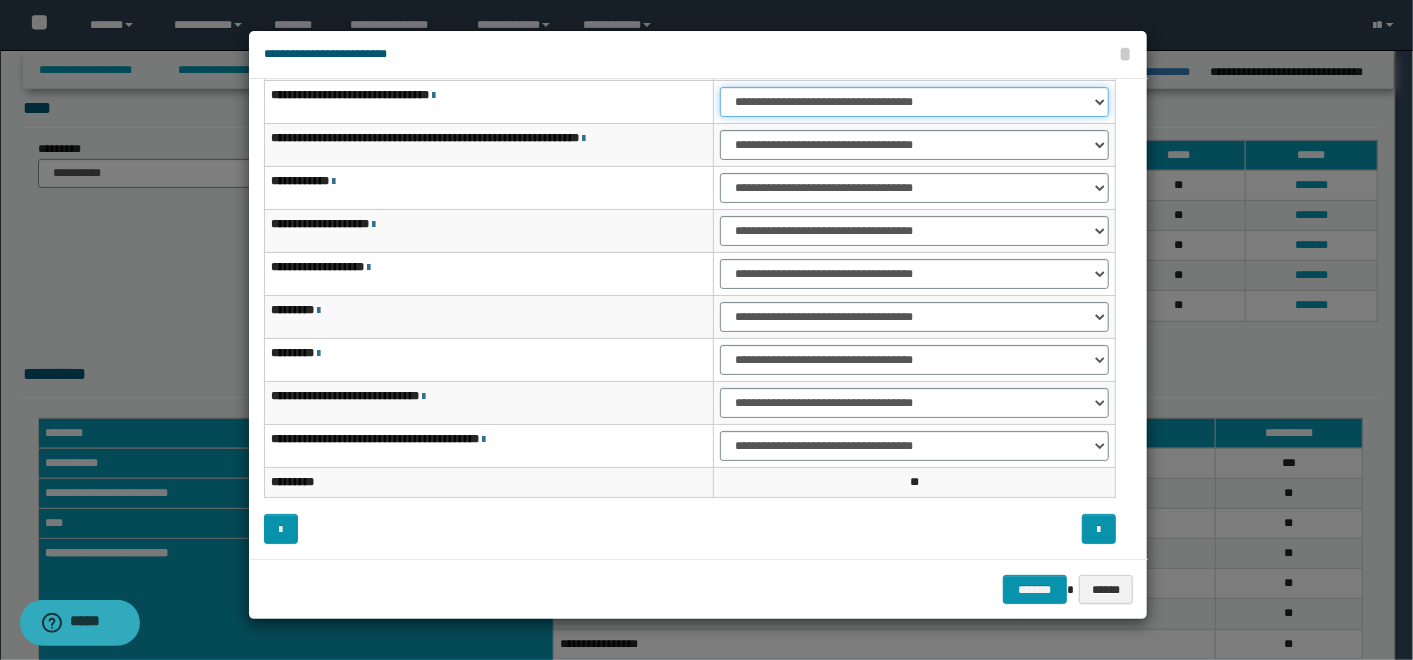 click on "**********" at bounding box center (914, 102) 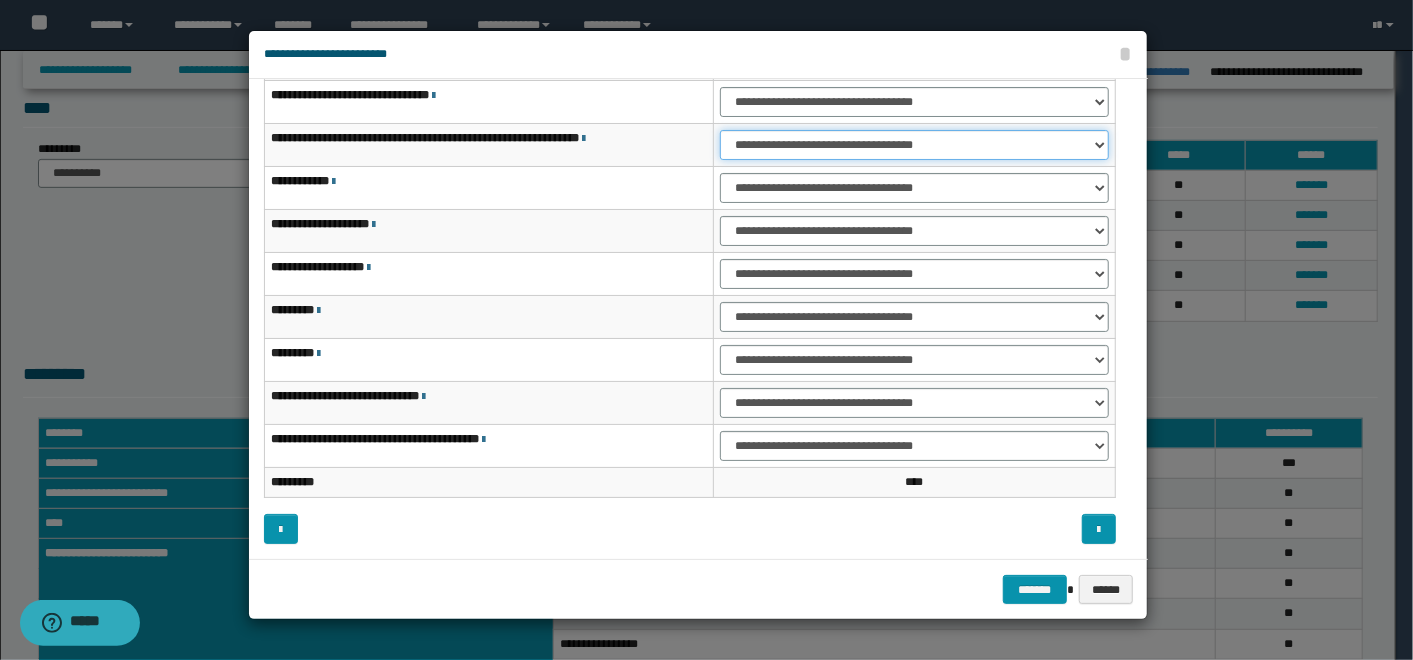 click on "**********" at bounding box center [914, 145] 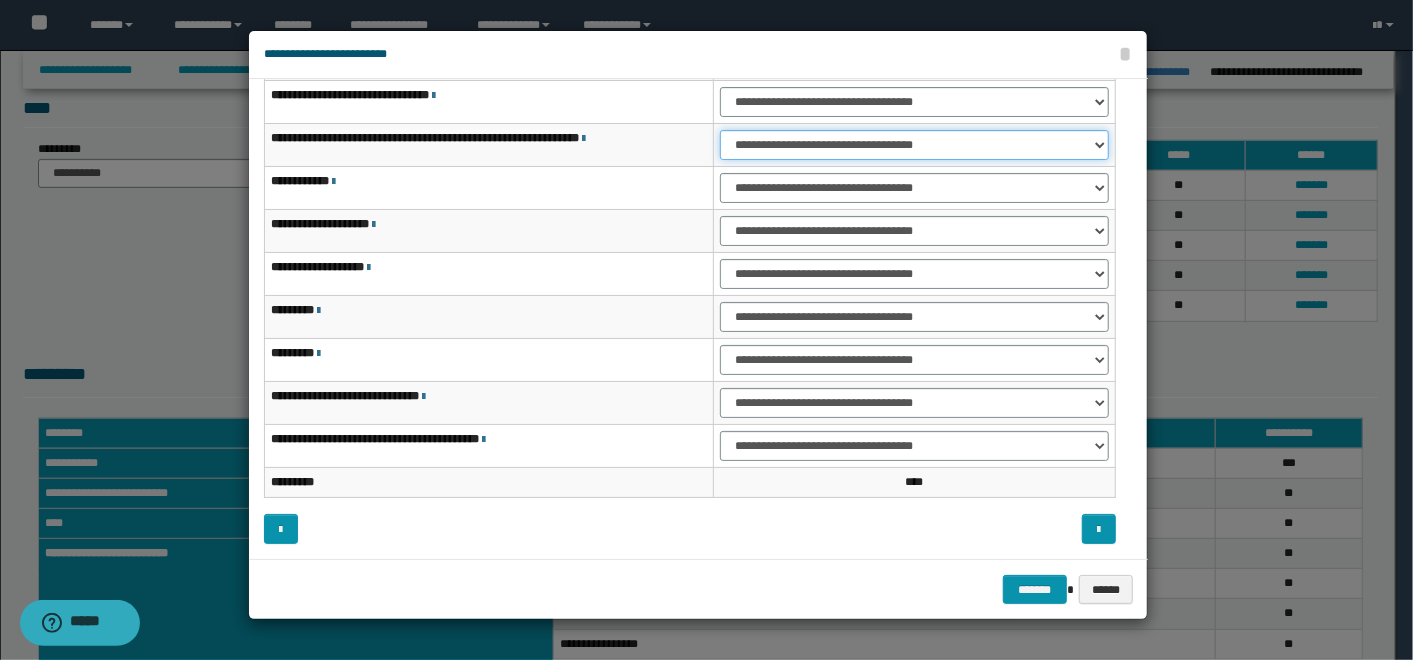 click on "**********" at bounding box center (914, 145) 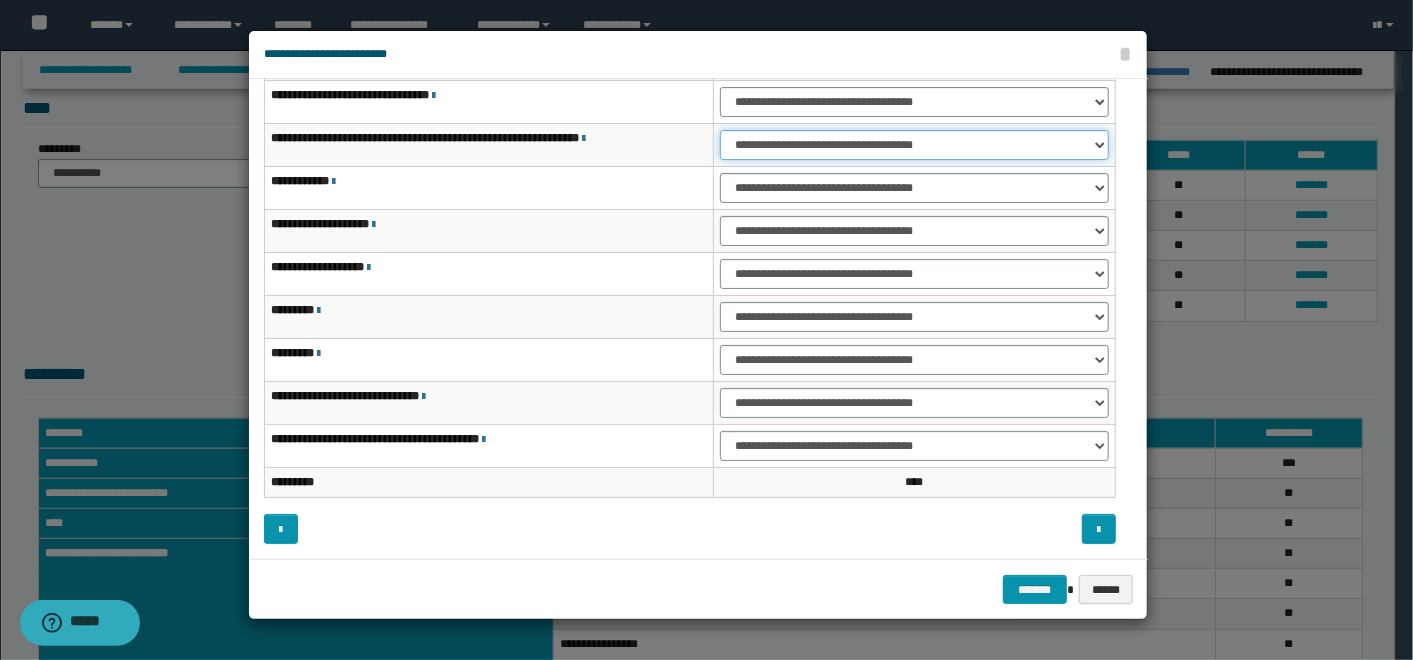 scroll, scrollTop: 0, scrollLeft: 0, axis: both 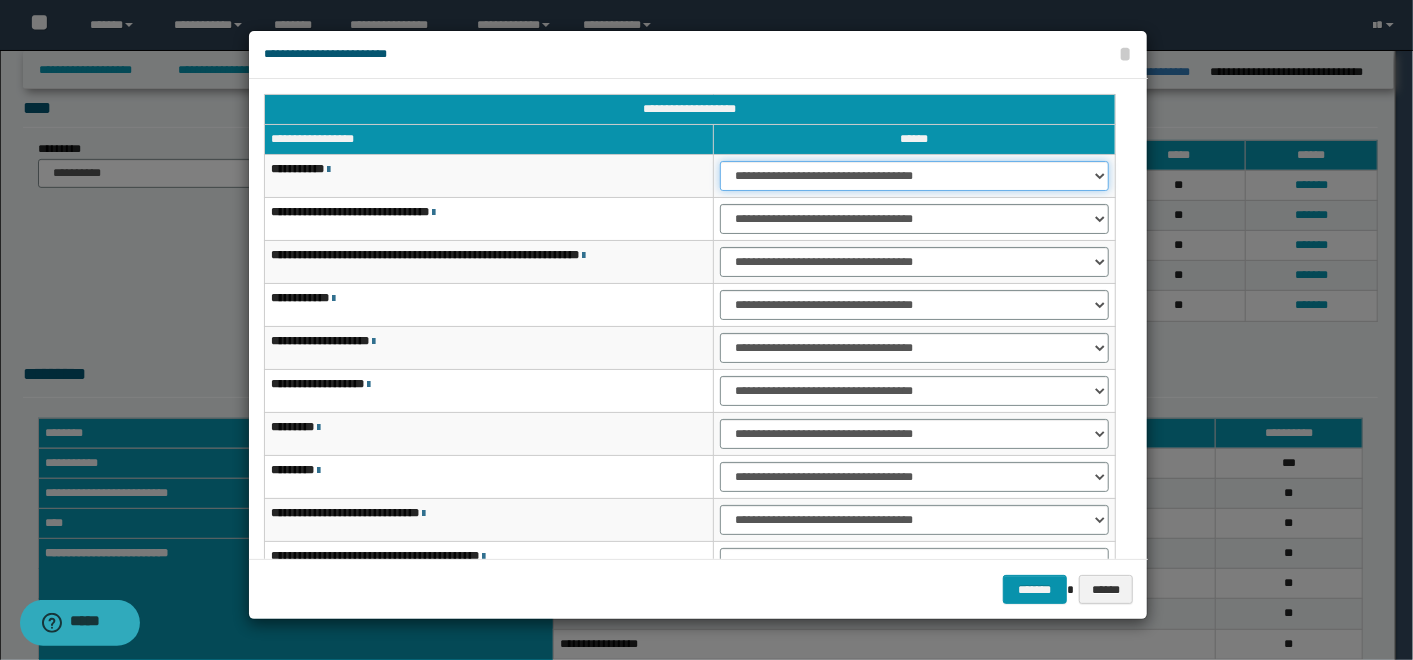 click on "**********" at bounding box center [914, 176] 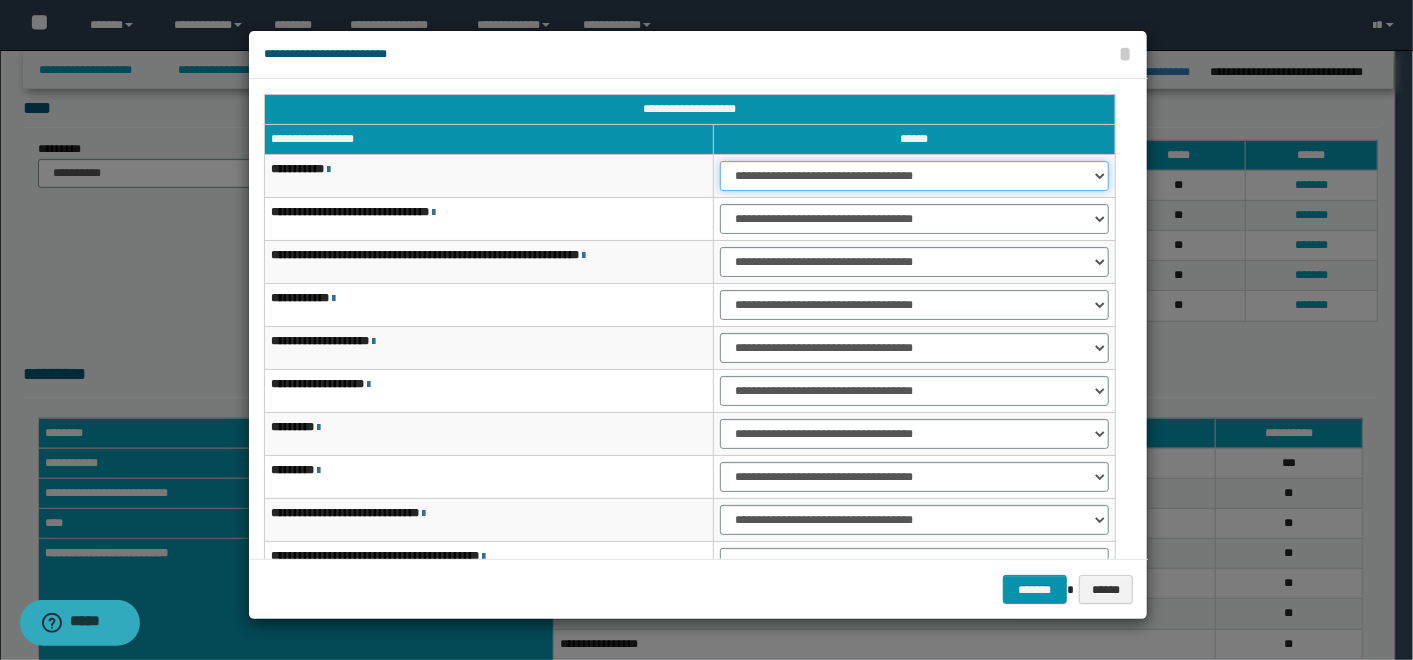 click on "**********" at bounding box center [914, 176] 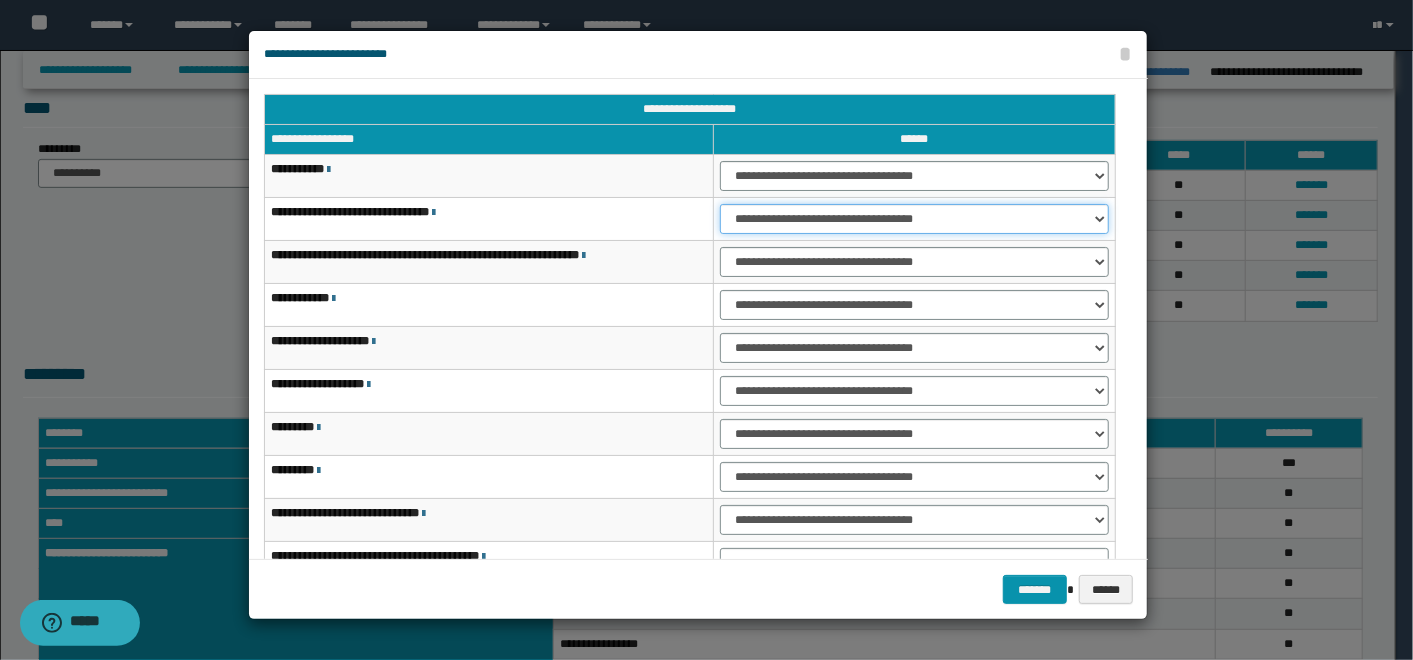 click on "**********" at bounding box center (914, 219) 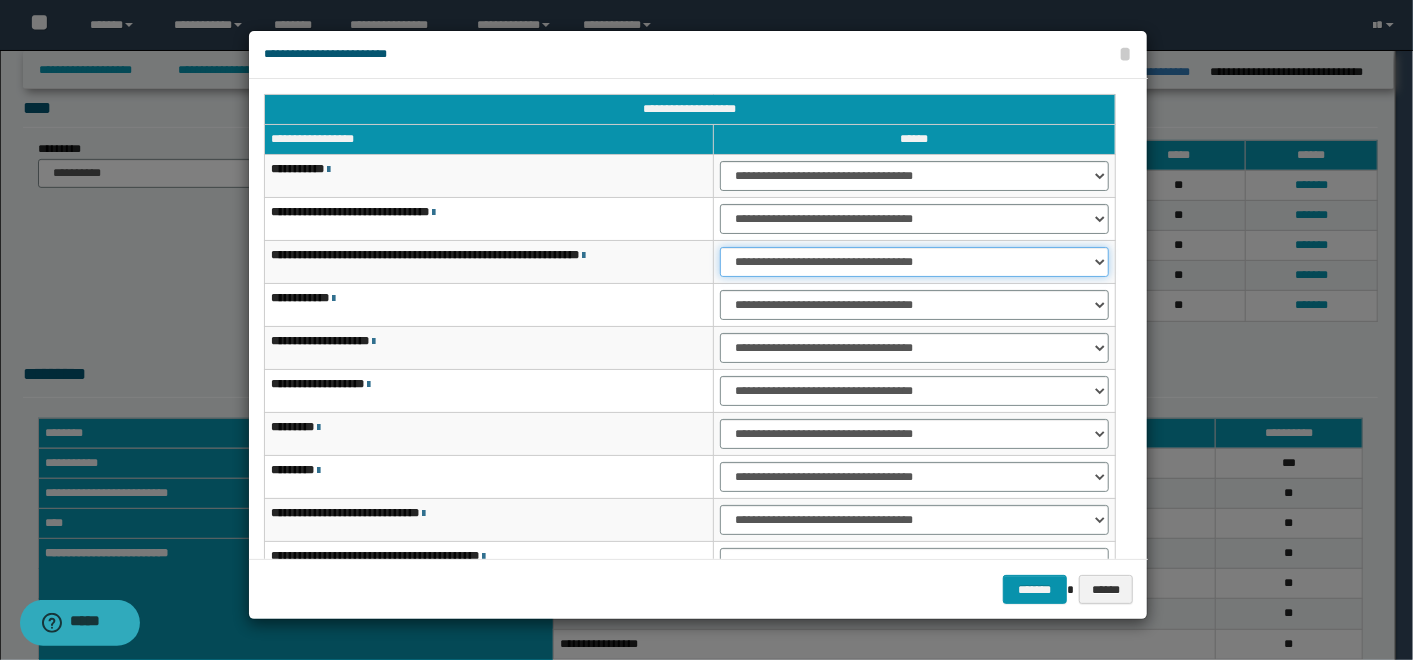 click on "**********" at bounding box center [914, 262] 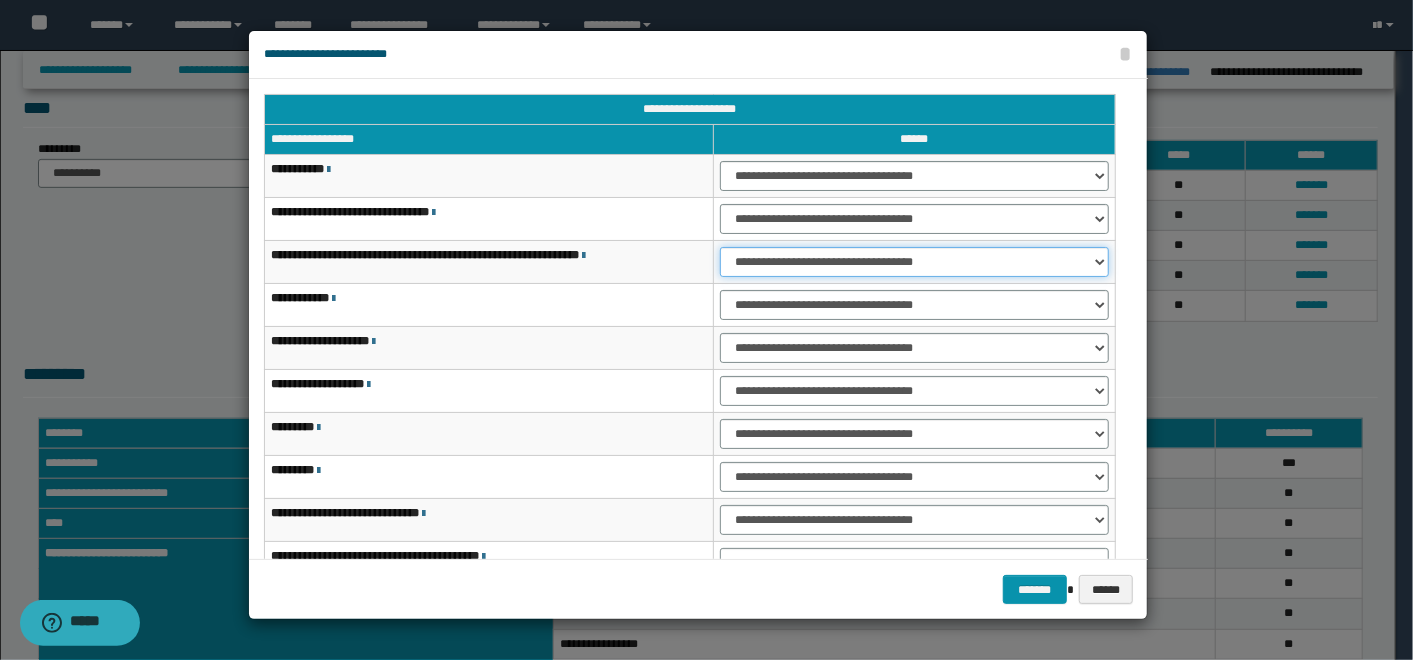 click on "**********" at bounding box center [914, 262] 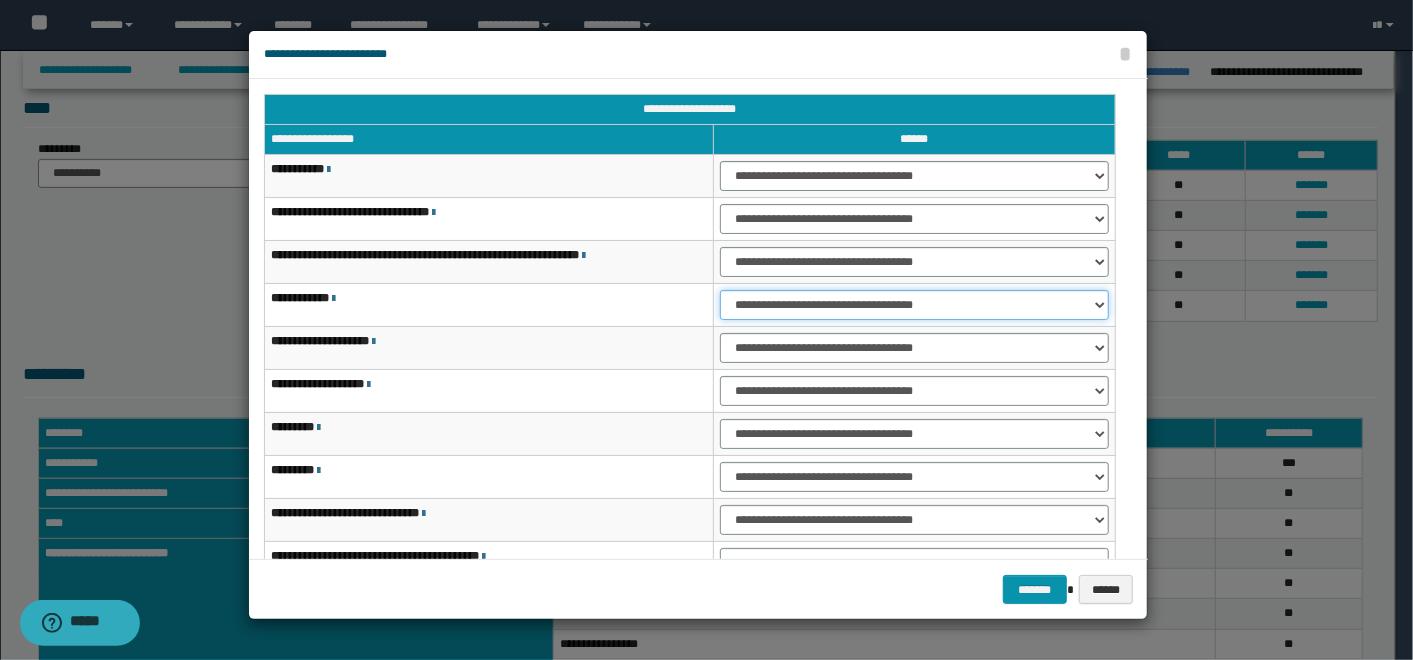 click on "**********" at bounding box center (914, 305) 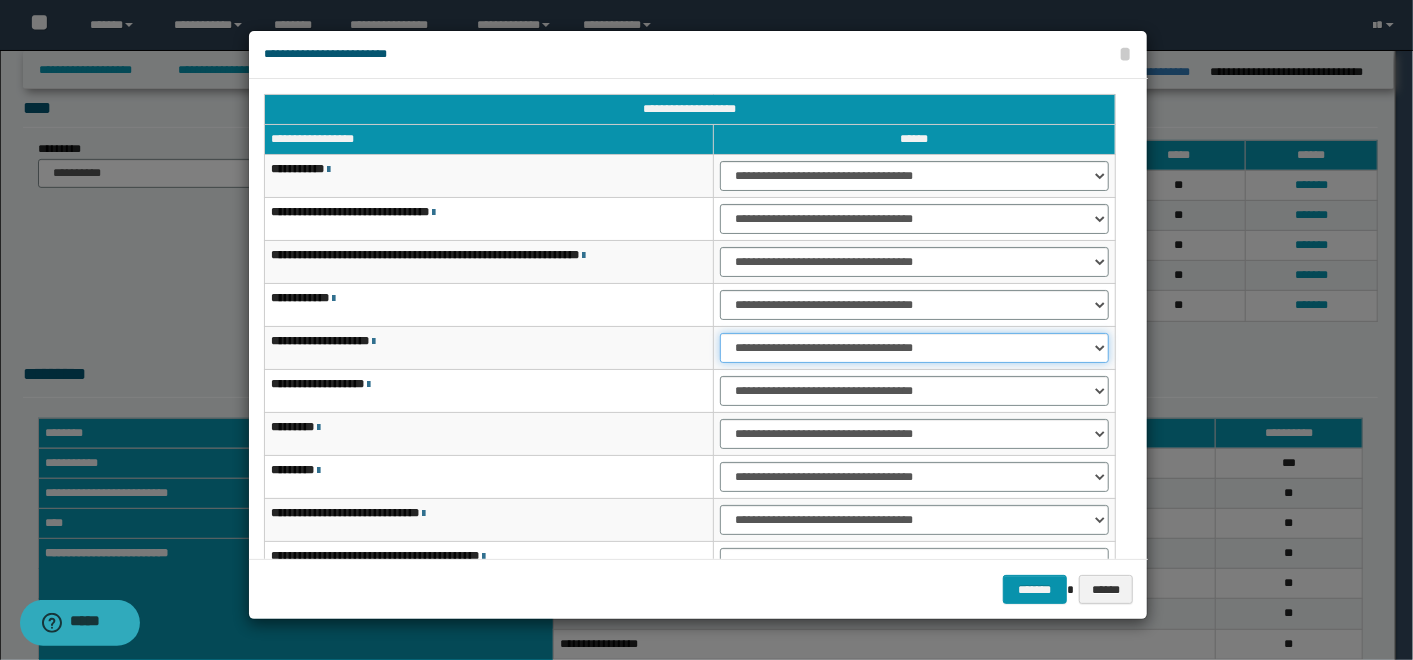 click on "**********" at bounding box center [914, 348] 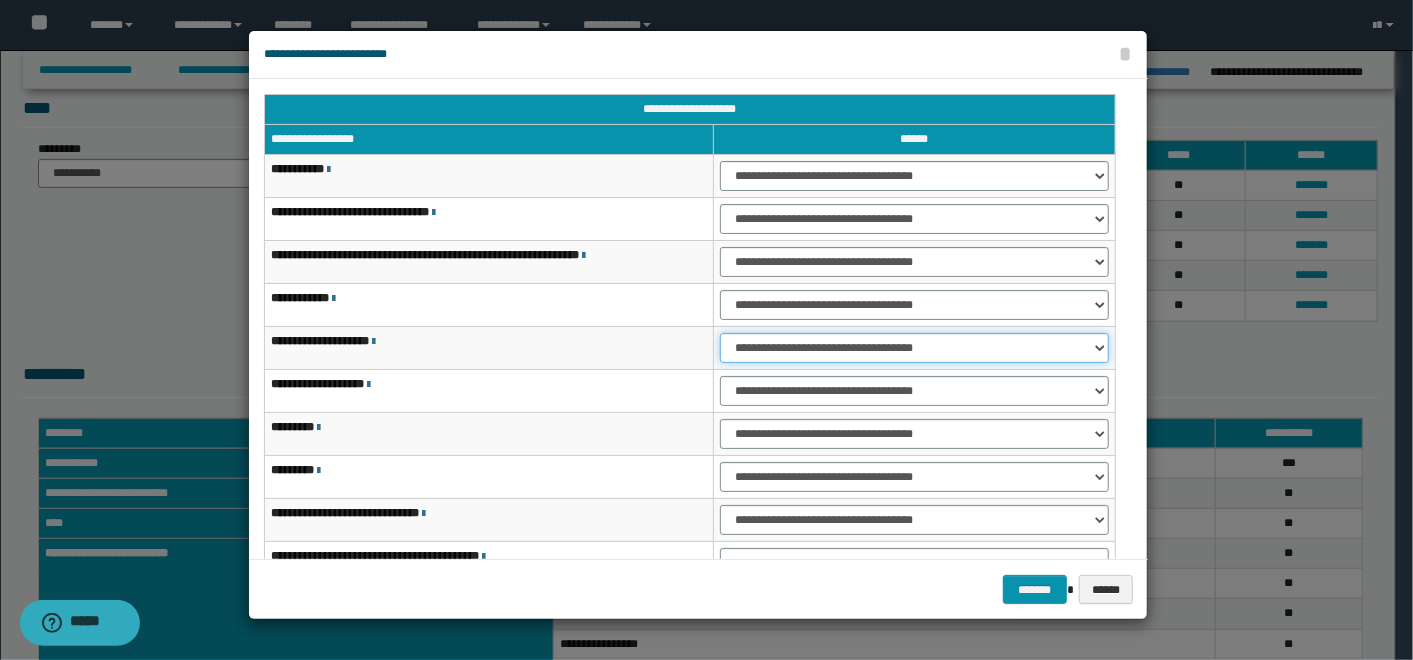 click on "**********" at bounding box center (914, 348) 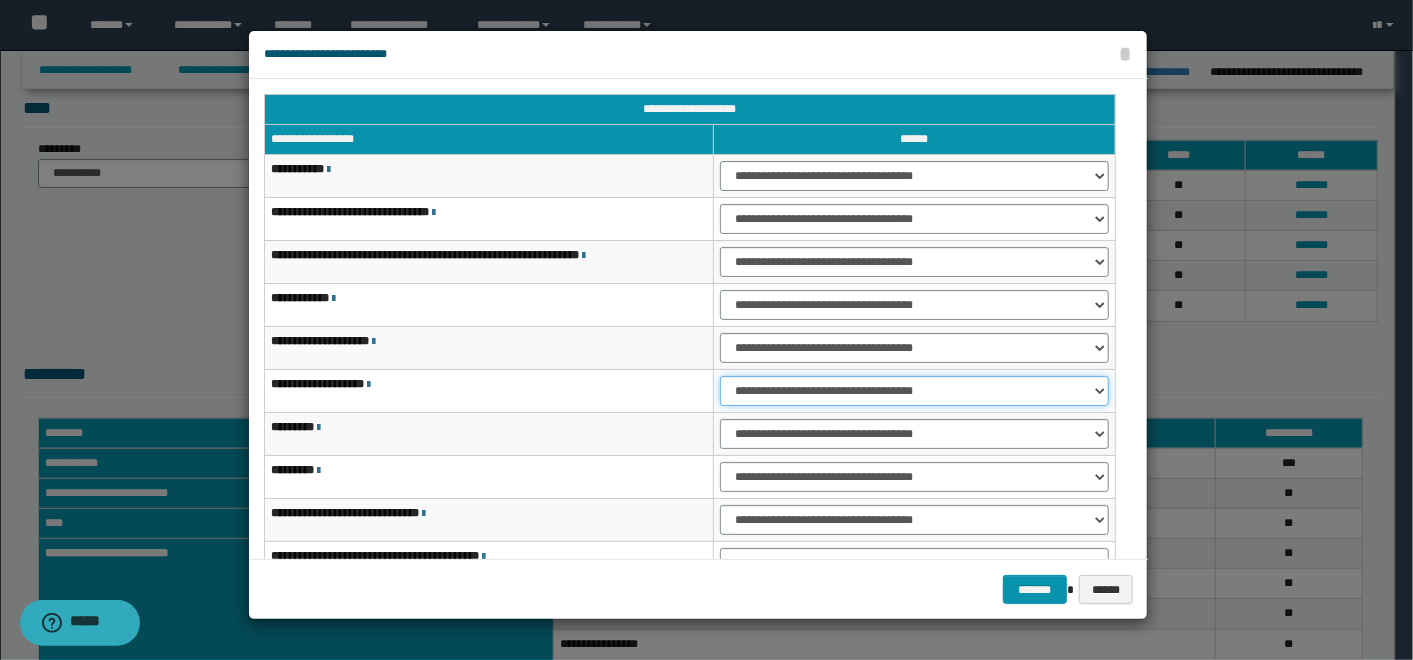 click on "**********" at bounding box center (914, 391) 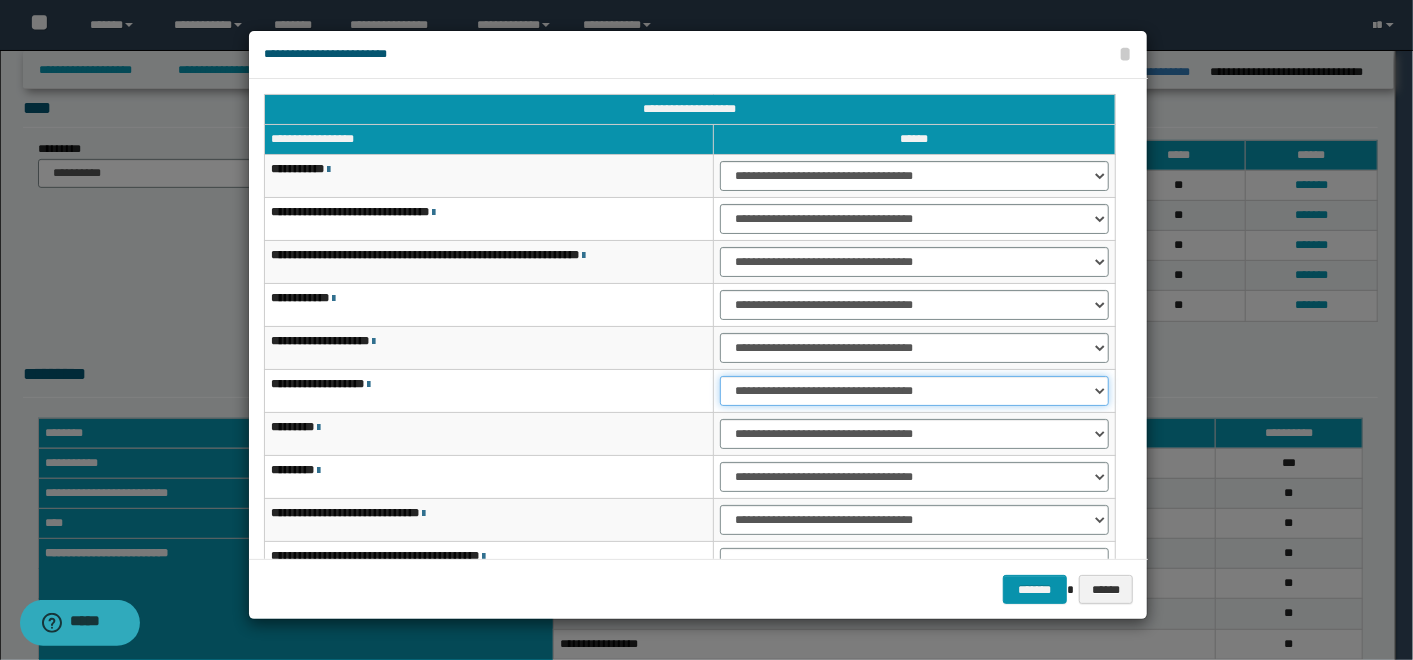 click on "**********" at bounding box center (914, 391) 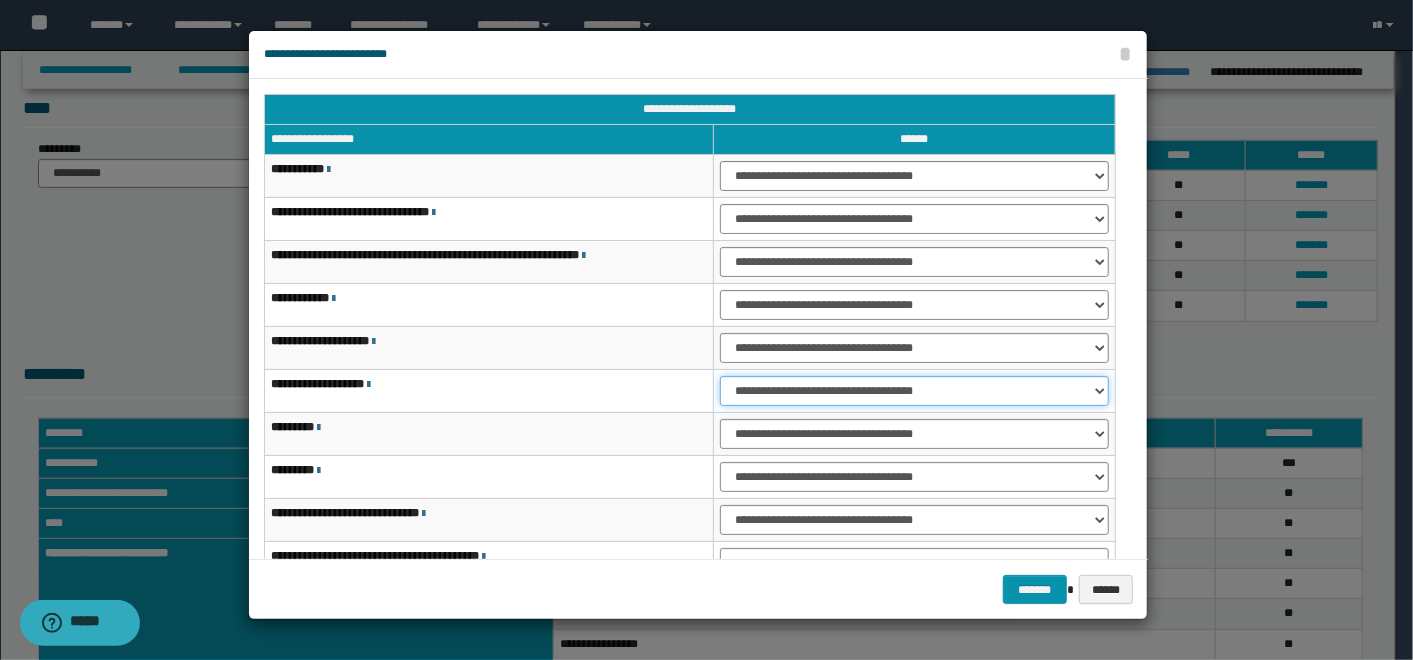 scroll, scrollTop: 117, scrollLeft: 0, axis: vertical 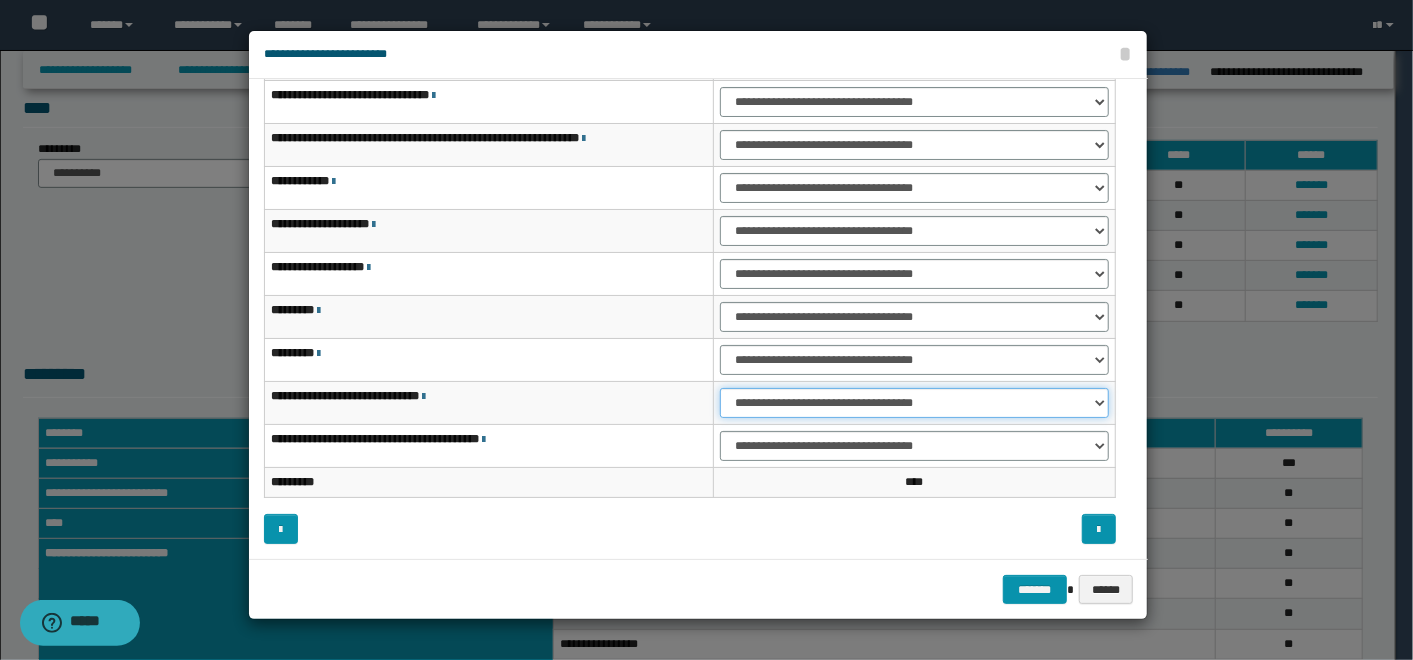 click on "**********" at bounding box center (914, 403) 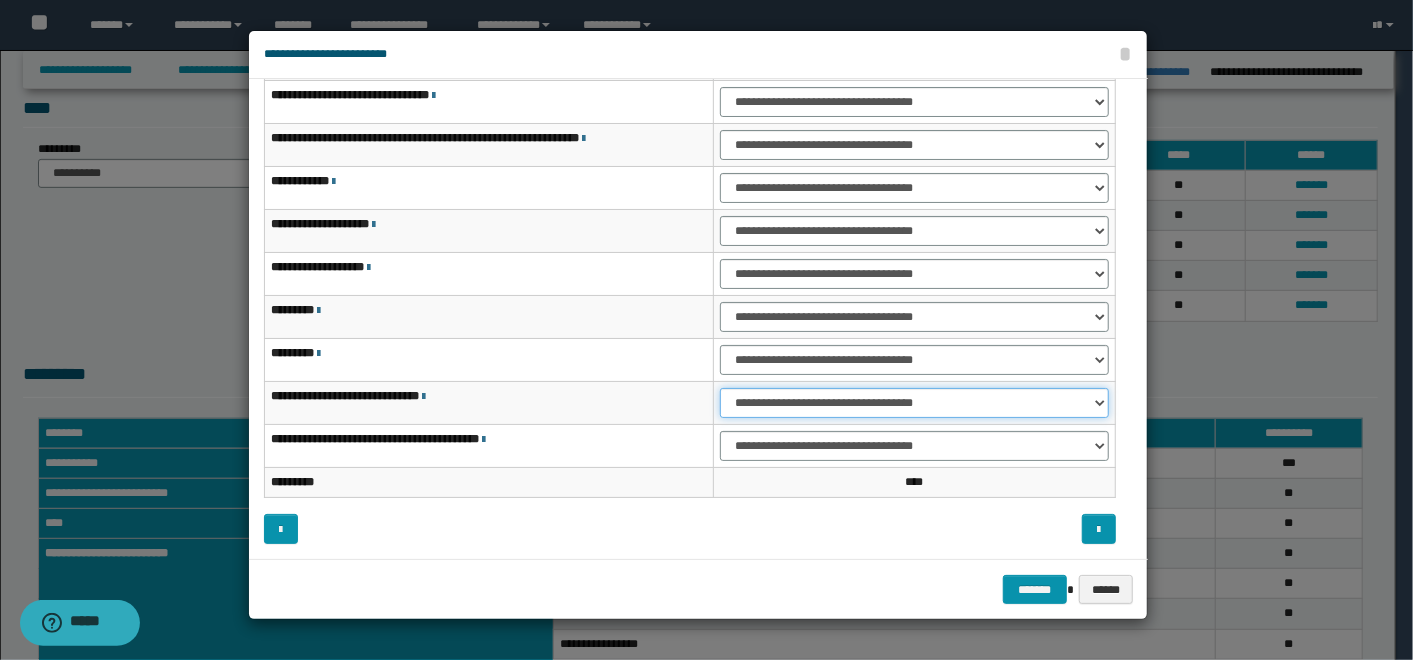 click on "**********" at bounding box center (914, 403) 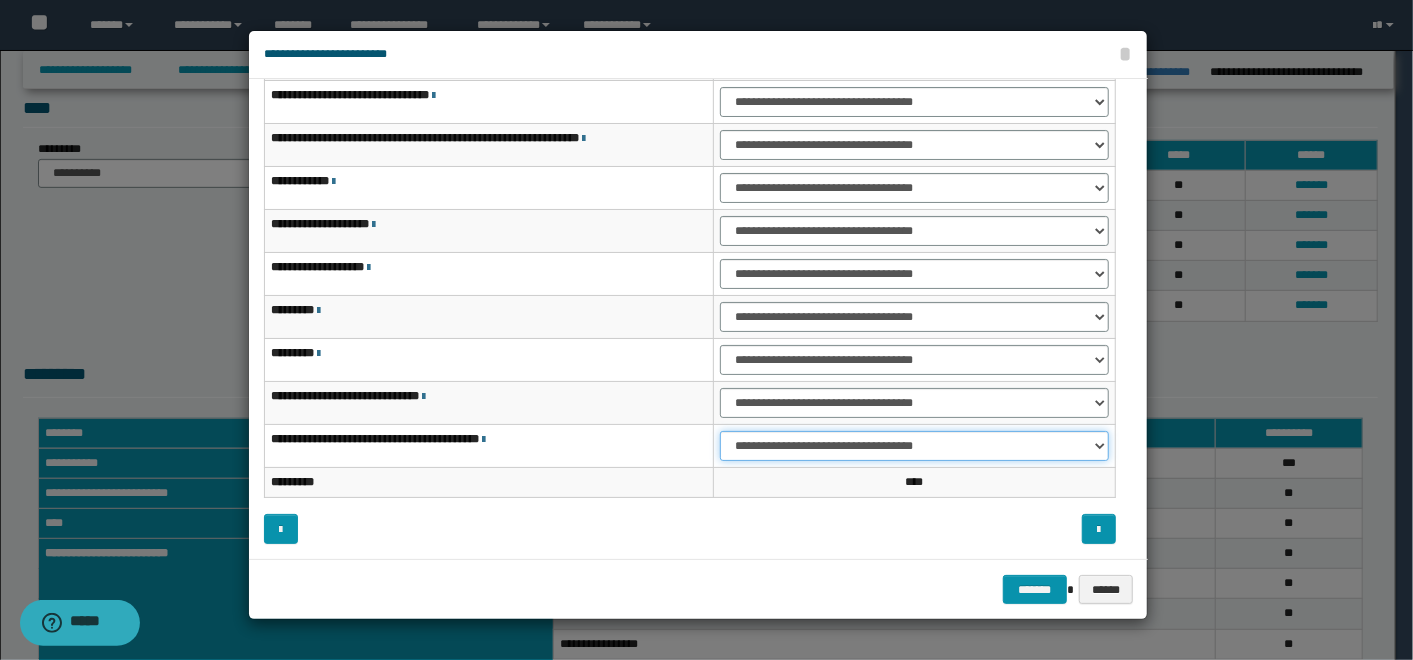 click on "**********" at bounding box center (914, 446) 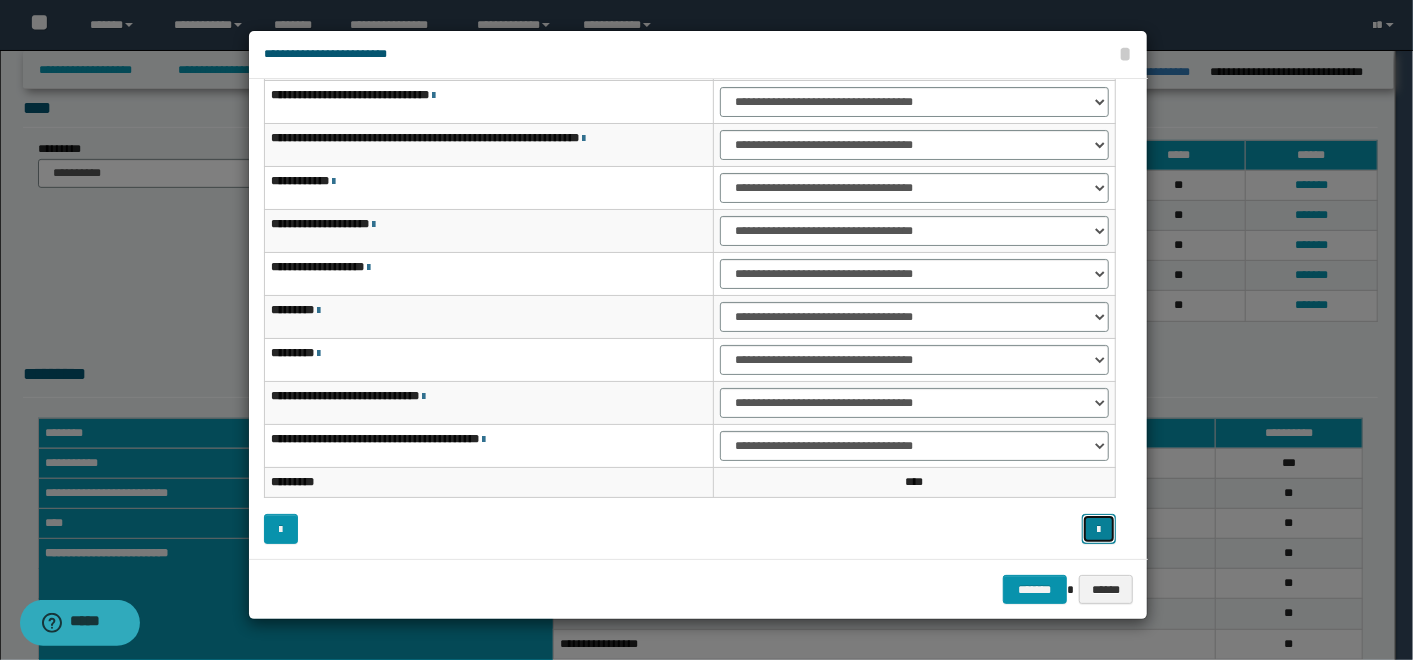 click at bounding box center (1098, 528) 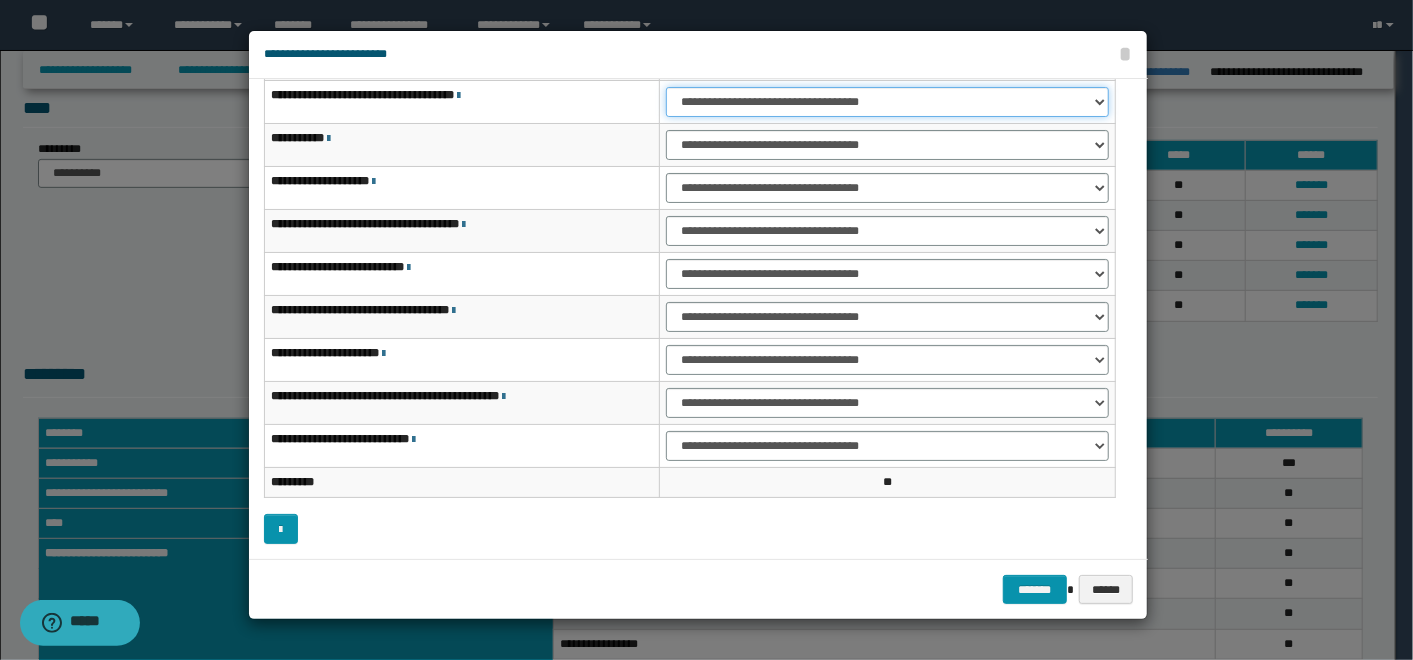 drag, startPoint x: 934, startPoint y: 105, endPoint x: 915, endPoint y: 117, distance: 22.472204 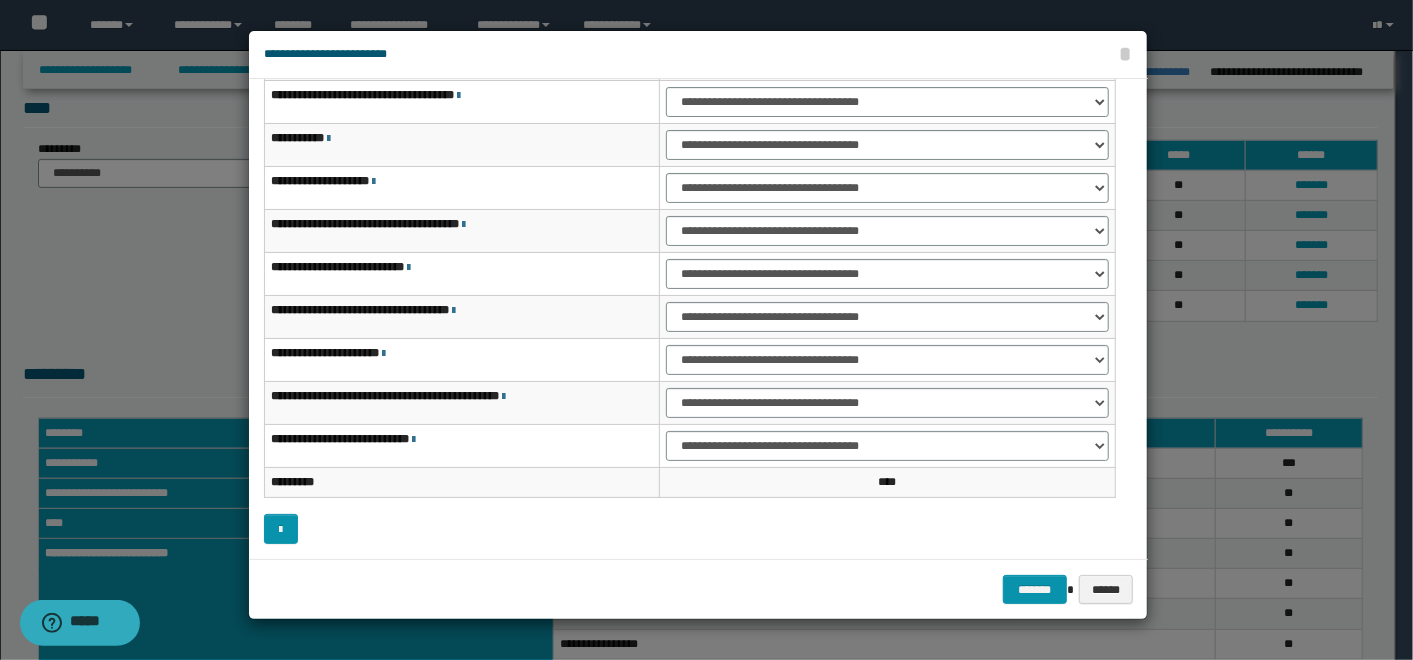 click on "**********" at bounding box center (887, 145) 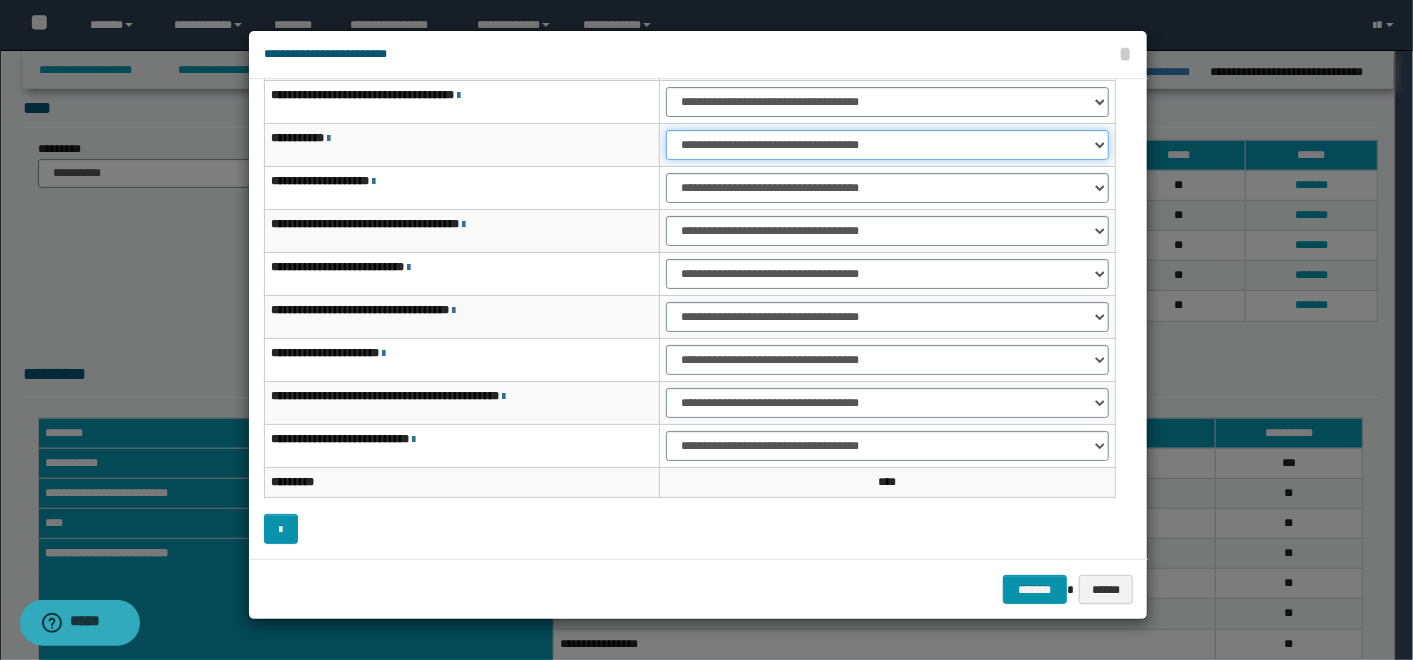 click on "**********" at bounding box center (887, 145) 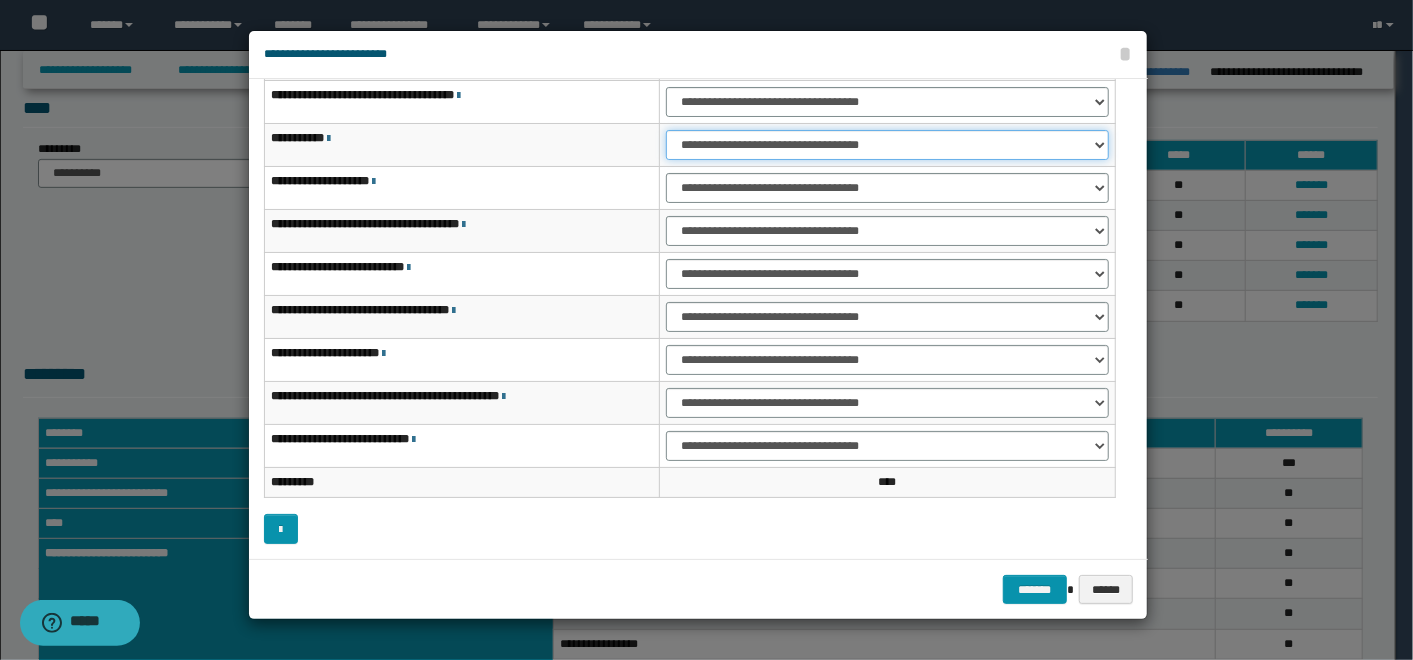 click on "**********" at bounding box center [887, 145] 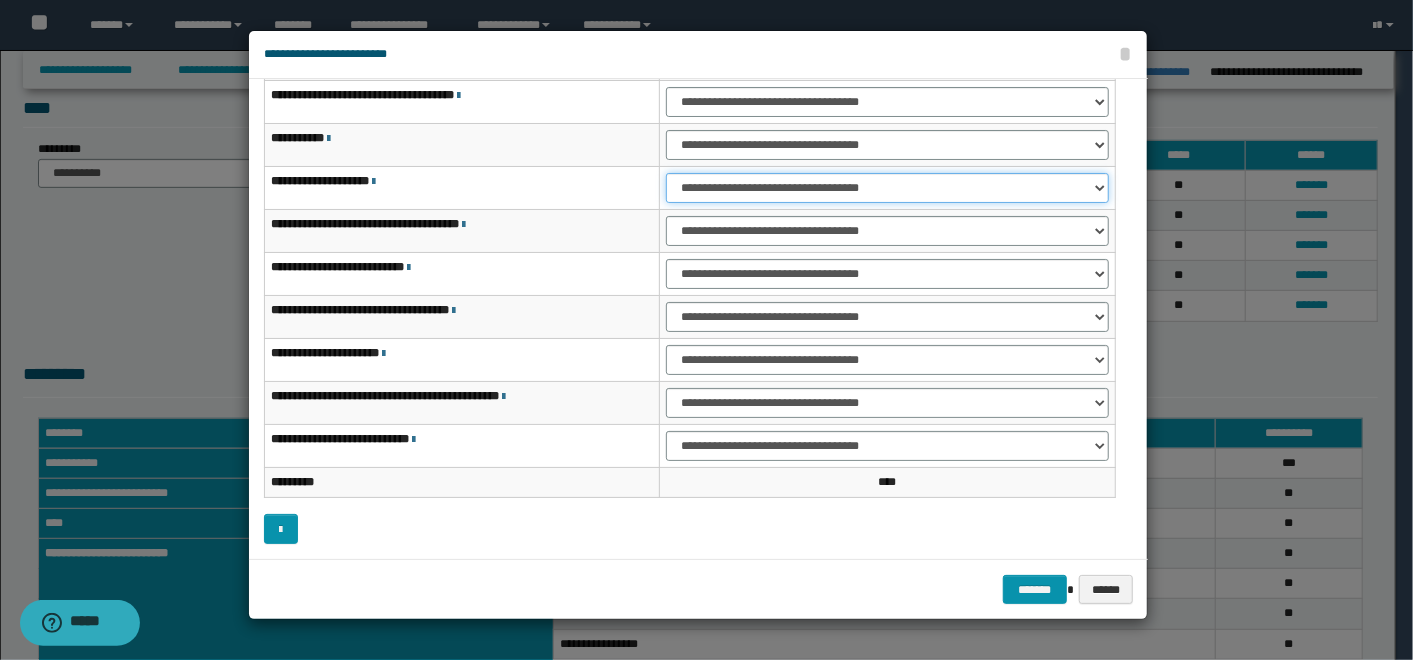 drag, startPoint x: 834, startPoint y: 183, endPoint x: 817, endPoint y: 201, distance: 24.758837 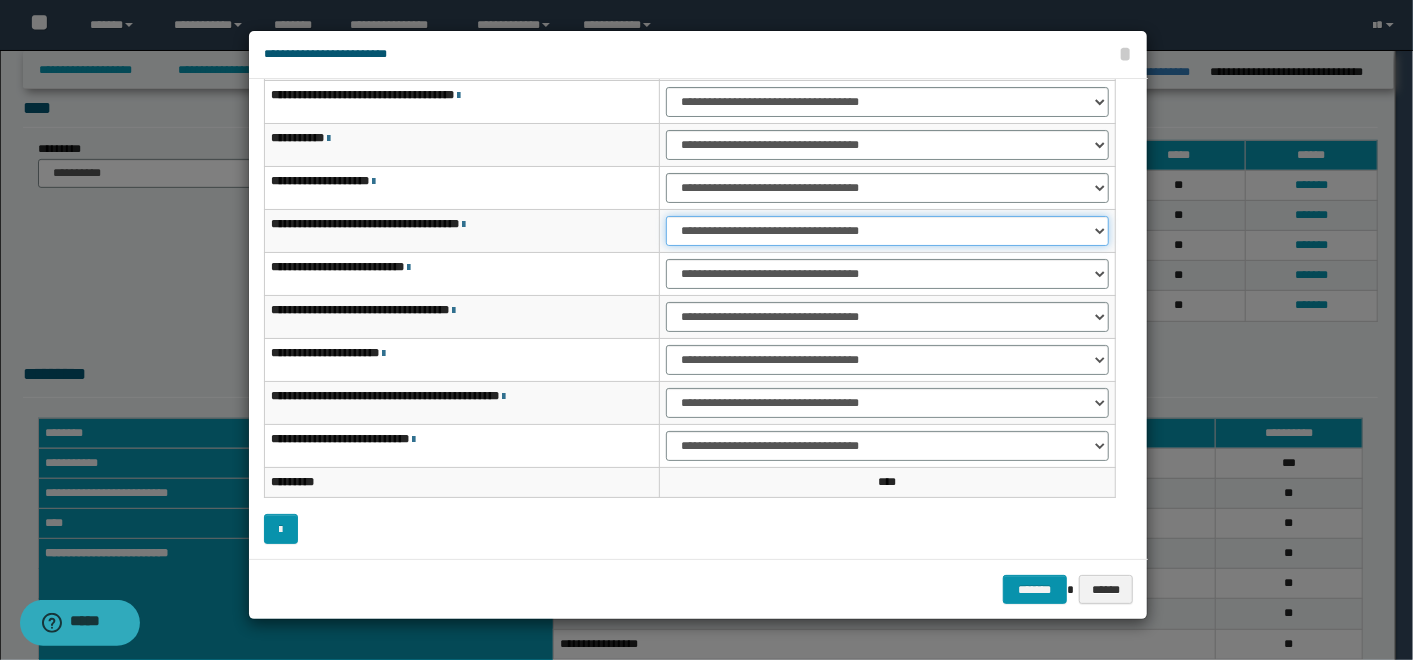 drag, startPoint x: 825, startPoint y: 232, endPoint x: 811, endPoint y: 245, distance: 19.104973 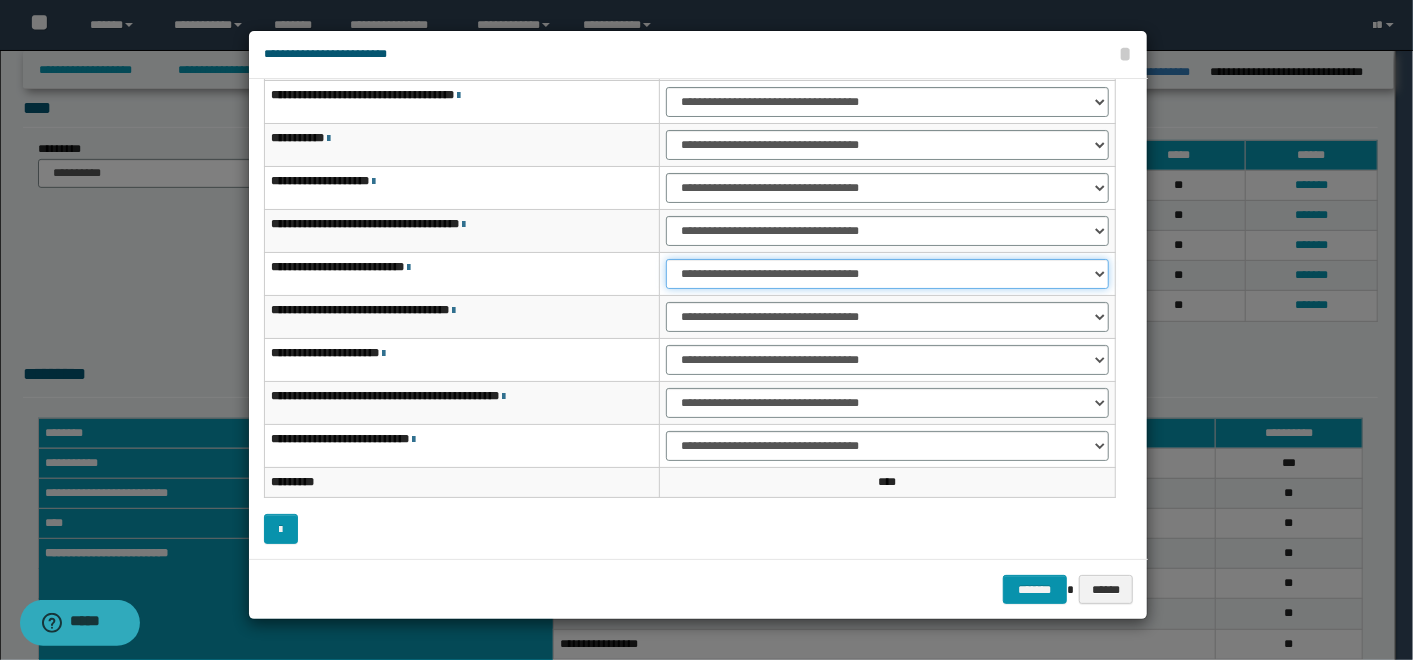 click on "**********" at bounding box center [887, 274] 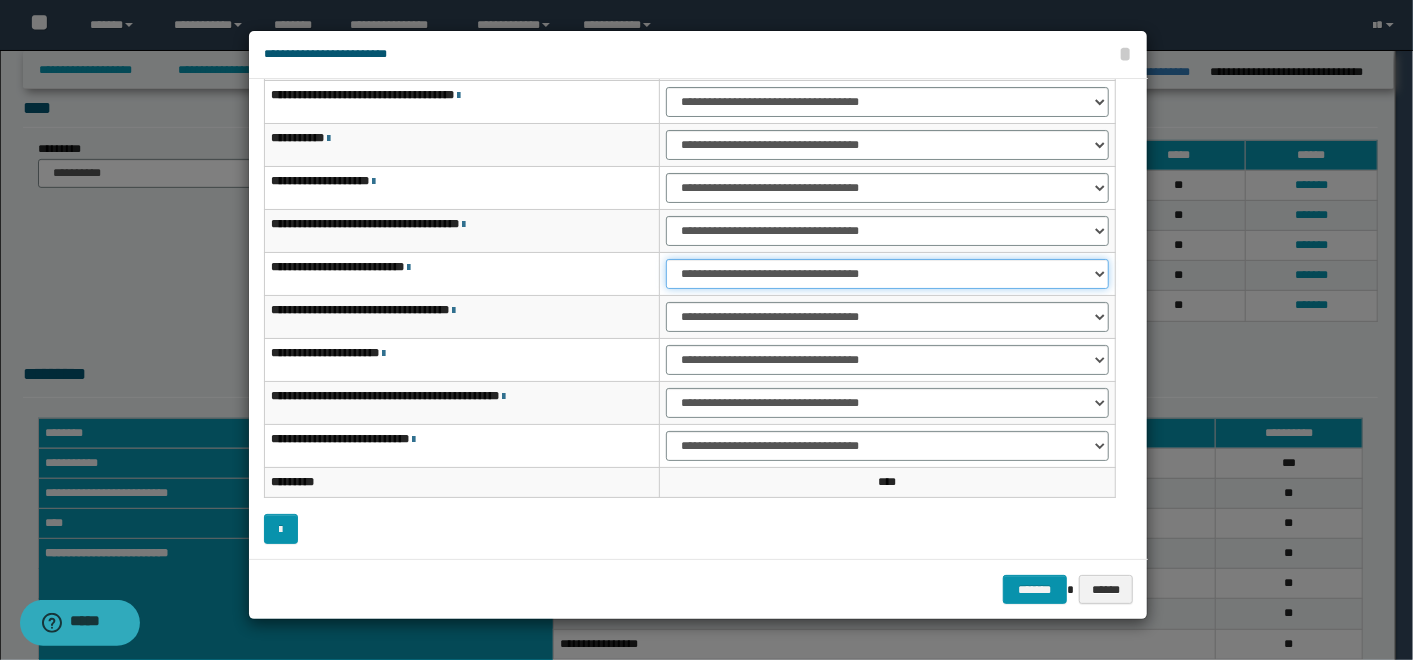 click on "**********" at bounding box center [887, 274] 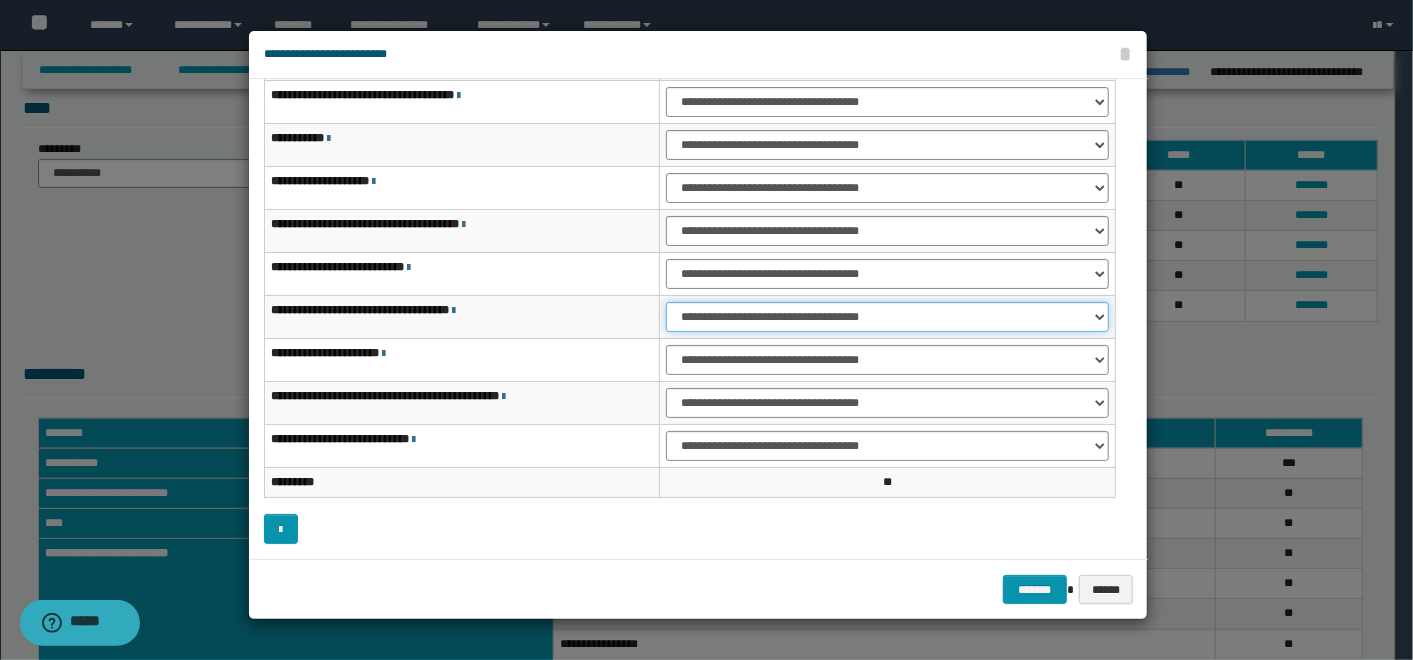 click on "**********" at bounding box center (887, 317) 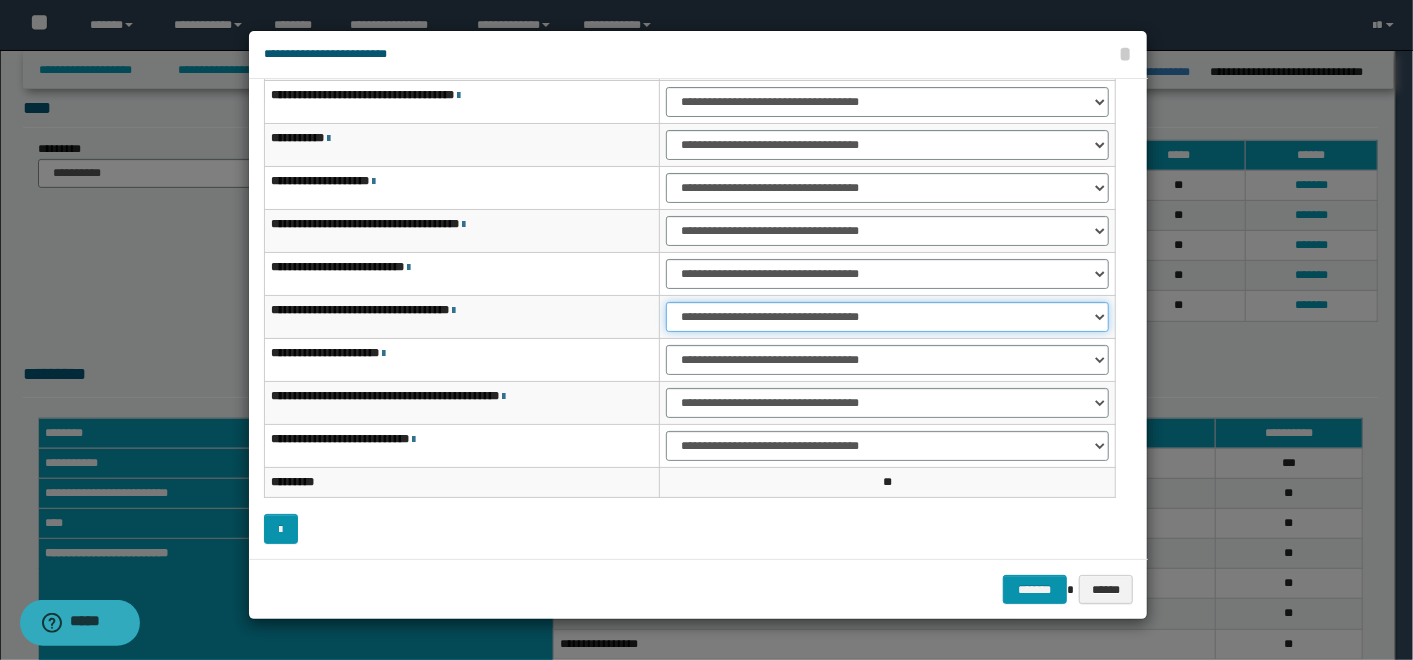 click on "**********" at bounding box center (887, 317) 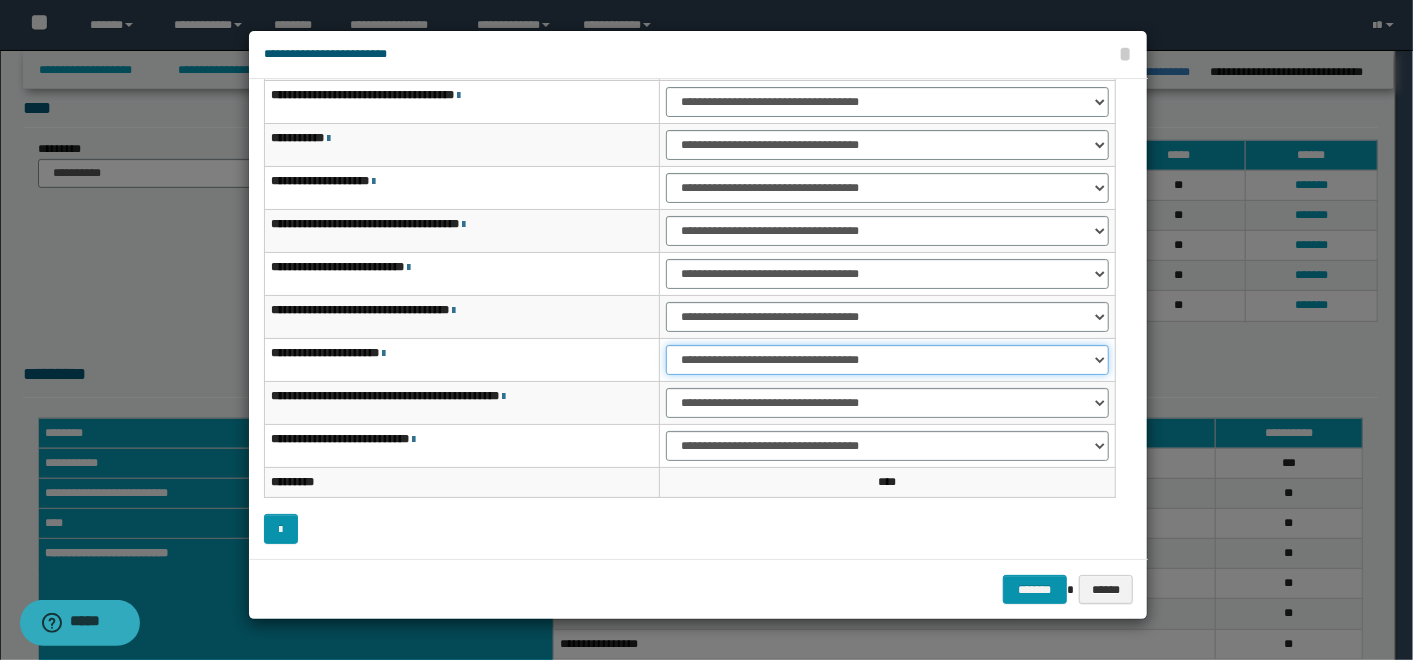 click on "**********" at bounding box center (887, 360) 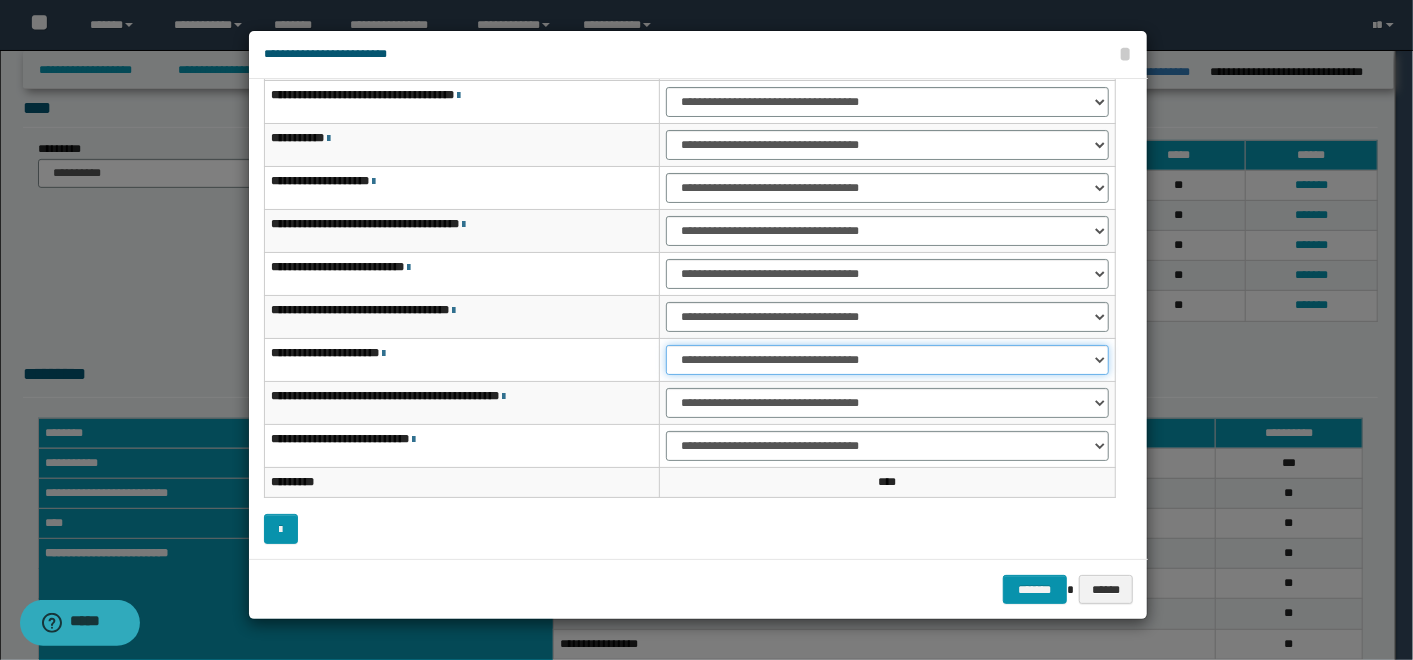 click on "**********" at bounding box center (887, 360) 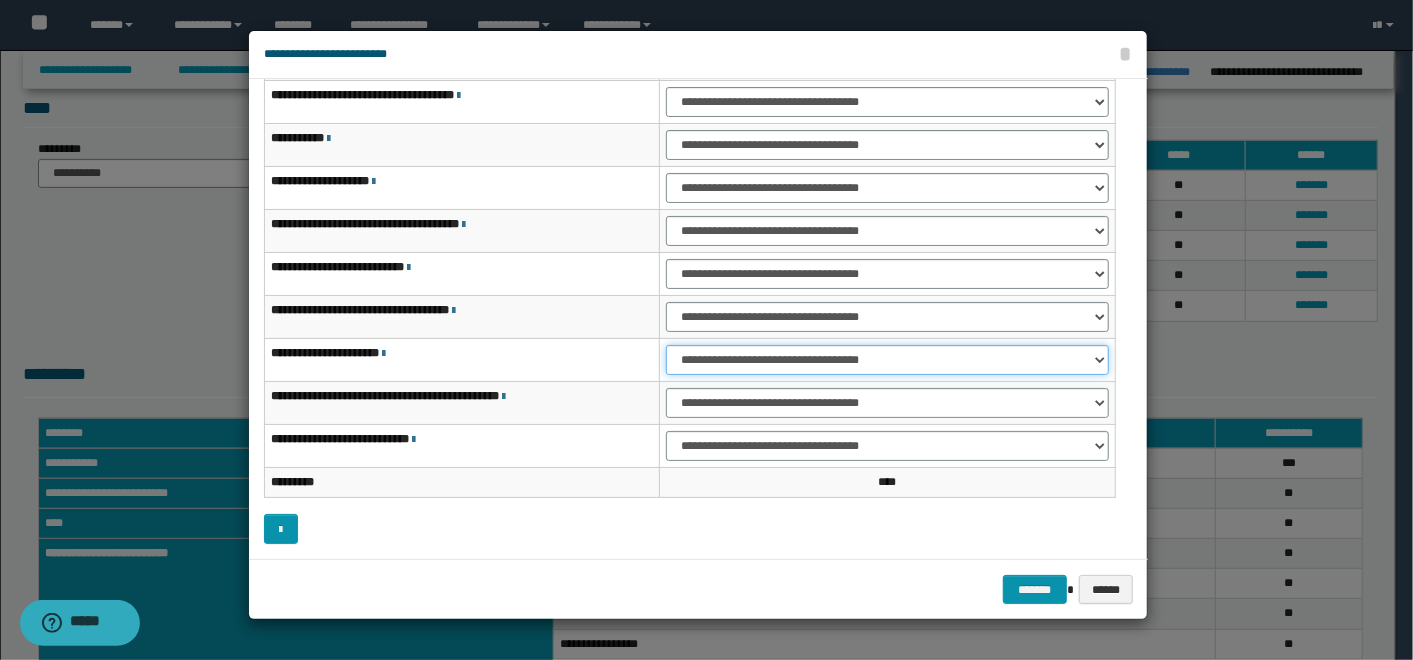 scroll, scrollTop: 5, scrollLeft: 0, axis: vertical 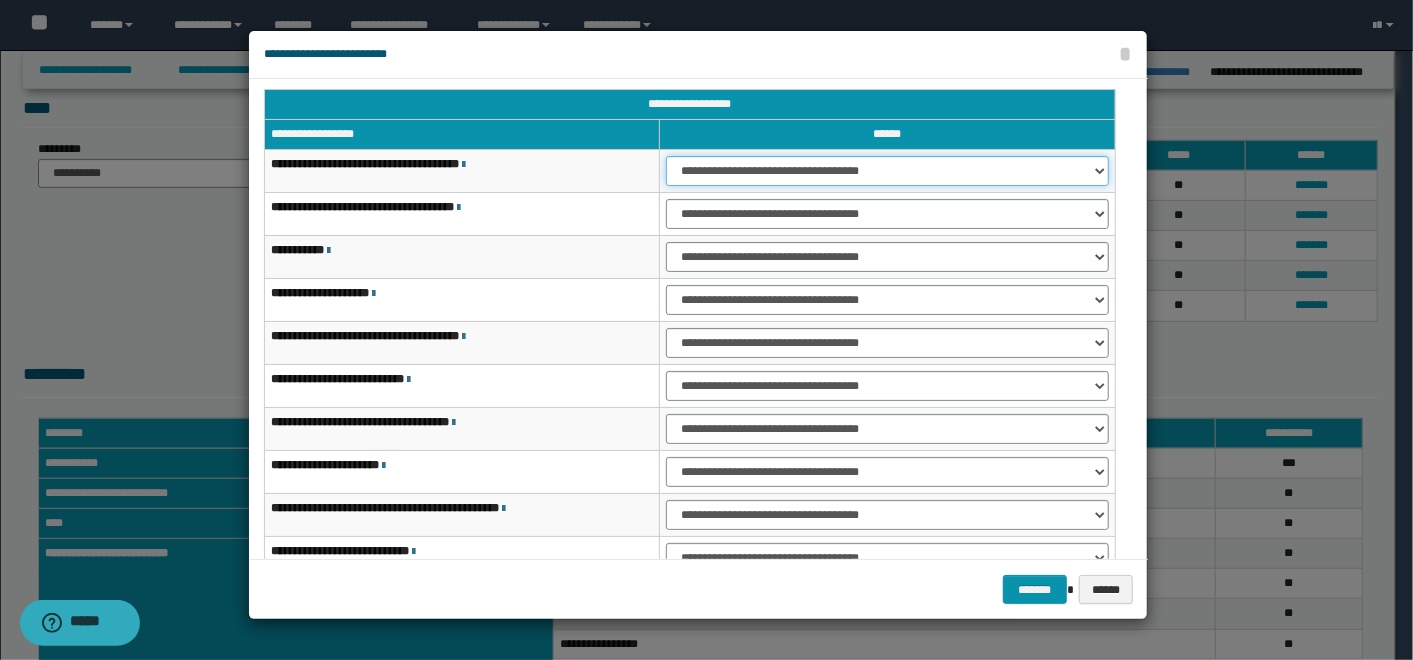 drag, startPoint x: 1005, startPoint y: 167, endPoint x: 985, endPoint y: 179, distance: 23.323807 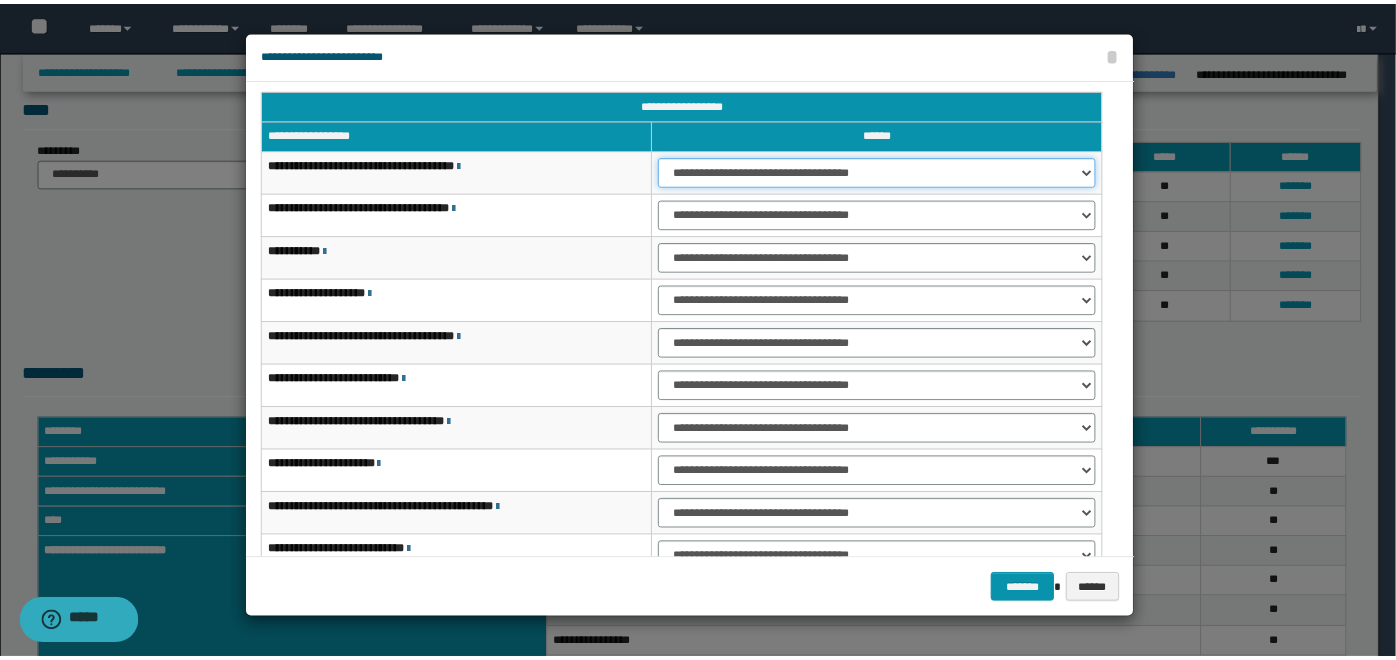scroll, scrollTop: 117, scrollLeft: 0, axis: vertical 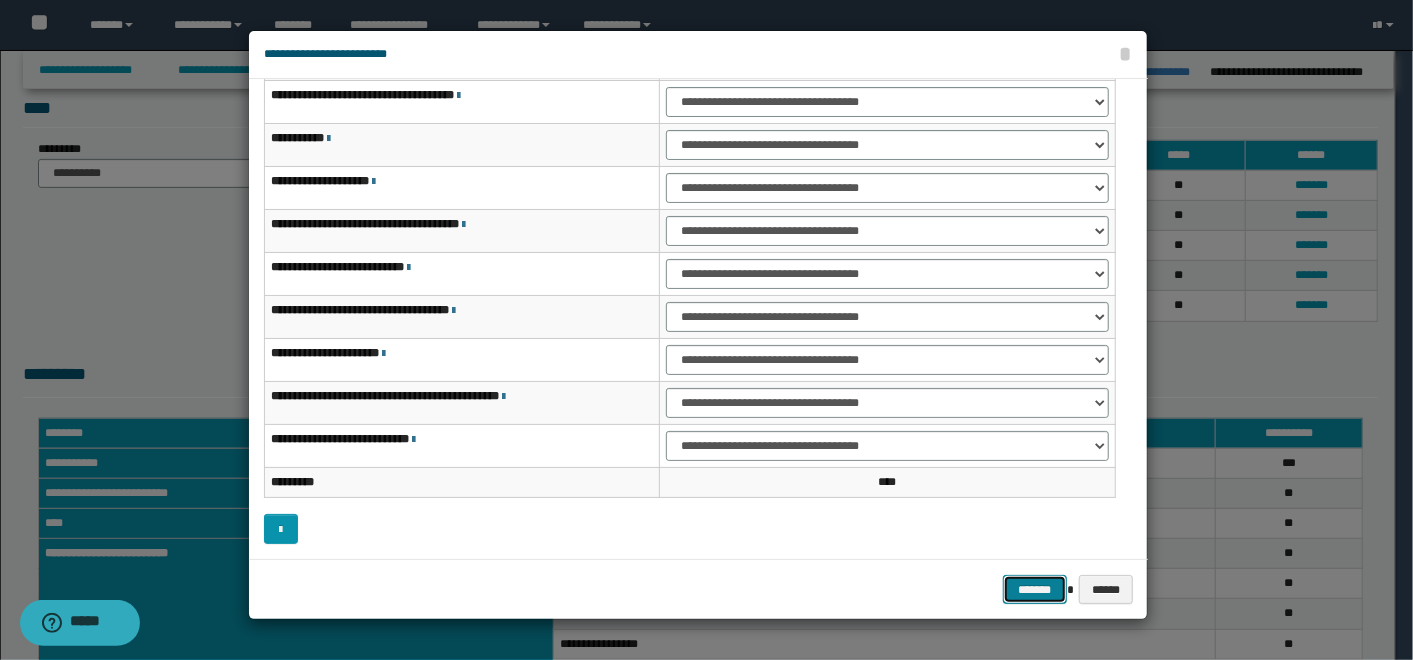 click on "*******" at bounding box center (1035, 589) 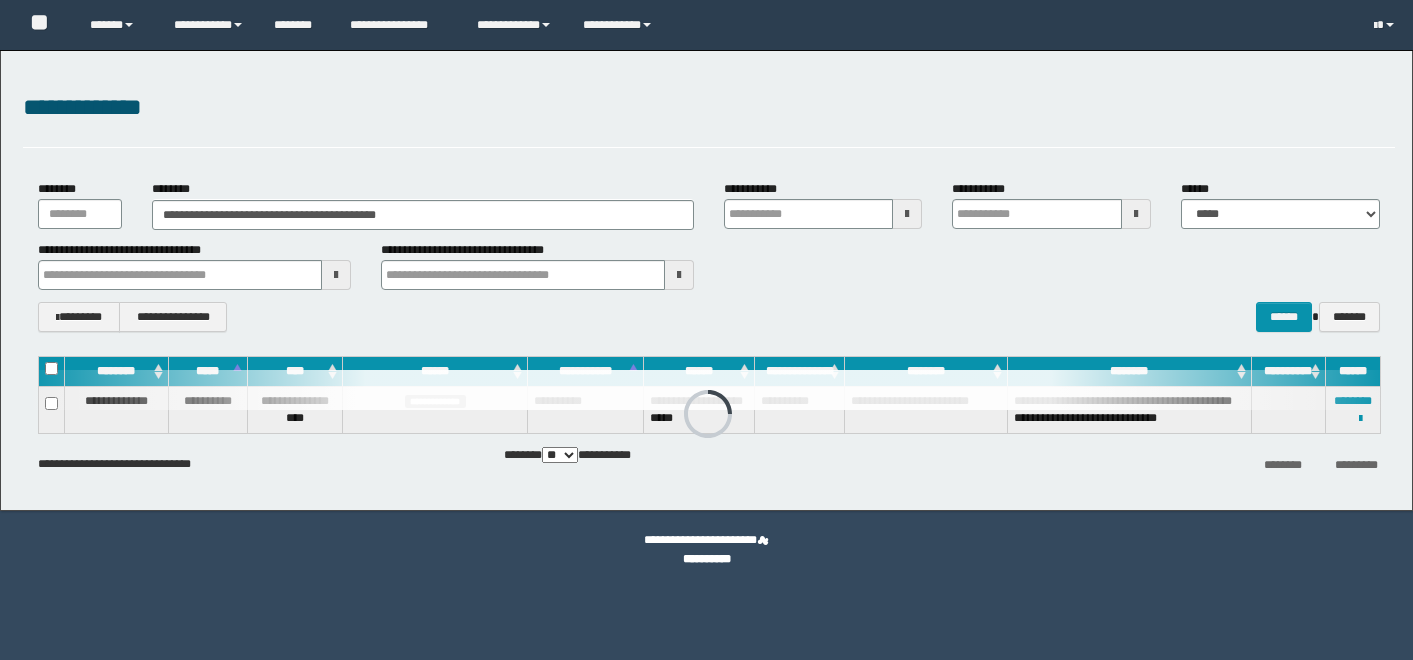 scroll, scrollTop: 0, scrollLeft: 0, axis: both 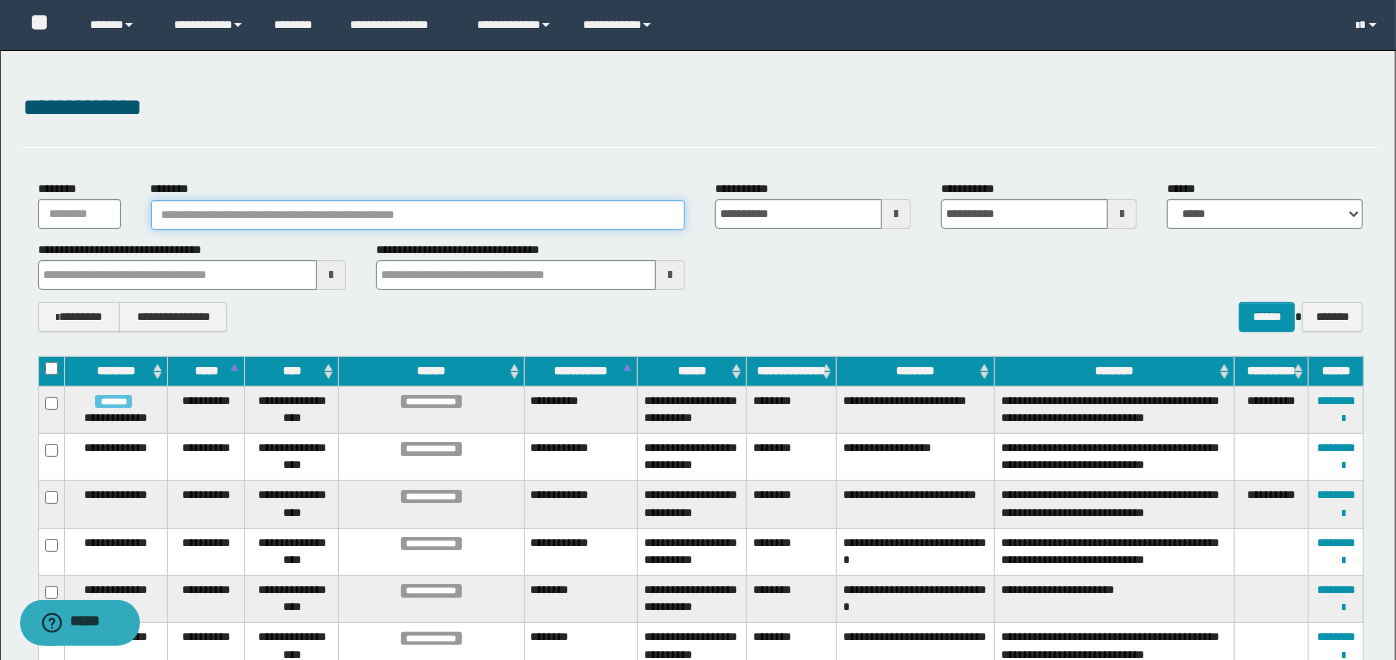 click on "********" at bounding box center [418, 215] 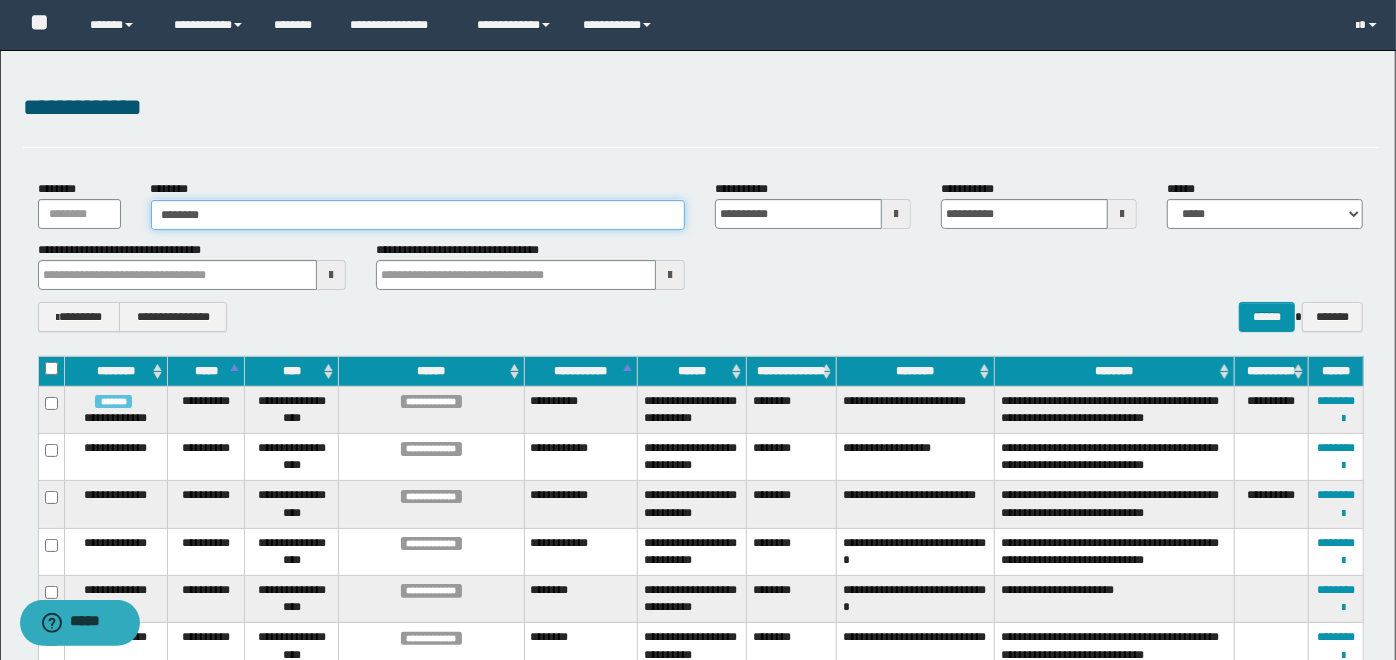 type on "********" 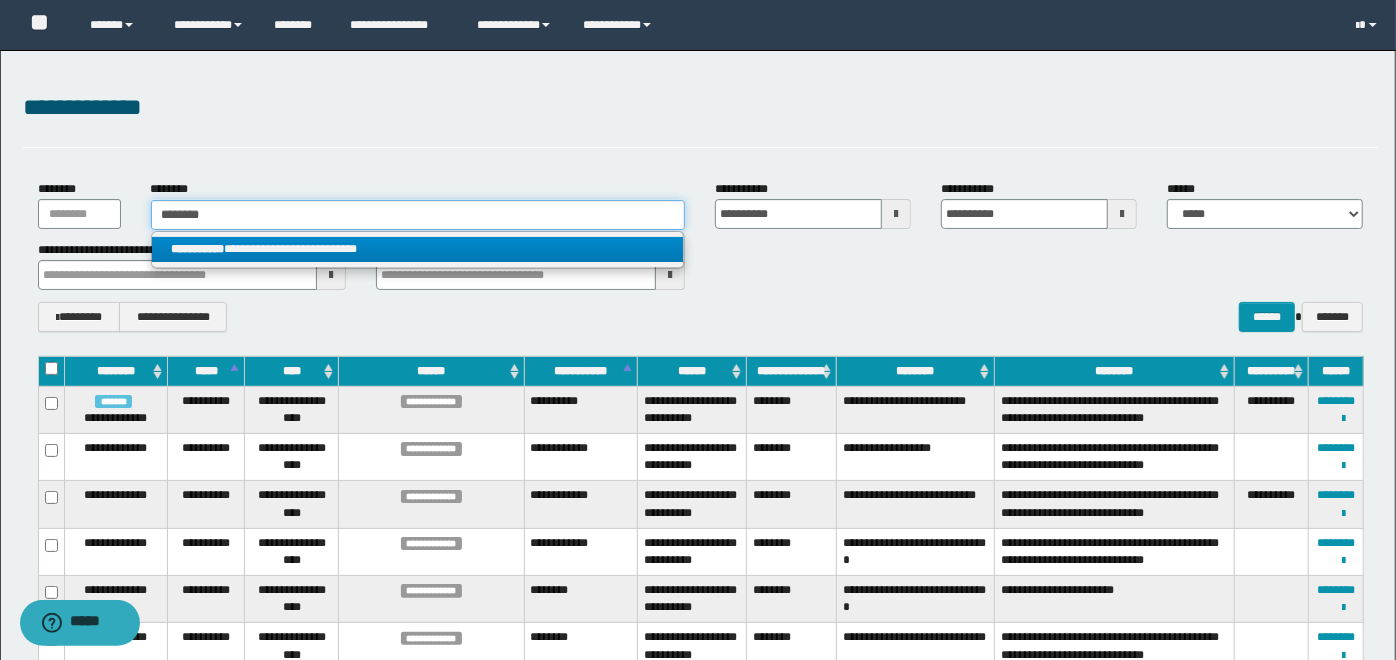 type on "********" 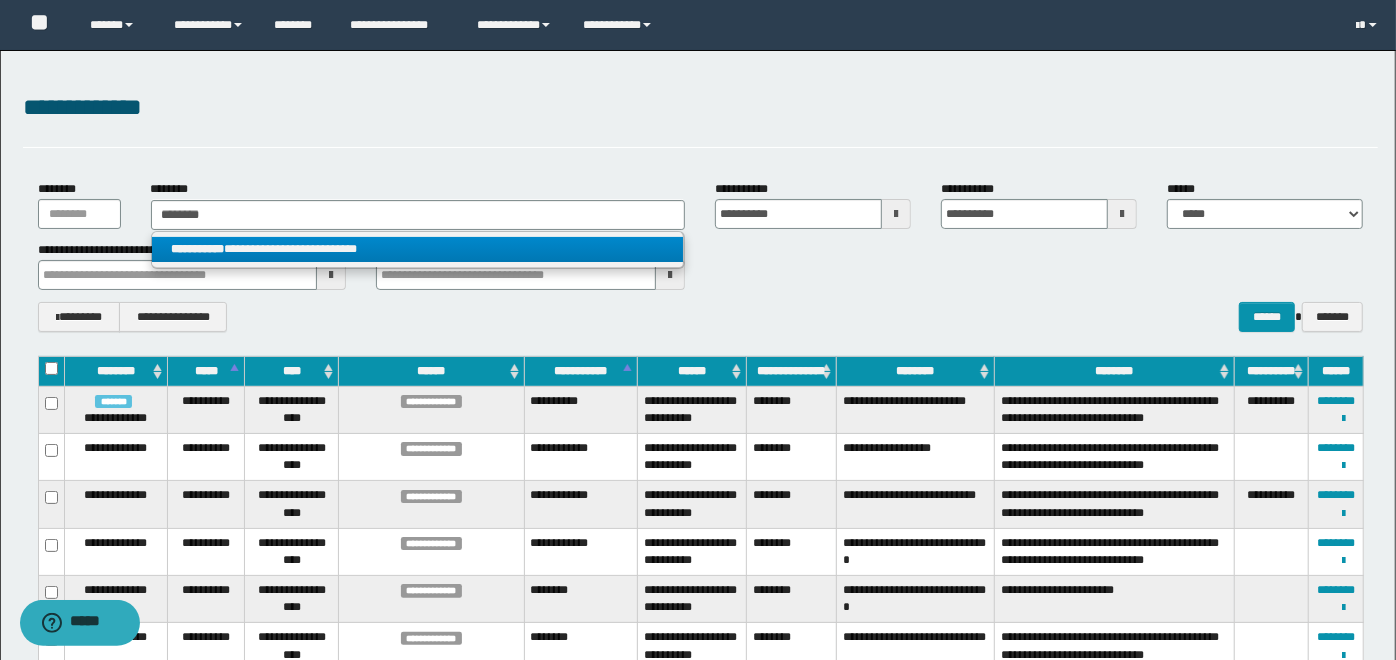 click on "**********" at bounding box center (418, 249) 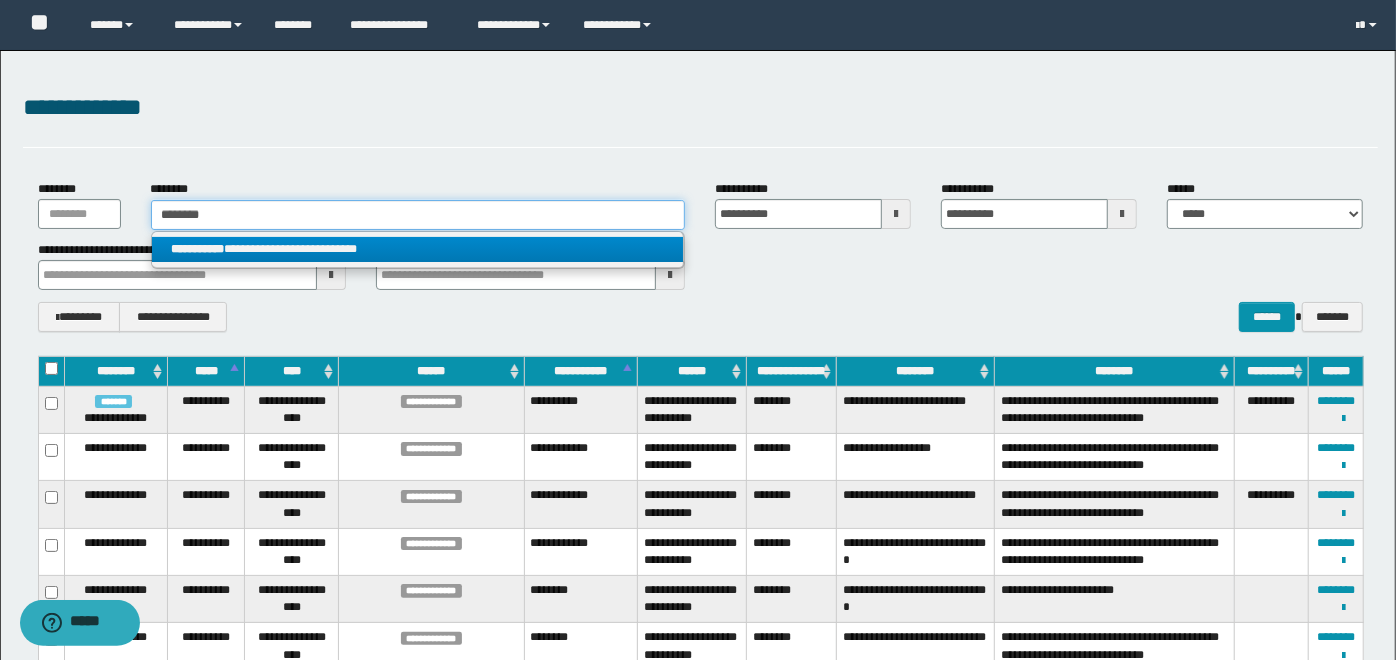 type 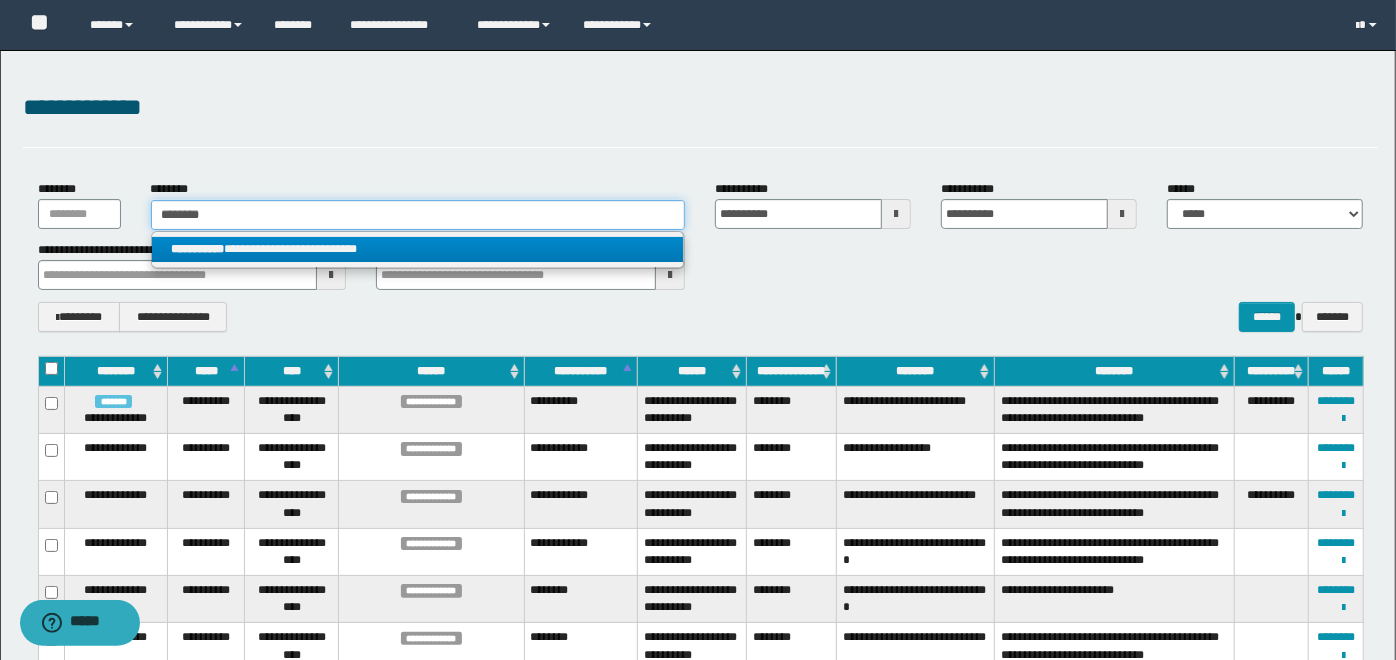 type on "**********" 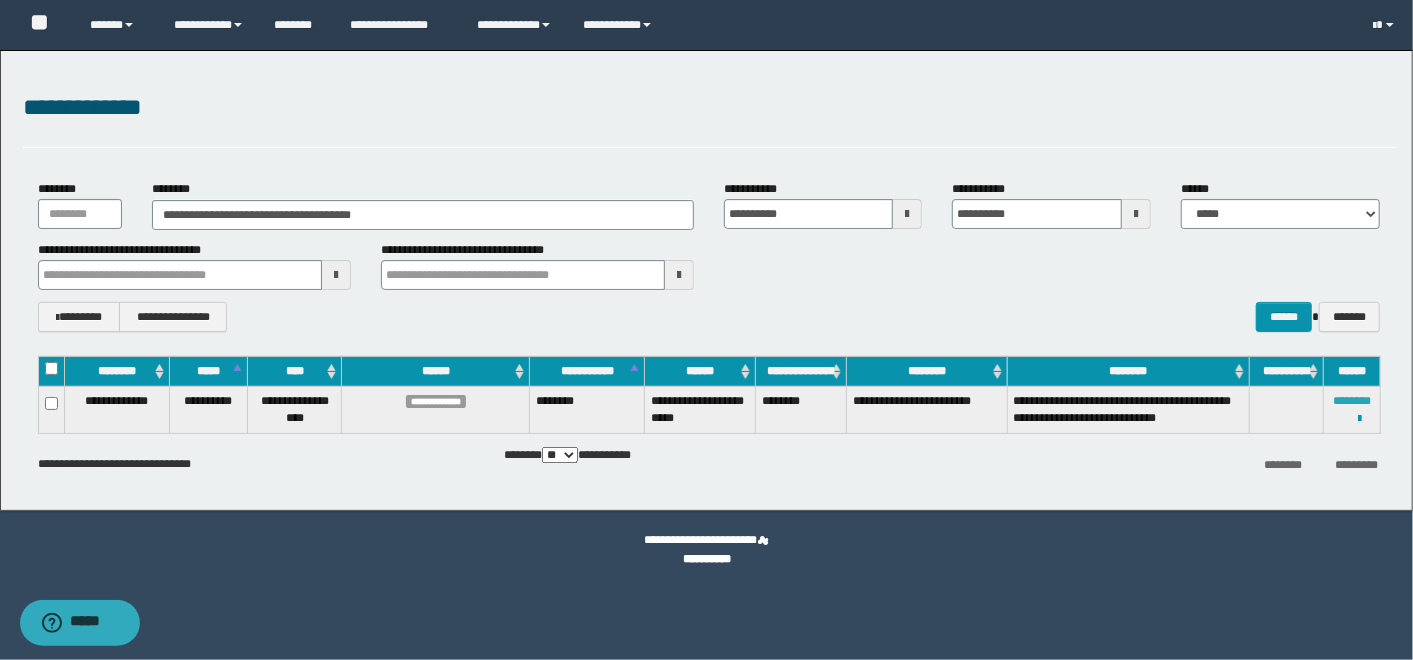 click on "********" at bounding box center [1352, 401] 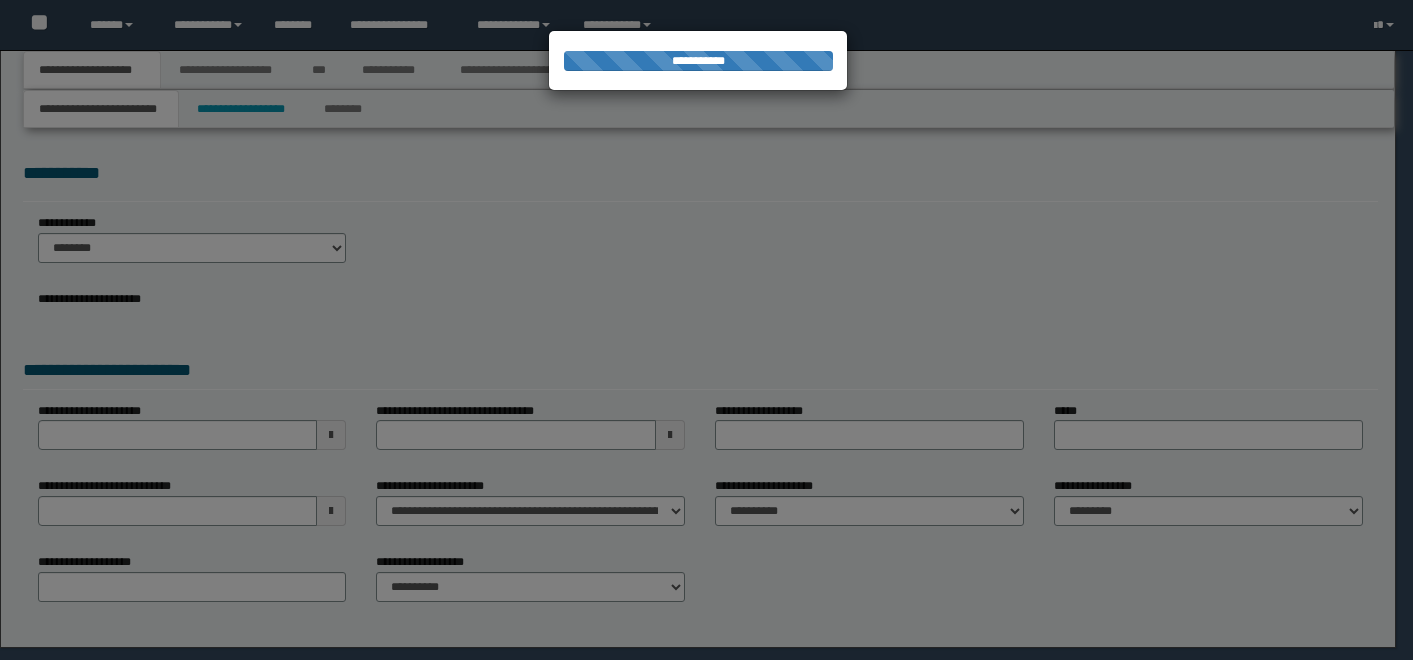 scroll, scrollTop: 0, scrollLeft: 0, axis: both 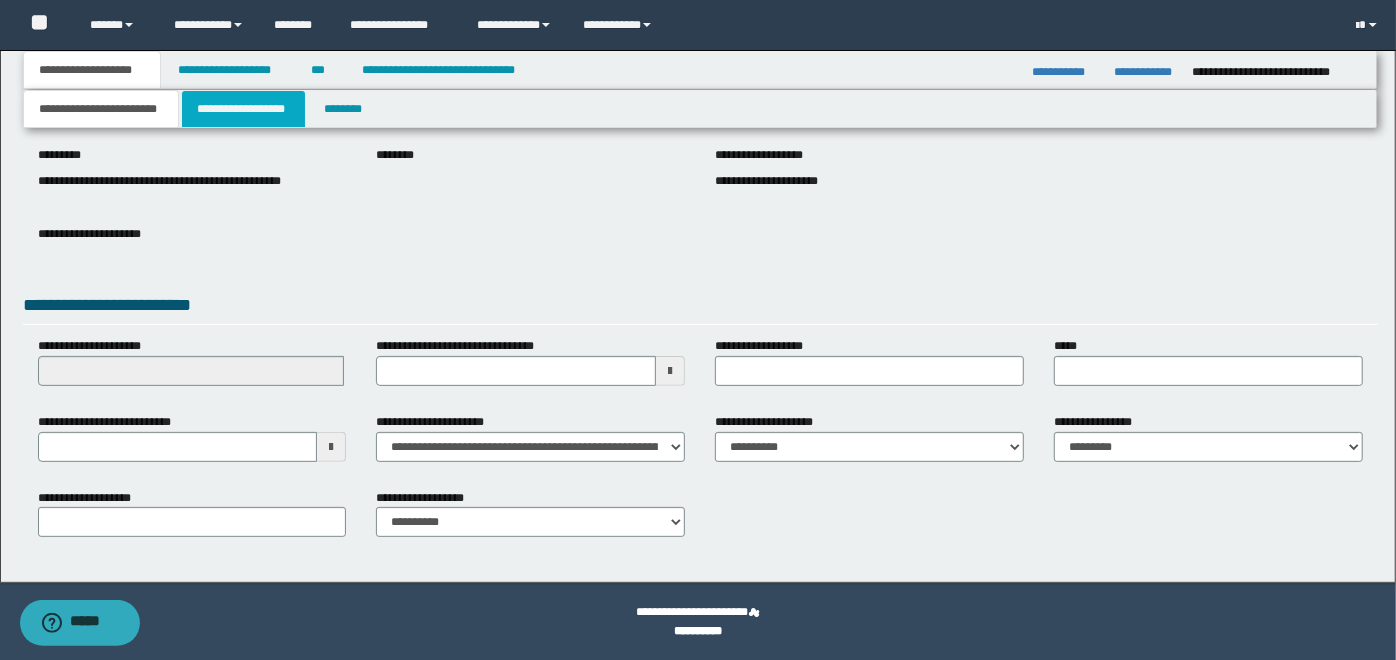 click on "**********" at bounding box center [243, 109] 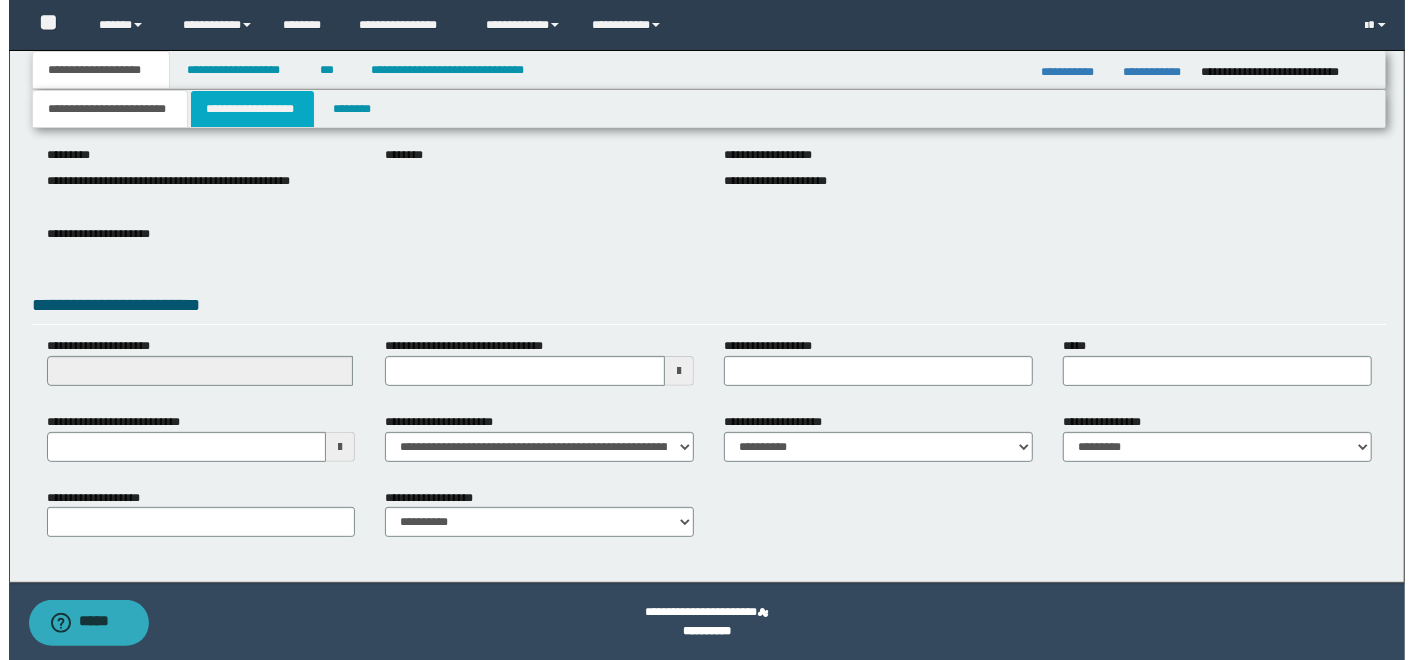 scroll, scrollTop: 0, scrollLeft: 0, axis: both 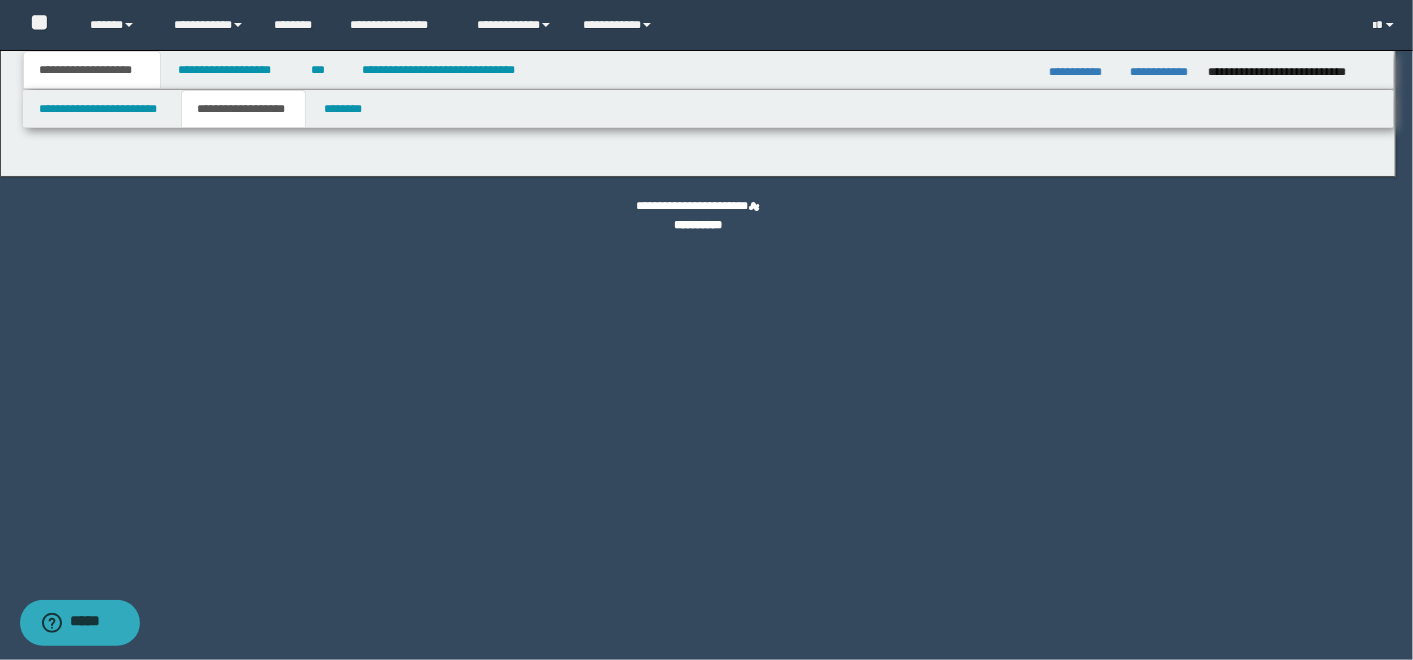 type on "********" 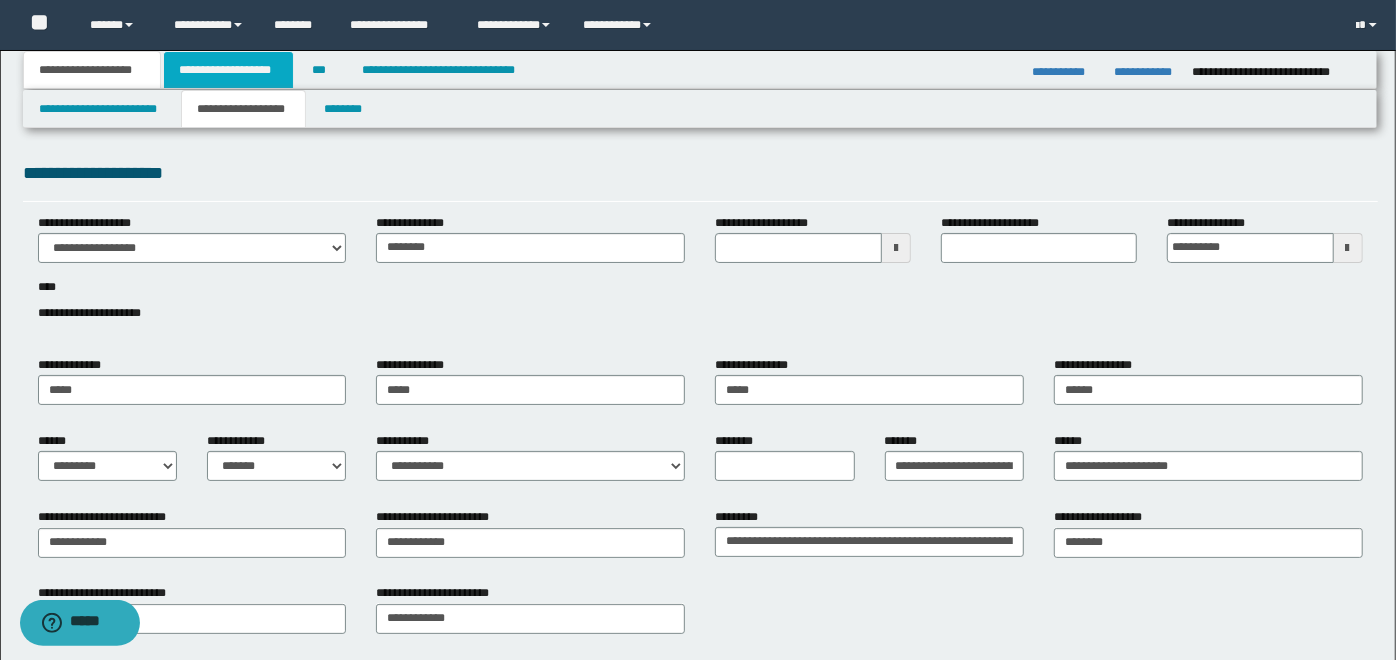 click on "**********" at bounding box center [228, 70] 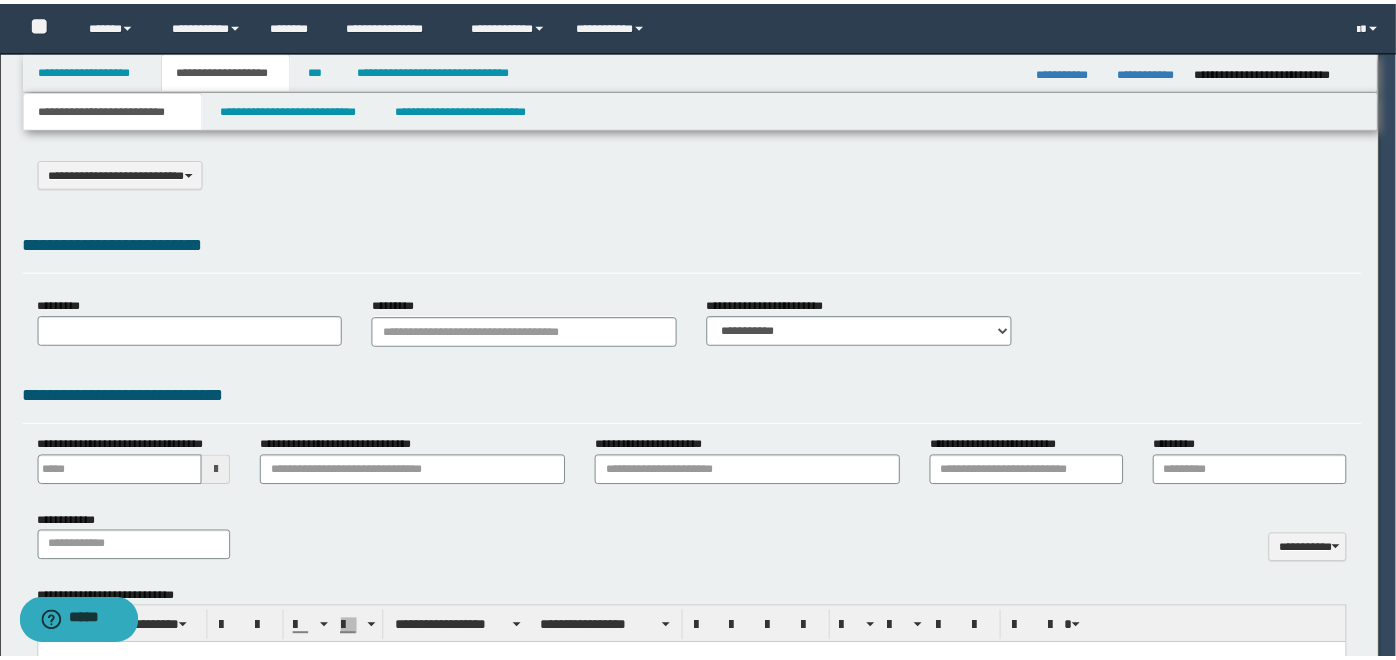 scroll, scrollTop: 0, scrollLeft: 0, axis: both 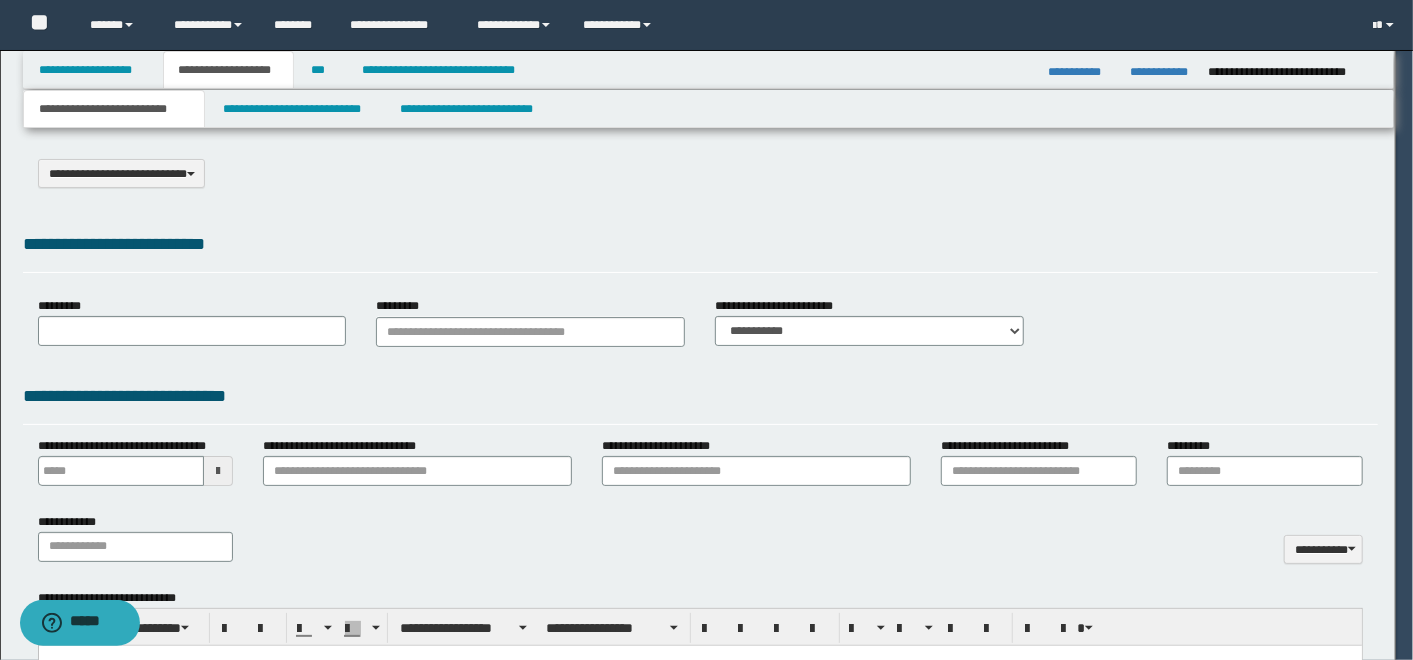 type on "**********" 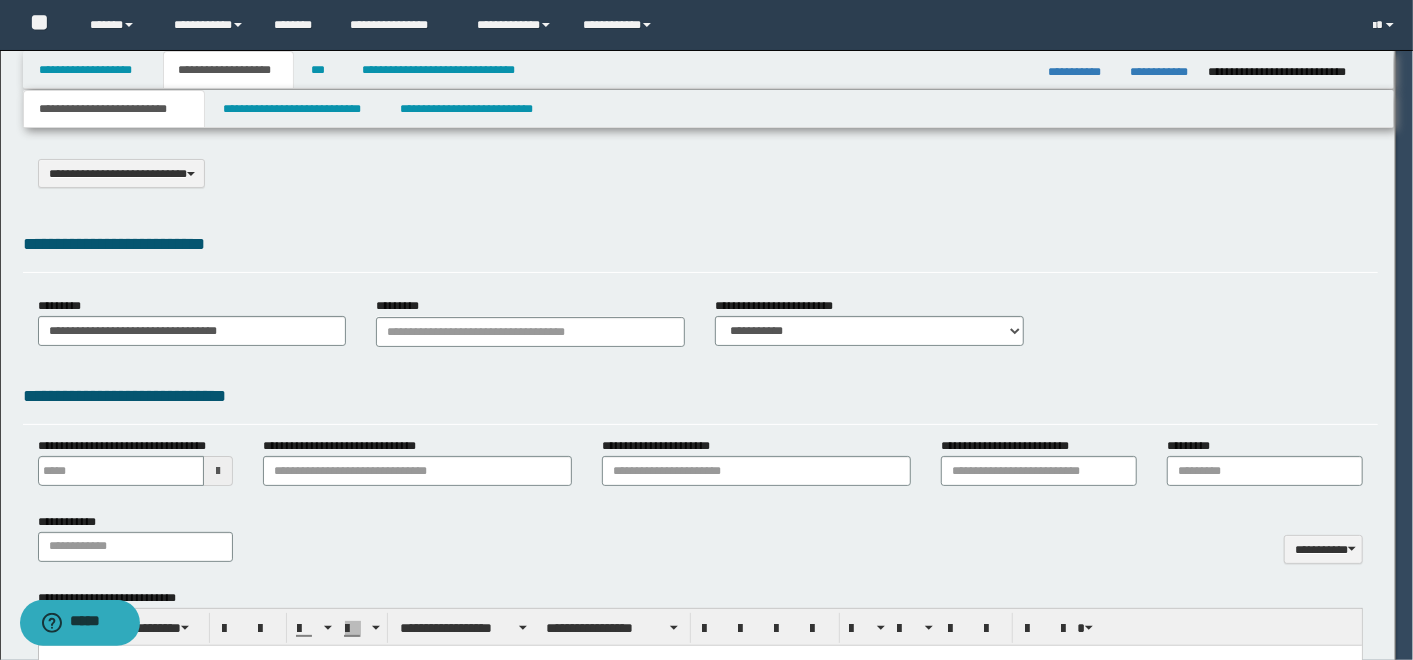 select on "*" 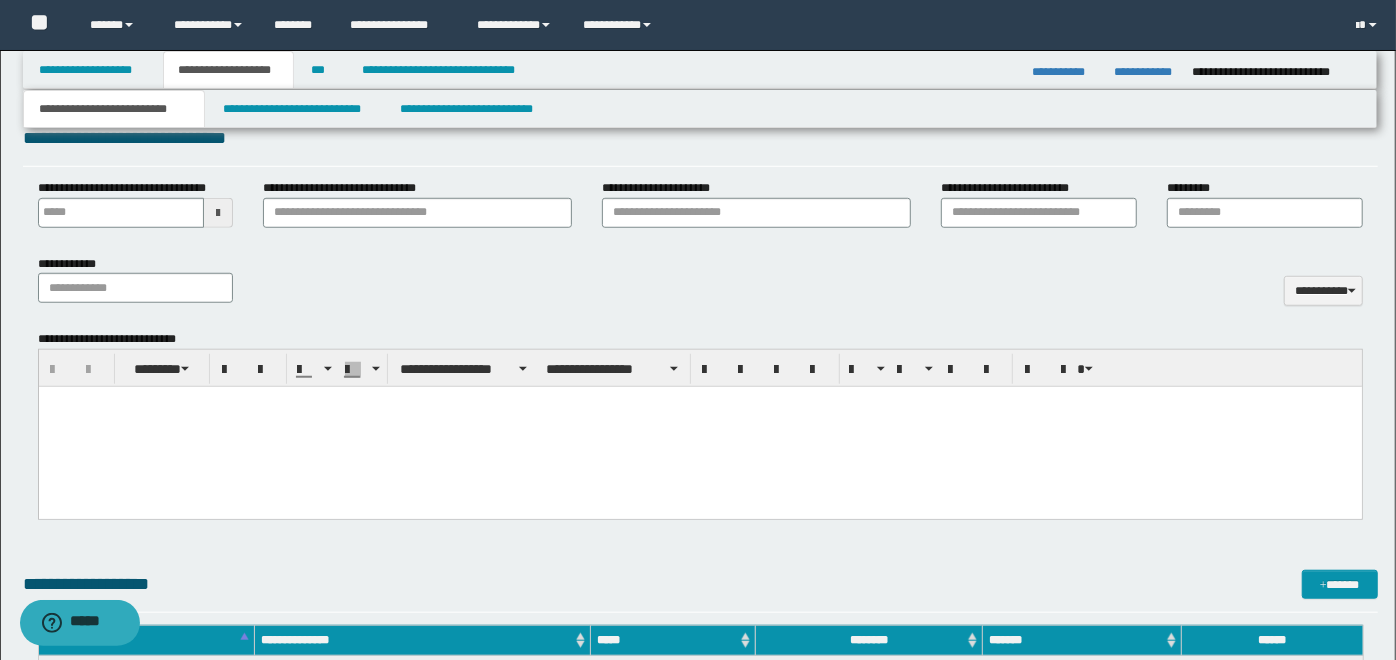 scroll, scrollTop: 1037, scrollLeft: 0, axis: vertical 